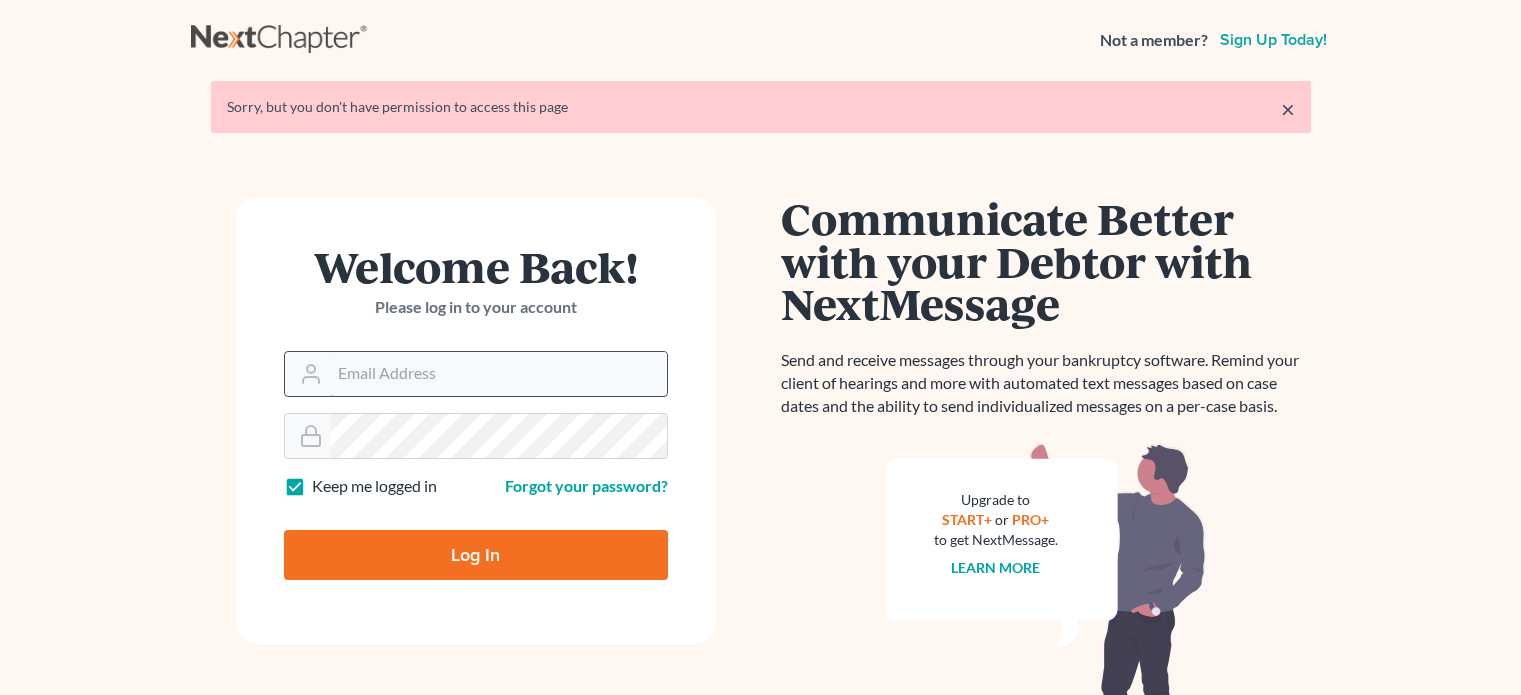 scroll, scrollTop: 0, scrollLeft: 0, axis: both 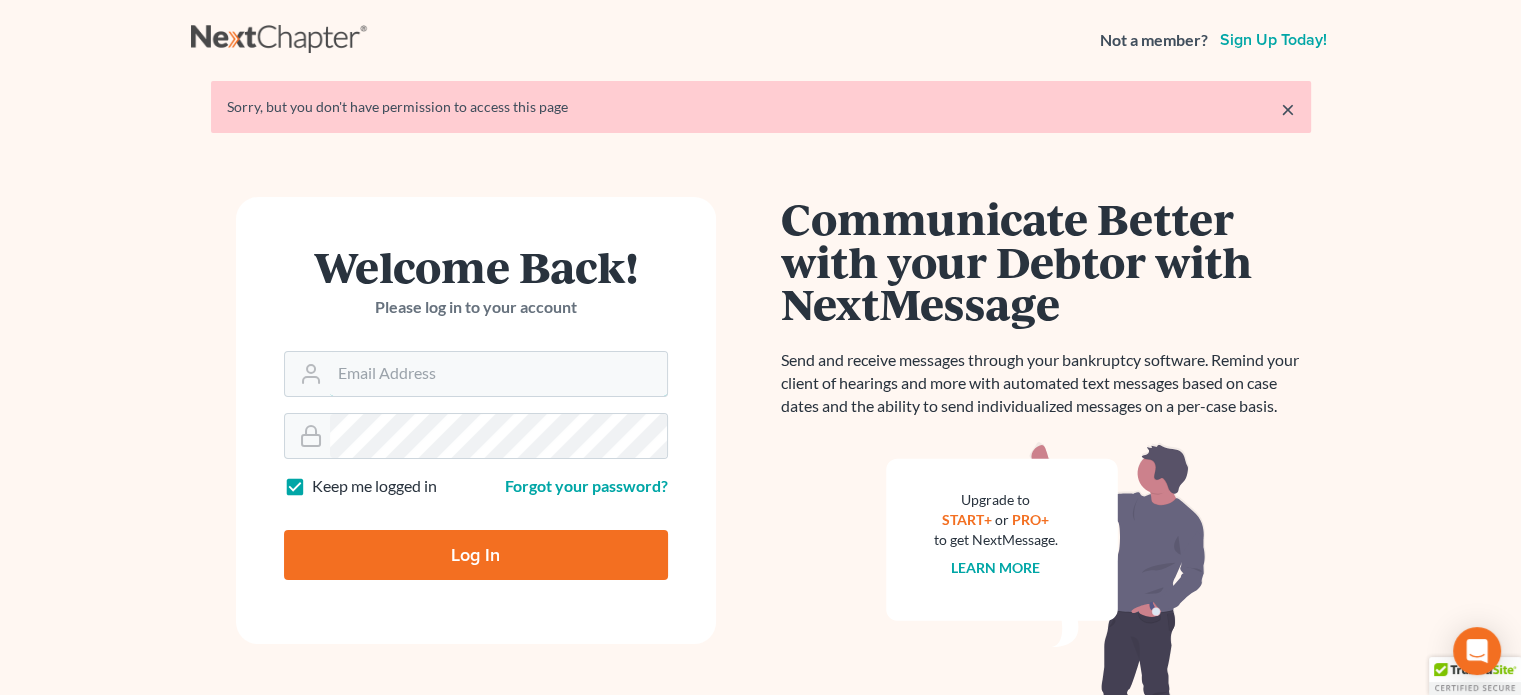 type on "[EMAIL]" 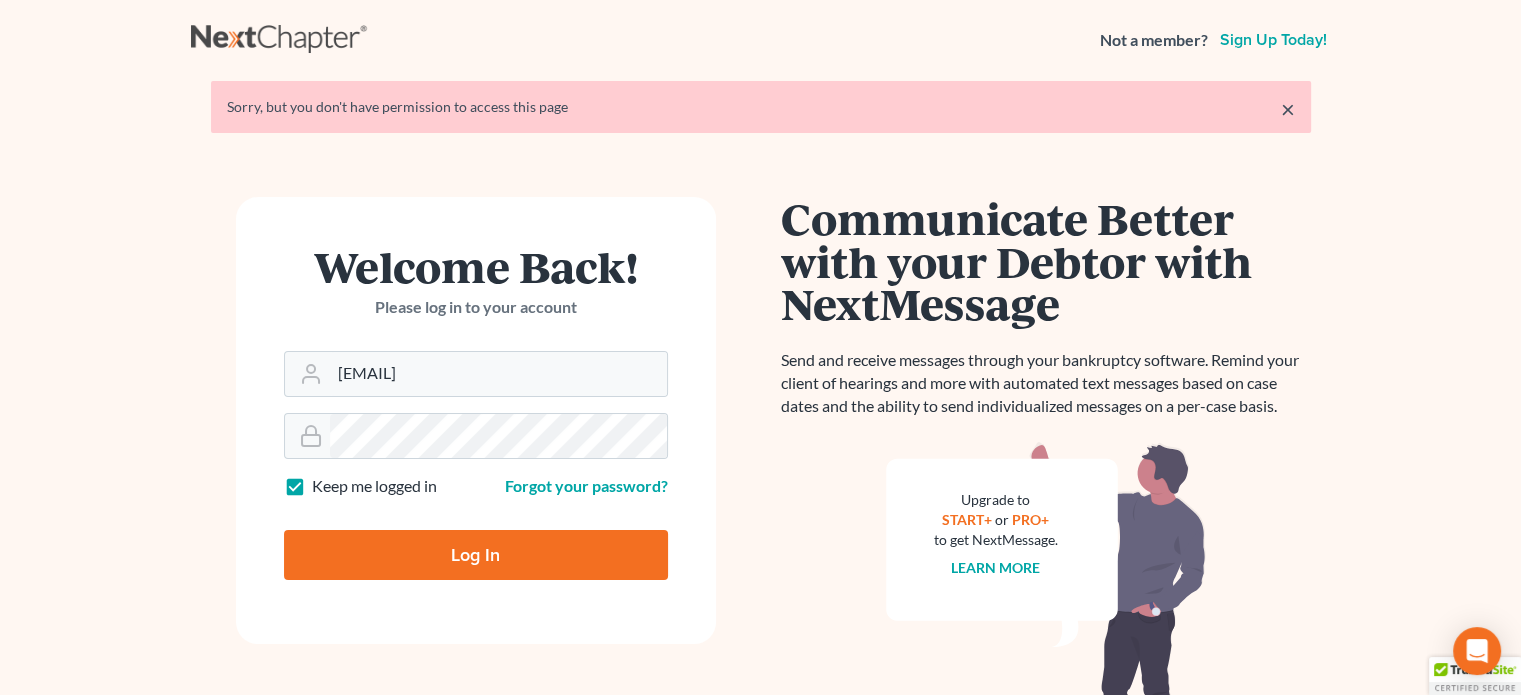 click on "Log In" at bounding box center (476, 555) 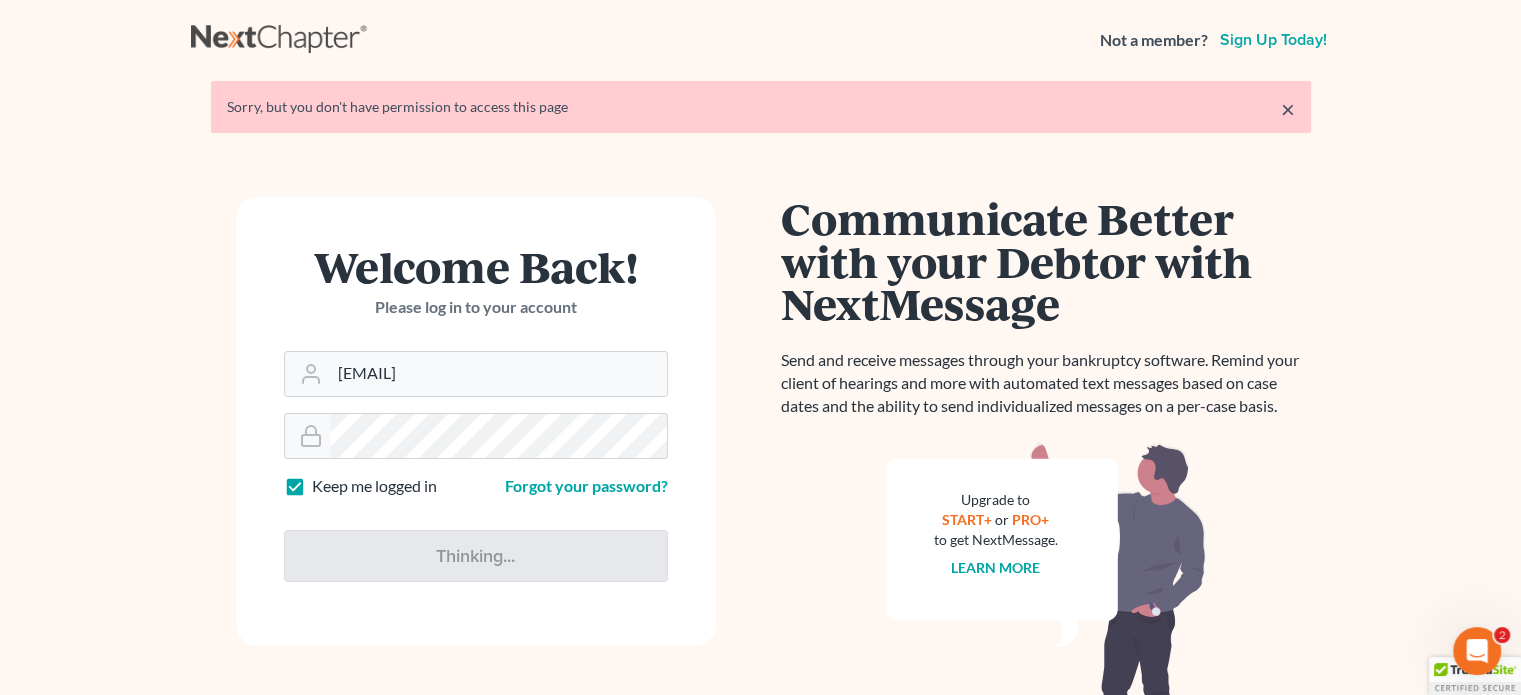 scroll, scrollTop: 0, scrollLeft: 0, axis: both 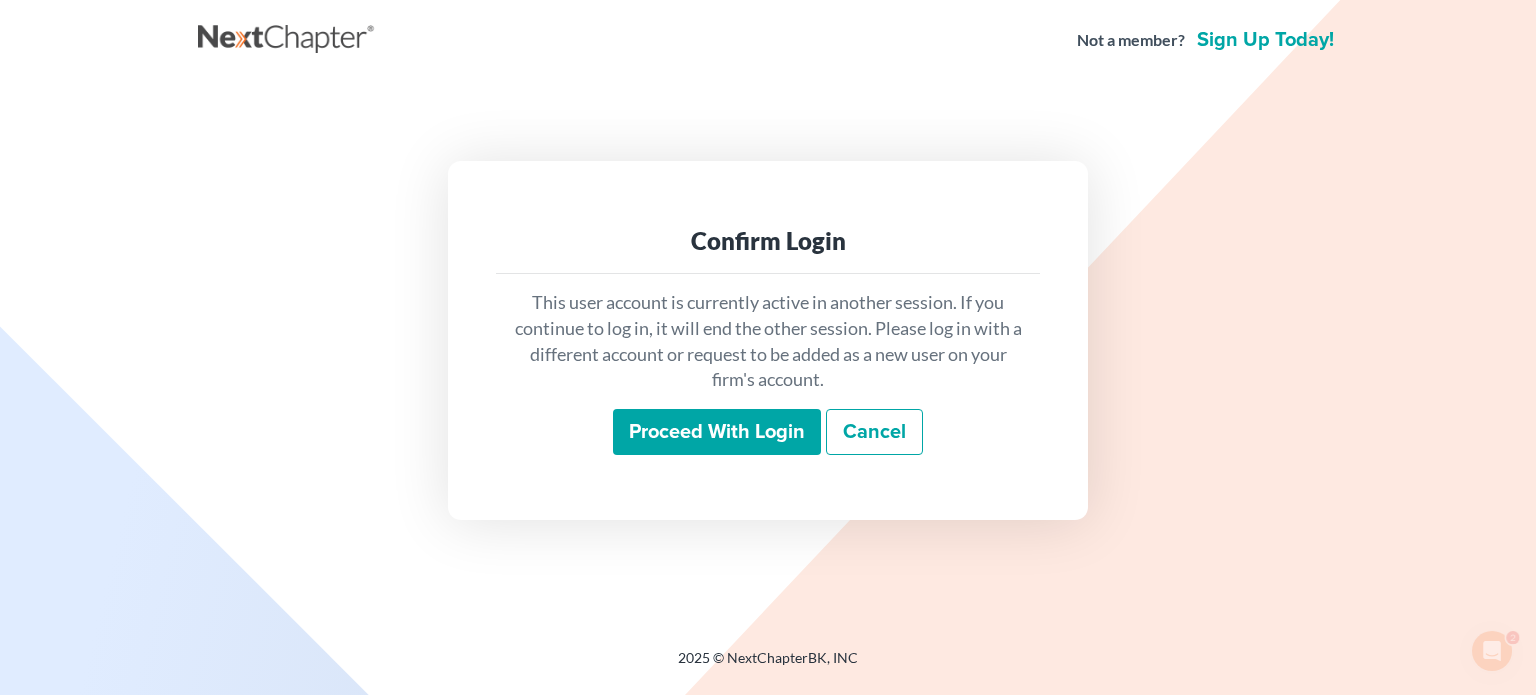 click on "Proceed with login" at bounding box center [717, 432] 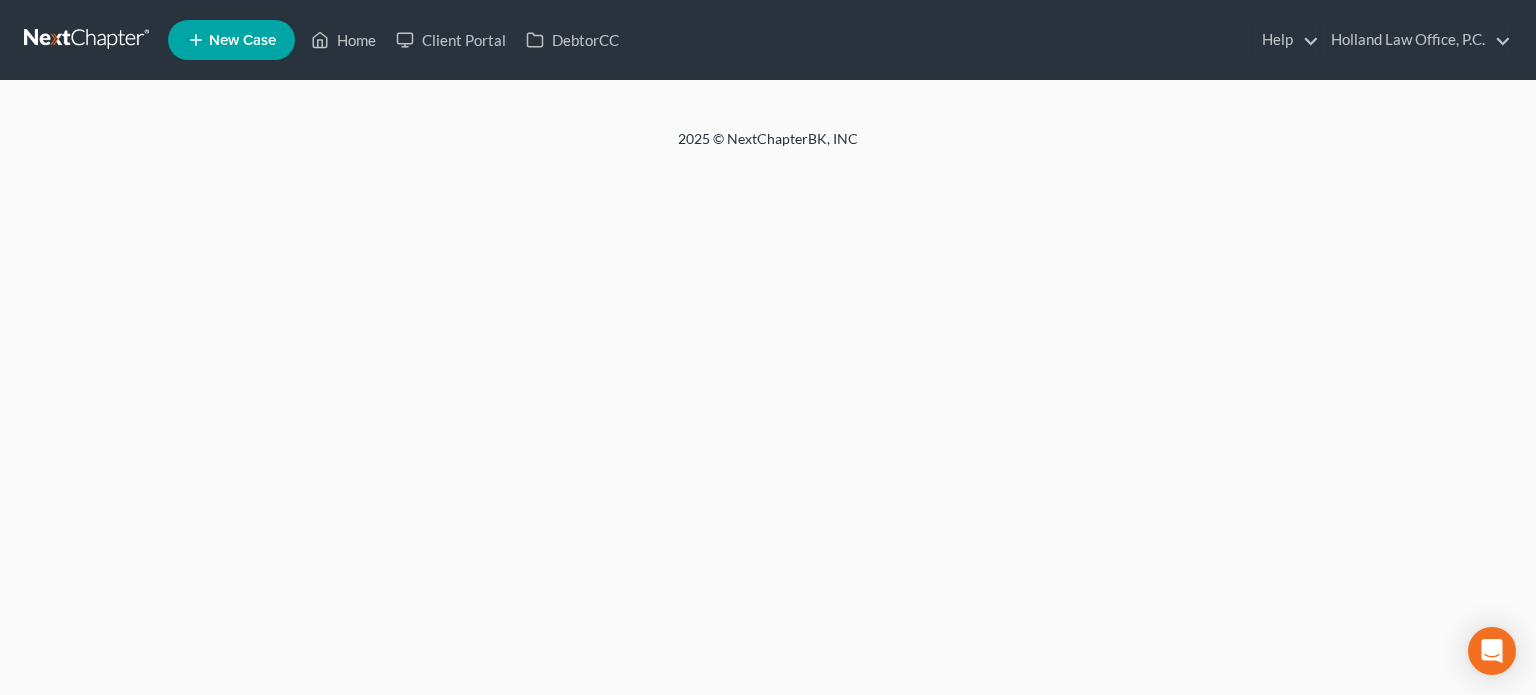 scroll, scrollTop: 0, scrollLeft: 0, axis: both 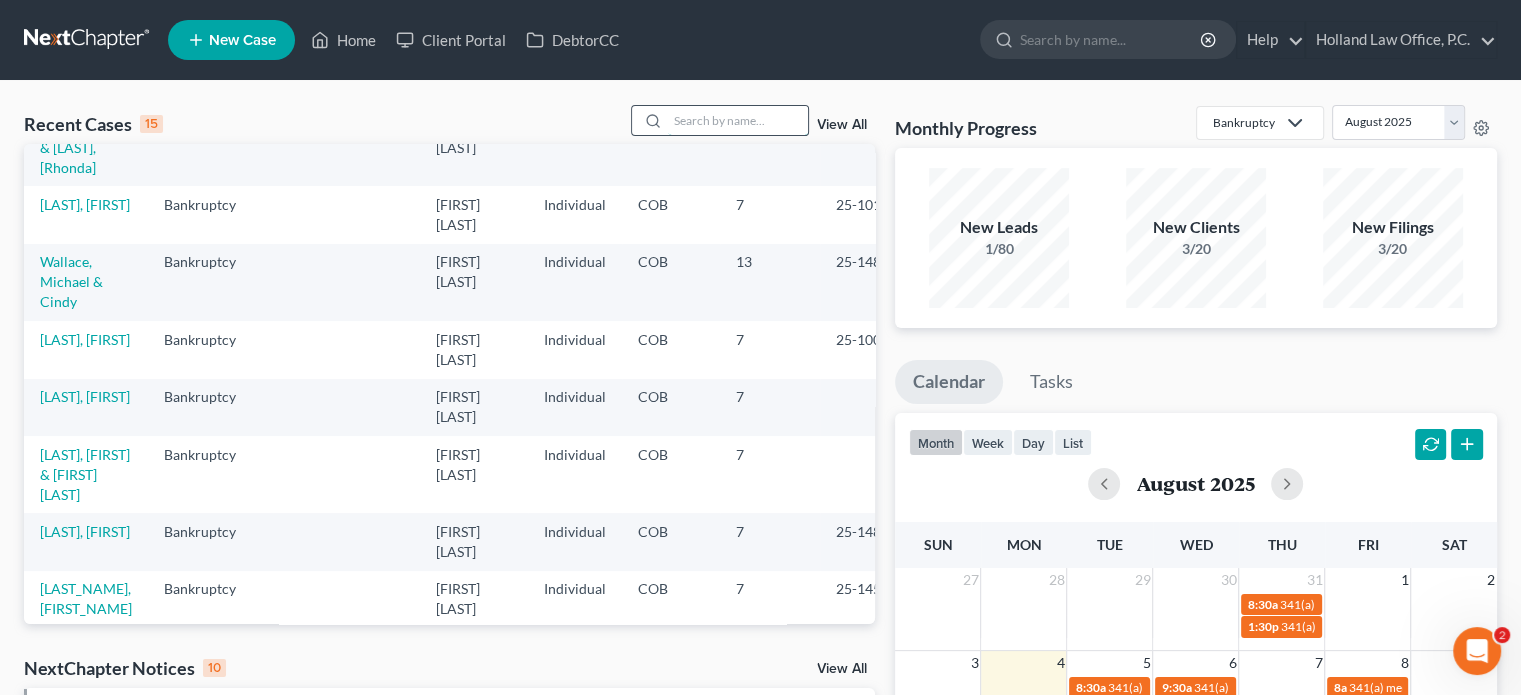click at bounding box center (738, 120) 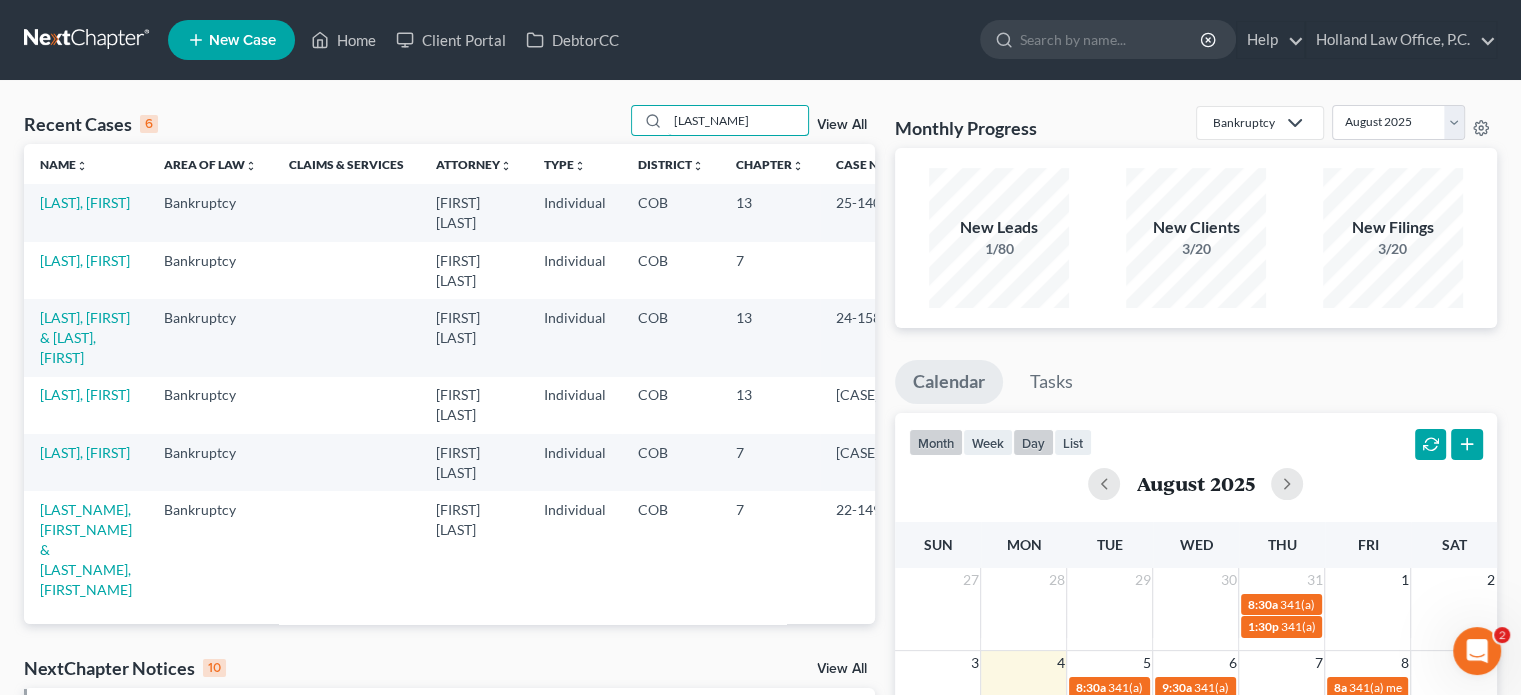 scroll, scrollTop: 0, scrollLeft: 0, axis: both 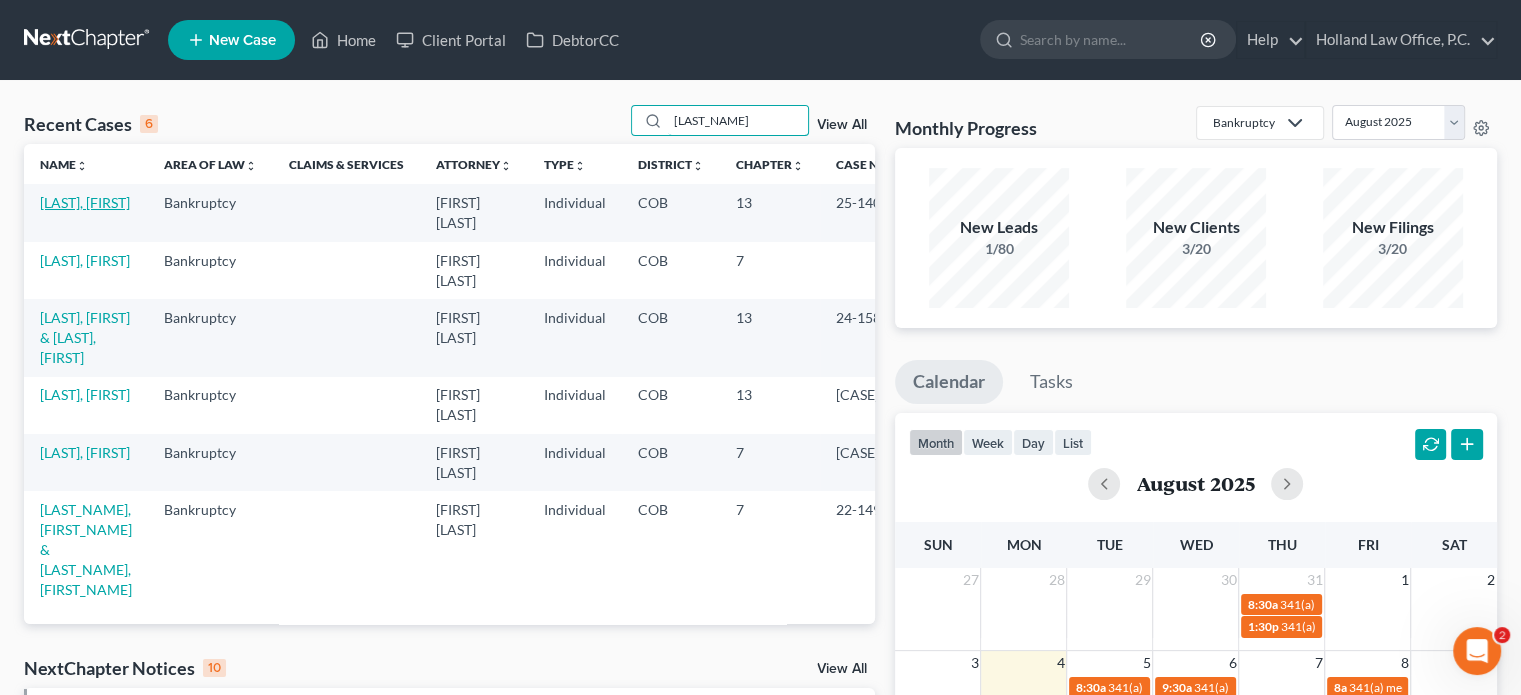 type on "[LAST_NAME]" 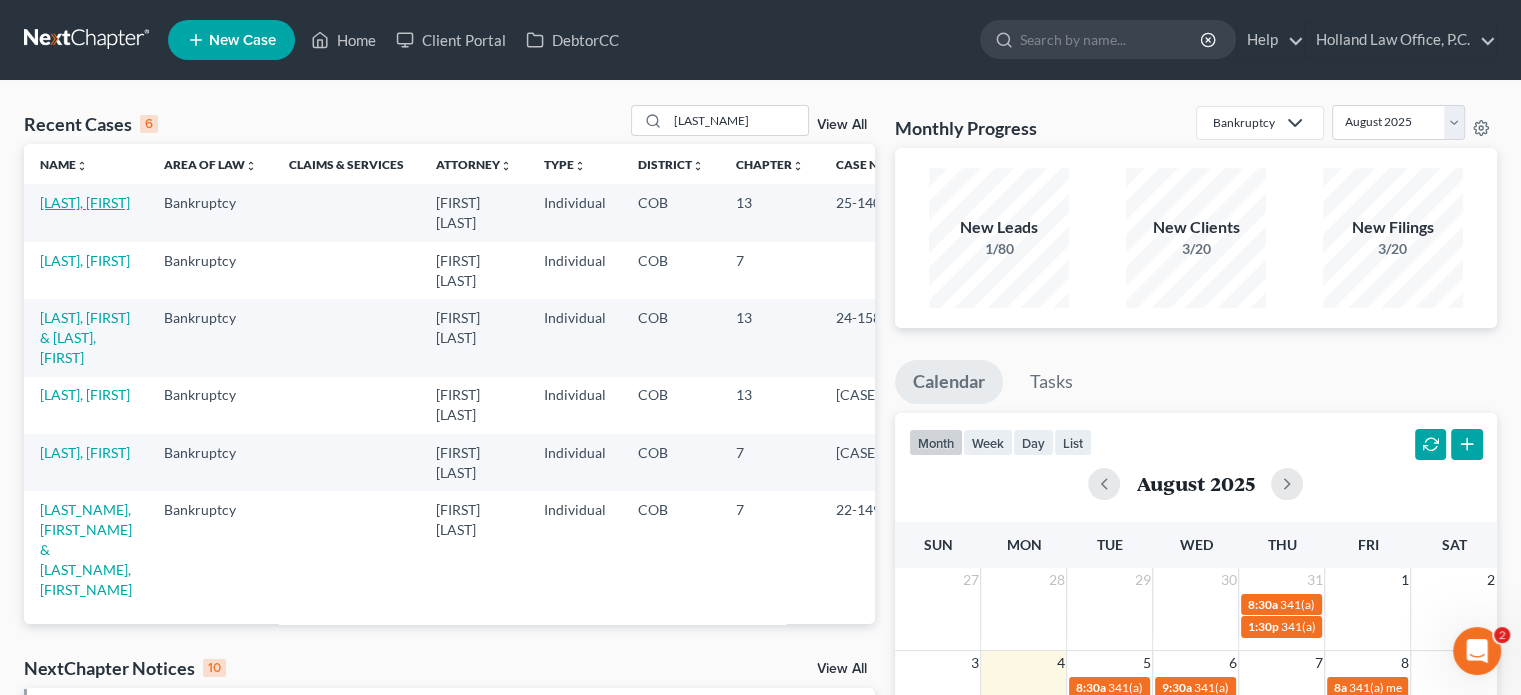 click on "[LAST], [FIRST]" at bounding box center [85, 202] 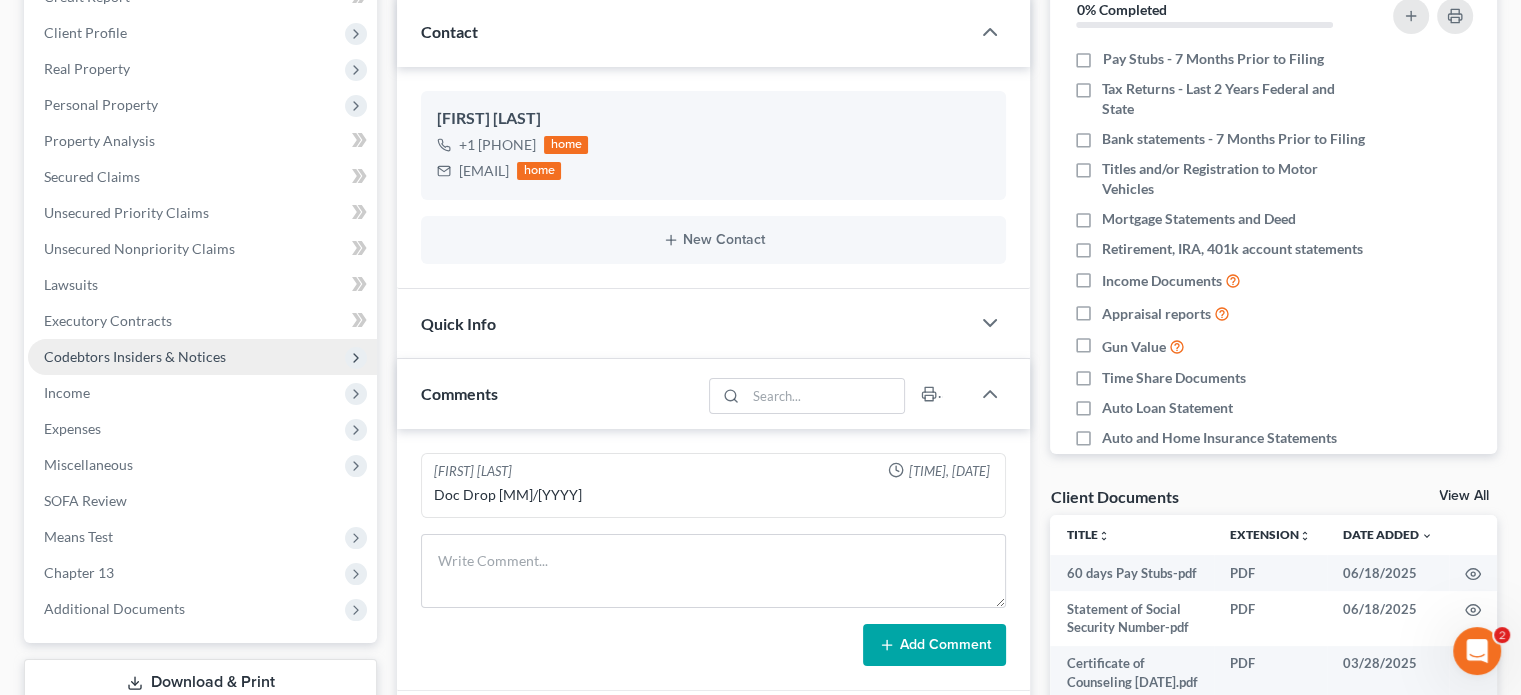 scroll, scrollTop: 300, scrollLeft: 0, axis: vertical 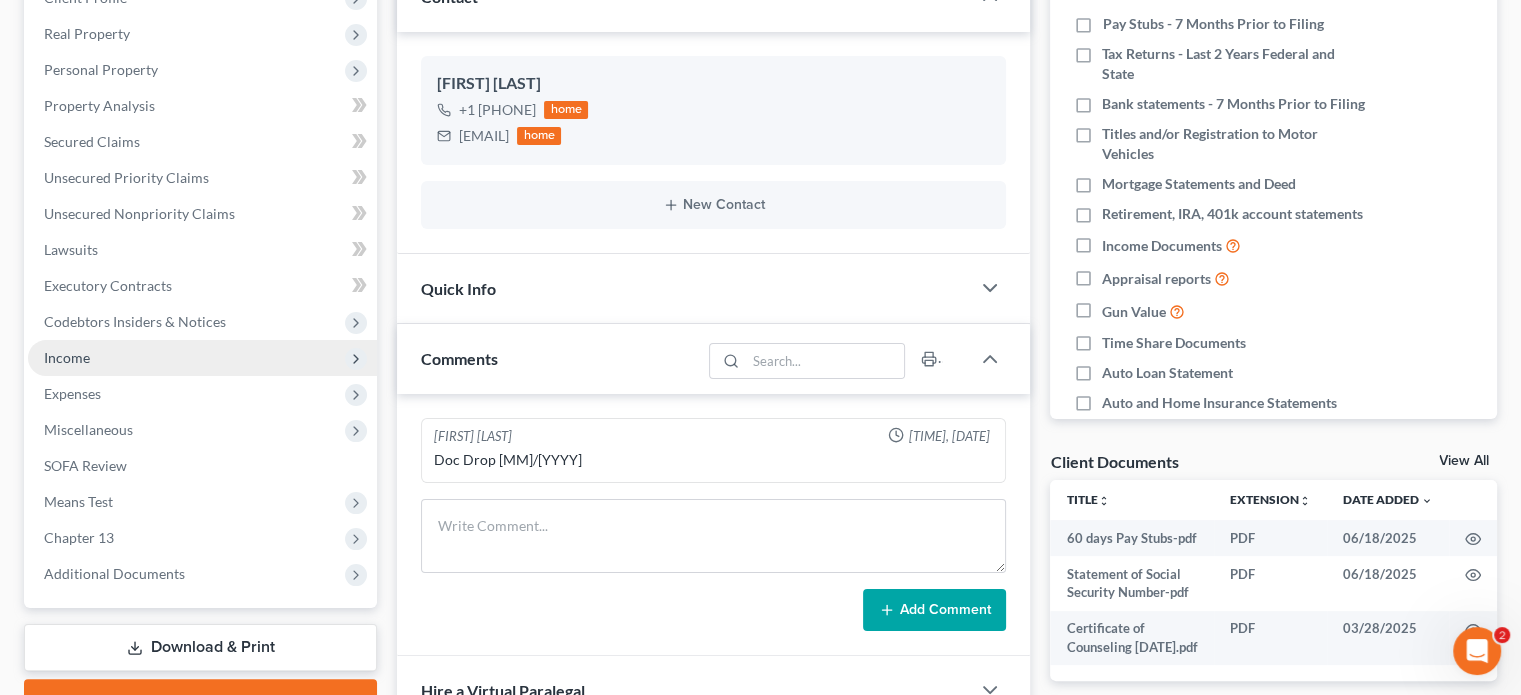 click on "Income" at bounding box center (67, 357) 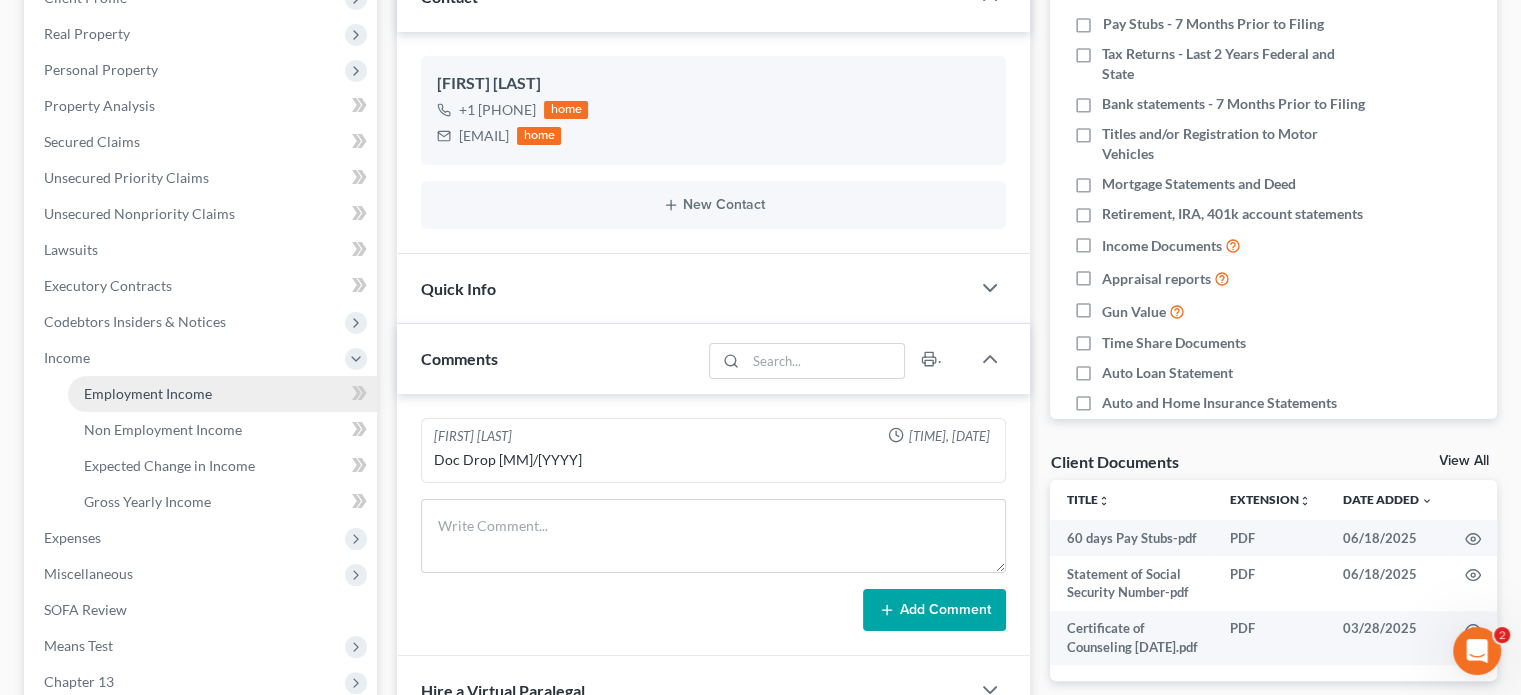 click on "Employment Income" at bounding box center [148, 393] 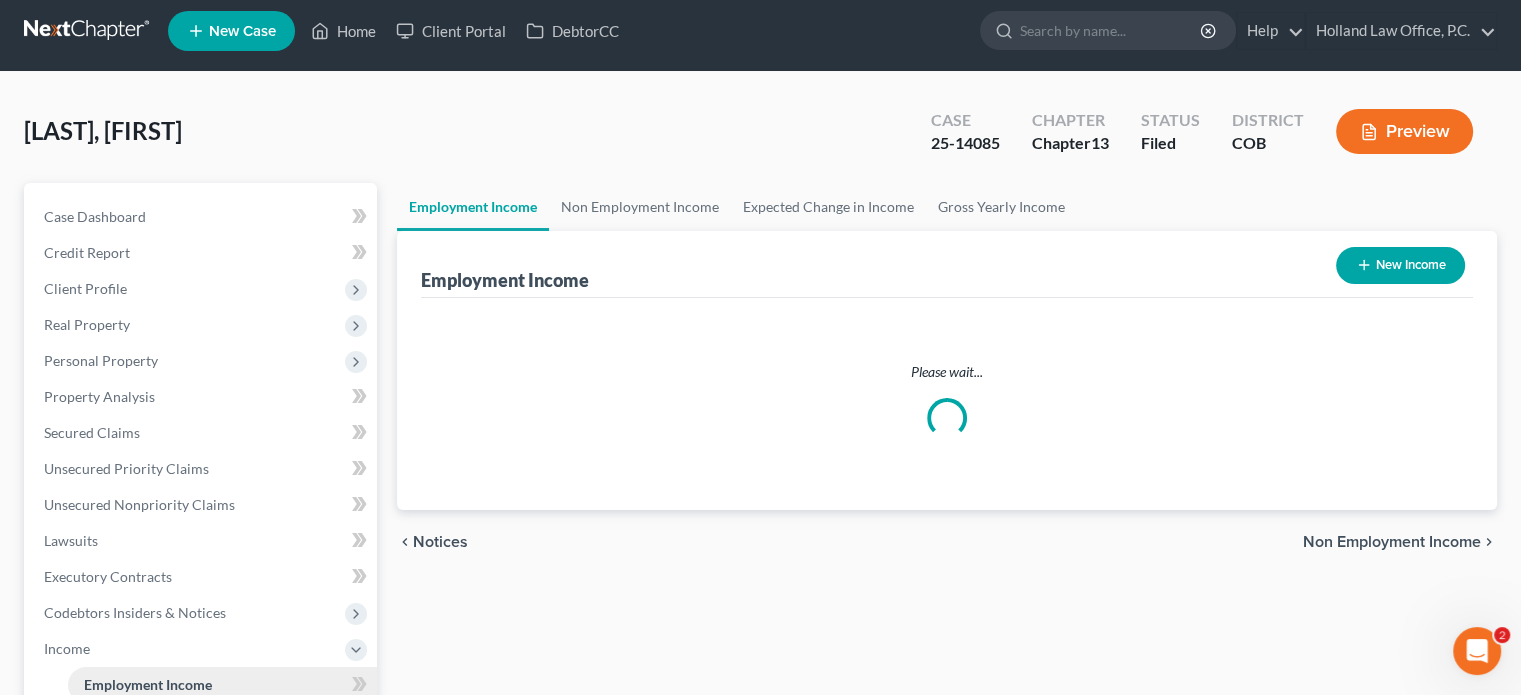 scroll, scrollTop: 0, scrollLeft: 0, axis: both 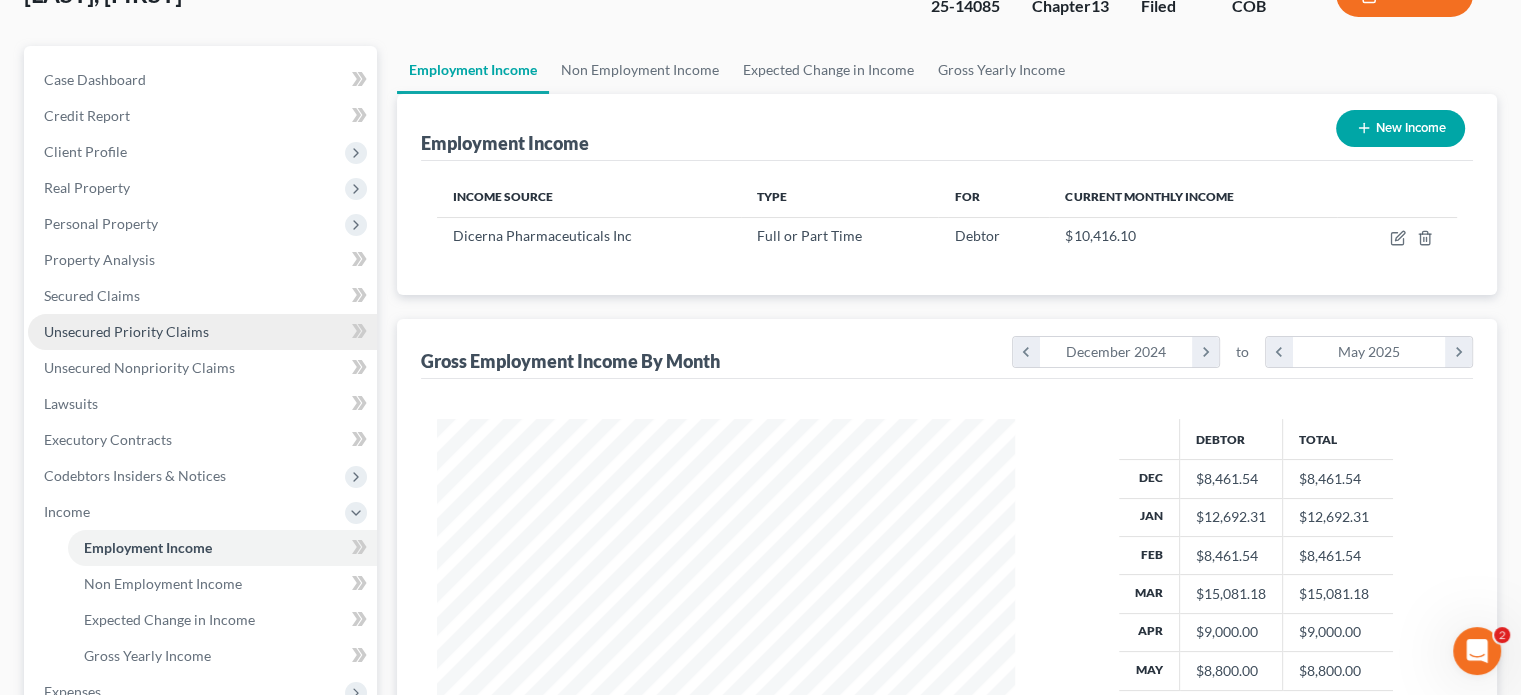 click on "Unsecured Priority Claims" at bounding box center (126, 331) 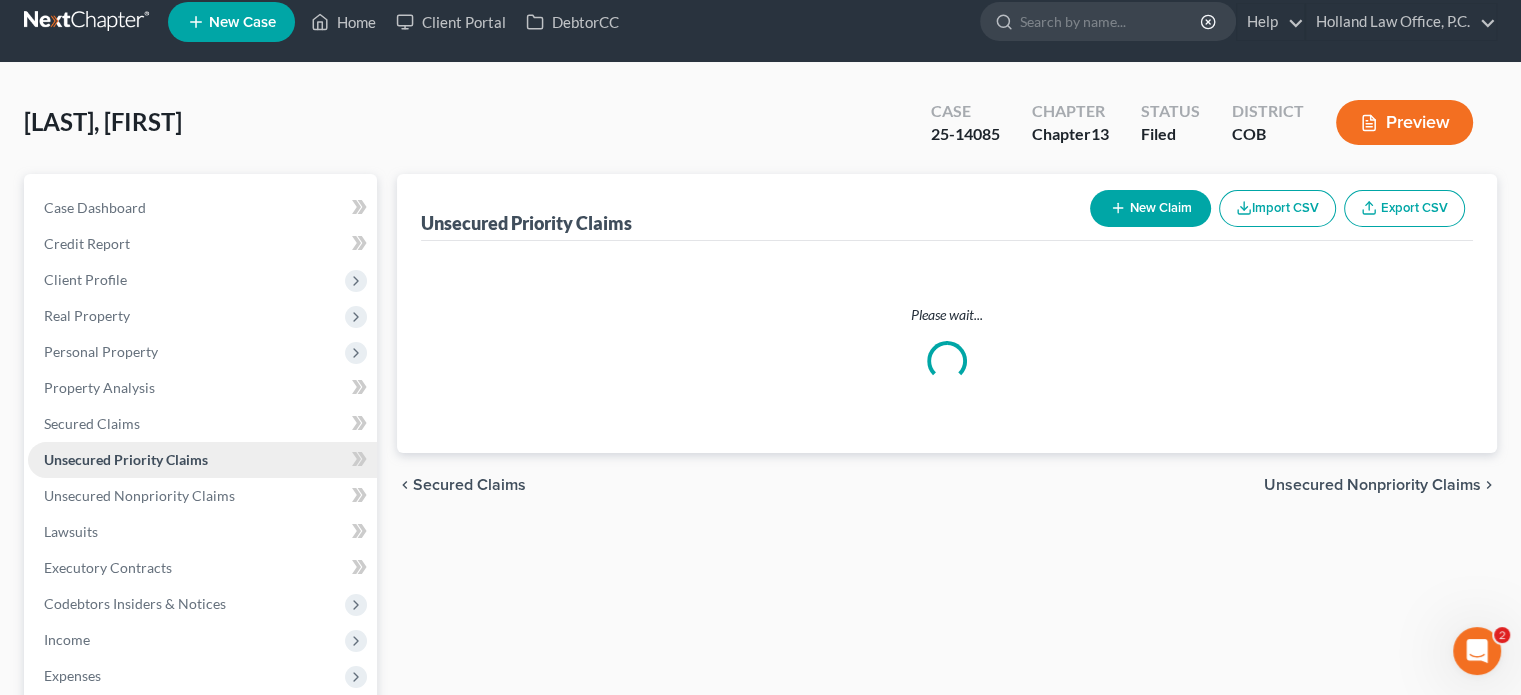 scroll, scrollTop: 0, scrollLeft: 0, axis: both 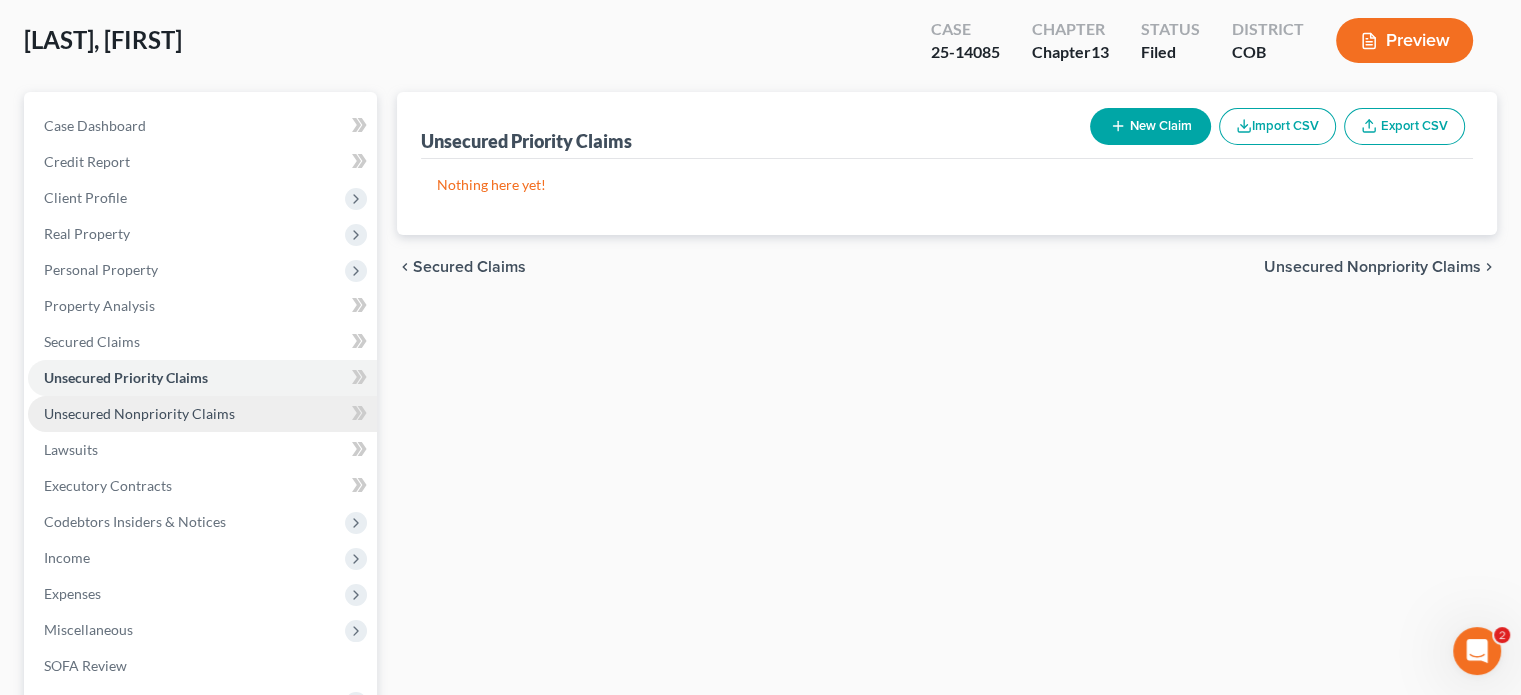 click on "Unsecured Nonpriority Claims" at bounding box center [139, 413] 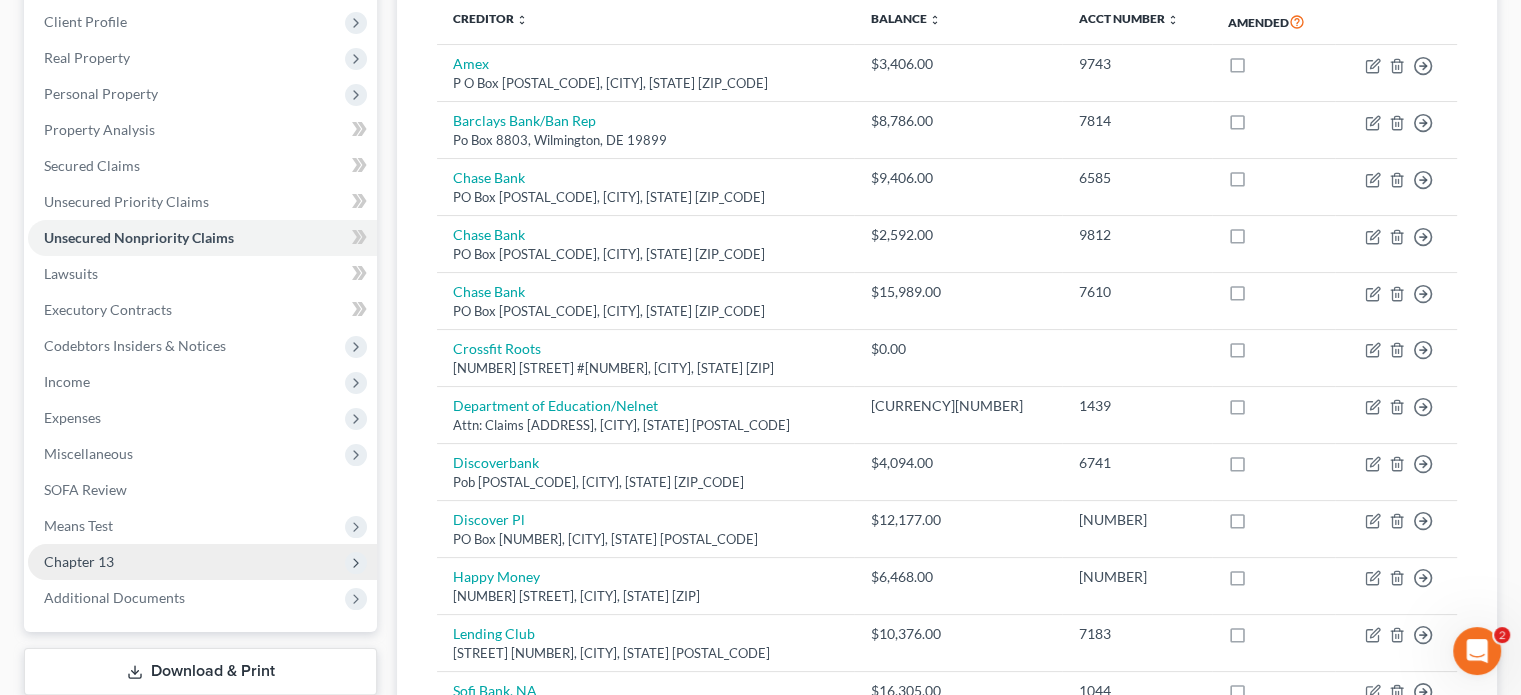 scroll, scrollTop: 400, scrollLeft: 0, axis: vertical 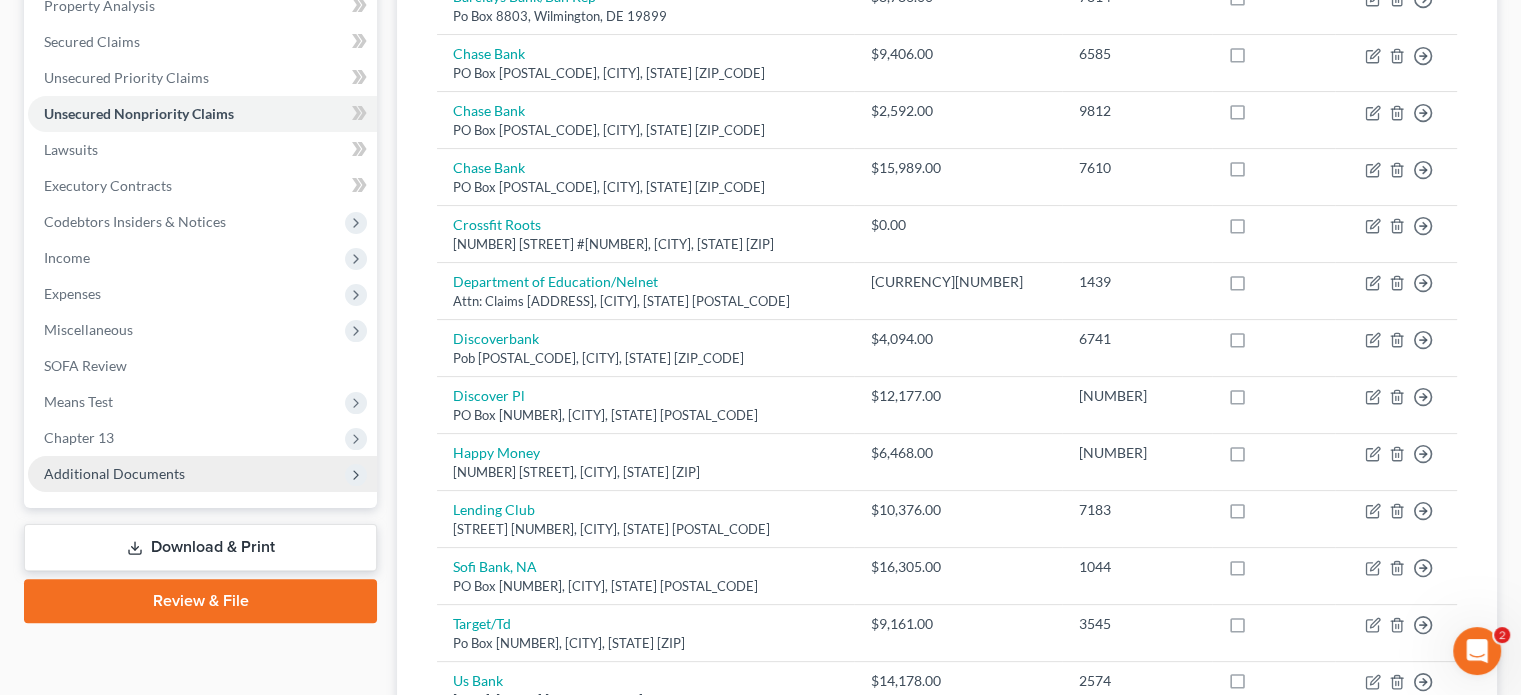 click on "Additional Documents" at bounding box center [114, 473] 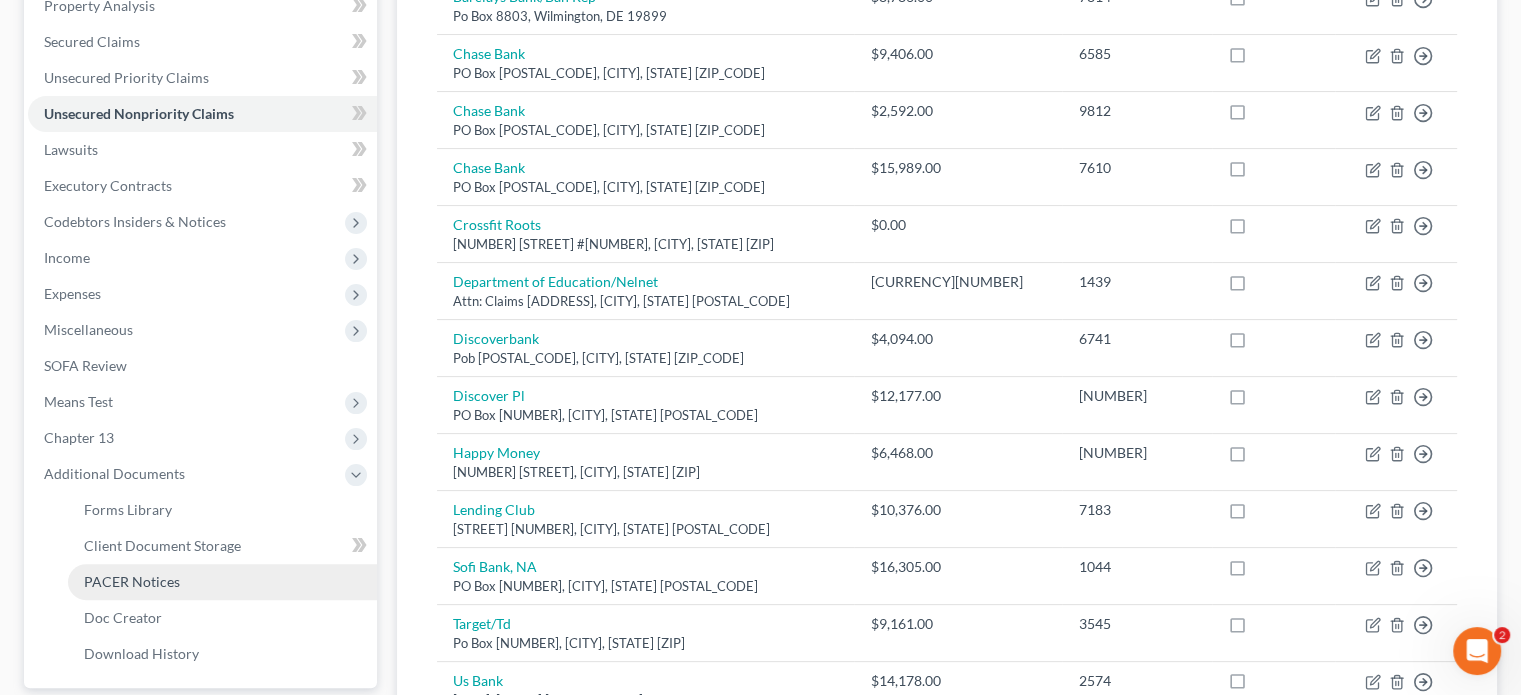 click on "PACER Notices" at bounding box center [132, 581] 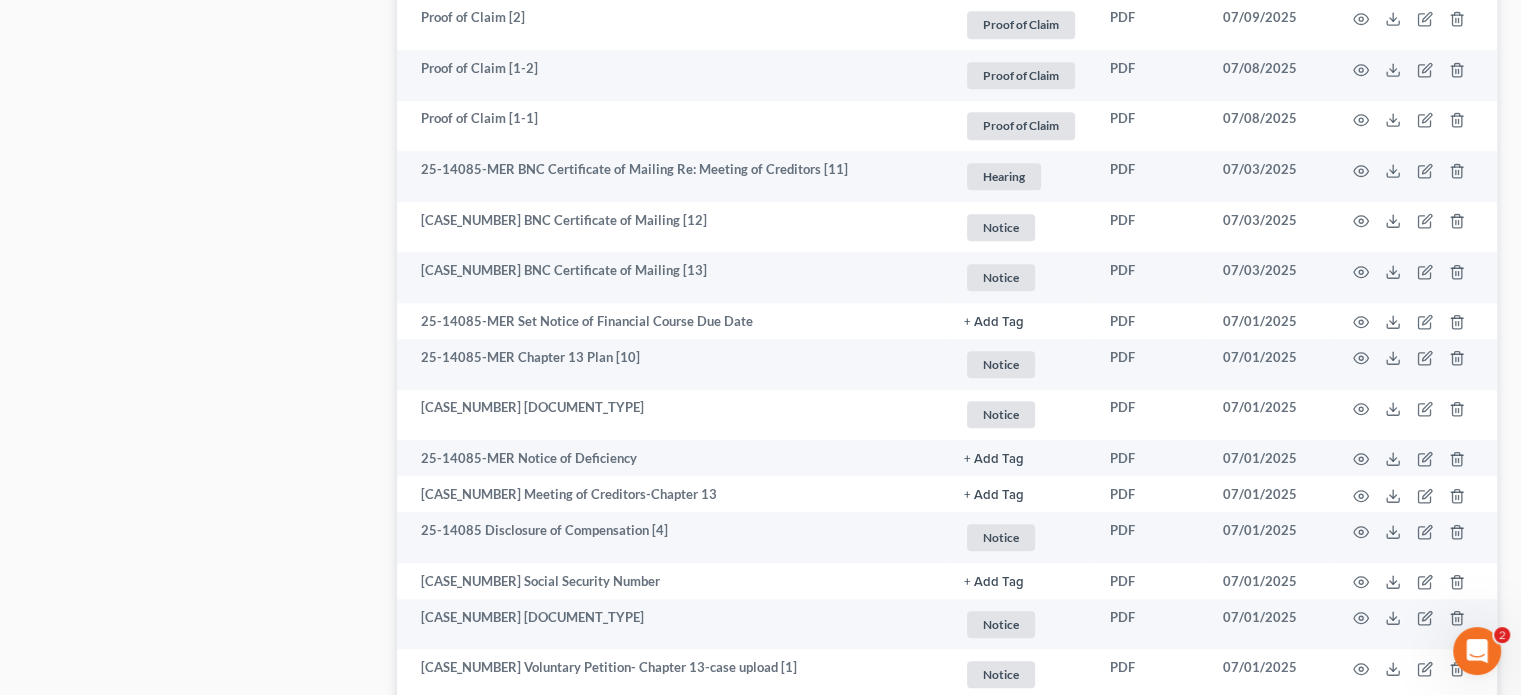 scroll, scrollTop: 1400, scrollLeft: 0, axis: vertical 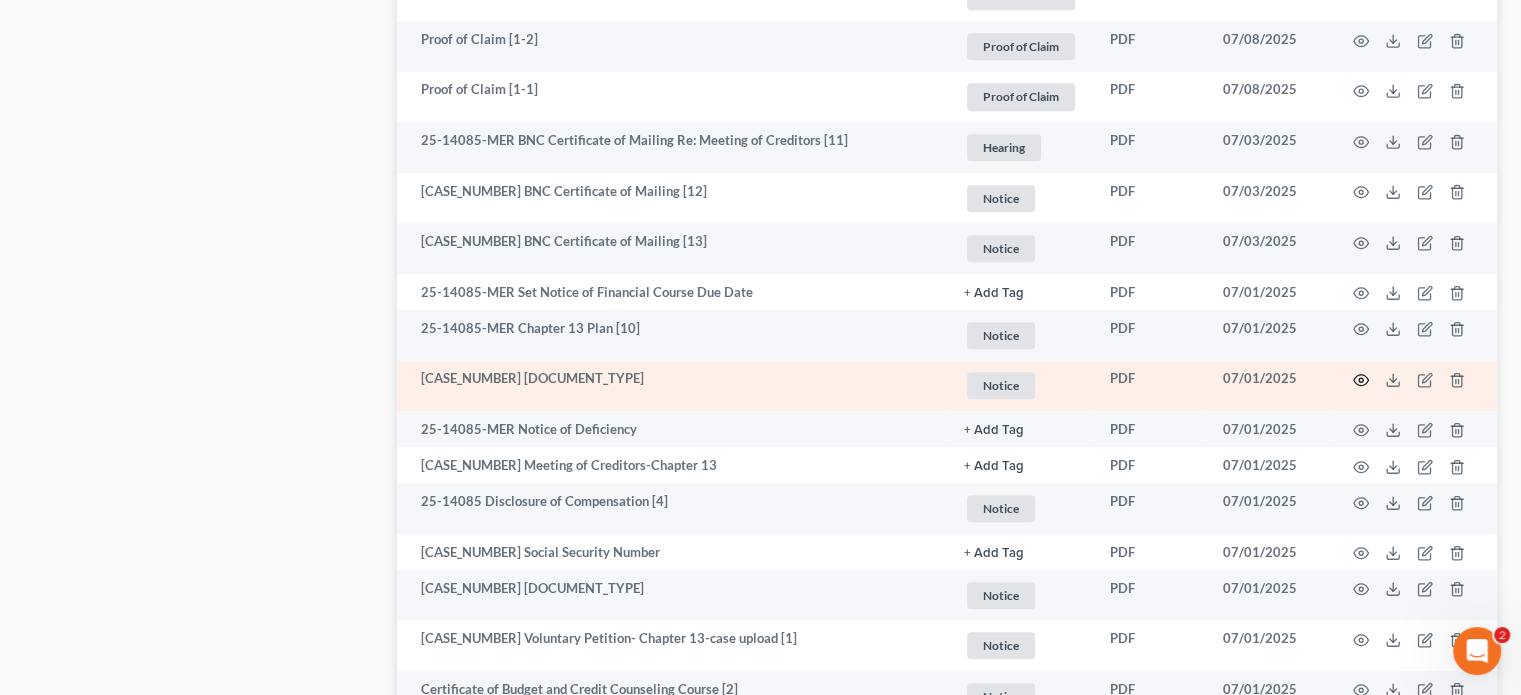 click 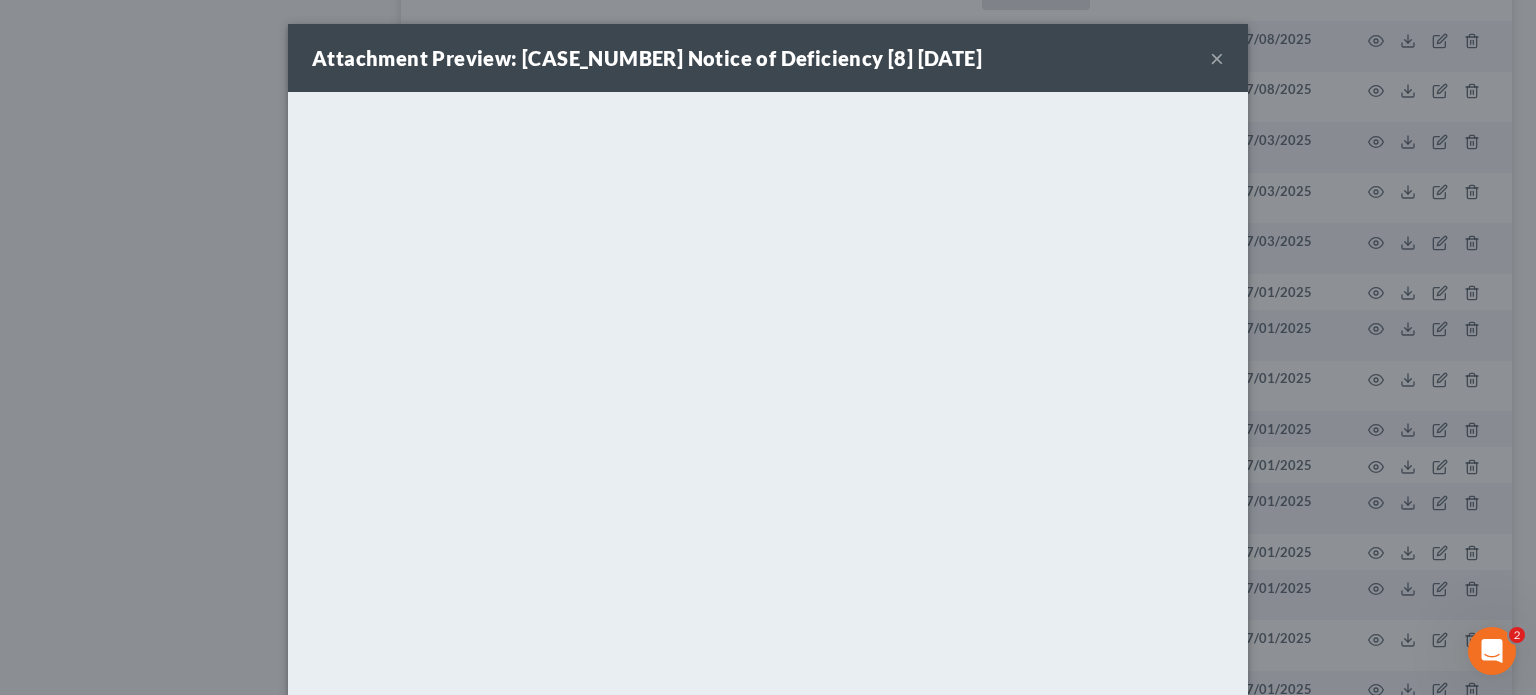 click on "×" at bounding box center (1217, 58) 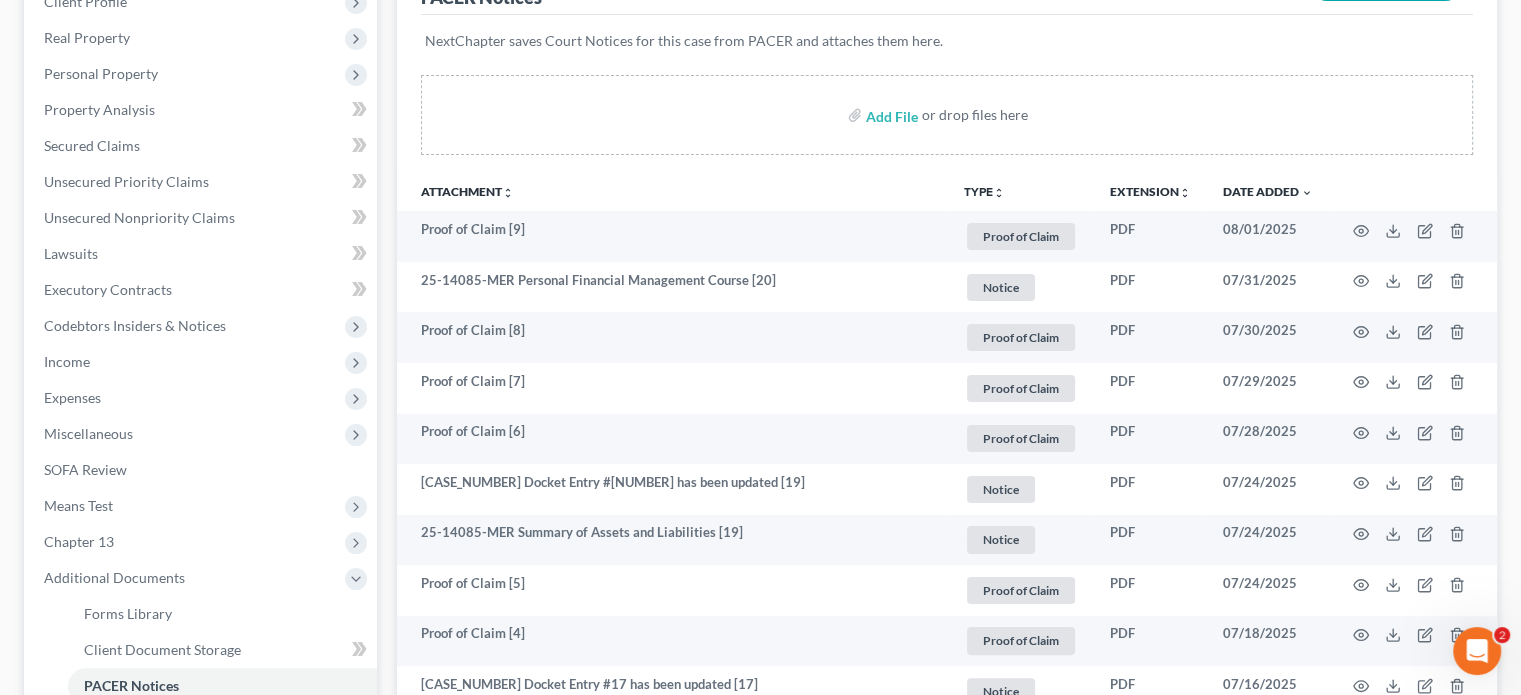 scroll, scrollTop: 300, scrollLeft: 0, axis: vertical 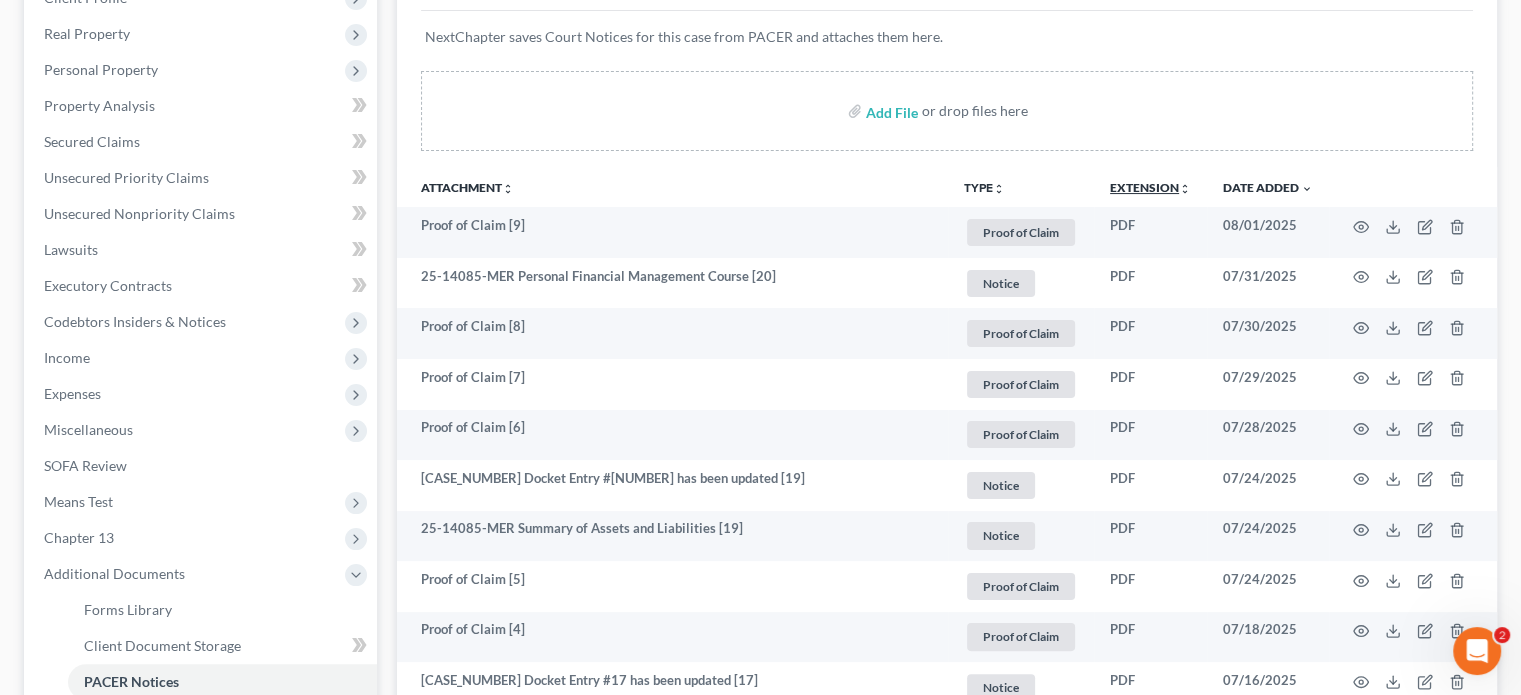 click on "Extension
unfold_more
expand_more
expand_less" at bounding box center (1150, 187) 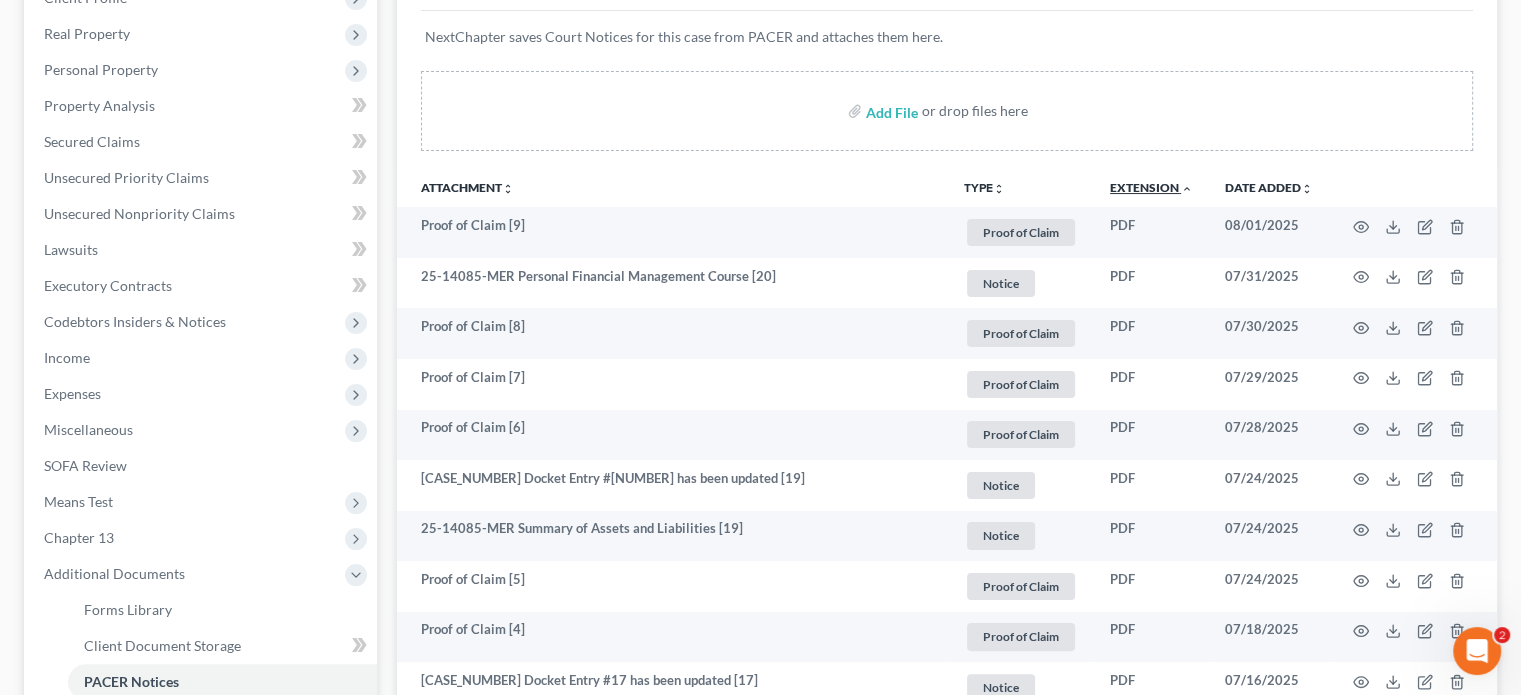 click on "expand_less" at bounding box center (1187, 189) 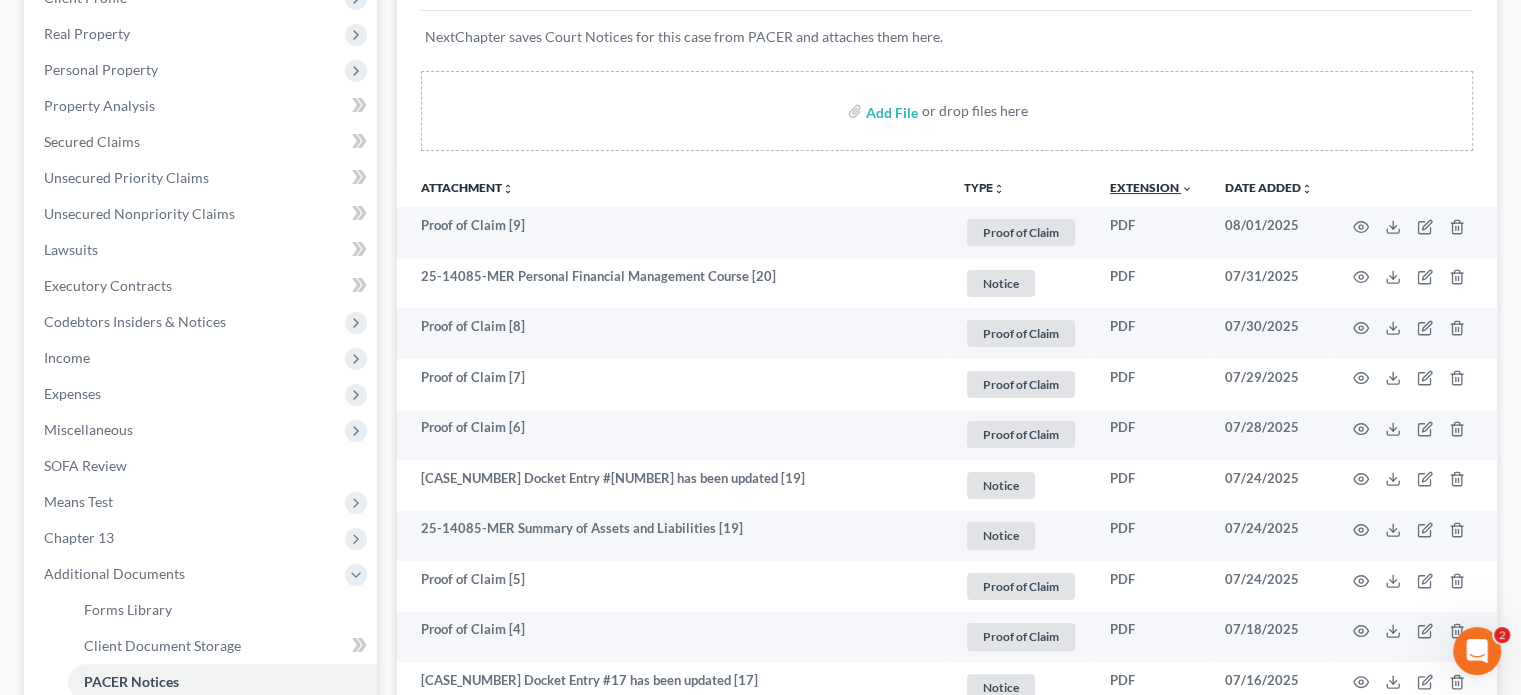 click on "Extension
unfold_more
expand_more
expand_less" at bounding box center [1151, 187] 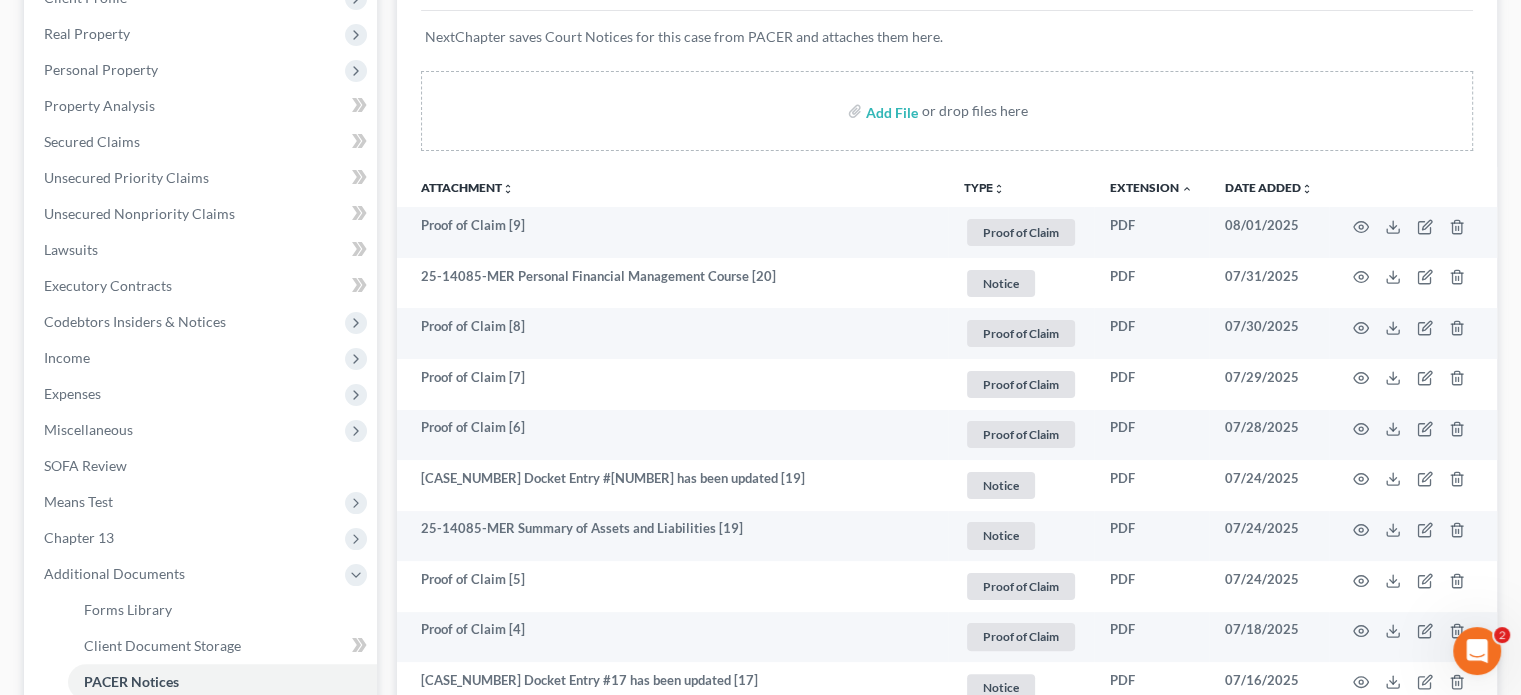 click on "TYPE unfold_more" at bounding box center [984, 188] 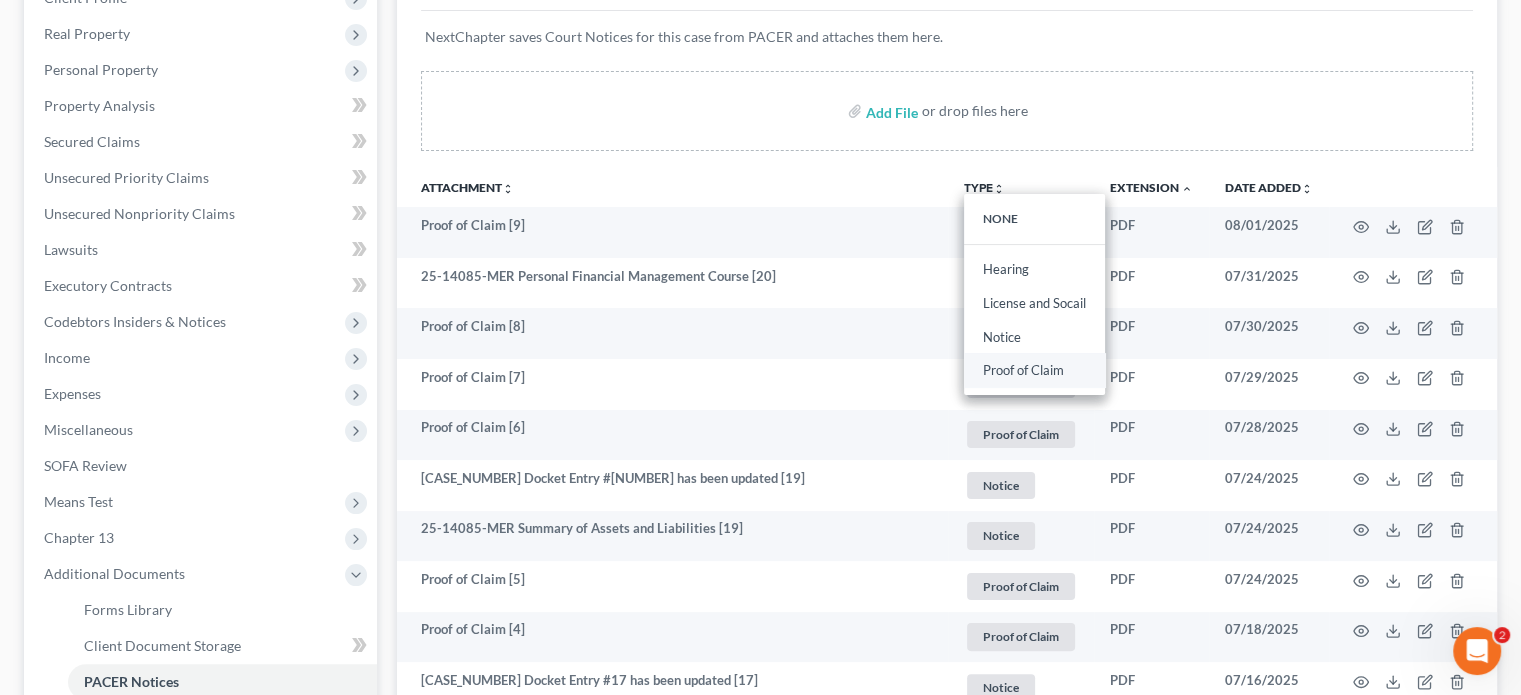 click on "Proof of Claim" at bounding box center [1034, 371] 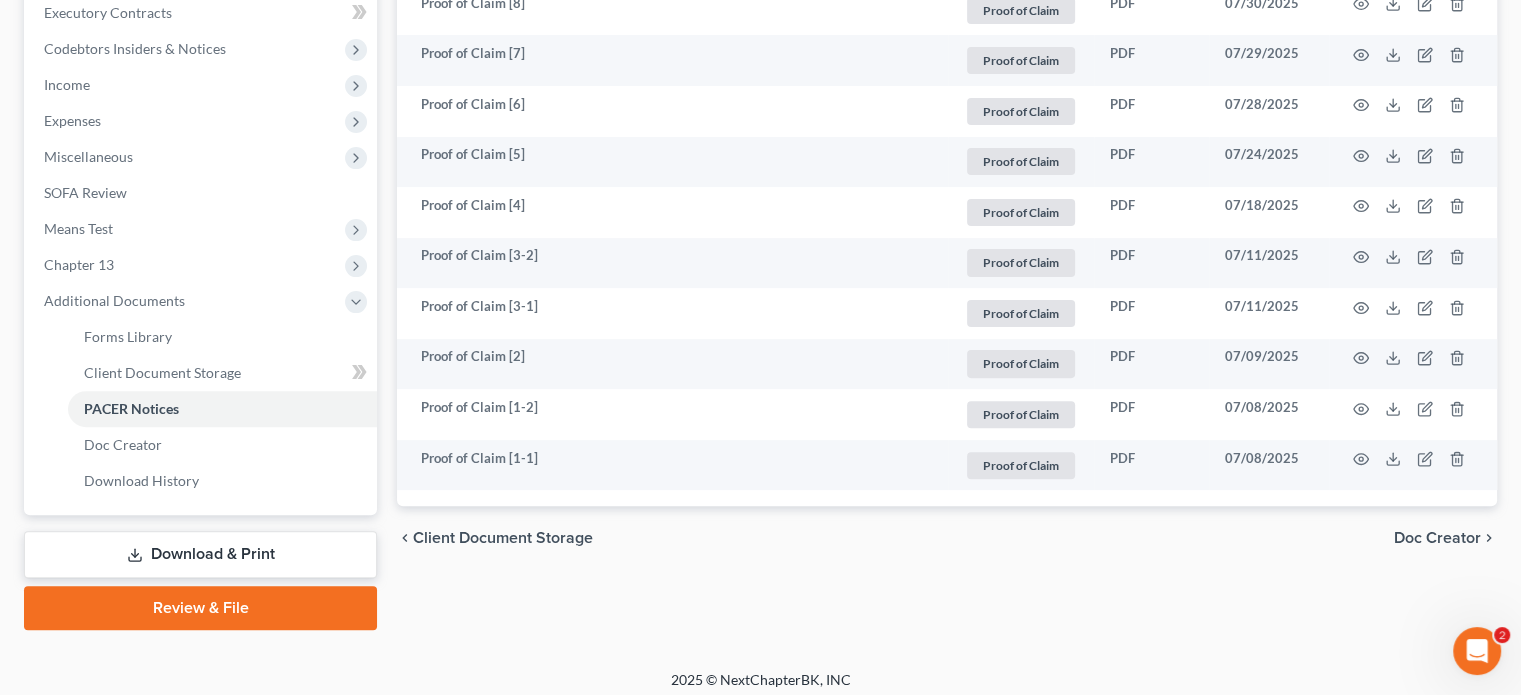 scroll, scrollTop: 582, scrollLeft: 0, axis: vertical 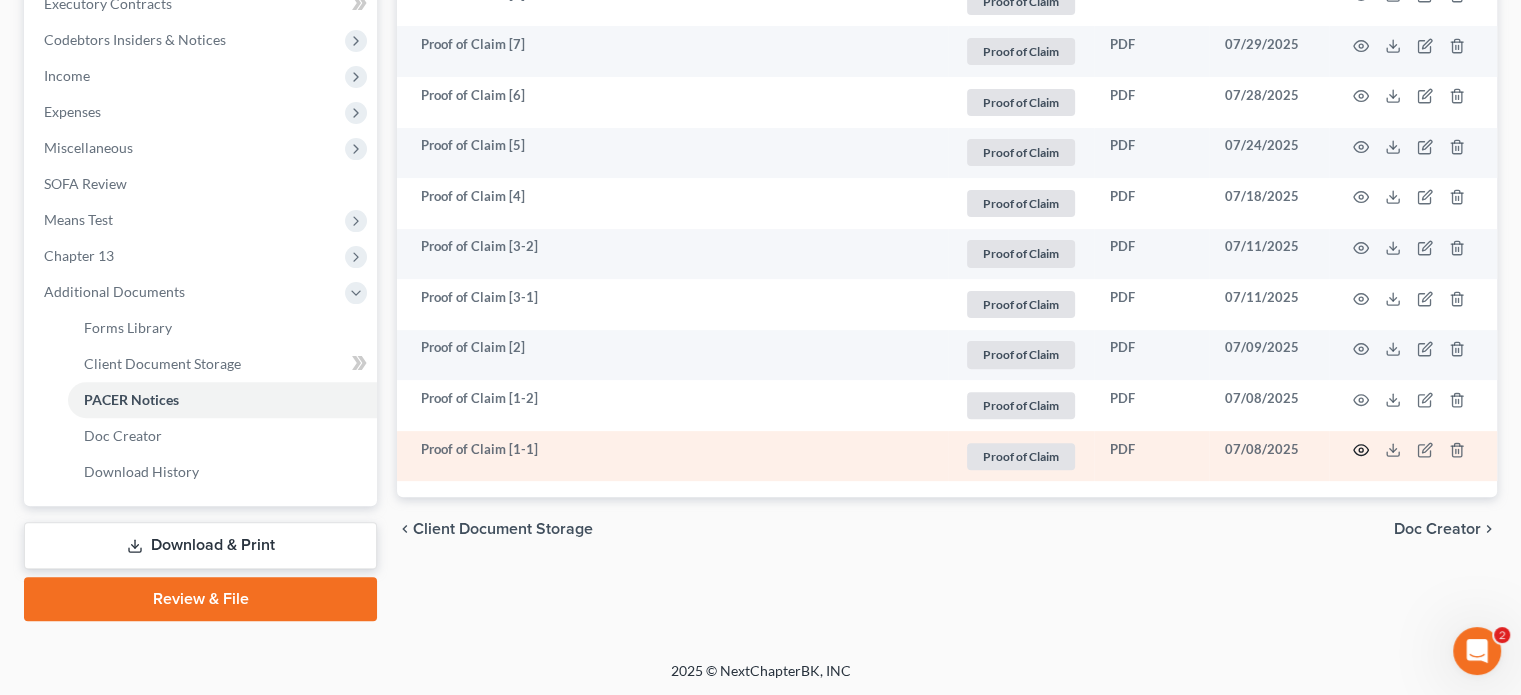 click 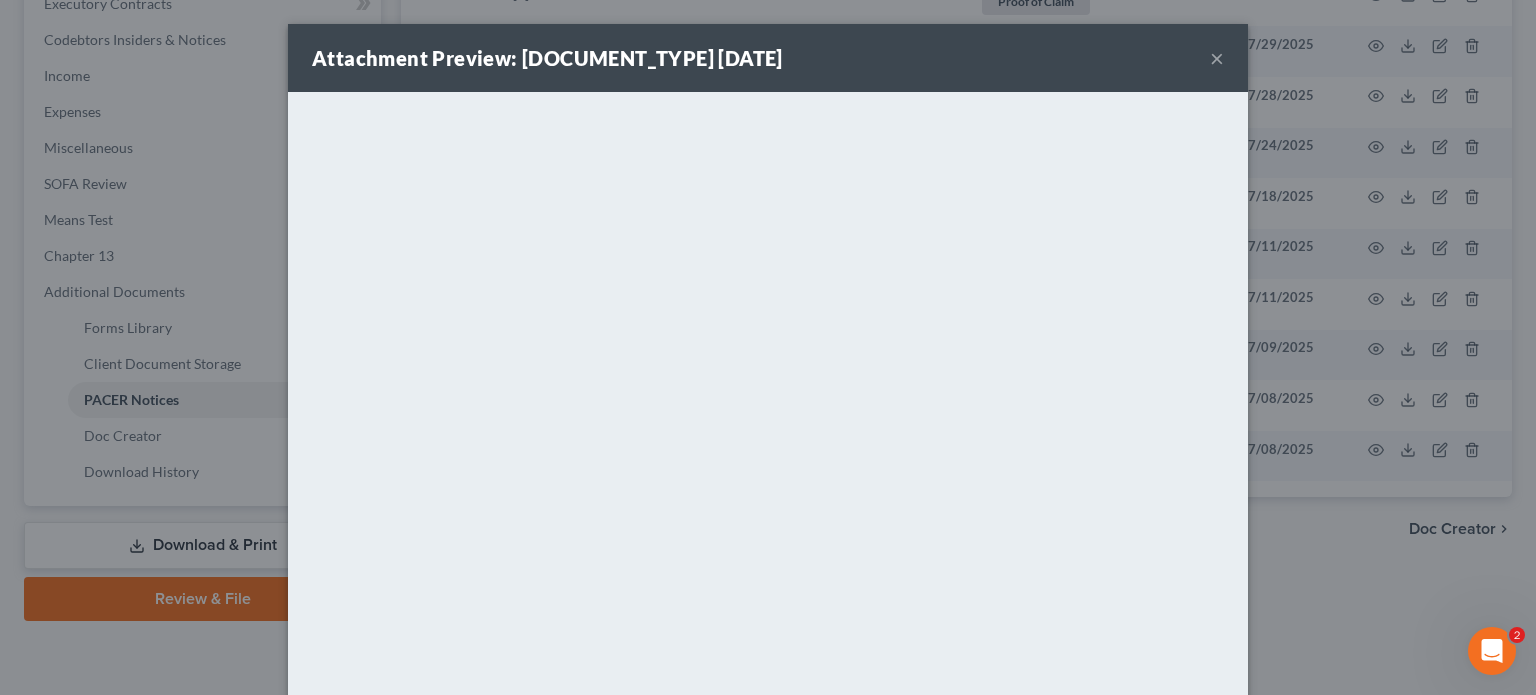click on "×" at bounding box center (1217, 58) 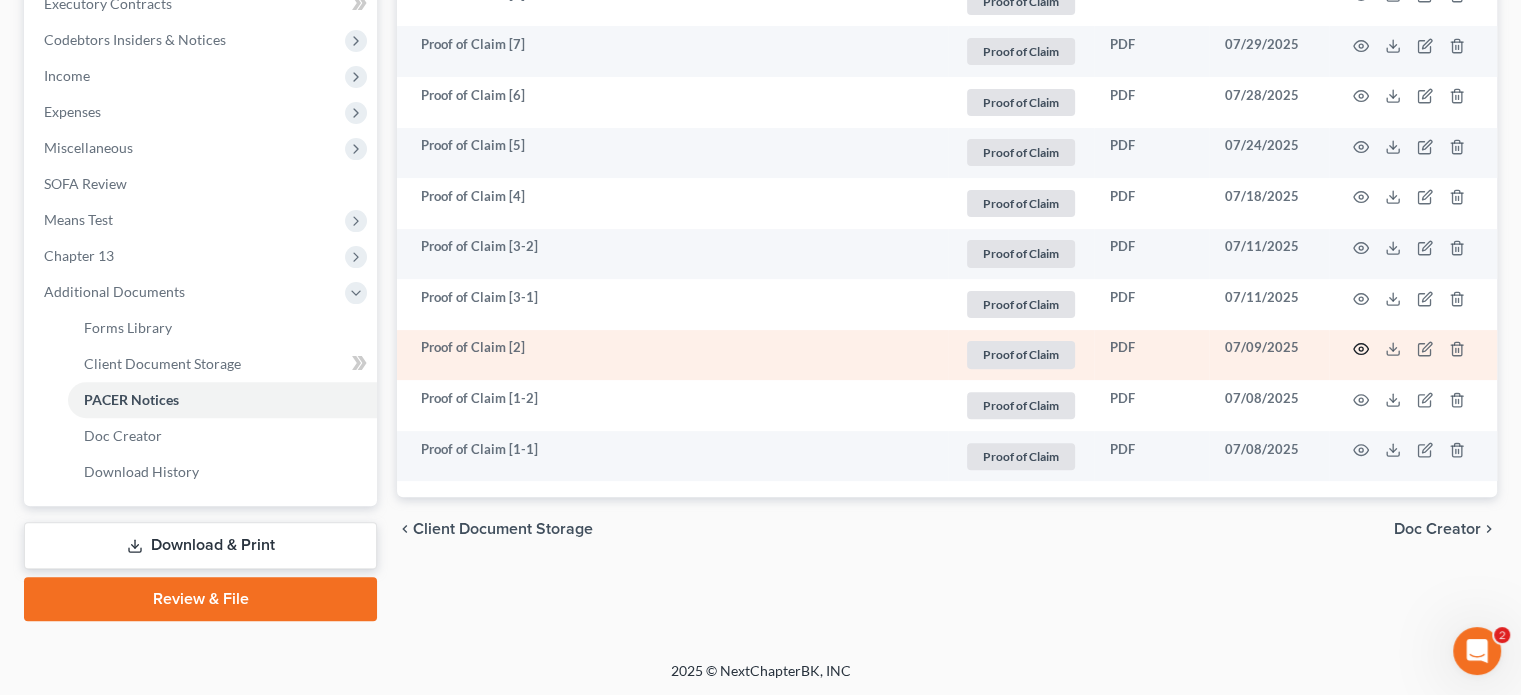 click 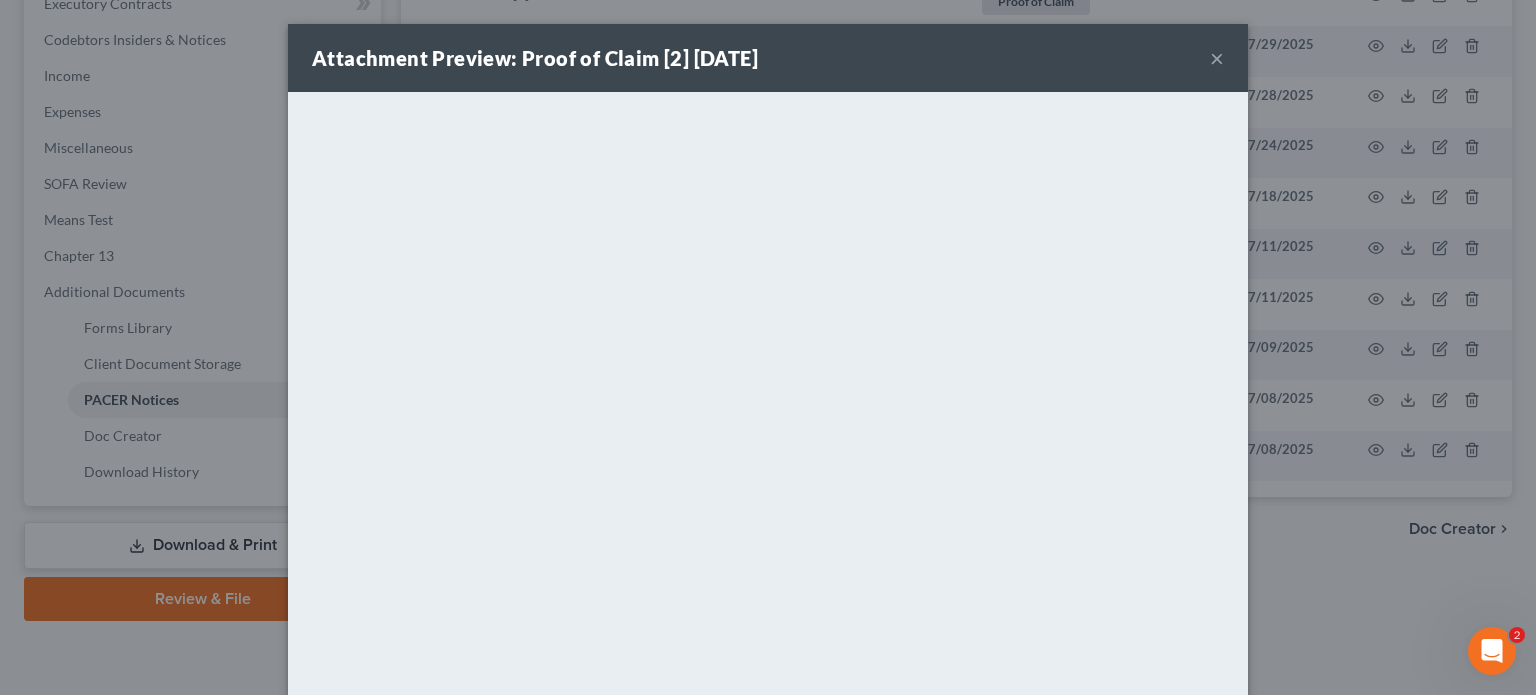click on "×" at bounding box center [1217, 58] 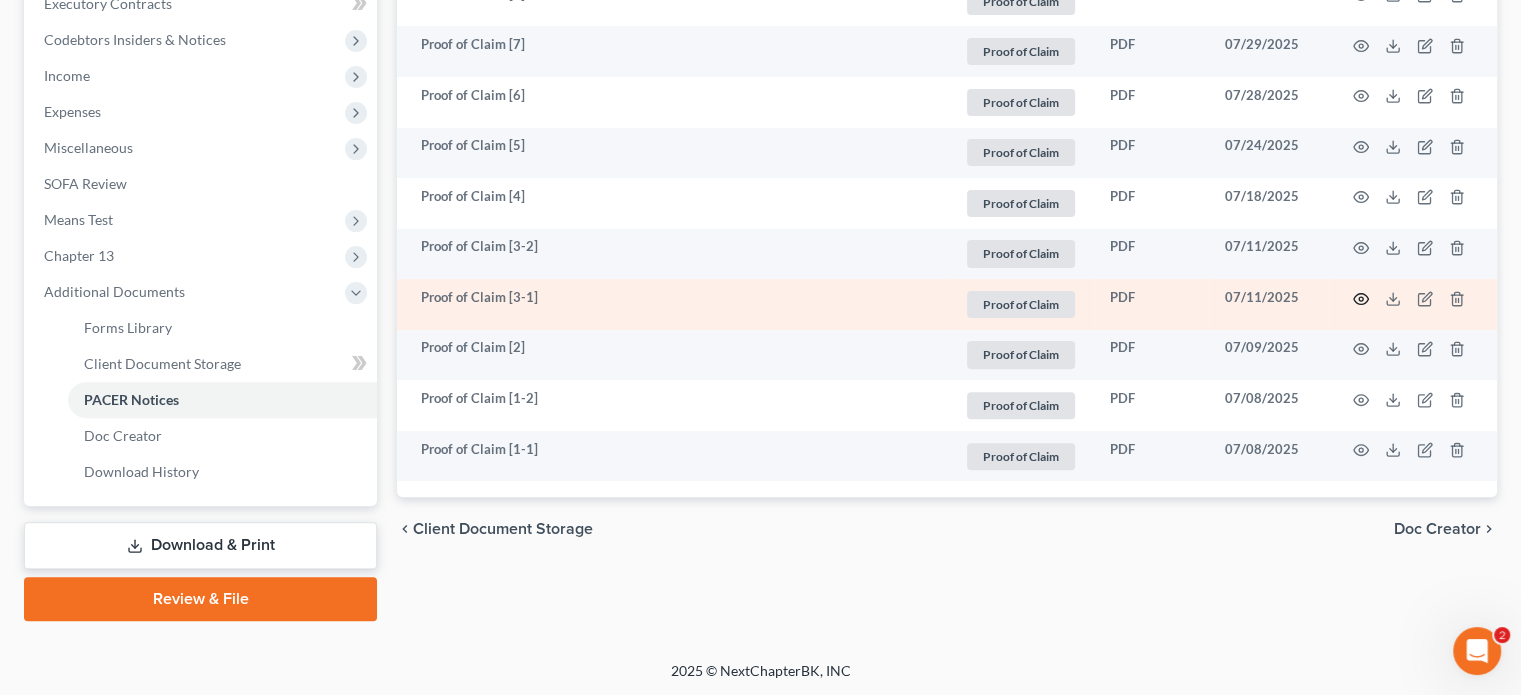 click 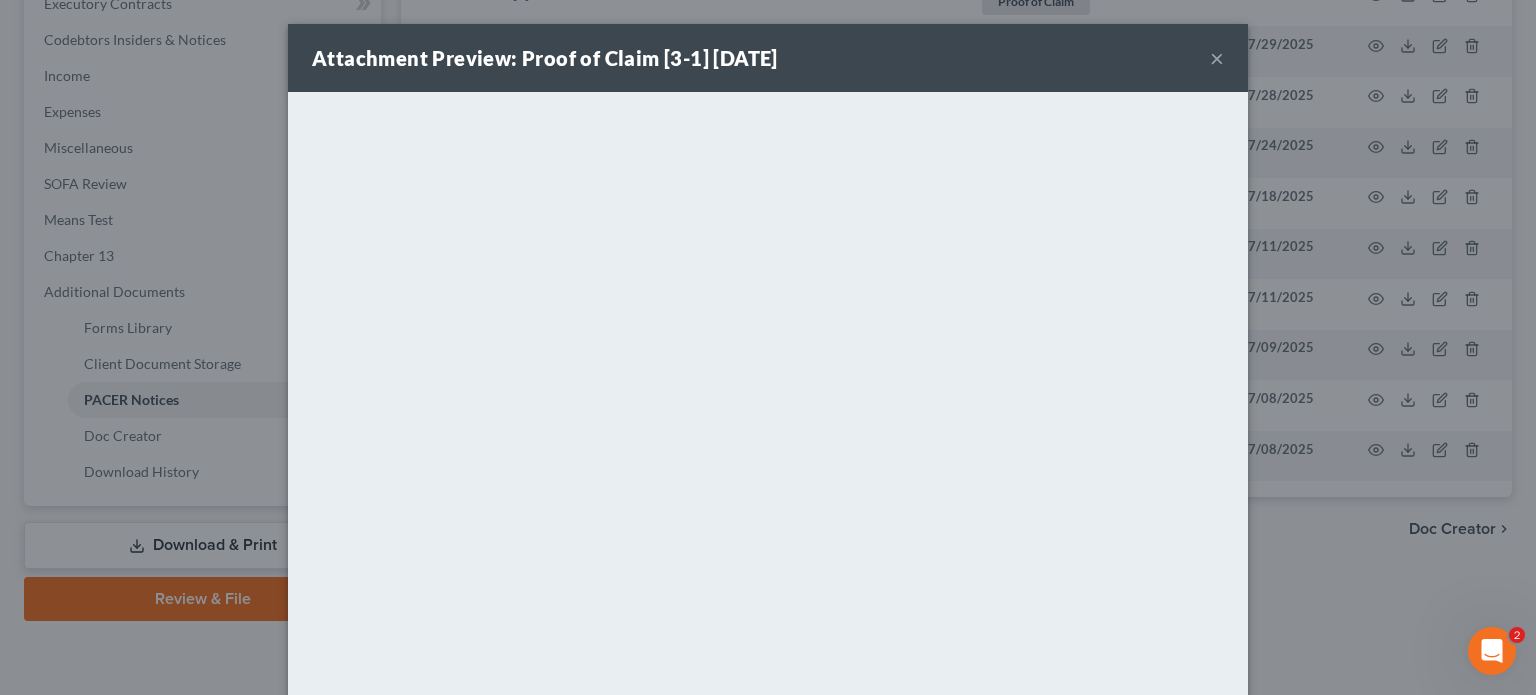 click on "×" at bounding box center [1217, 58] 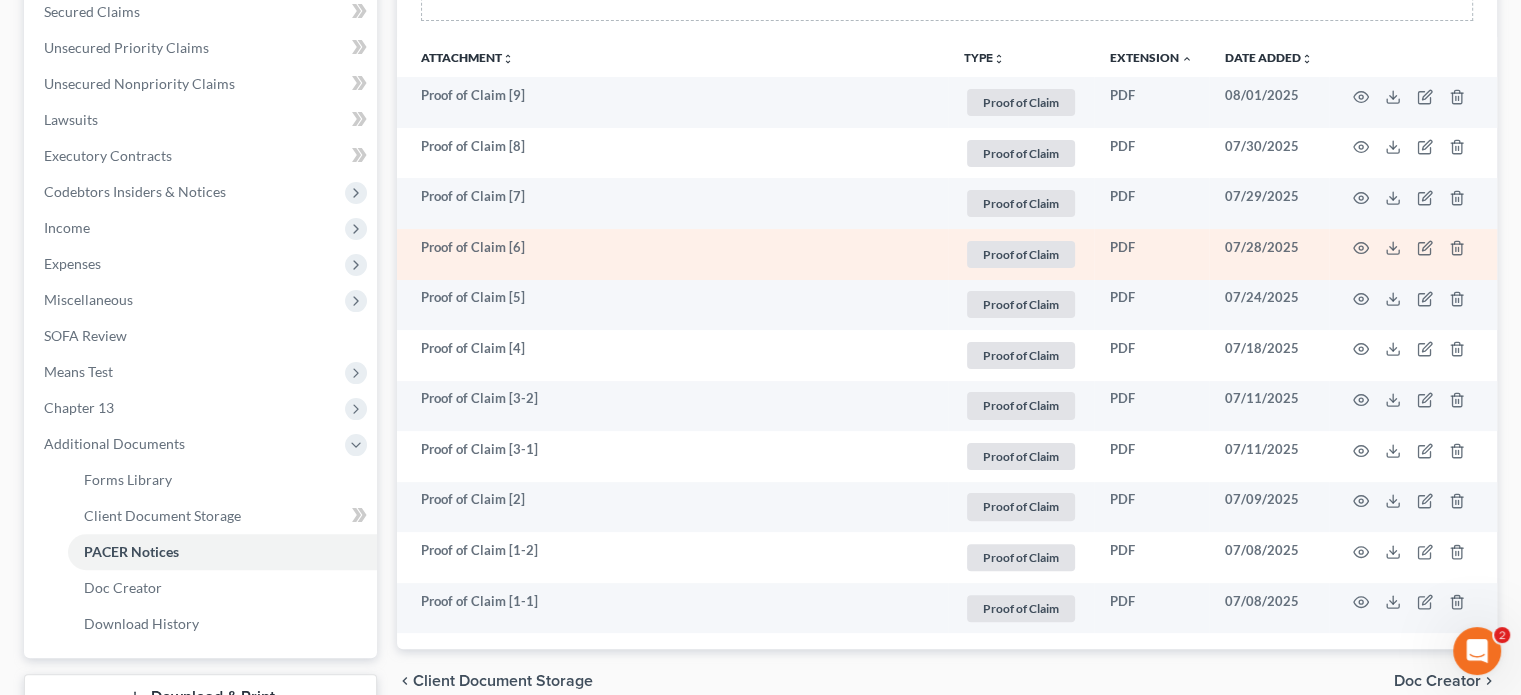 scroll, scrollTop: 382, scrollLeft: 0, axis: vertical 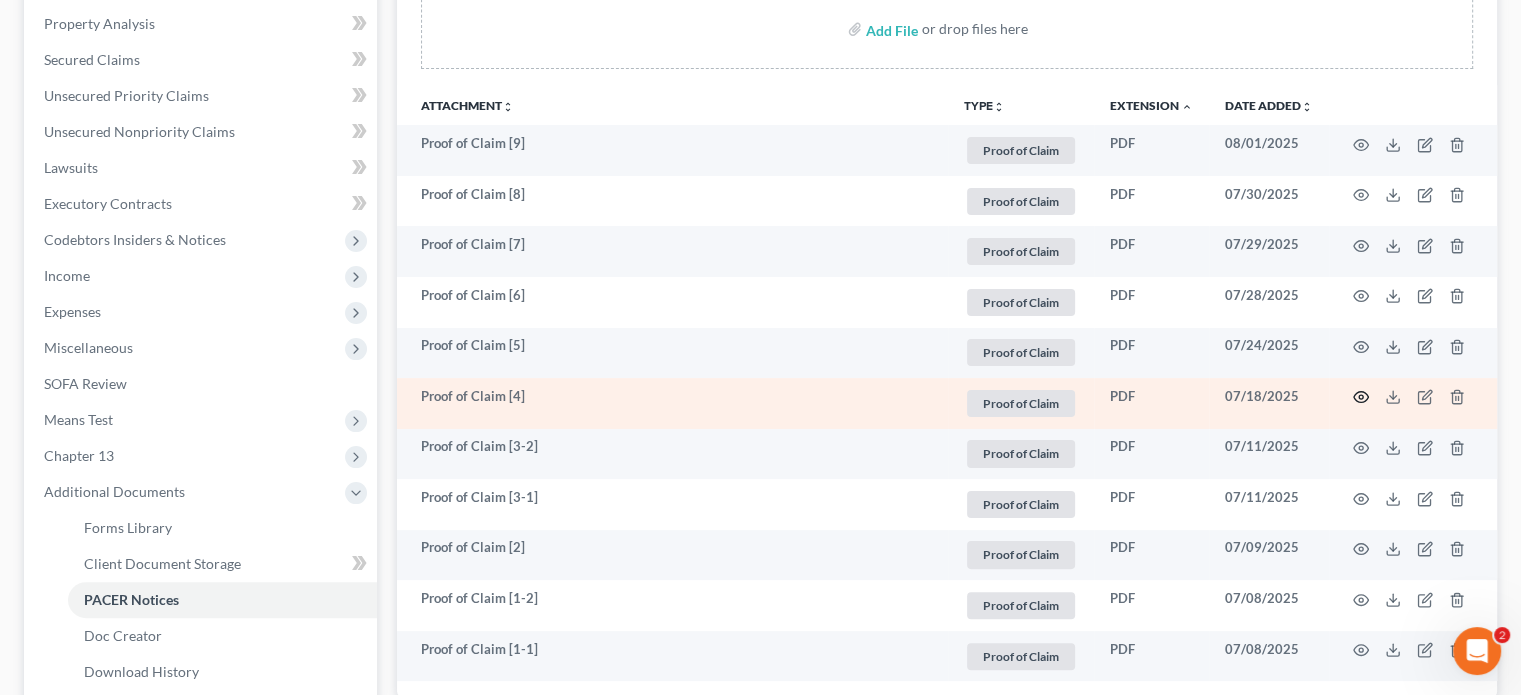 click 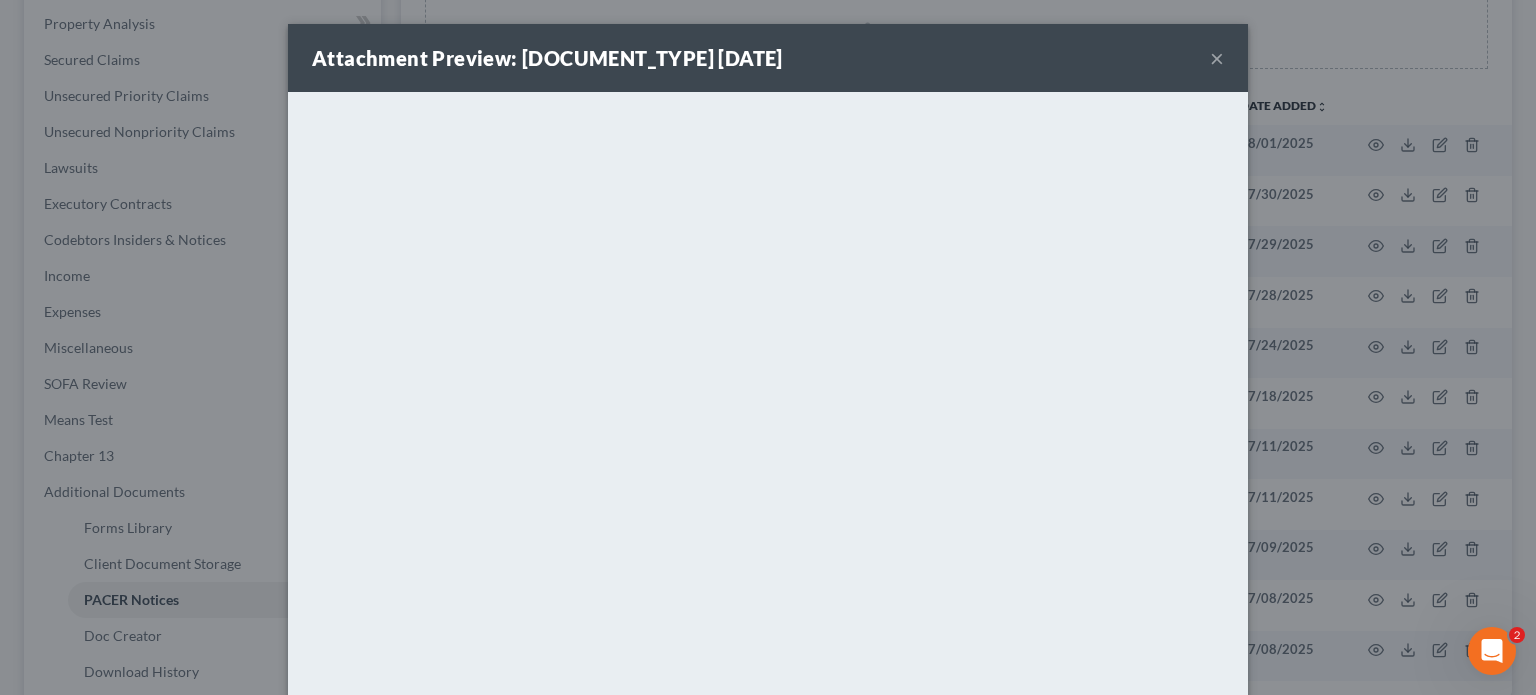 click on "×" at bounding box center [1217, 58] 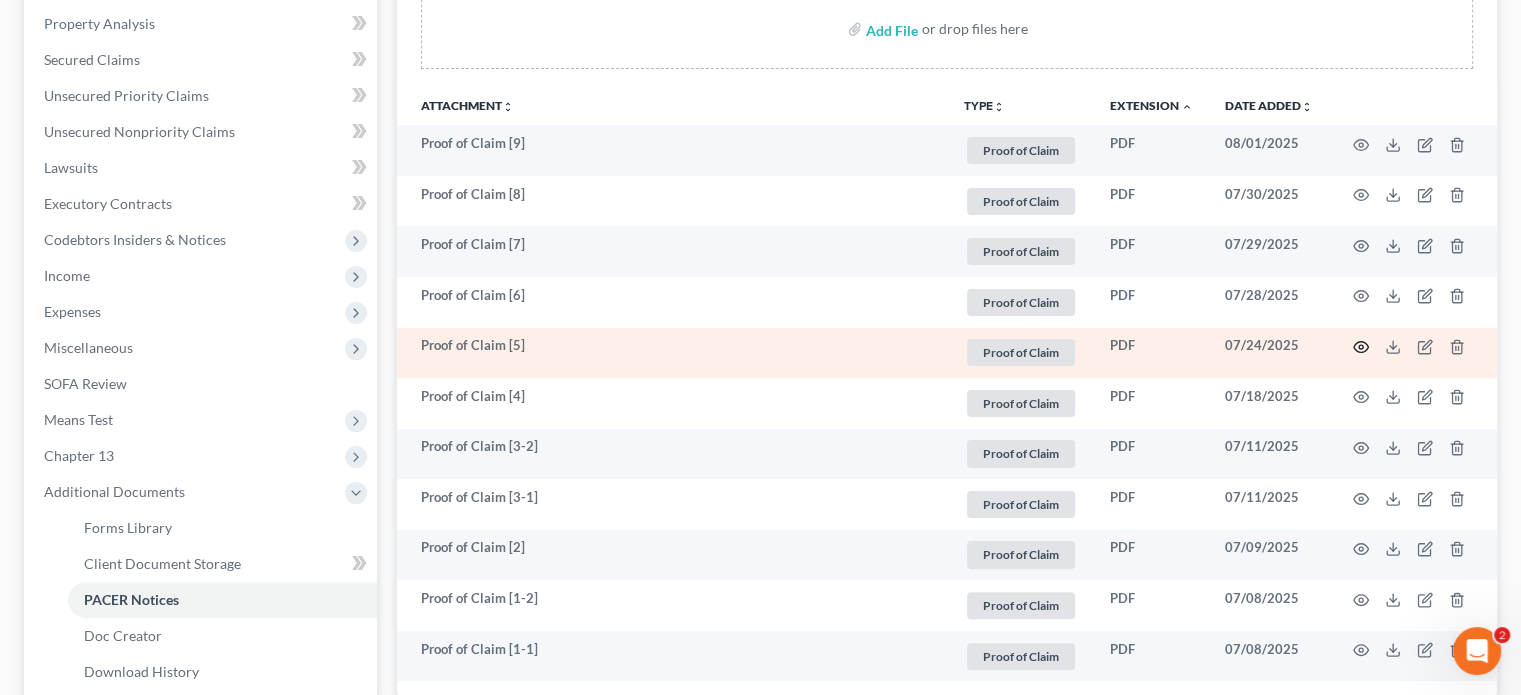 click 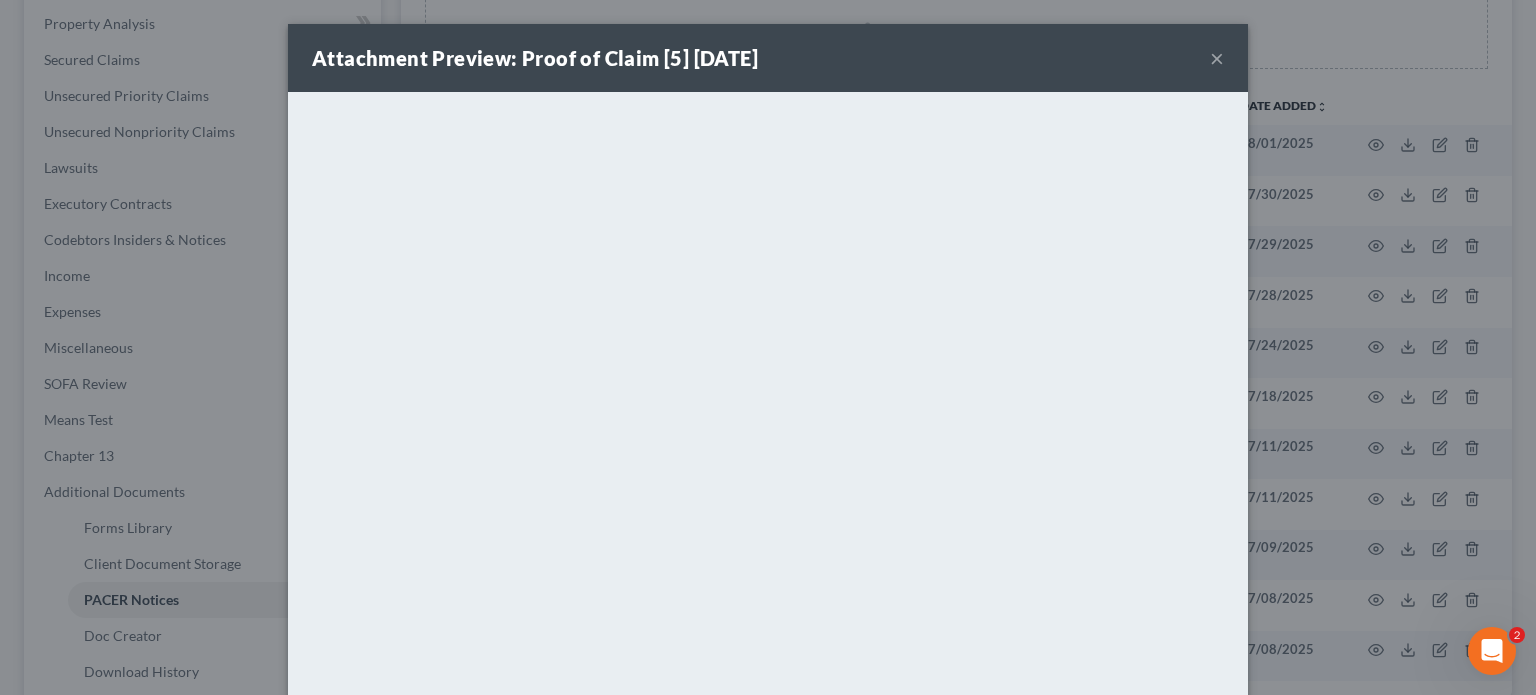 click on "×" at bounding box center (1217, 58) 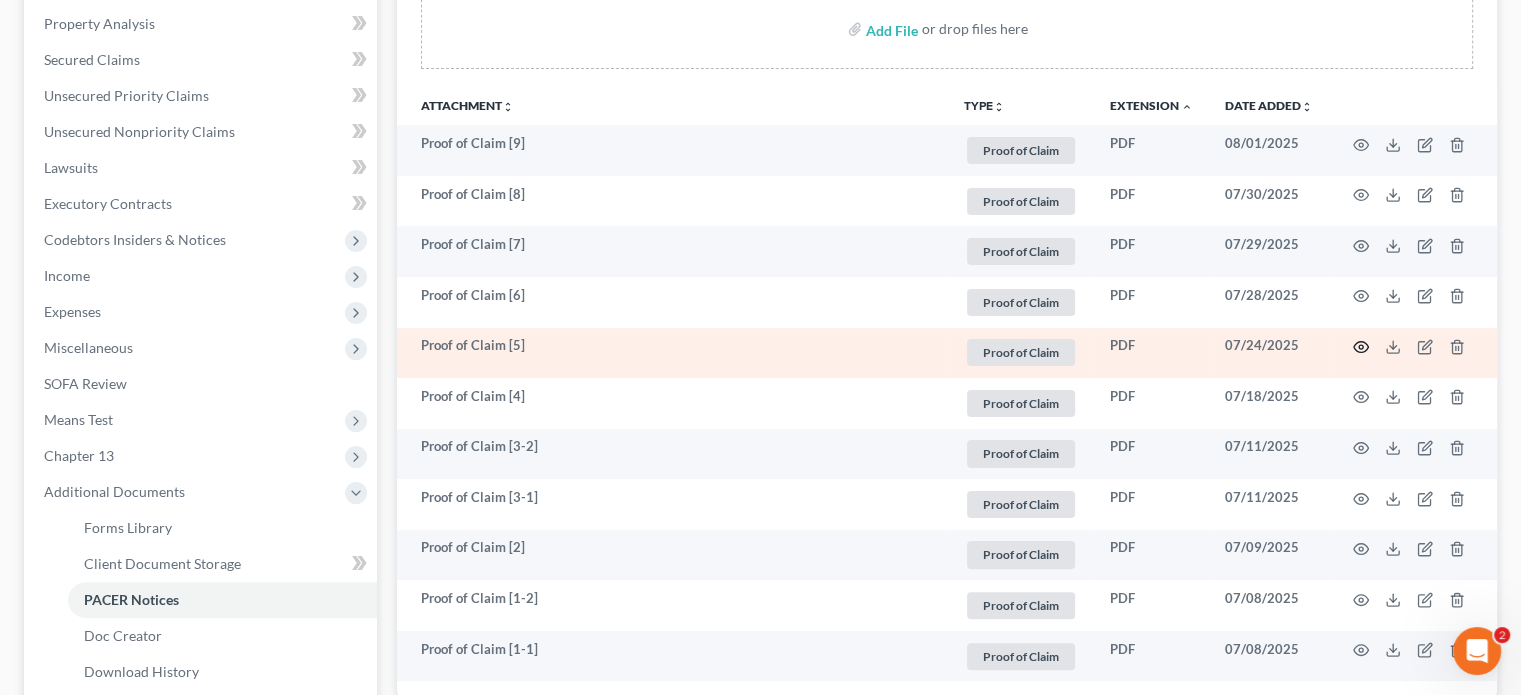 click 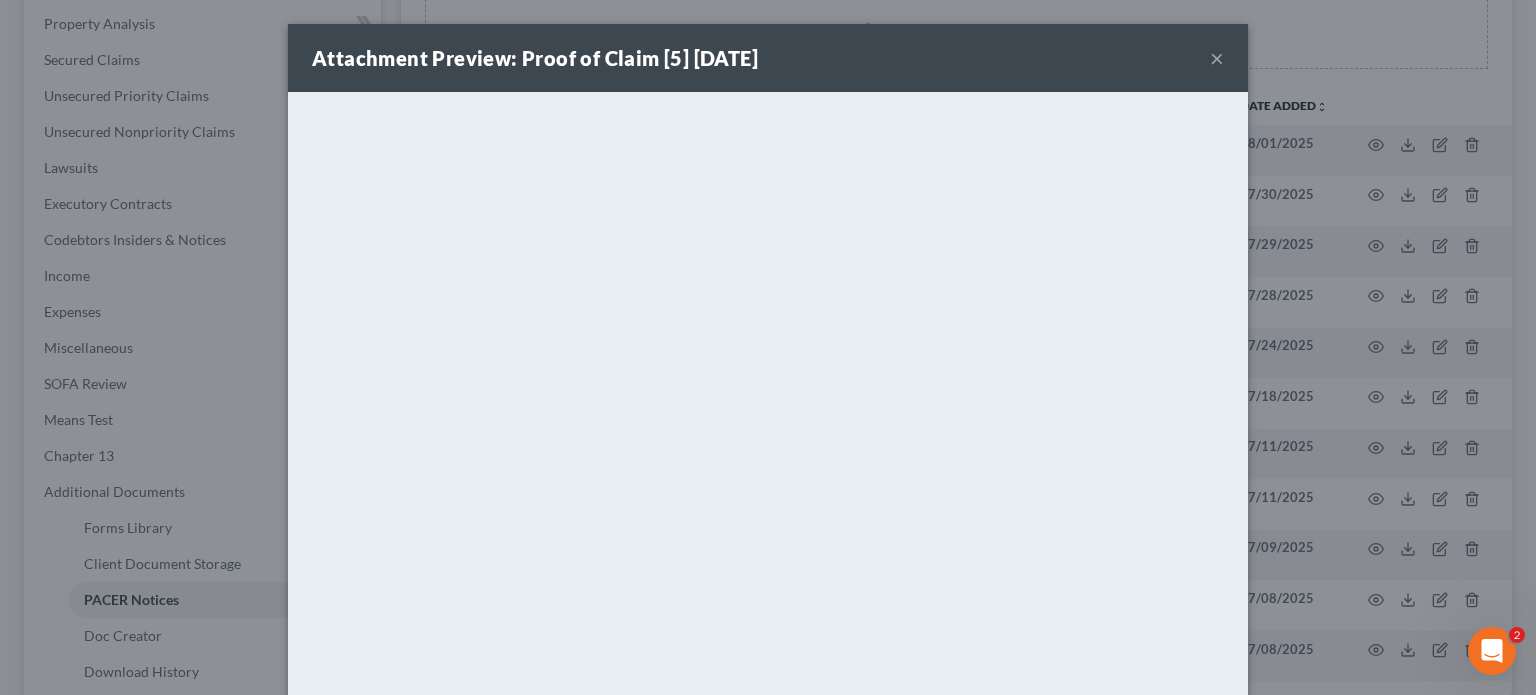 click on "×" at bounding box center [1217, 58] 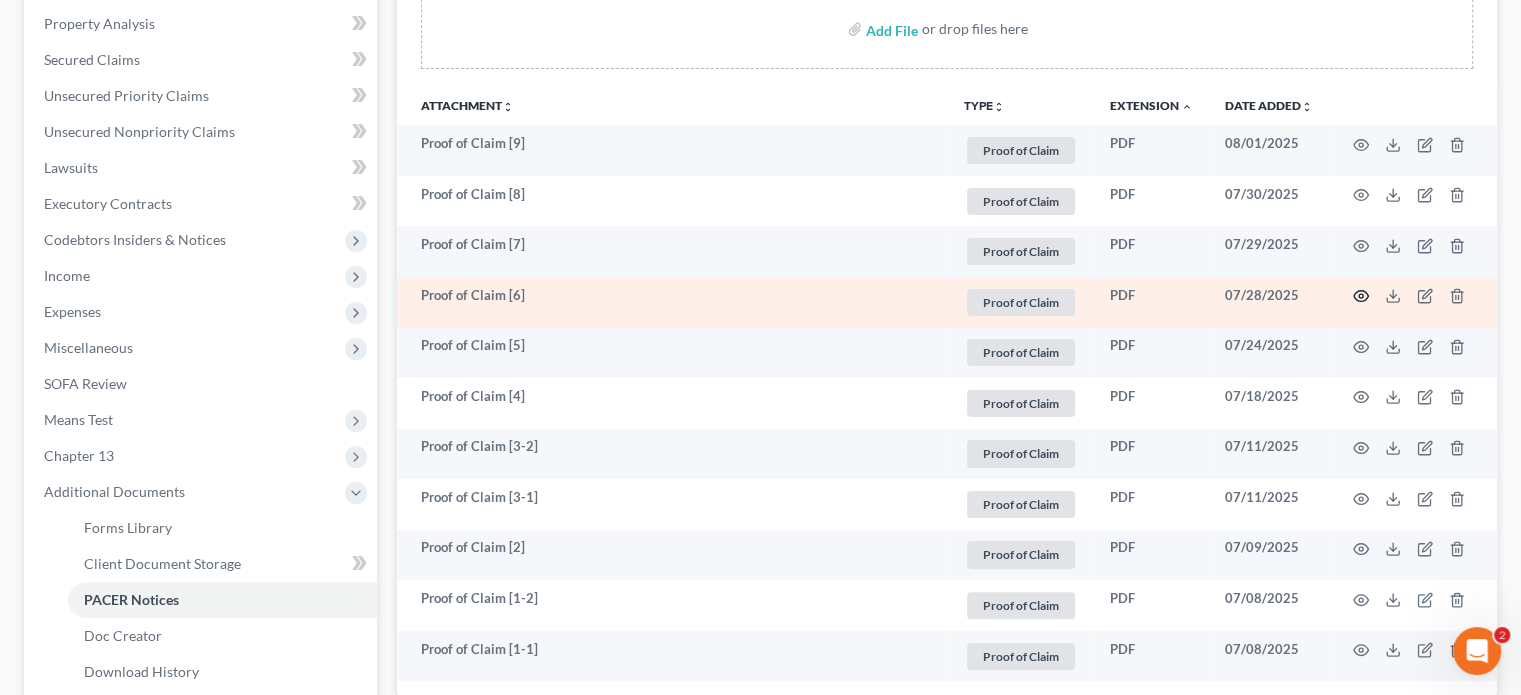 click 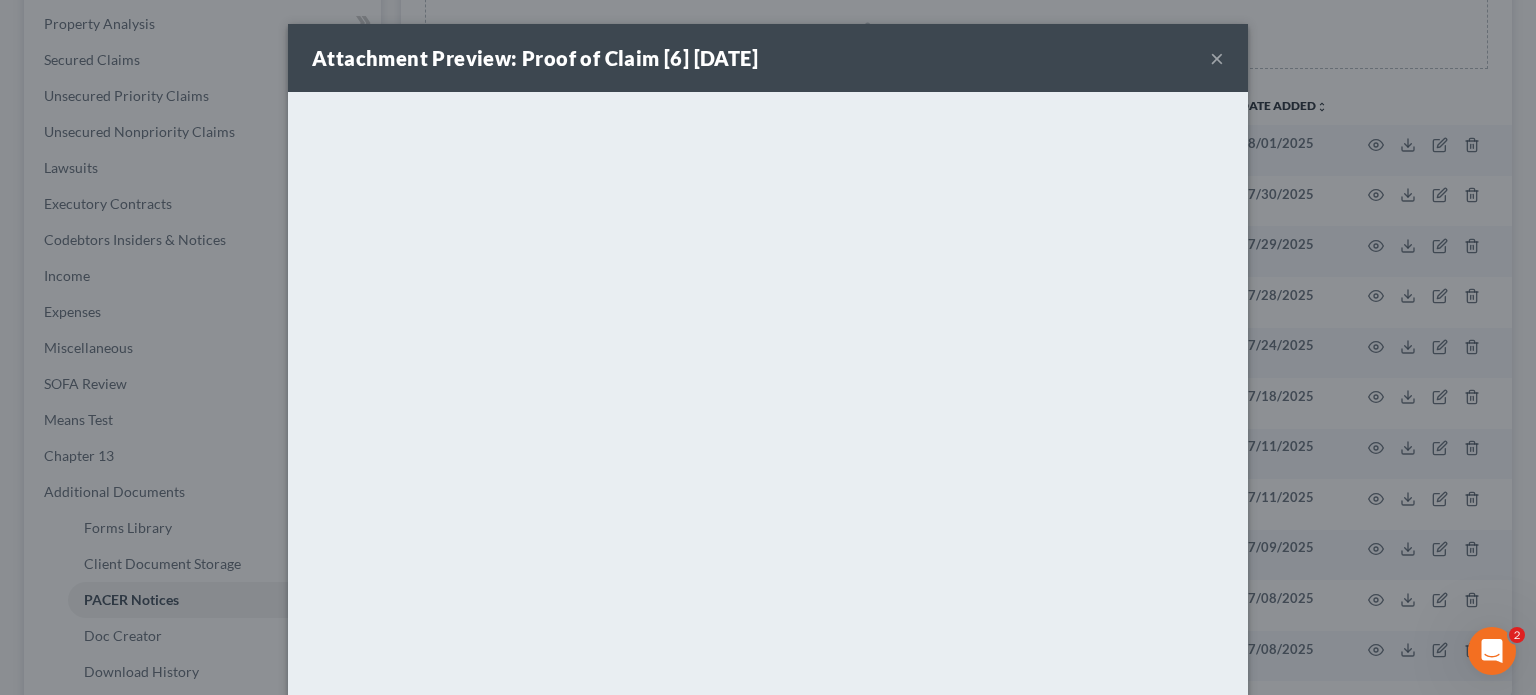 click on "×" at bounding box center [1217, 58] 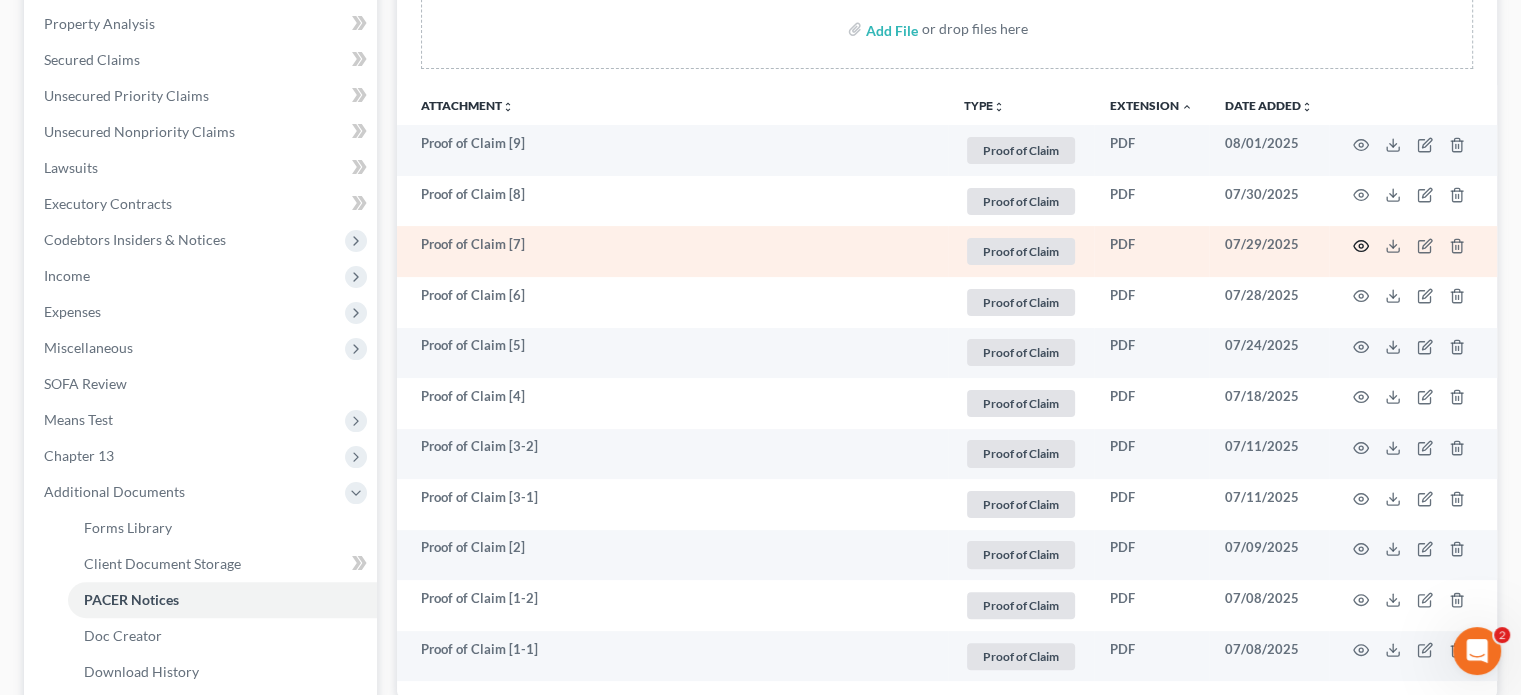 click 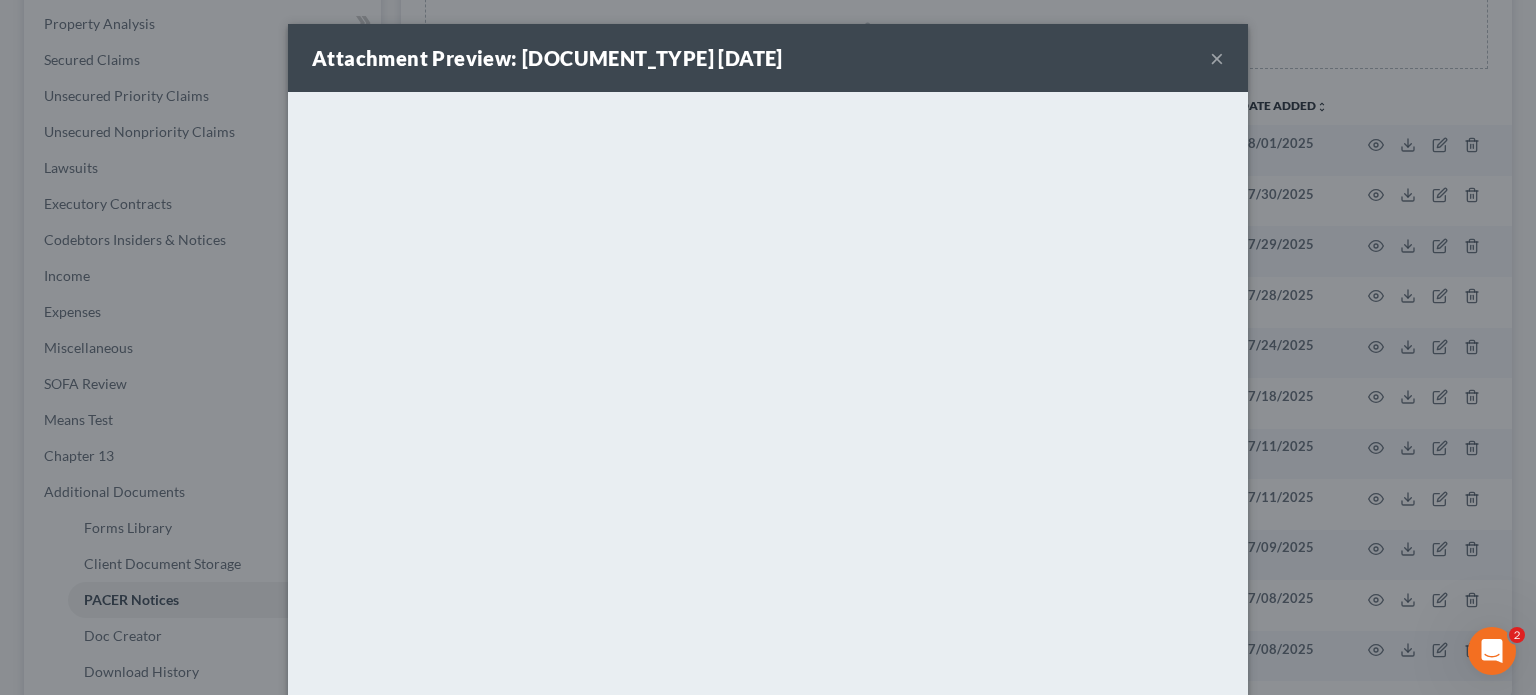 click on "×" at bounding box center (1217, 58) 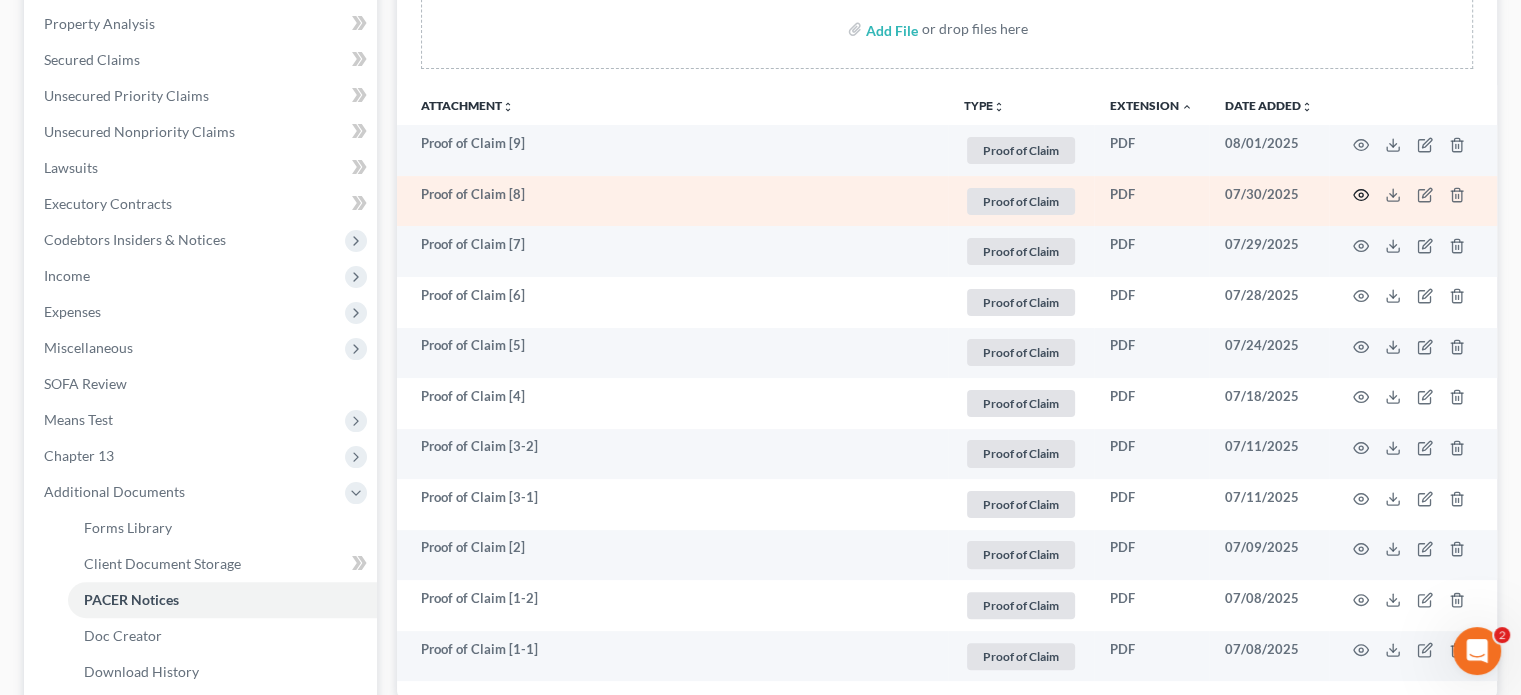 click 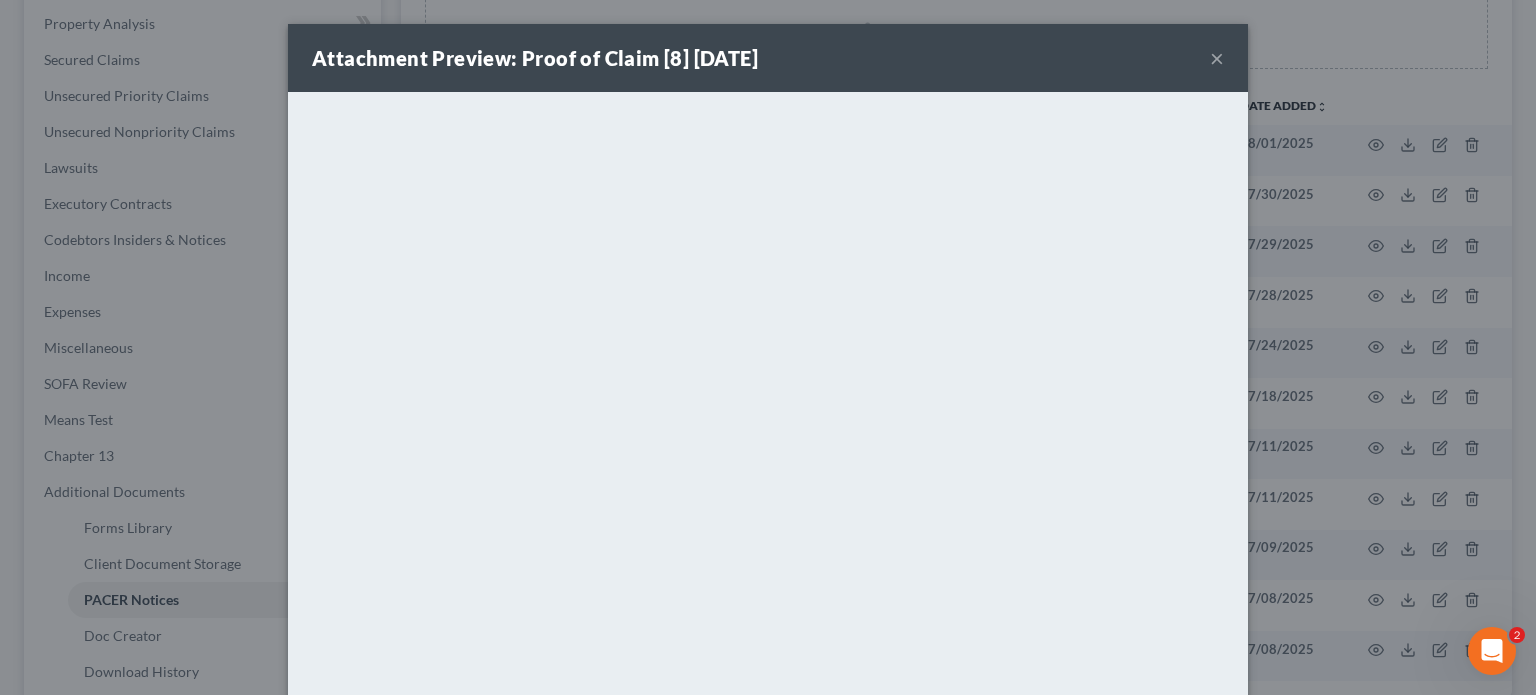click on "×" at bounding box center (1217, 58) 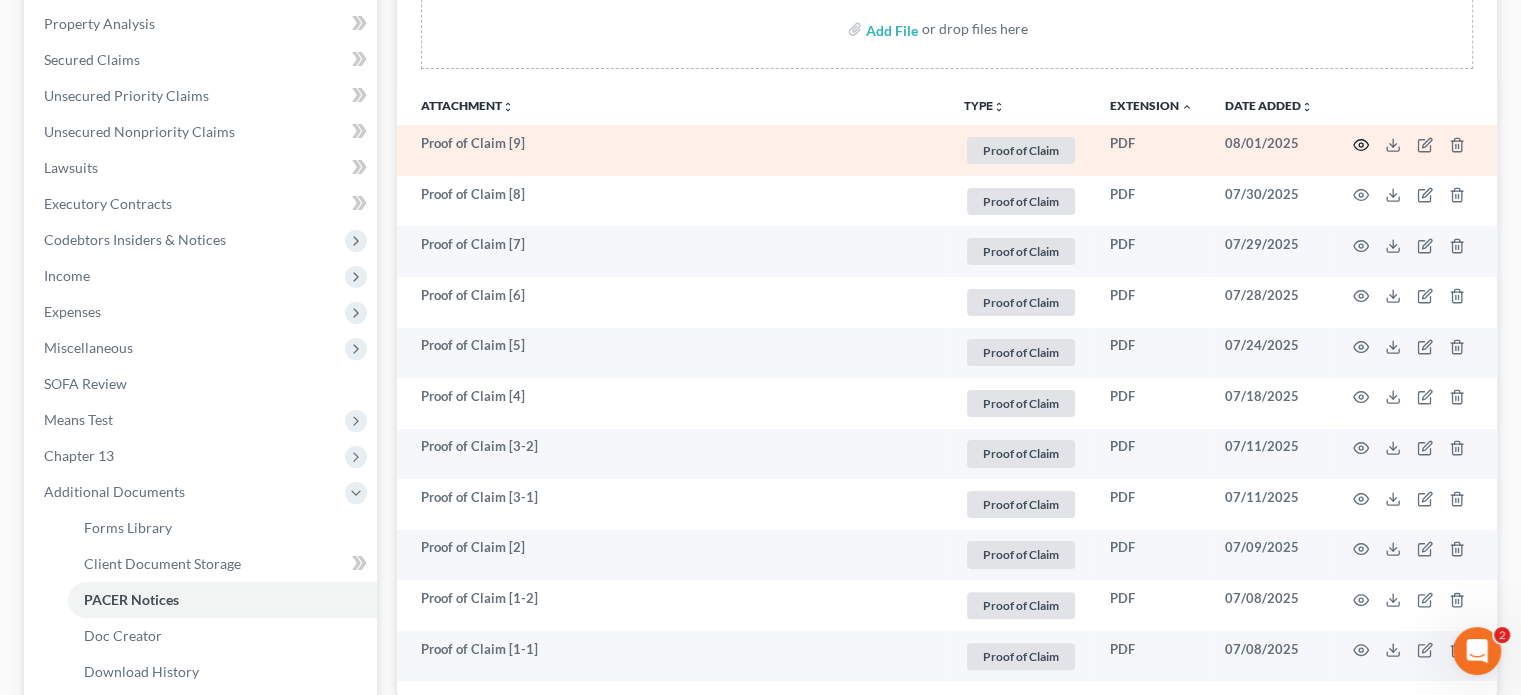 click 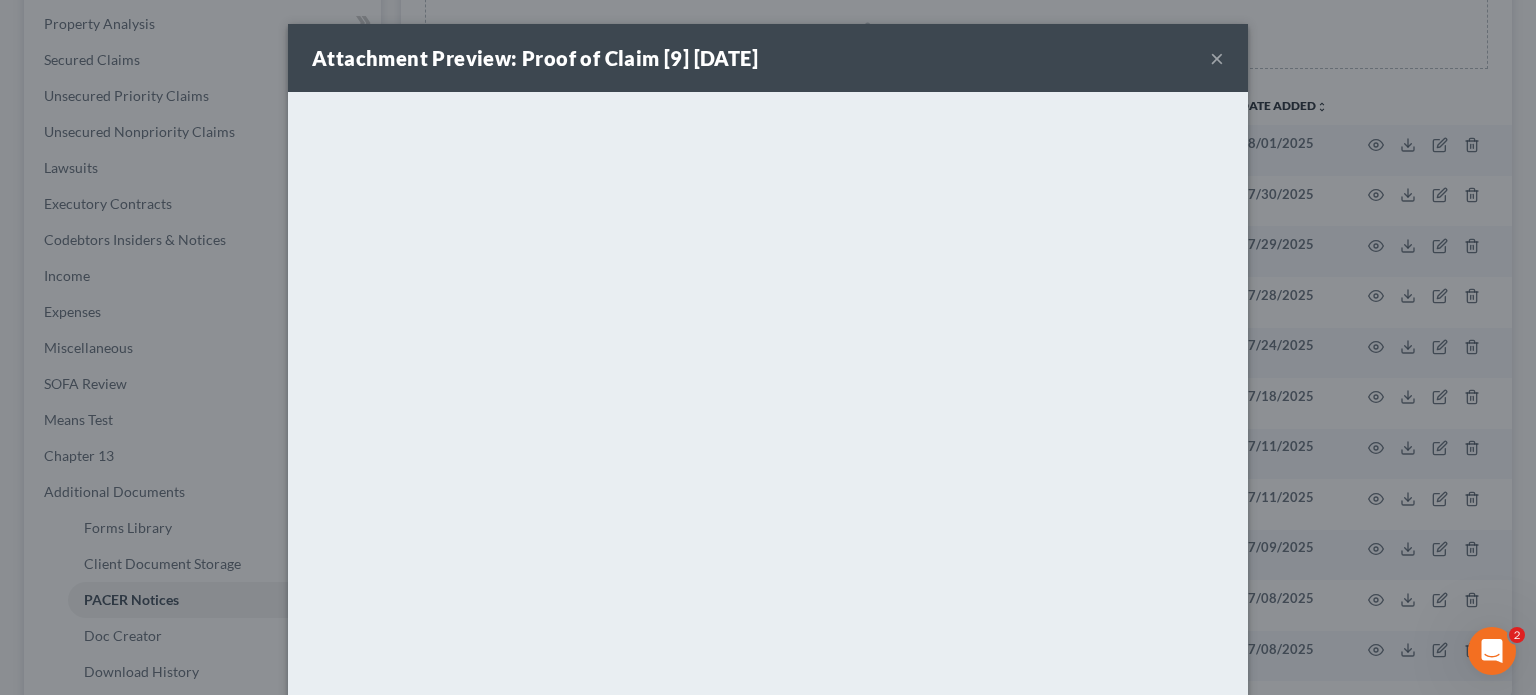 click on "×" at bounding box center (1217, 58) 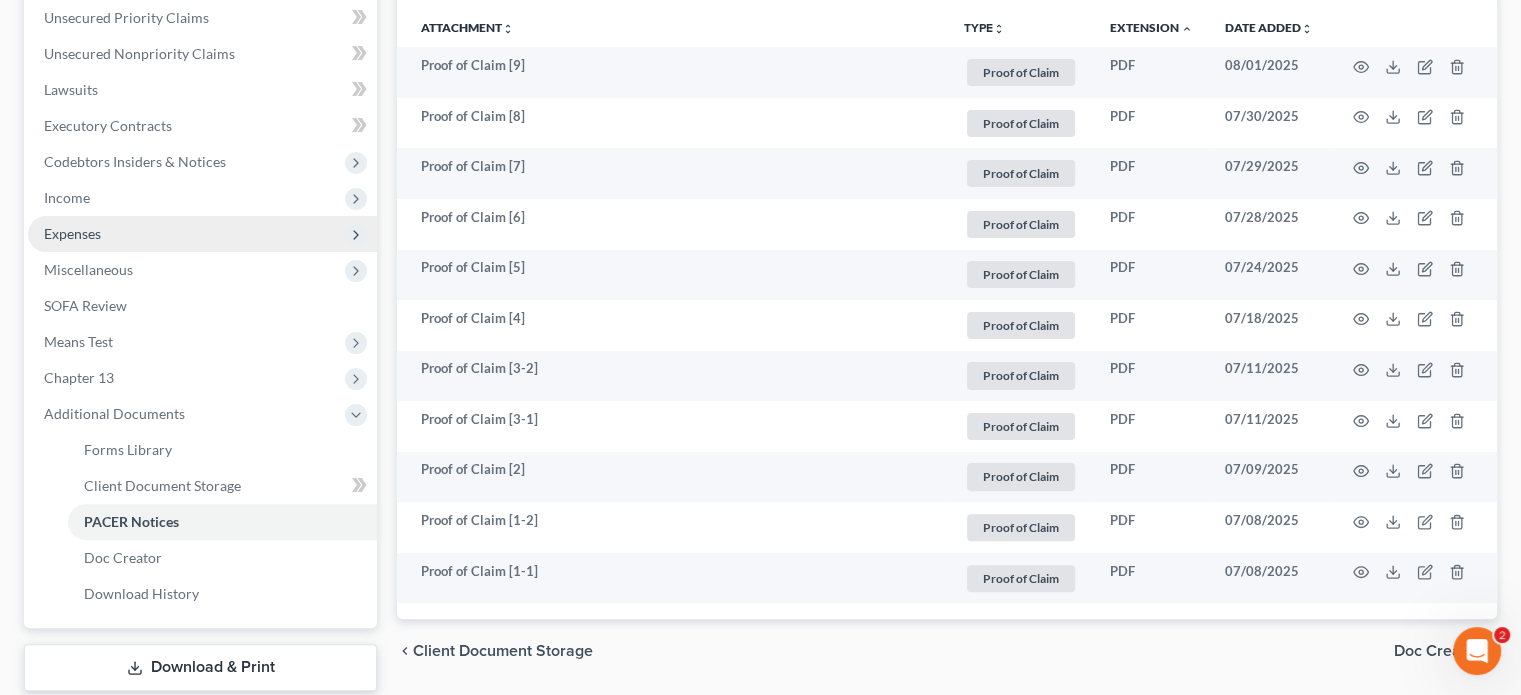 scroll, scrollTop: 482, scrollLeft: 0, axis: vertical 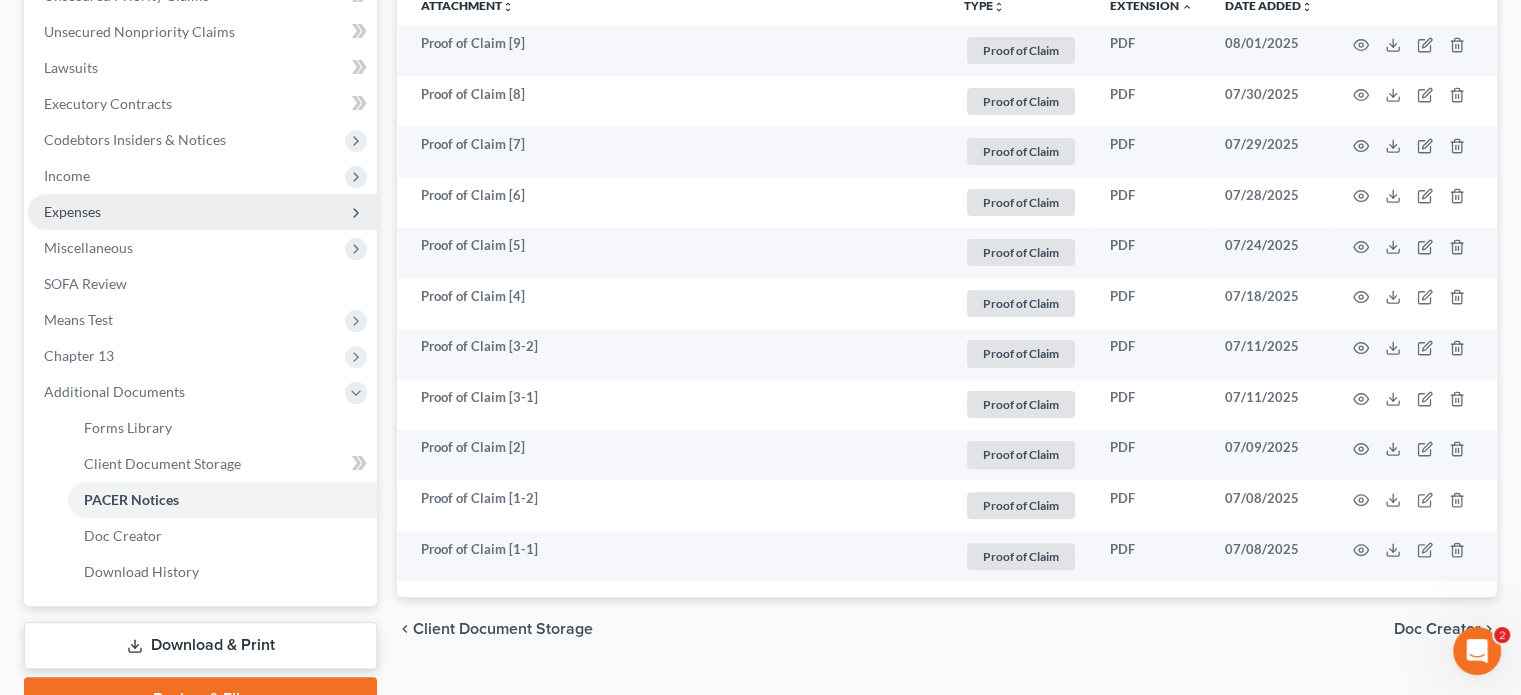 click on "Expenses" at bounding box center (72, 211) 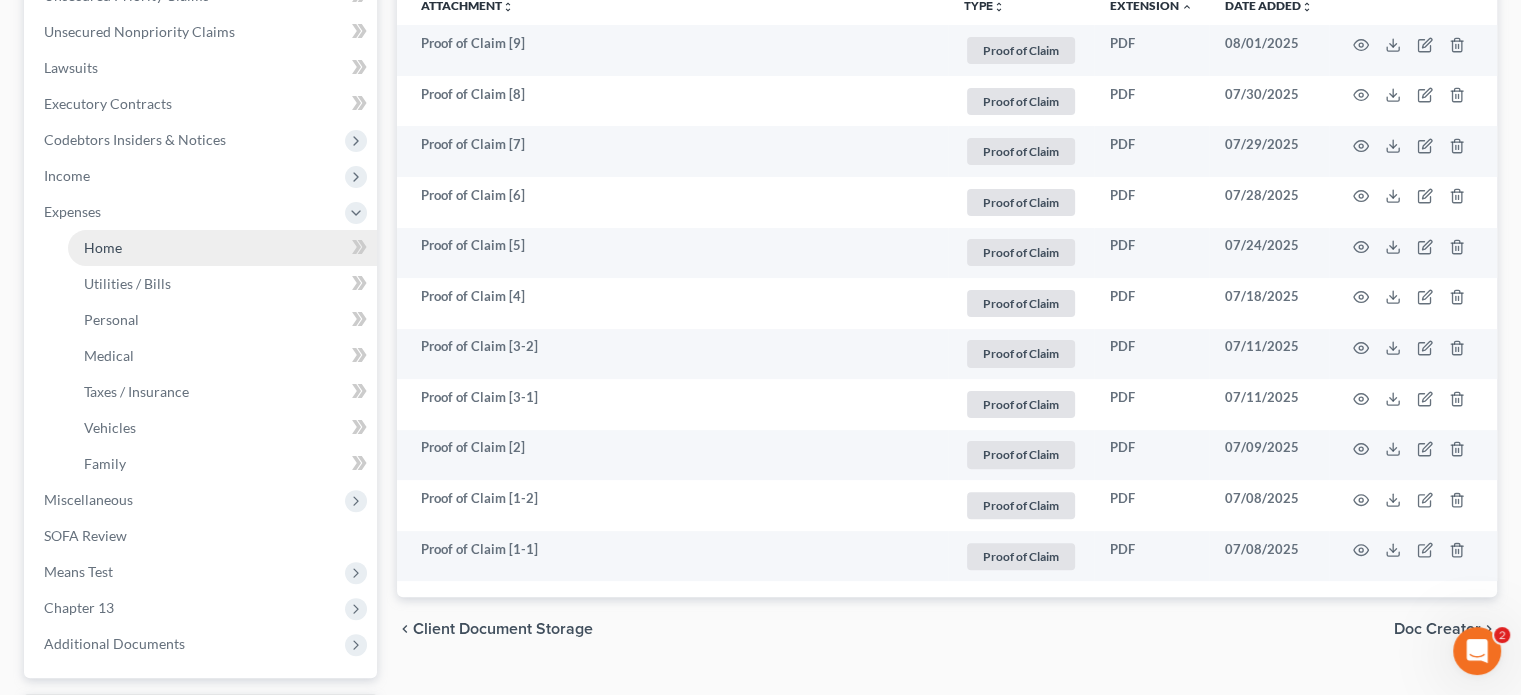 click on "Home" at bounding box center [103, 247] 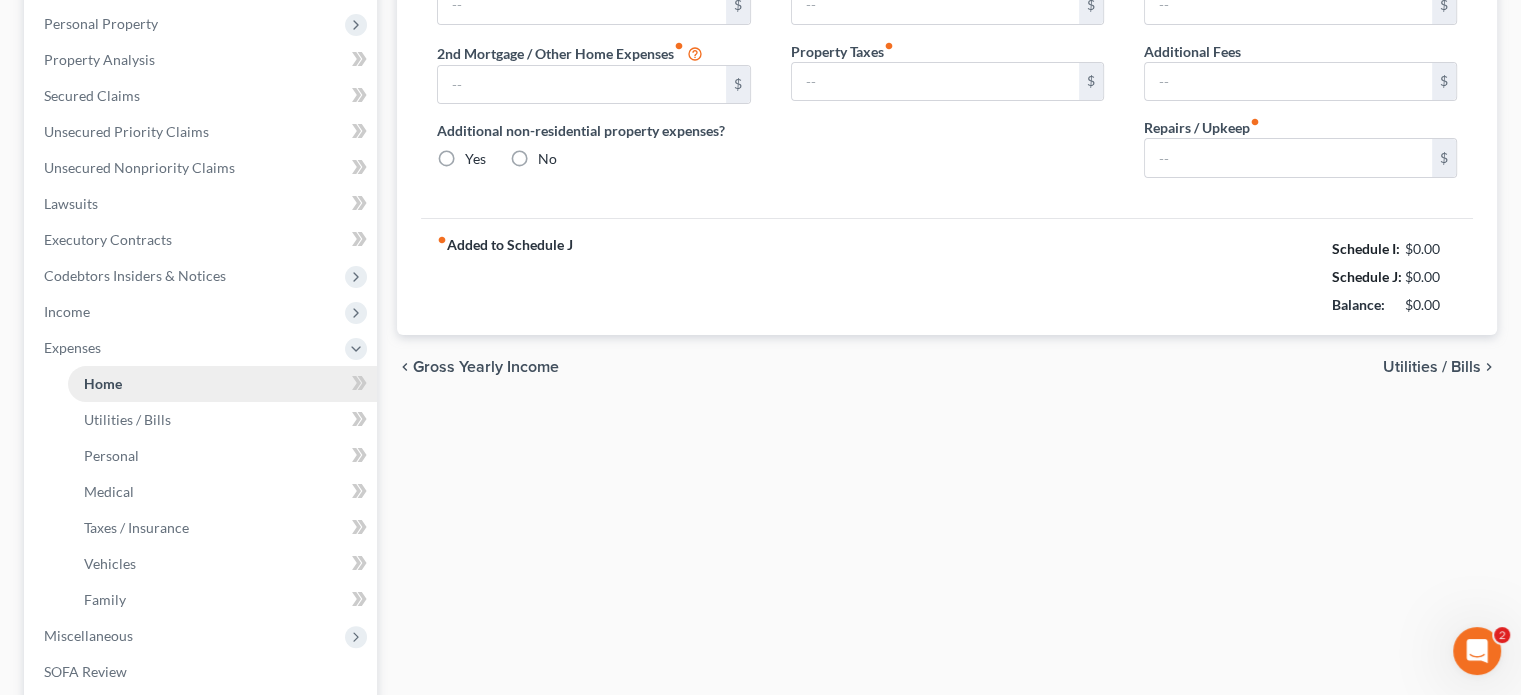 type on "1,700.00" 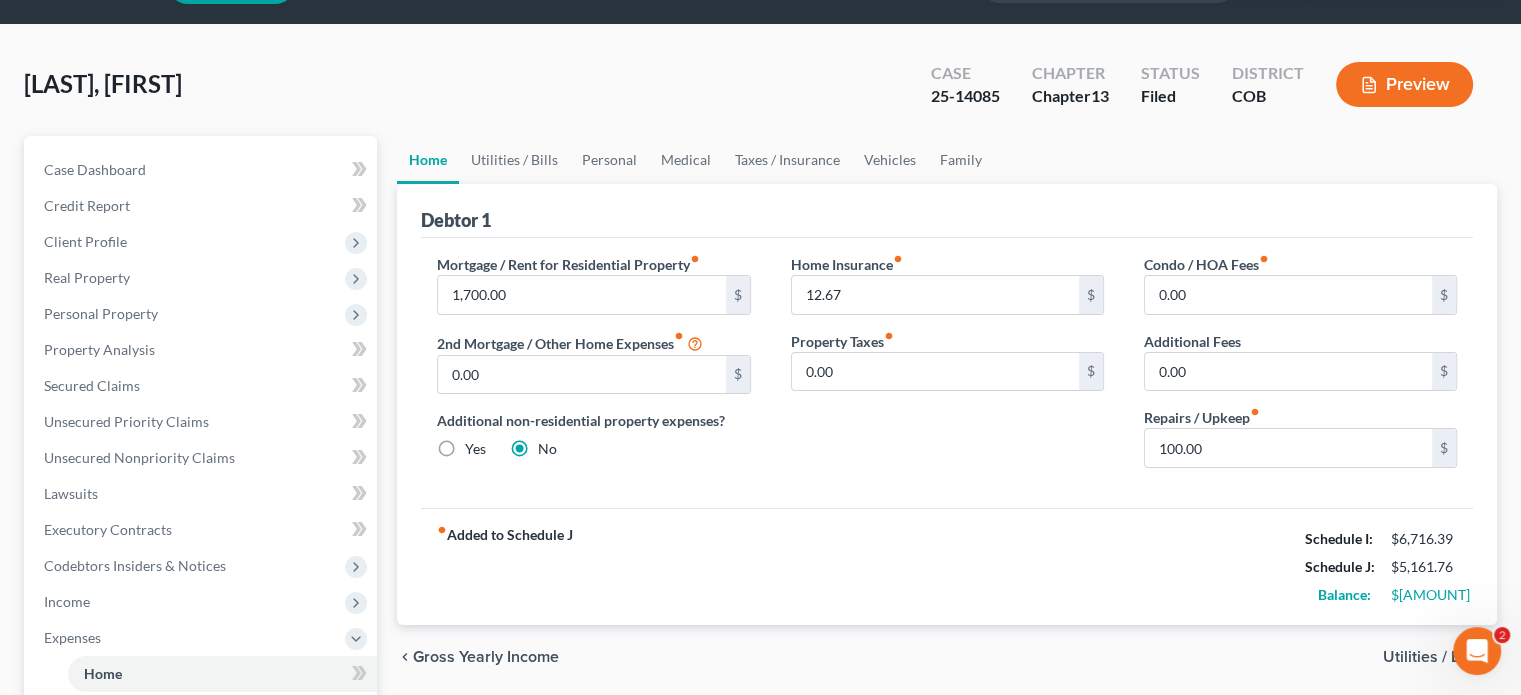 scroll, scrollTop: 100, scrollLeft: 0, axis: vertical 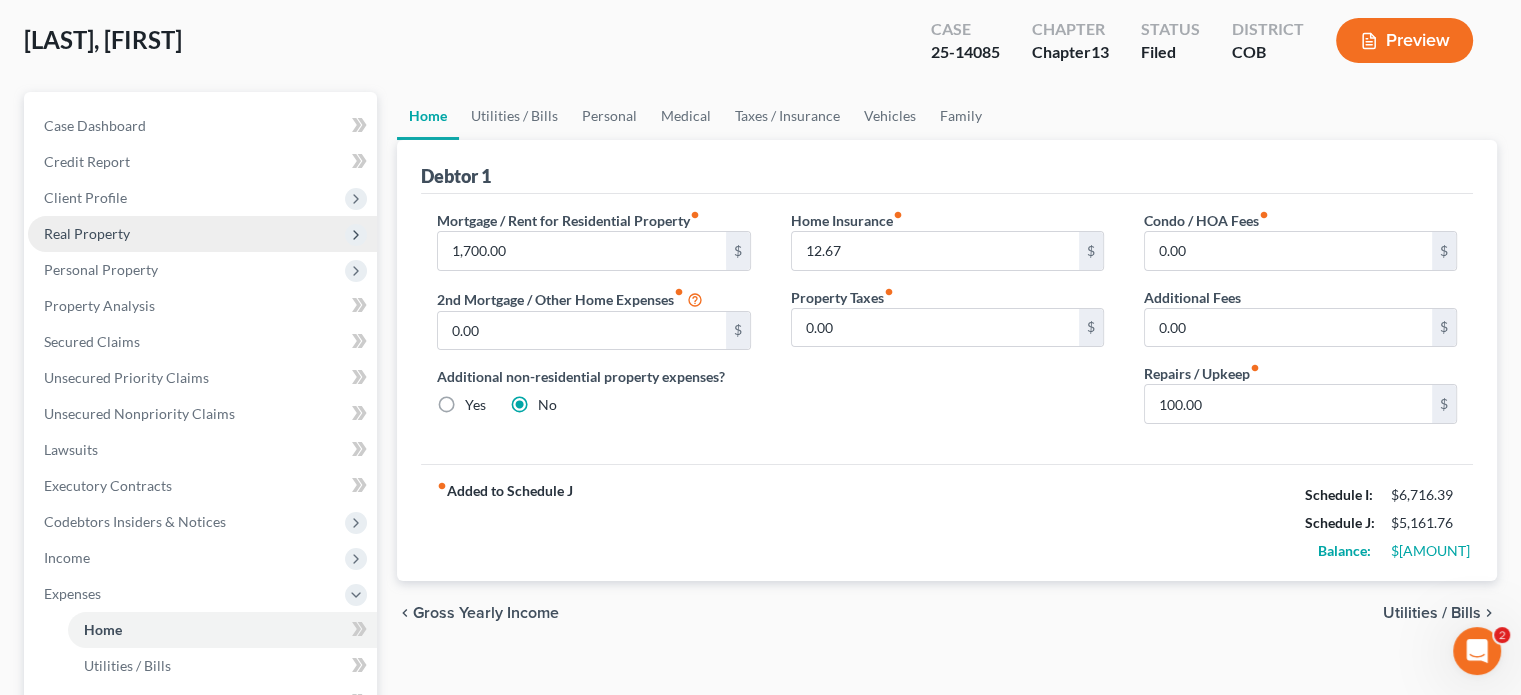 click on "Real Property" at bounding box center (87, 233) 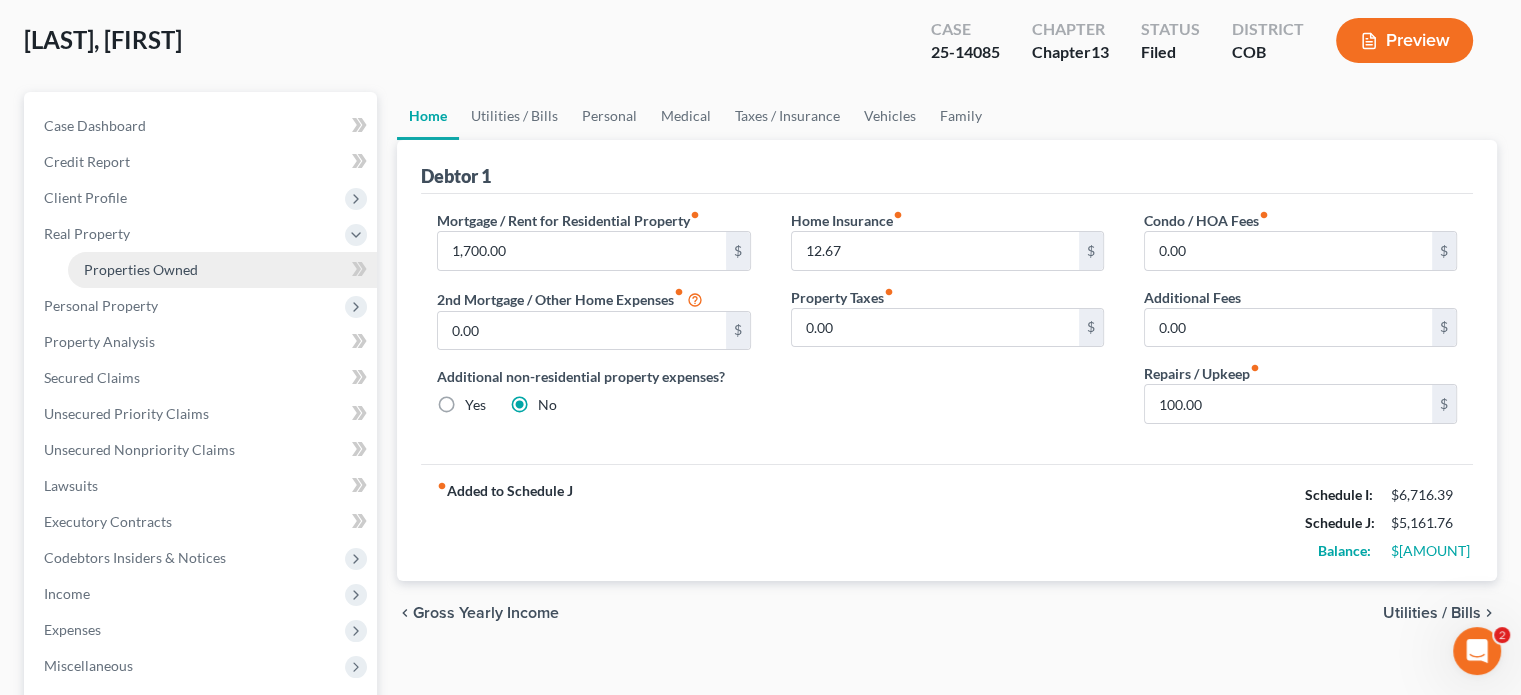 click on "Properties Owned" at bounding box center [141, 269] 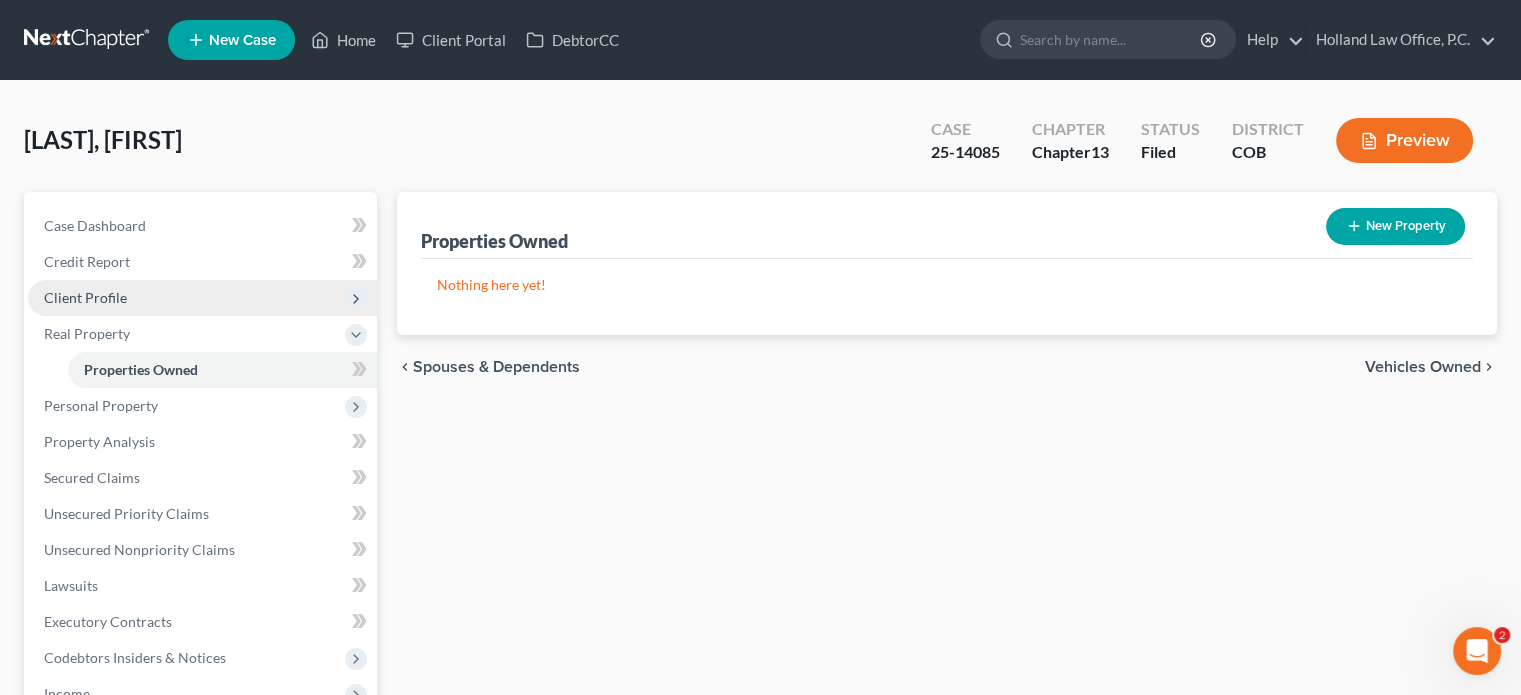 scroll, scrollTop: 200, scrollLeft: 0, axis: vertical 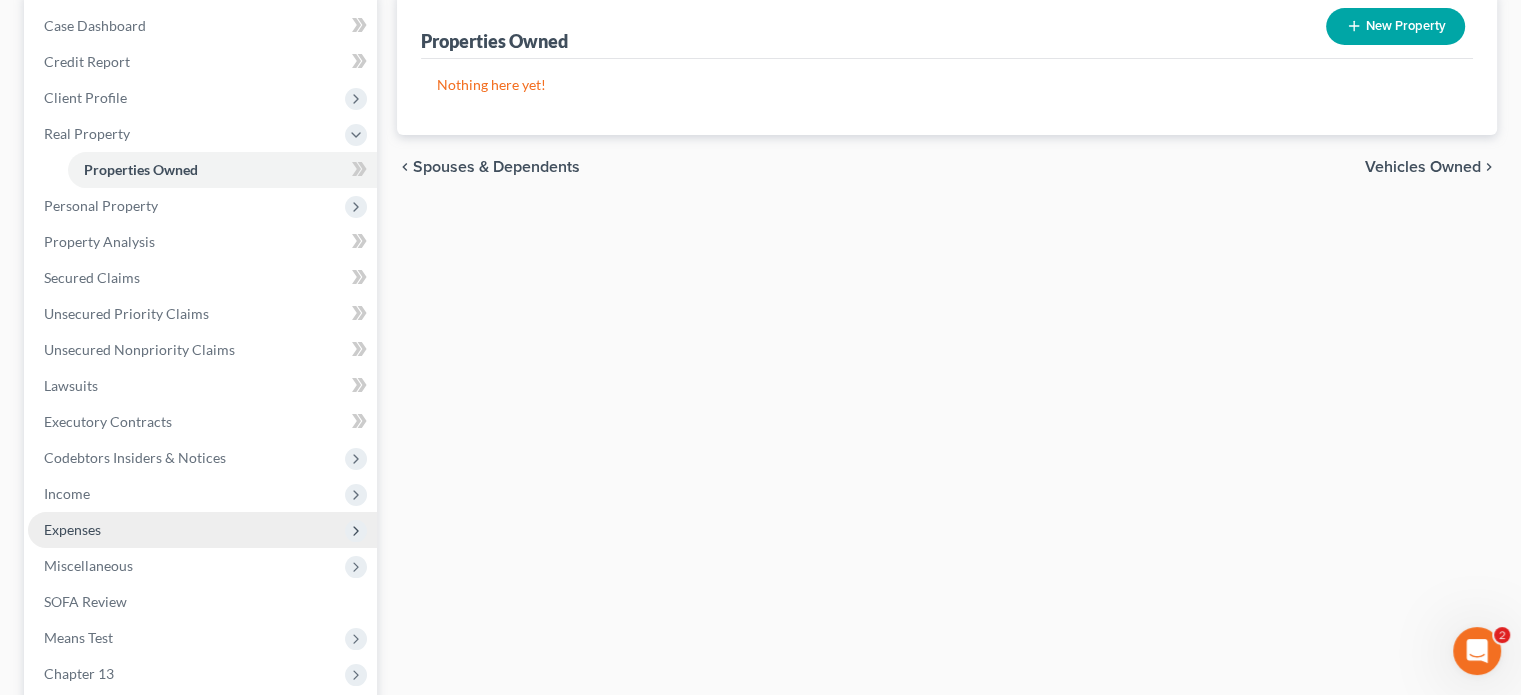 click on "Expenses" at bounding box center [72, 529] 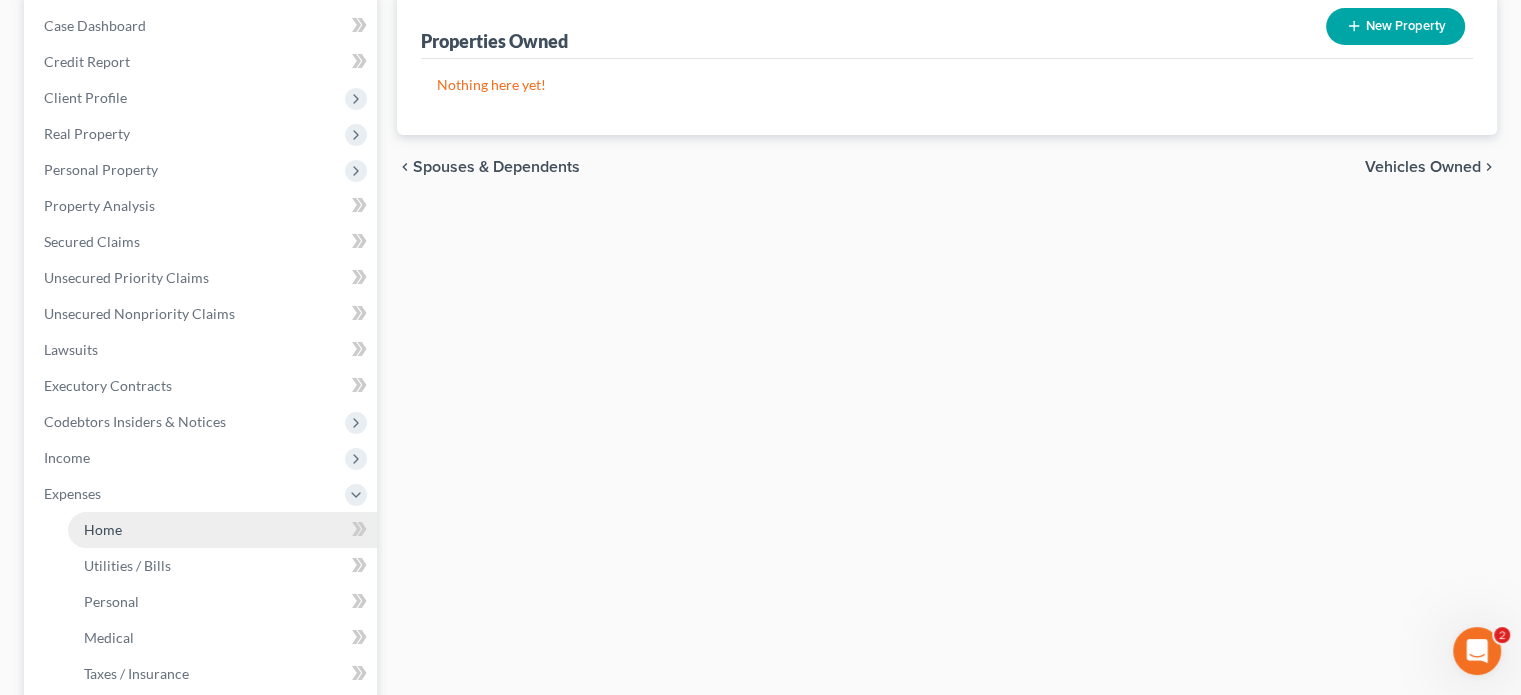 click on "Home" at bounding box center (103, 529) 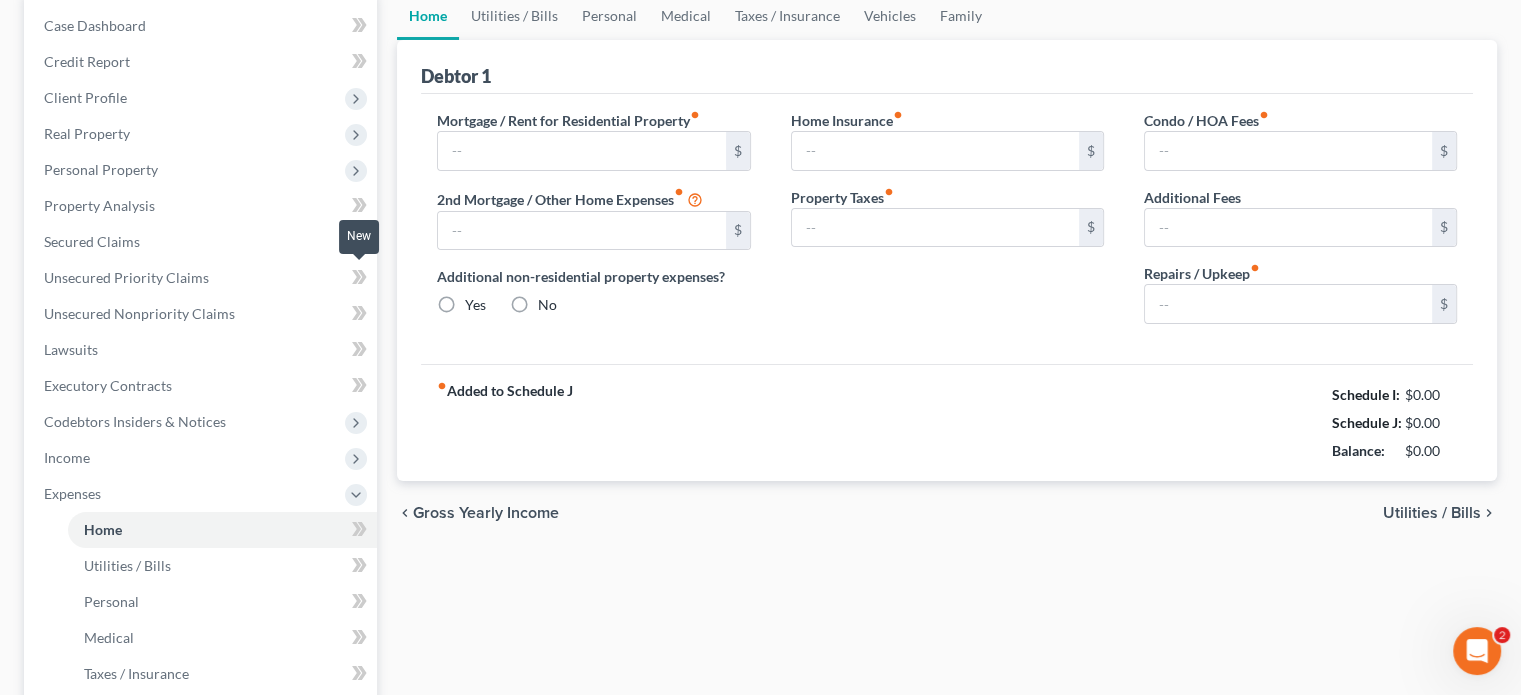 scroll, scrollTop: 37, scrollLeft: 0, axis: vertical 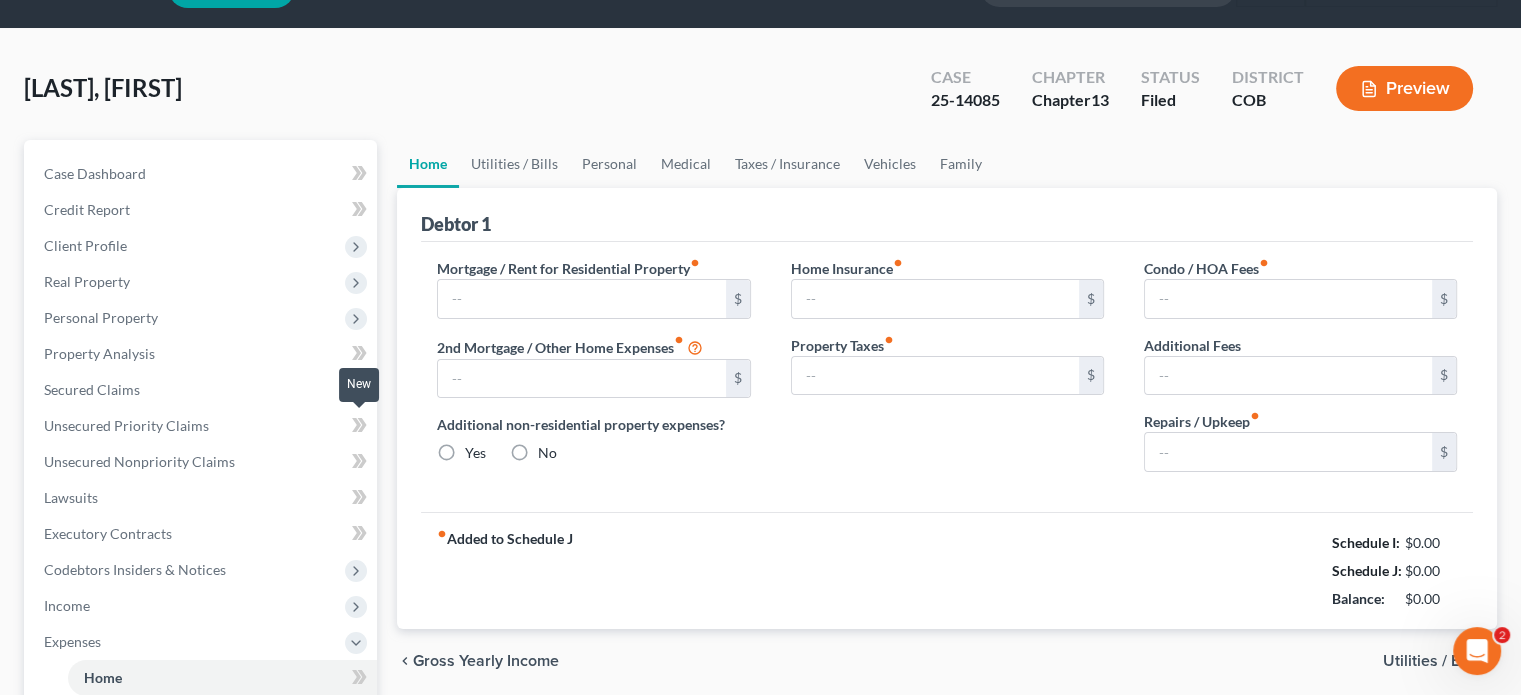 type on "1,700.00" 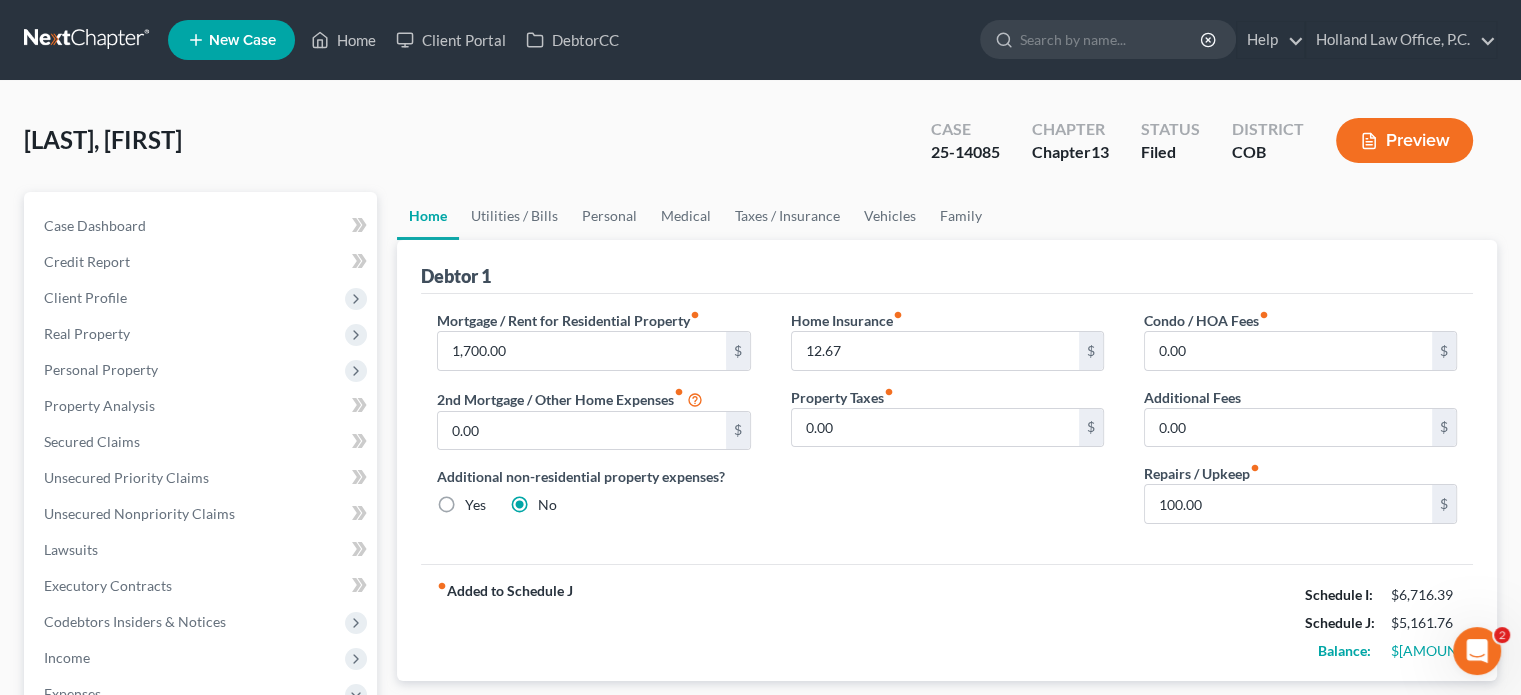 scroll, scrollTop: 0, scrollLeft: 0, axis: both 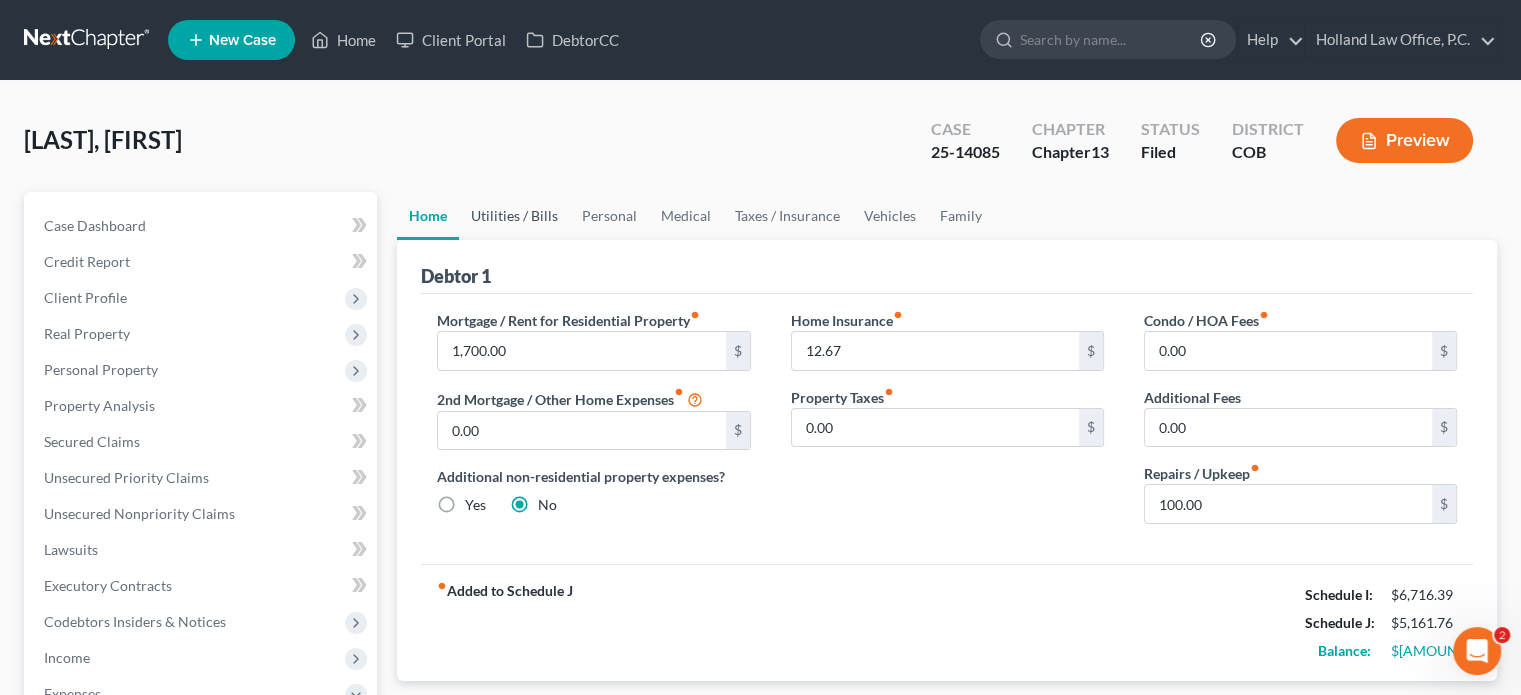 click on "Utilities / Bills" at bounding box center (514, 216) 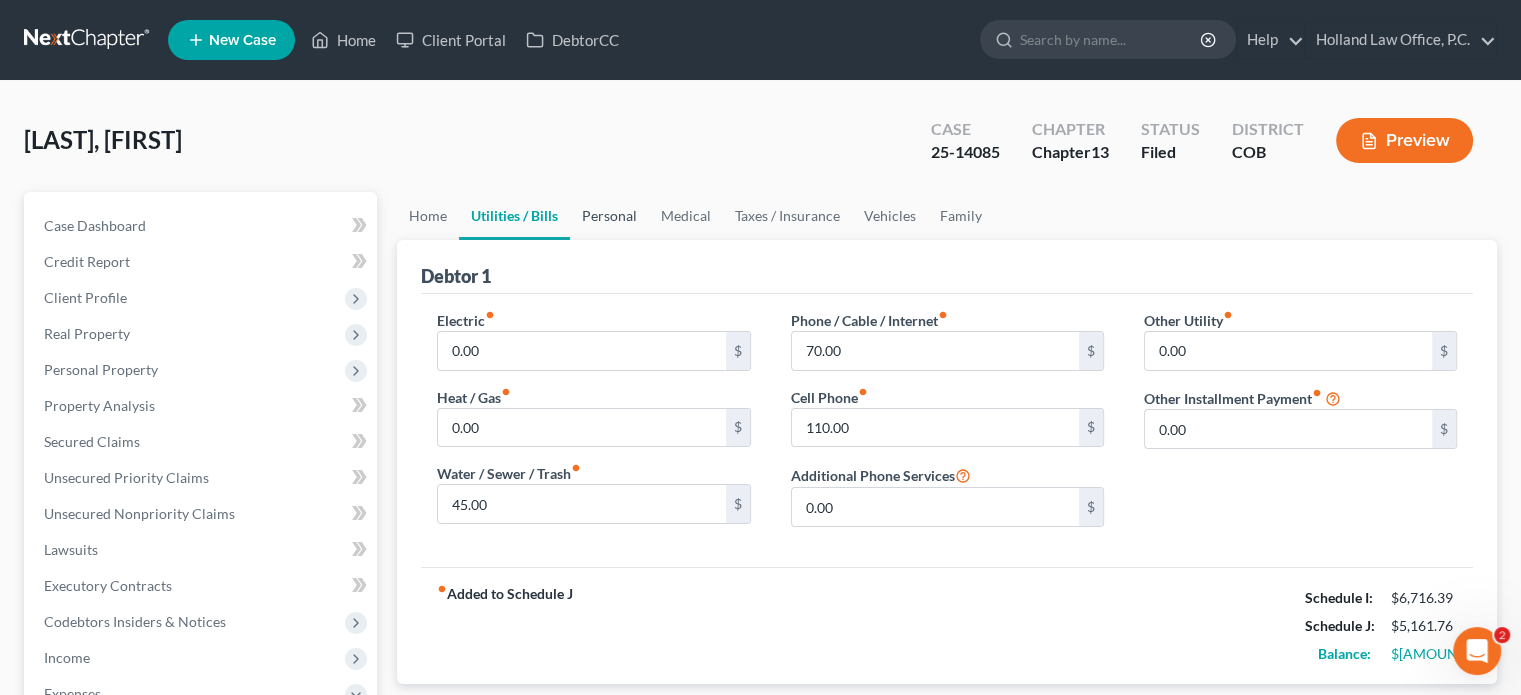 click on "Personal" at bounding box center (609, 216) 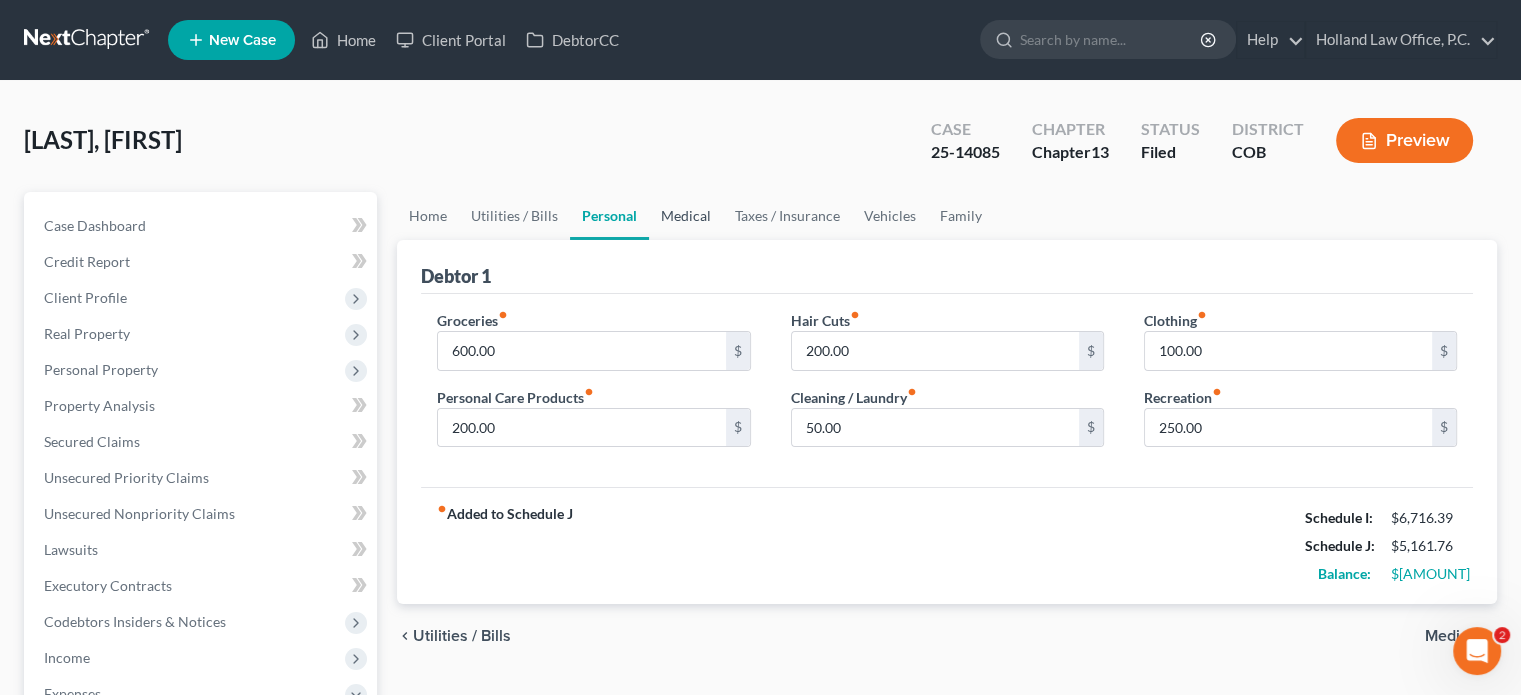 click on "Medical" at bounding box center (686, 216) 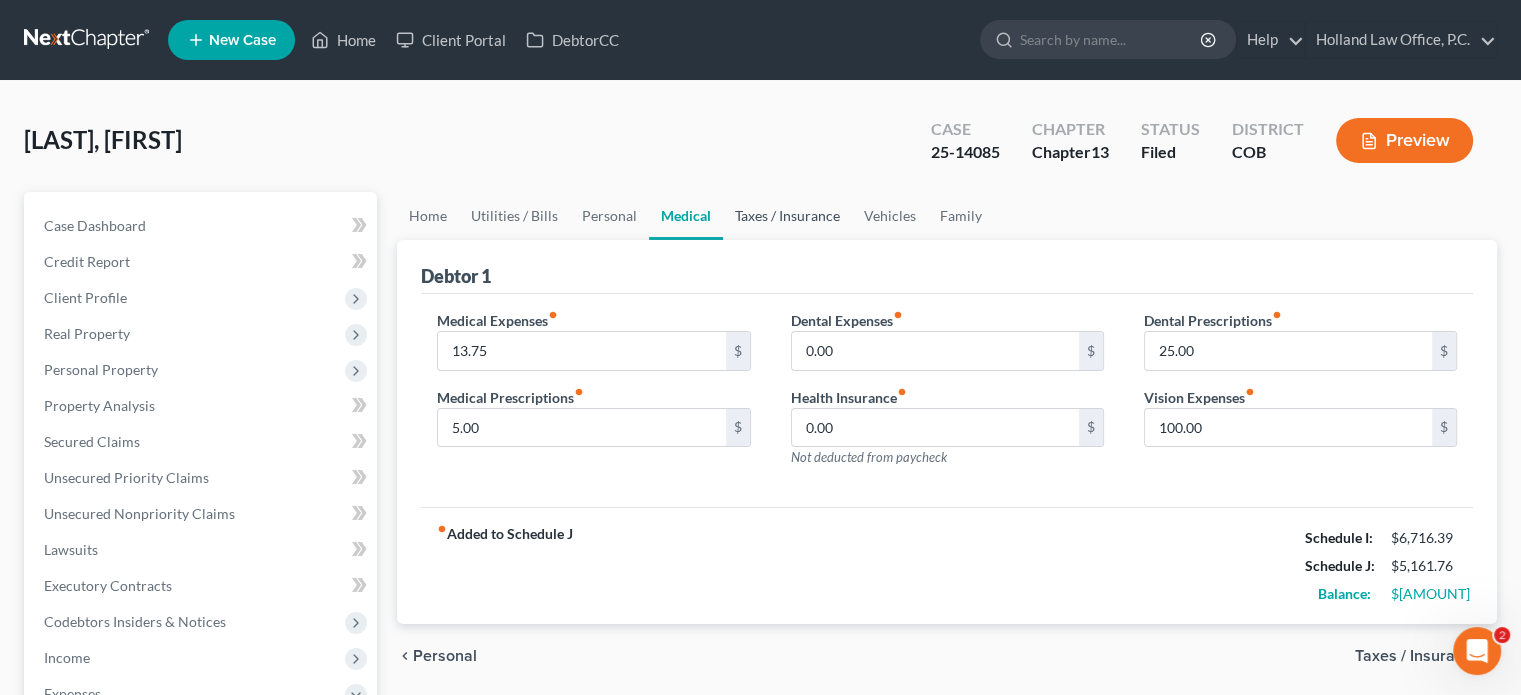 click on "Taxes / Insurance" at bounding box center [787, 216] 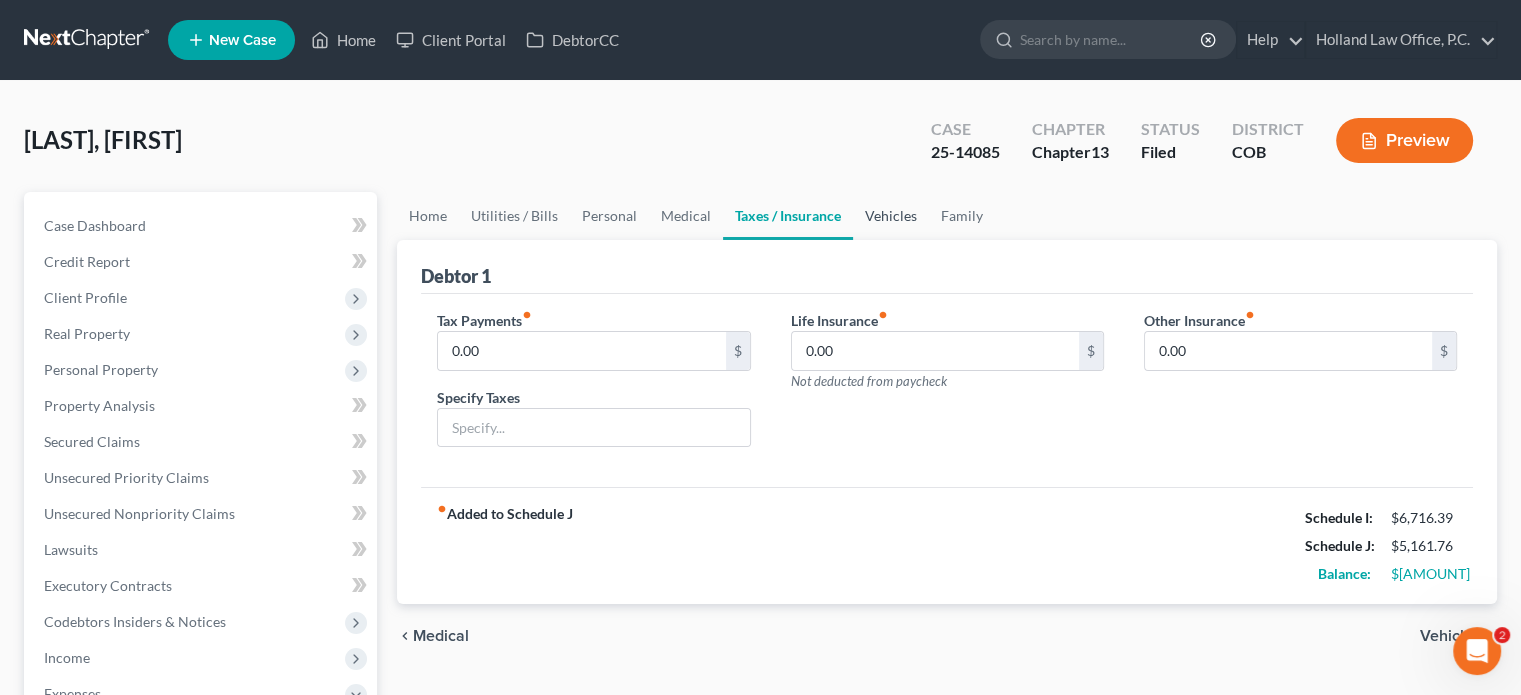 click on "Vehicles" at bounding box center (891, 216) 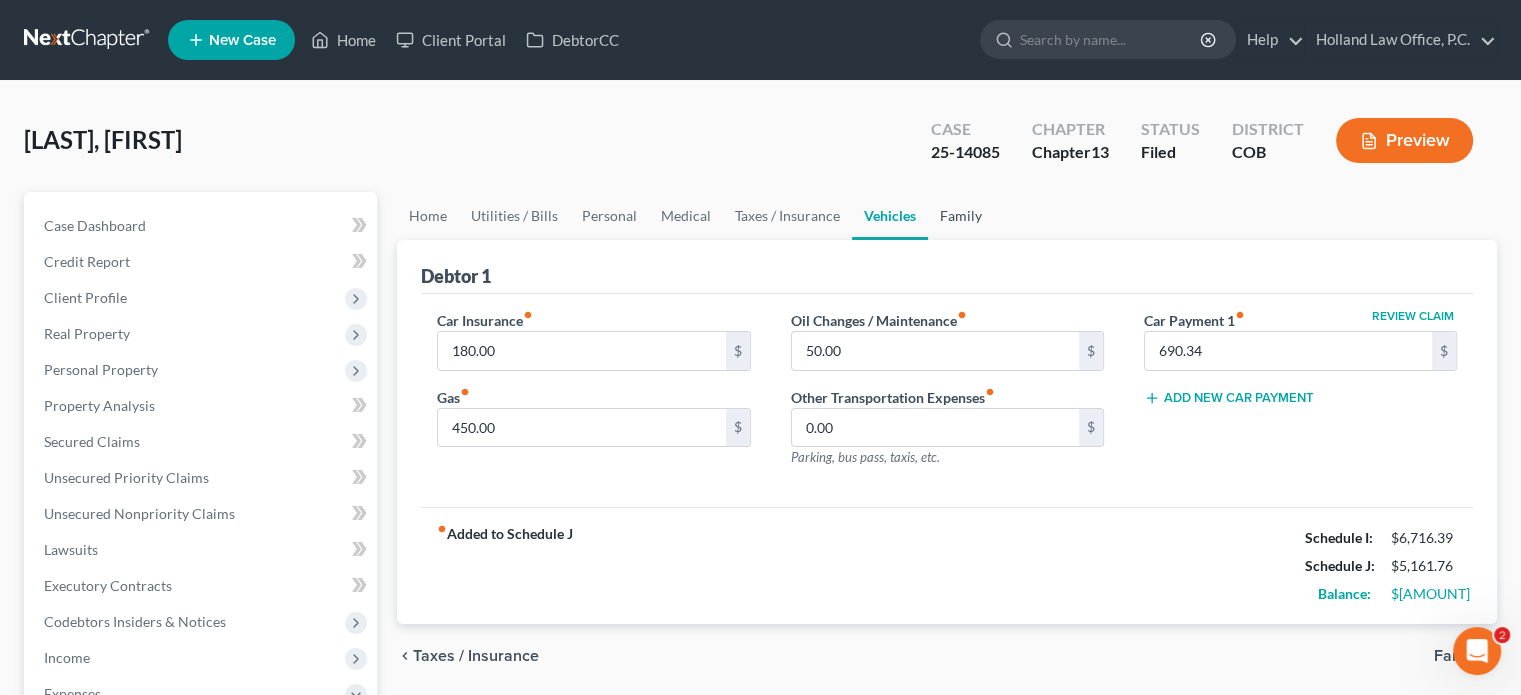 click on "Family" at bounding box center [961, 216] 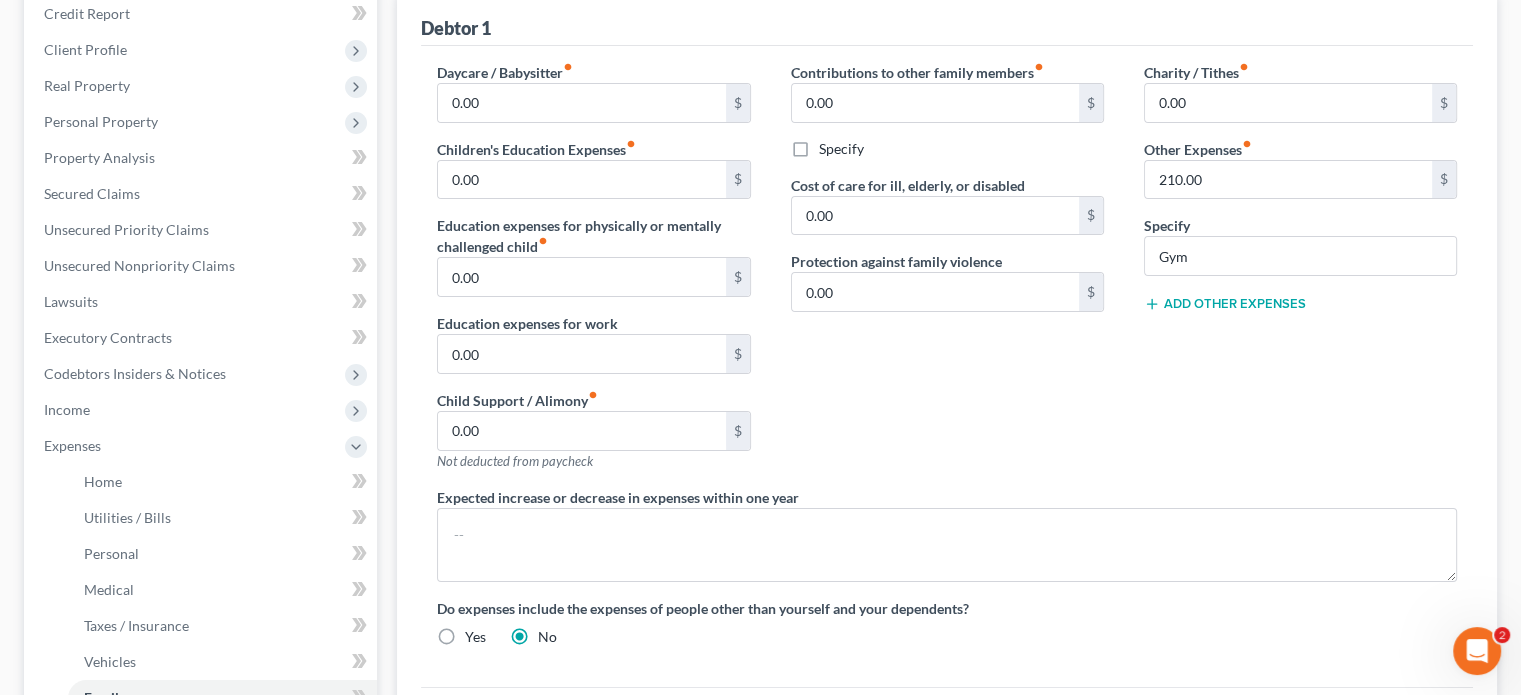 scroll, scrollTop: 200, scrollLeft: 0, axis: vertical 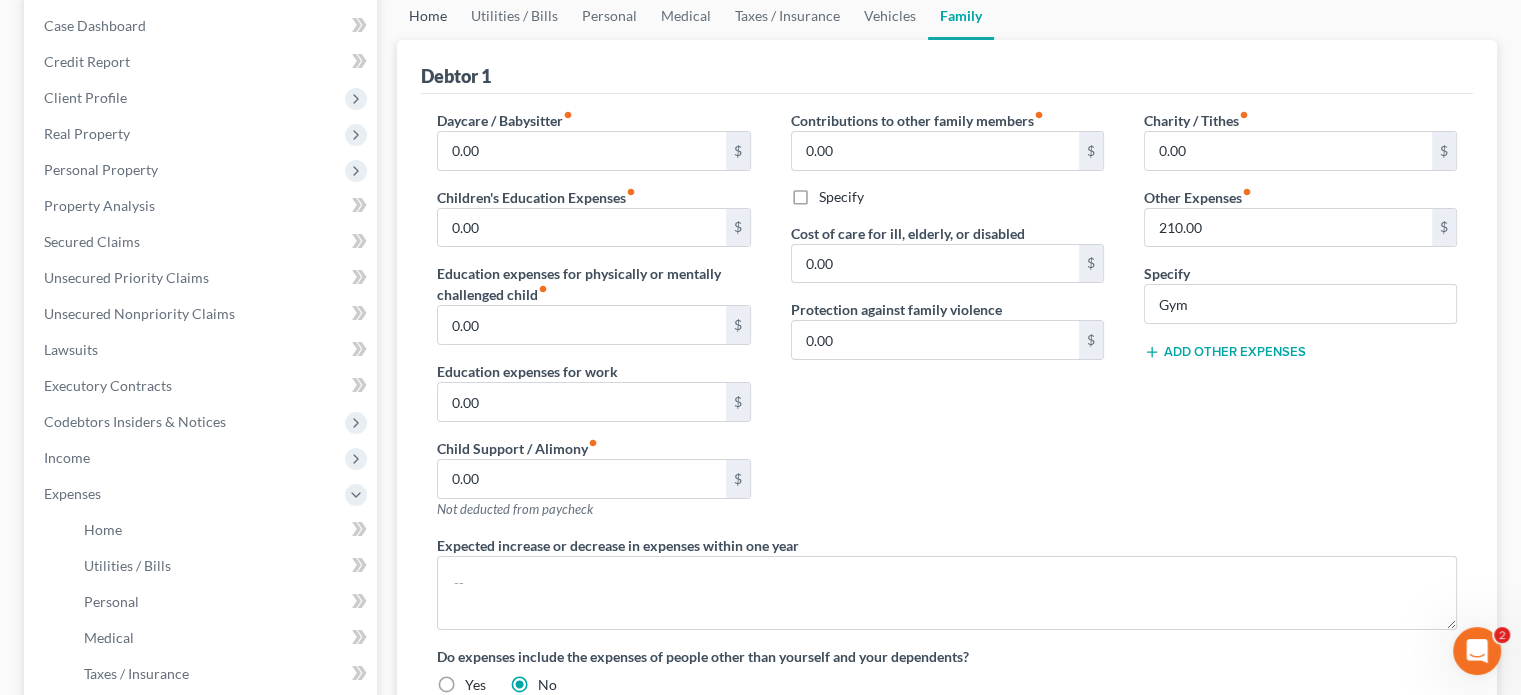 click on "Home" at bounding box center [428, 16] 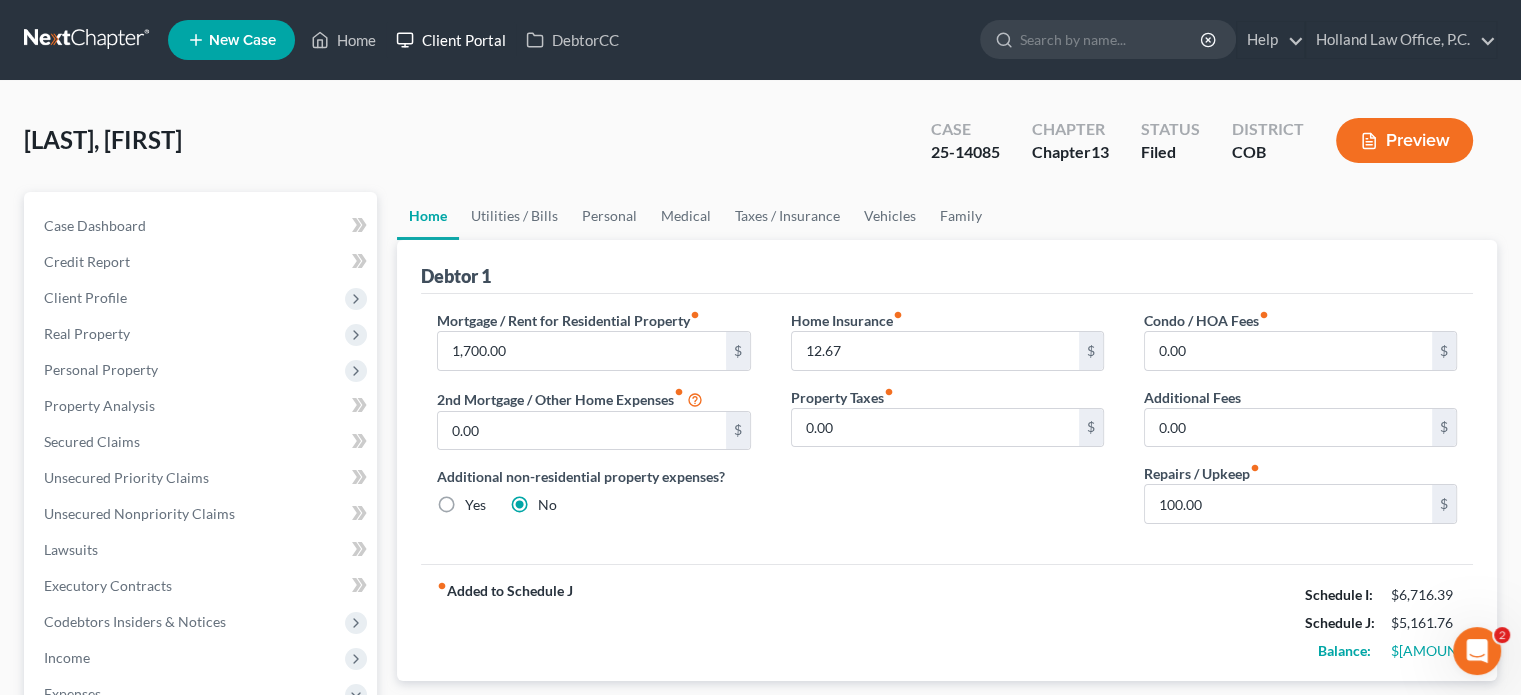 scroll, scrollTop: 0, scrollLeft: 0, axis: both 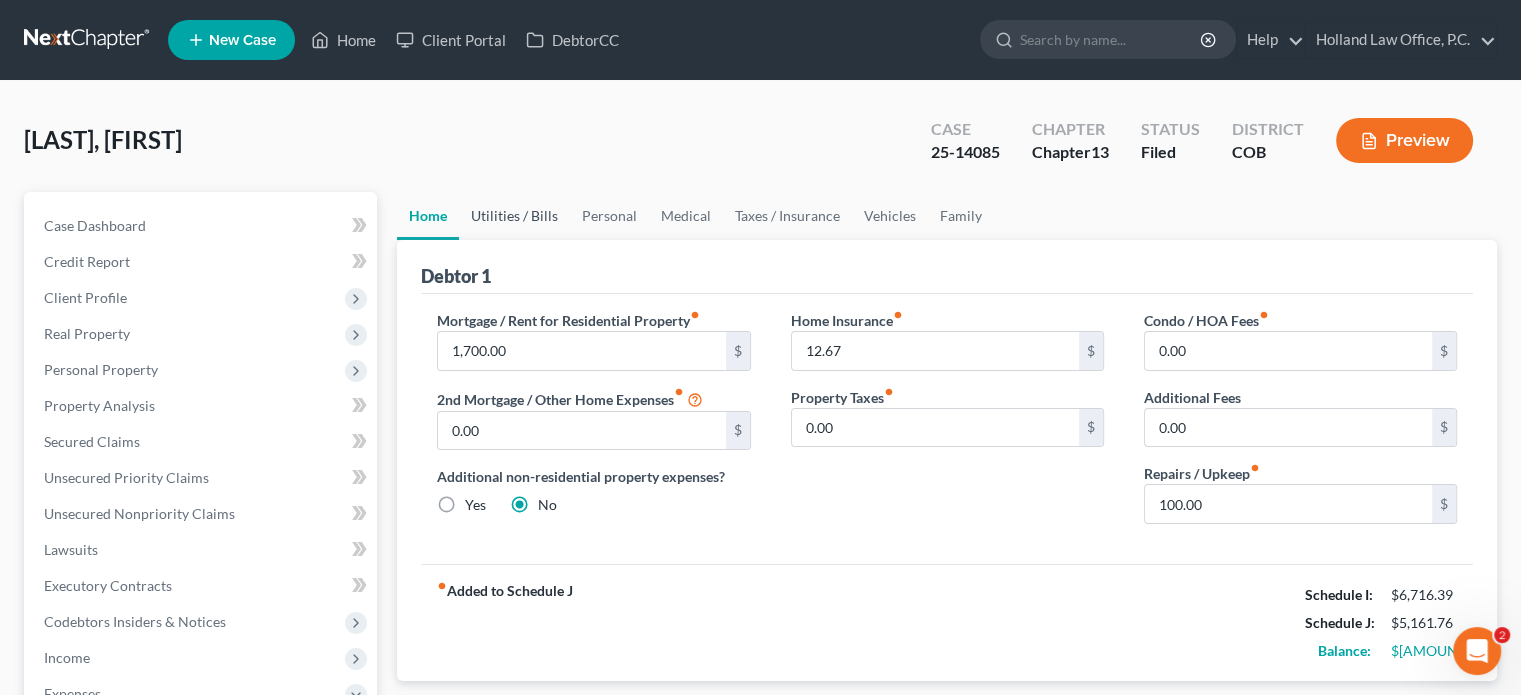 click on "Utilities / Bills" at bounding box center (514, 216) 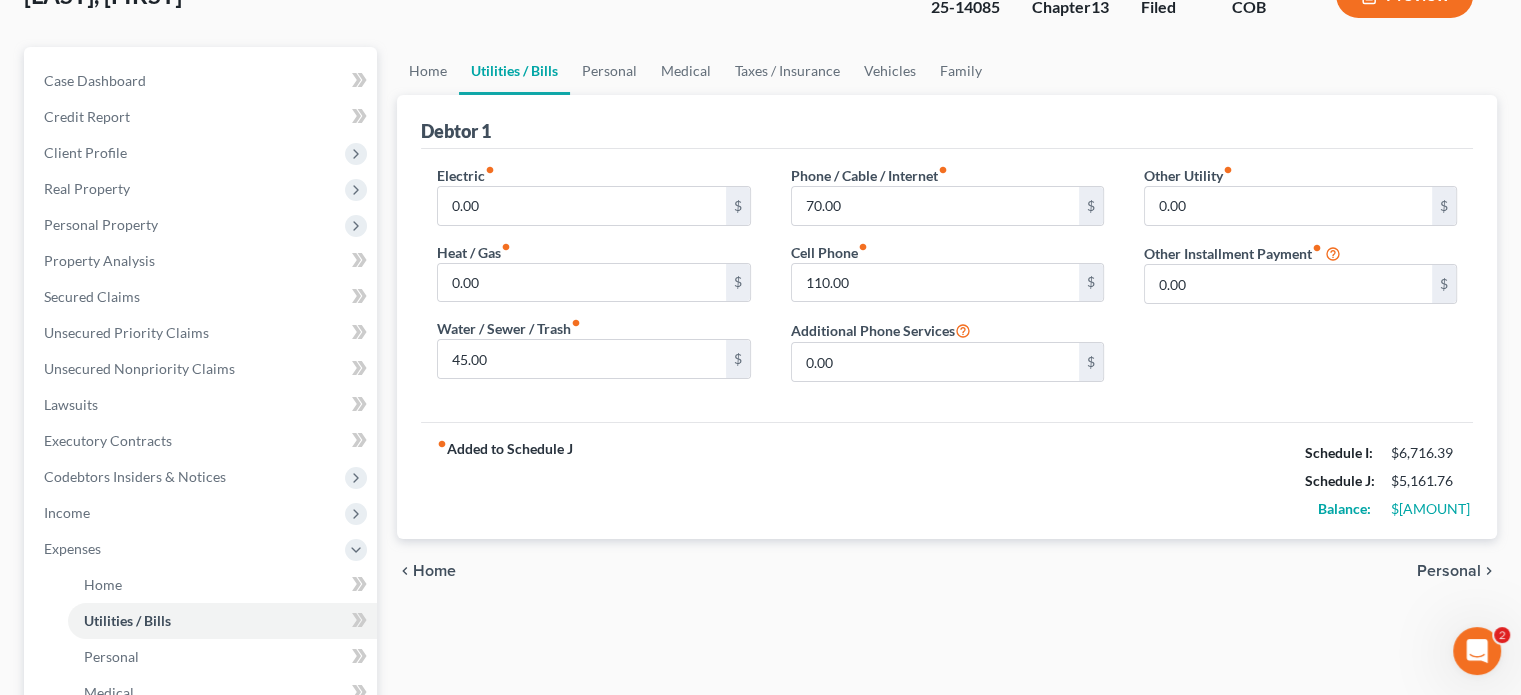 scroll, scrollTop: 200, scrollLeft: 0, axis: vertical 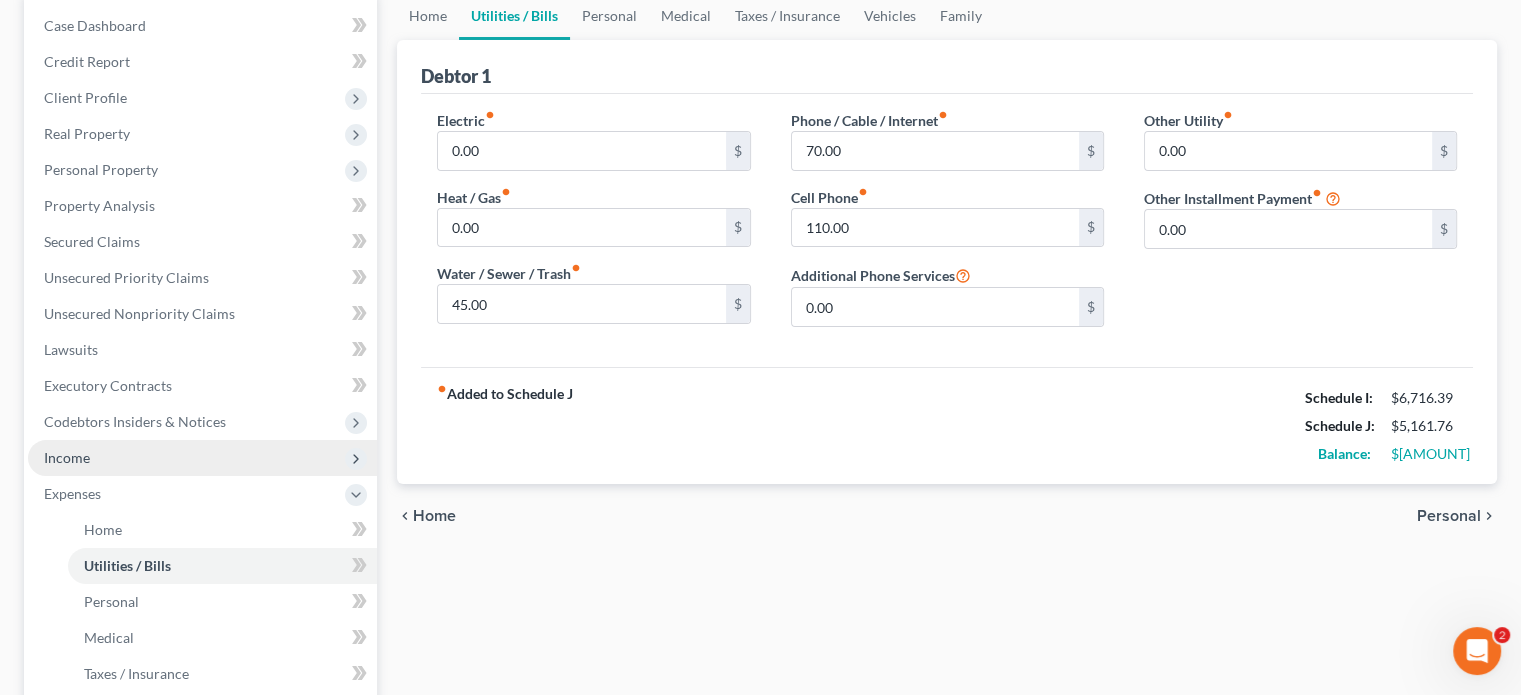 click on "Income" at bounding box center (67, 457) 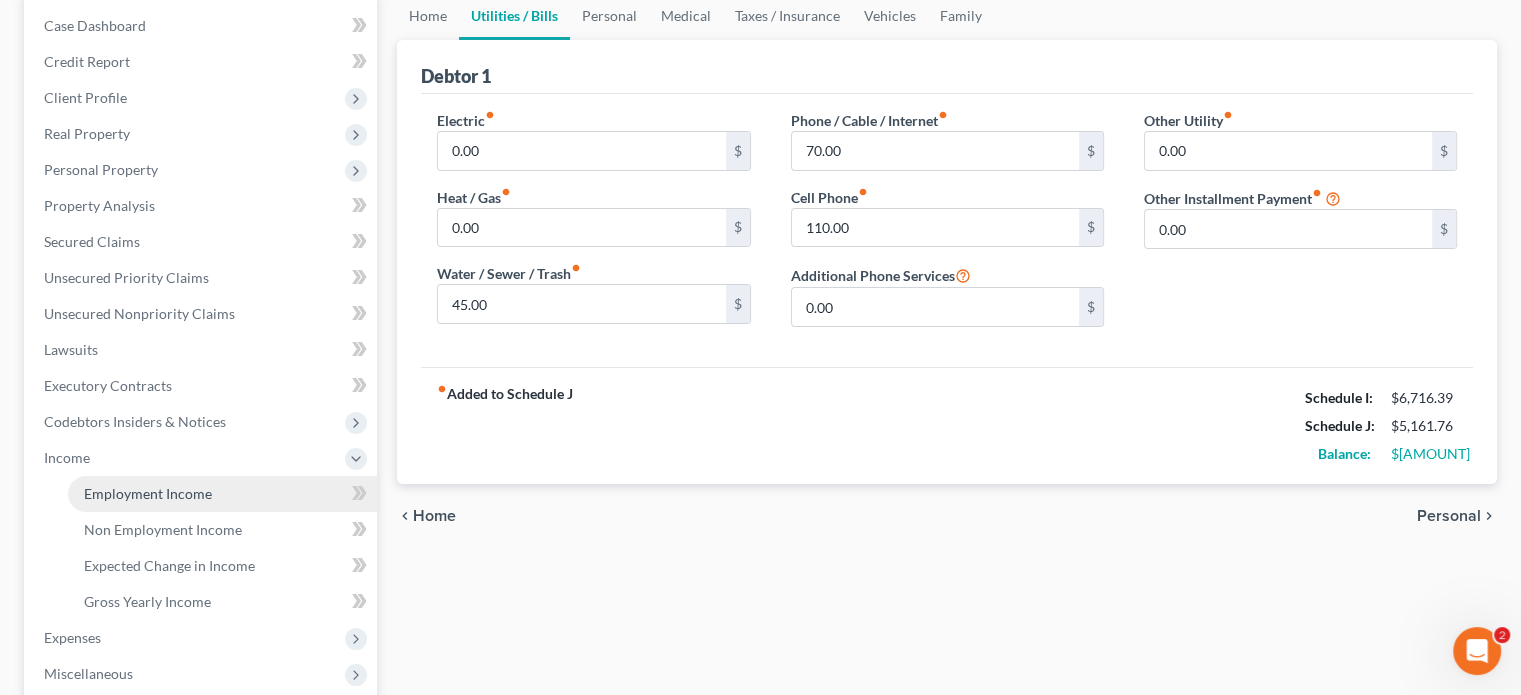 click on "Employment Income" at bounding box center (148, 493) 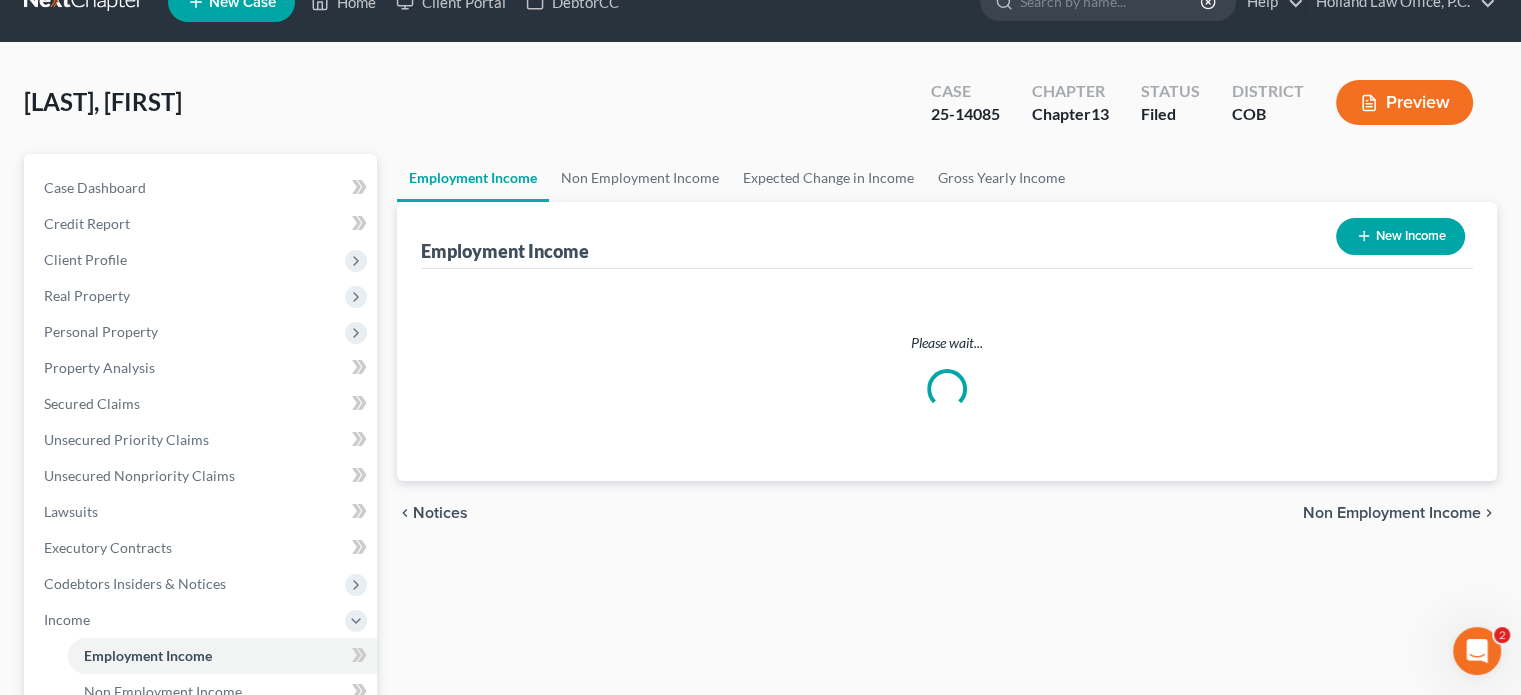 scroll, scrollTop: 0, scrollLeft: 0, axis: both 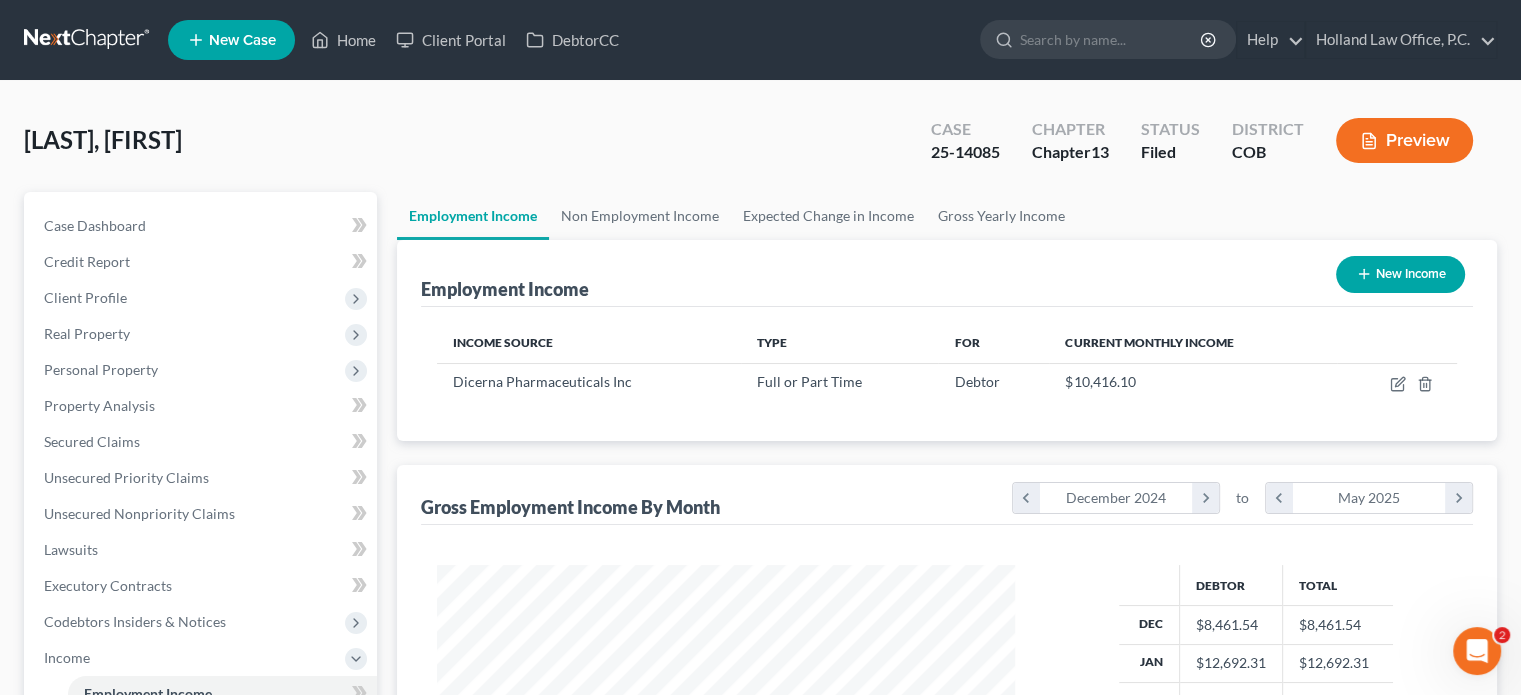 click on "Preview" at bounding box center (1404, 140) 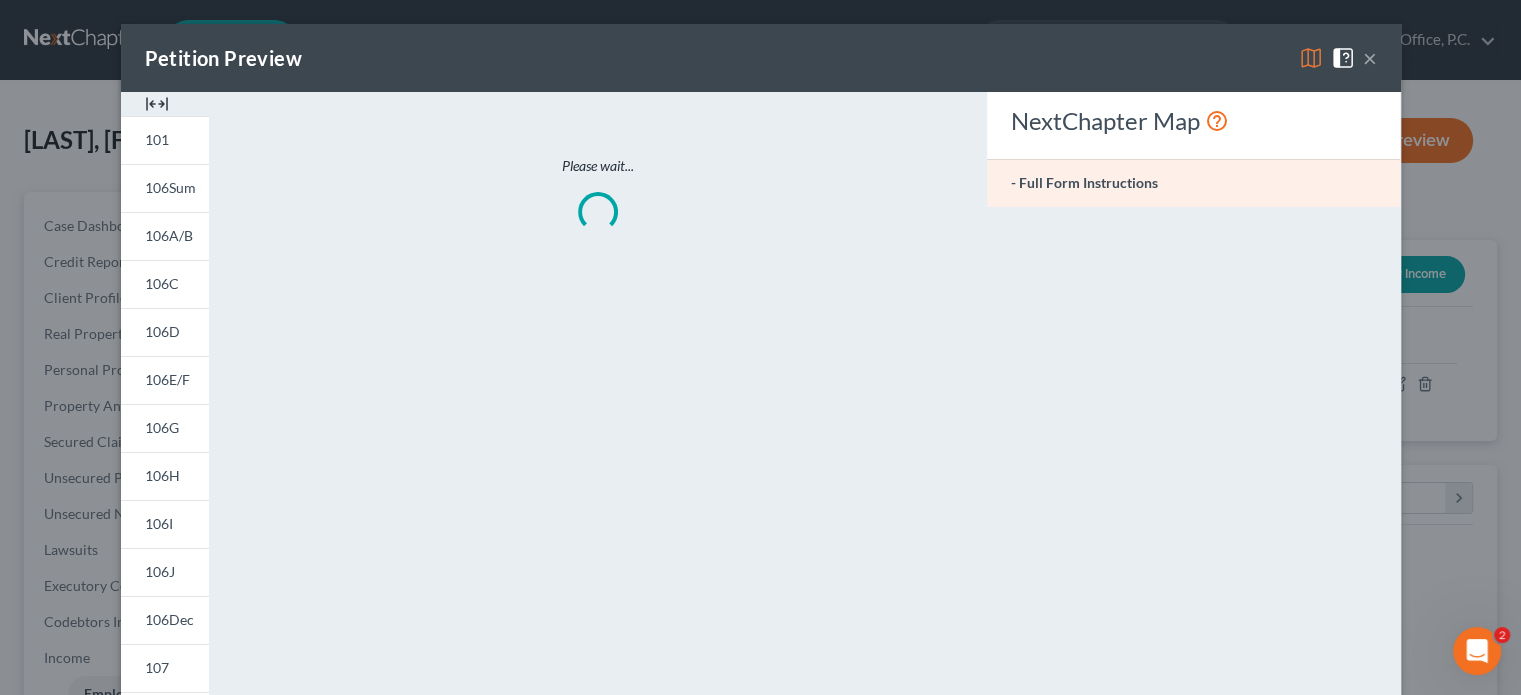 scroll, scrollTop: 999643, scrollLeft: 999375, axis: both 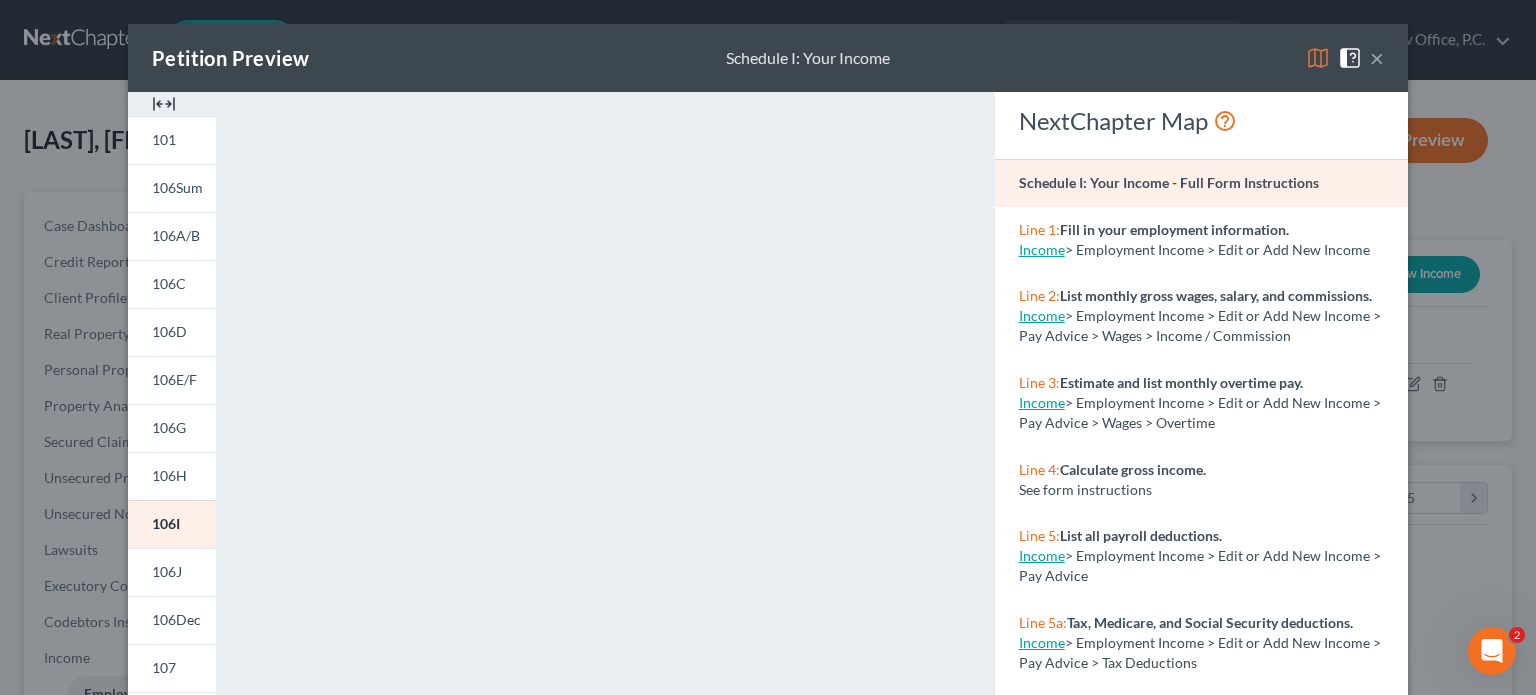 click on "×" at bounding box center [1377, 58] 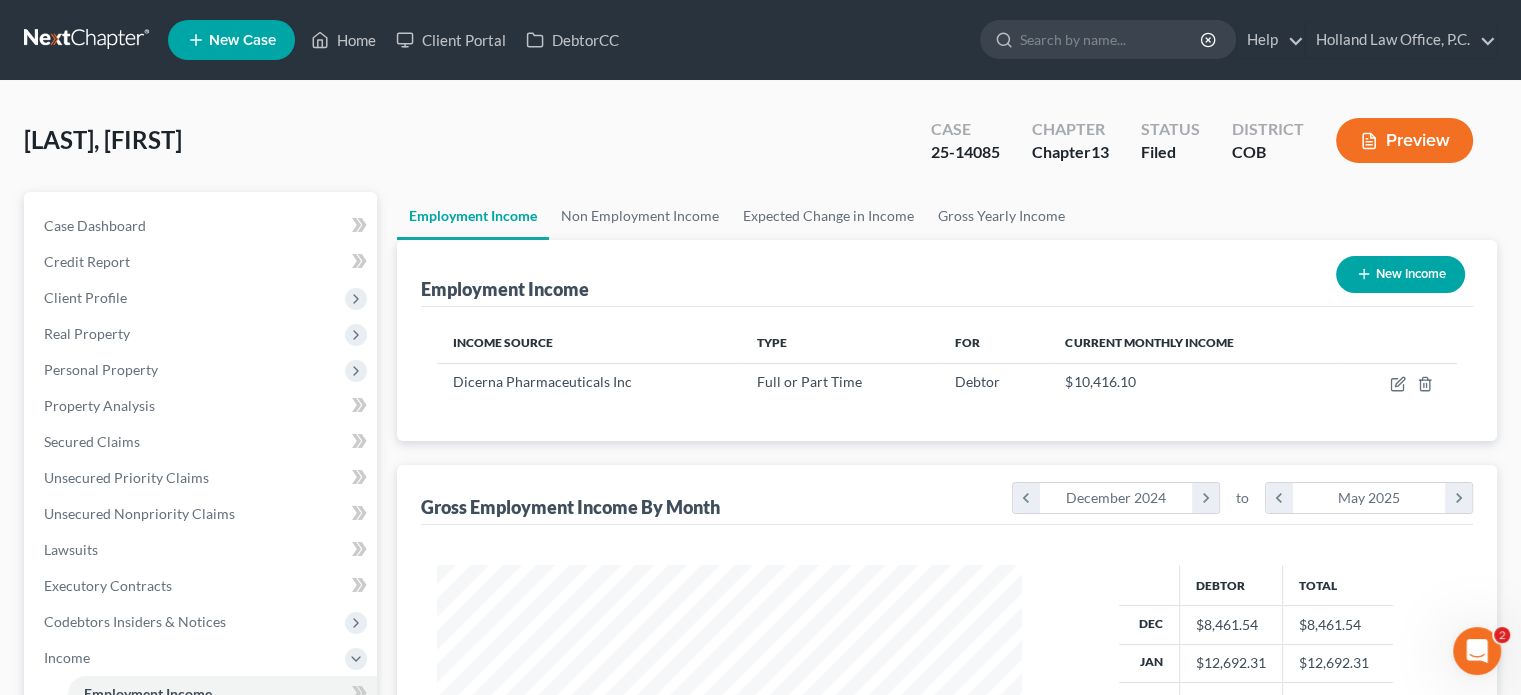 scroll, scrollTop: 356, scrollLeft: 617, axis: both 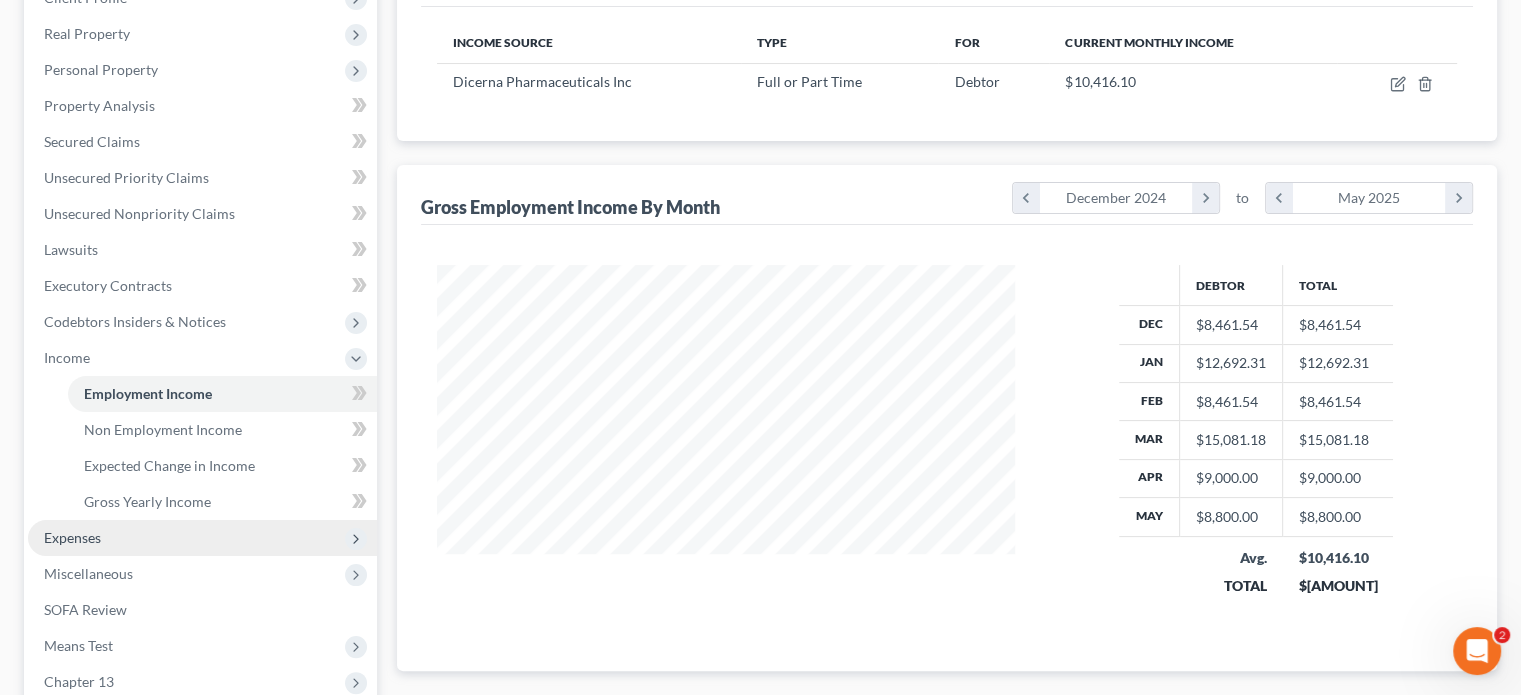 click on "Expenses" at bounding box center [72, 537] 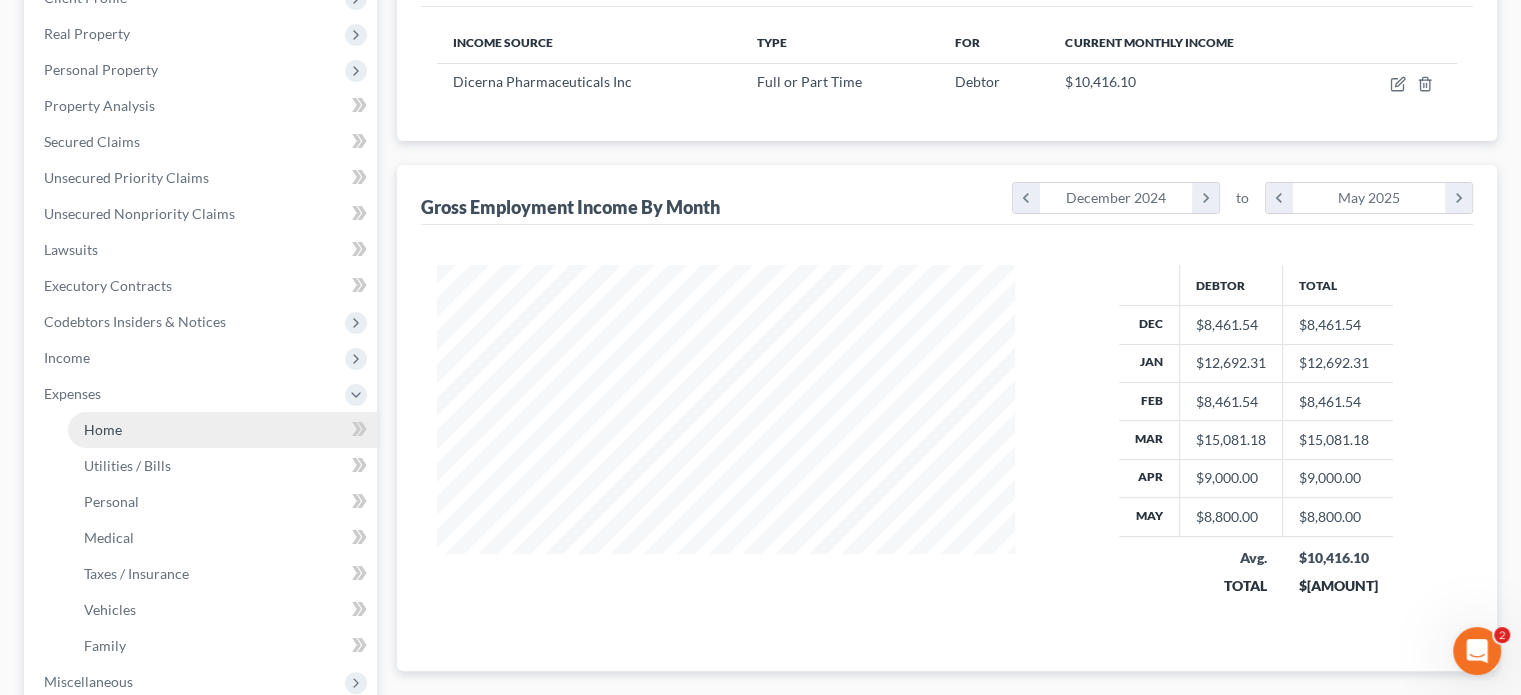 click on "Home" at bounding box center [103, 429] 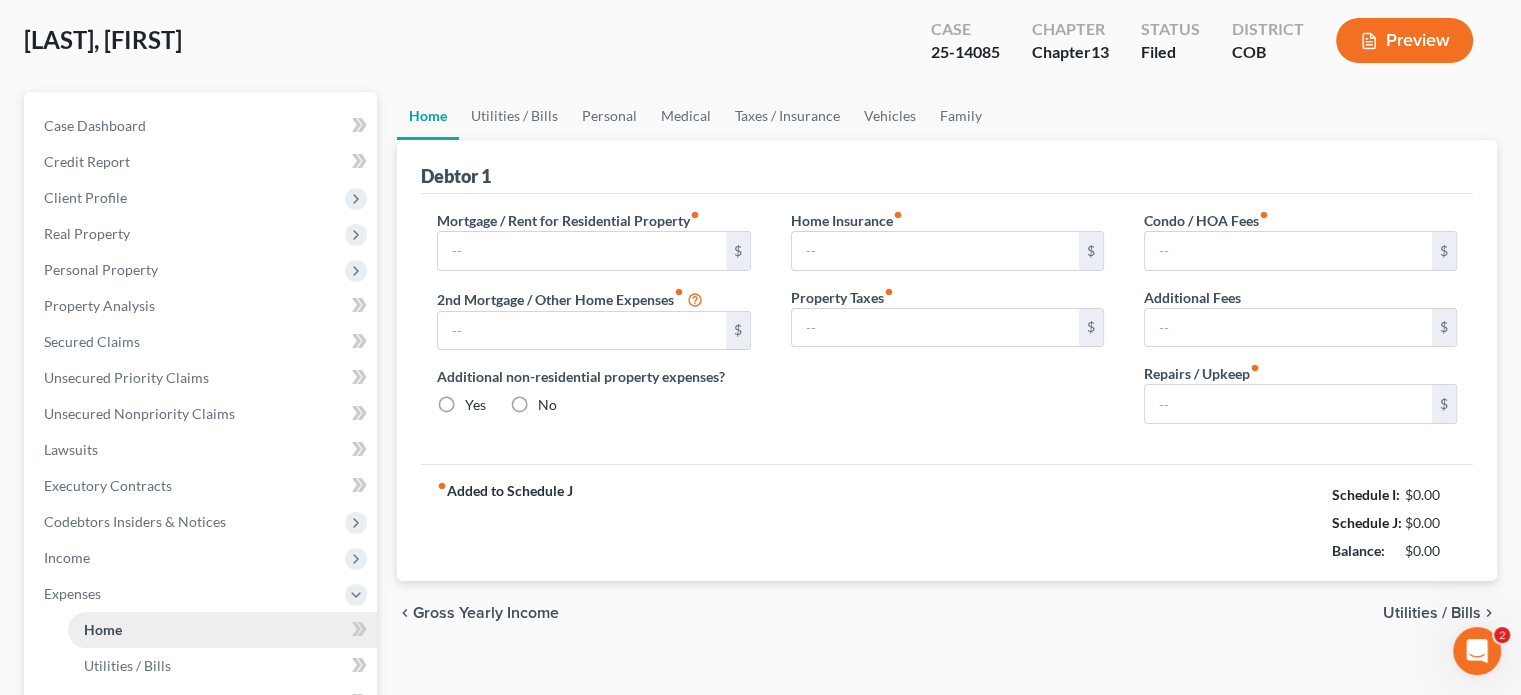 type on "1,700.00" 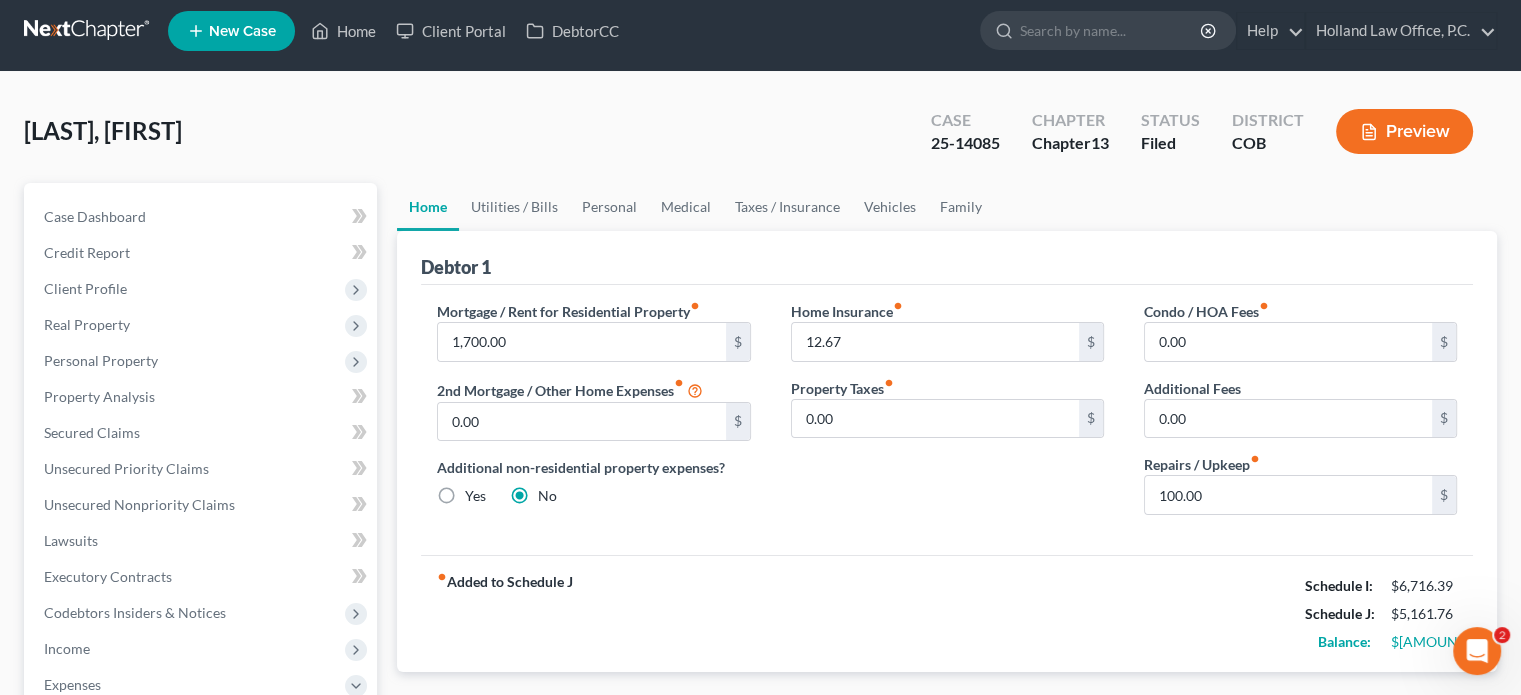 scroll, scrollTop: 0, scrollLeft: 0, axis: both 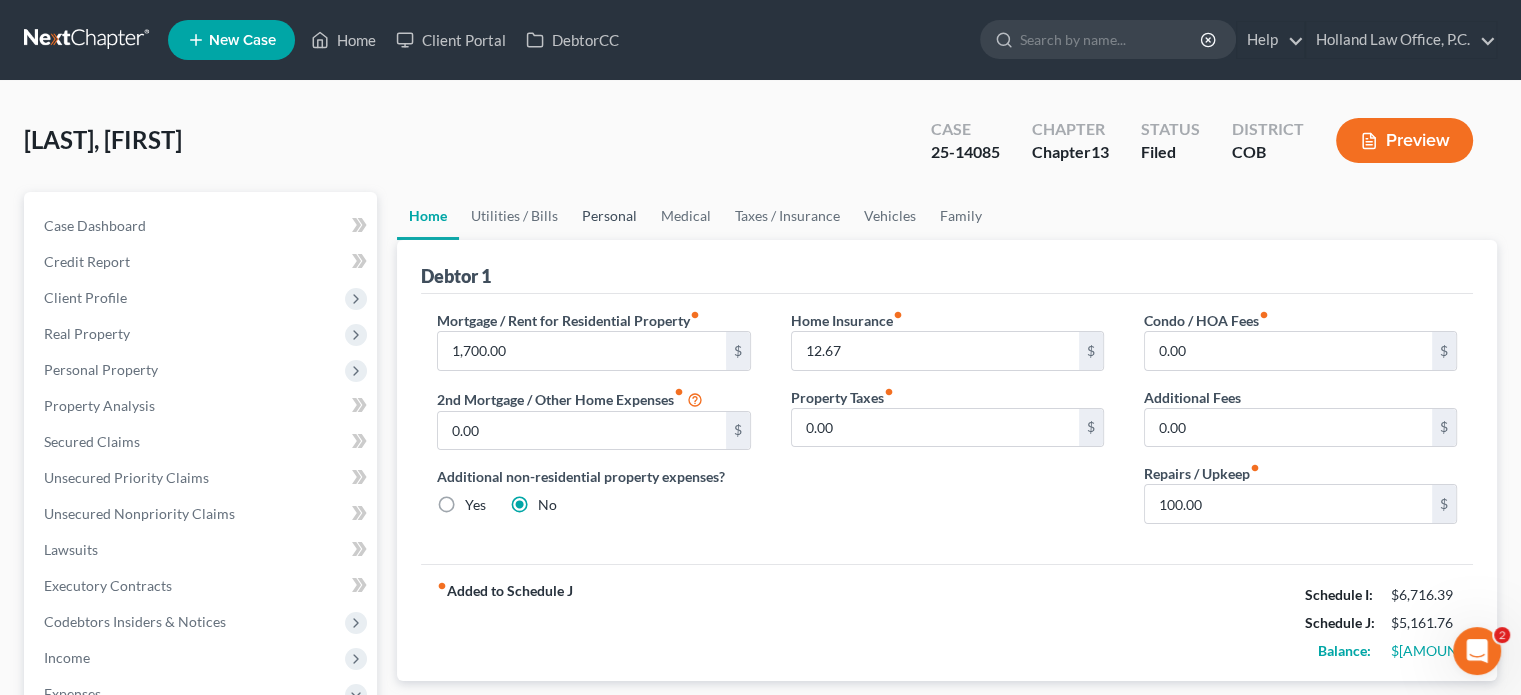 click on "Personal" at bounding box center (609, 216) 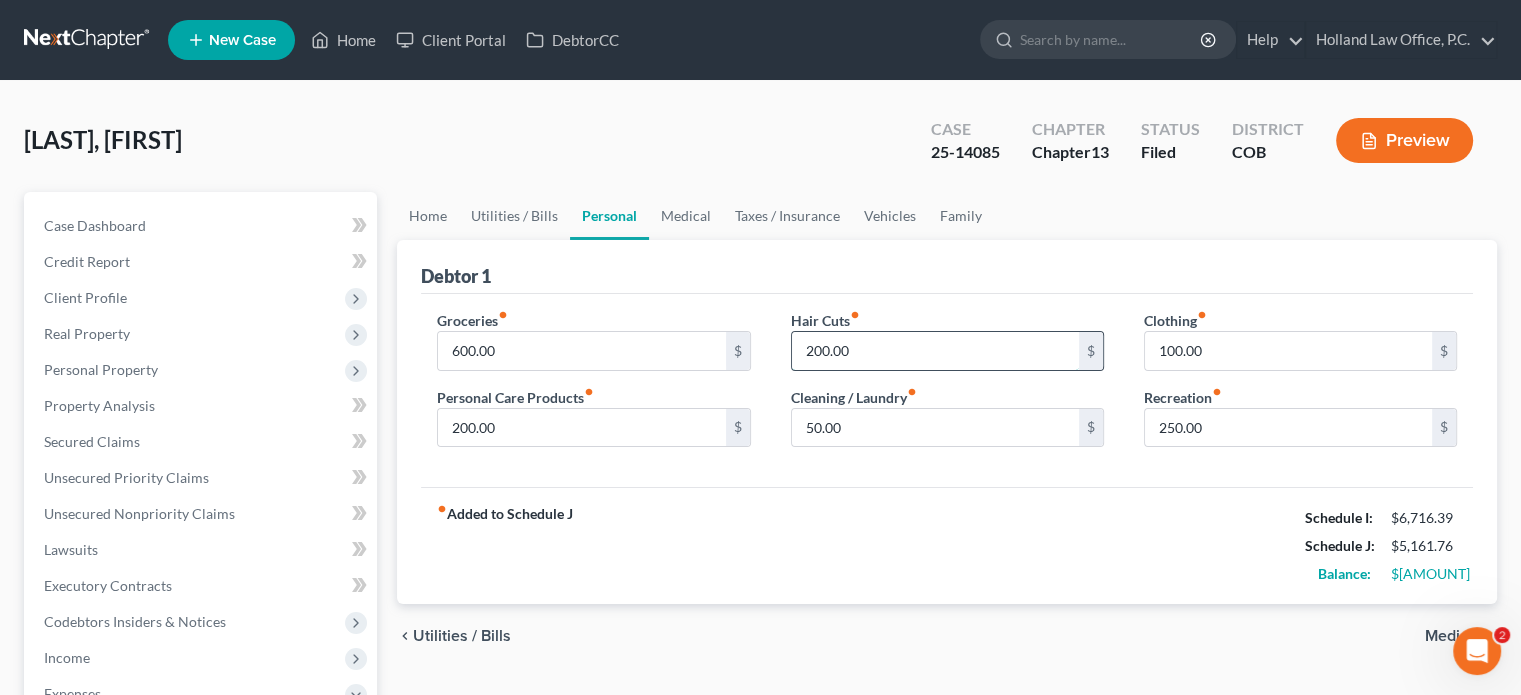 click on "200.00" at bounding box center (935, 351) 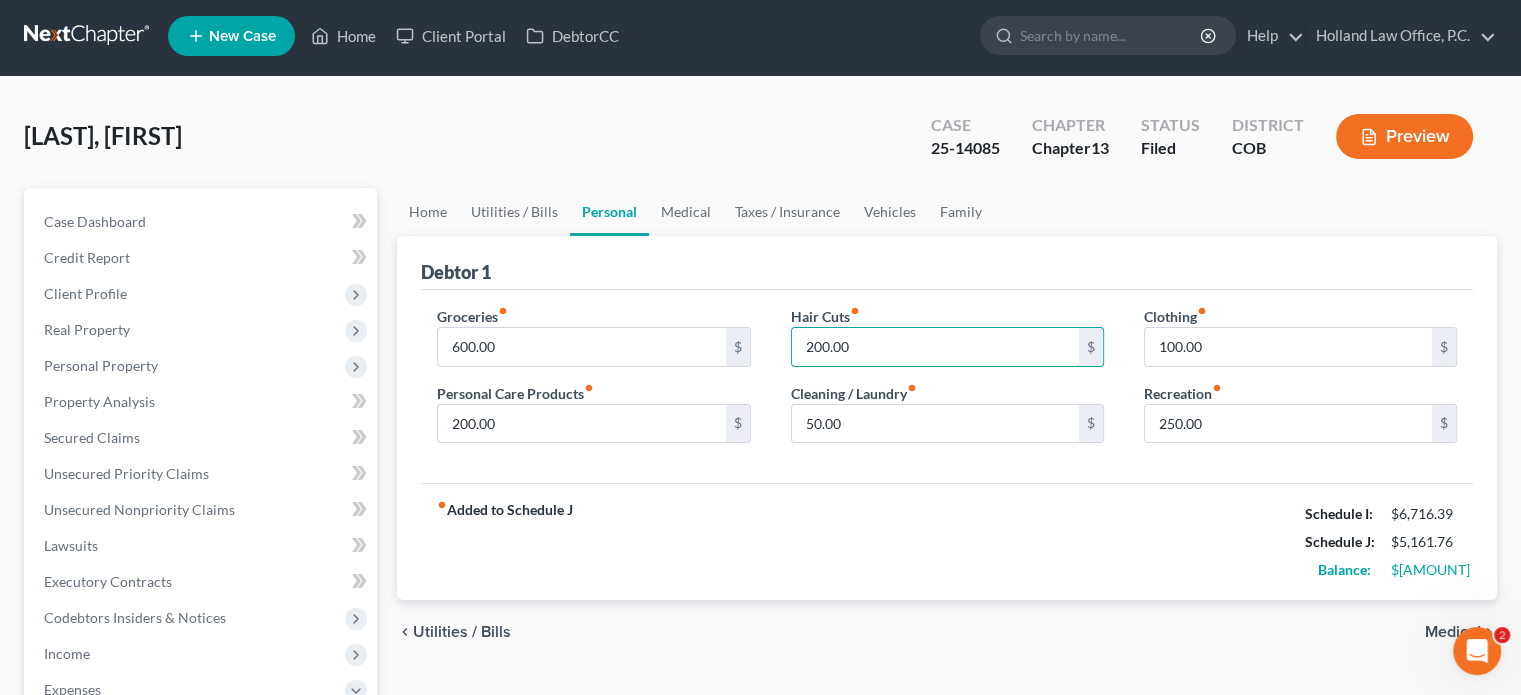 scroll, scrollTop: 0, scrollLeft: 0, axis: both 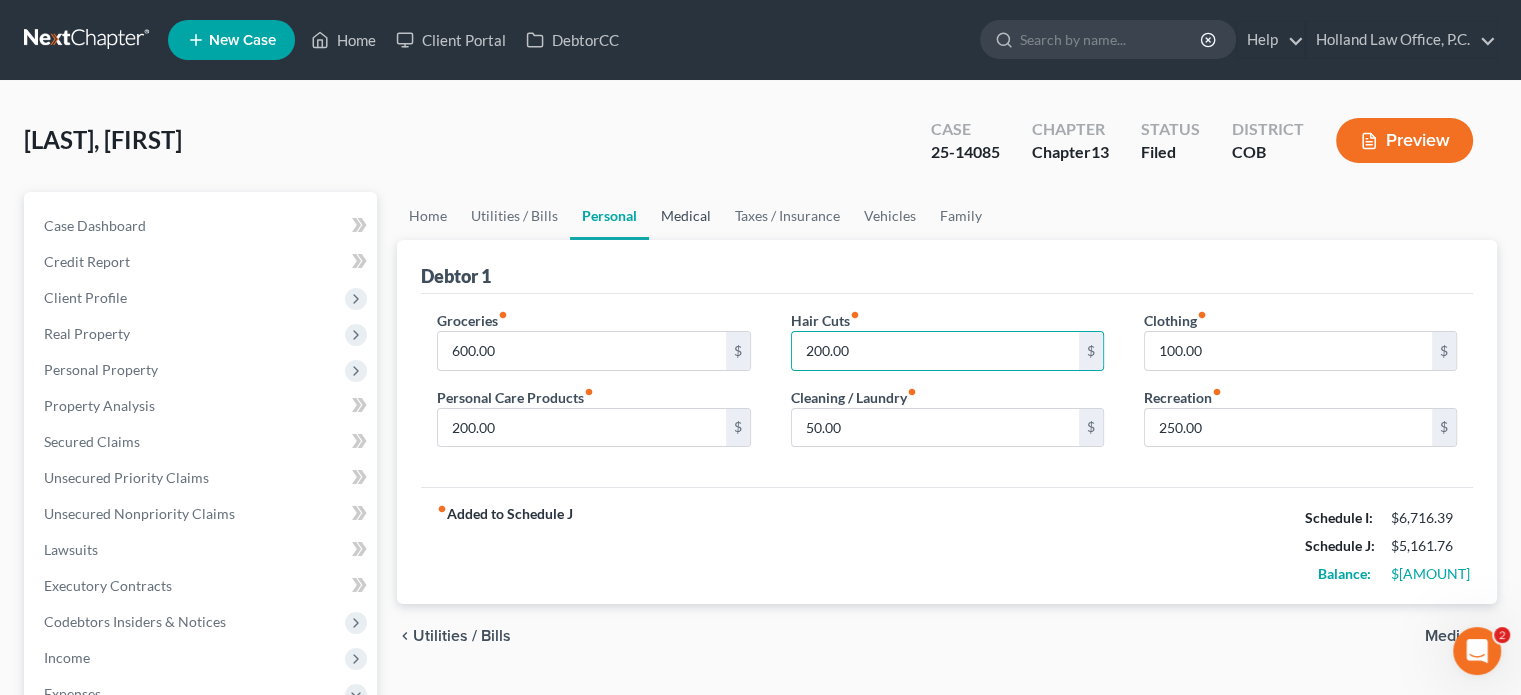 click on "Medical" at bounding box center [686, 216] 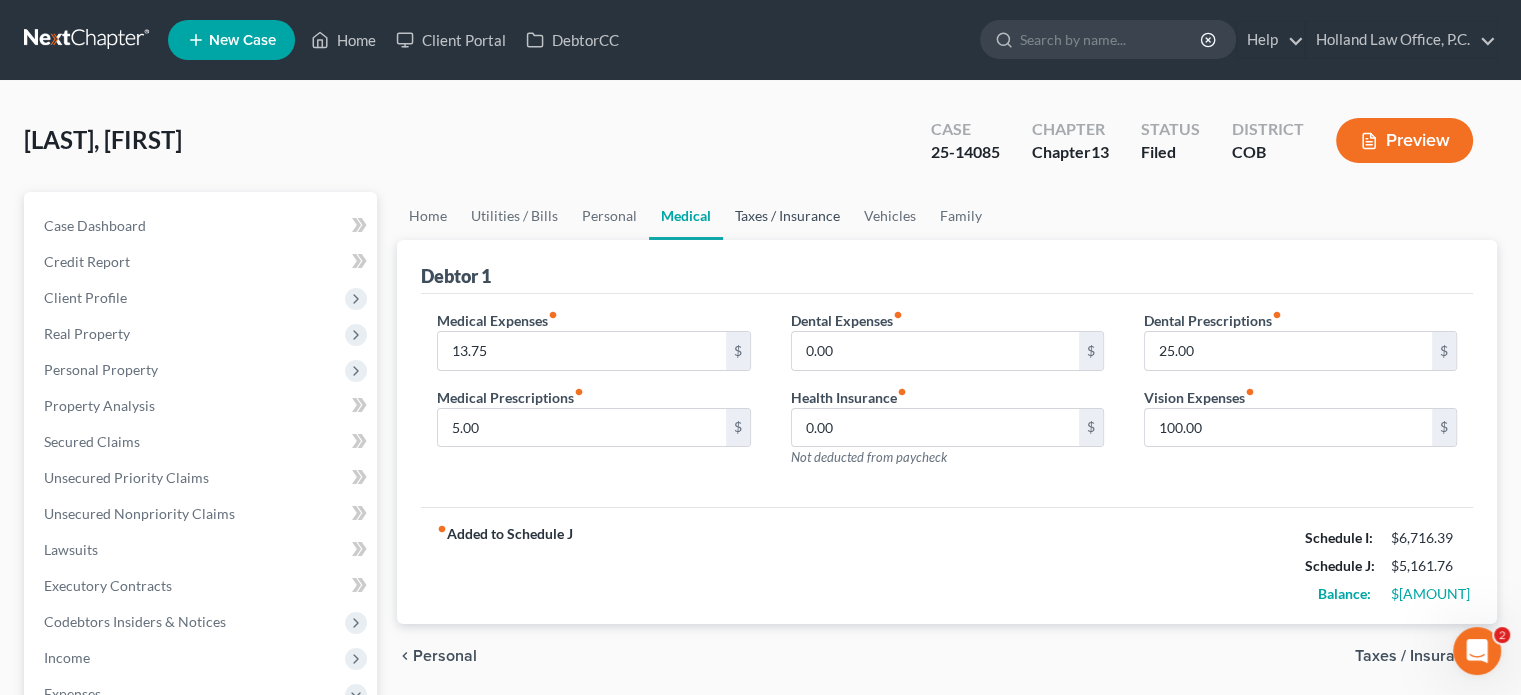 click on "Taxes / Insurance" at bounding box center (787, 216) 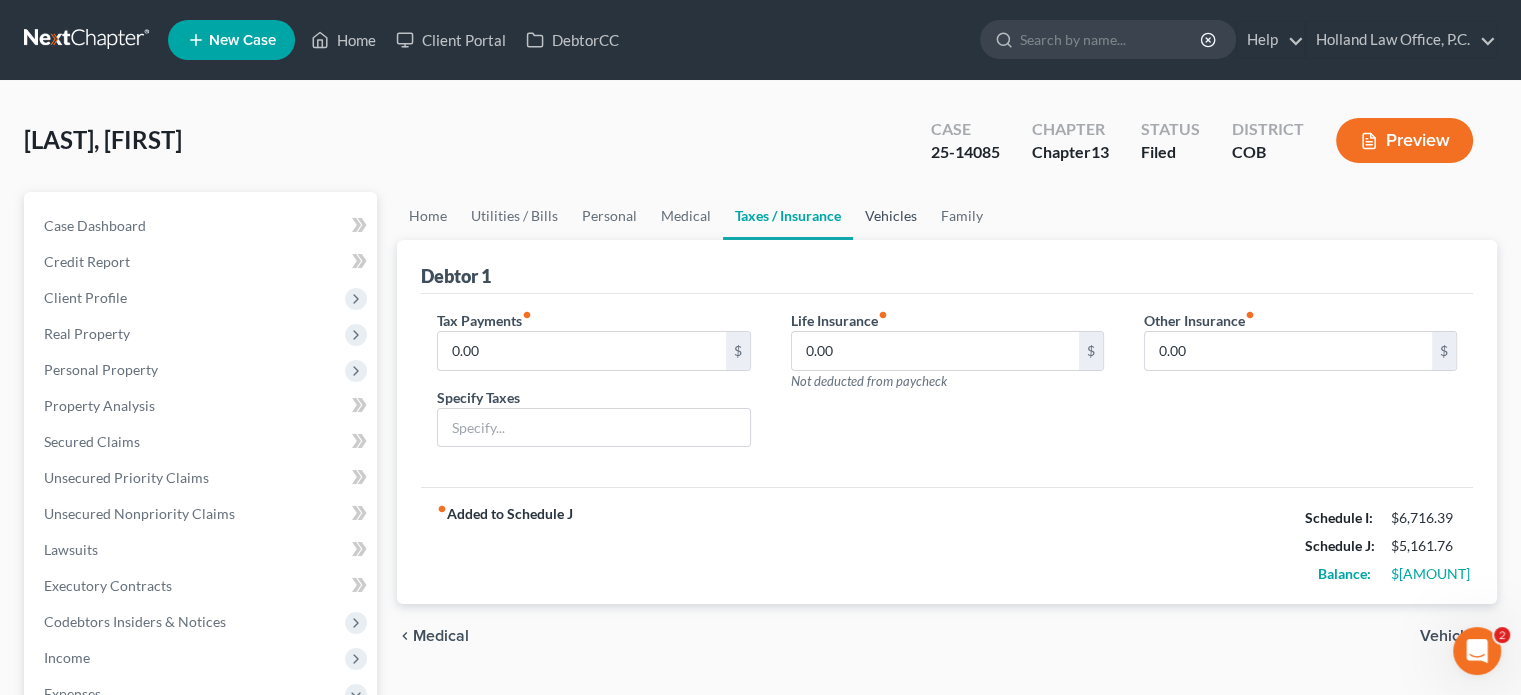 click on "Vehicles" at bounding box center (891, 216) 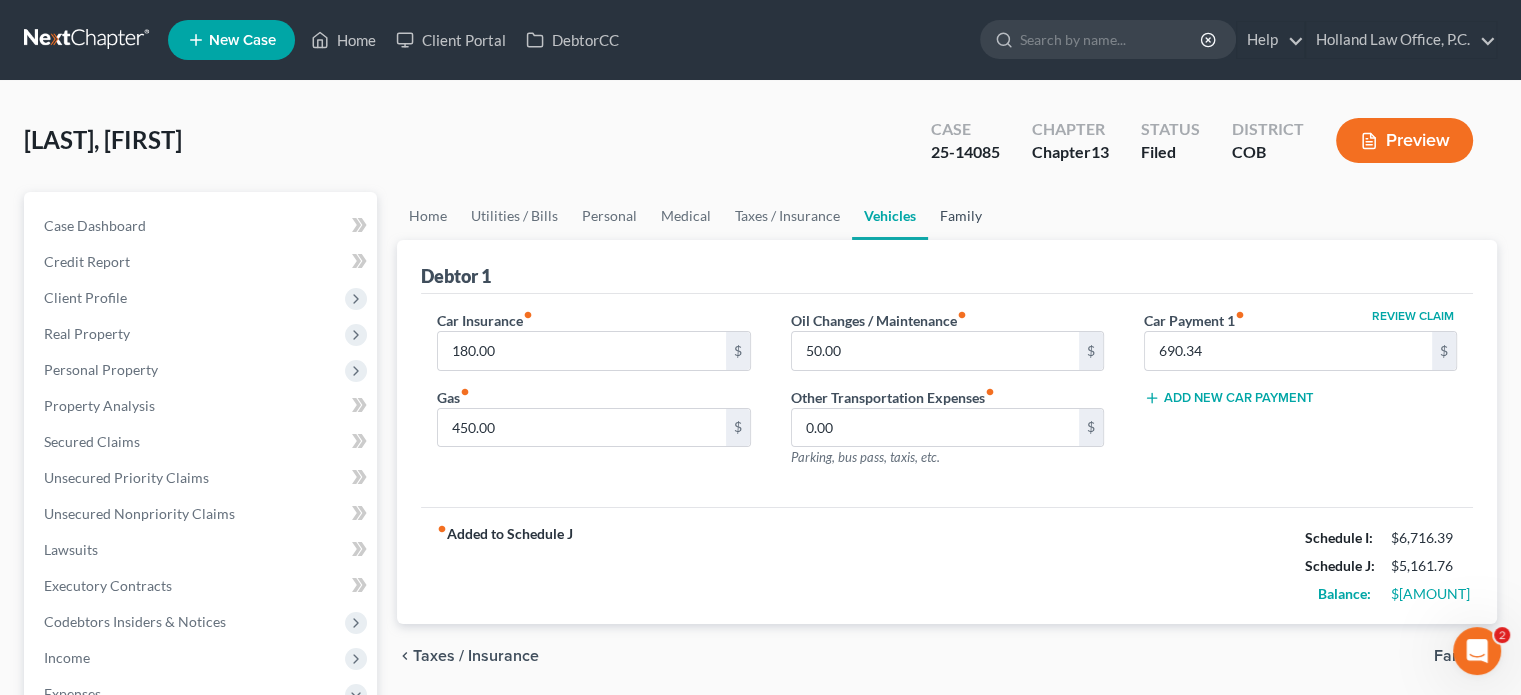 click on "Family" at bounding box center [961, 216] 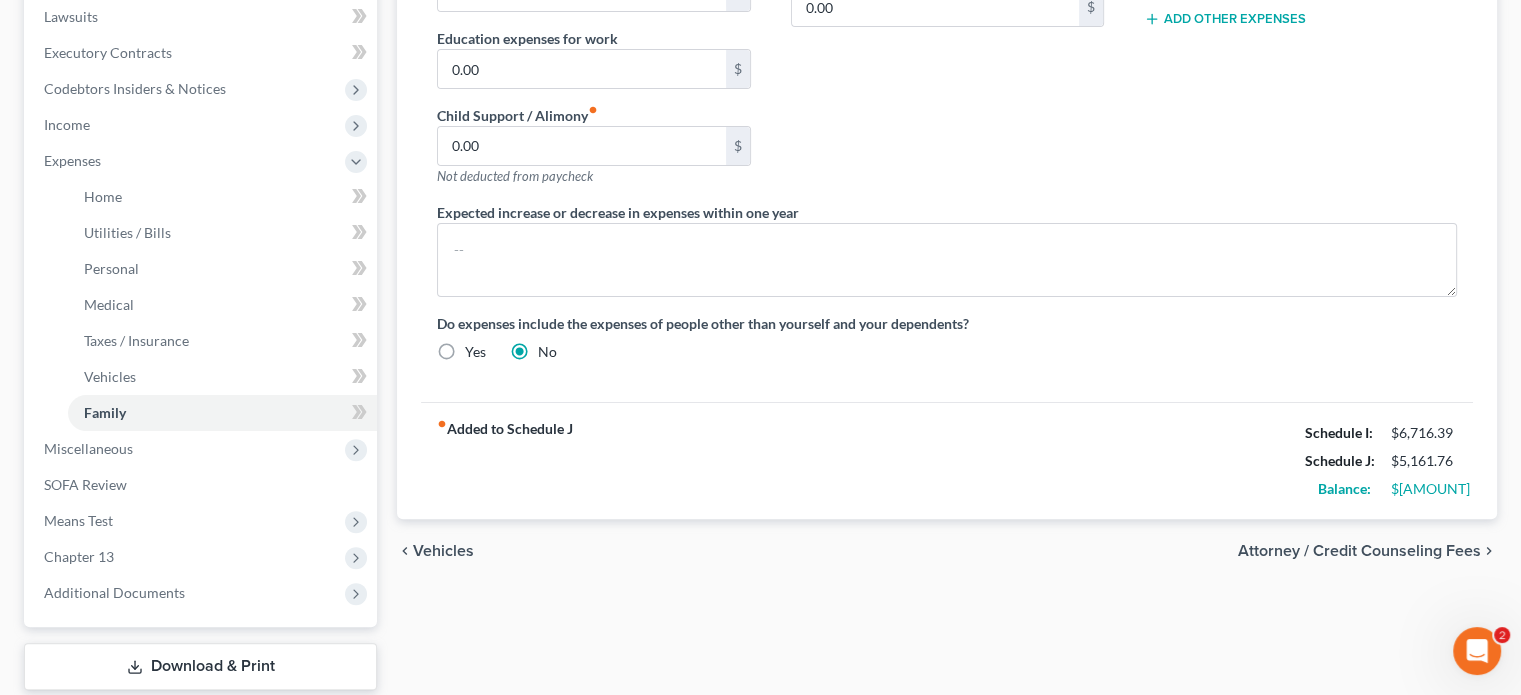 scroll, scrollTop: 654, scrollLeft: 0, axis: vertical 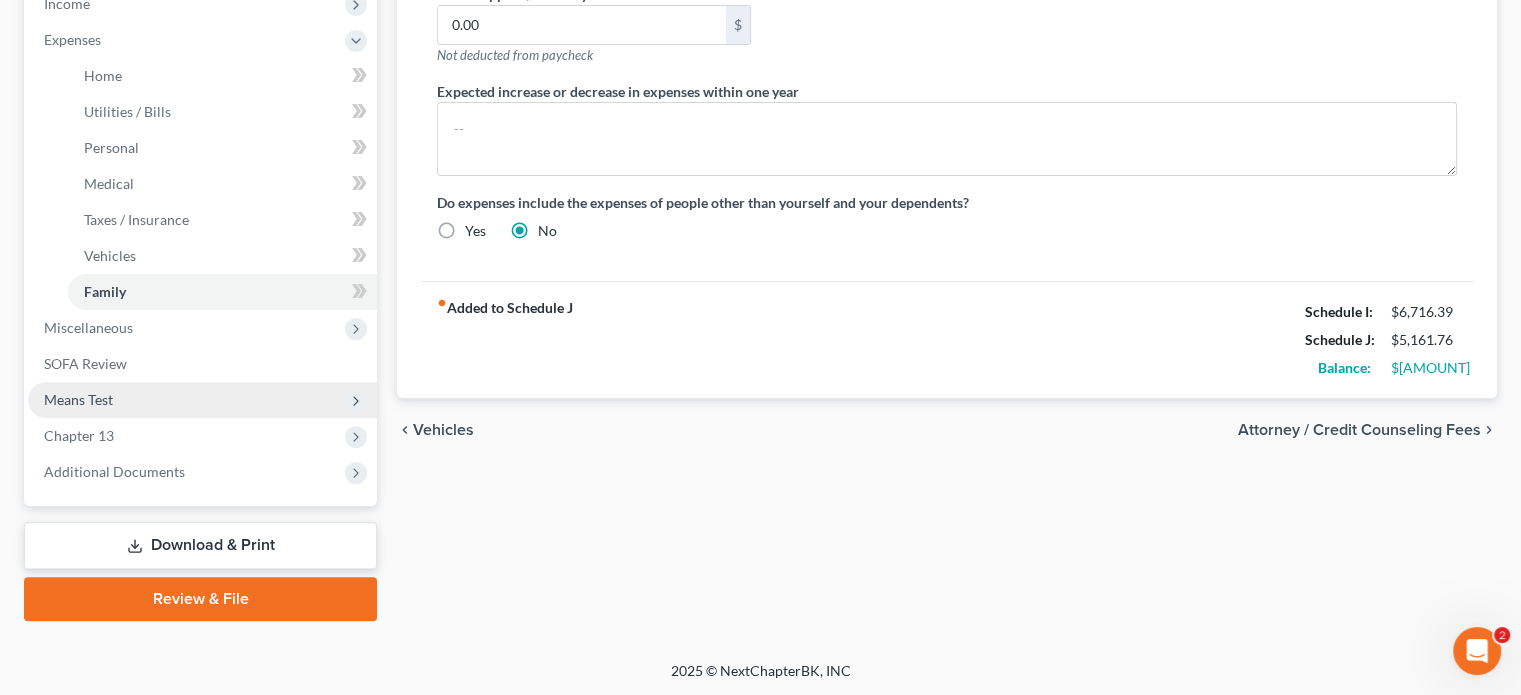 click on "Means Test" at bounding box center [78, 399] 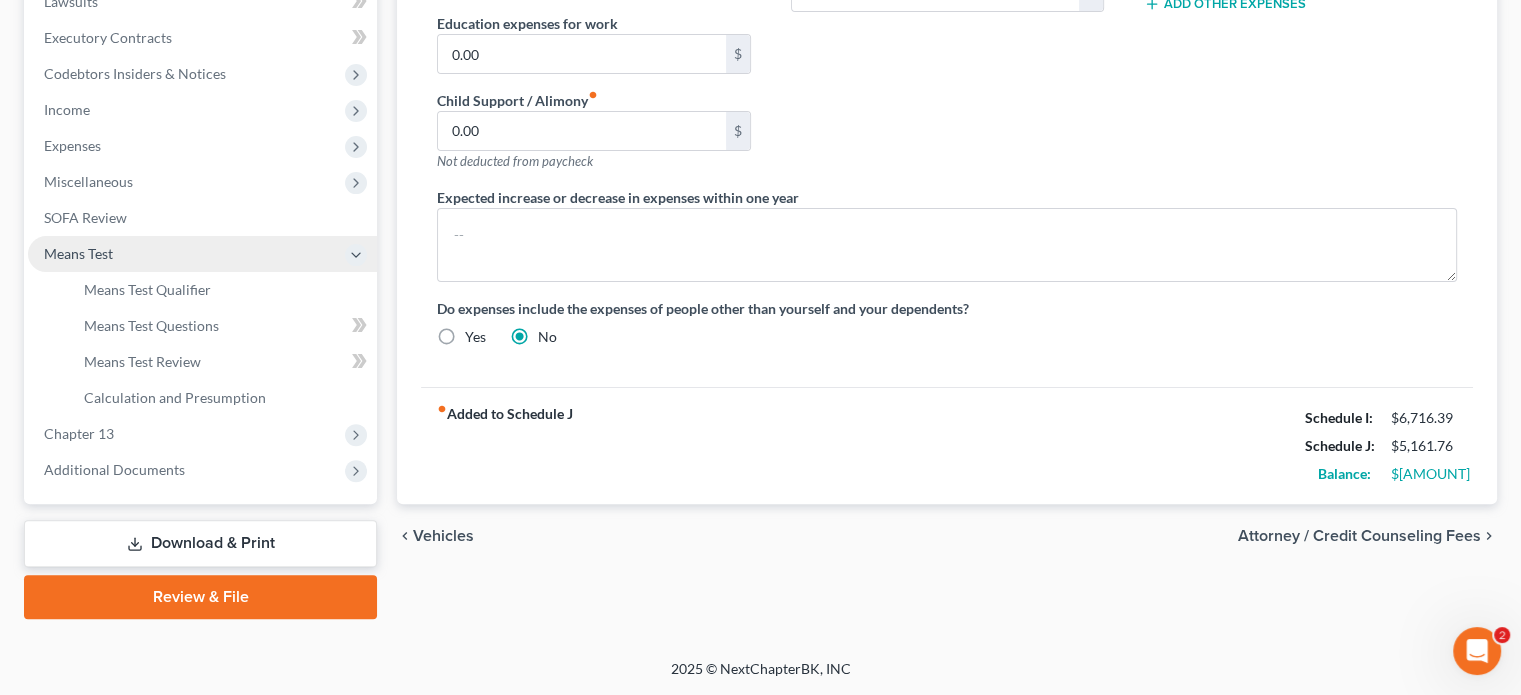 scroll, scrollTop: 546, scrollLeft: 0, axis: vertical 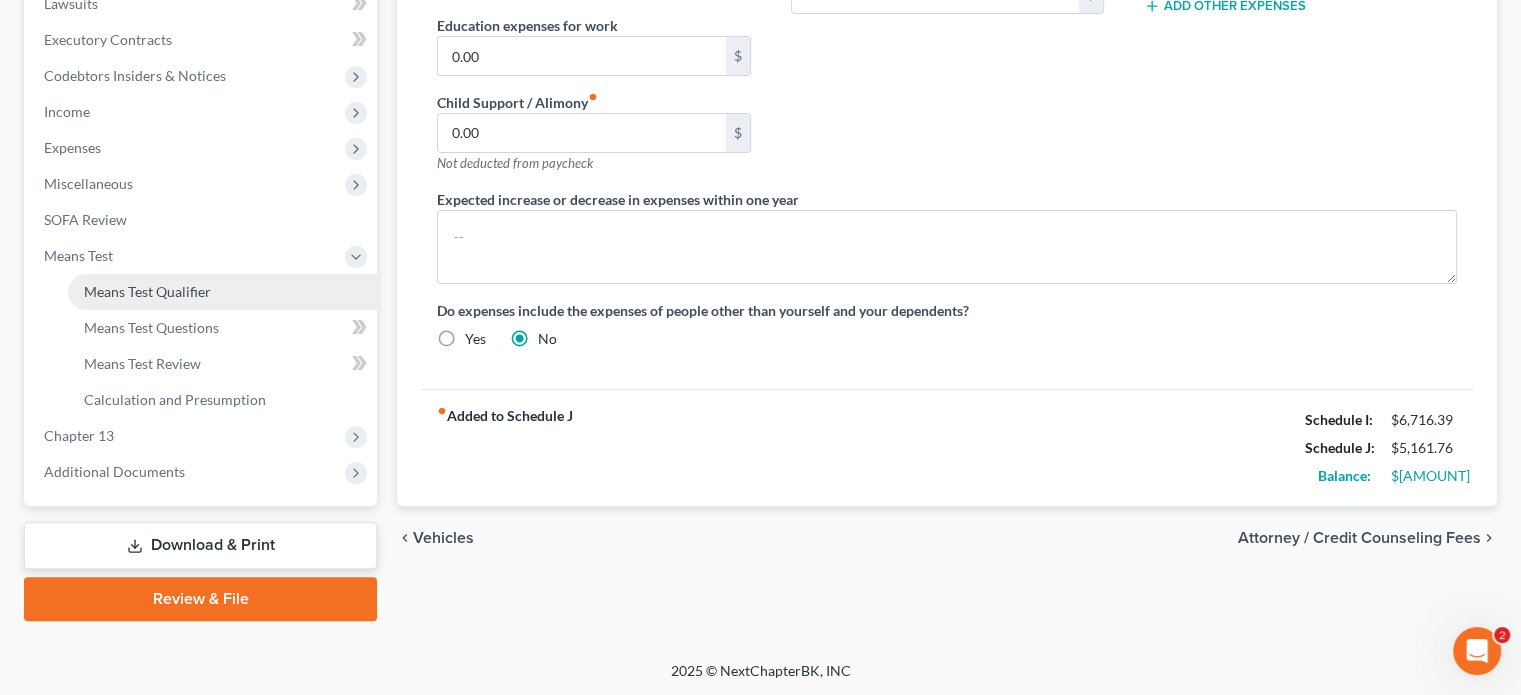 click on "Means Test Qualifier" at bounding box center [147, 291] 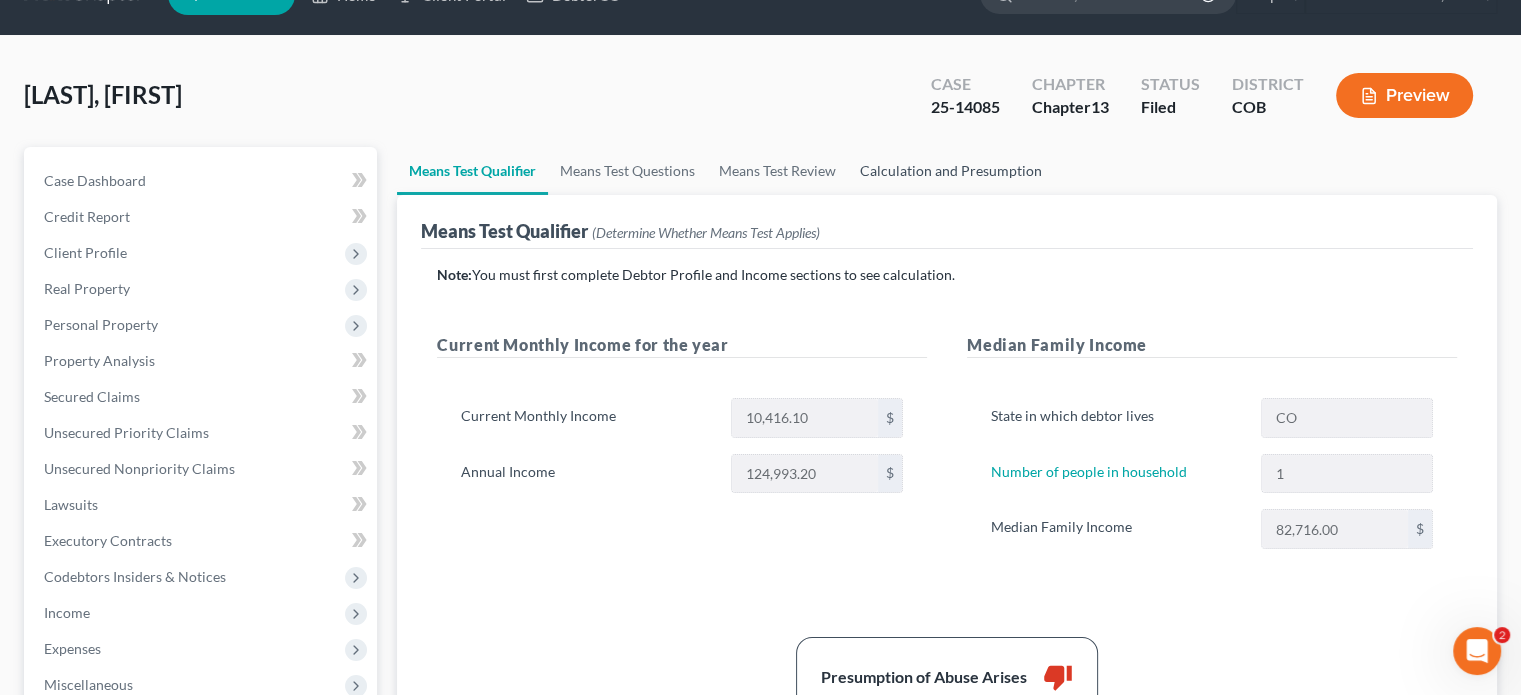 scroll, scrollTop: 0, scrollLeft: 0, axis: both 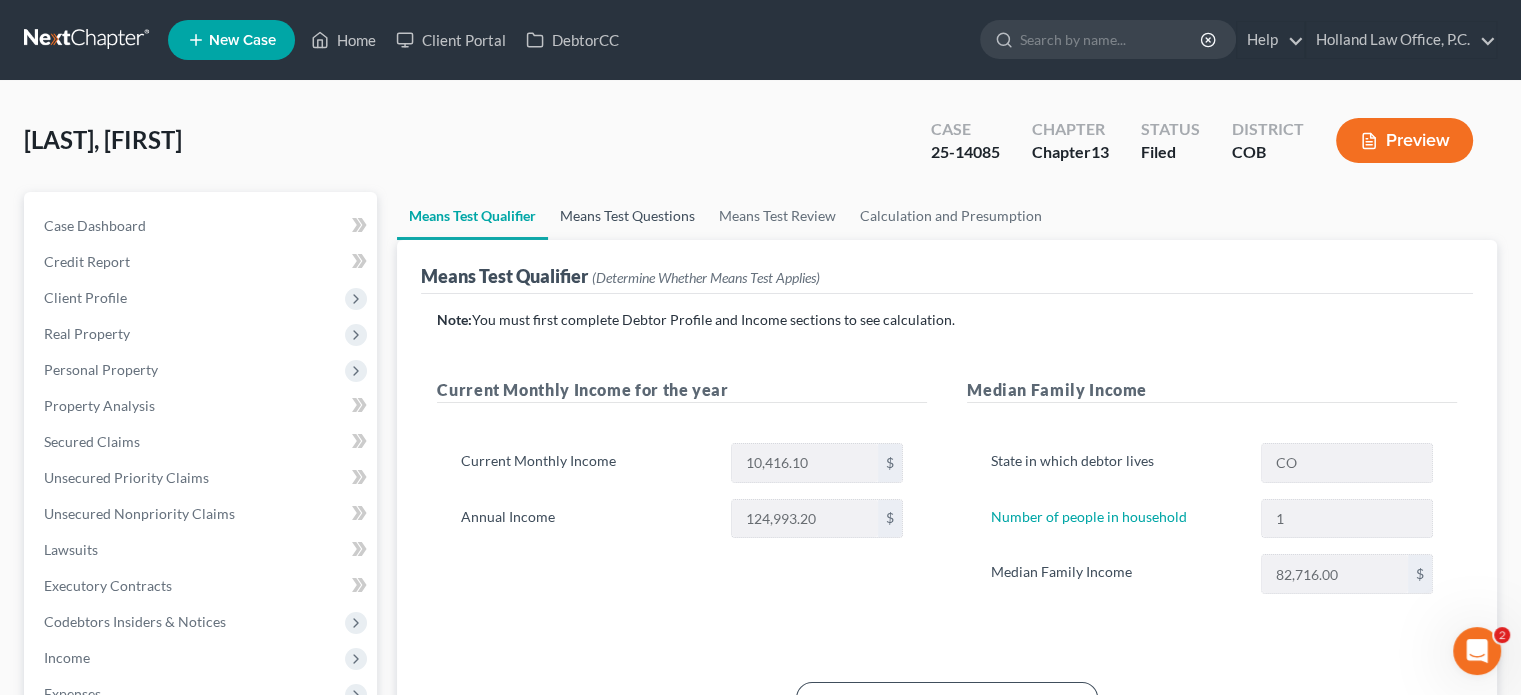 click on "Means Test Questions" at bounding box center (627, 216) 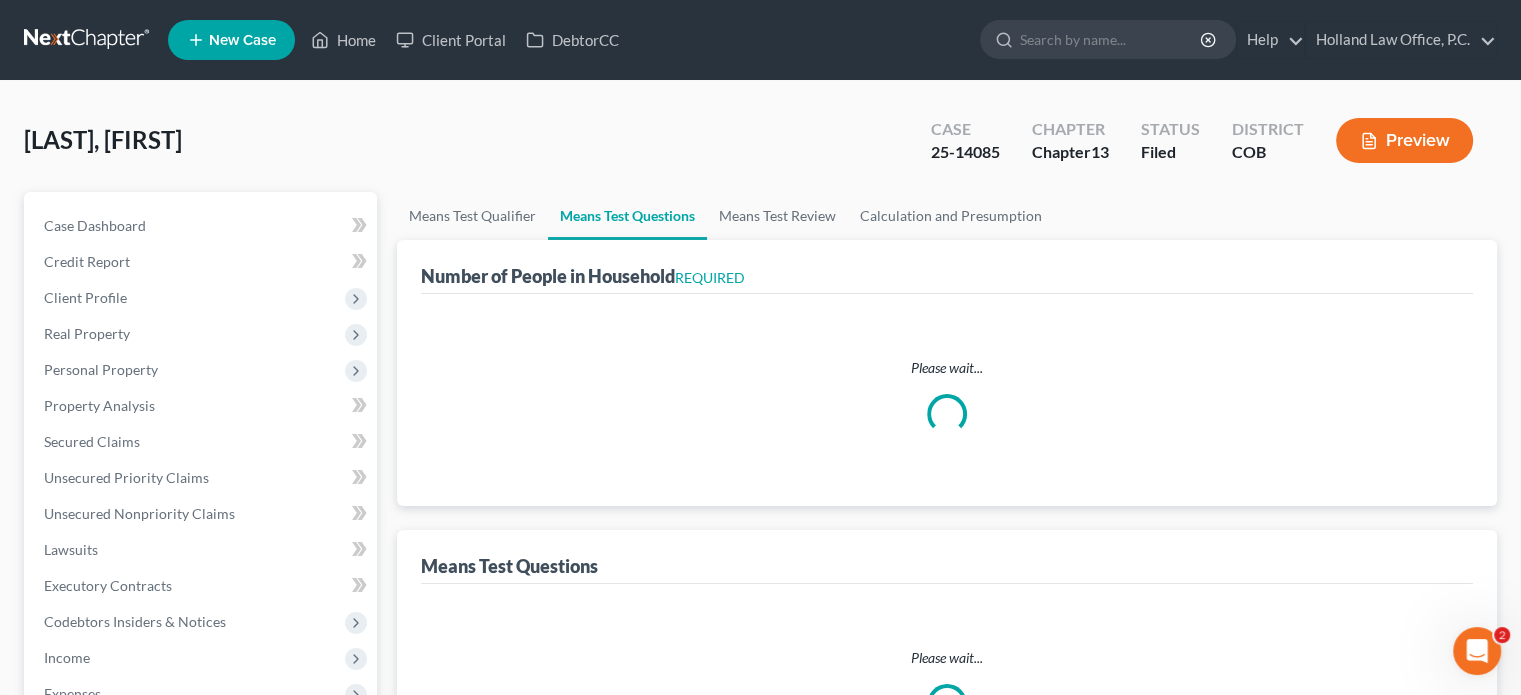 select on "1" 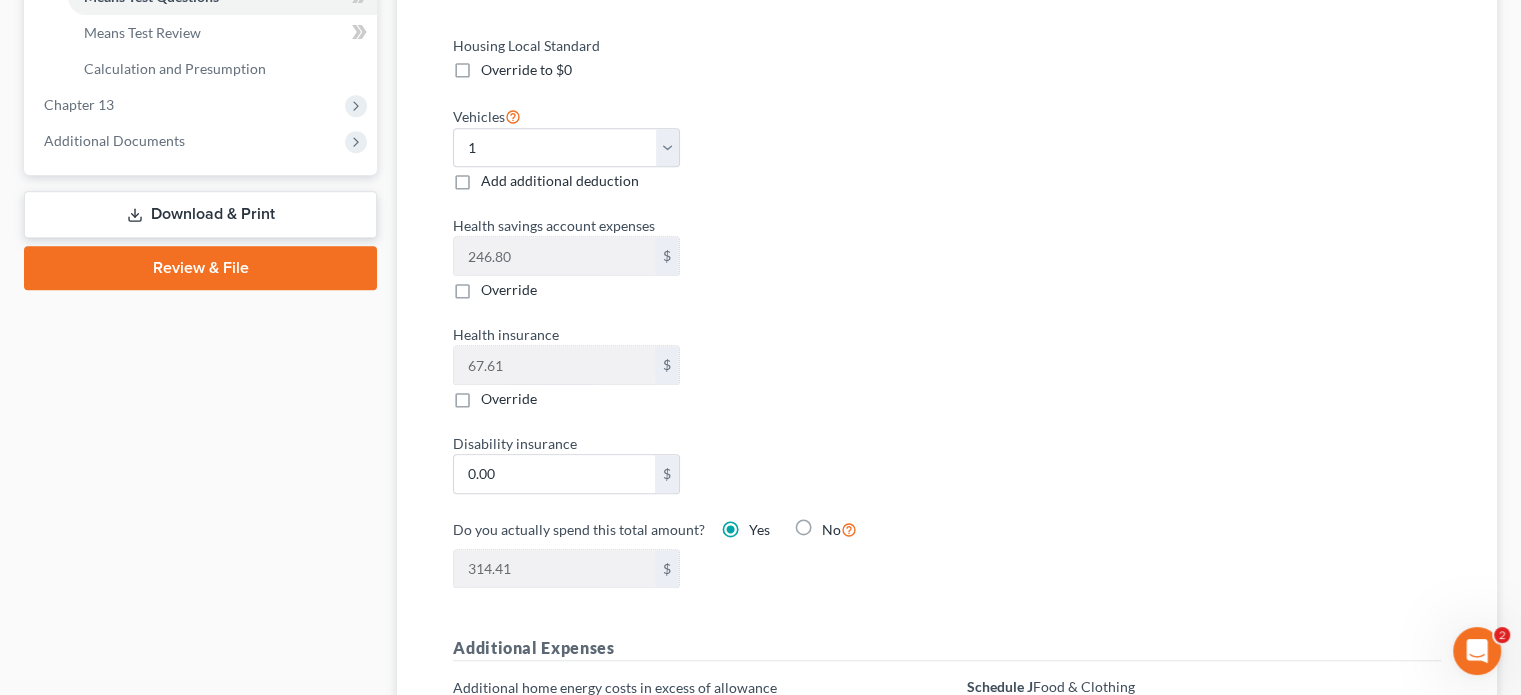 scroll, scrollTop: 900, scrollLeft: 0, axis: vertical 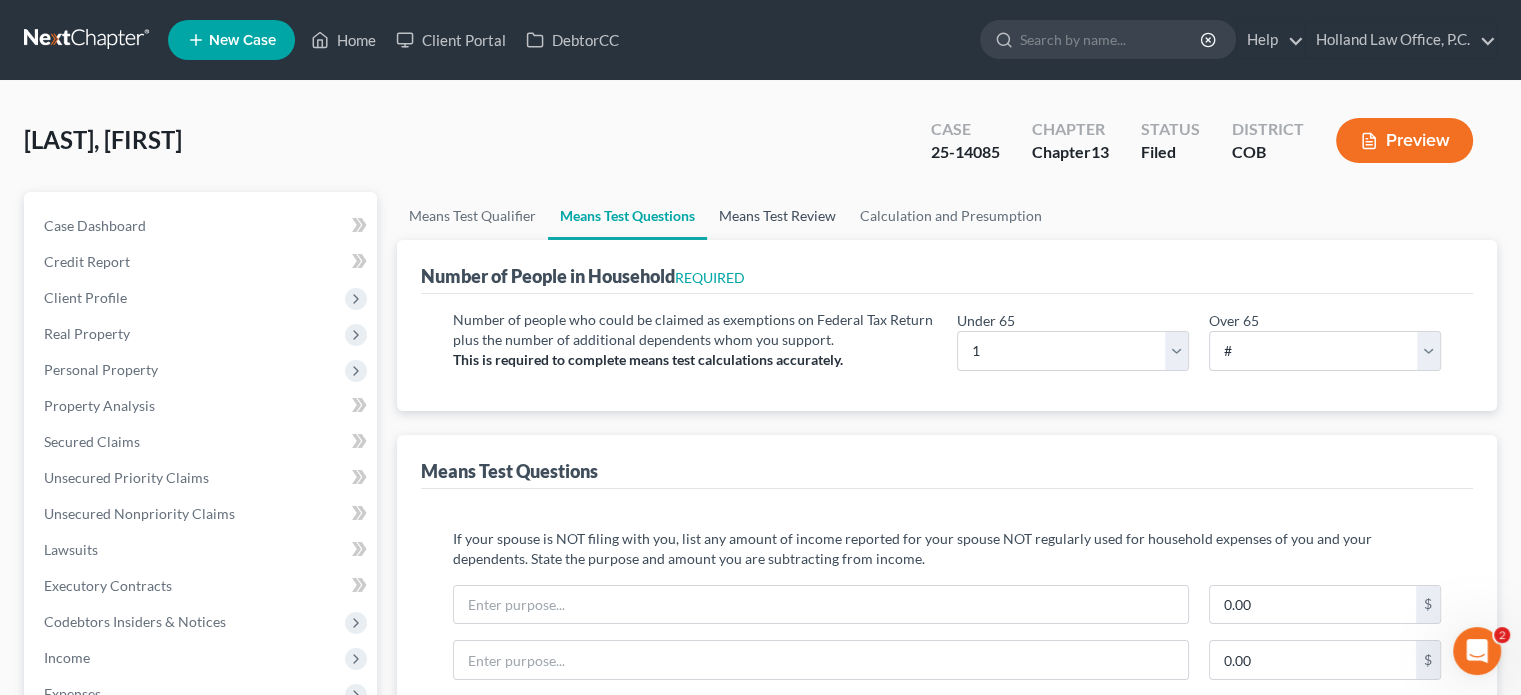 click on "Means Test Review" at bounding box center (777, 216) 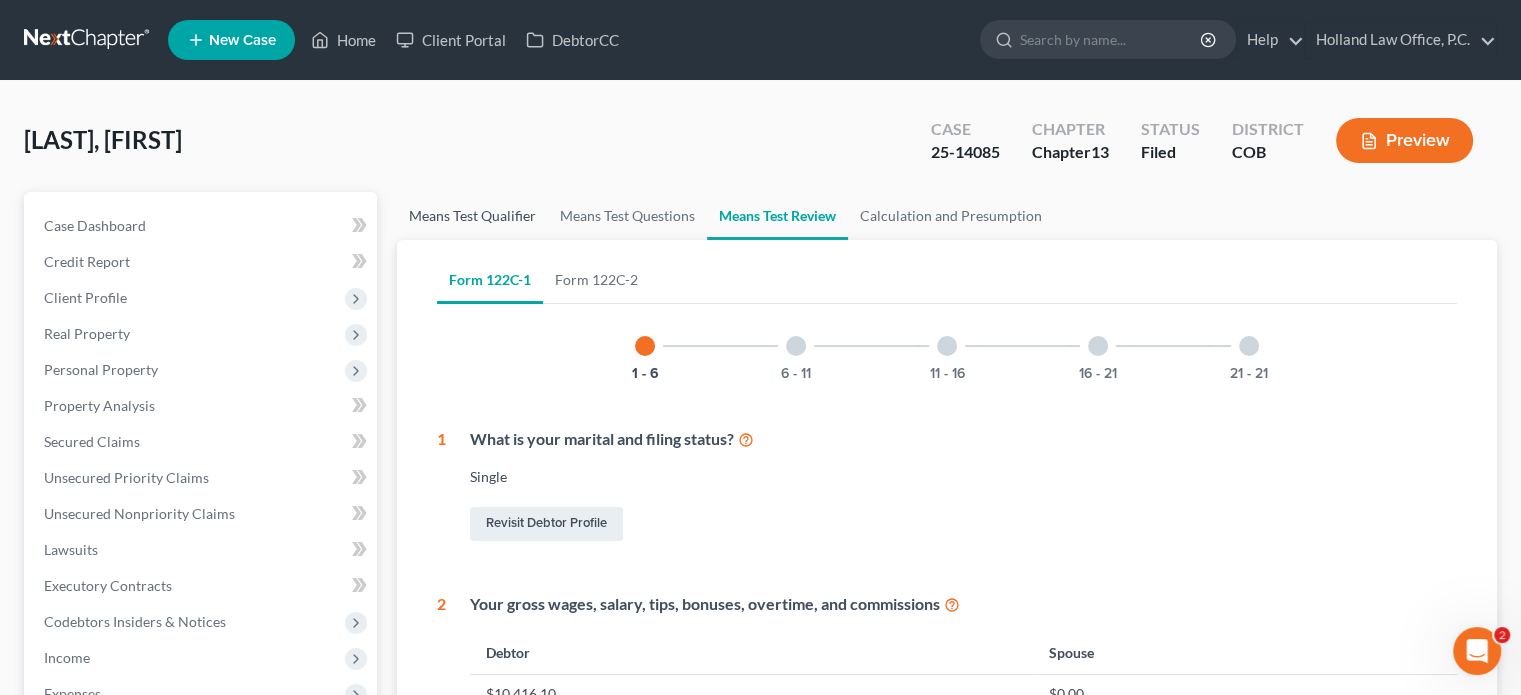click on "Means Test Qualifier" at bounding box center (472, 216) 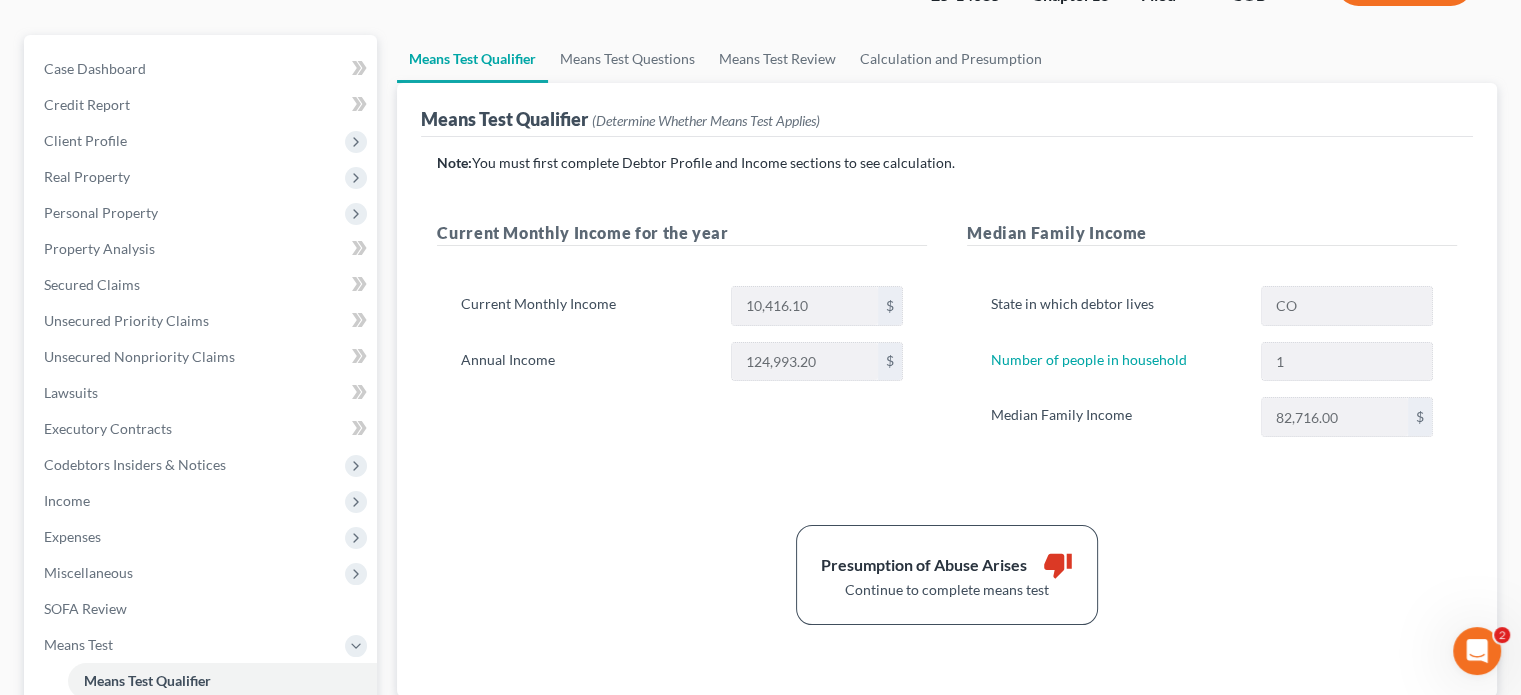 scroll, scrollTop: 46, scrollLeft: 0, axis: vertical 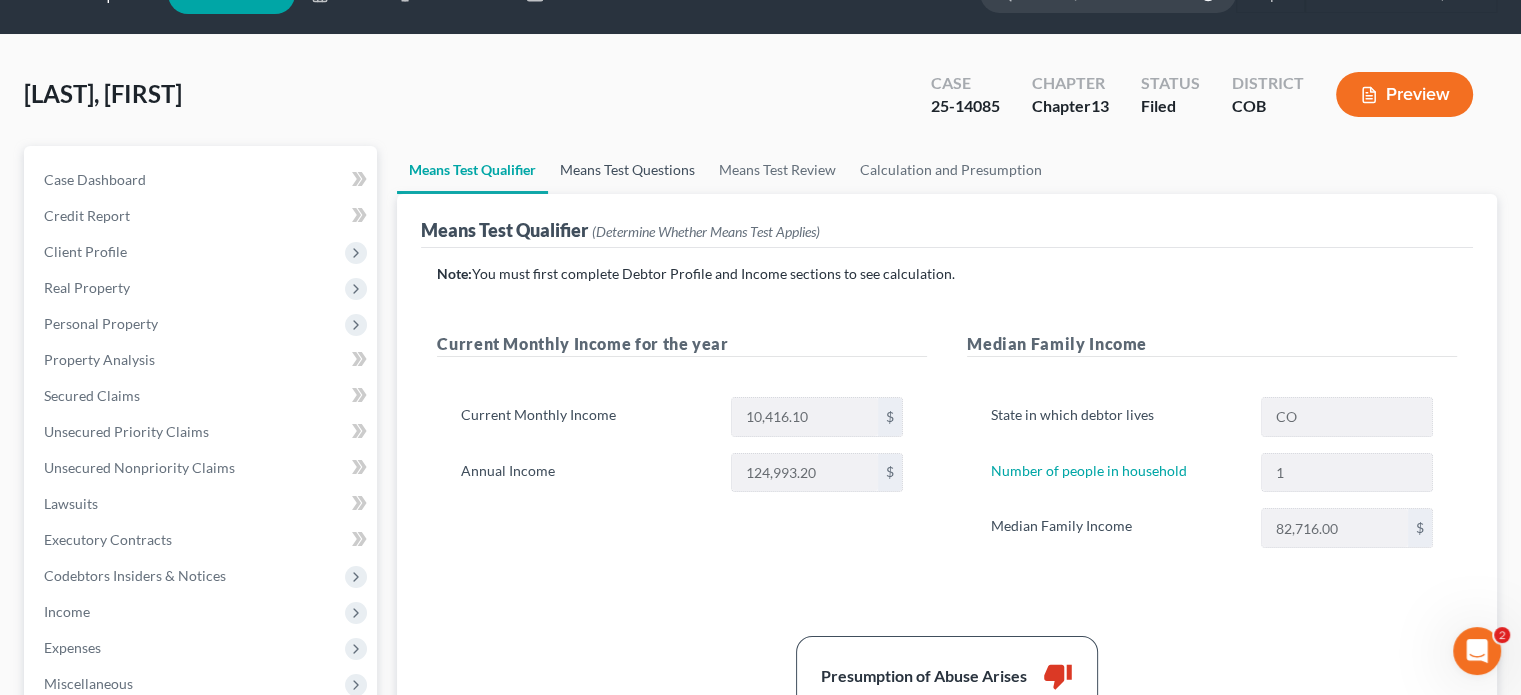 click on "Means Test Questions" at bounding box center (627, 170) 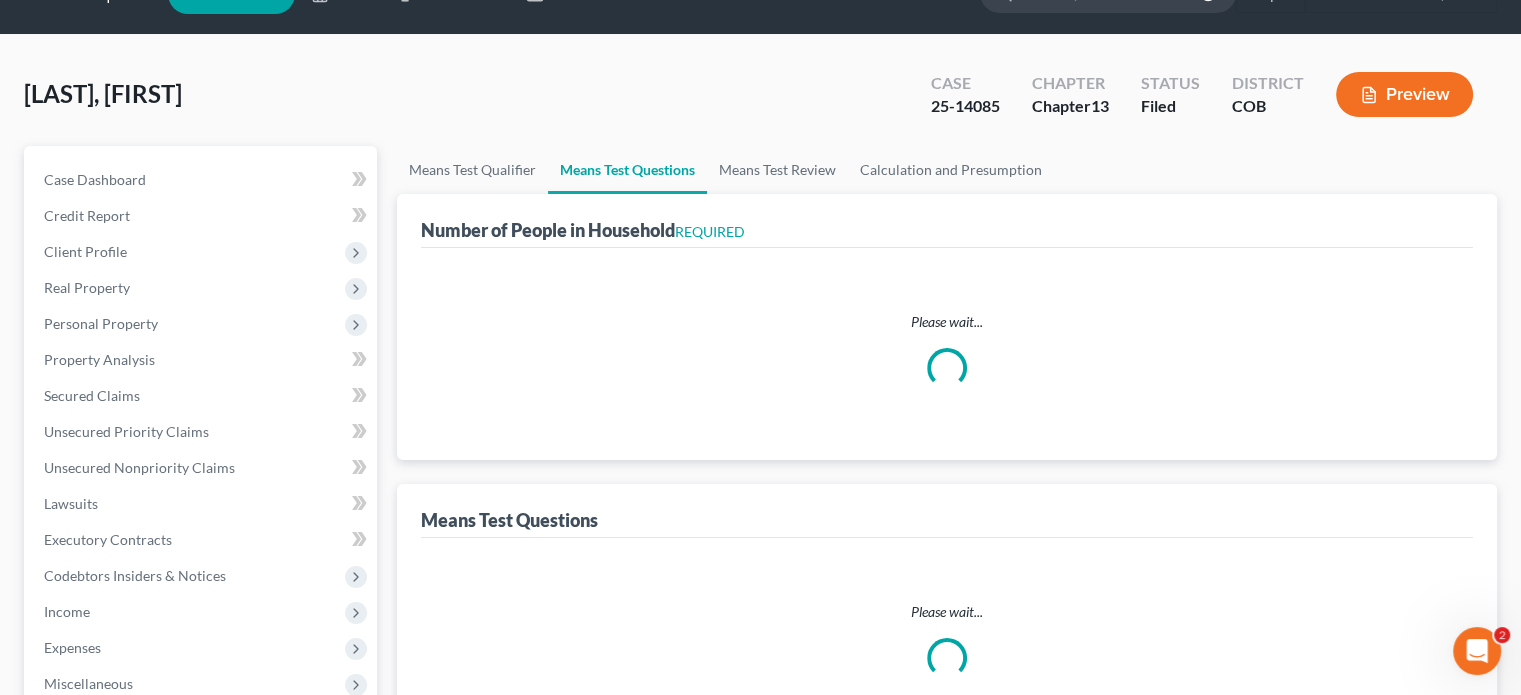 scroll, scrollTop: 0, scrollLeft: 0, axis: both 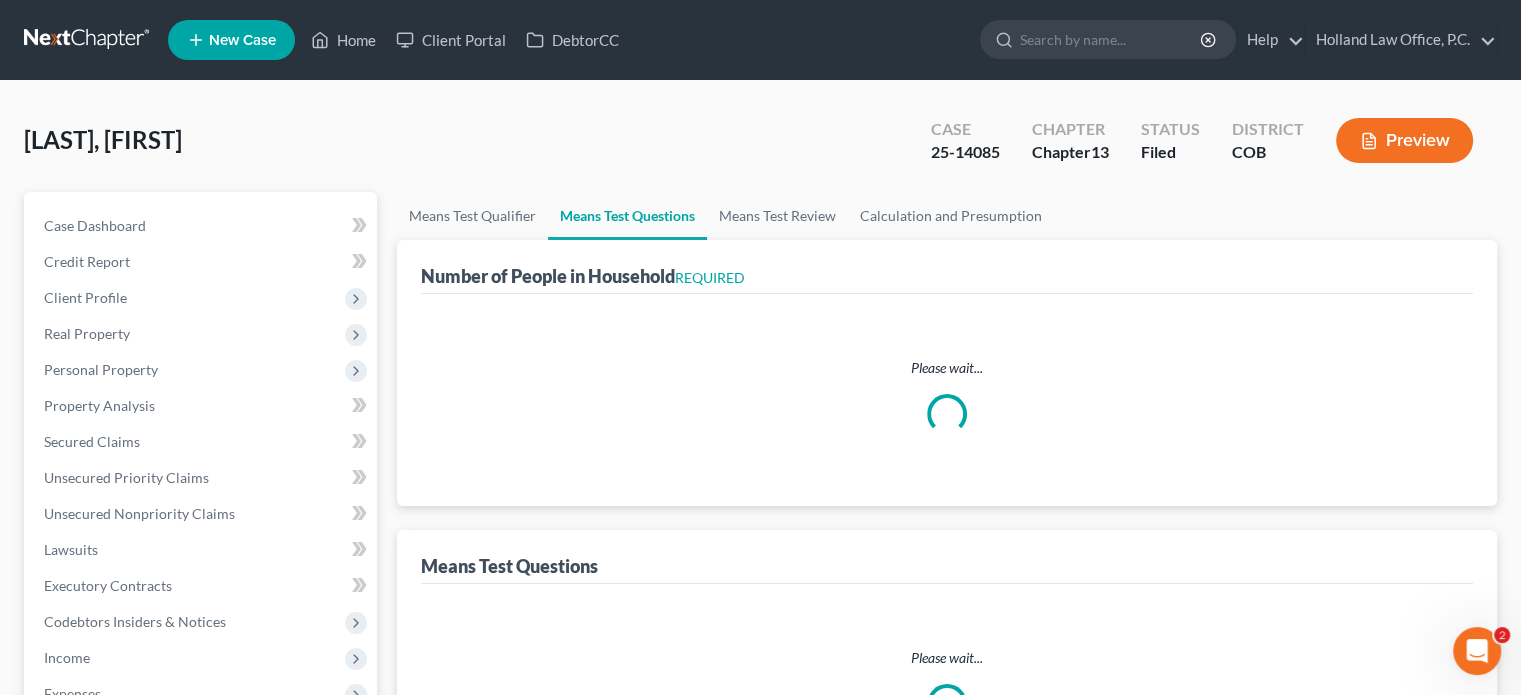 select on "1" 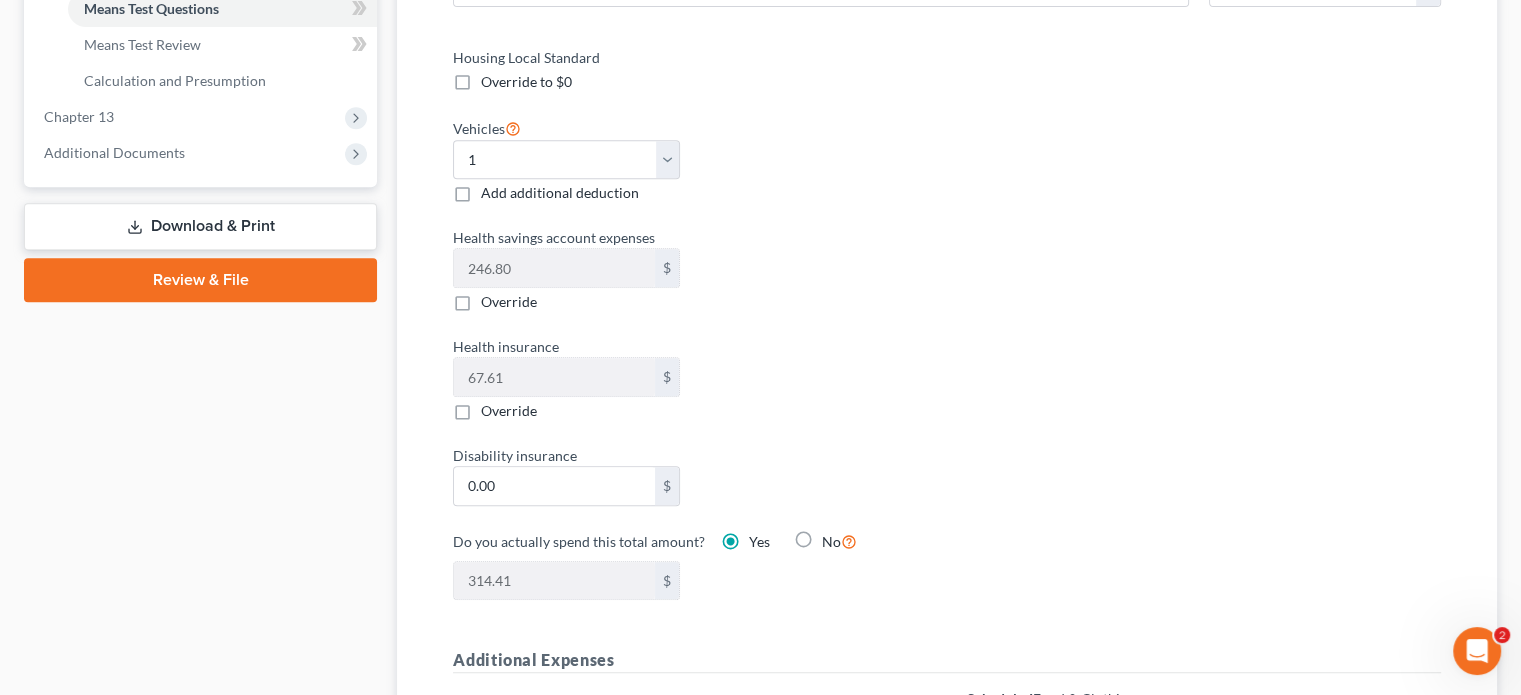 scroll, scrollTop: 900, scrollLeft: 0, axis: vertical 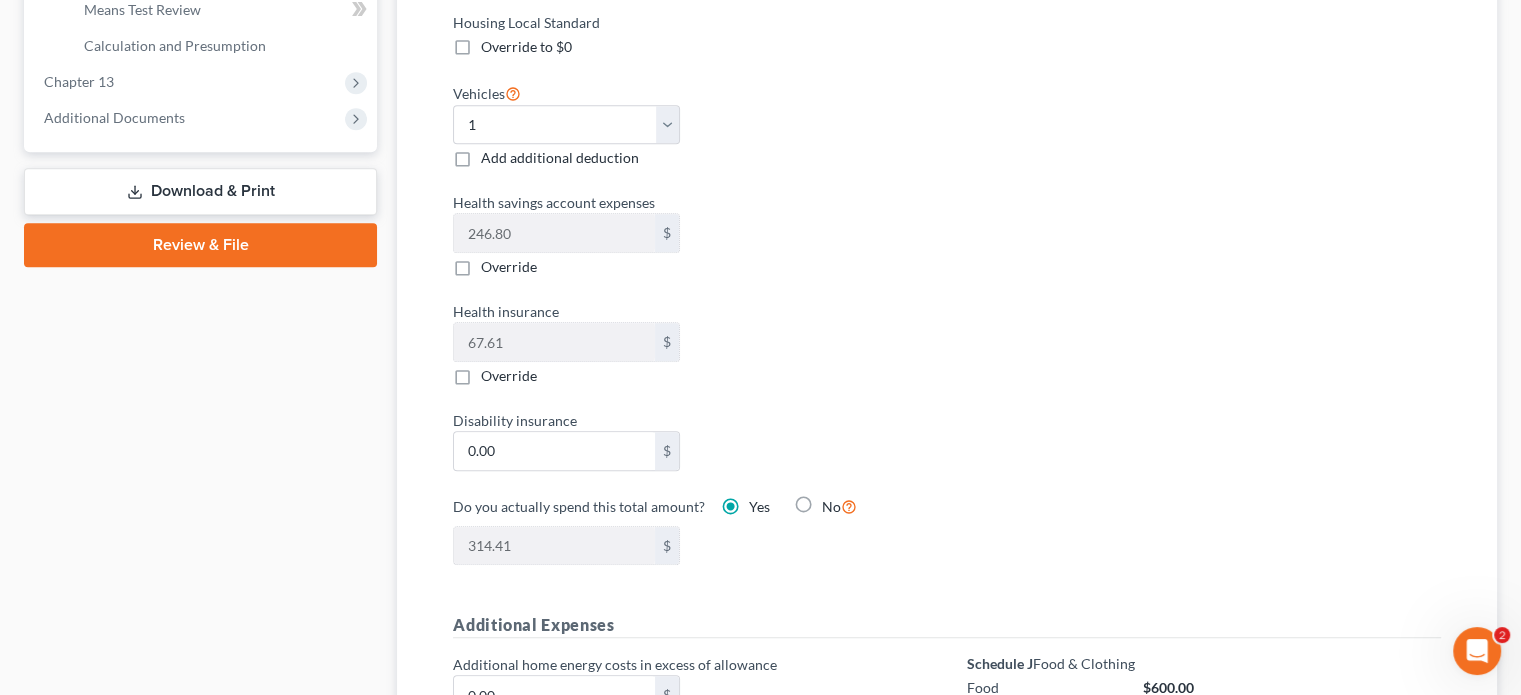 click on "Override" at bounding box center (509, 267) 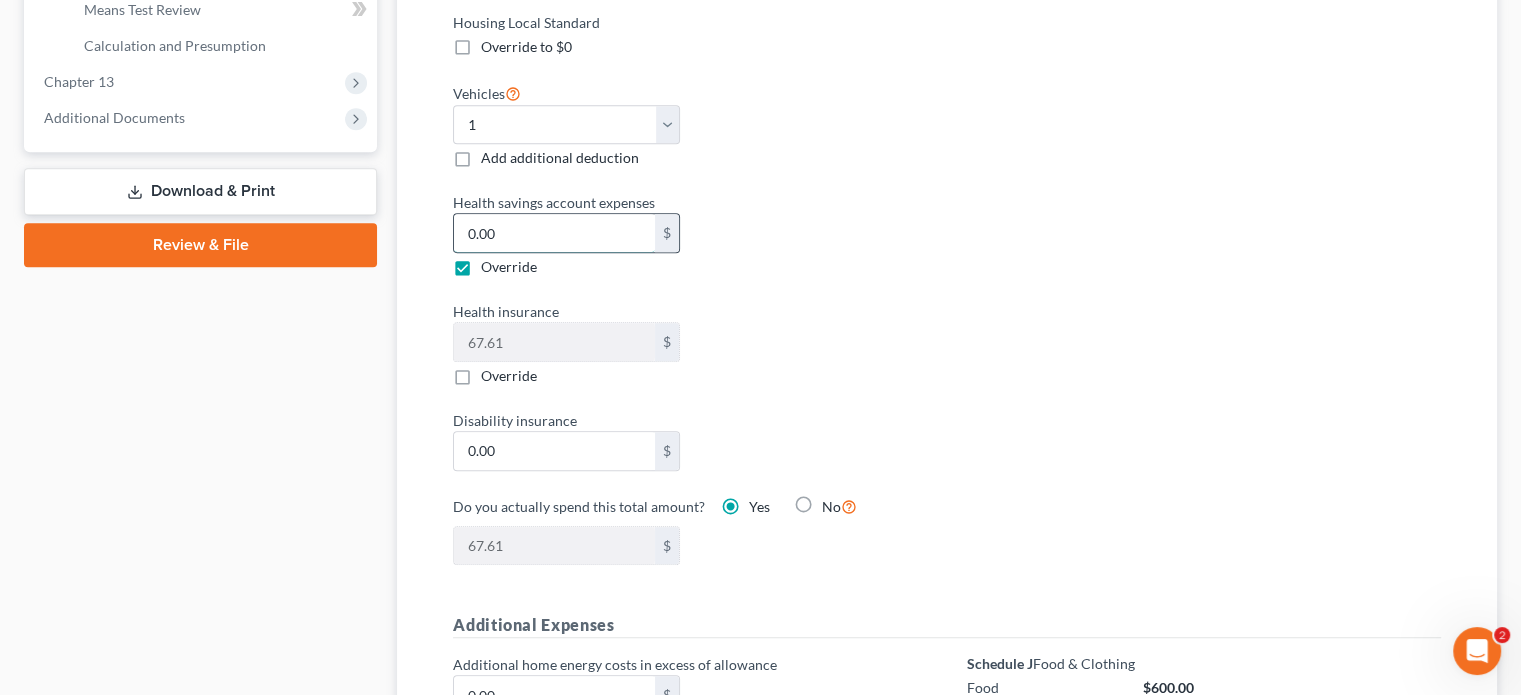 click on "0.00" at bounding box center [554, 233] 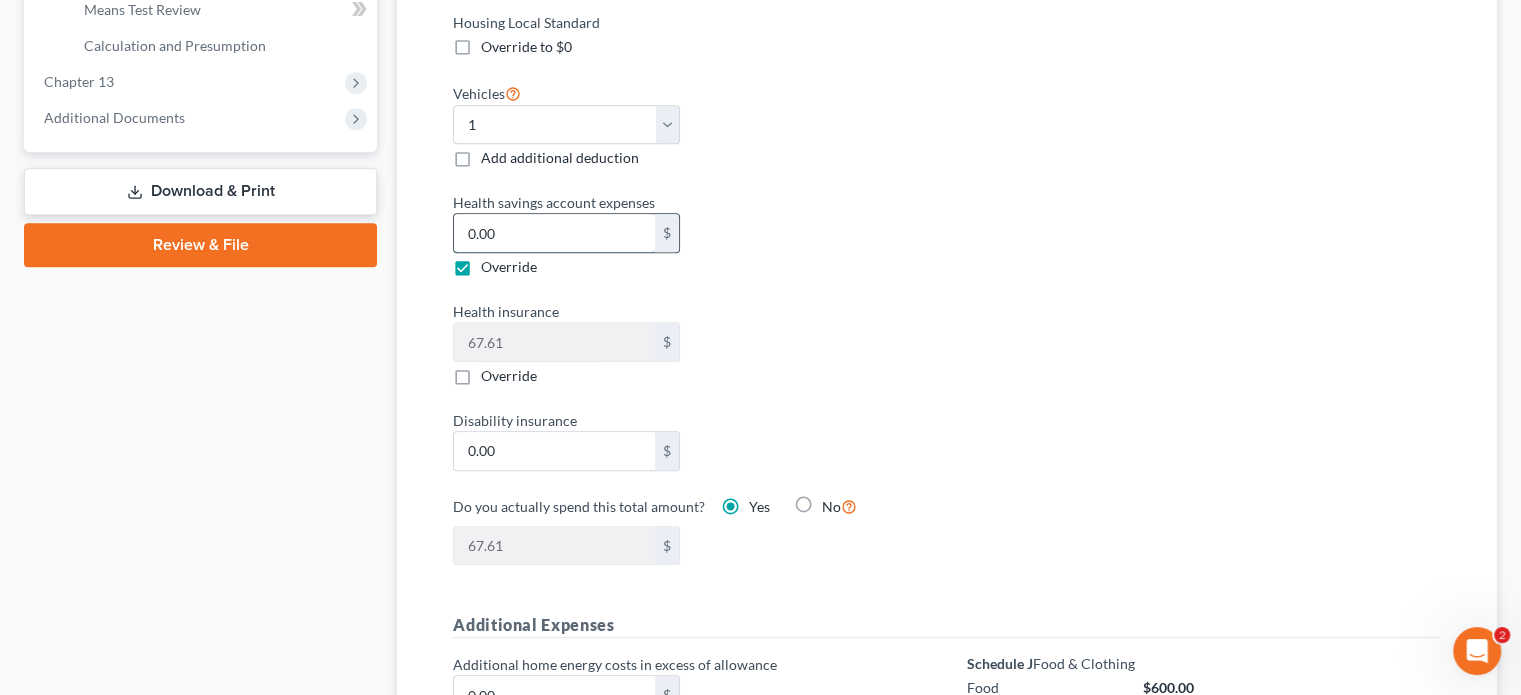 type on "70.61" 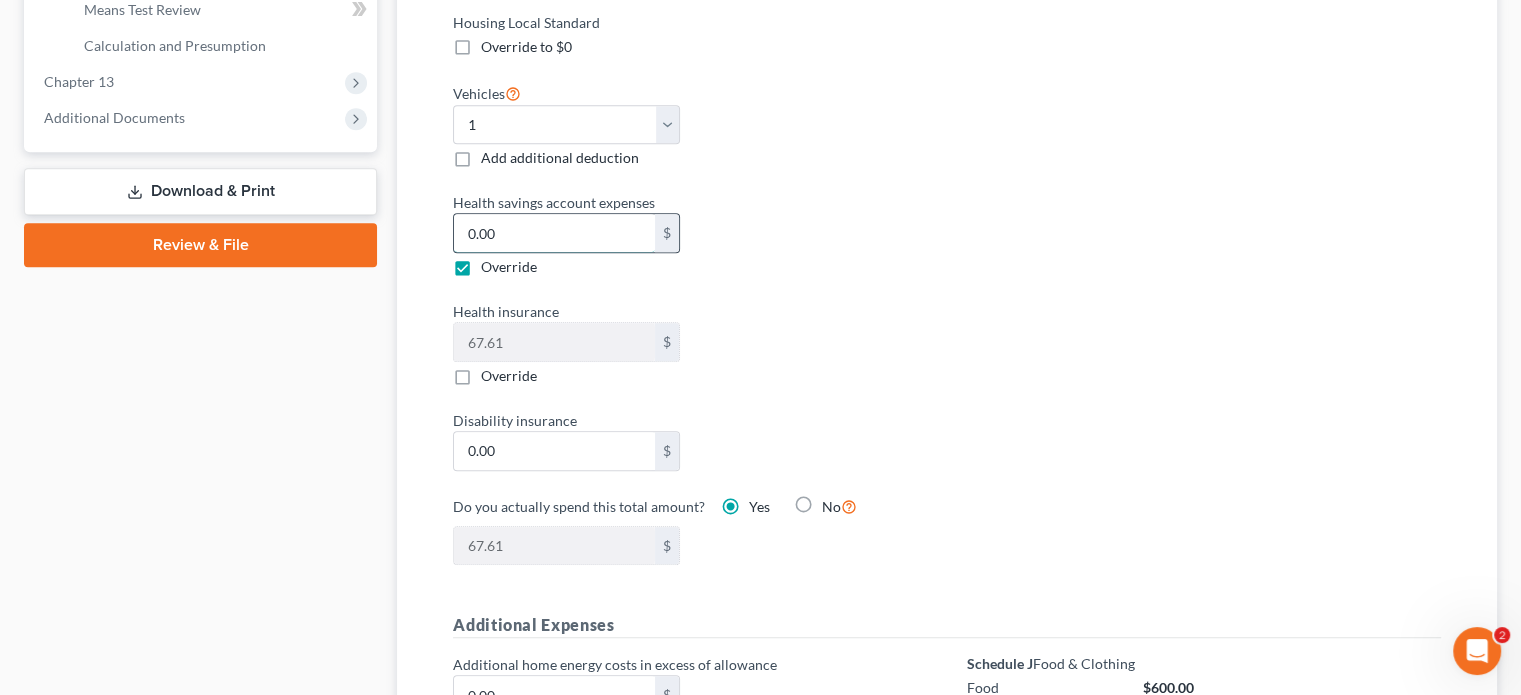 type on "3" 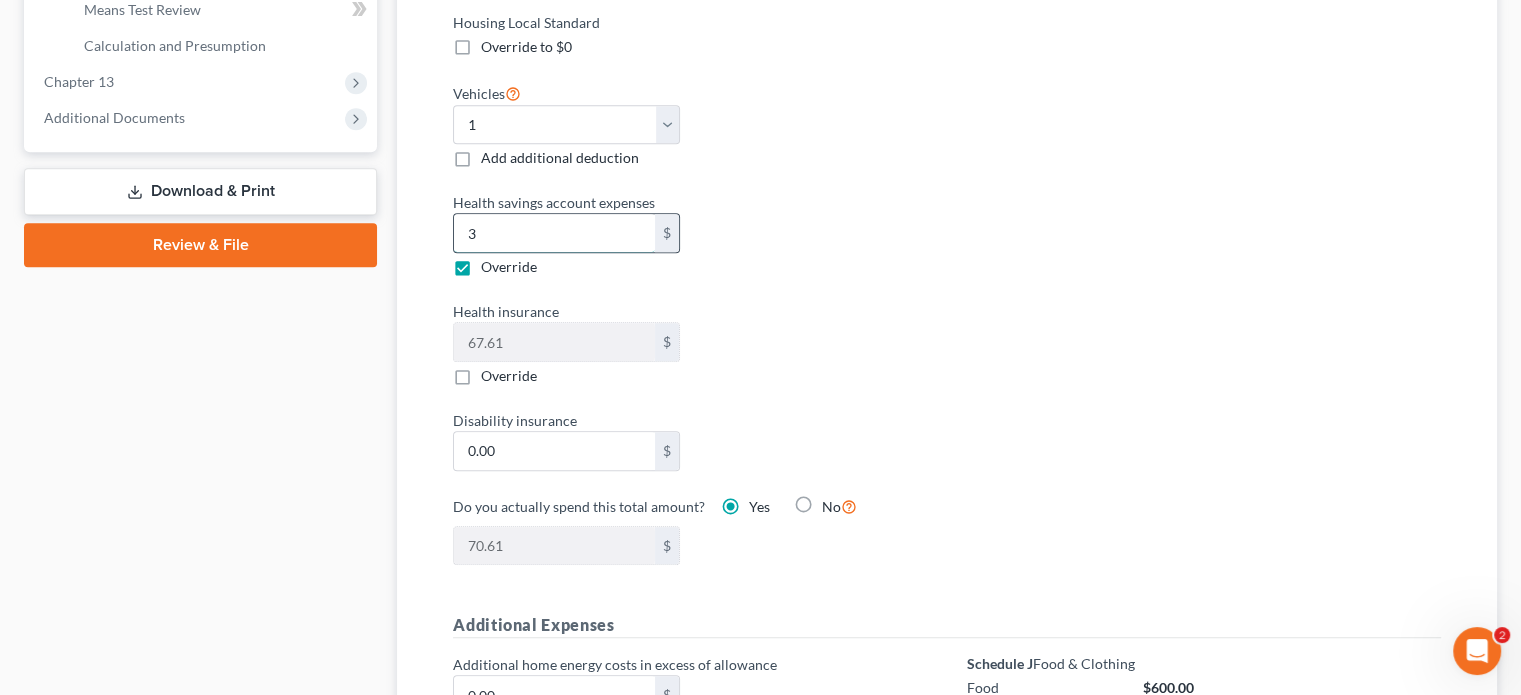 type on "106.61" 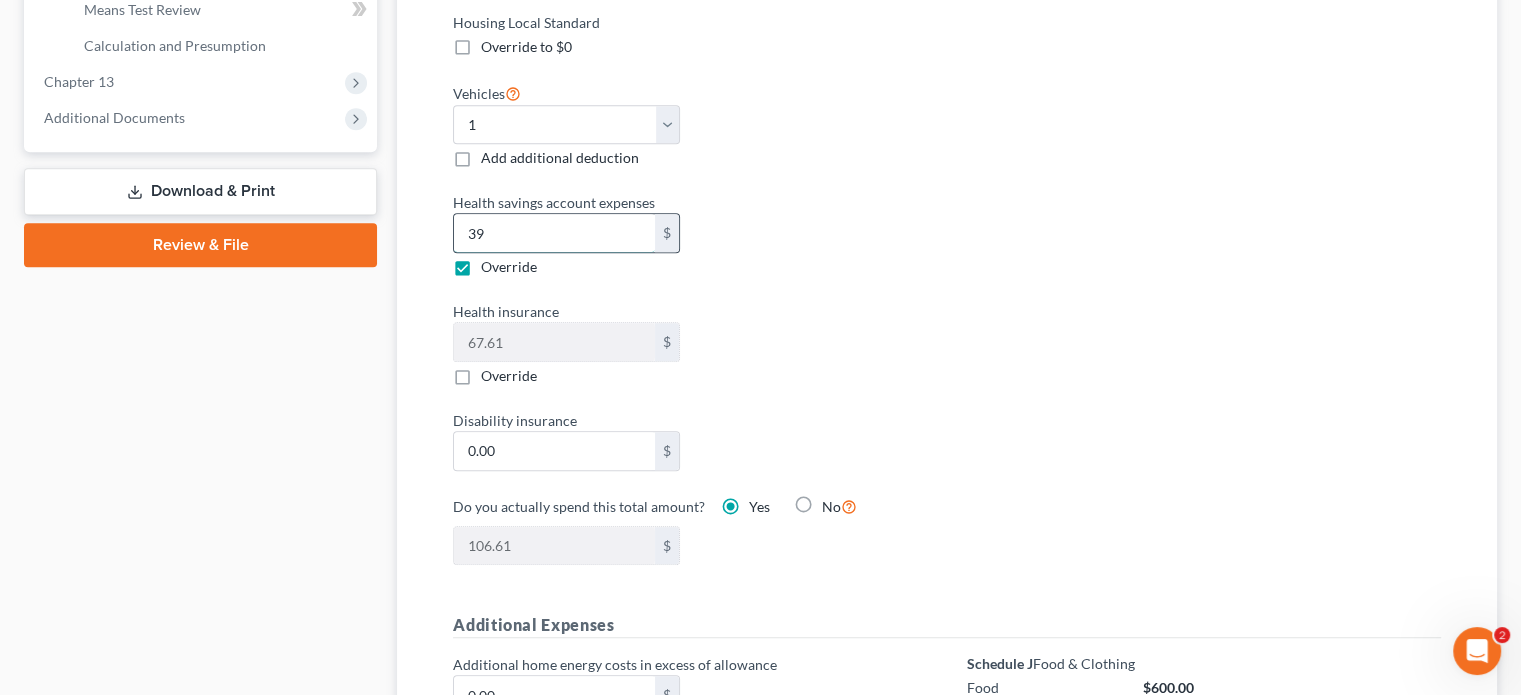 type on "460.61" 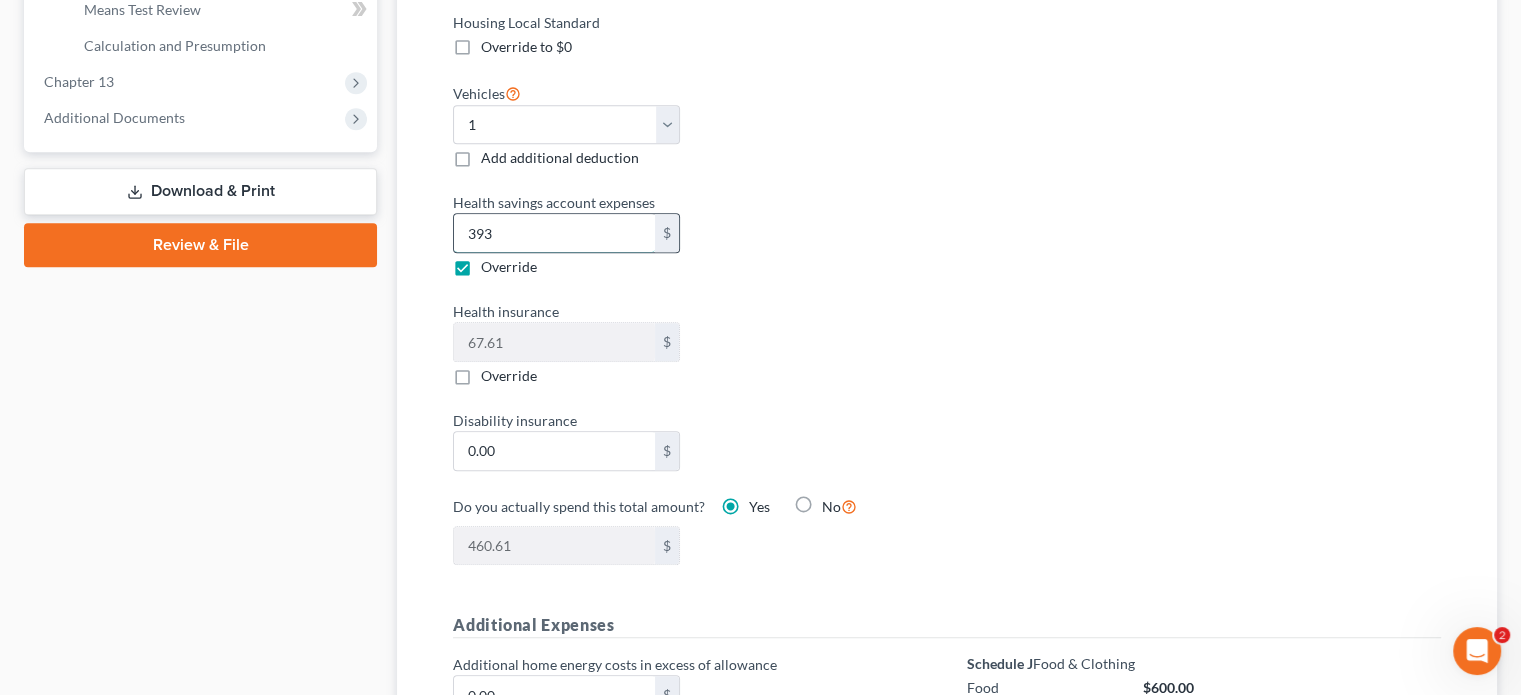 type on "393." 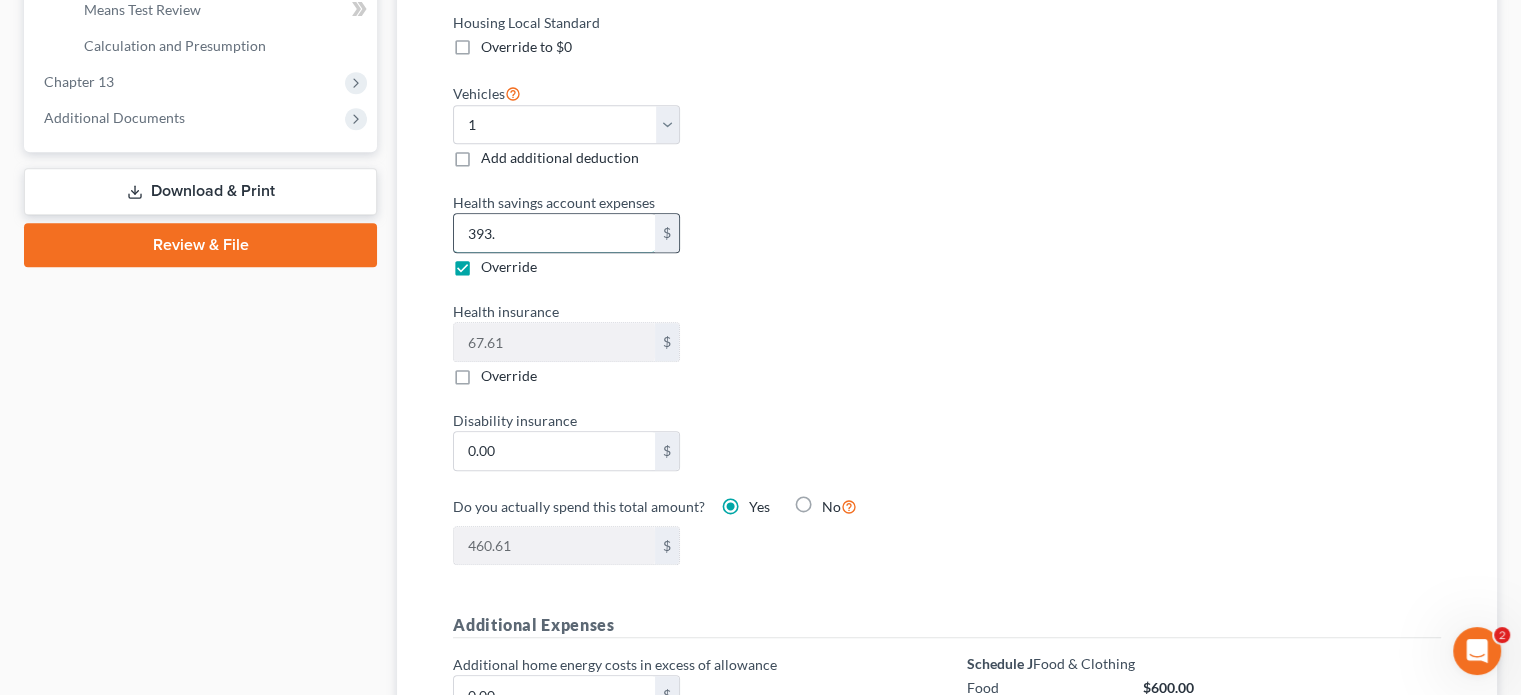 type on "[NUMBER]" 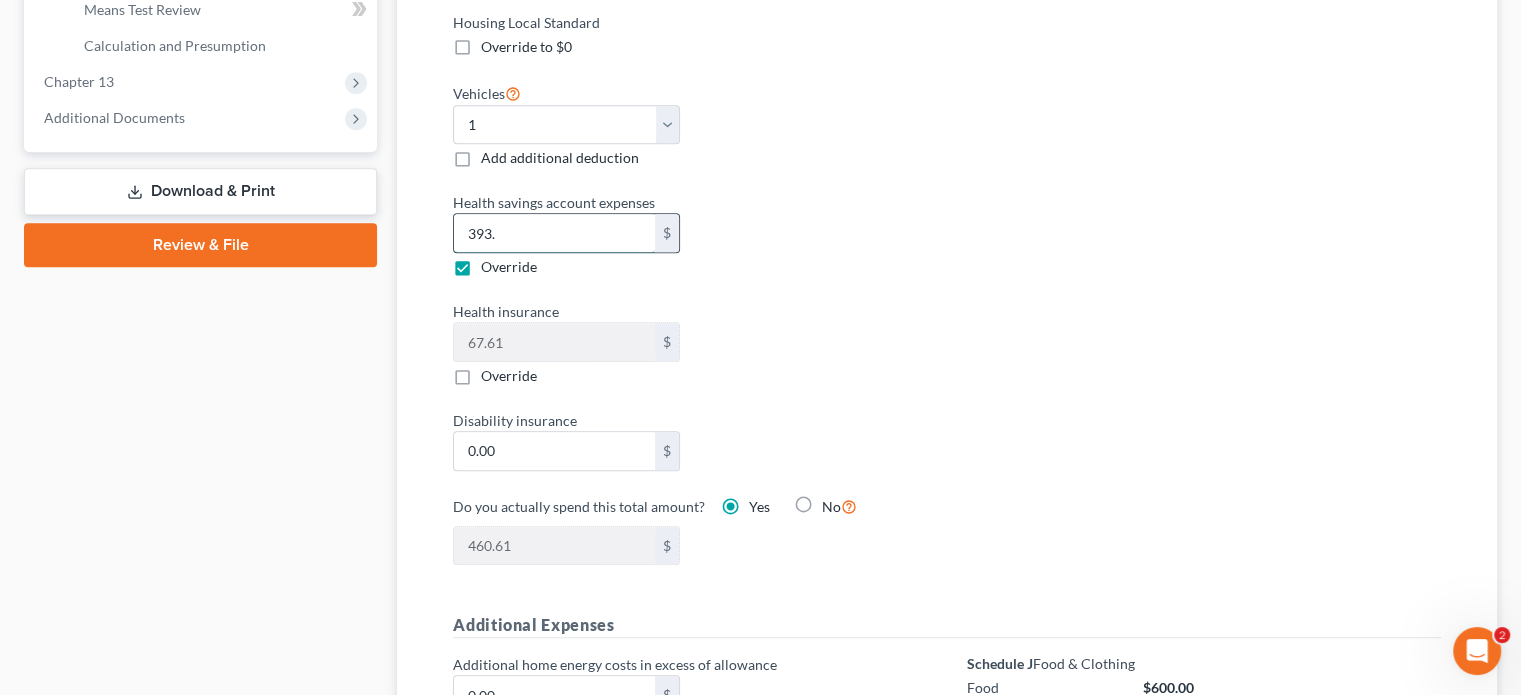 type on "[NUMBER]" 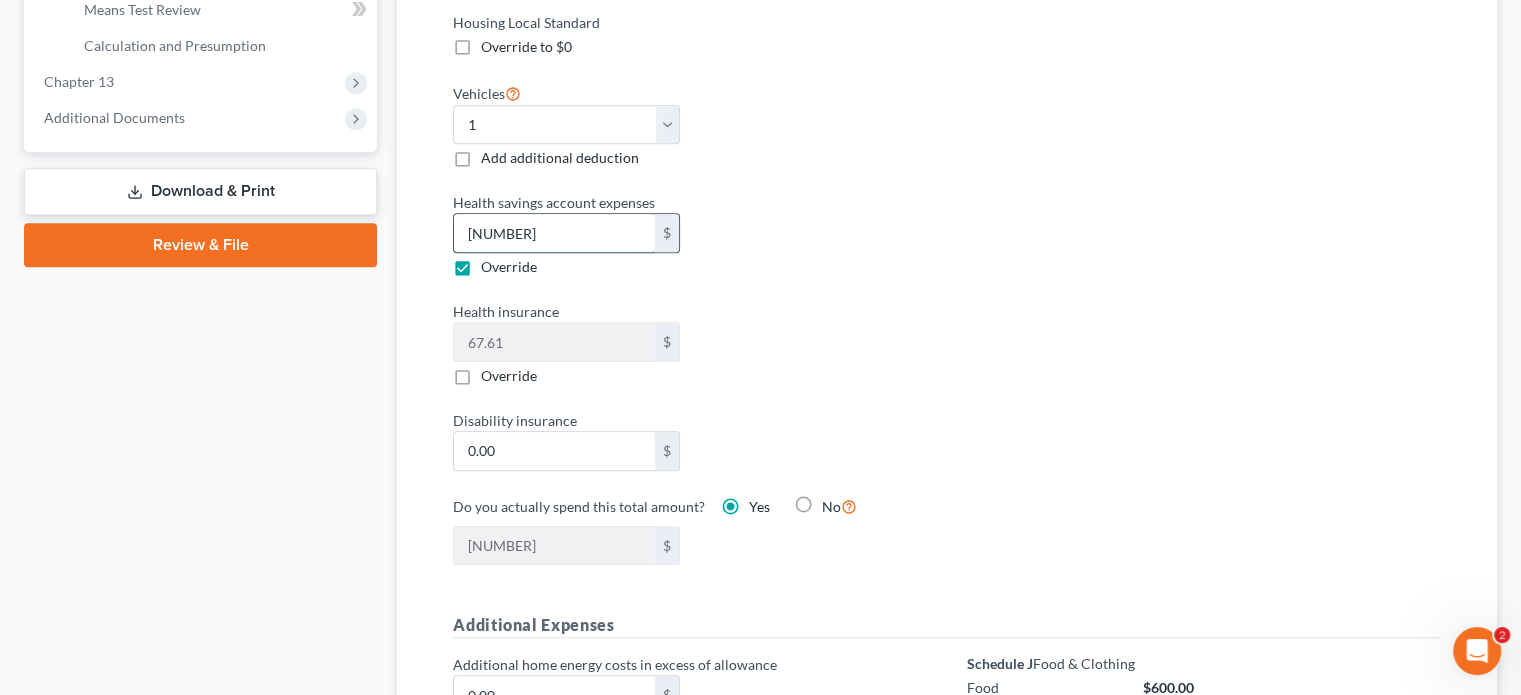 type on "460.94" 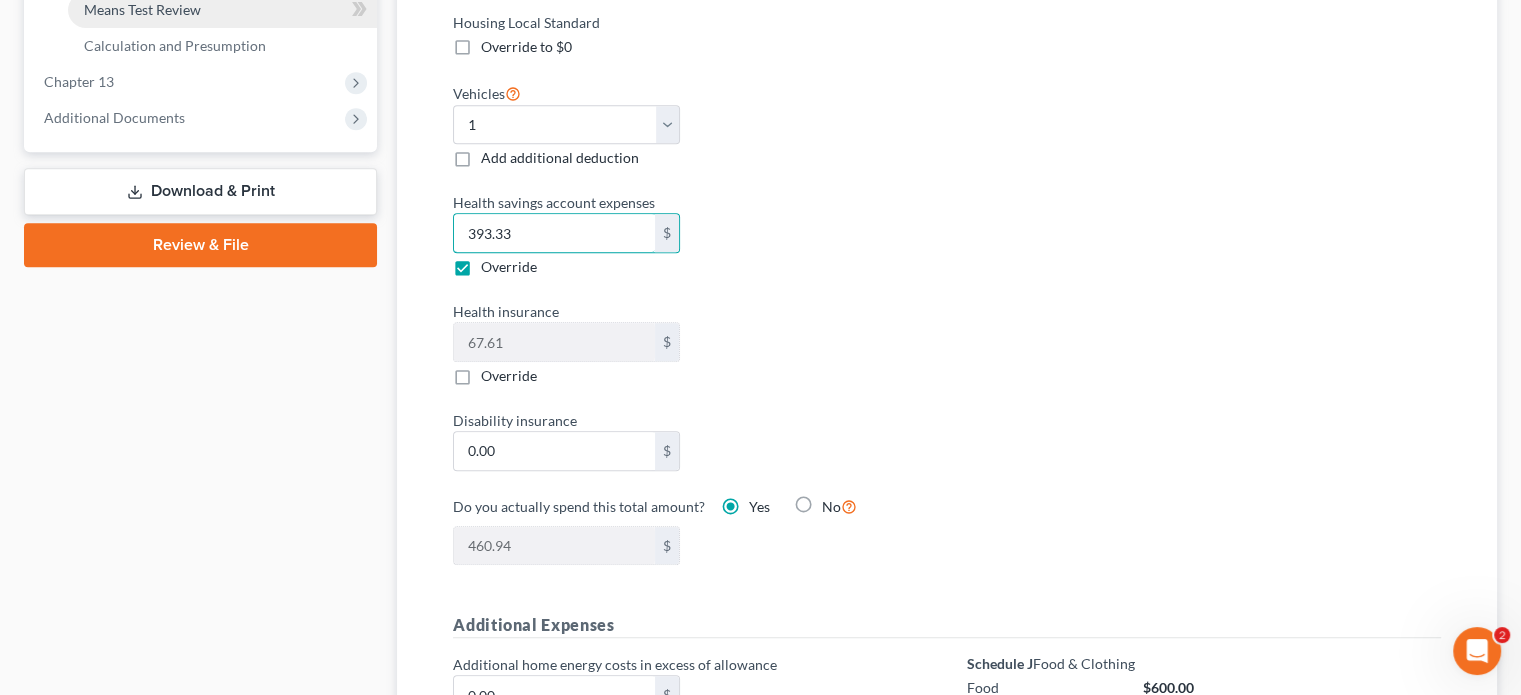 type on "393.33" 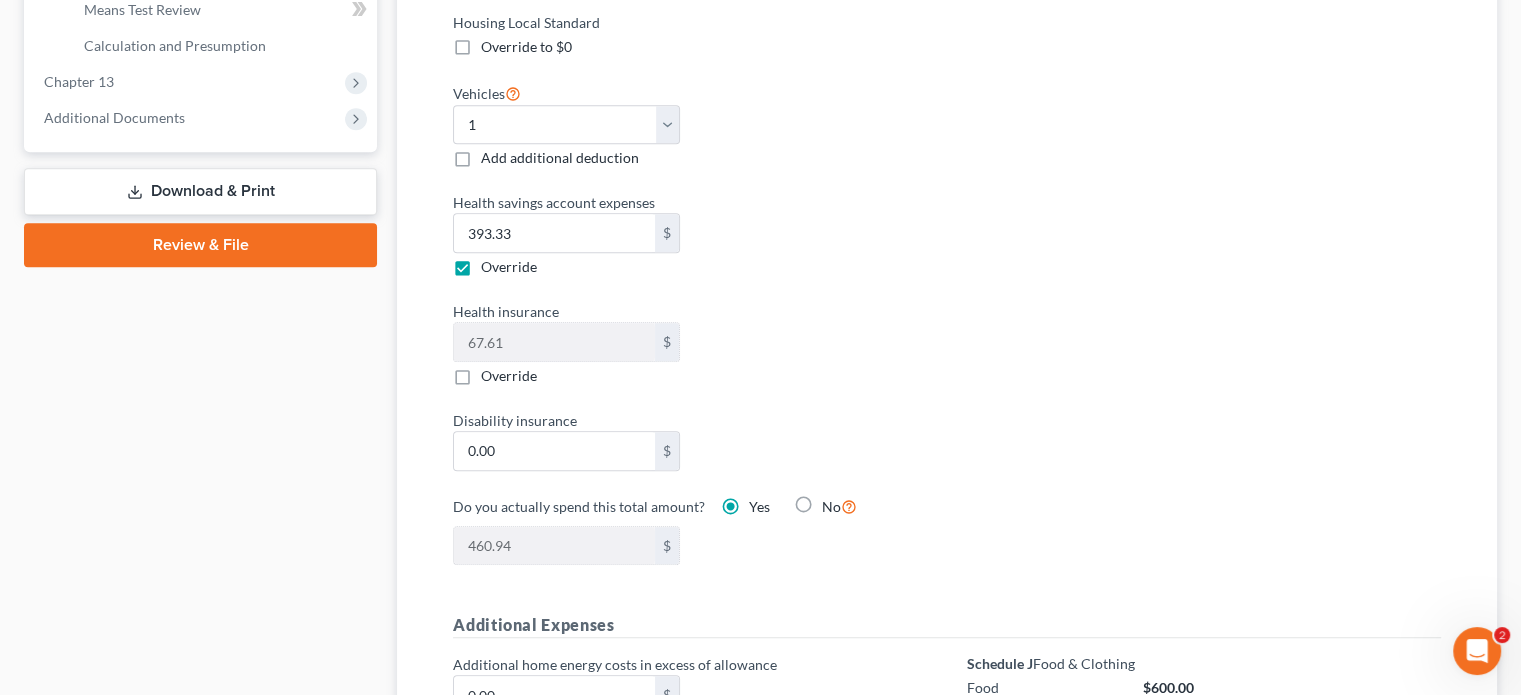 click on "Override" at bounding box center (509, 376) 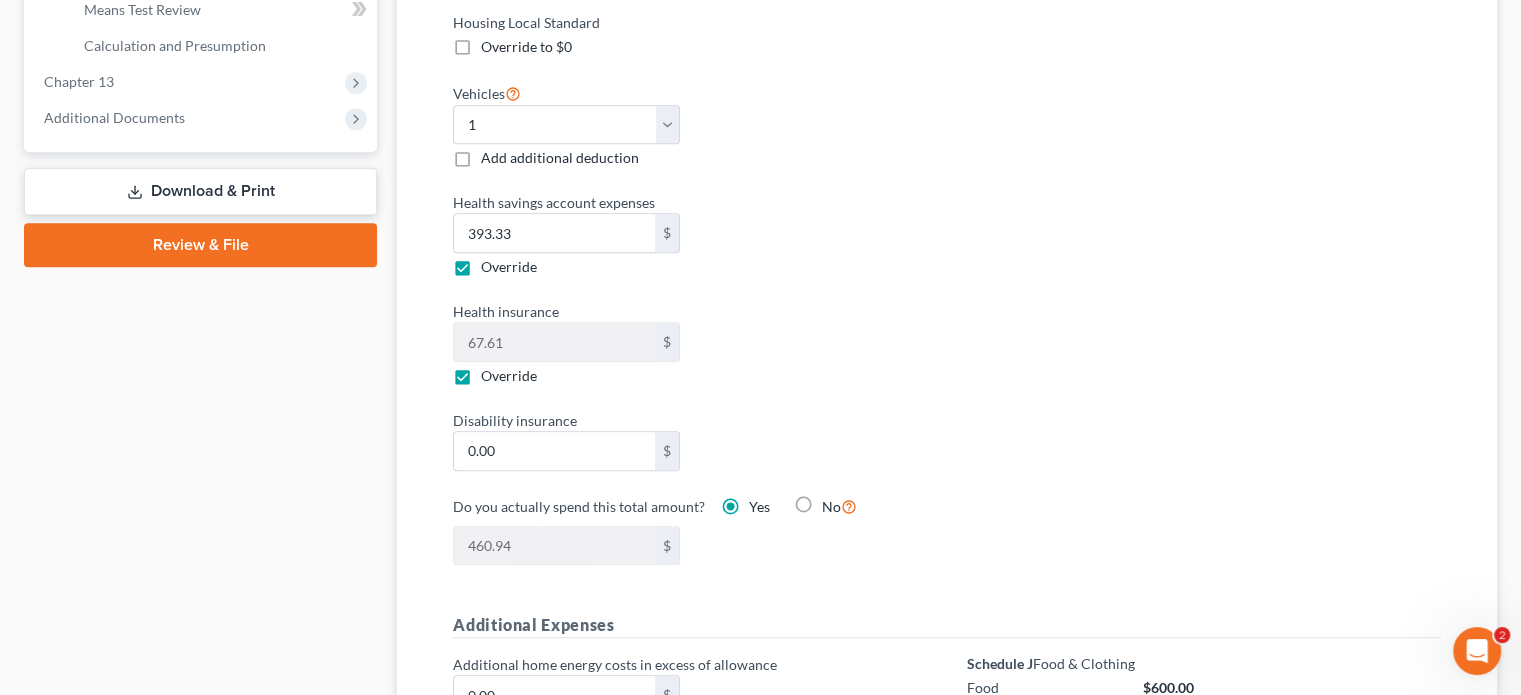 type on "393.33" 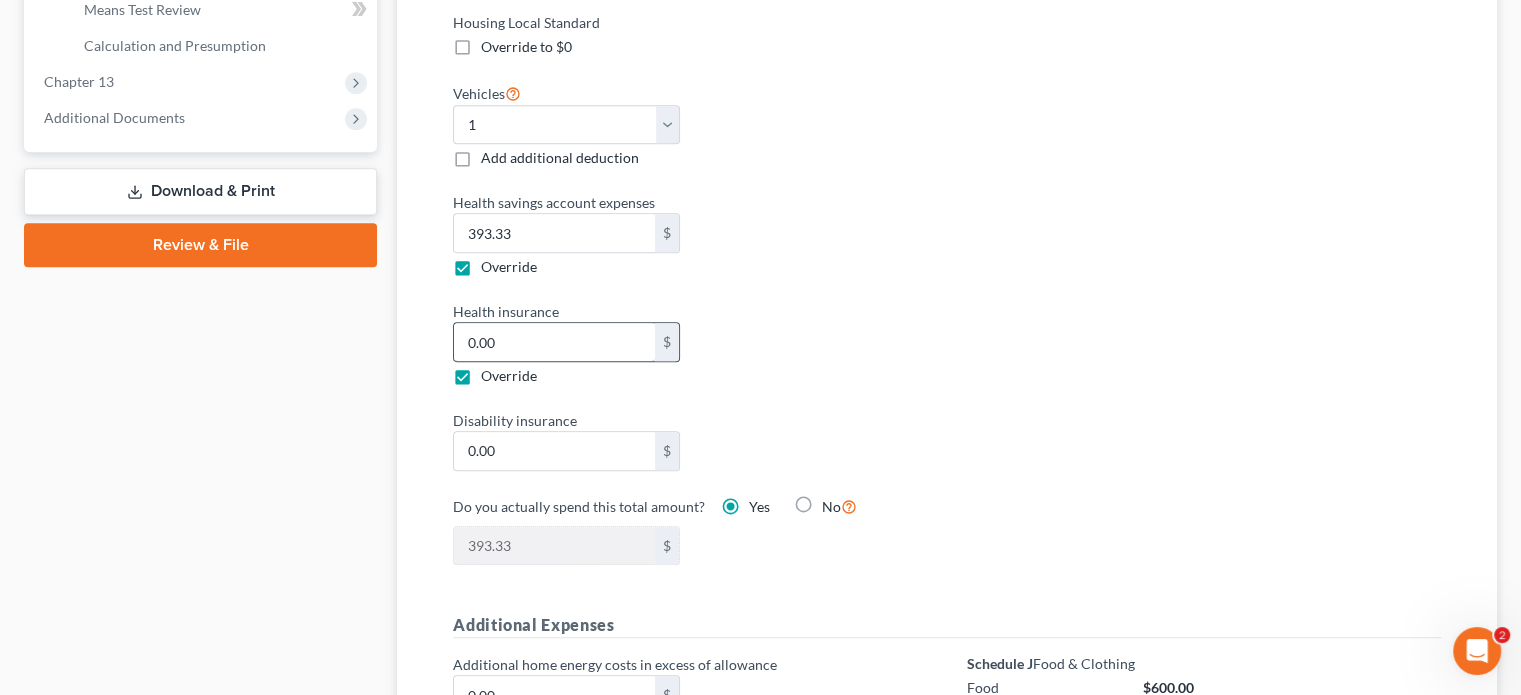 click on "0.00" at bounding box center (554, 342) 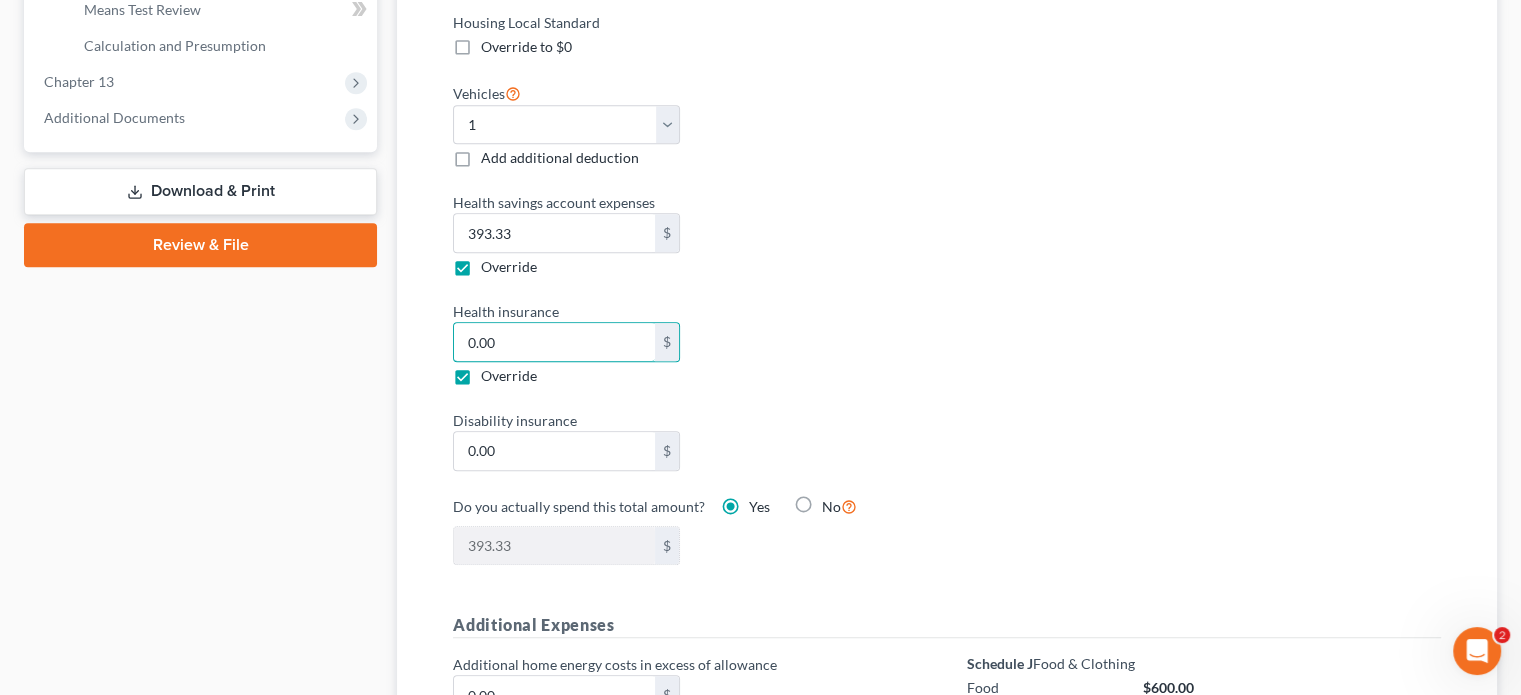 type 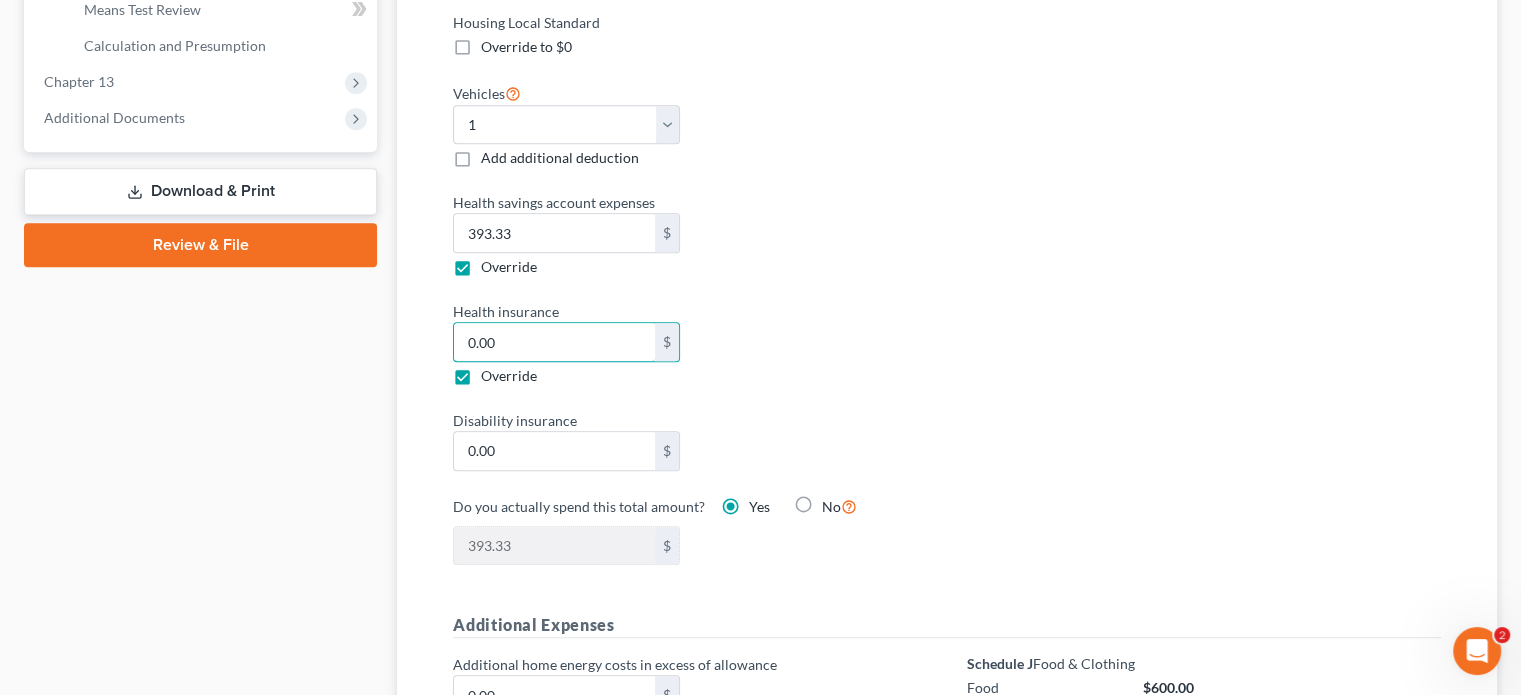 type 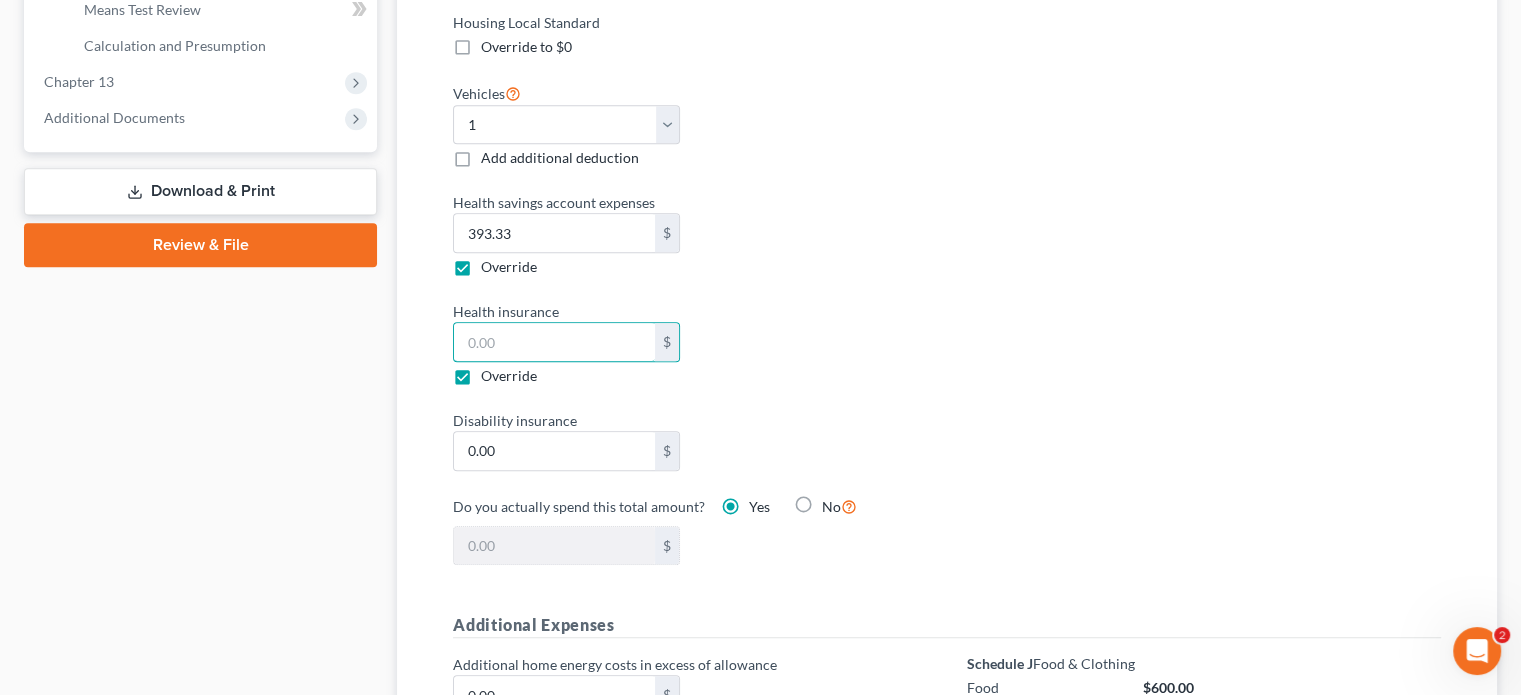 type on "401.33" 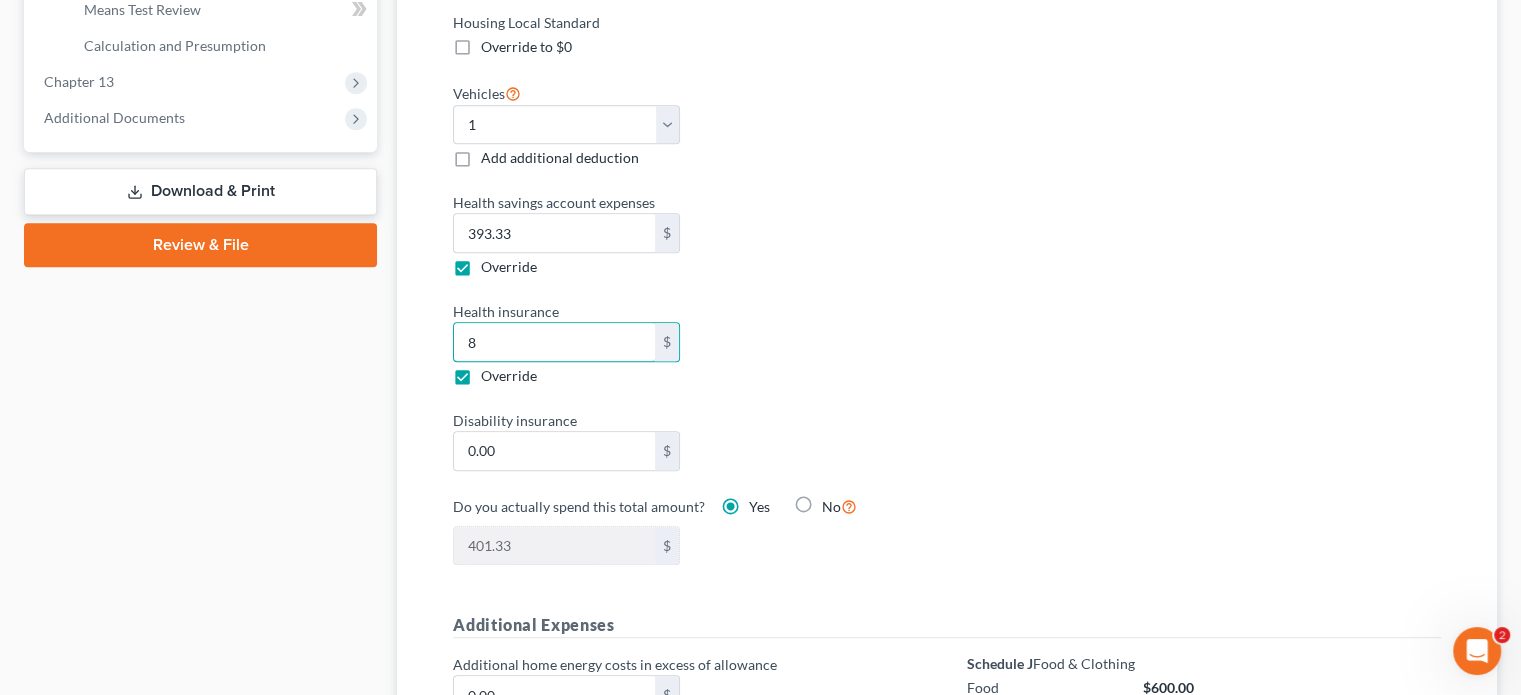 type on "474.33" 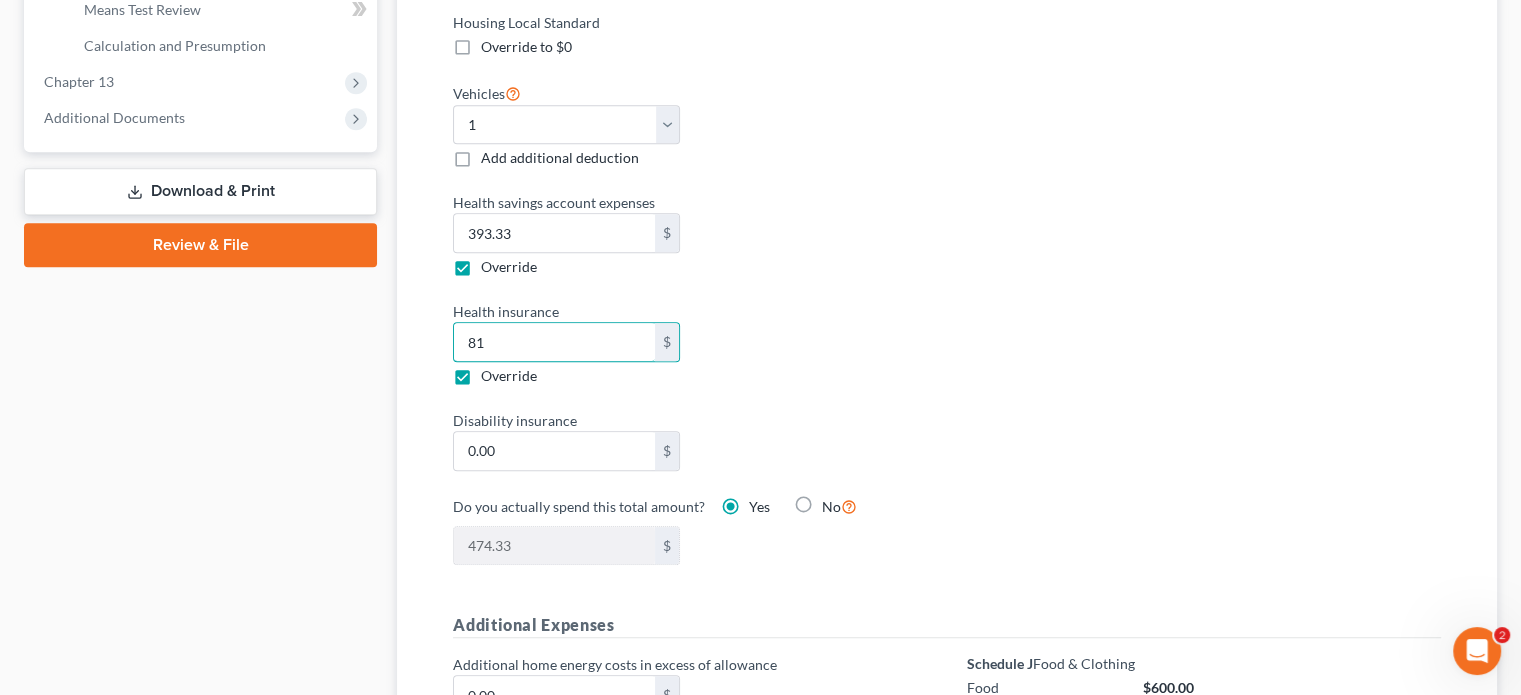 type on "81." 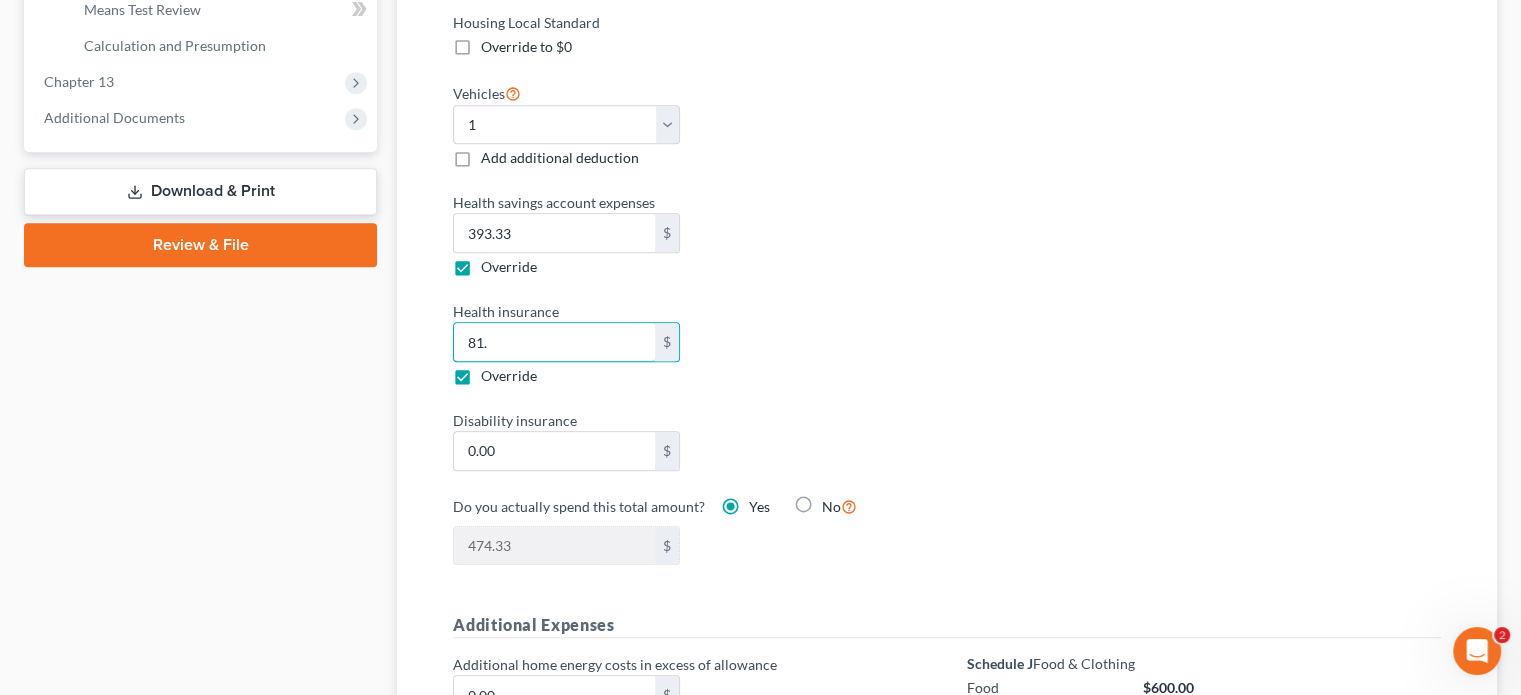 type on "[NUMBER]" 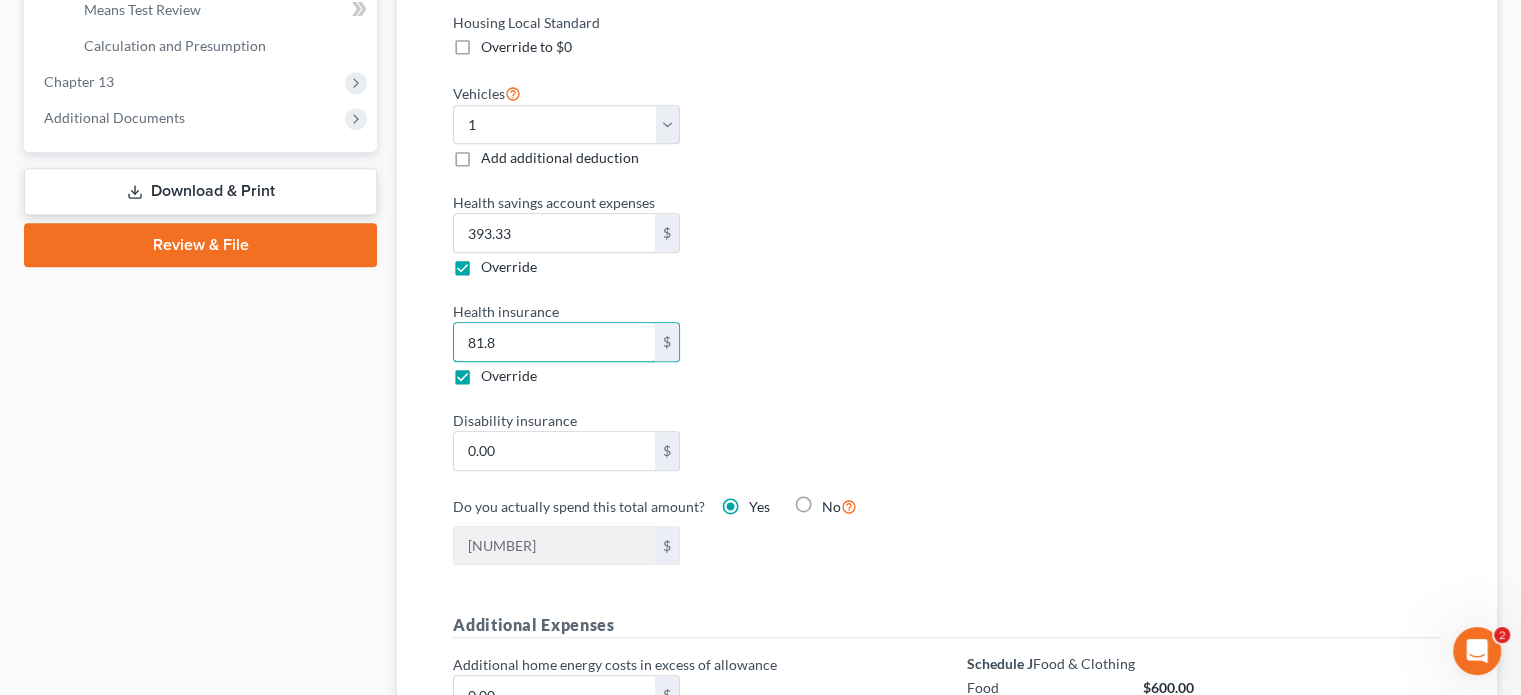 type on "474.33" 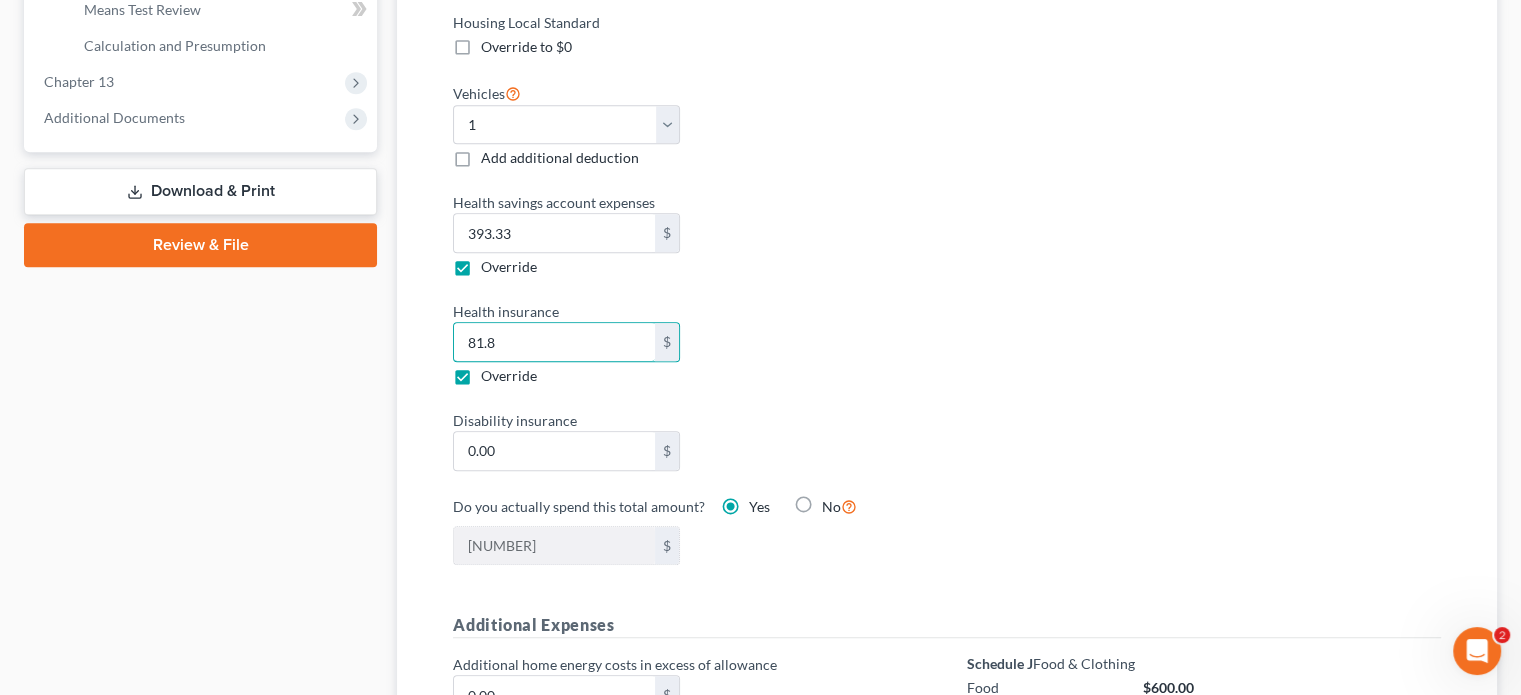type on "81." 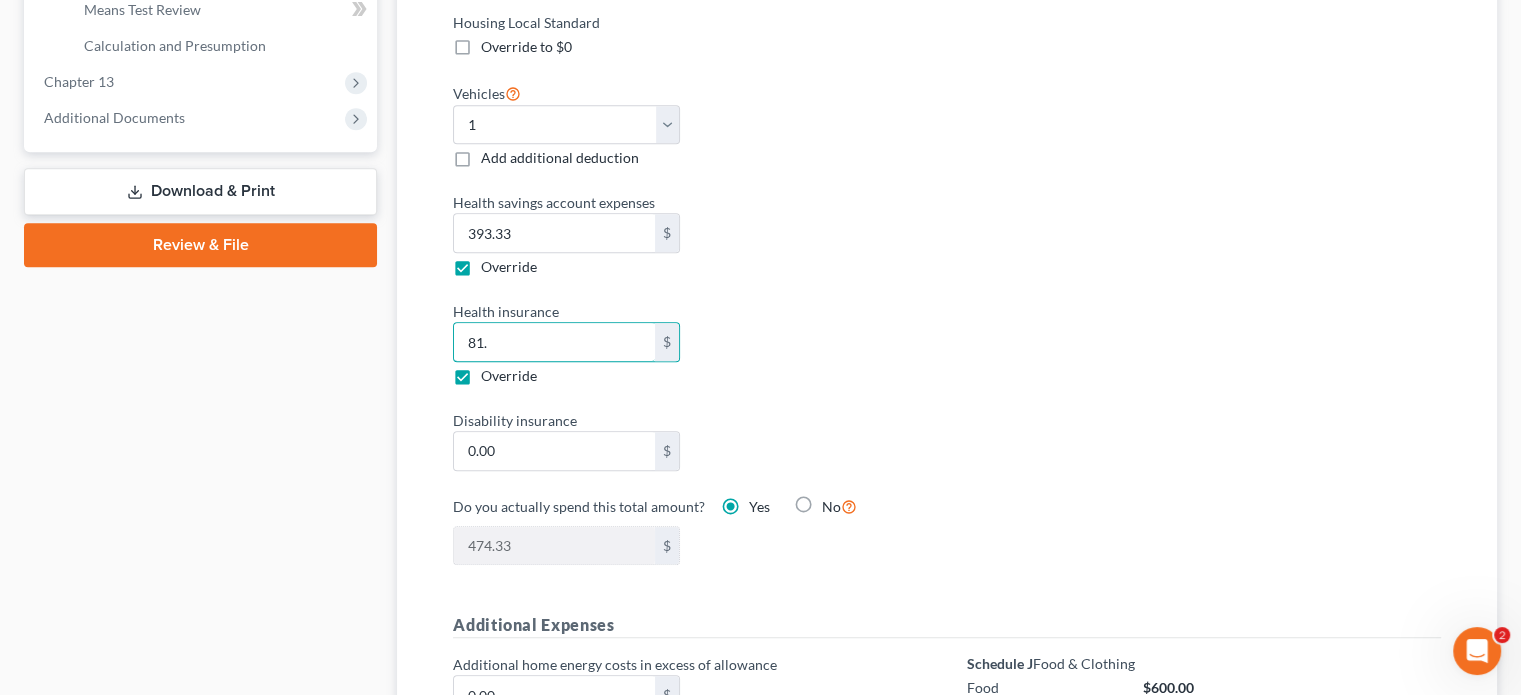 type on "474.92" 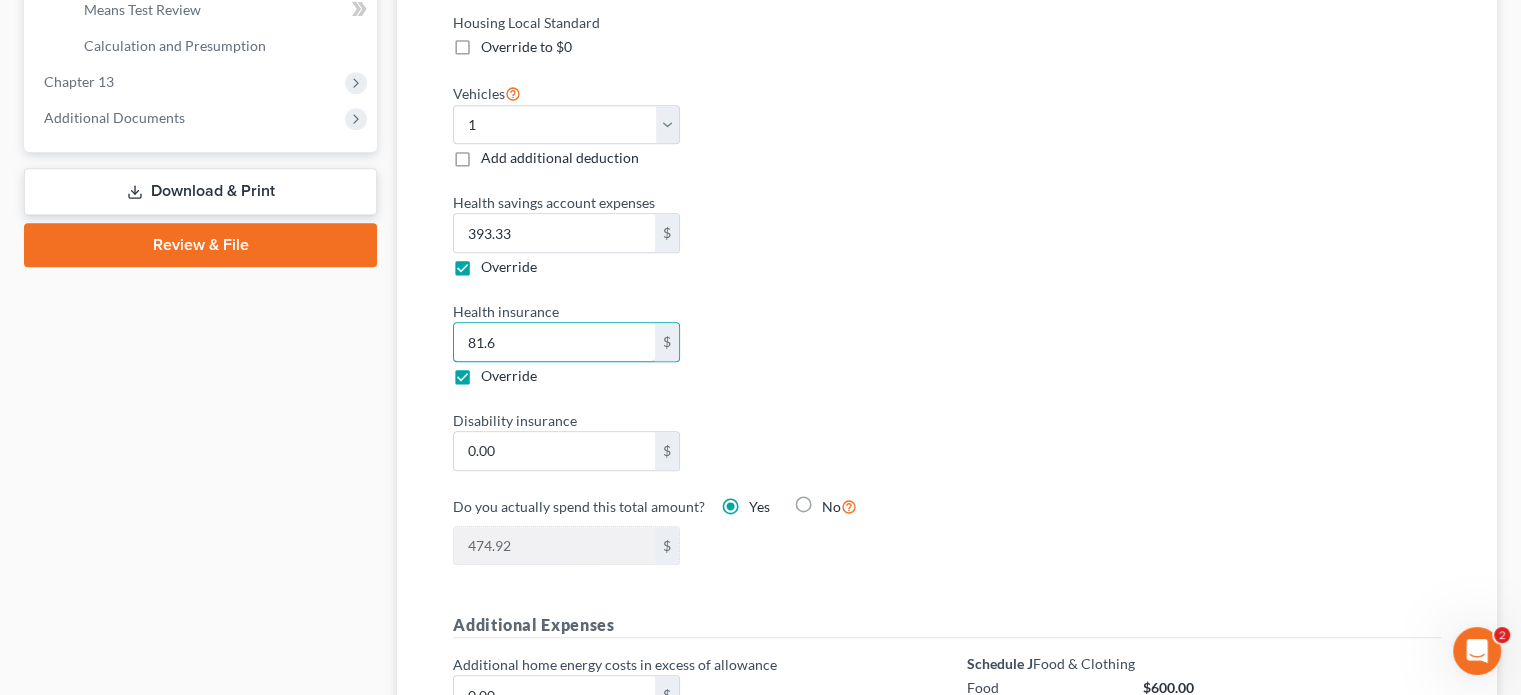 type on "474.95" 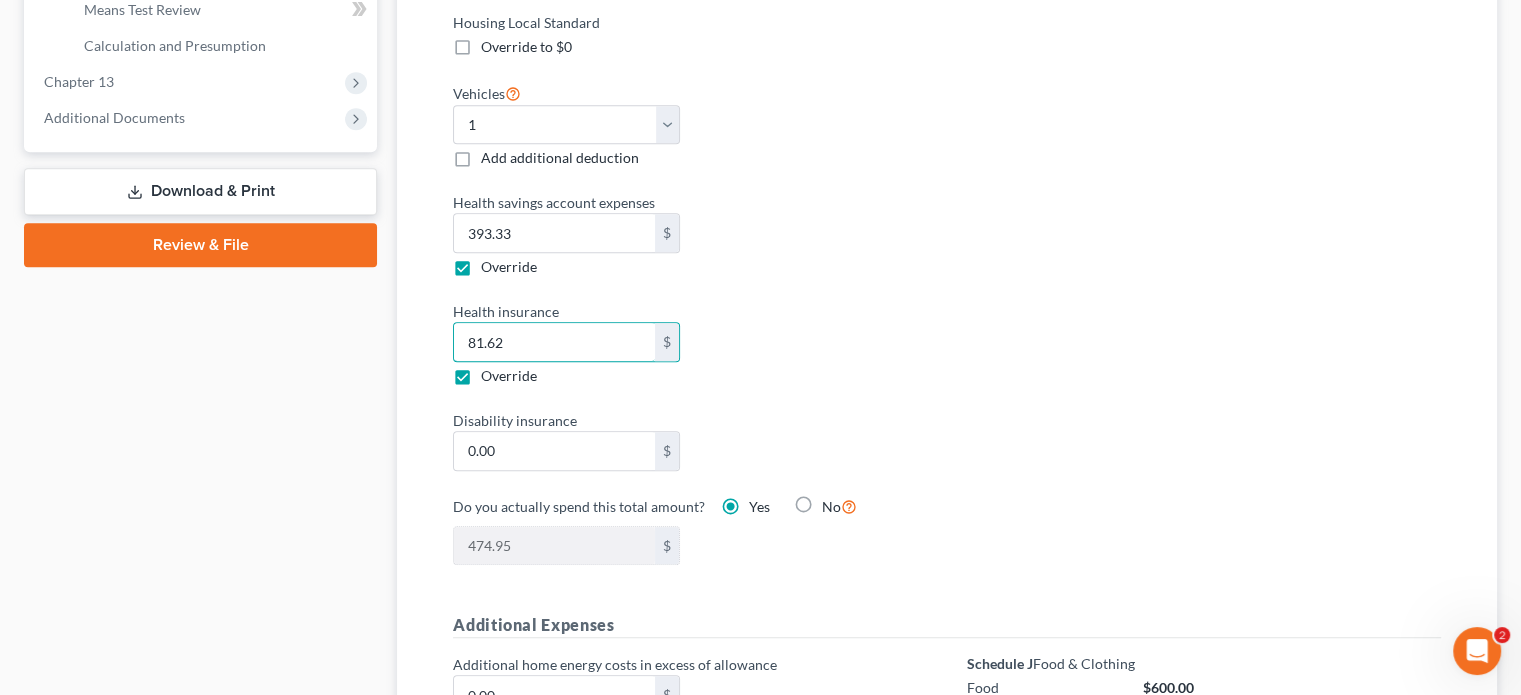 type on "81.62" 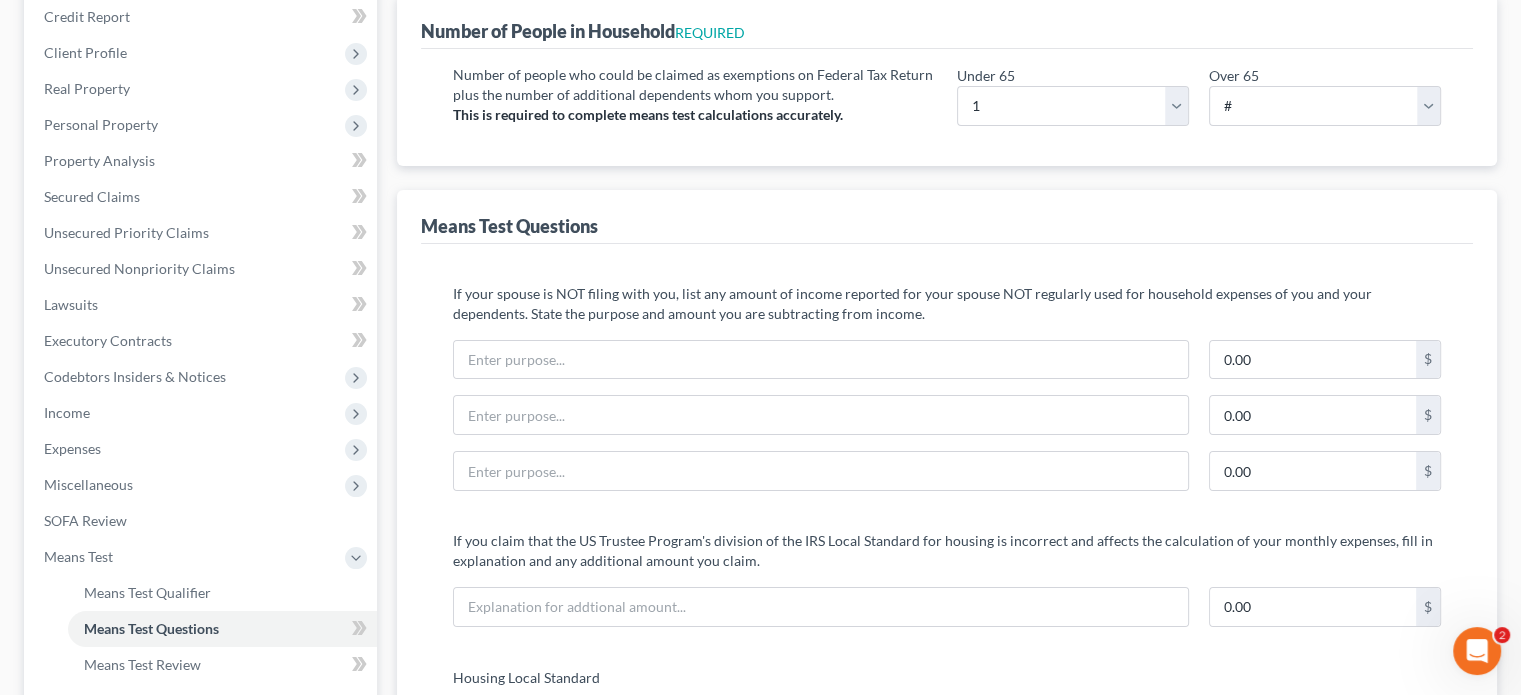 scroll, scrollTop: 200, scrollLeft: 0, axis: vertical 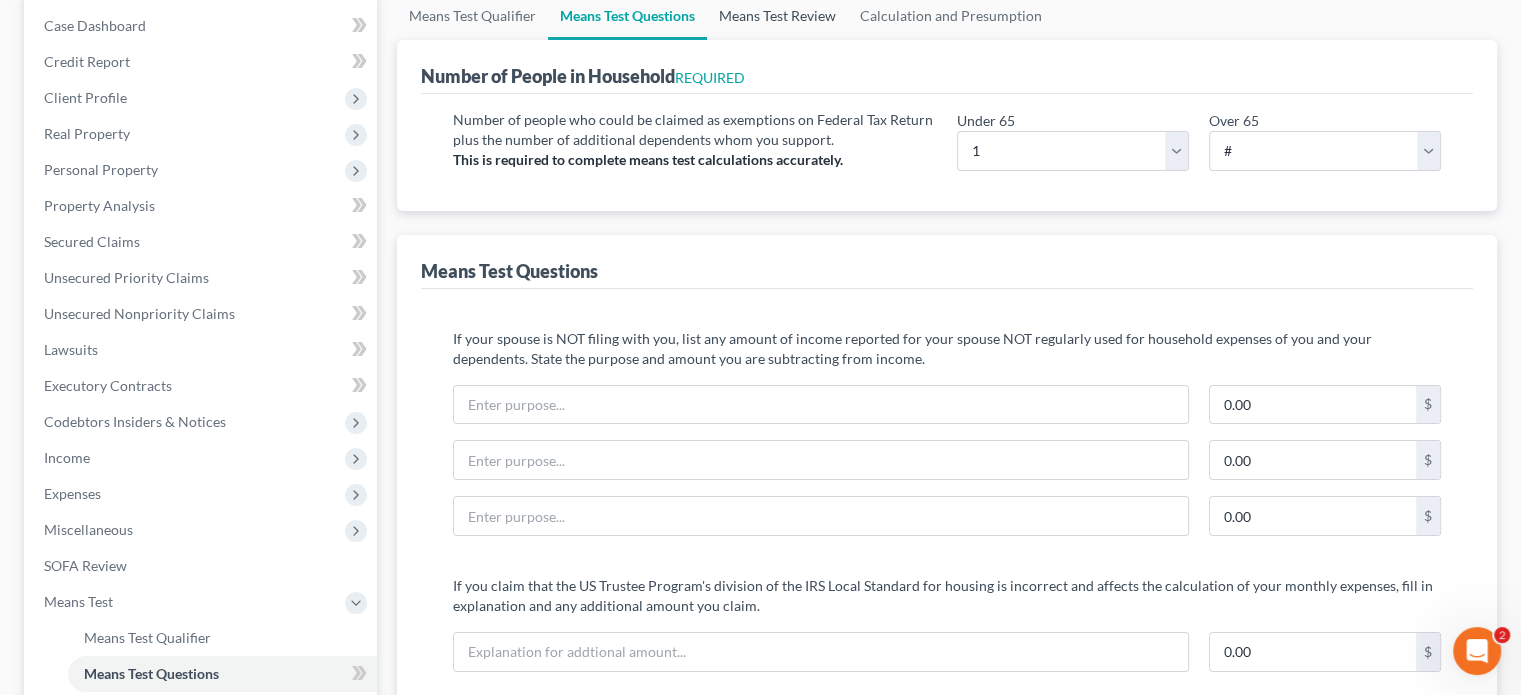 click on "Means Test Review" at bounding box center (777, 16) 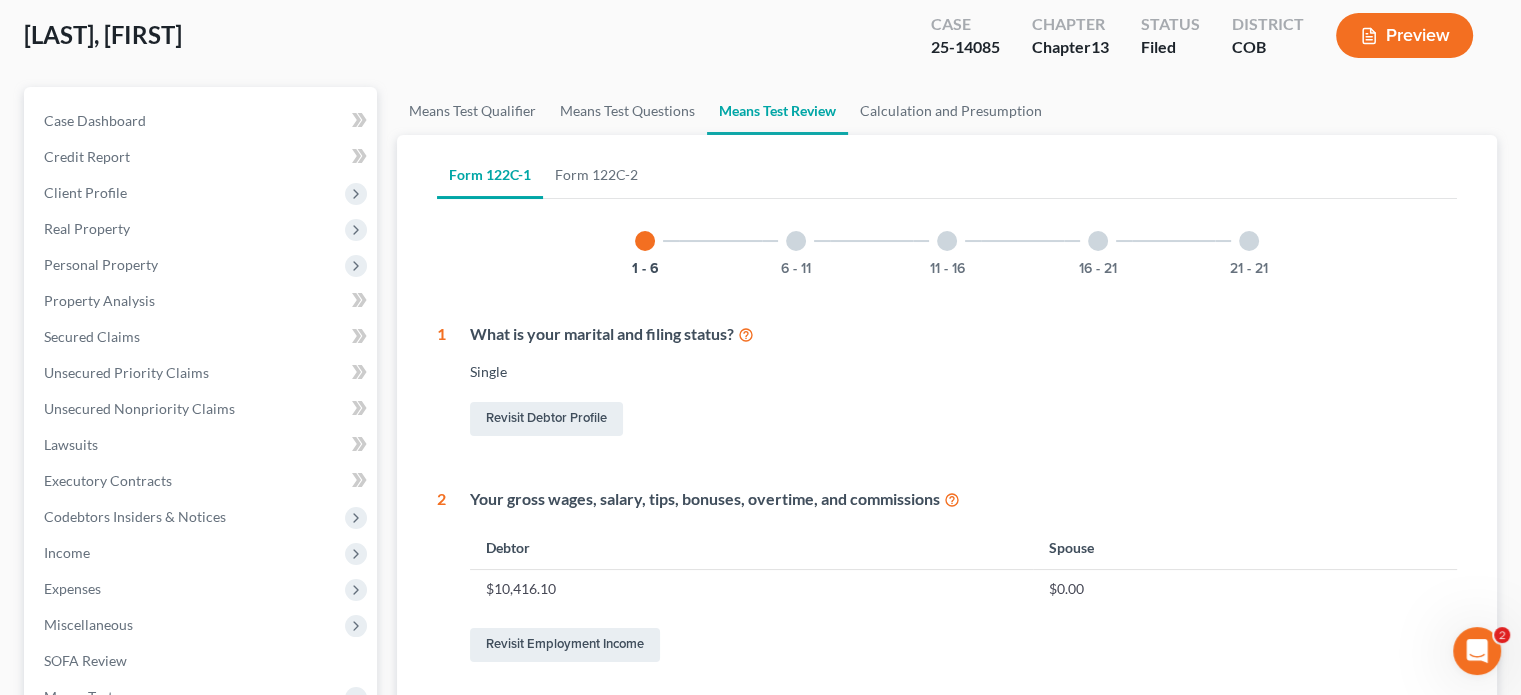 scroll, scrollTop: 102, scrollLeft: 0, axis: vertical 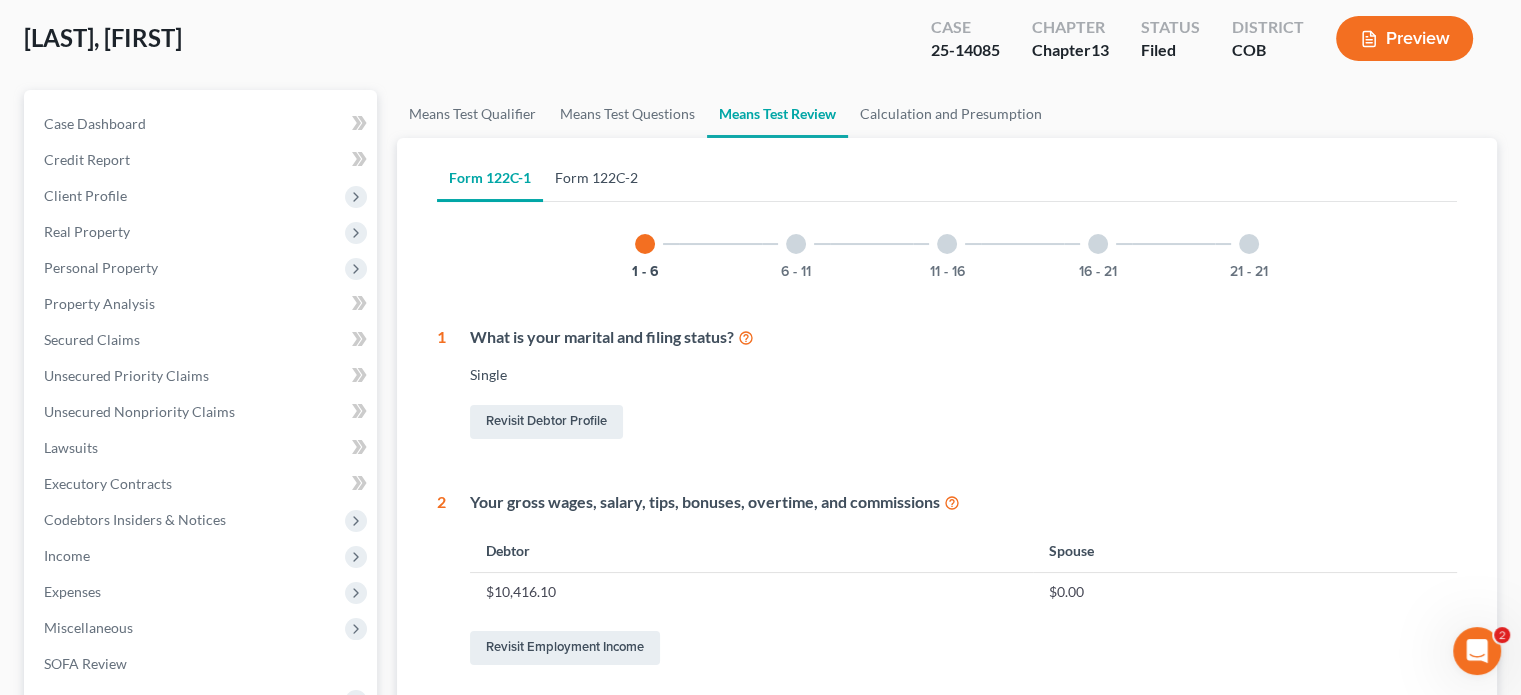 click on "Form 122C-2" at bounding box center [596, 178] 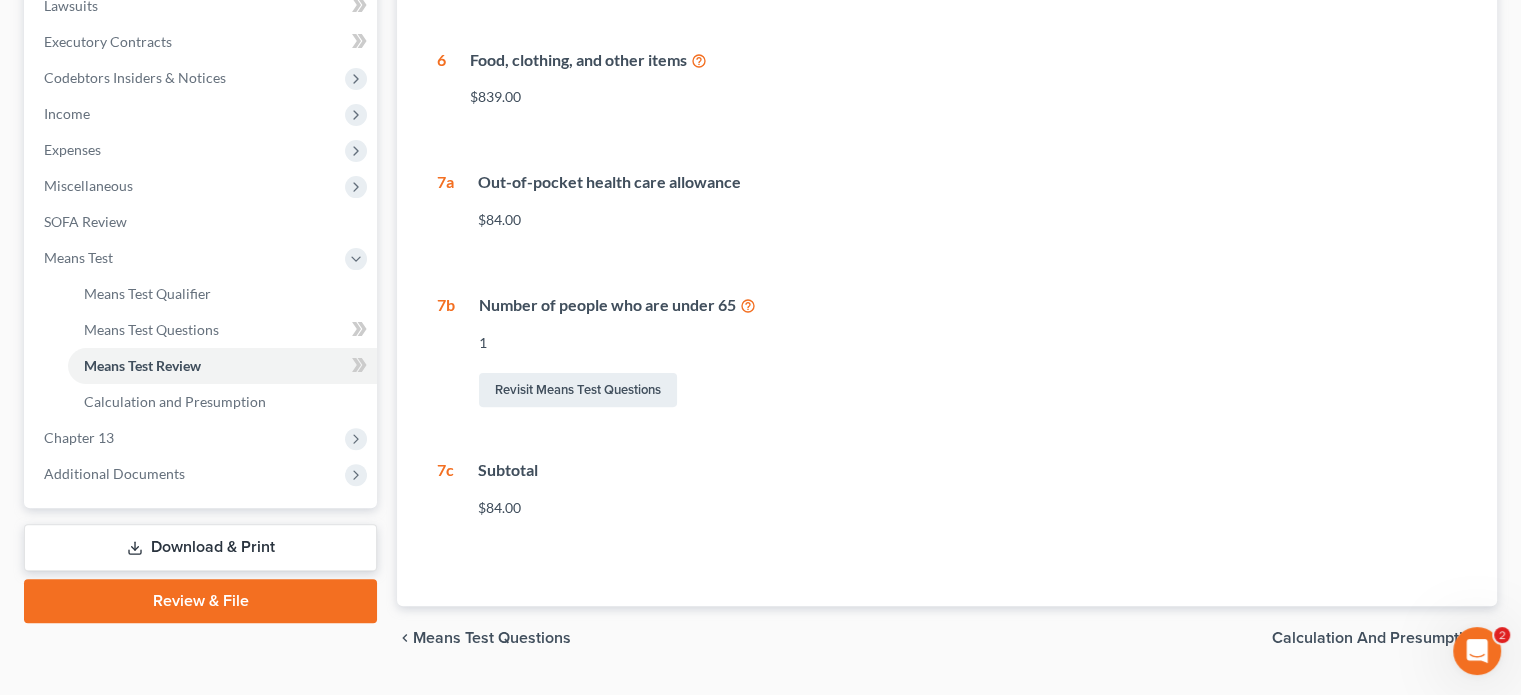 scroll, scrollTop: 594, scrollLeft: 0, axis: vertical 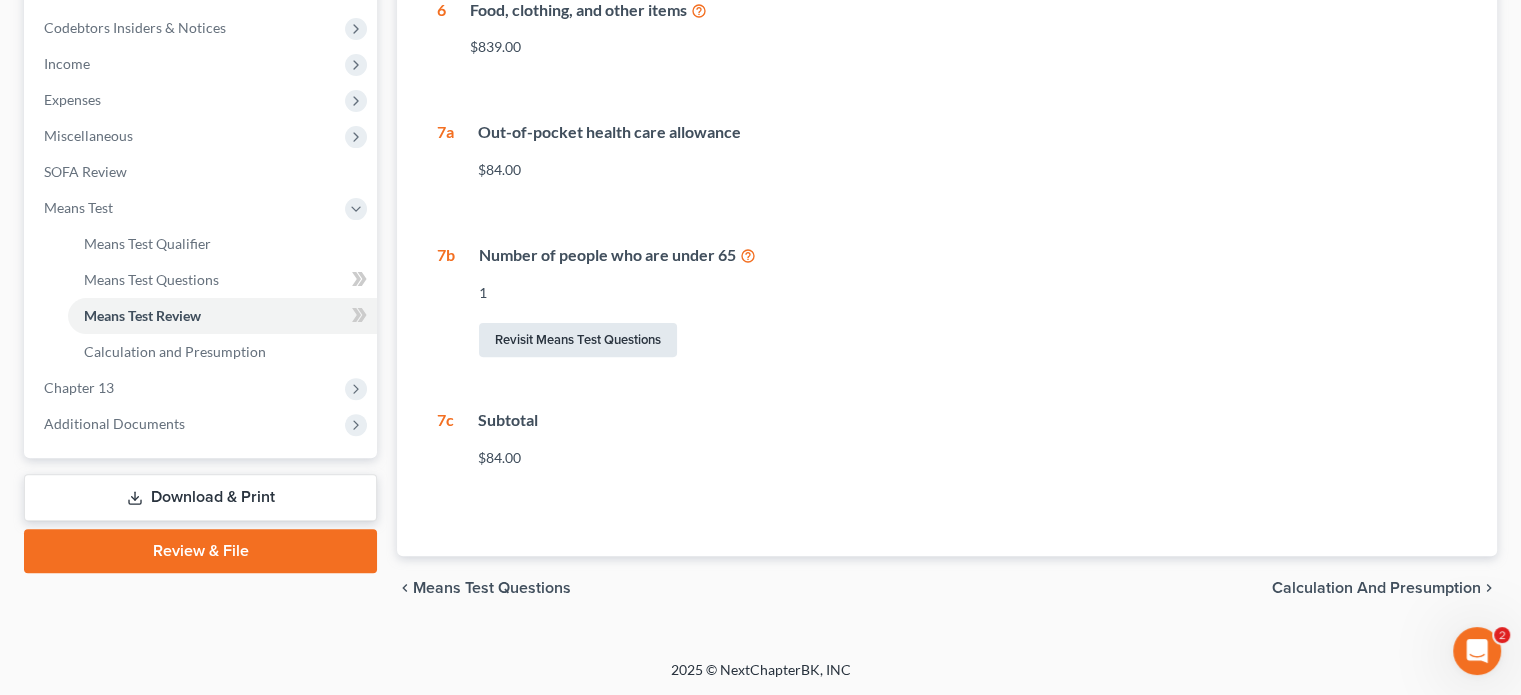 click on "Revisit Means Test Questions" at bounding box center (578, 340) 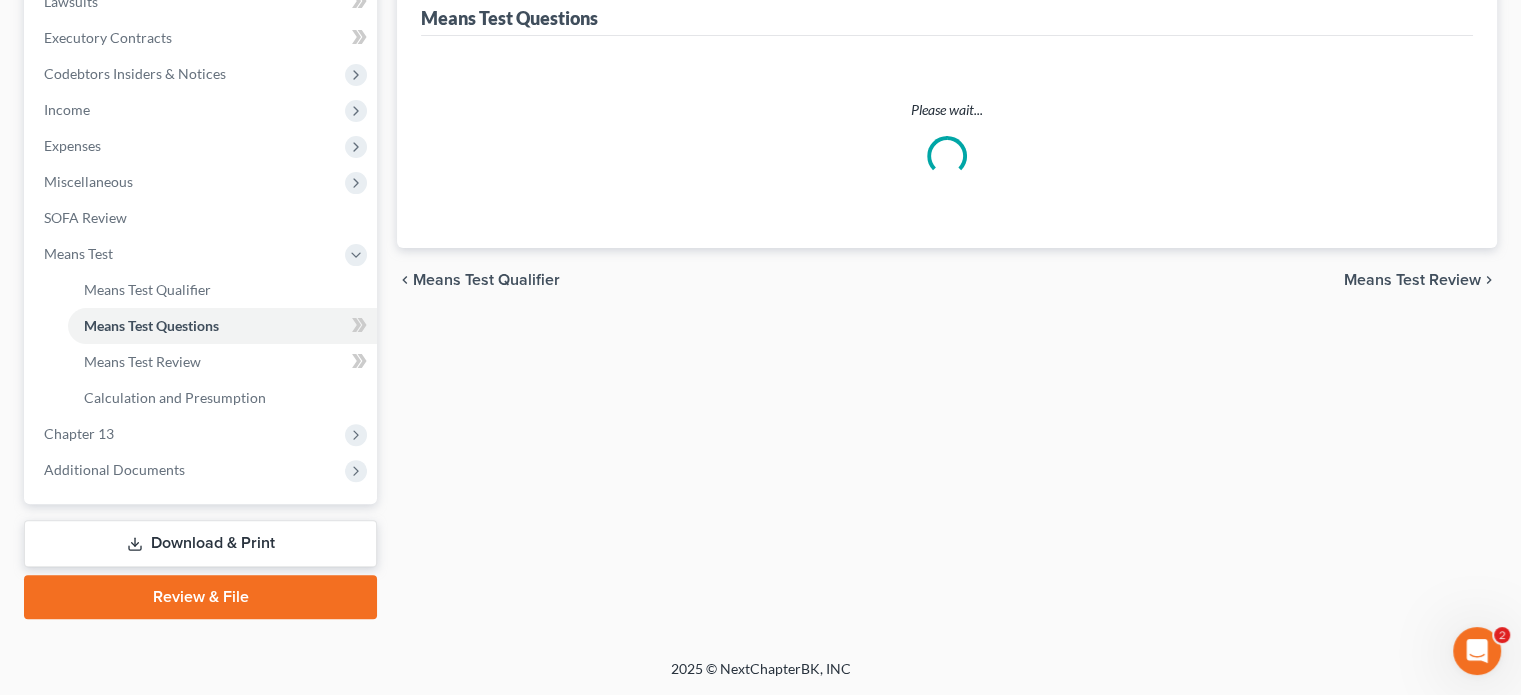 scroll, scrollTop: 370, scrollLeft: 0, axis: vertical 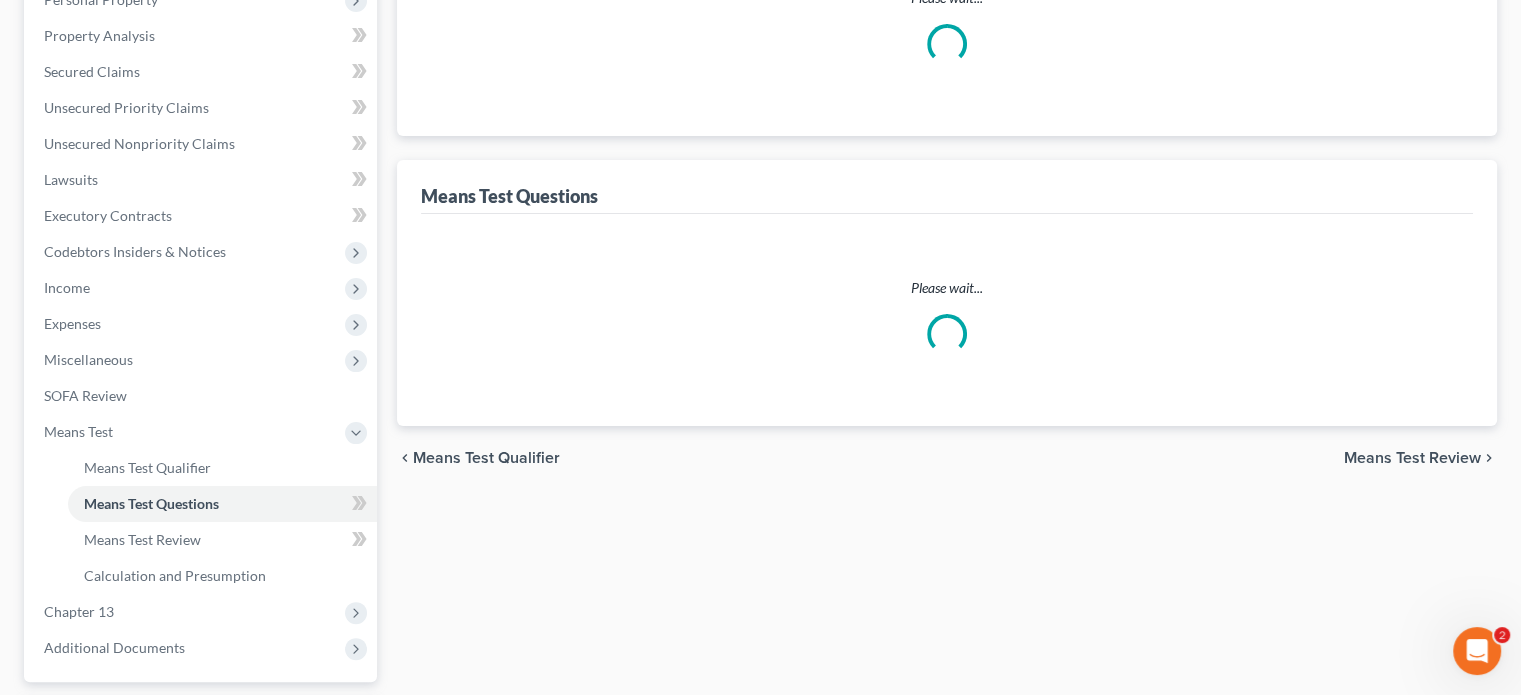 select on "1" 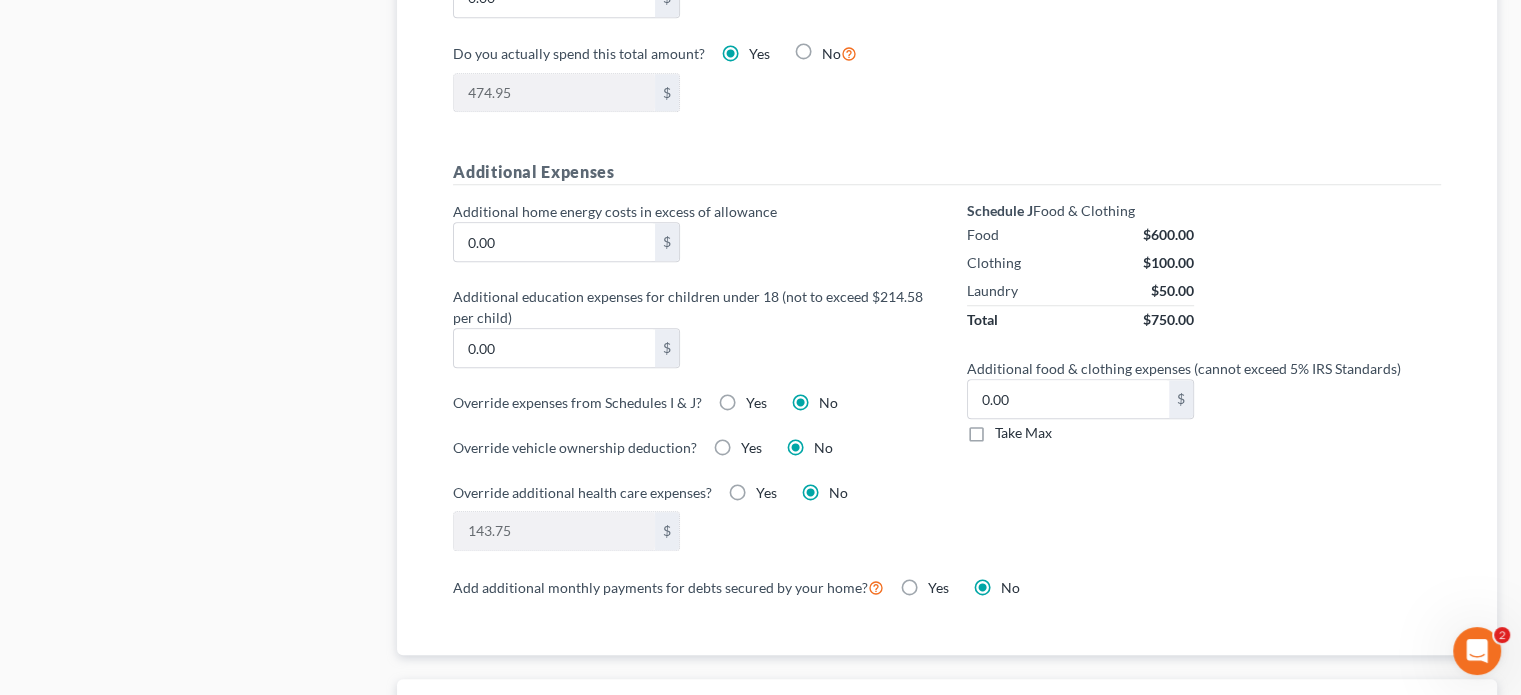 scroll, scrollTop: 1400, scrollLeft: 0, axis: vertical 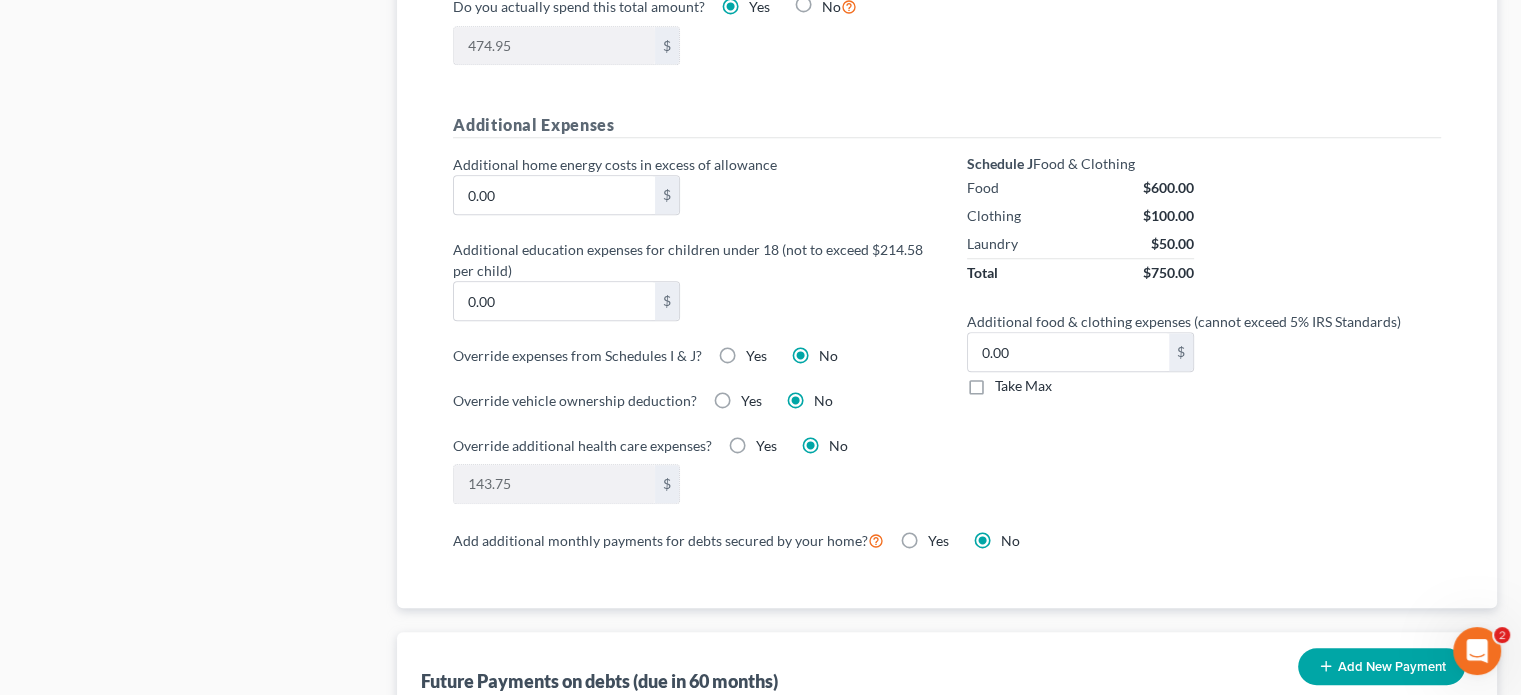click on "Yes" at bounding box center [766, 446] 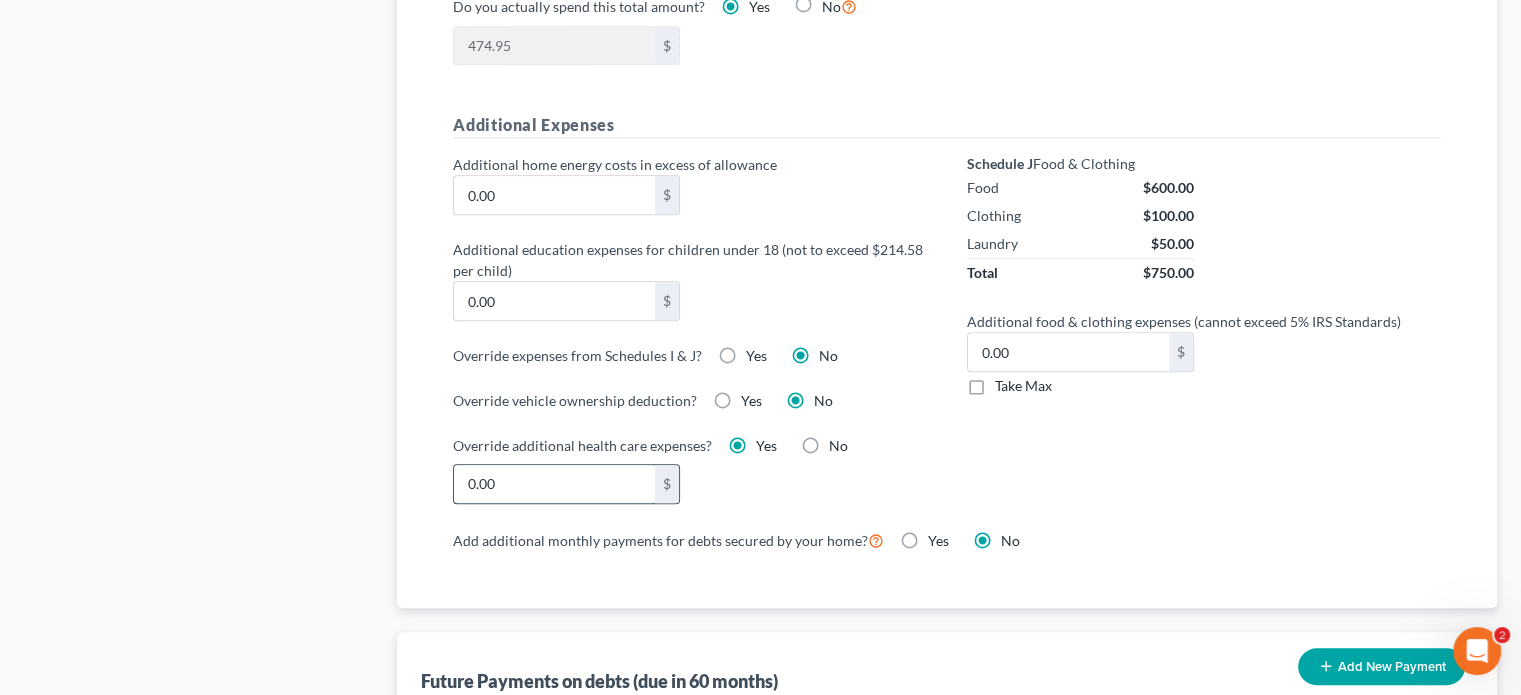 click on "0.00" at bounding box center (554, 484) 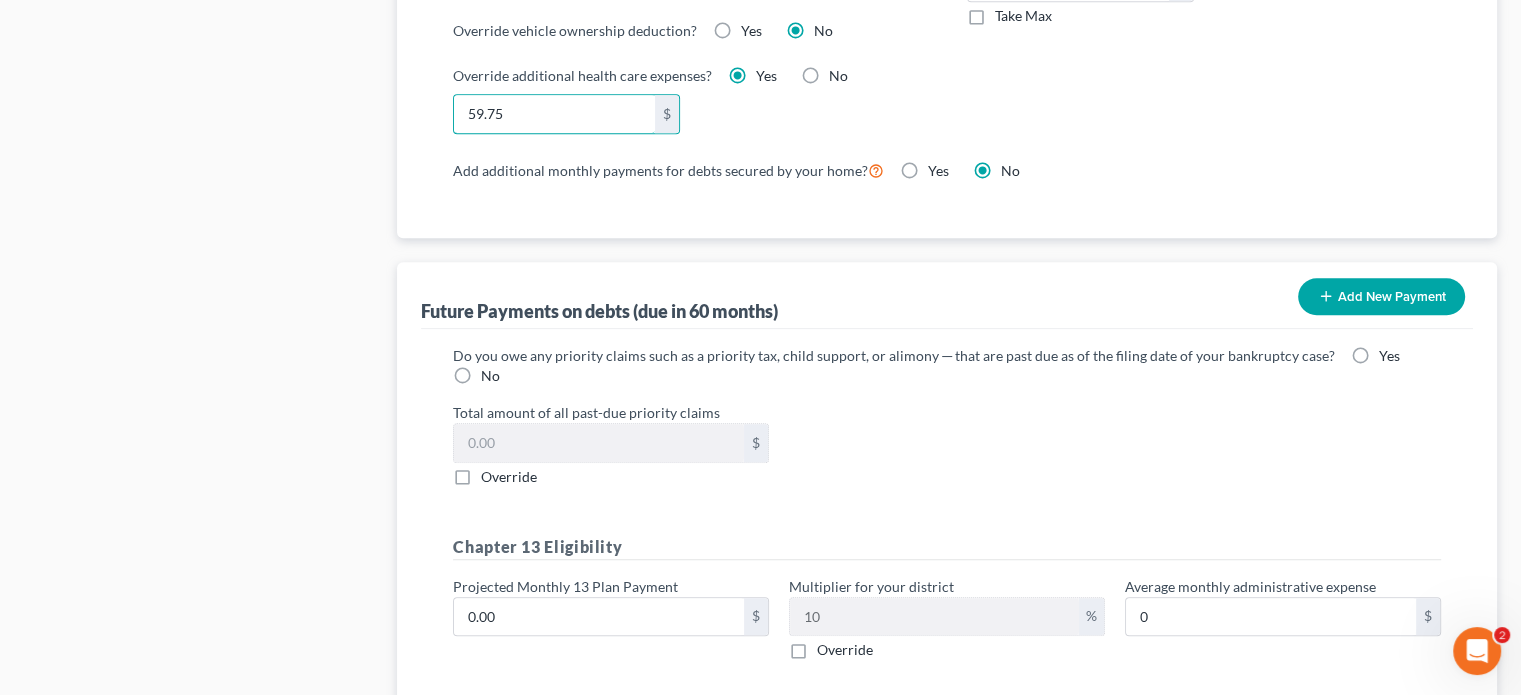 scroll, scrollTop: 1900, scrollLeft: 0, axis: vertical 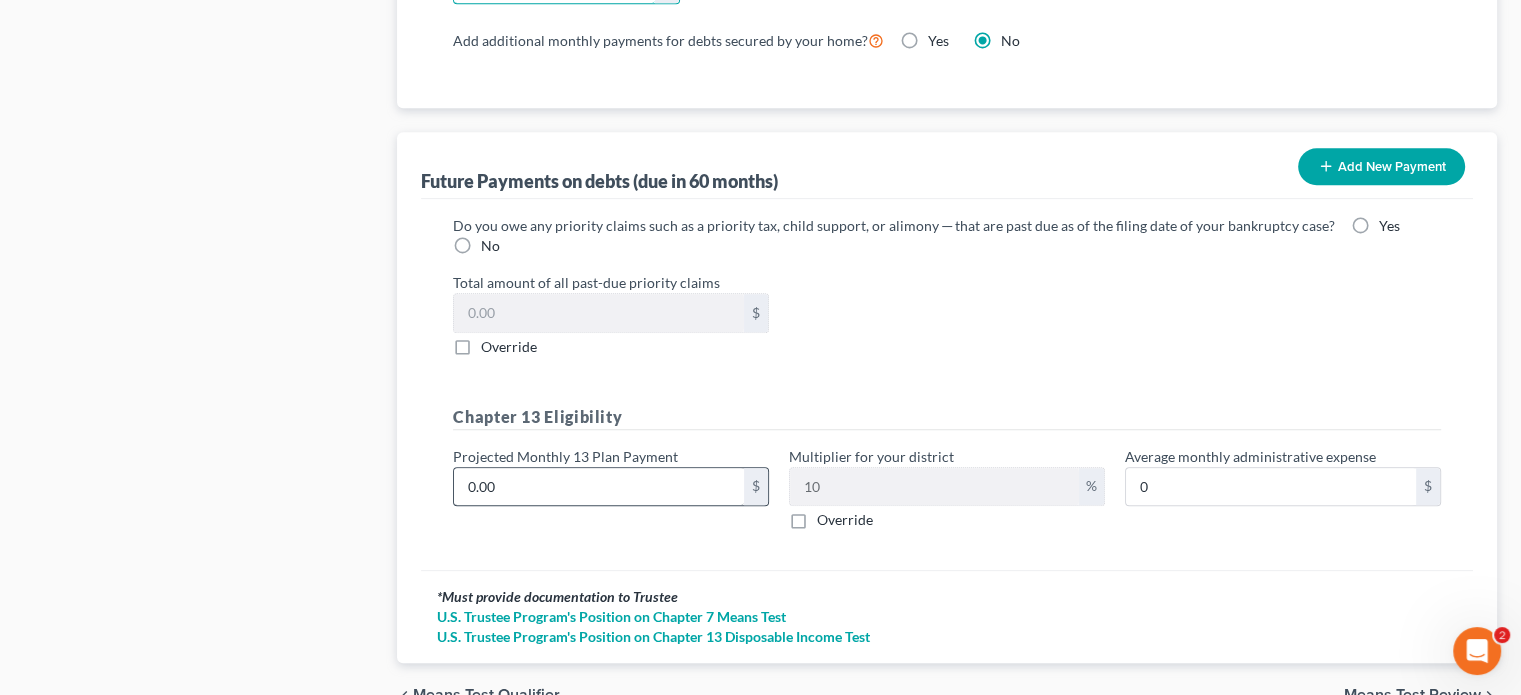 type on "59.75" 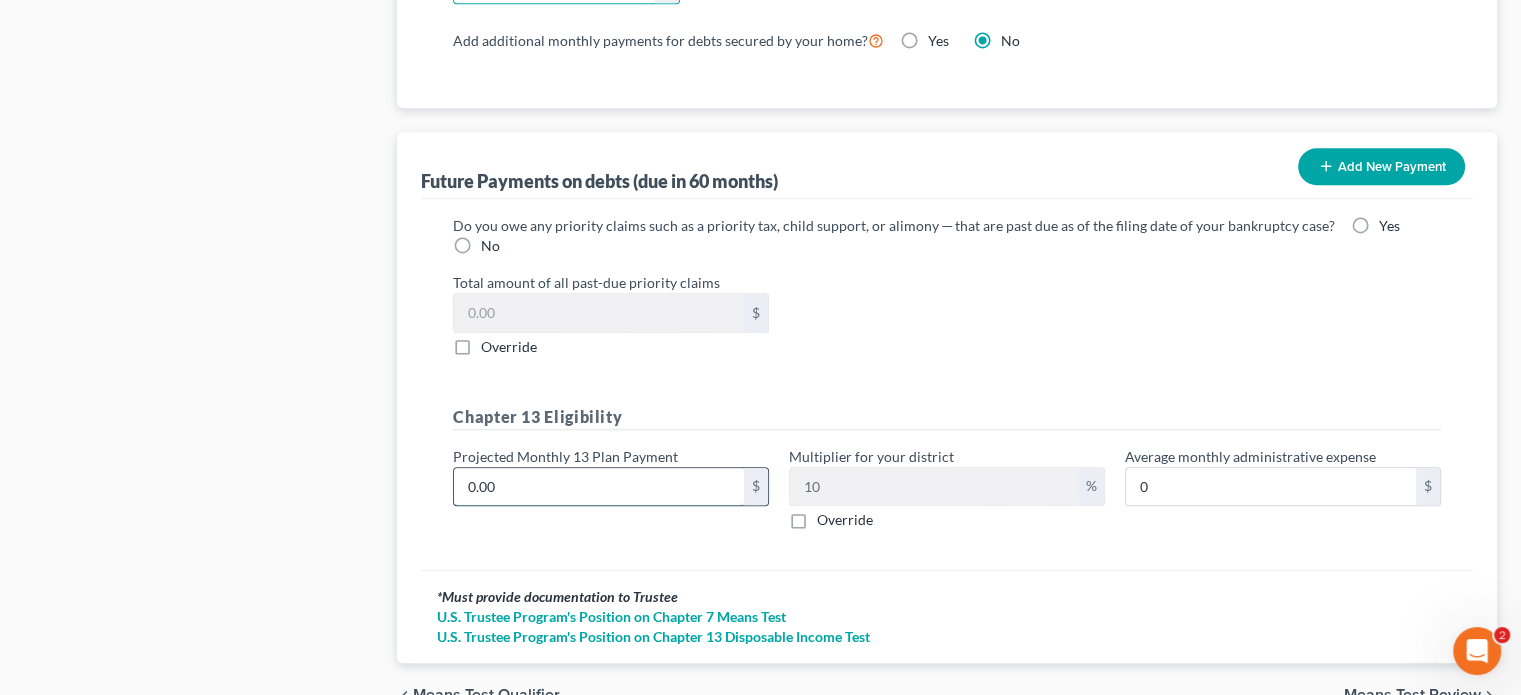 click on "0.00" at bounding box center [599, 487] 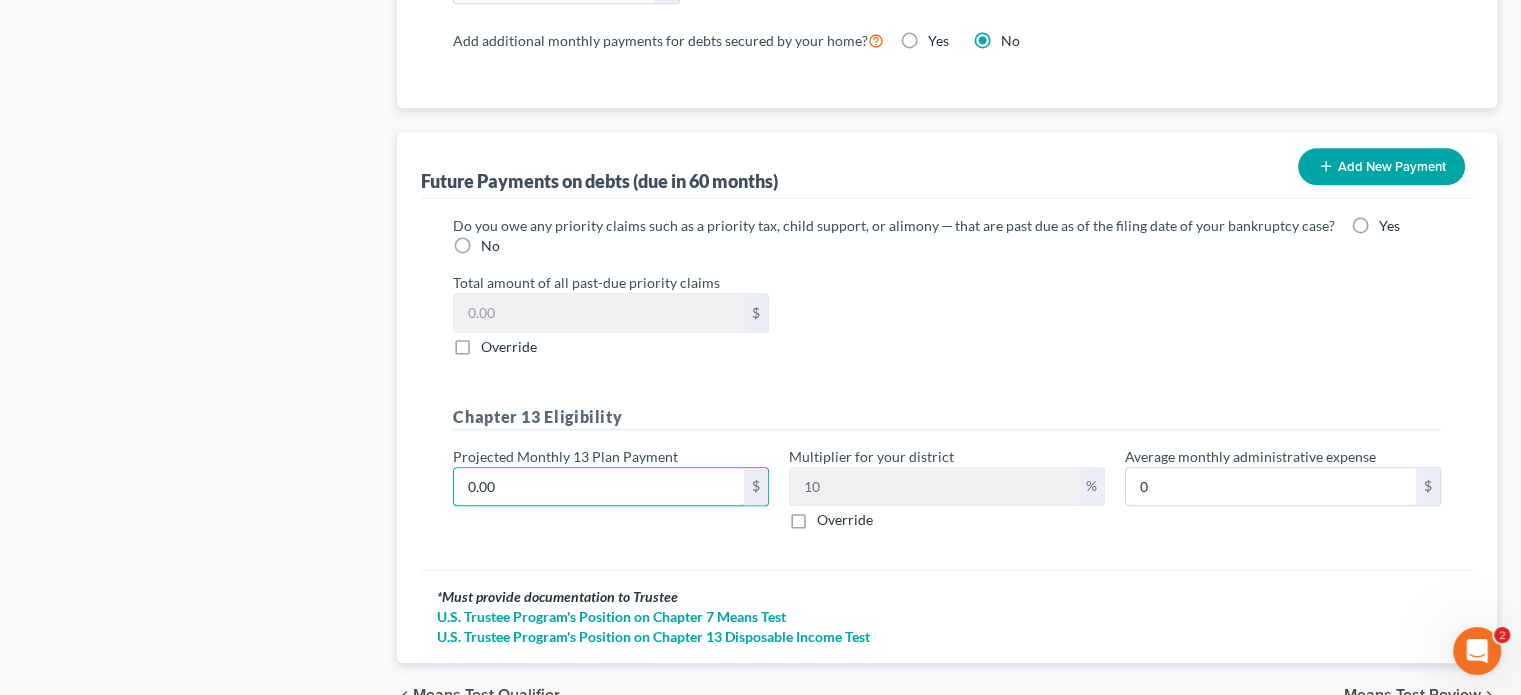 type 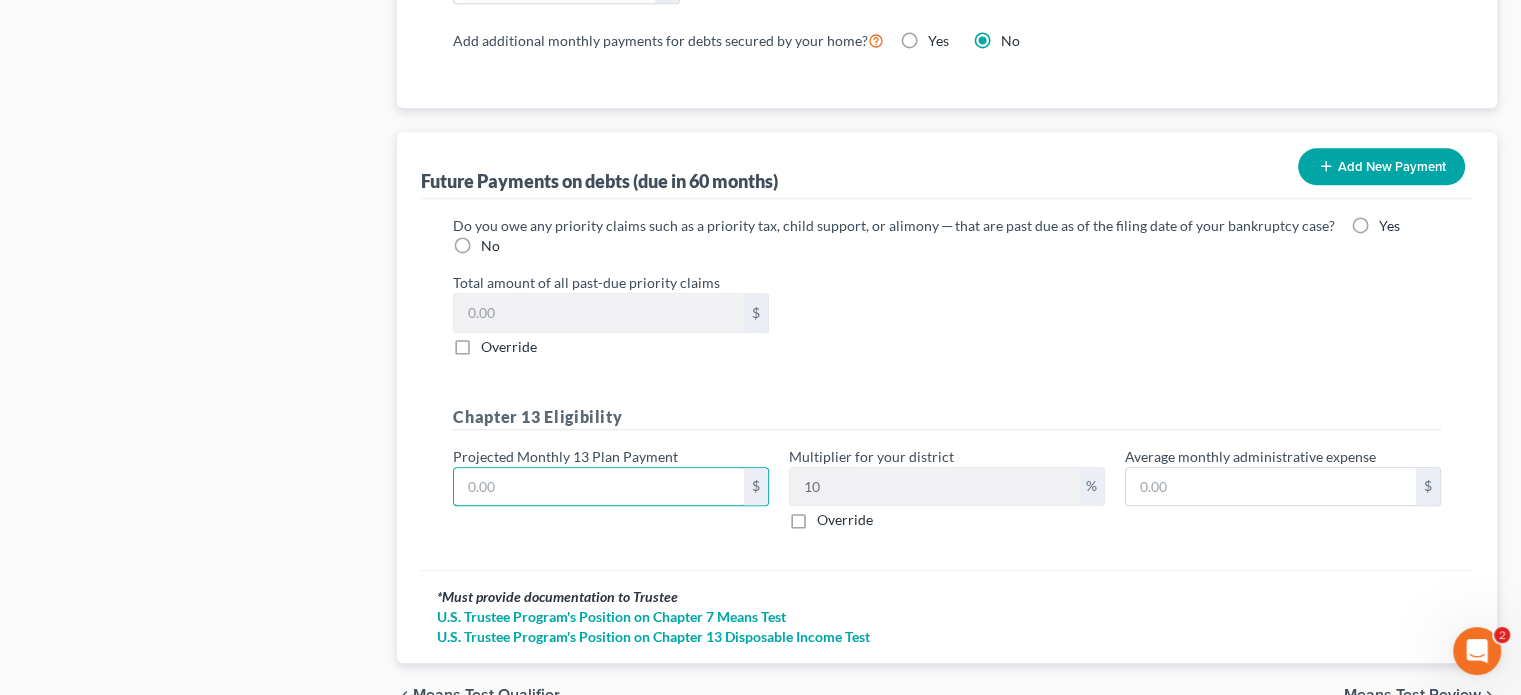 type on "1" 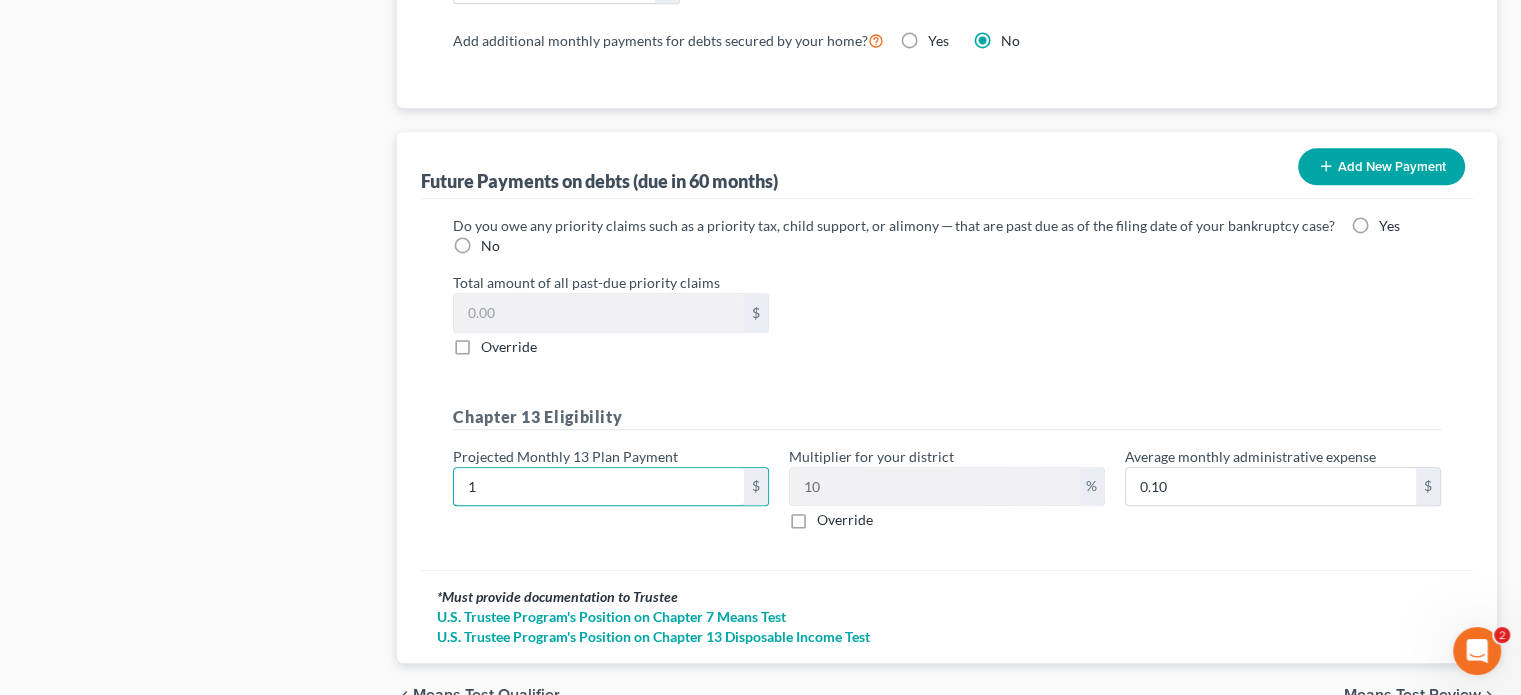 type on "15" 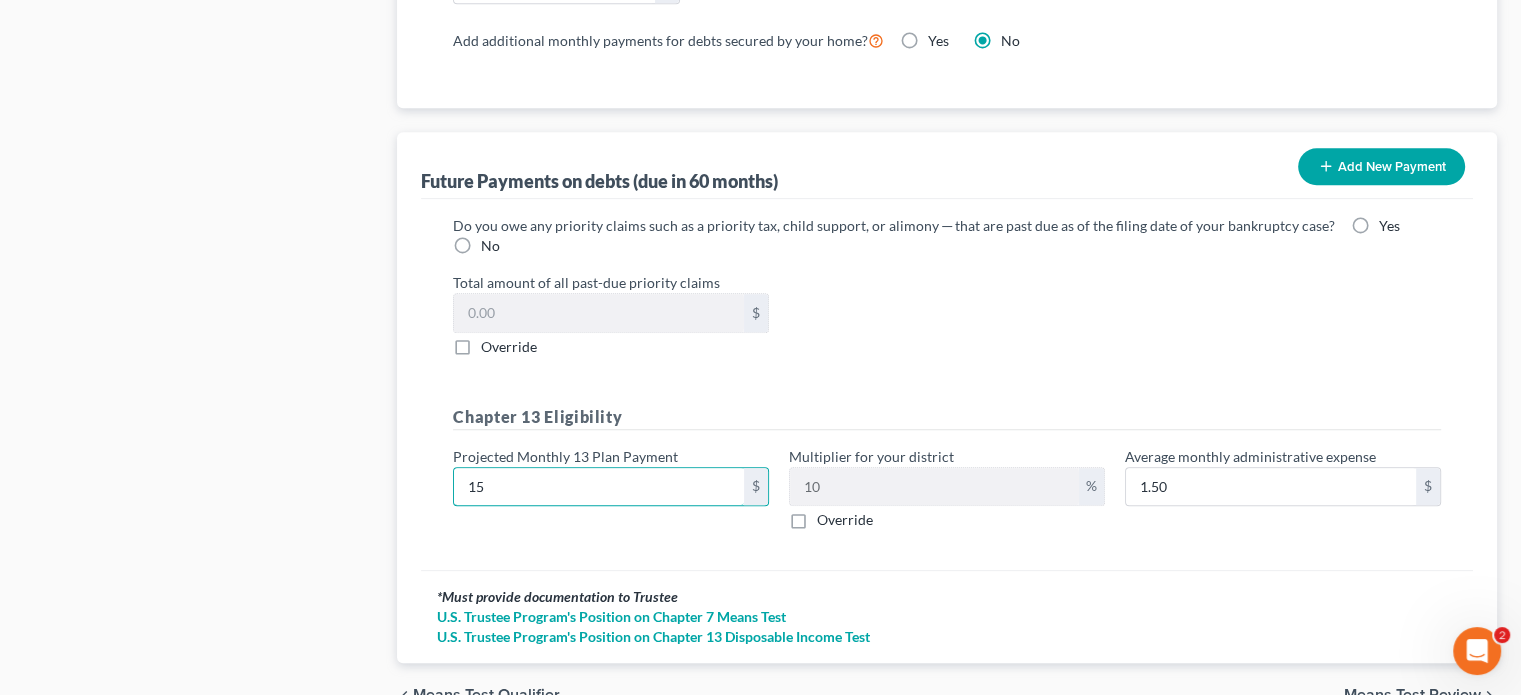 type on "155" 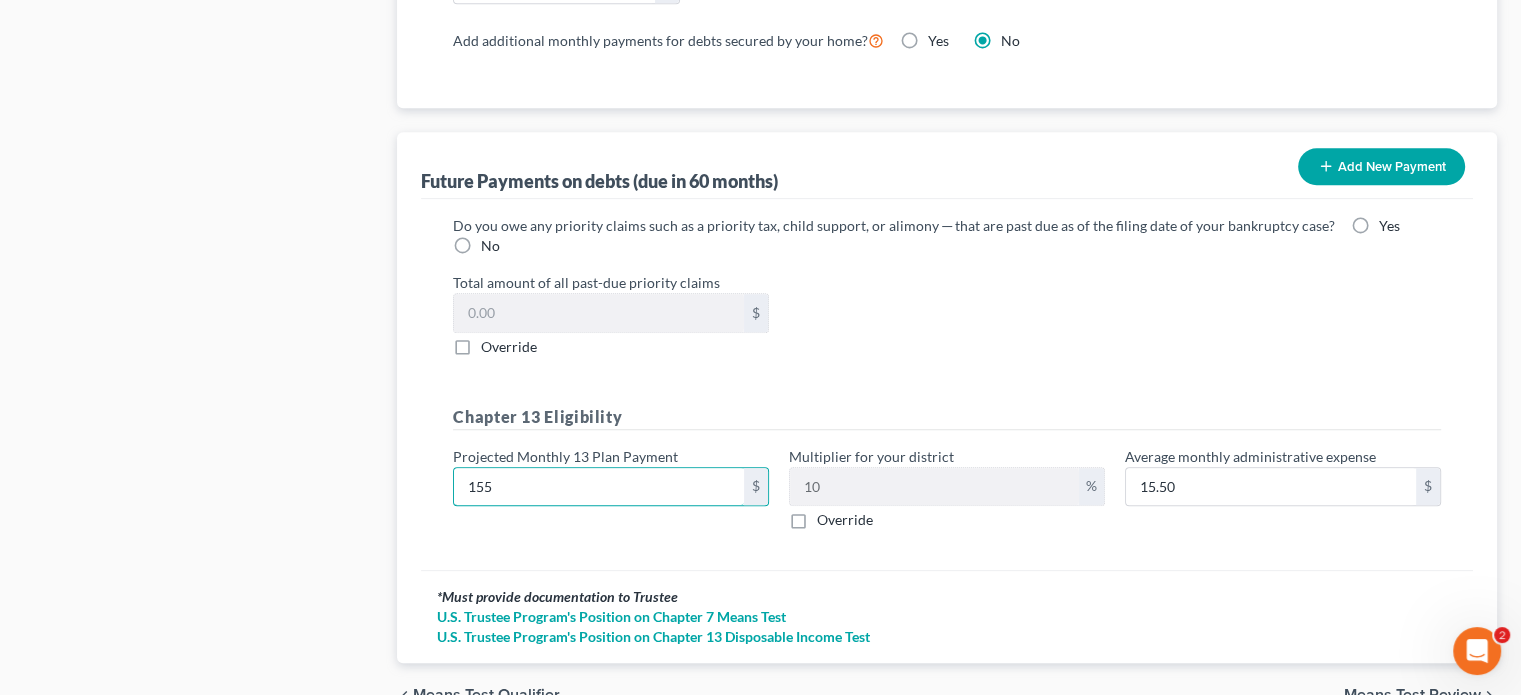 type on "1554" 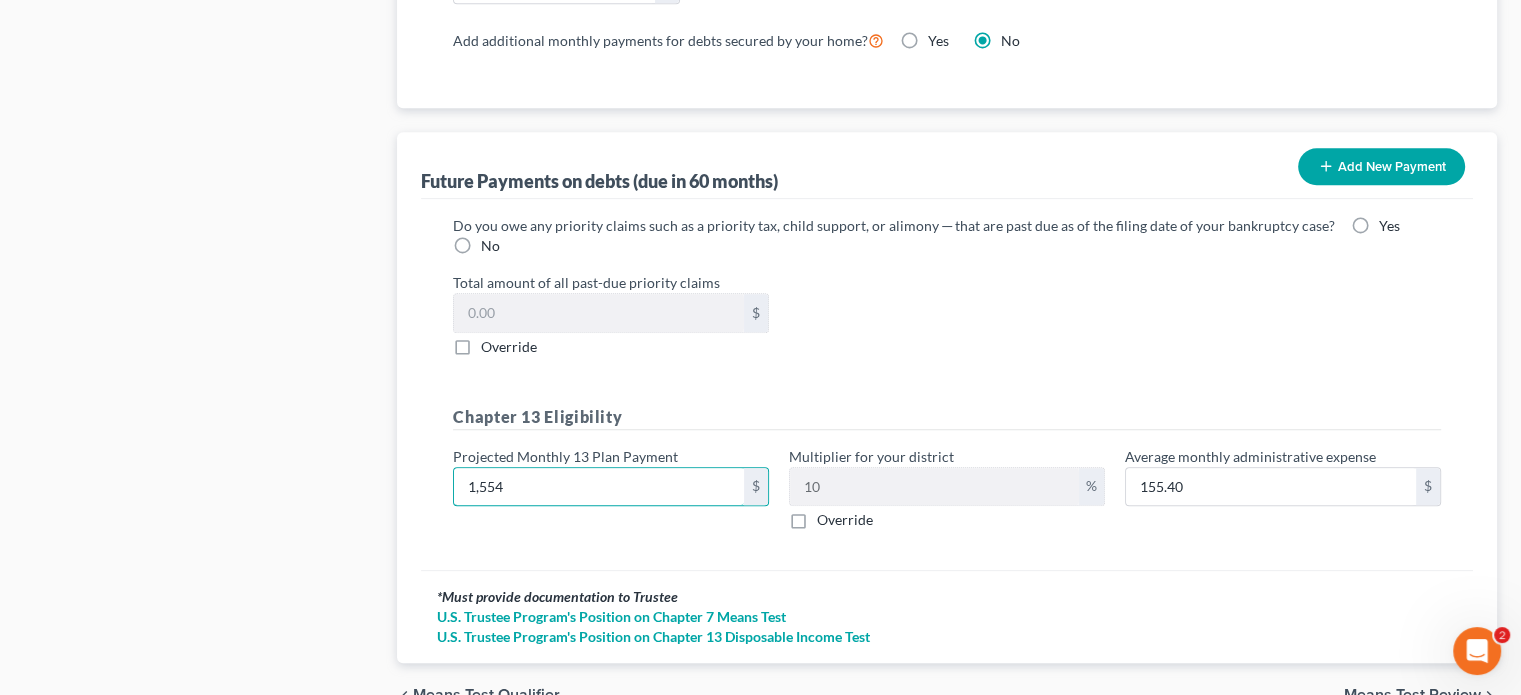 scroll, scrollTop: 2001, scrollLeft: 0, axis: vertical 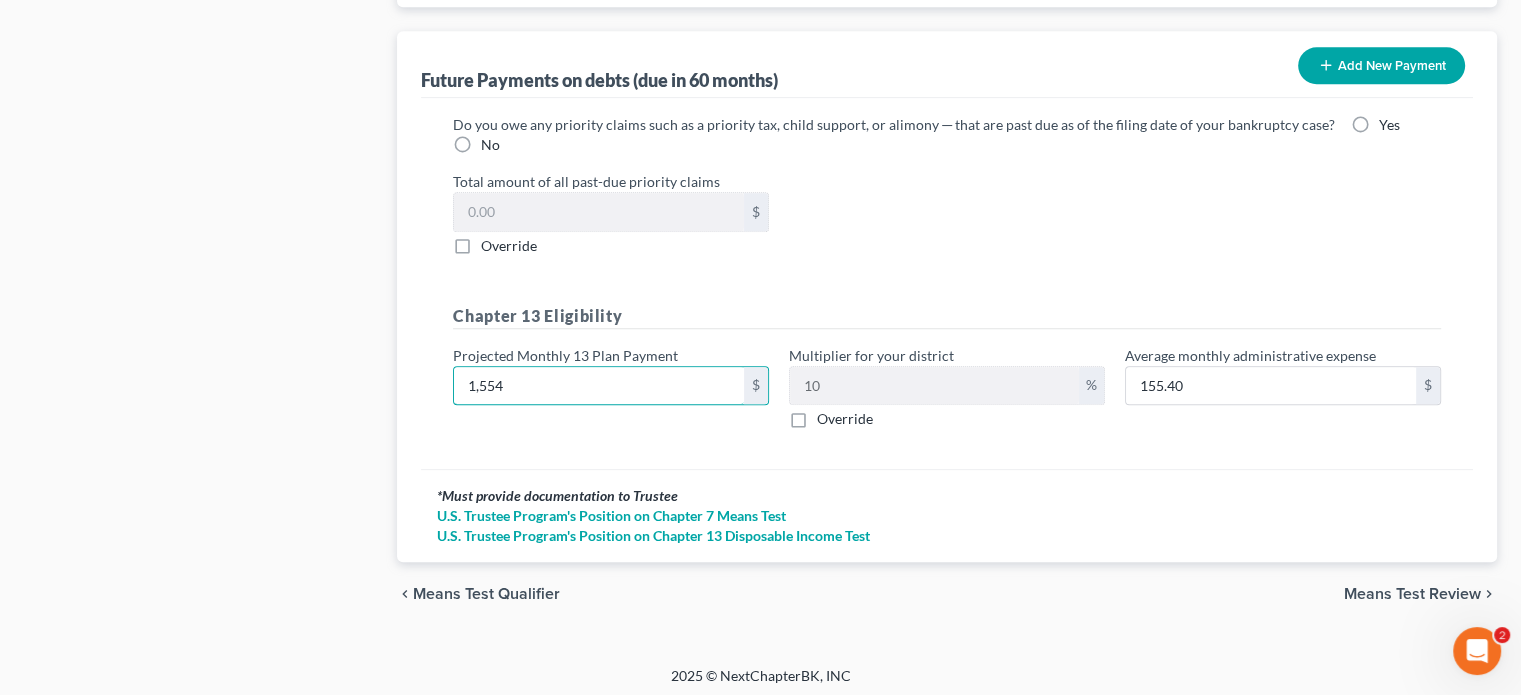 type on "1,554" 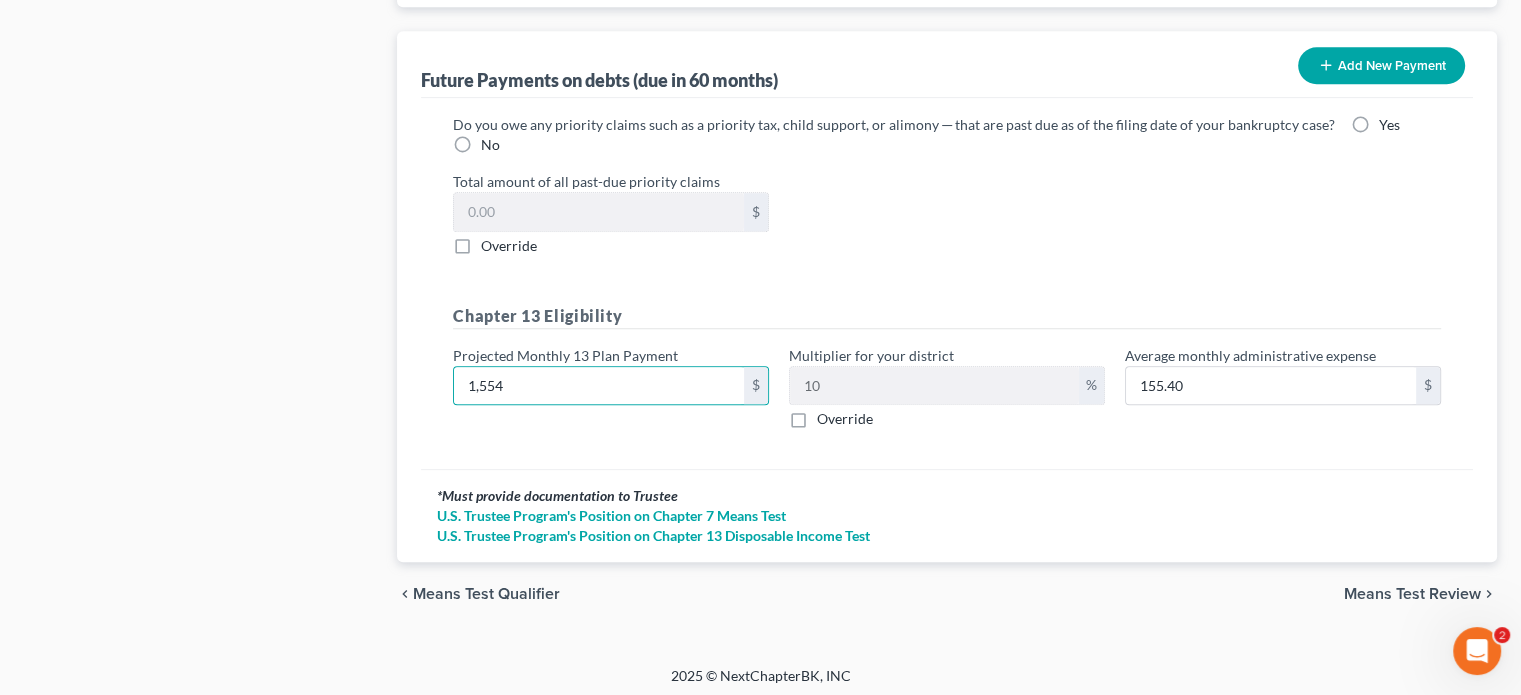 click on "Means Test Review" at bounding box center [1412, 594] 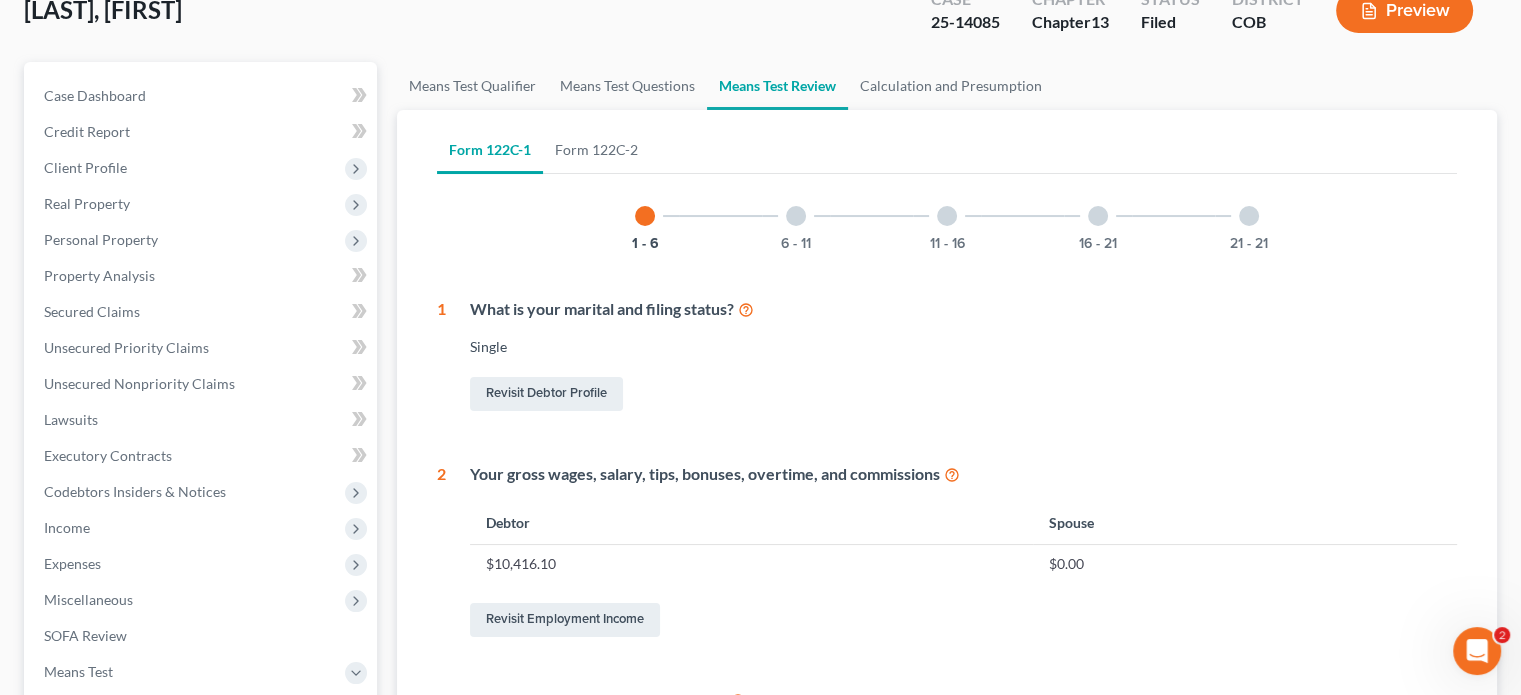 scroll, scrollTop: 102, scrollLeft: 0, axis: vertical 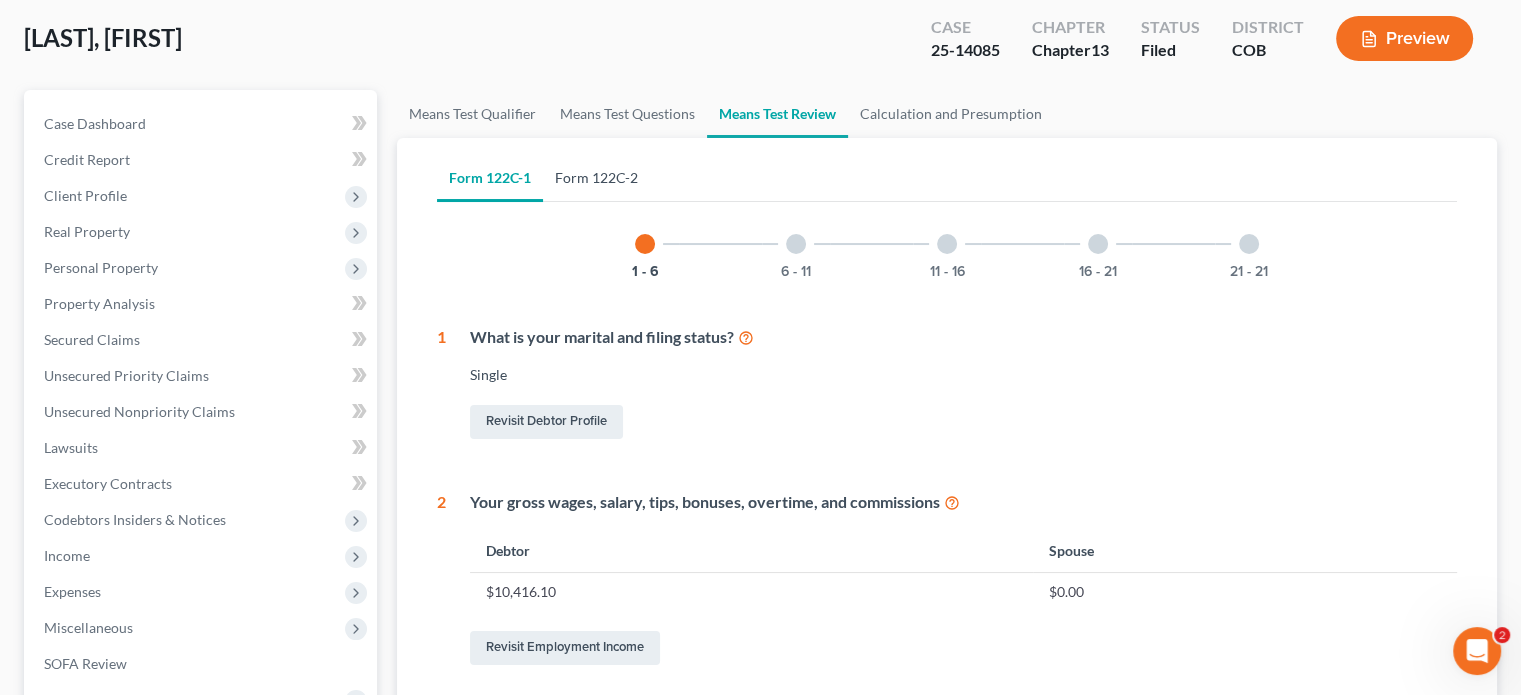 click on "Form 122C-2" at bounding box center (596, 178) 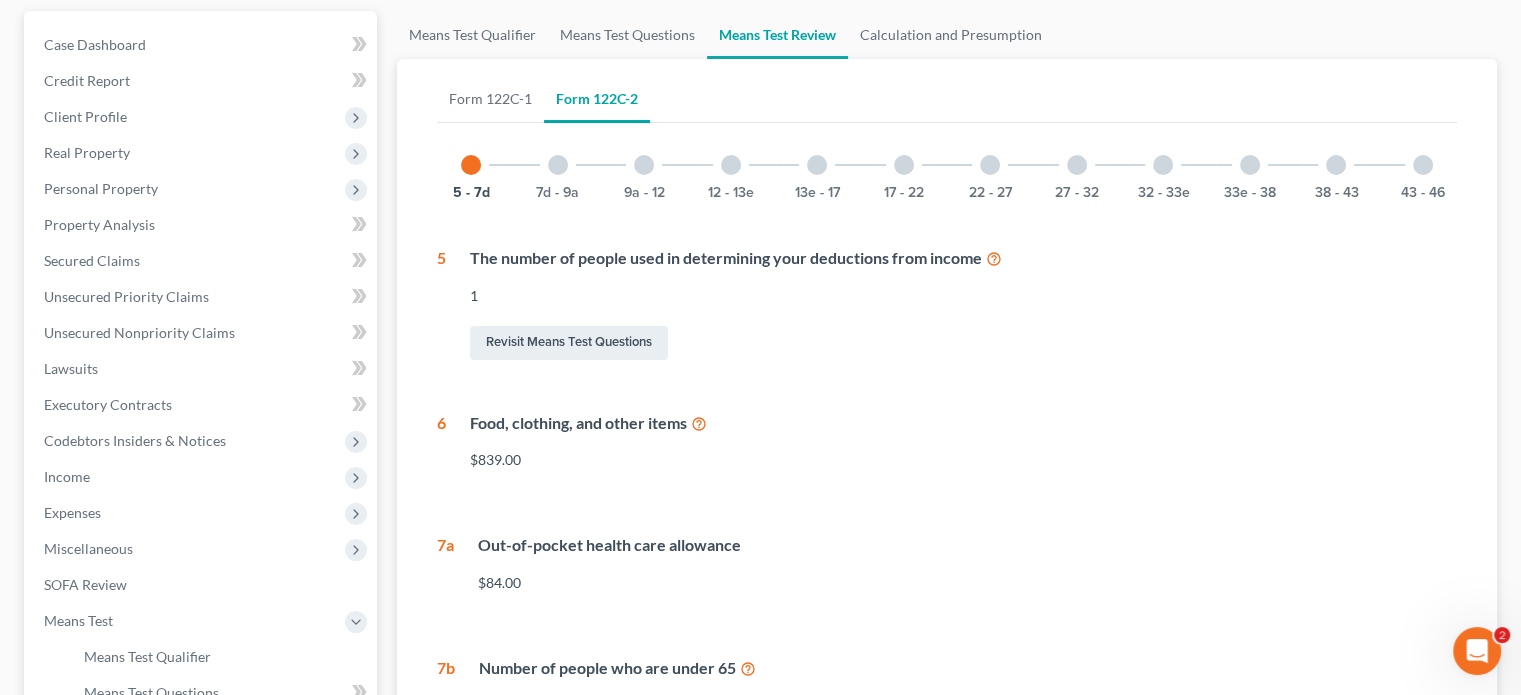 scroll, scrollTop: 94, scrollLeft: 0, axis: vertical 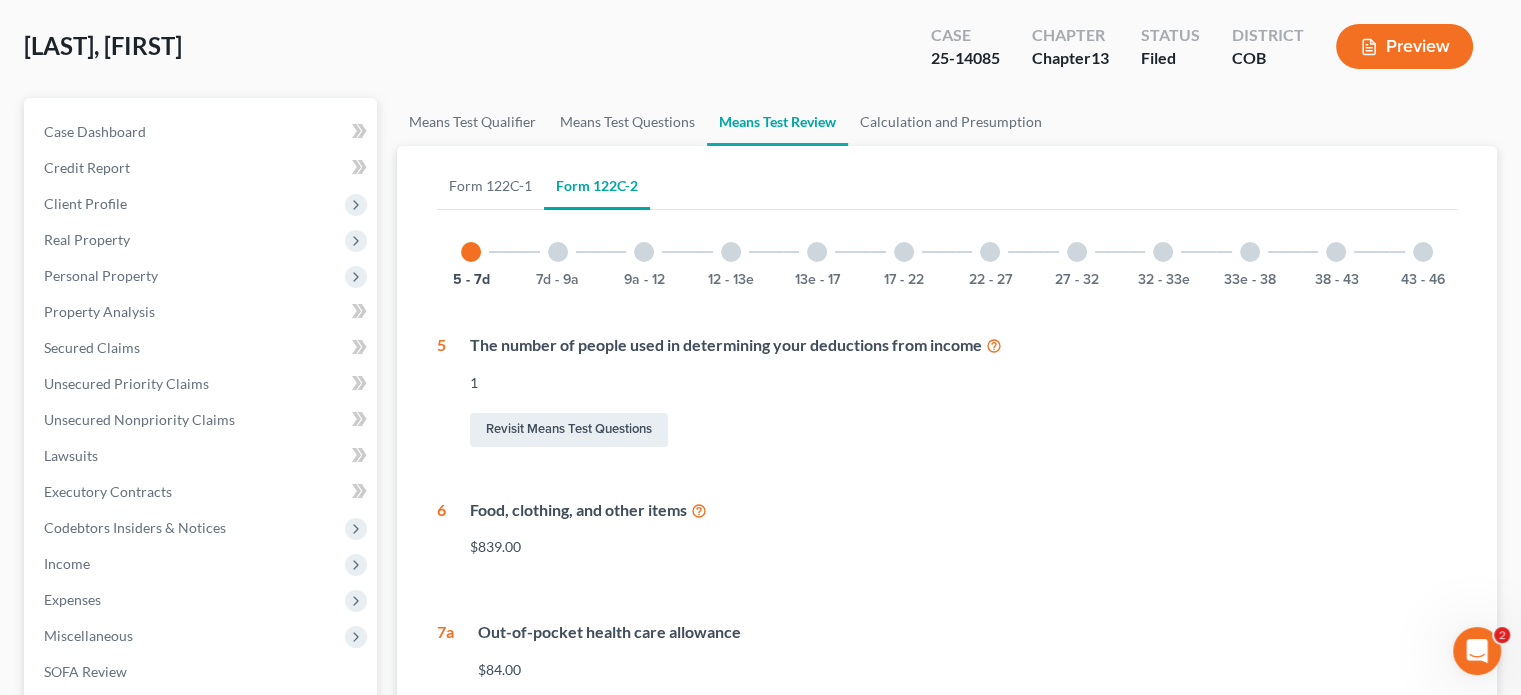 click at bounding box center (558, 252) 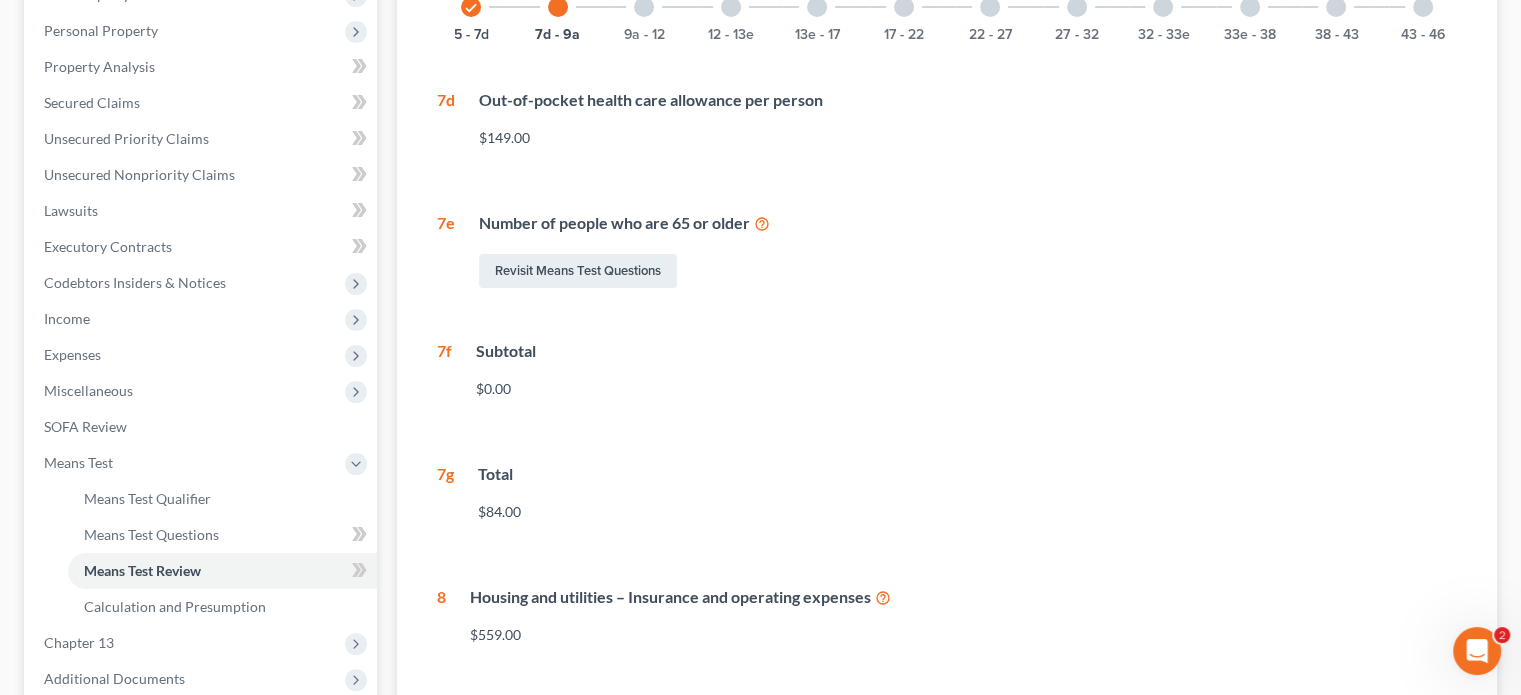 scroll, scrollTop: 194, scrollLeft: 0, axis: vertical 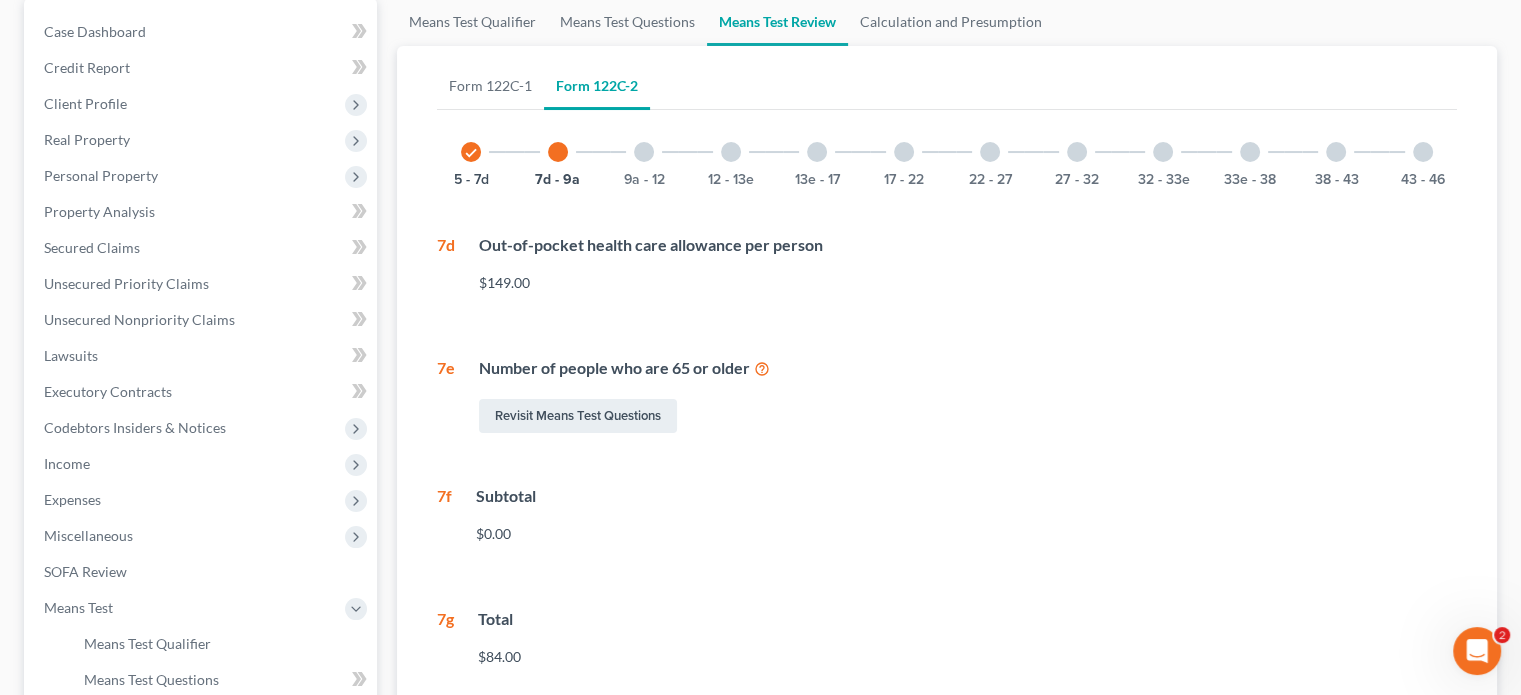 click at bounding box center [644, 152] 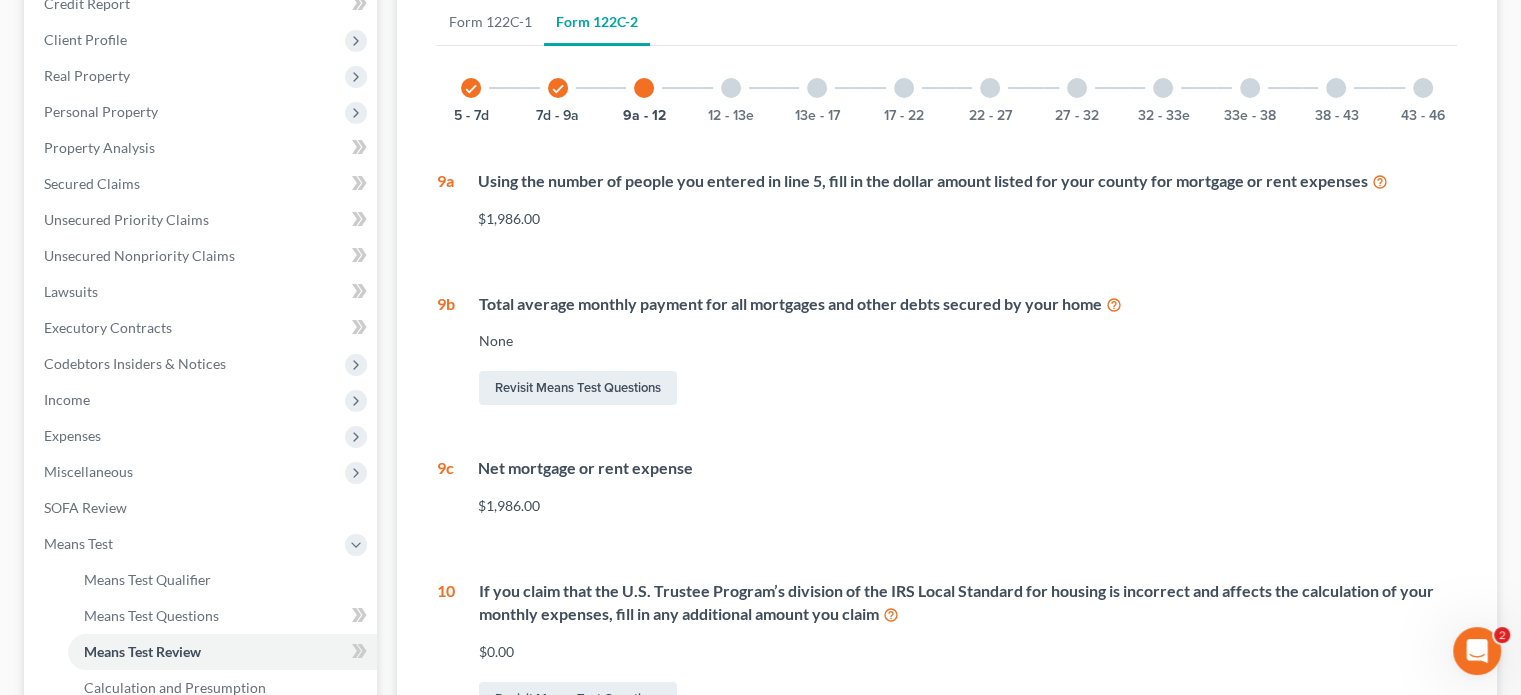 scroll, scrollTop: 194, scrollLeft: 0, axis: vertical 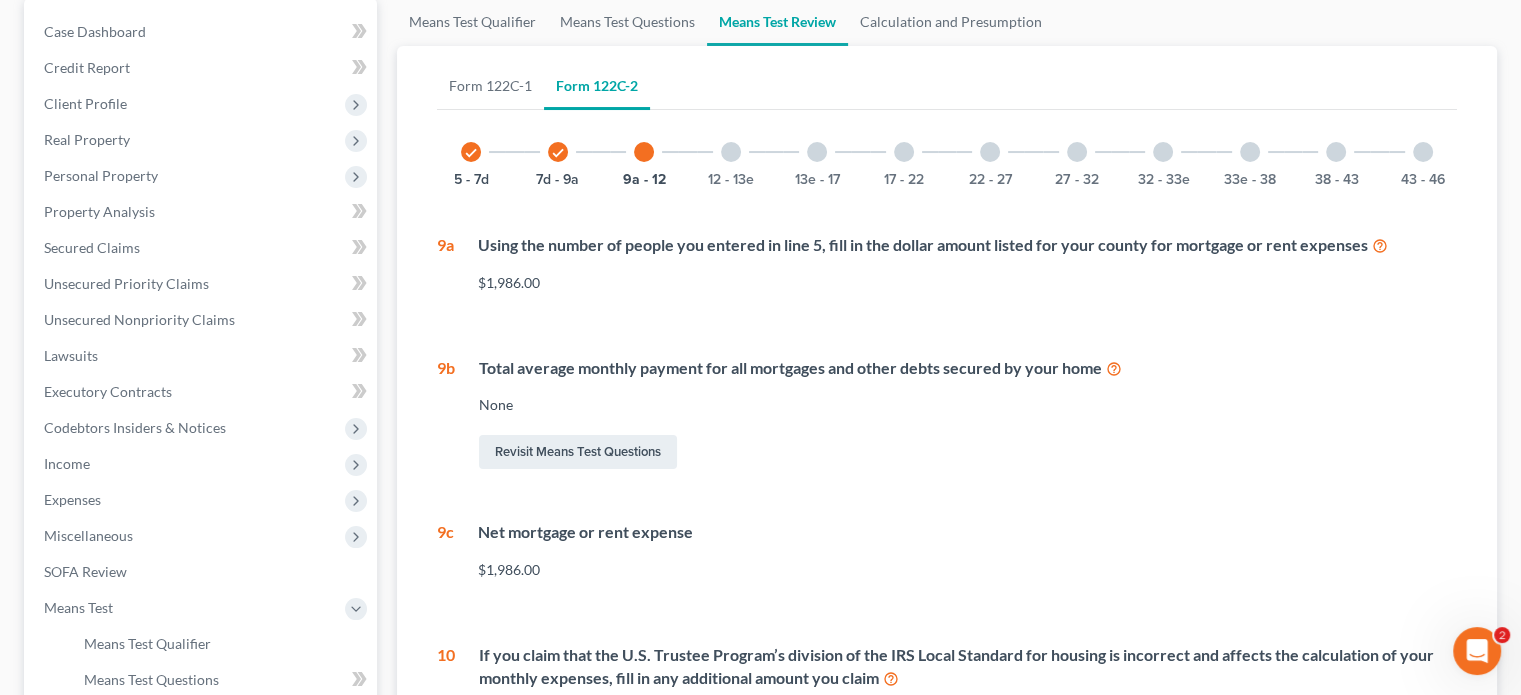 click at bounding box center (731, 152) 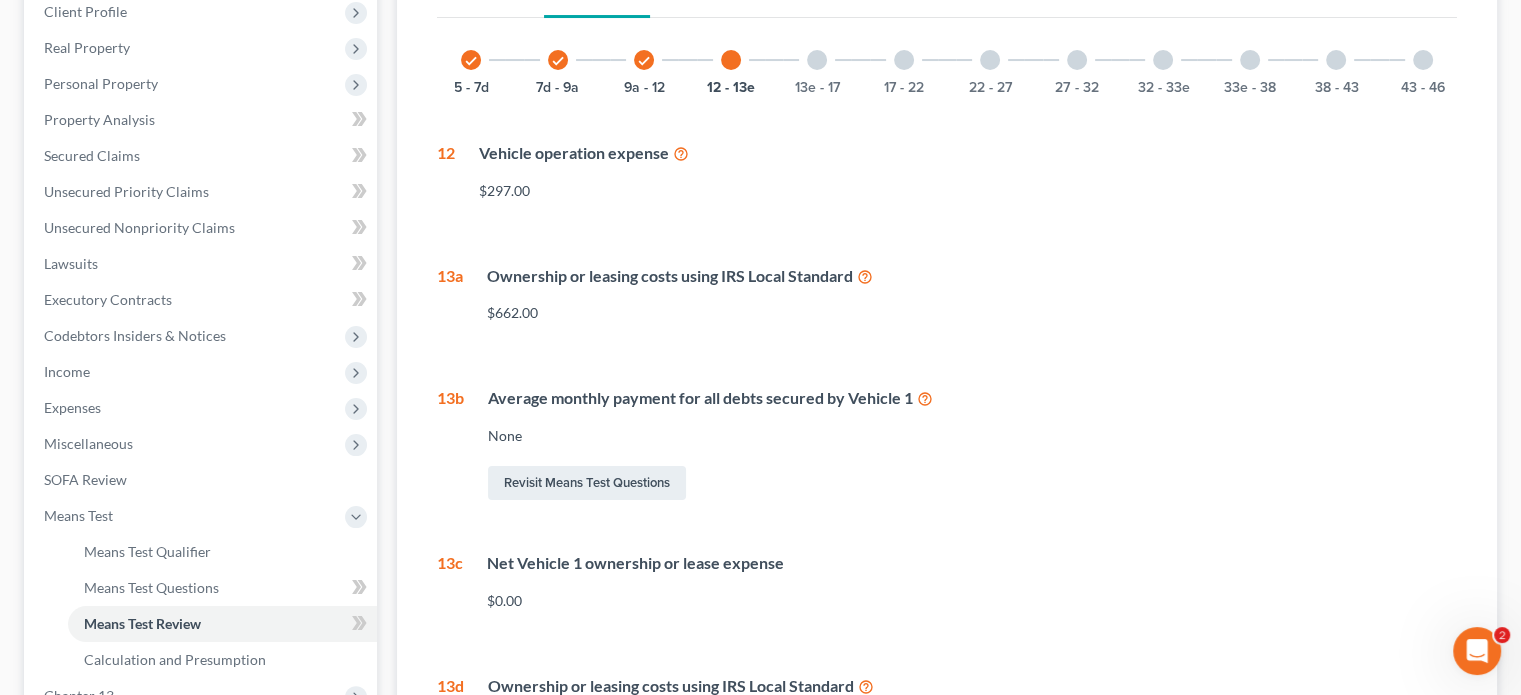 scroll, scrollTop: 252, scrollLeft: 0, axis: vertical 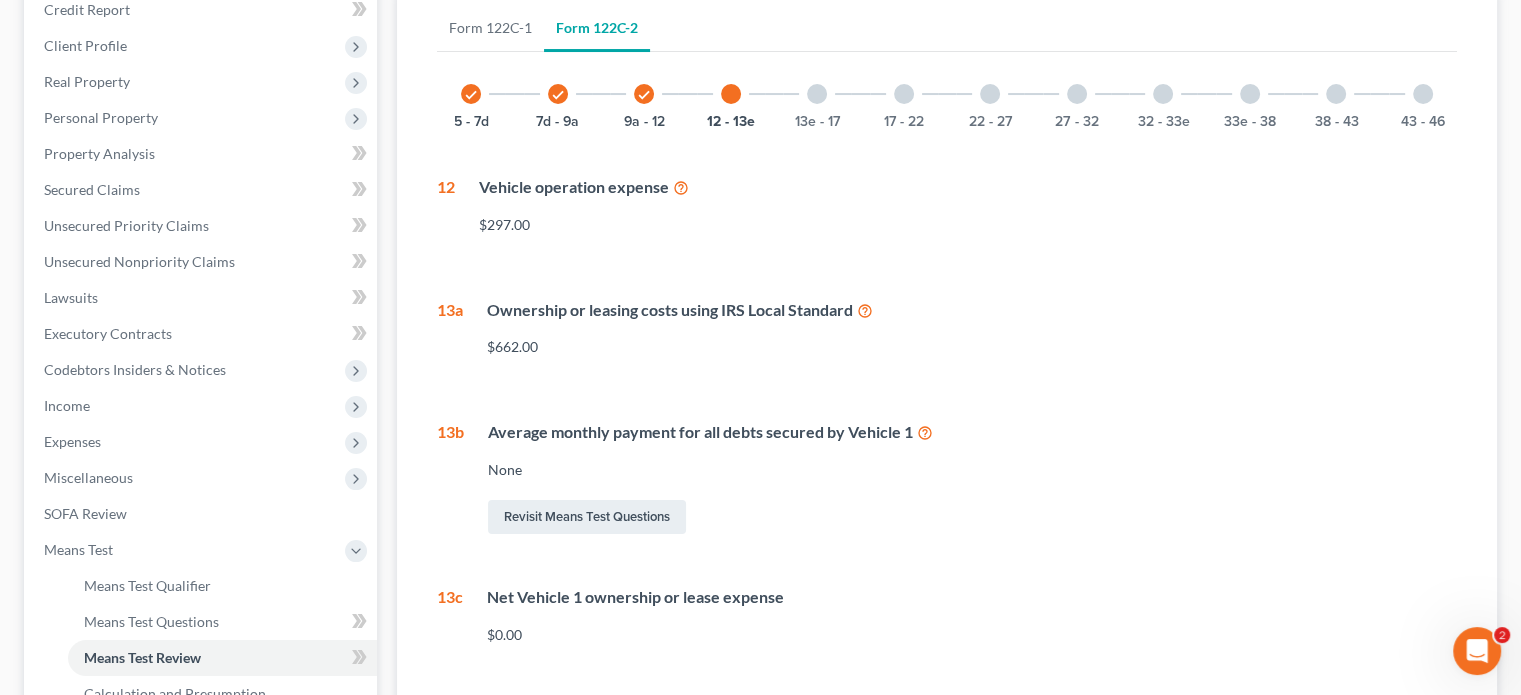 click at bounding box center [817, 94] 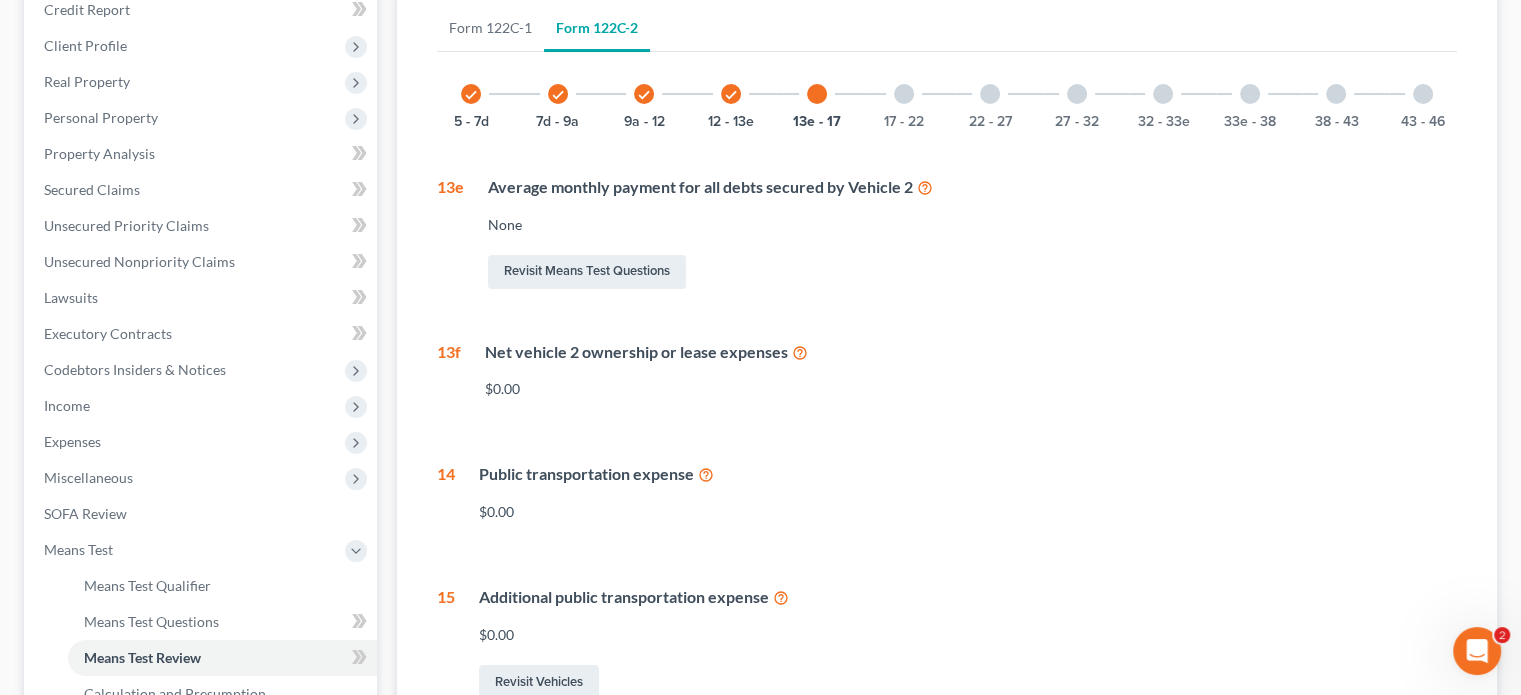 click on "check 12 - 13e" at bounding box center [731, 94] 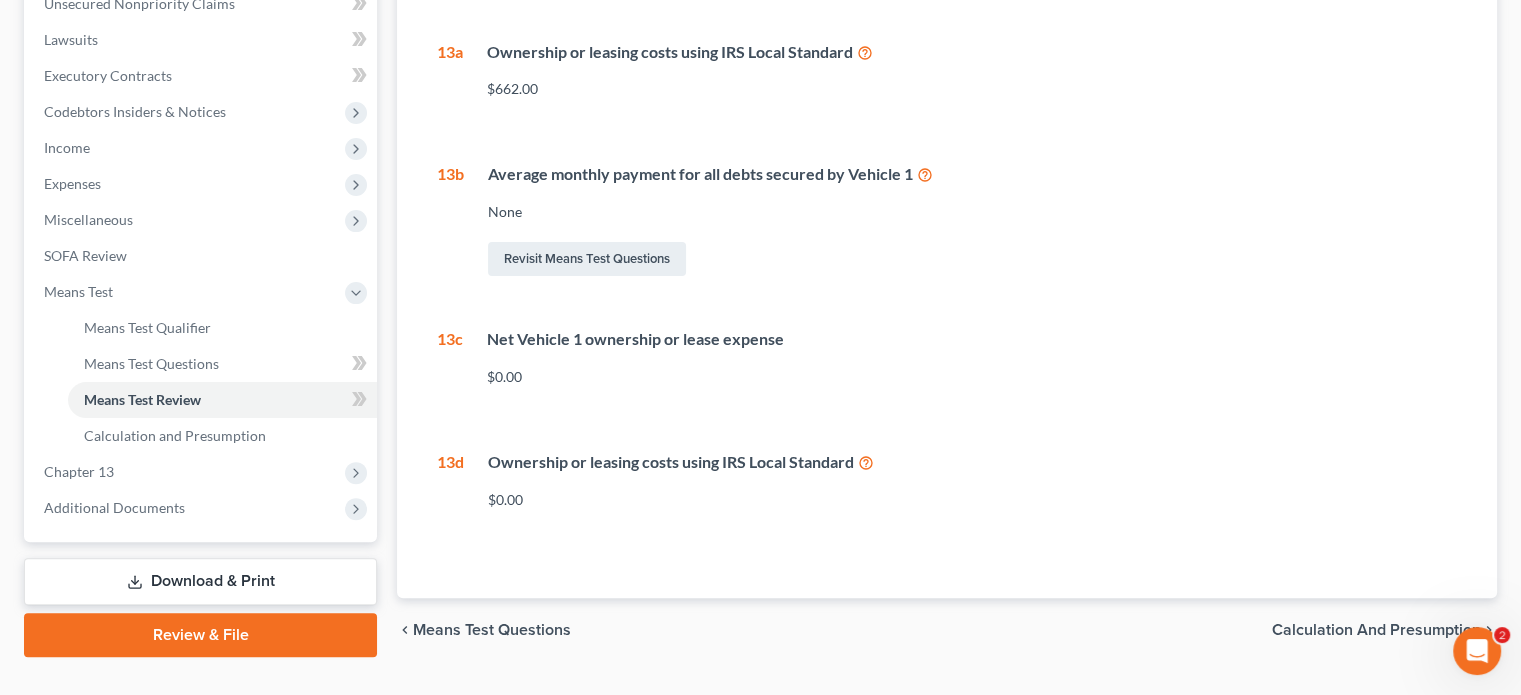 scroll, scrollTop: 552, scrollLeft: 0, axis: vertical 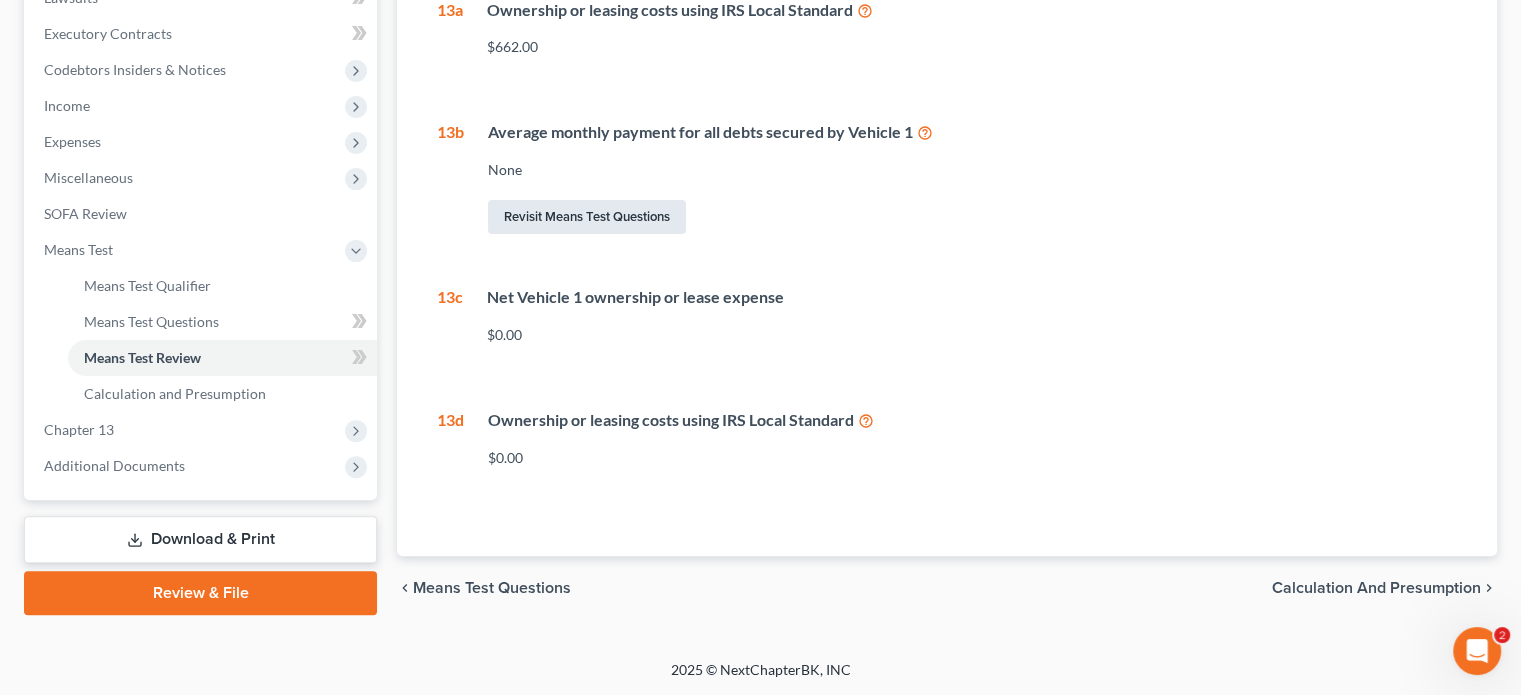 click on "Revisit Means Test Questions" at bounding box center [587, 217] 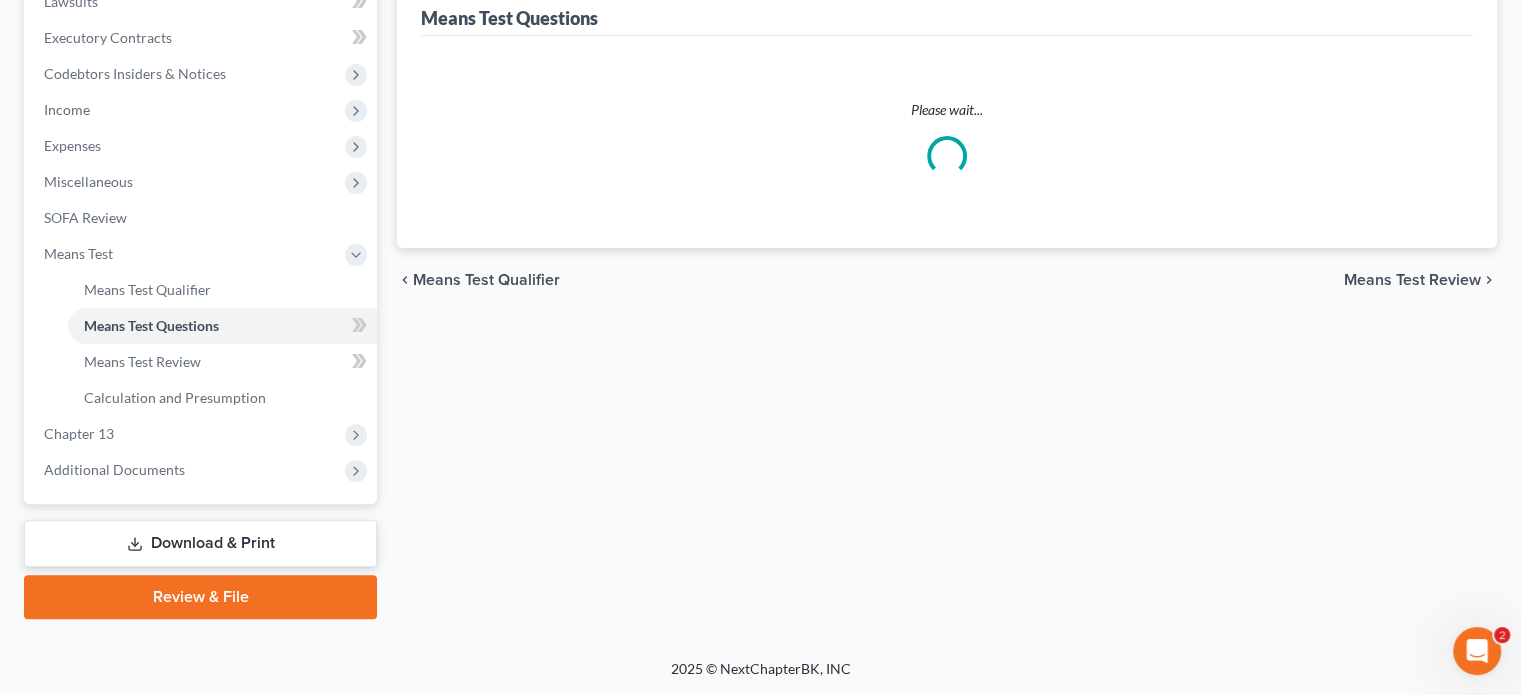 scroll, scrollTop: 370, scrollLeft: 0, axis: vertical 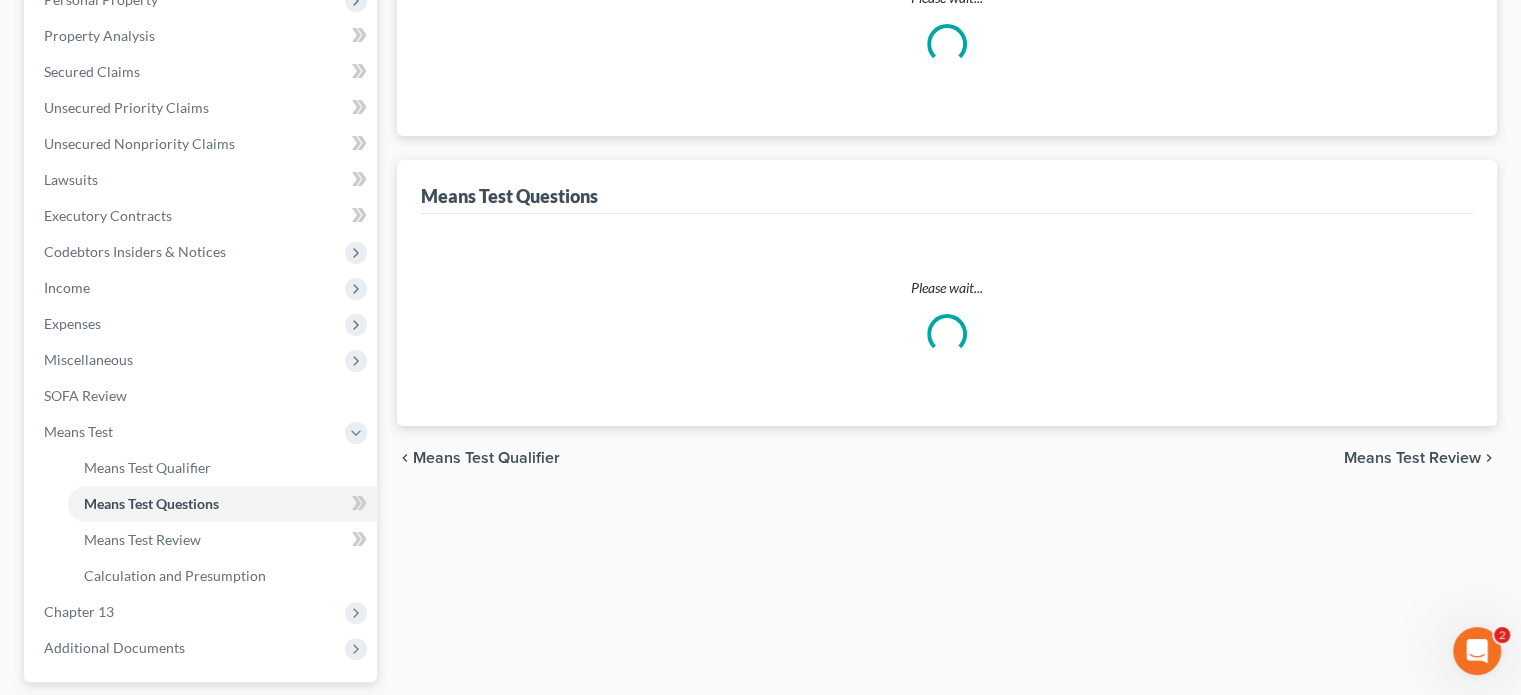 select on "1" 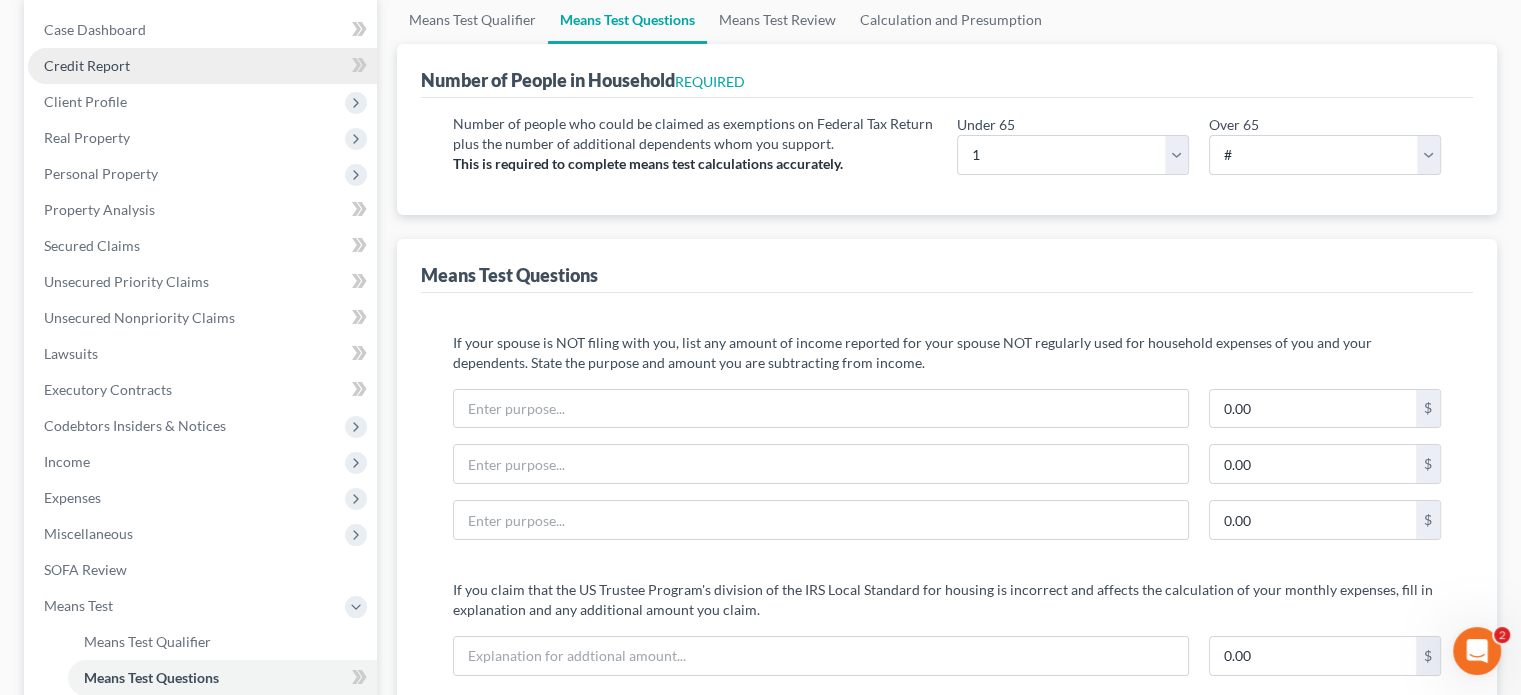 scroll, scrollTop: 200, scrollLeft: 0, axis: vertical 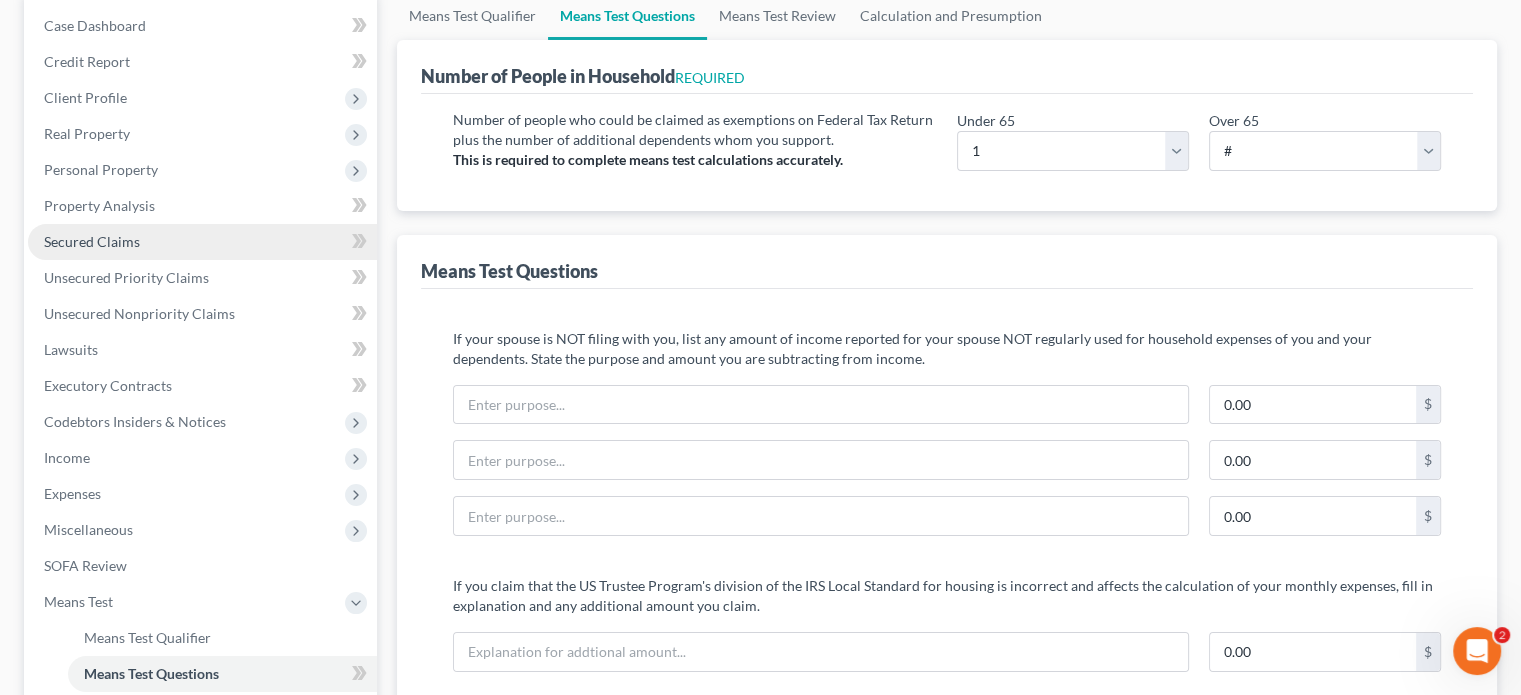click on "Secured Claims" at bounding box center [92, 241] 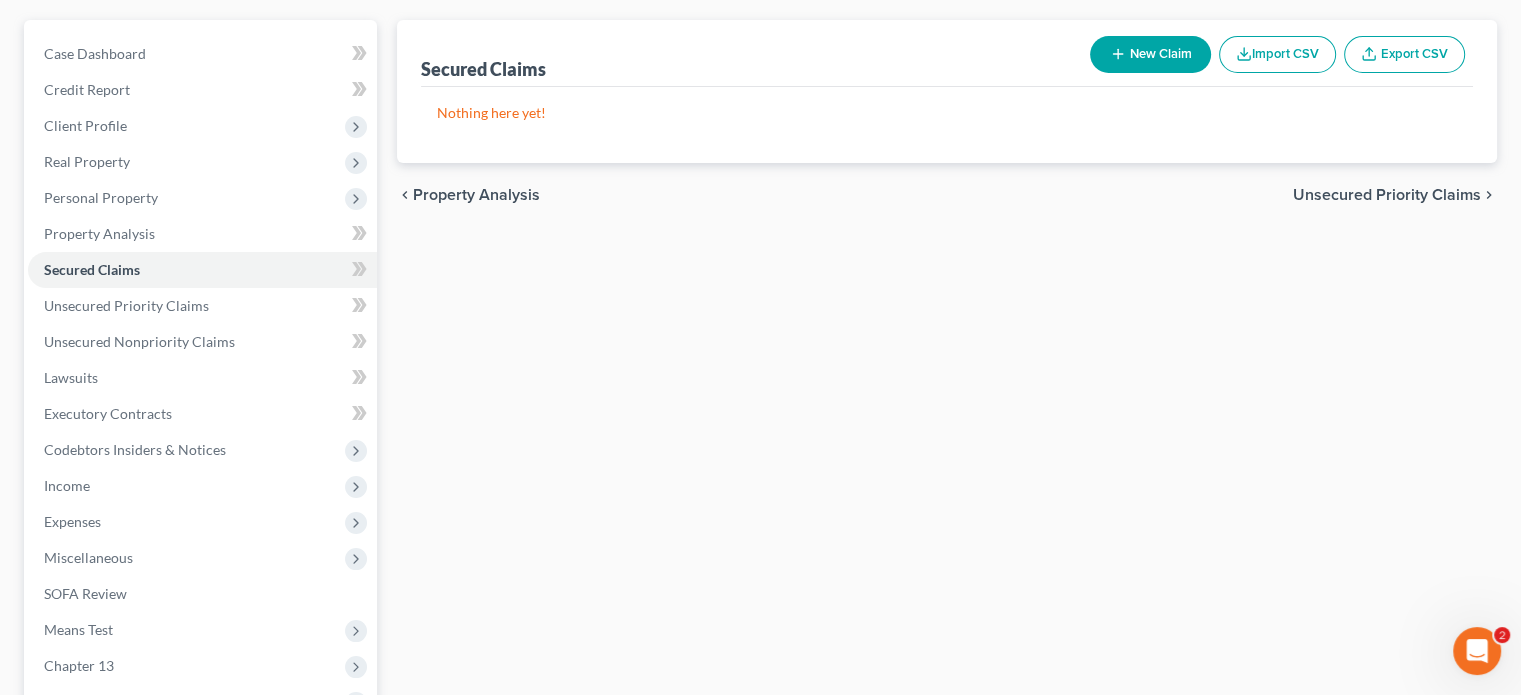 scroll, scrollTop: 200, scrollLeft: 0, axis: vertical 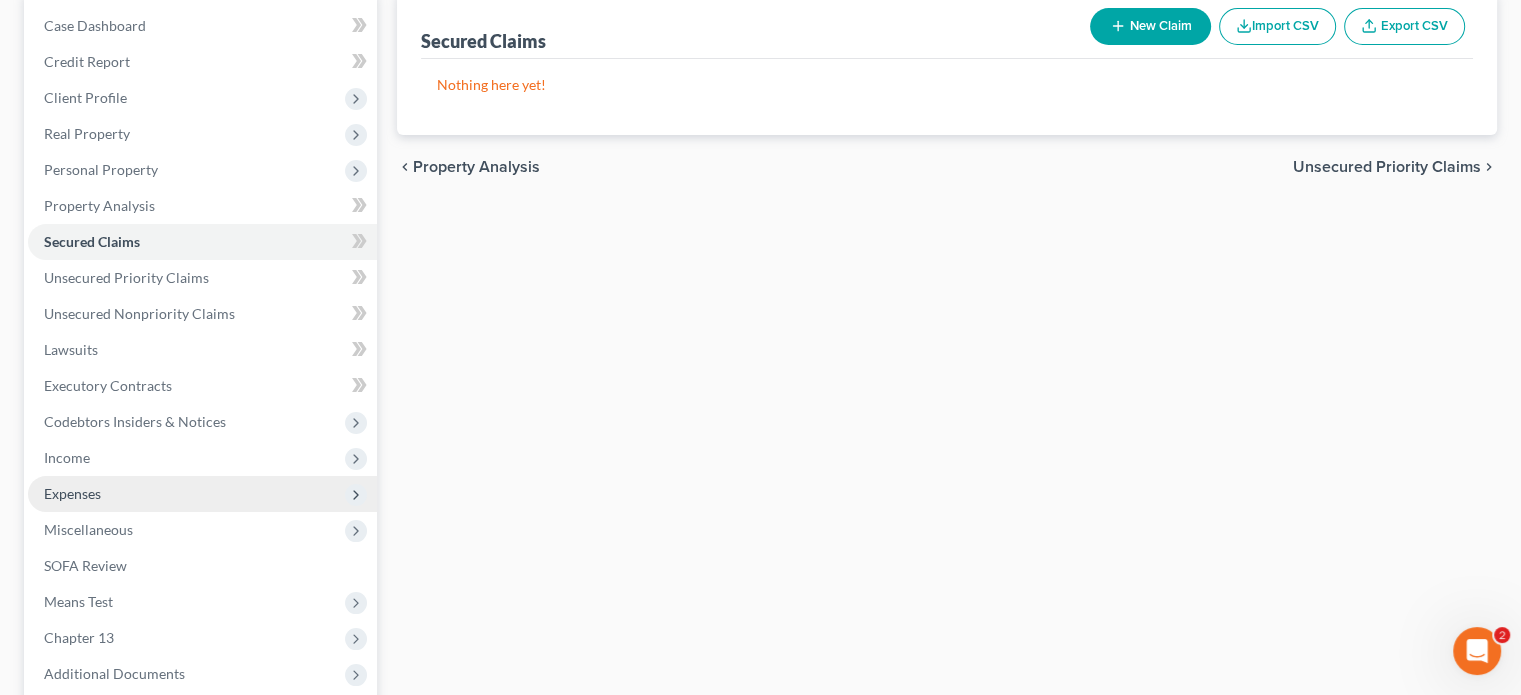 click on "Expenses" at bounding box center (72, 493) 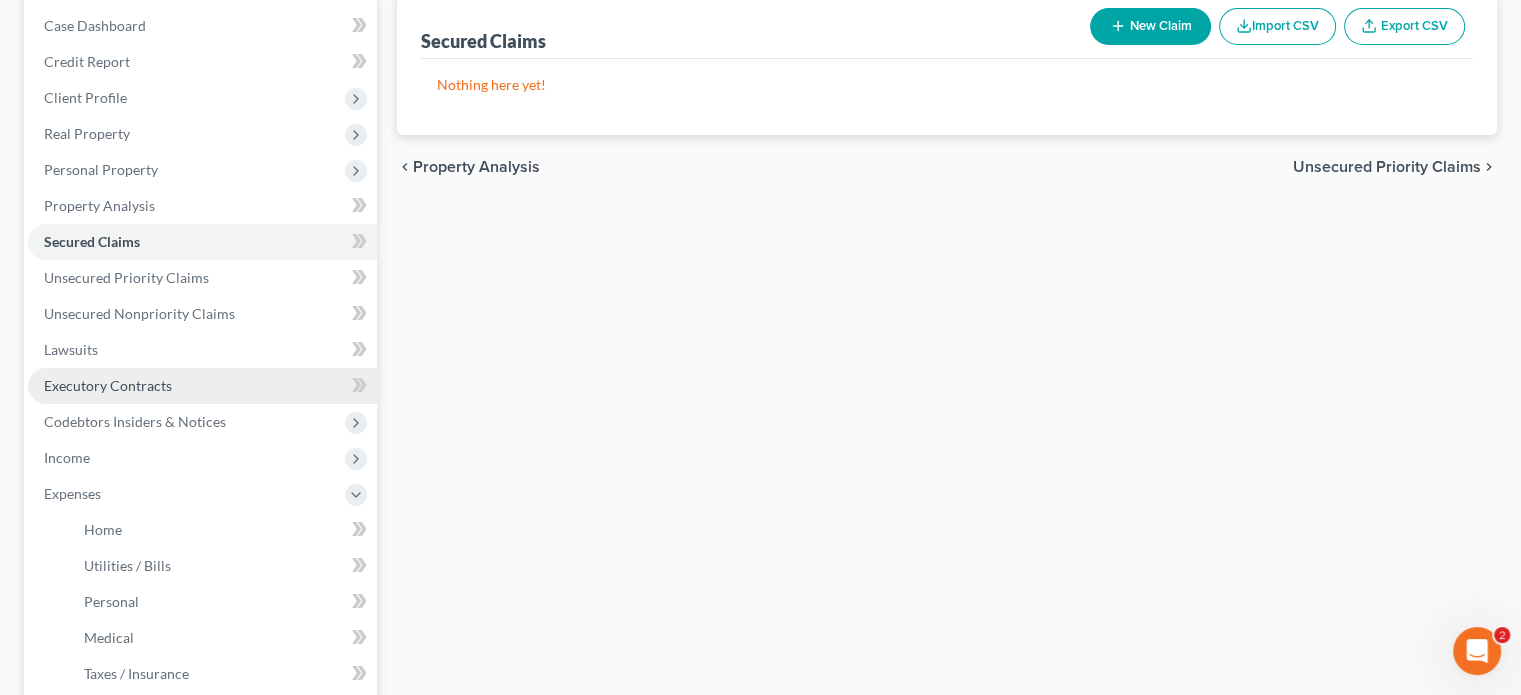 click on "Executory Contracts" at bounding box center (108, 385) 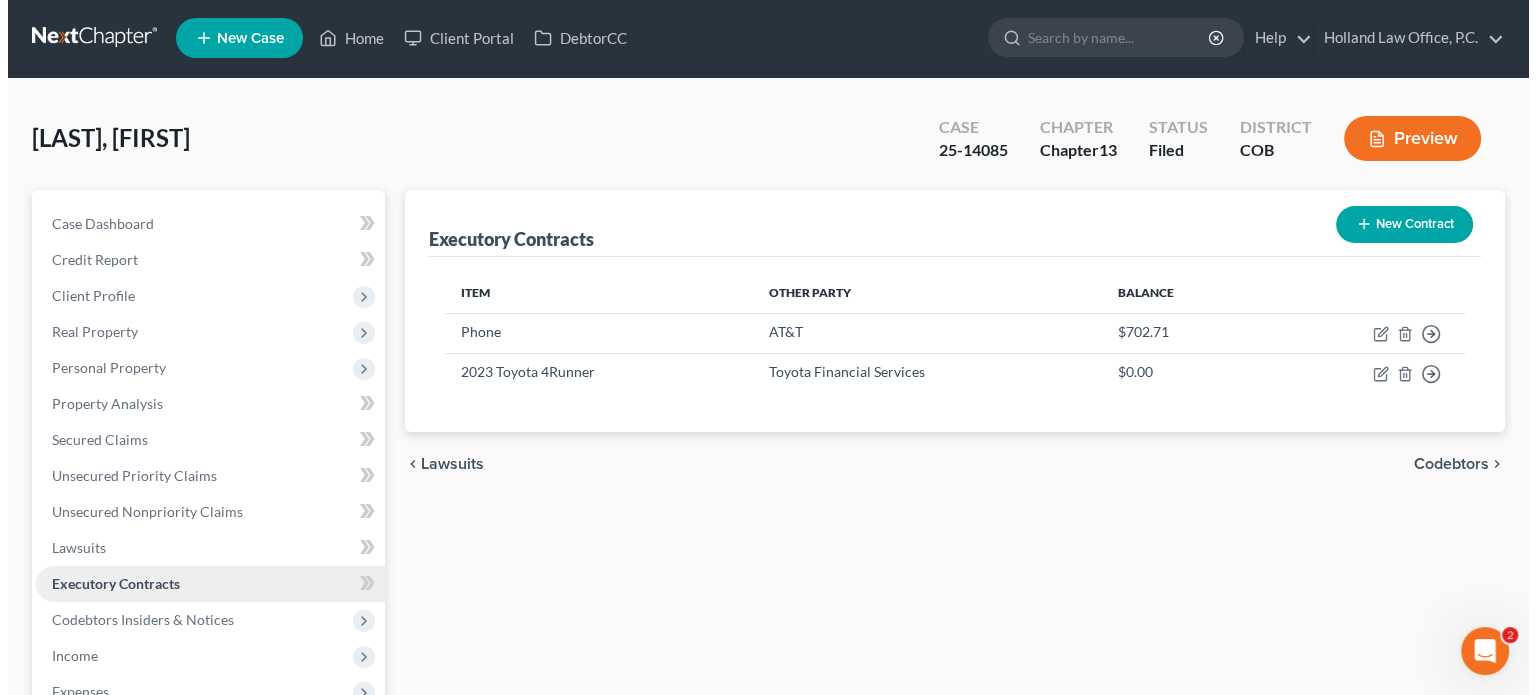 scroll, scrollTop: 0, scrollLeft: 0, axis: both 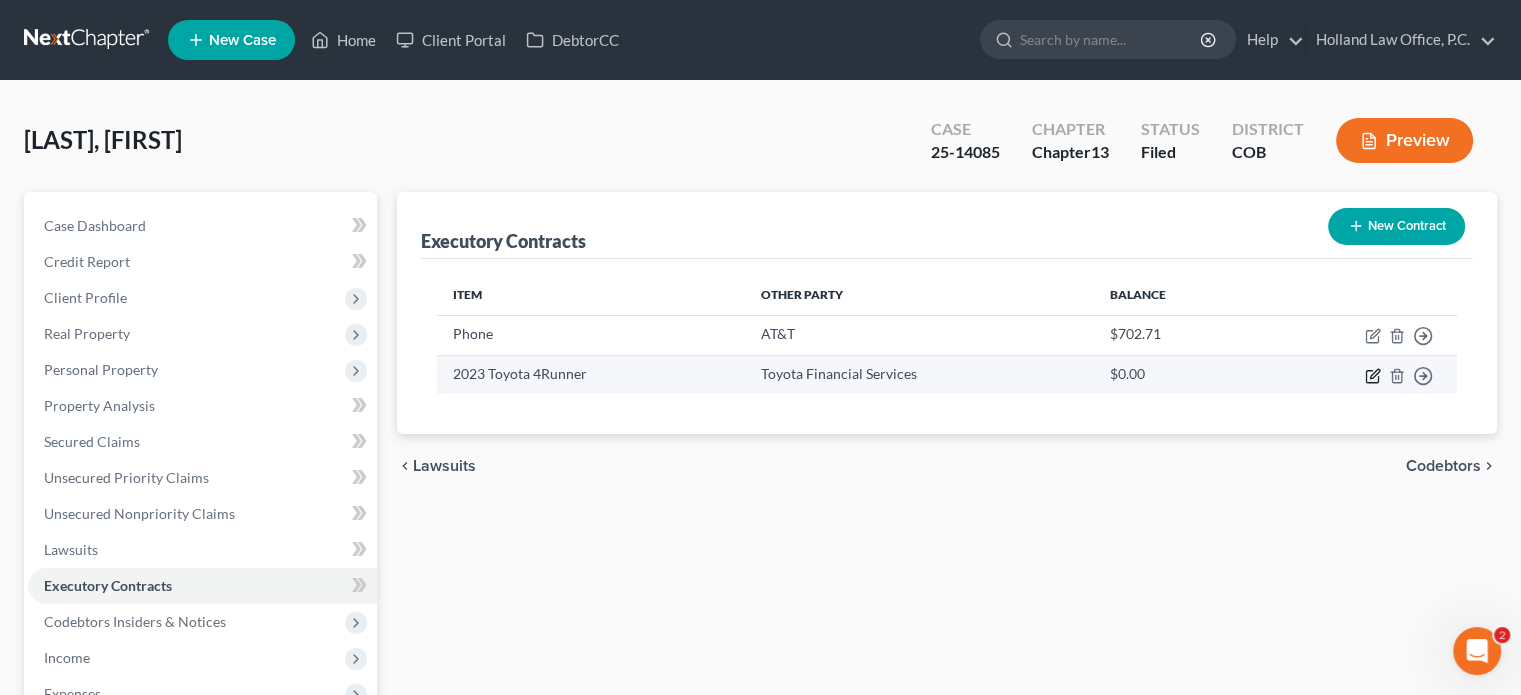 click 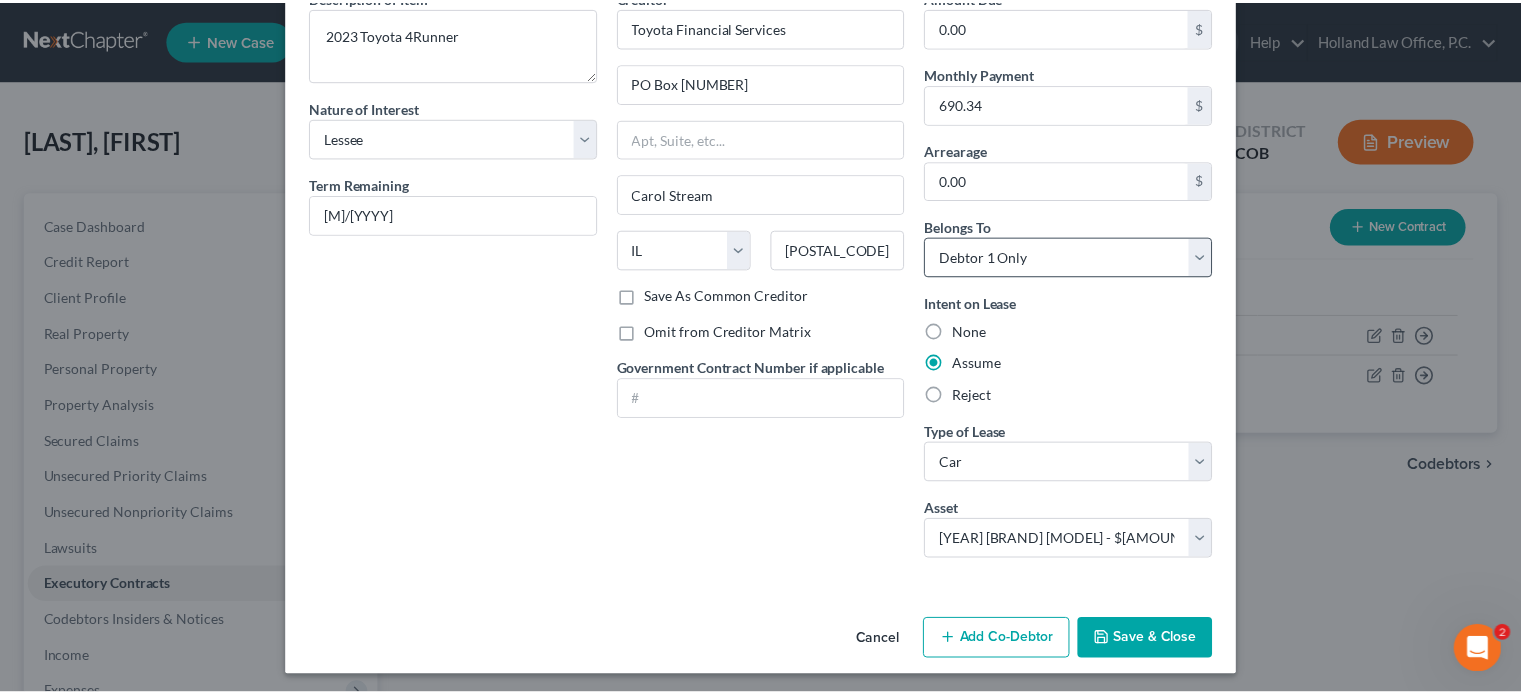 scroll, scrollTop: 109, scrollLeft: 0, axis: vertical 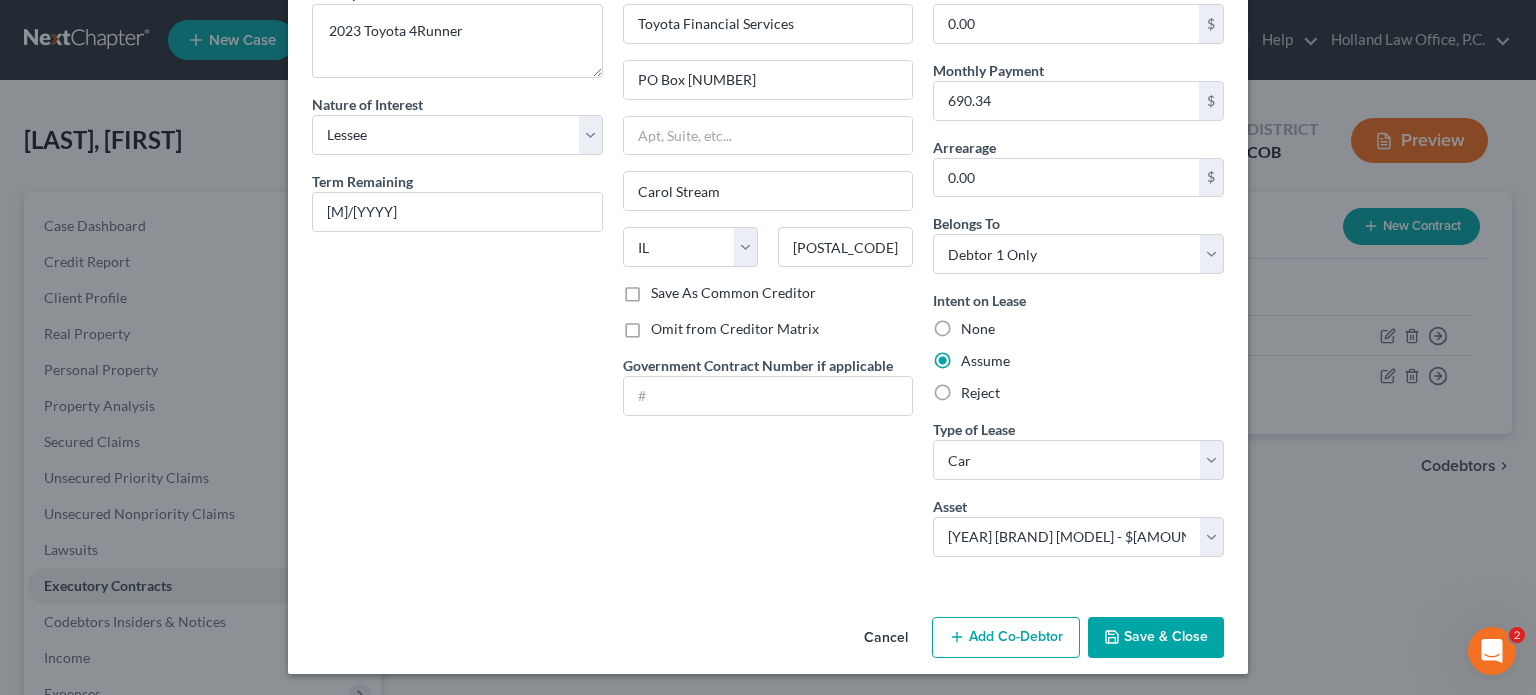 click on "Save & Close" at bounding box center (1156, 638) 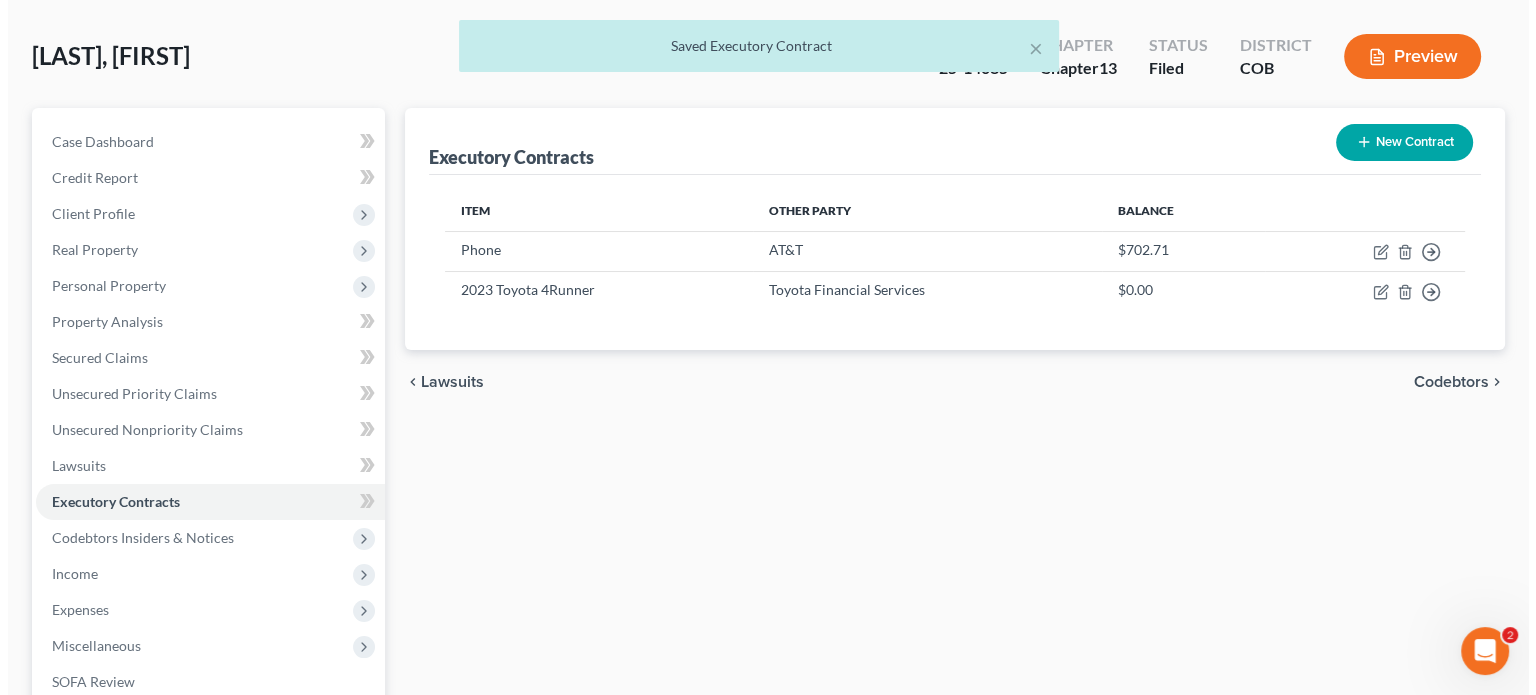 scroll, scrollTop: 0, scrollLeft: 0, axis: both 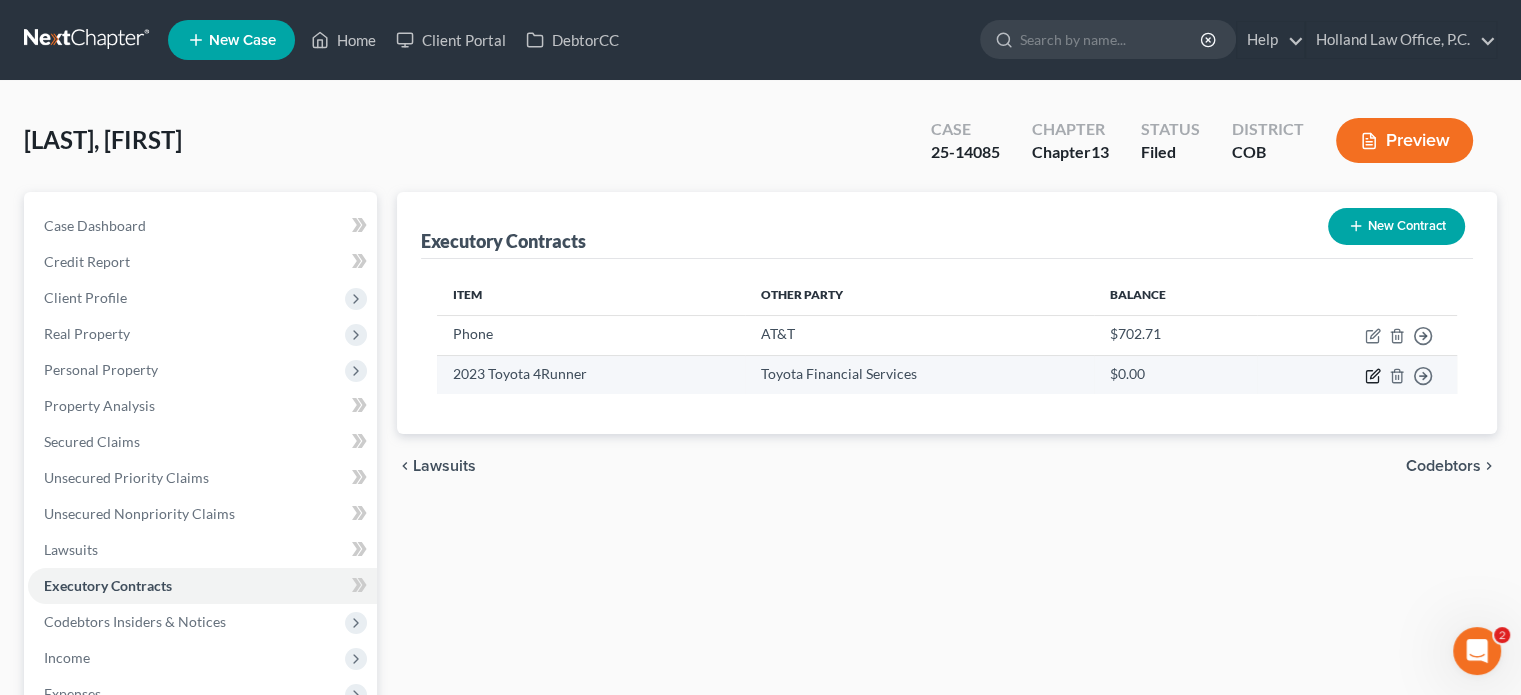 click 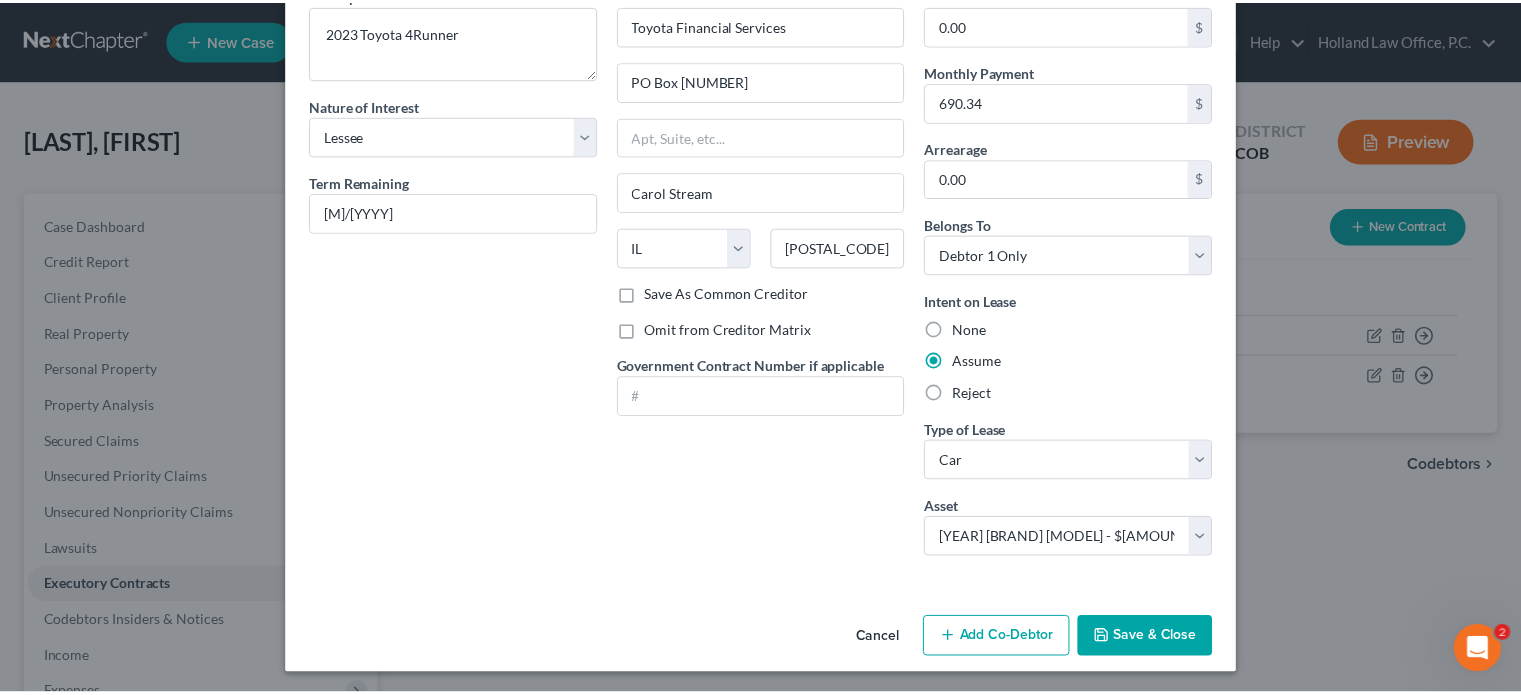 scroll, scrollTop: 109, scrollLeft: 0, axis: vertical 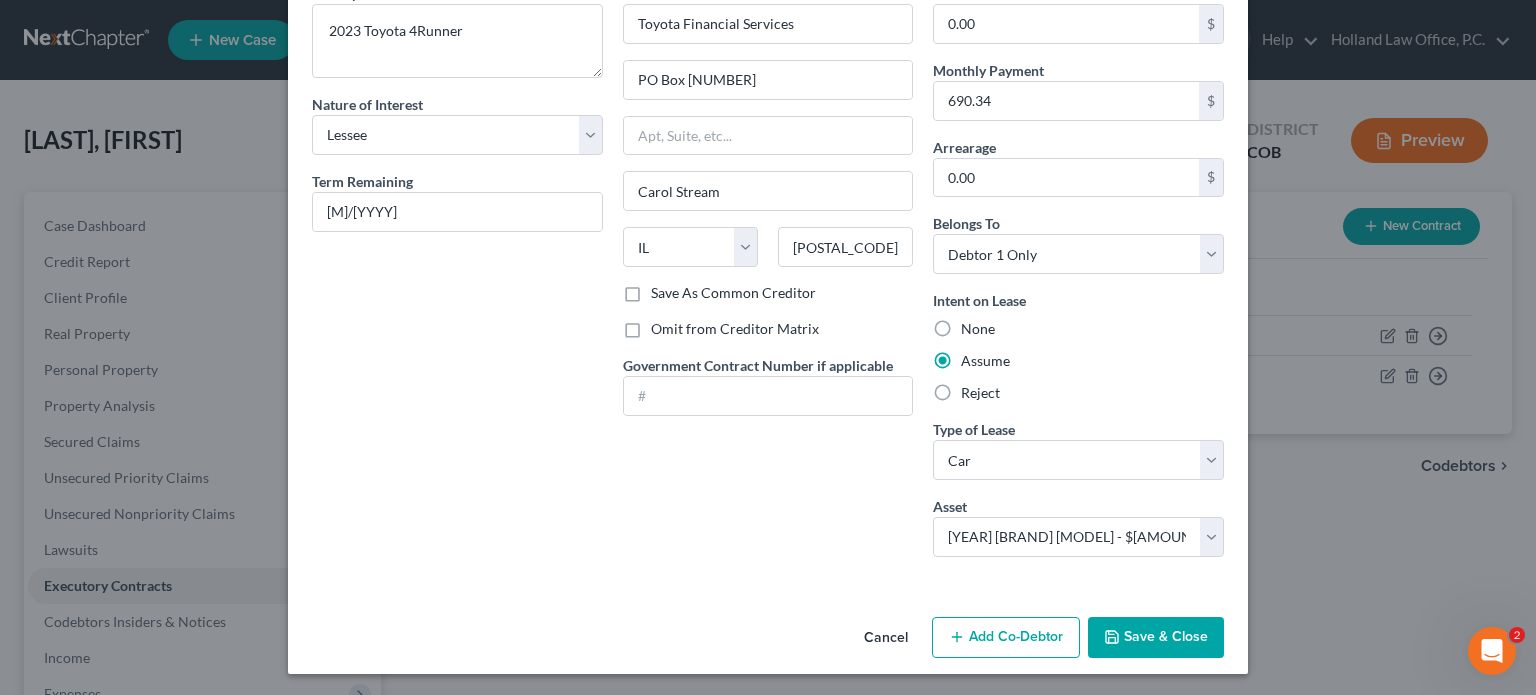 click 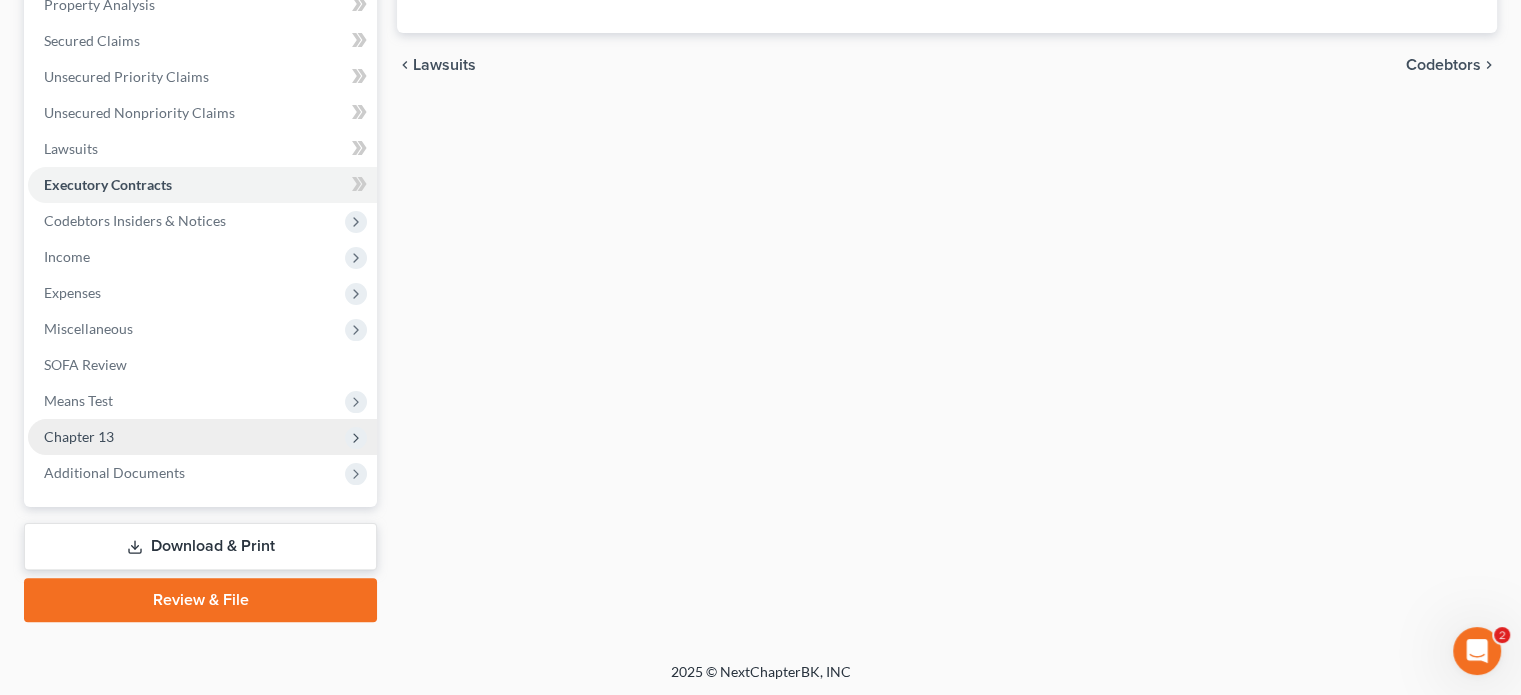 scroll, scrollTop: 402, scrollLeft: 0, axis: vertical 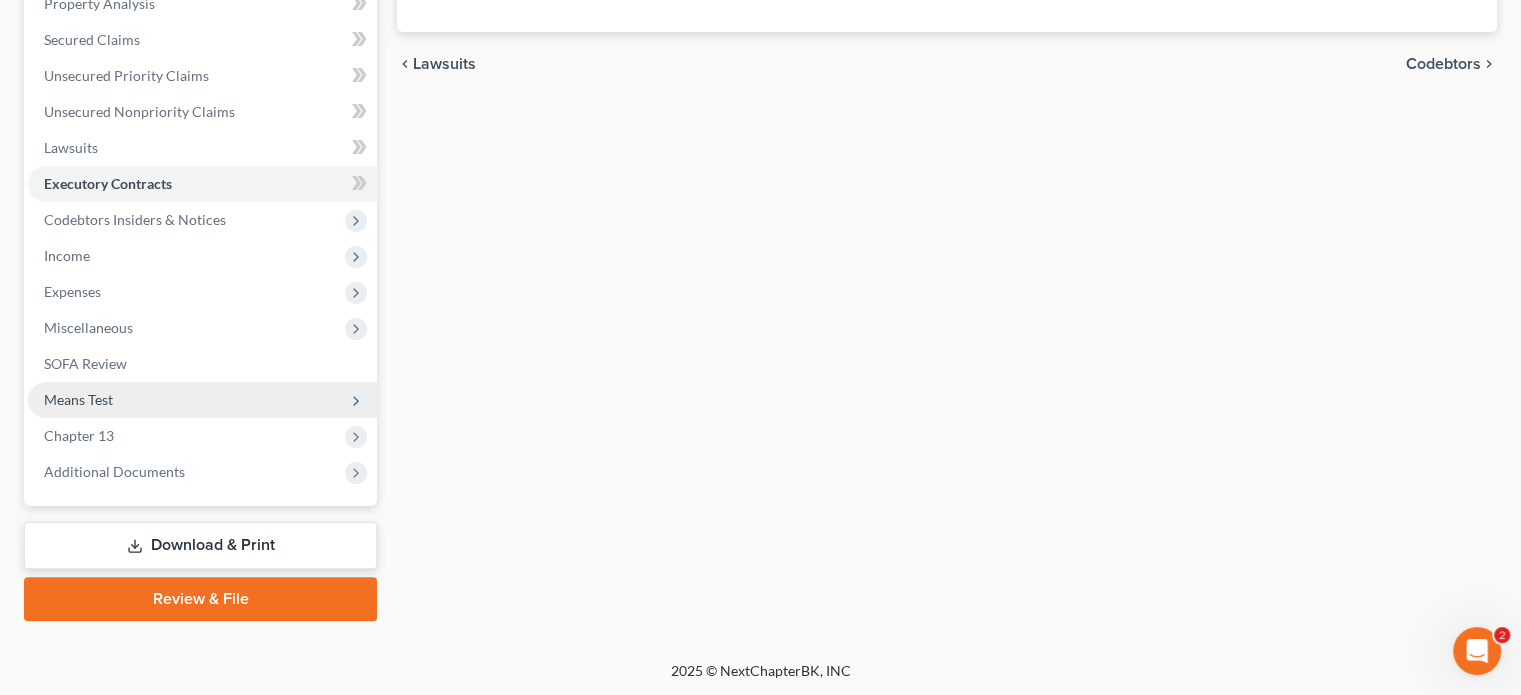 click on "Means Test" at bounding box center [78, 399] 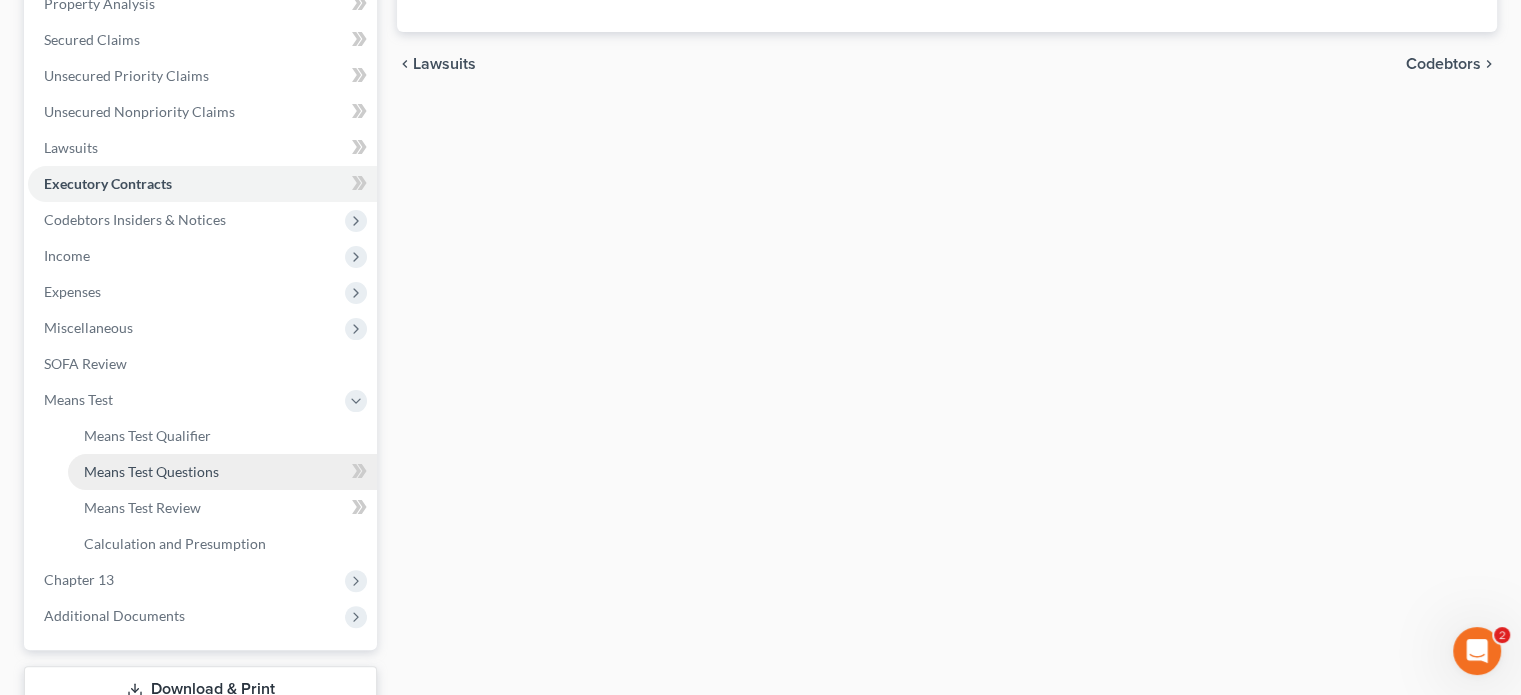 click on "Means Test Questions" at bounding box center [151, 471] 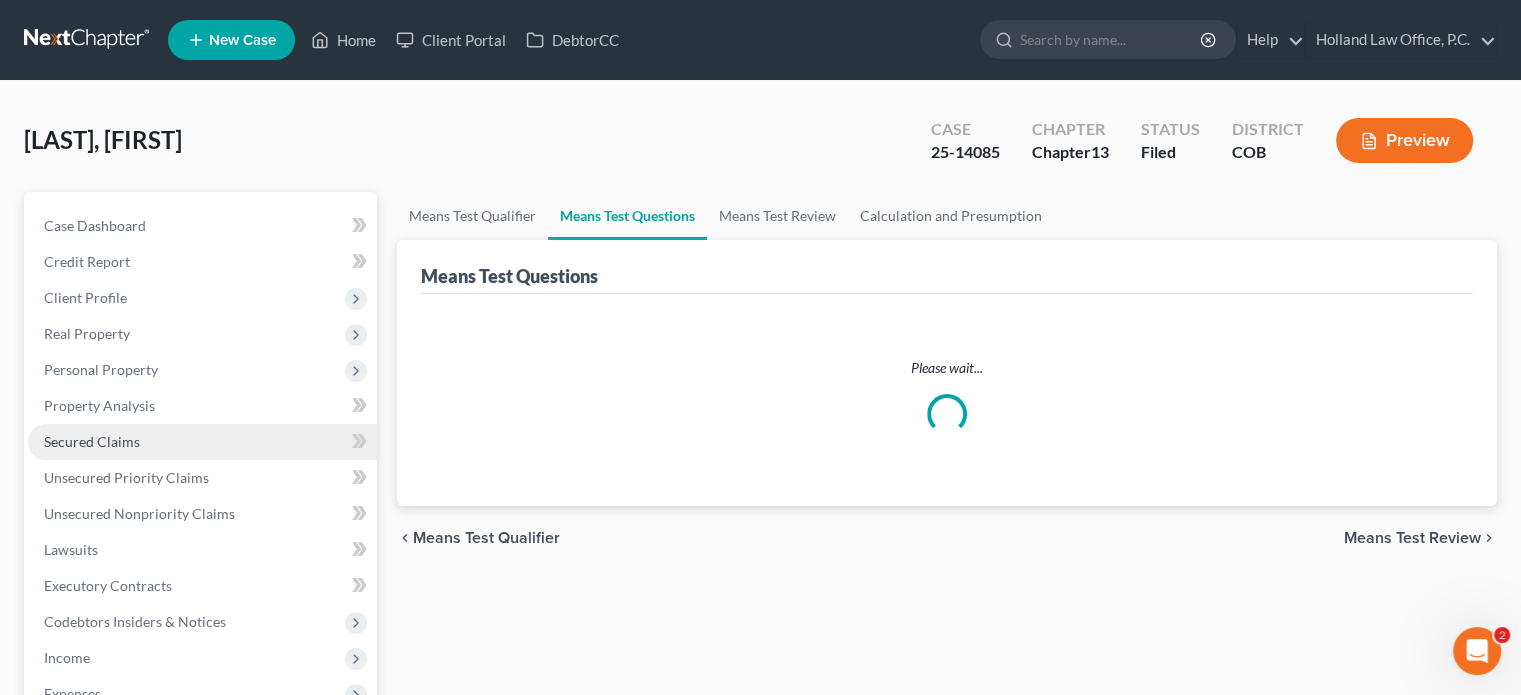 scroll, scrollTop: 0, scrollLeft: 0, axis: both 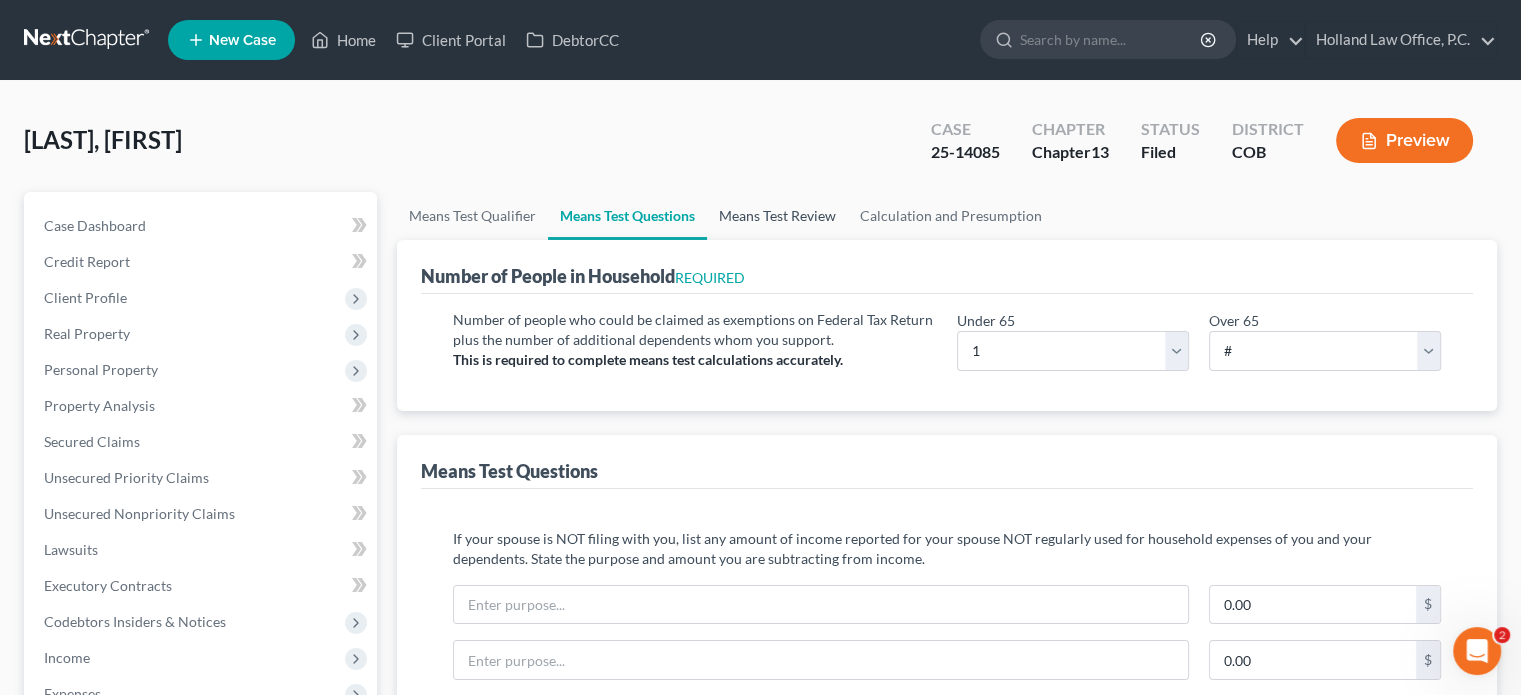 click on "Means Test Review" at bounding box center [777, 216] 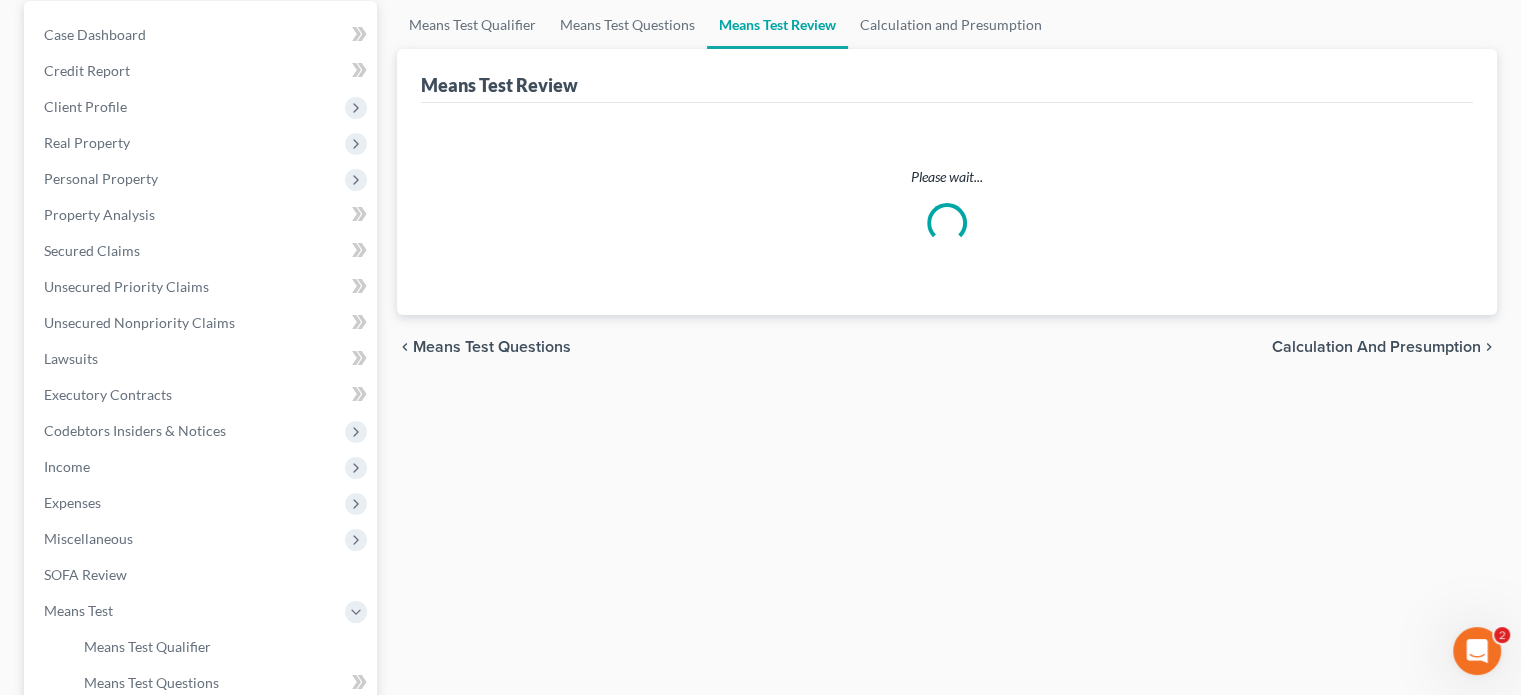 scroll, scrollTop: 200, scrollLeft: 0, axis: vertical 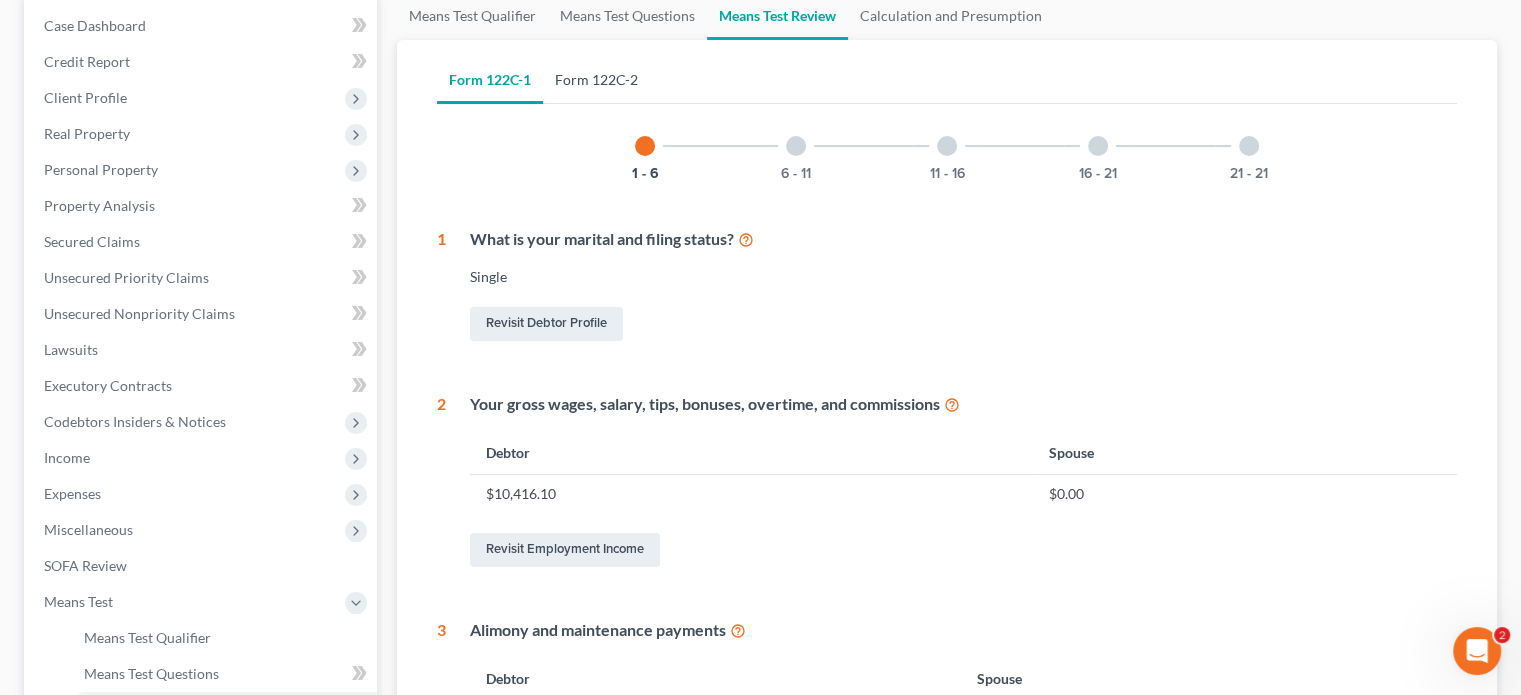 click on "Form 122C-2" at bounding box center [596, 80] 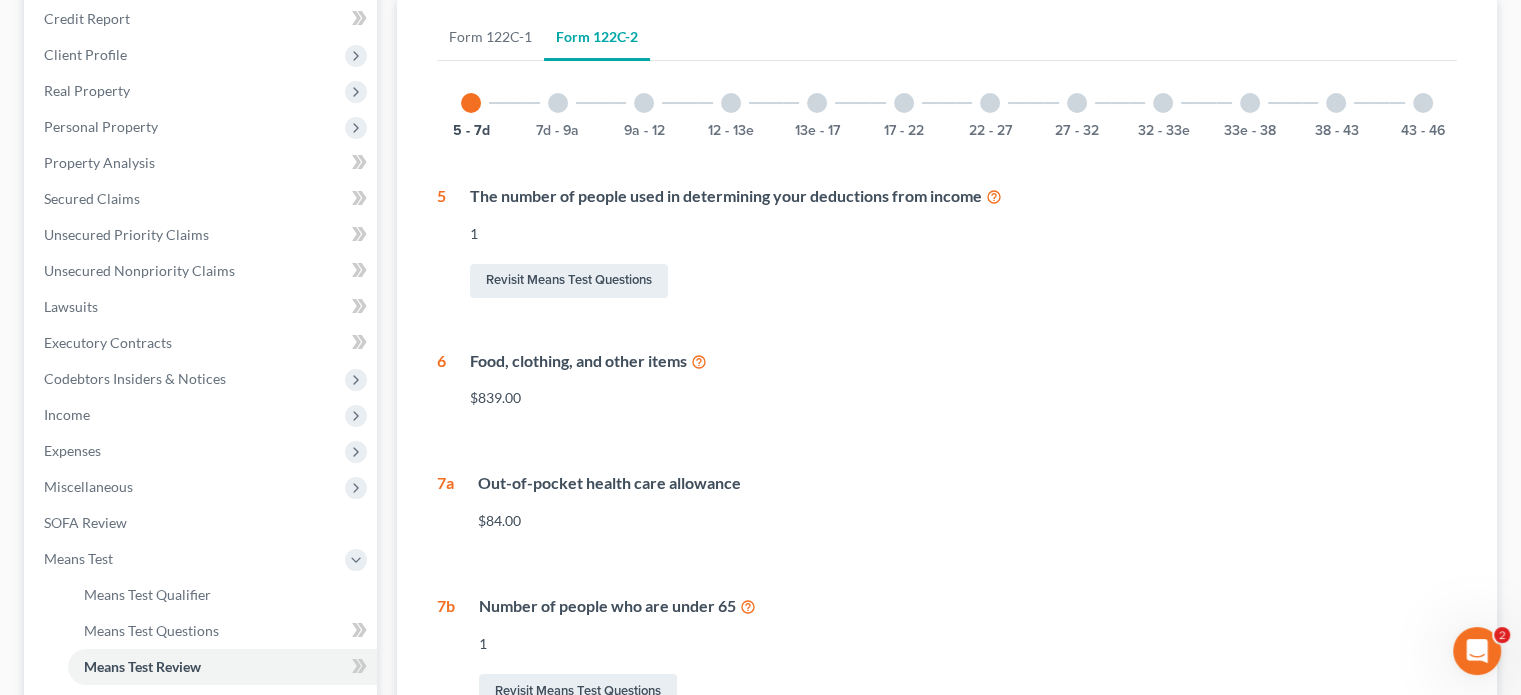 scroll, scrollTop: 194, scrollLeft: 0, axis: vertical 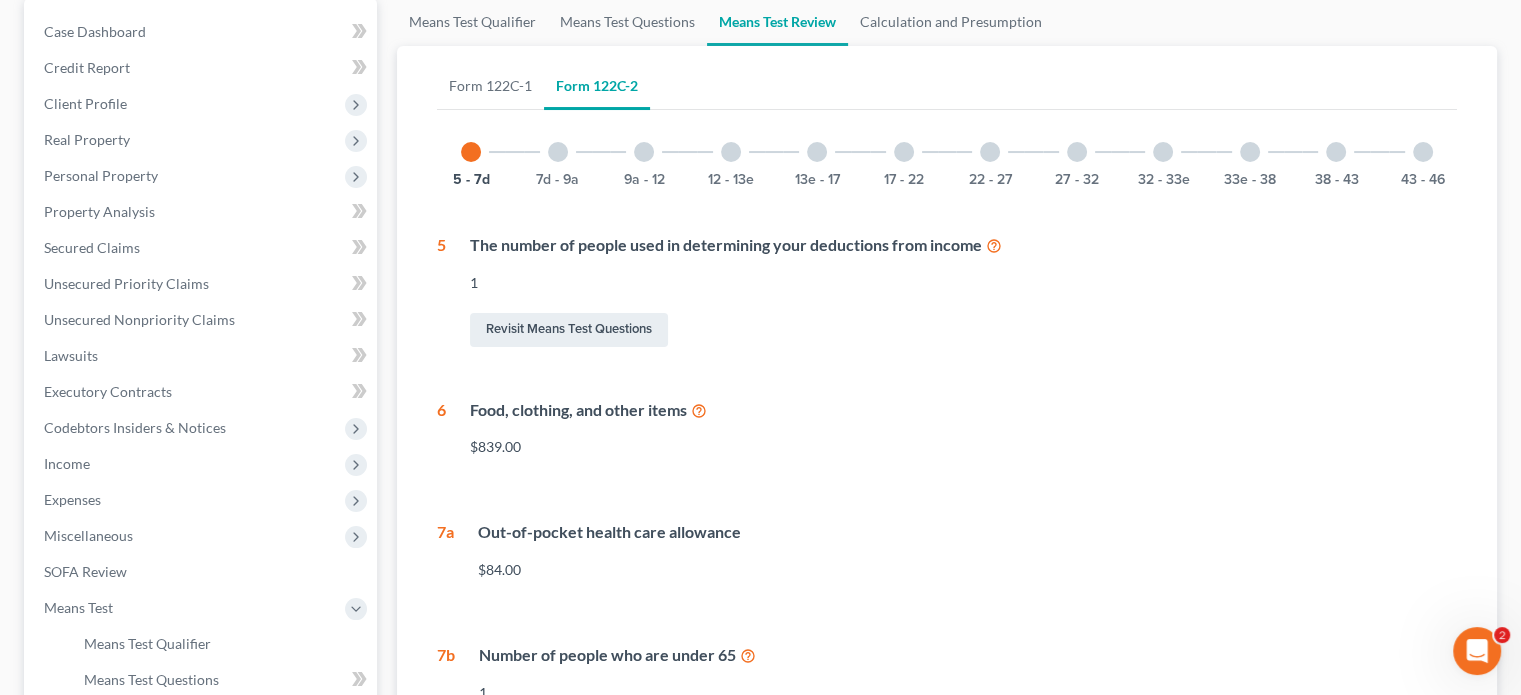 click at bounding box center [644, 152] 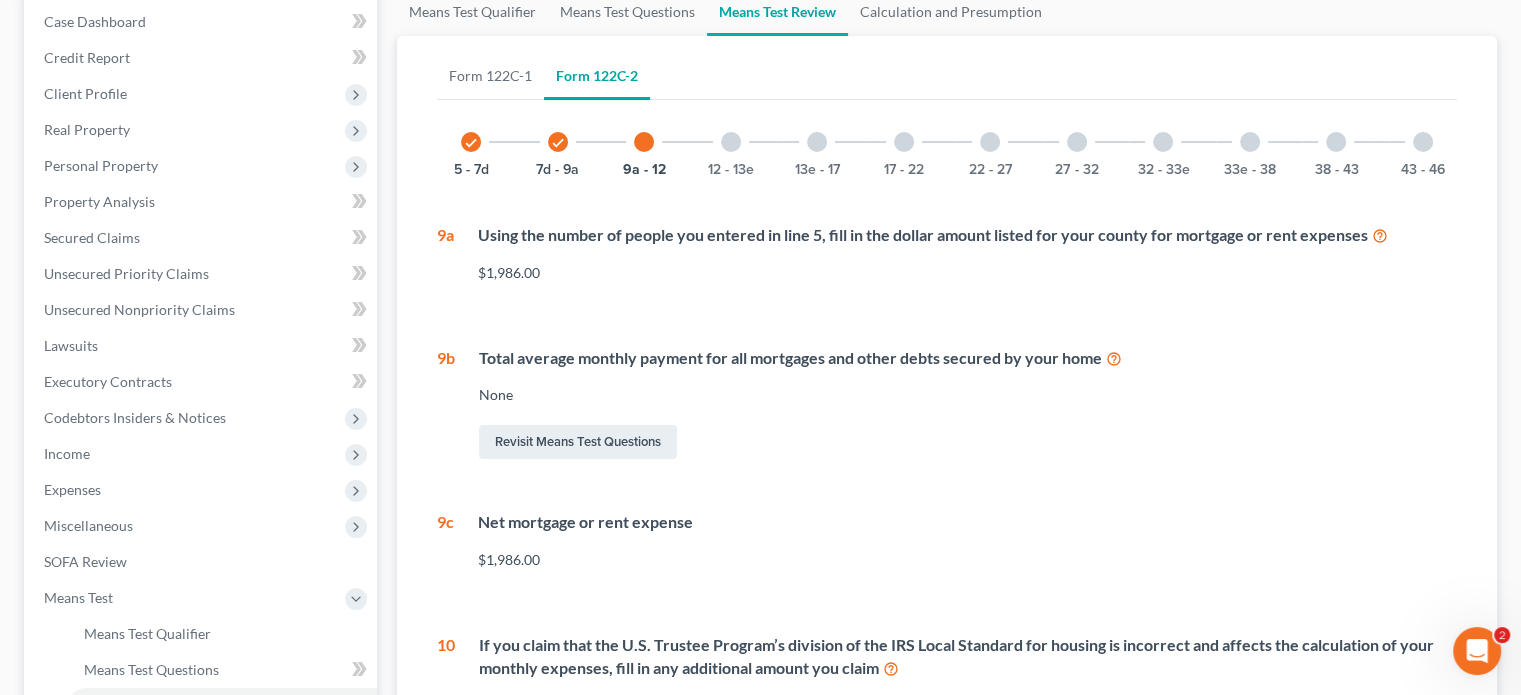 scroll, scrollTop: 194, scrollLeft: 0, axis: vertical 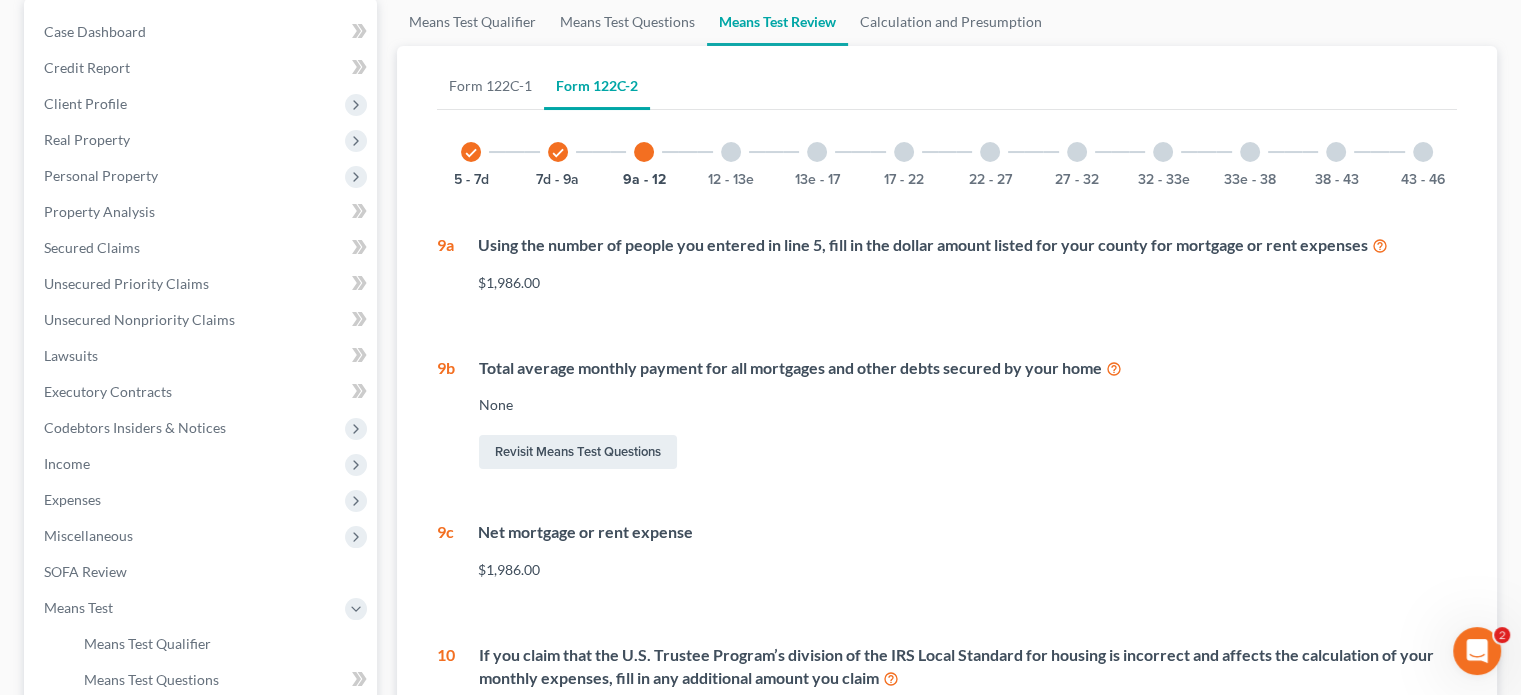 click at bounding box center (731, 152) 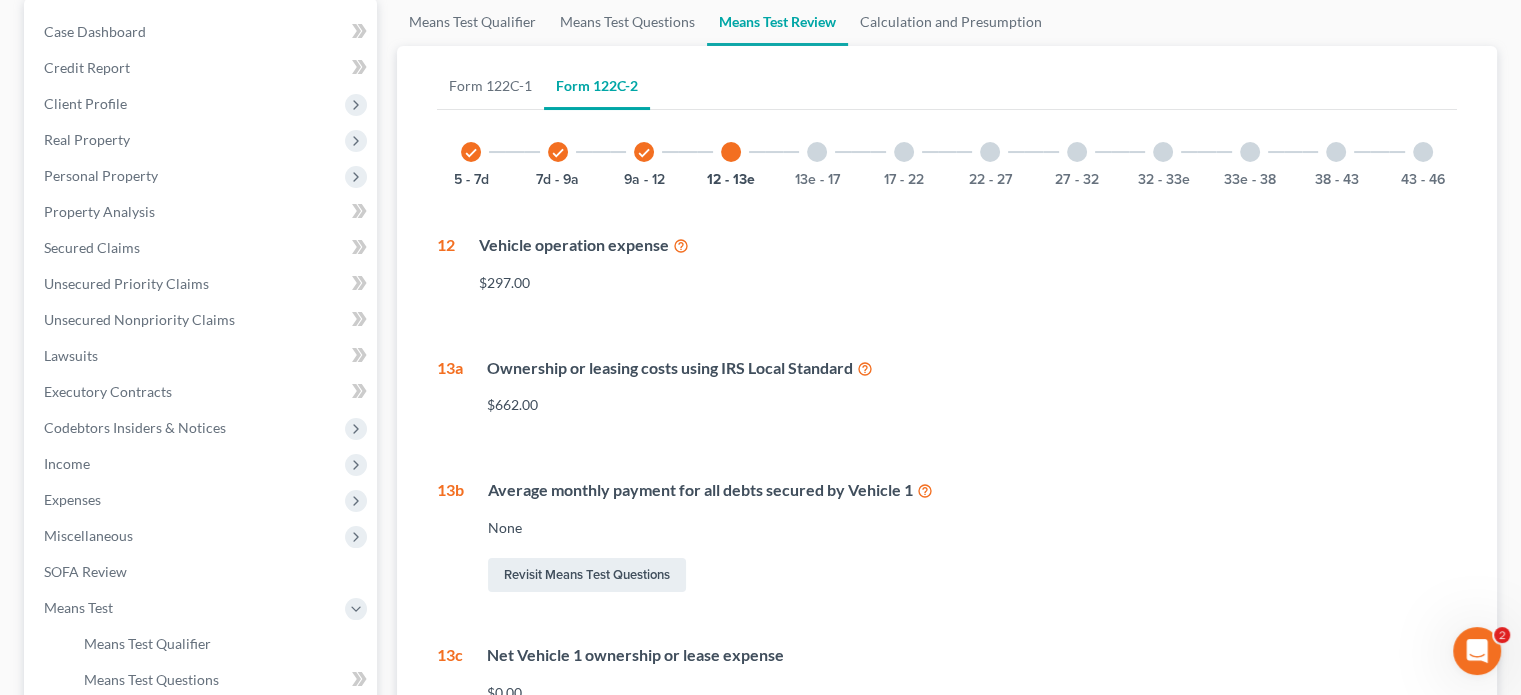 click at bounding box center [817, 152] 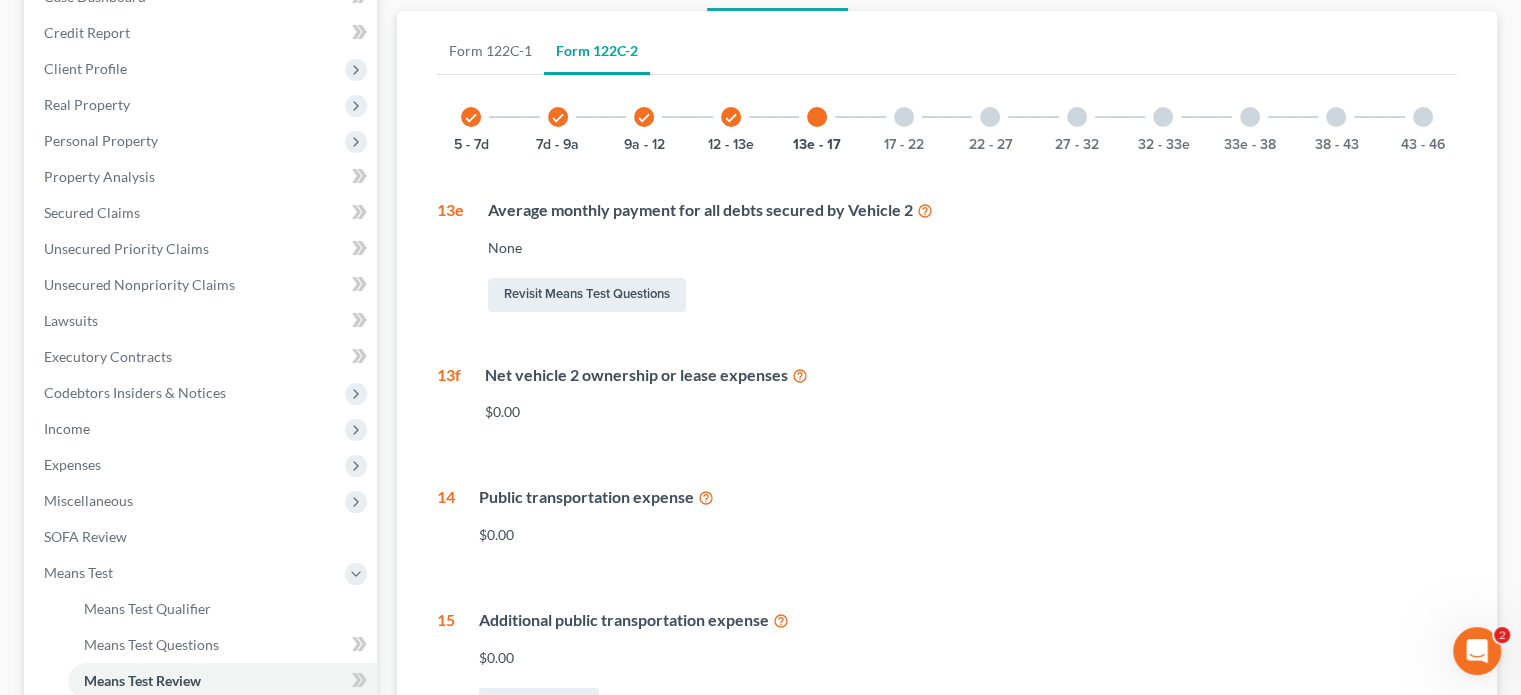 scroll, scrollTop: 194, scrollLeft: 0, axis: vertical 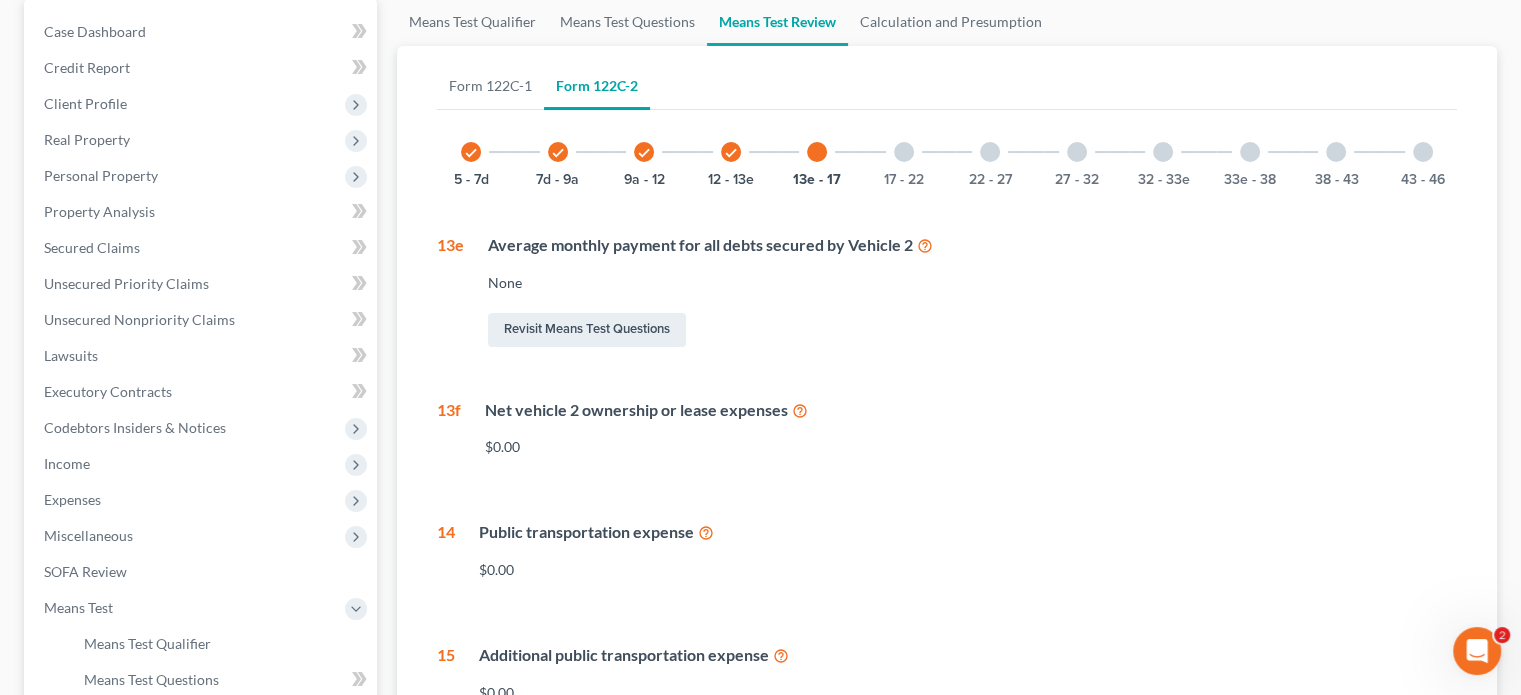 click at bounding box center (904, 152) 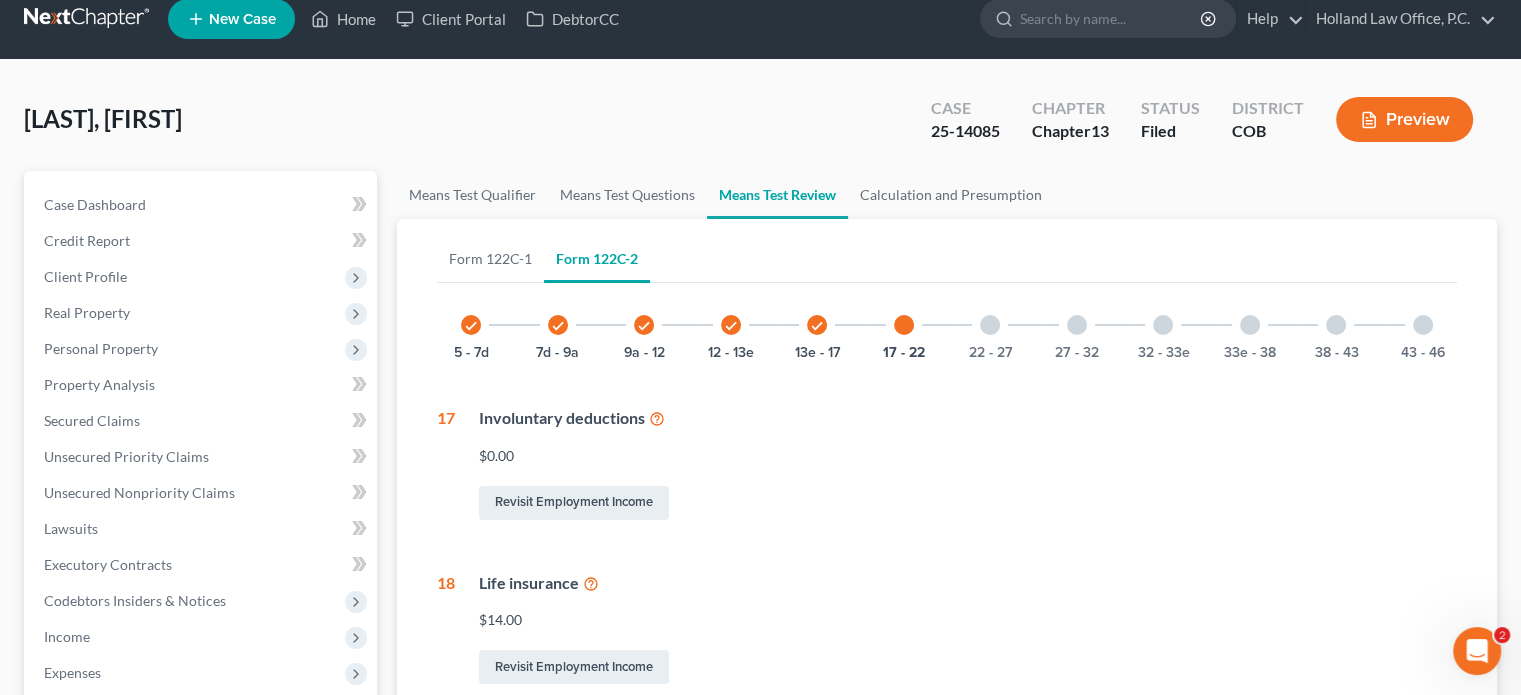 scroll, scrollTop: 0, scrollLeft: 0, axis: both 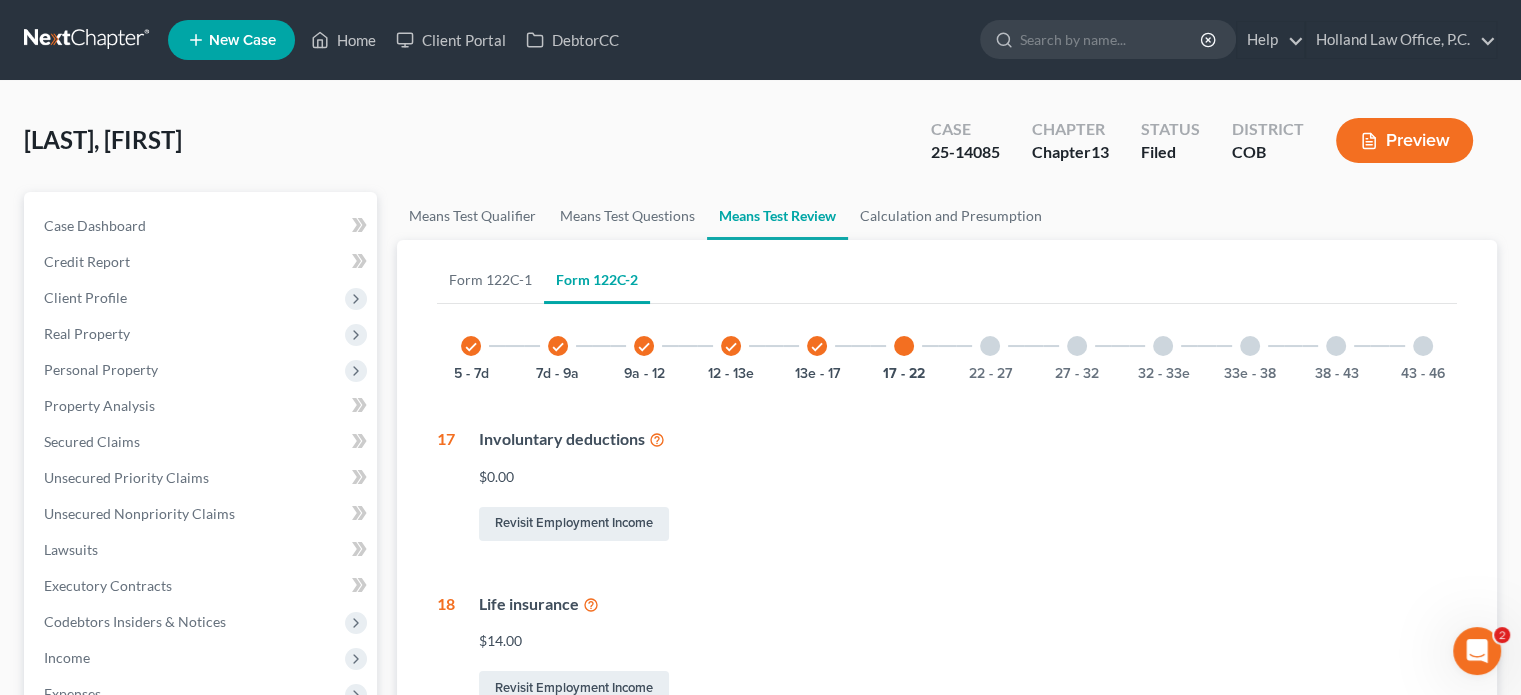 click at bounding box center [990, 346] 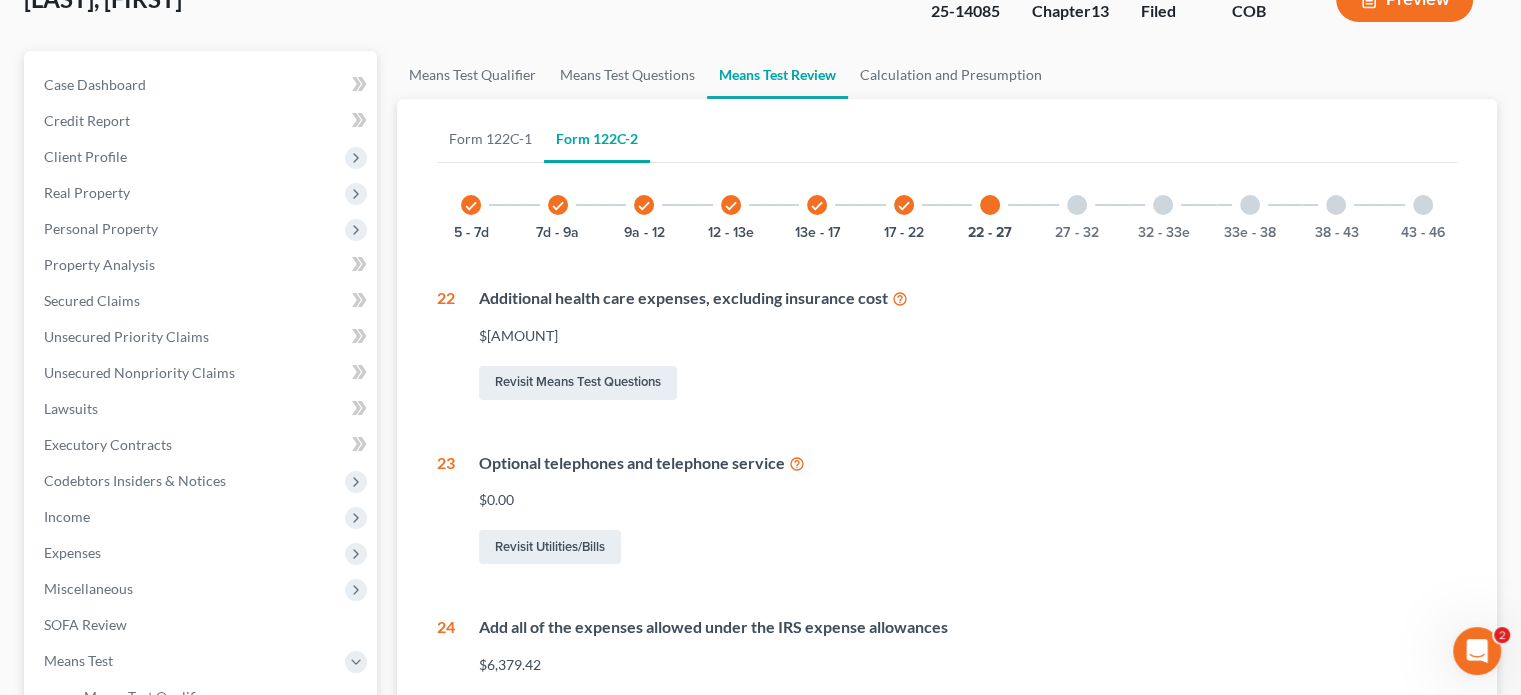 scroll, scrollTop: 100, scrollLeft: 0, axis: vertical 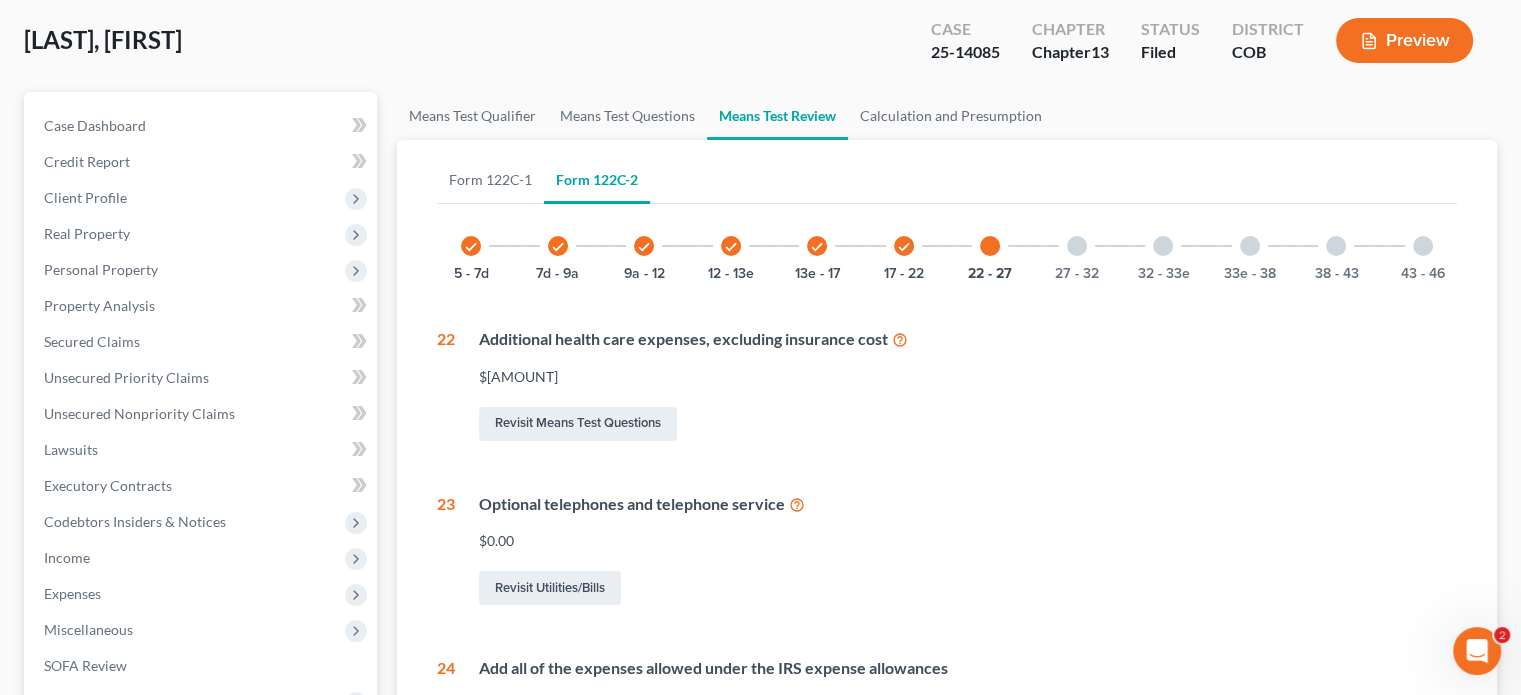 click at bounding box center [1077, 246] 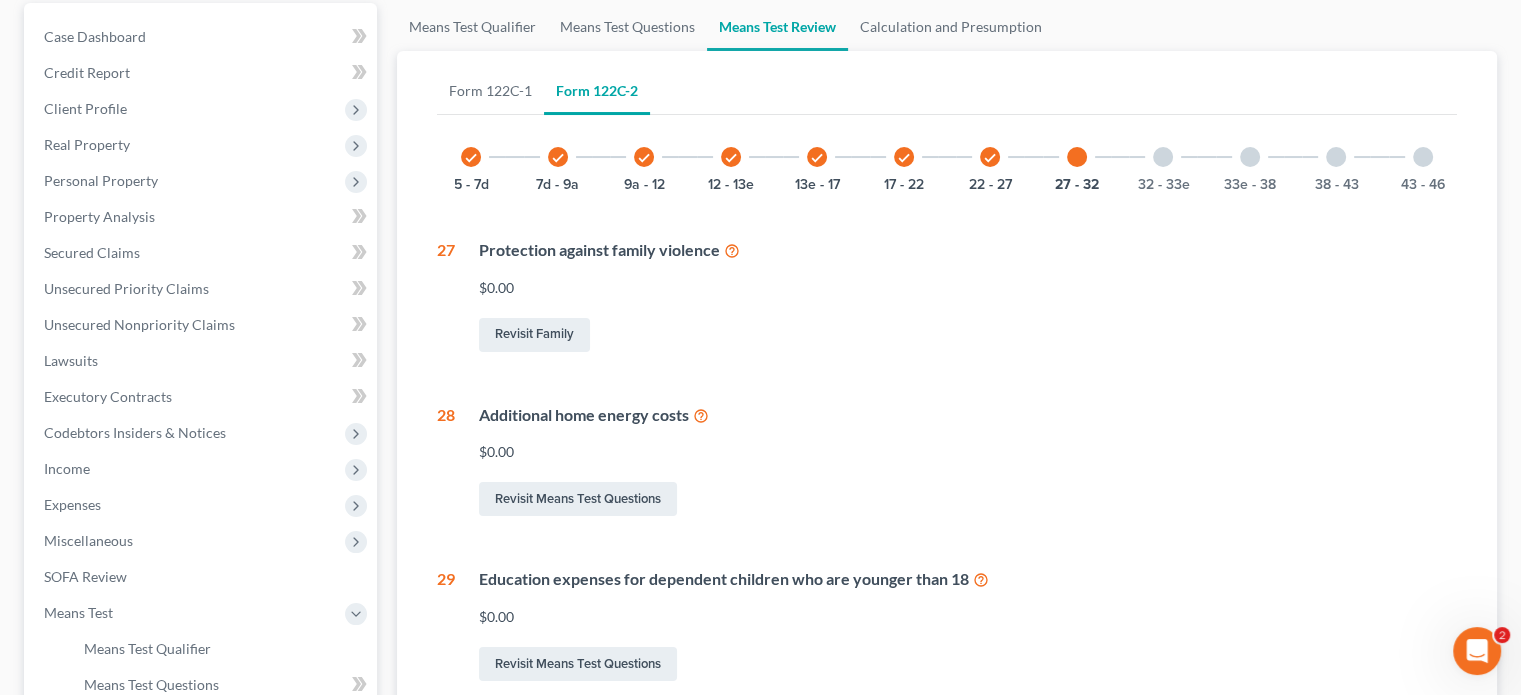 scroll, scrollTop: 0, scrollLeft: 0, axis: both 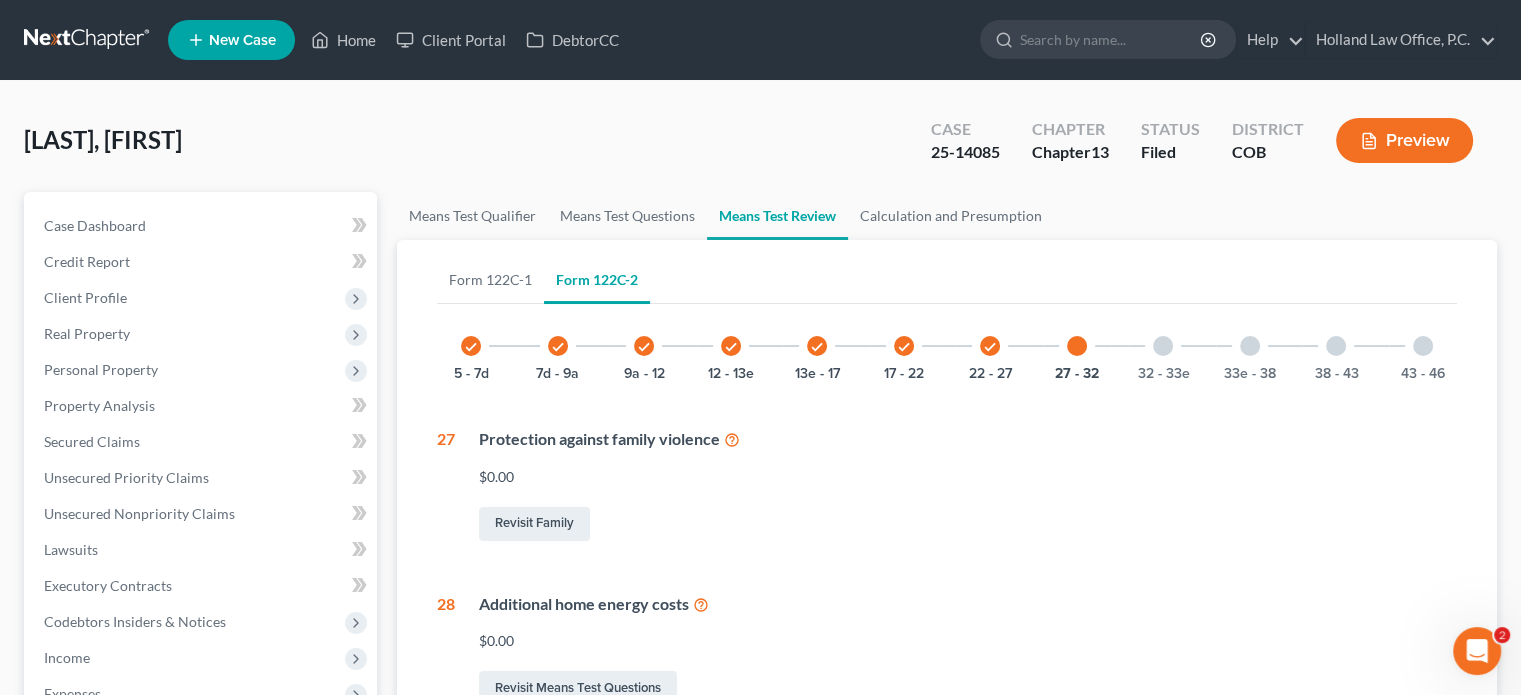 click at bounding box center [1163, 346] 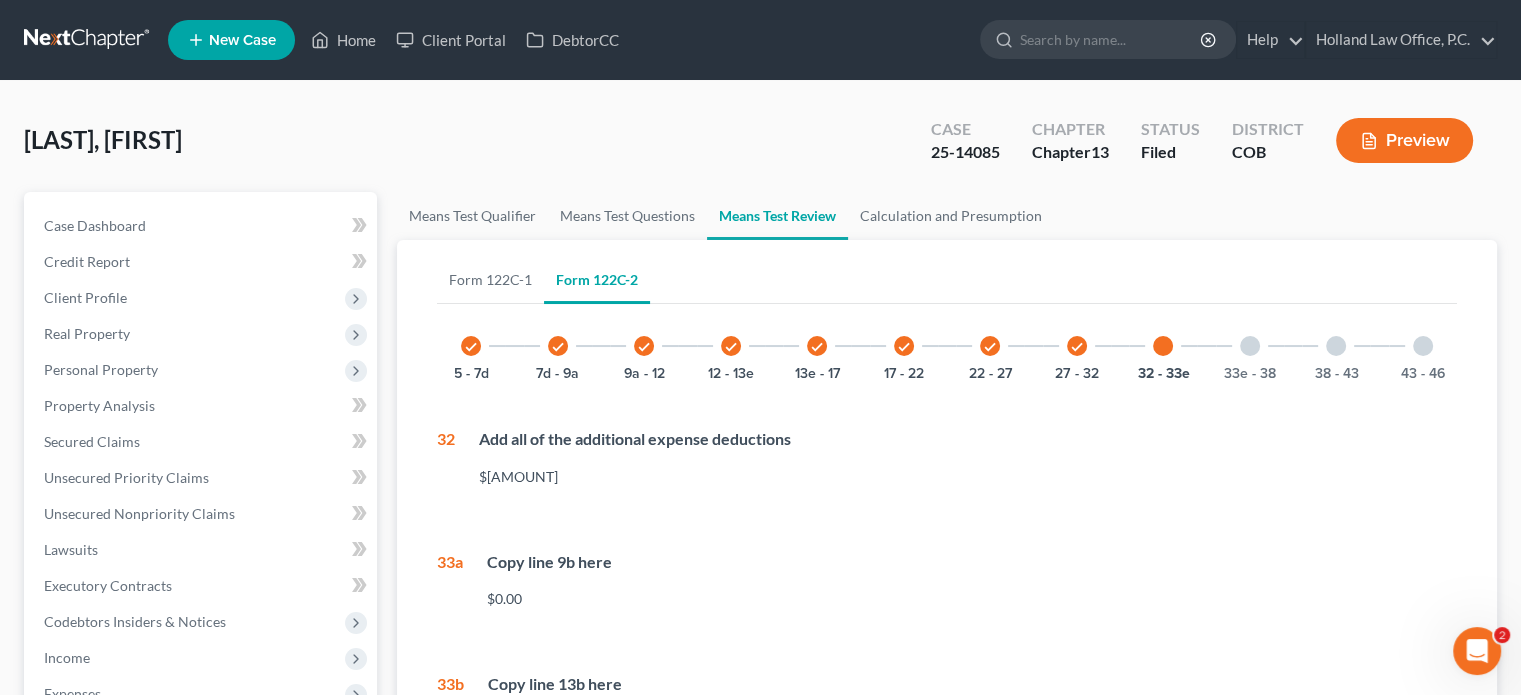 click at bounding box center (1163, 346) 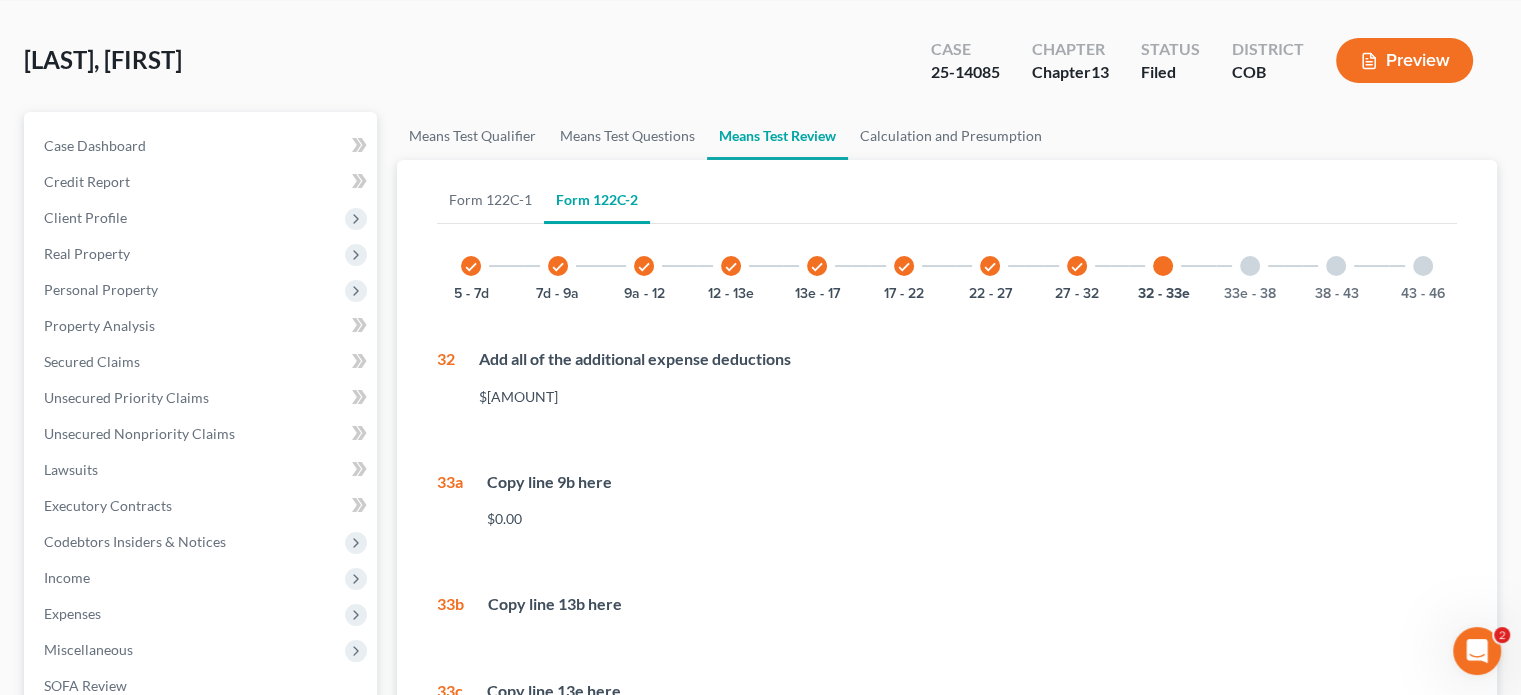 scroll, scrollTop: 46, scrollLeft: 0, axis: vertical 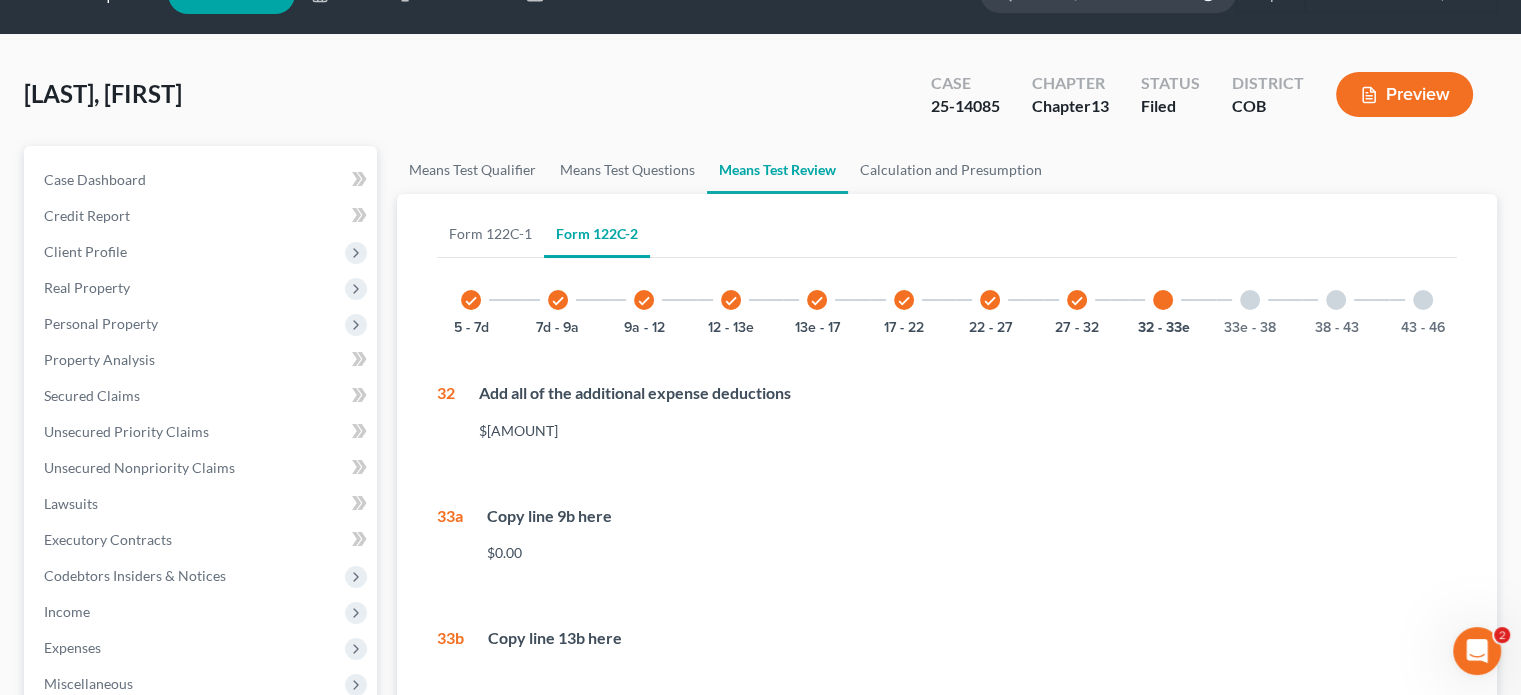 click at bounding box center (1250, 300) 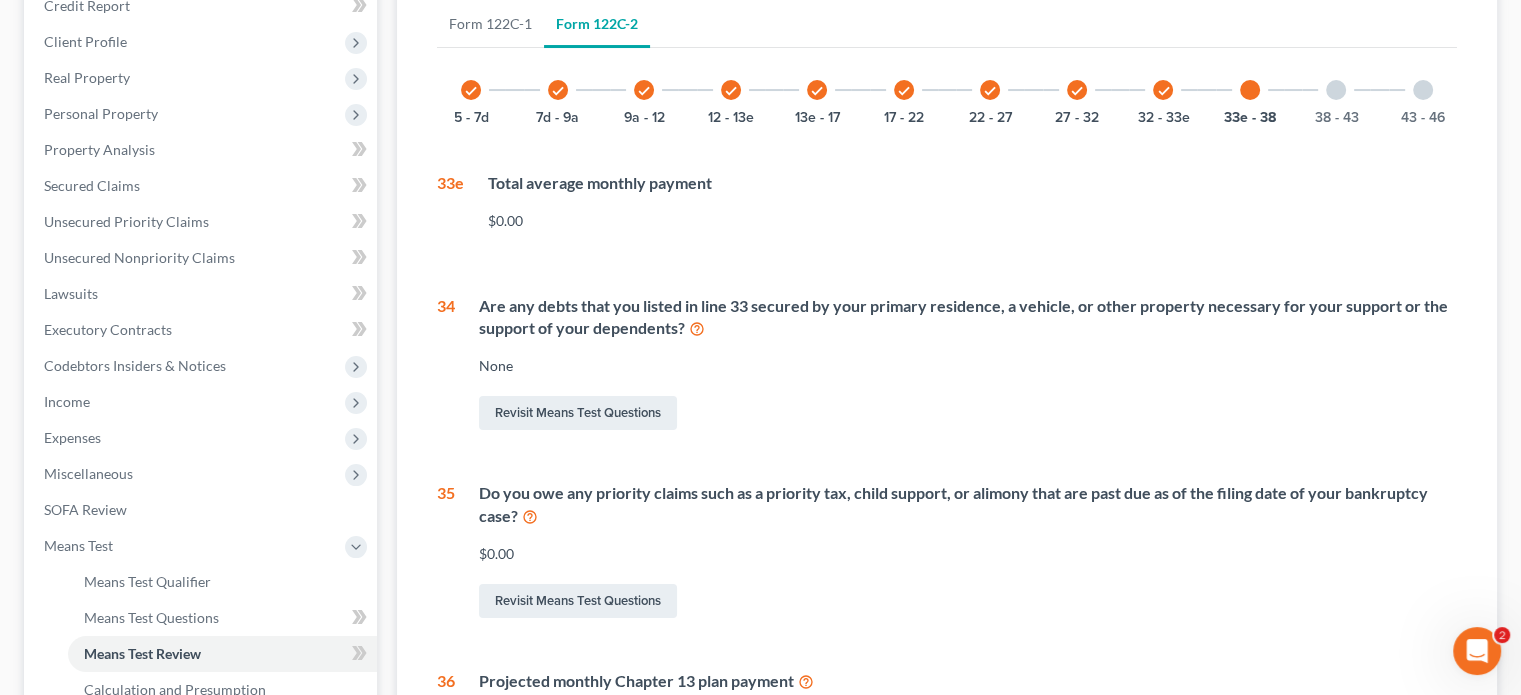 scroll, scrollTop: 243, scrollLeft: 0, axis: vertical 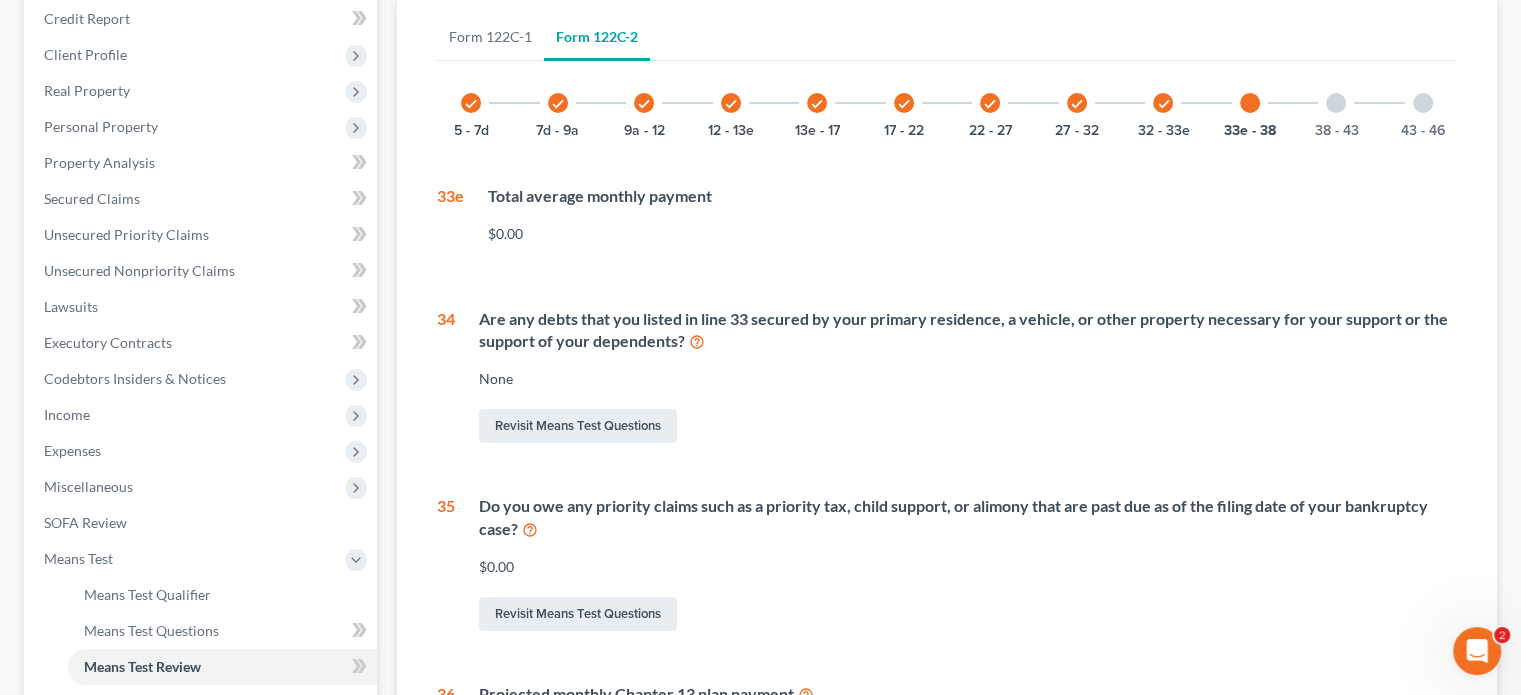 click at bounding box center (1336, 103) 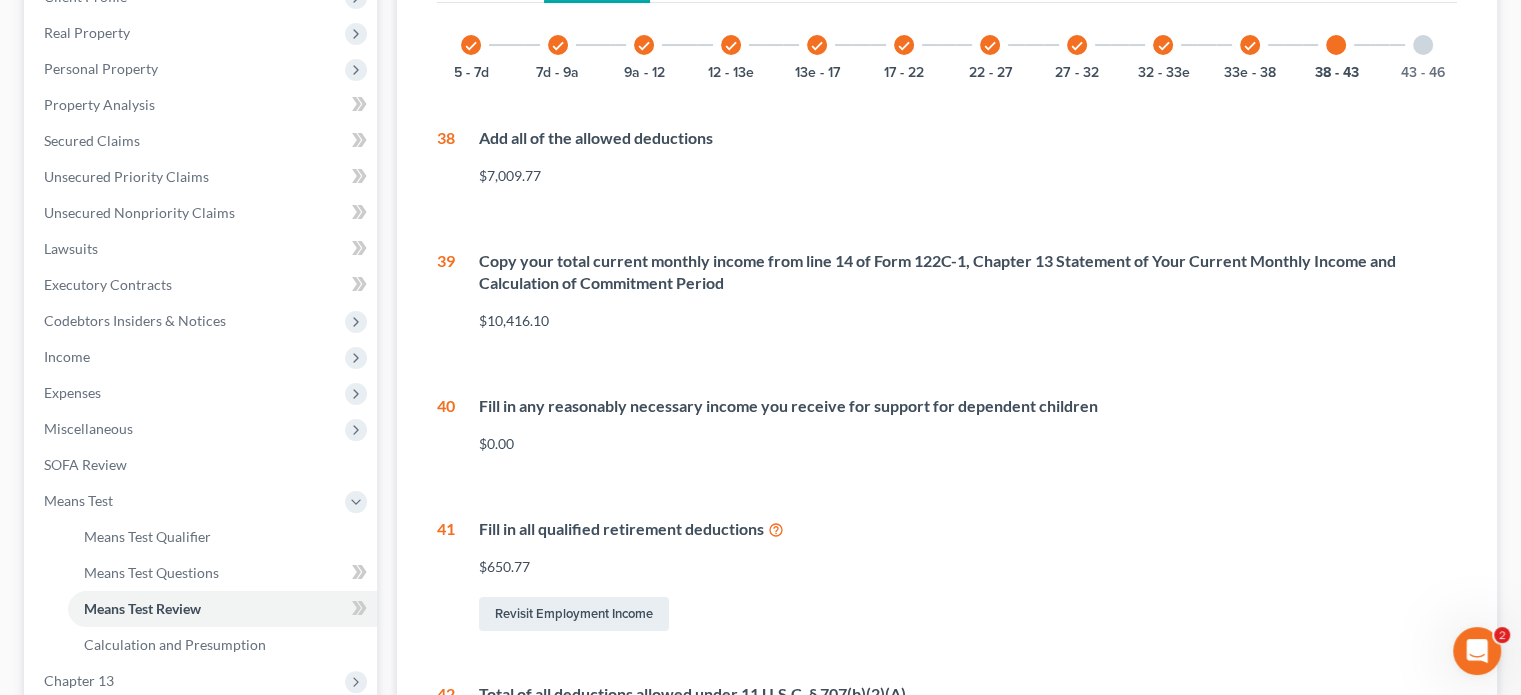 scroll, scrollTop: 243, scrollLeft: 0, axis: vertical 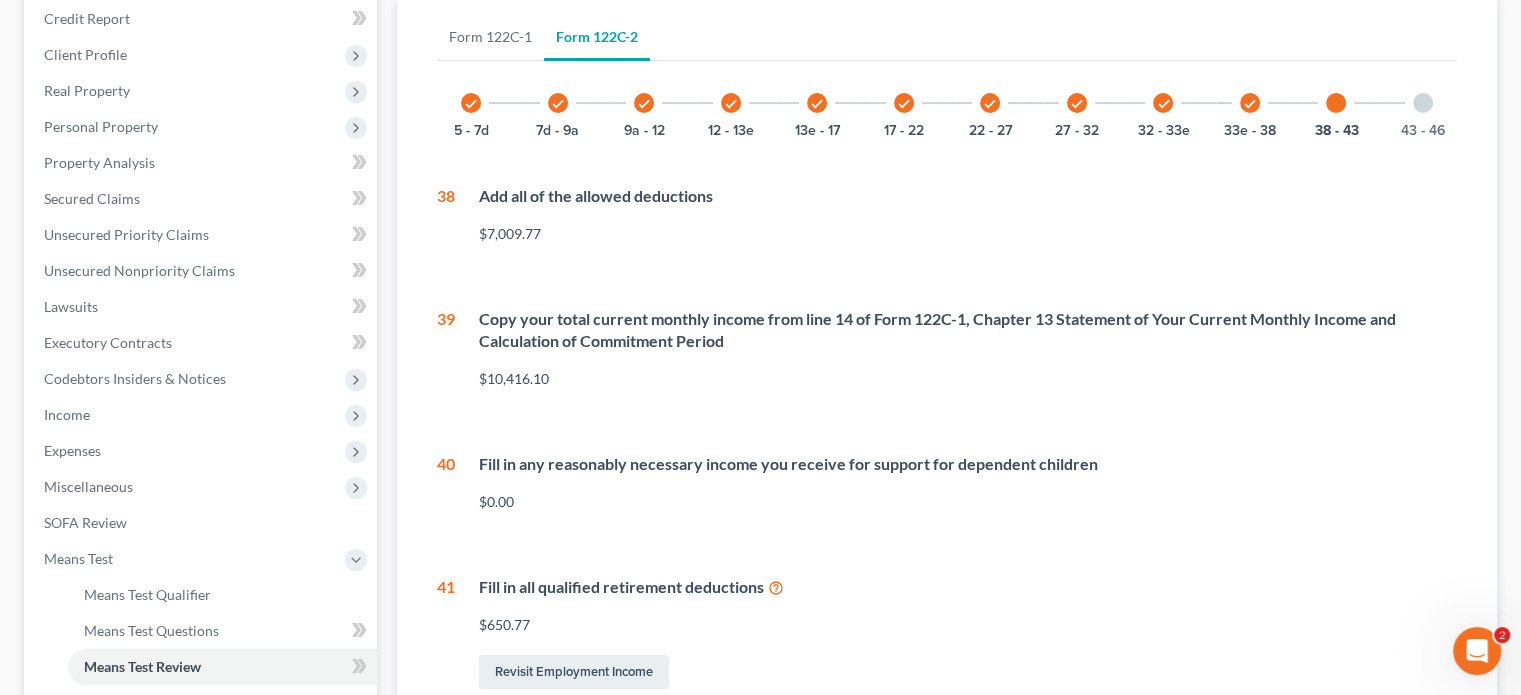 click at bounding box center (1423, 103) 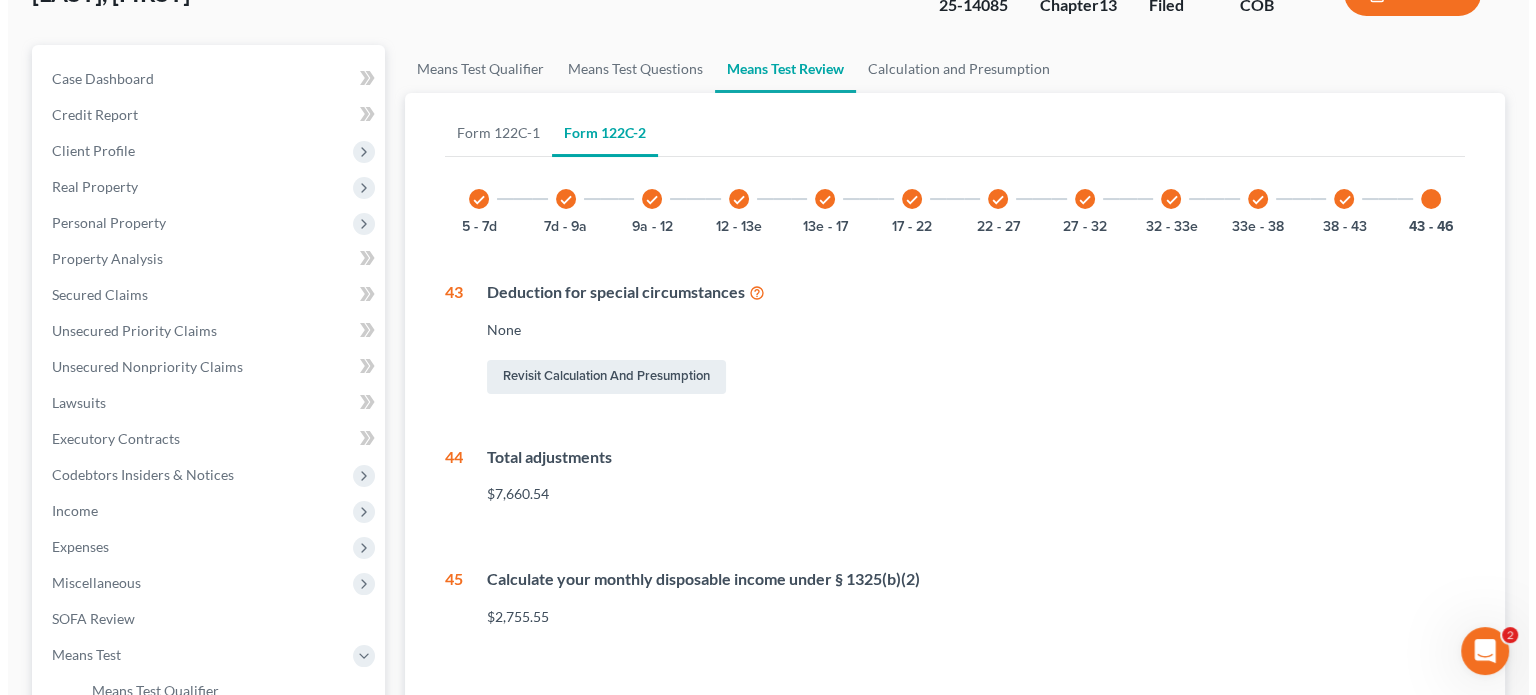 scroll, scrollTop: 100, scrollLeft: 0, axis: vertical 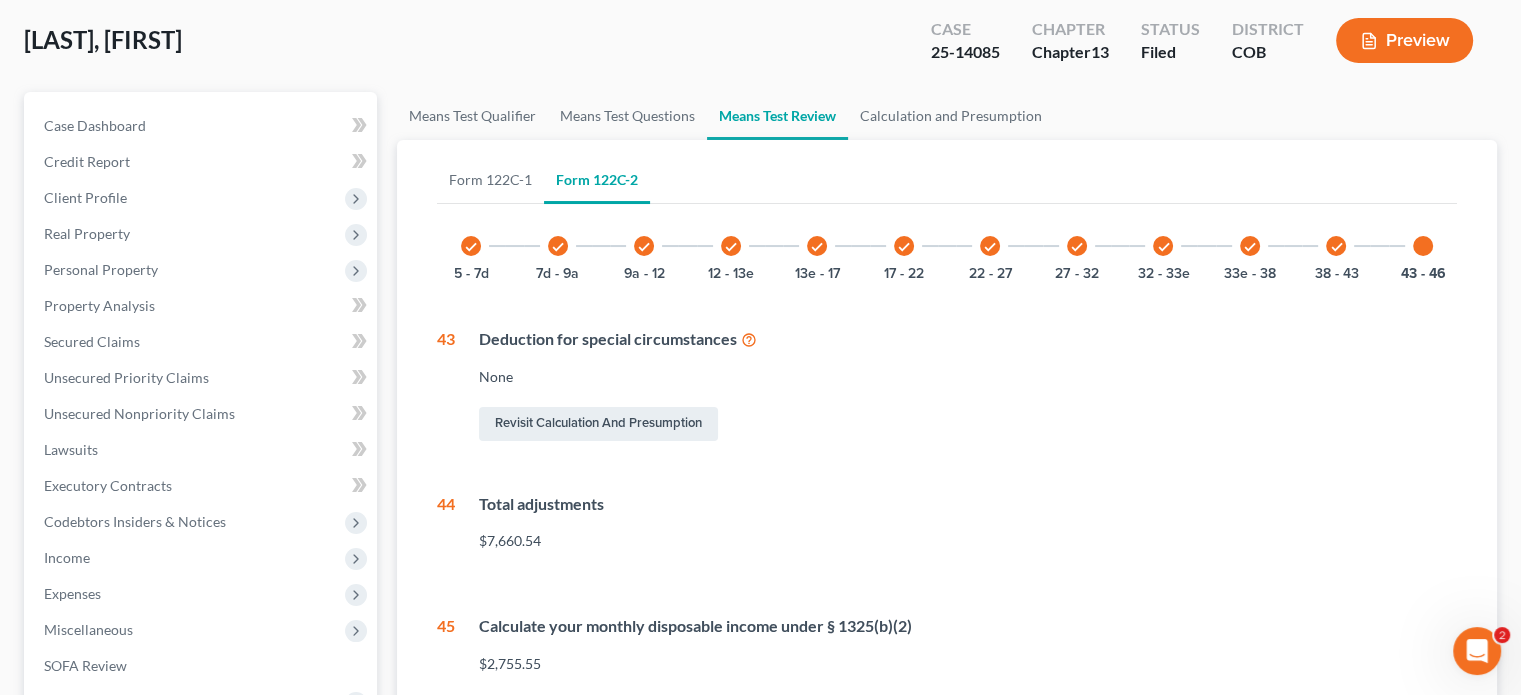 click on "Preview" at bounding box center (1404, 40) 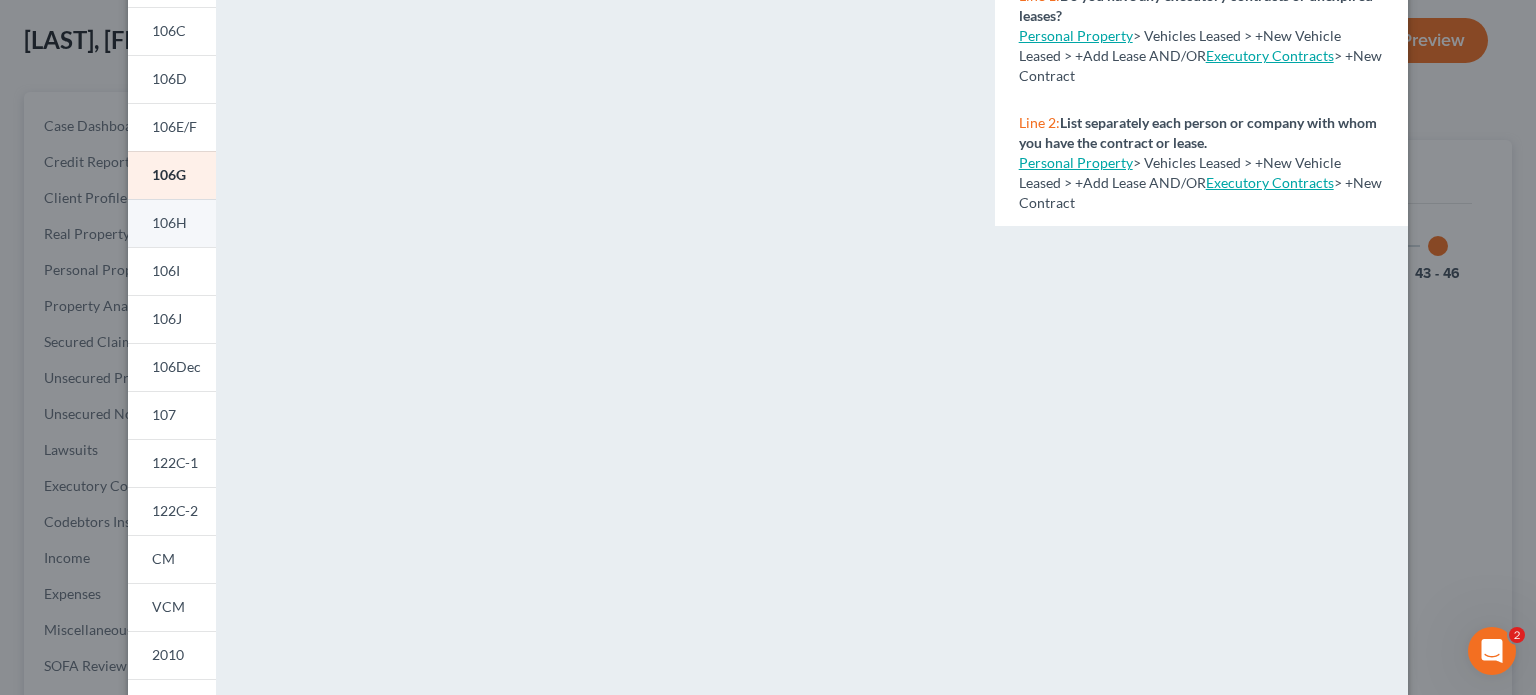 scroll, scrollTop: 432, scrollLeft: 0, axis: vertical 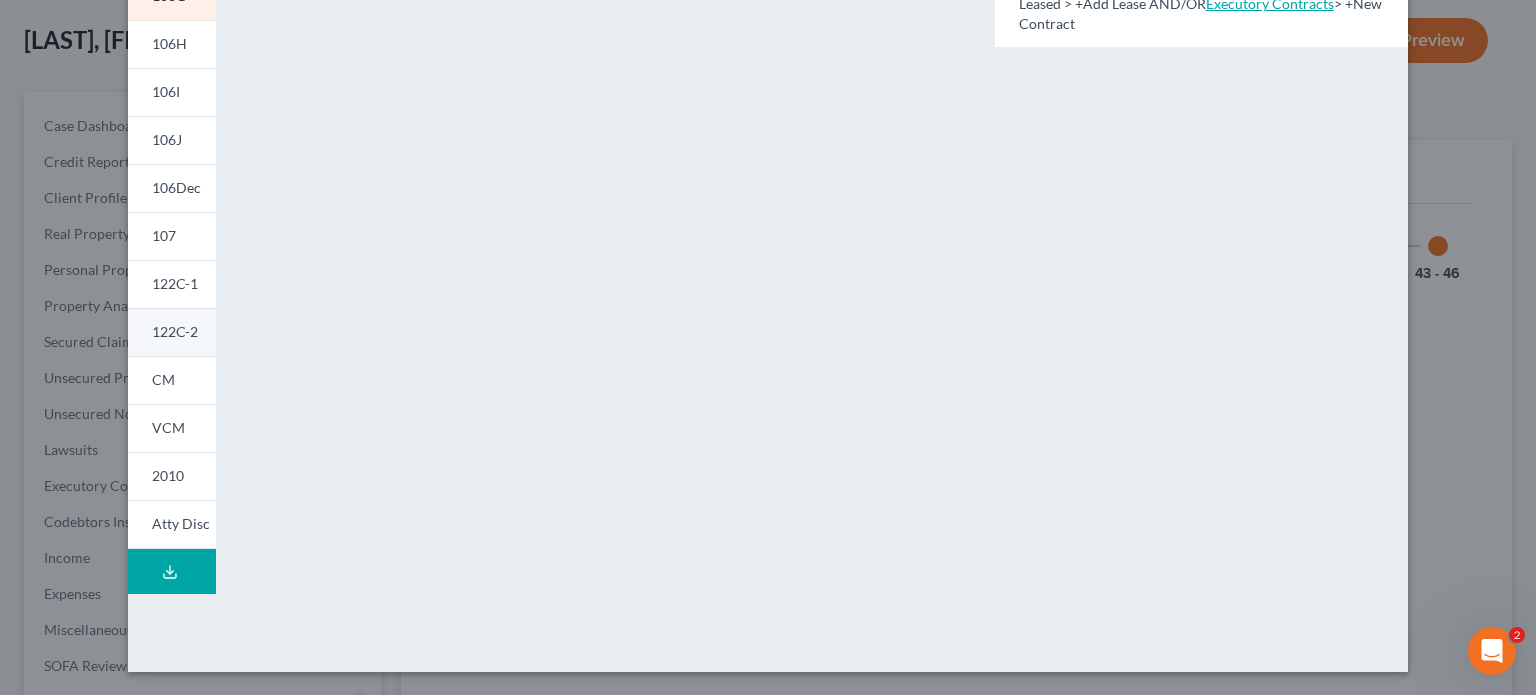 click on "122C-2" at bounding box center (175, 331) 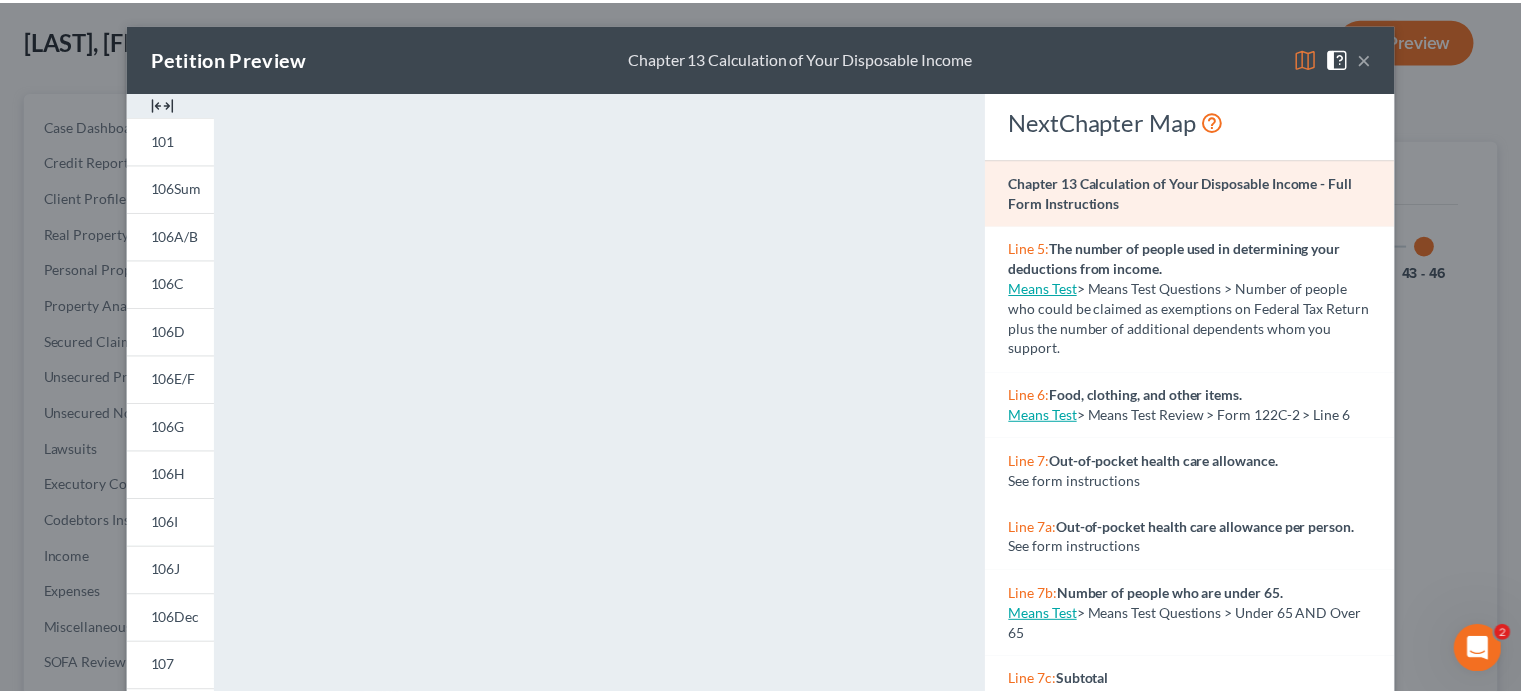 scroll, scrollTop: 0, scrollLeft: 0, axis: both 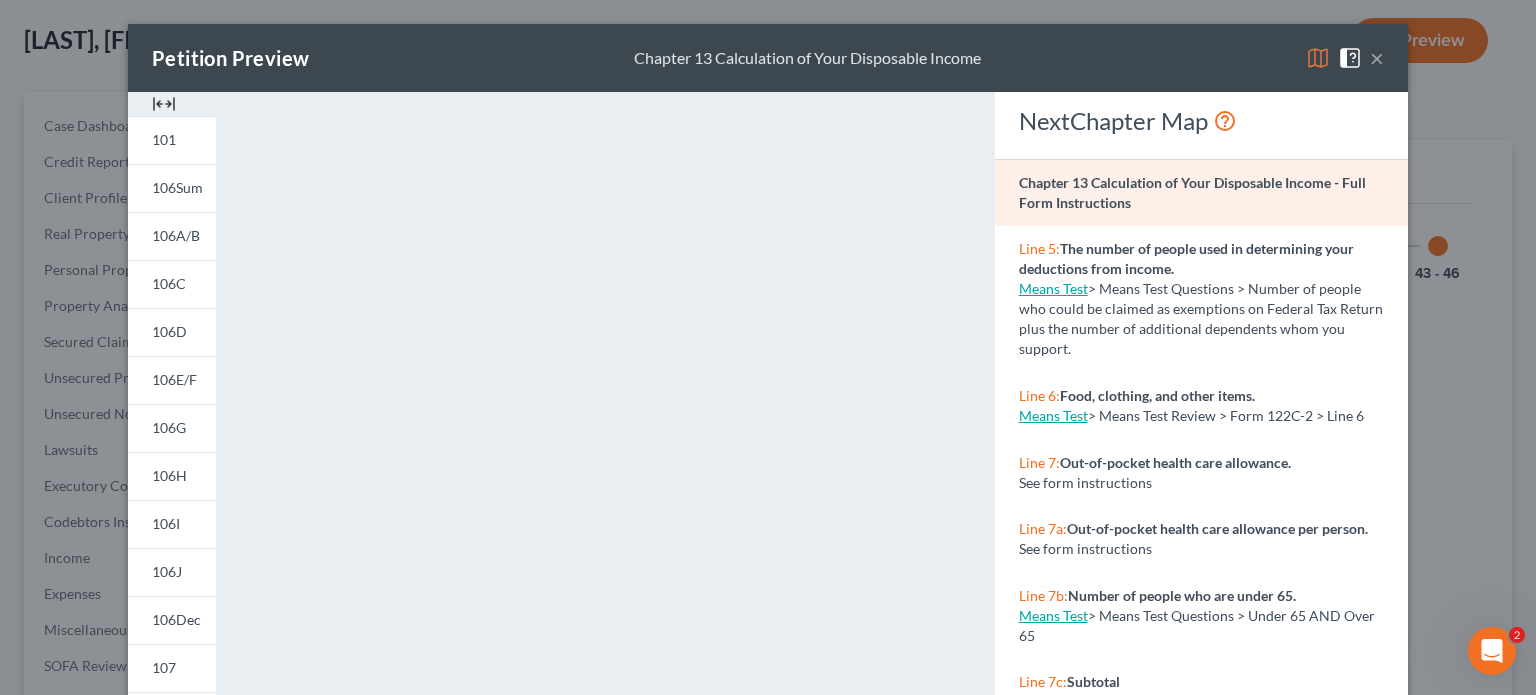 click on "×" at bounding box center [1377, 58] 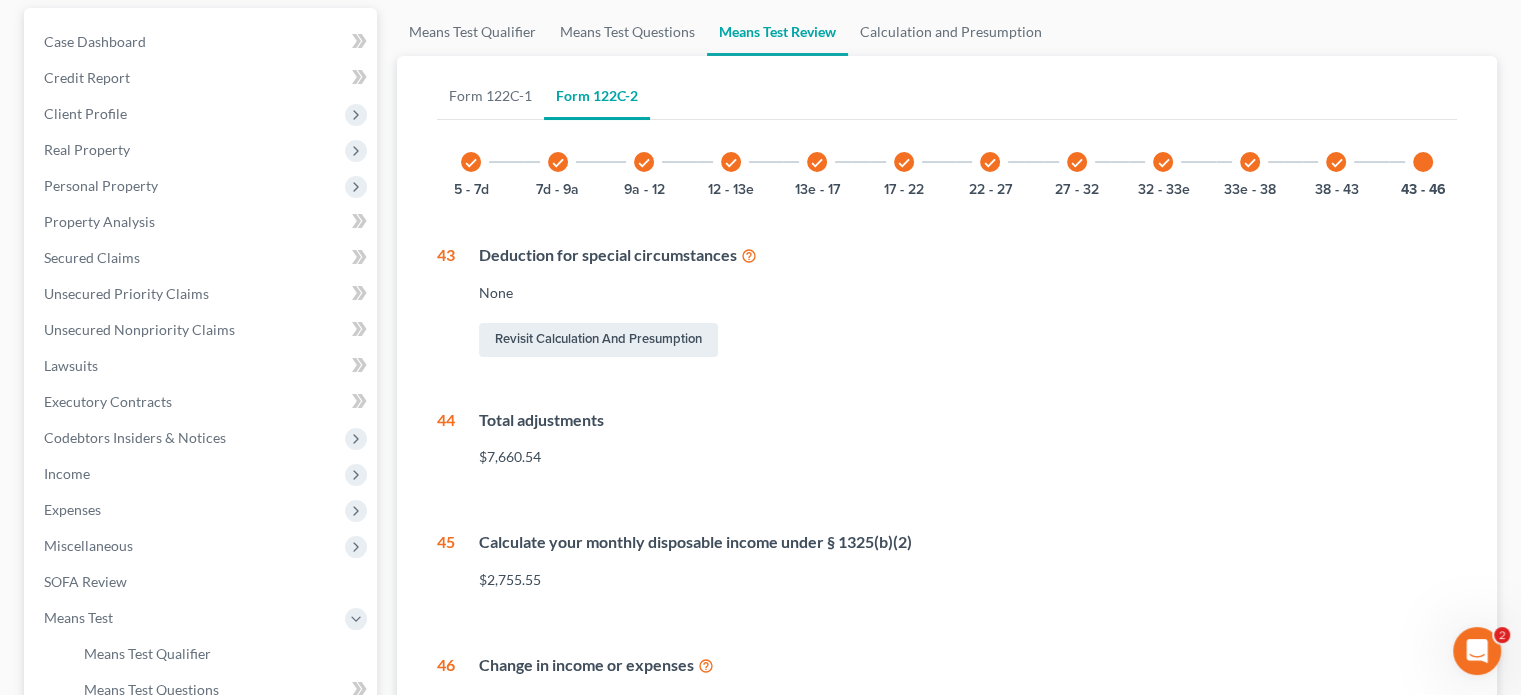 scroll, scrollTop: 300, scrollLeft: 0, axis: vertical 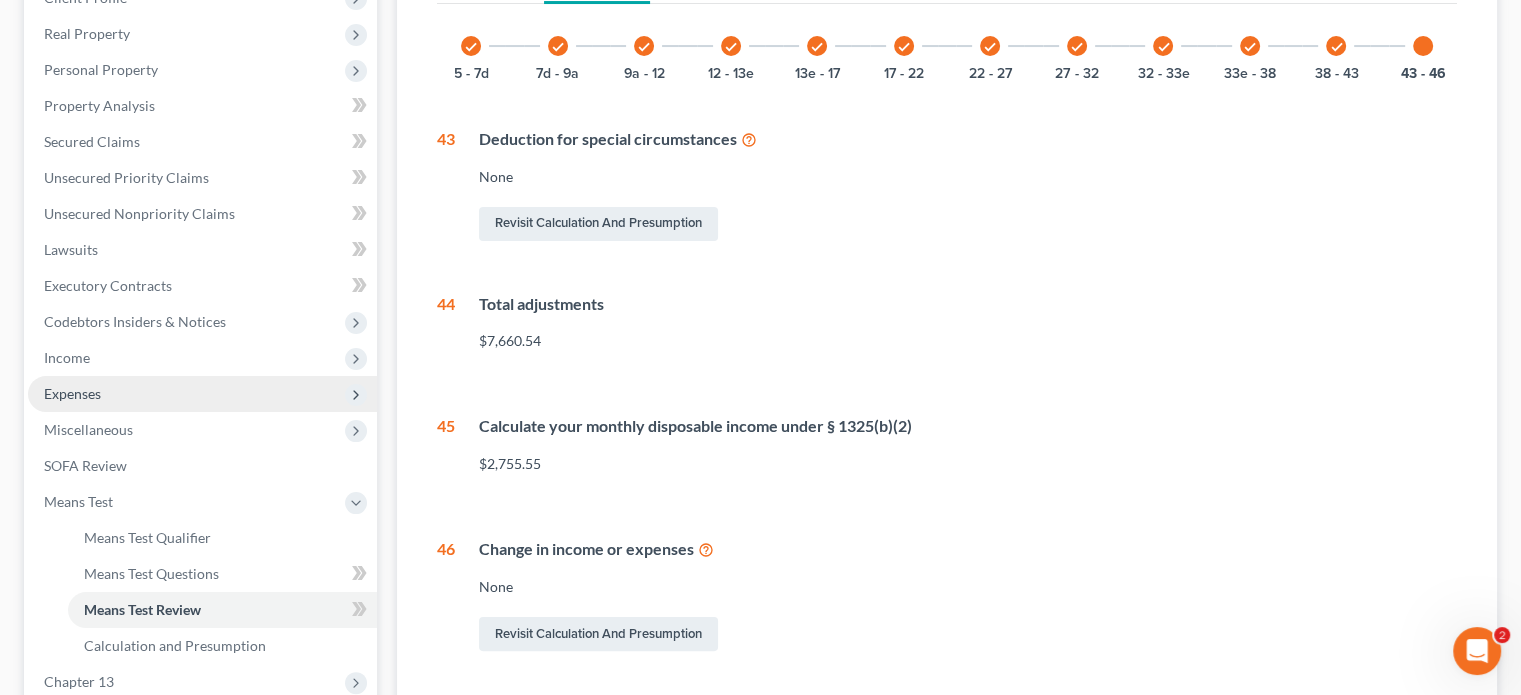 click on "Expenses" at bounding box center (202, 394) 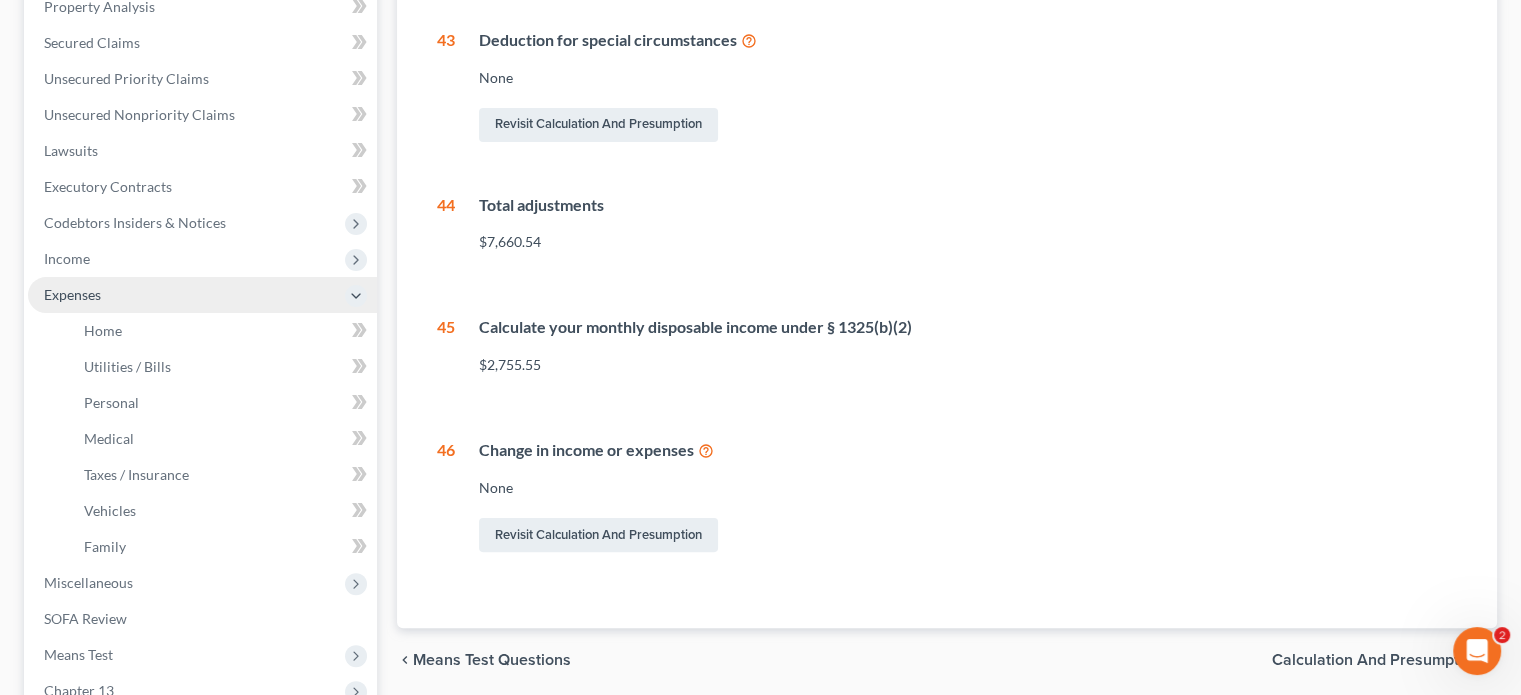 scroll, scrollTop: 400, scrollLeft: 0, axis: vertical 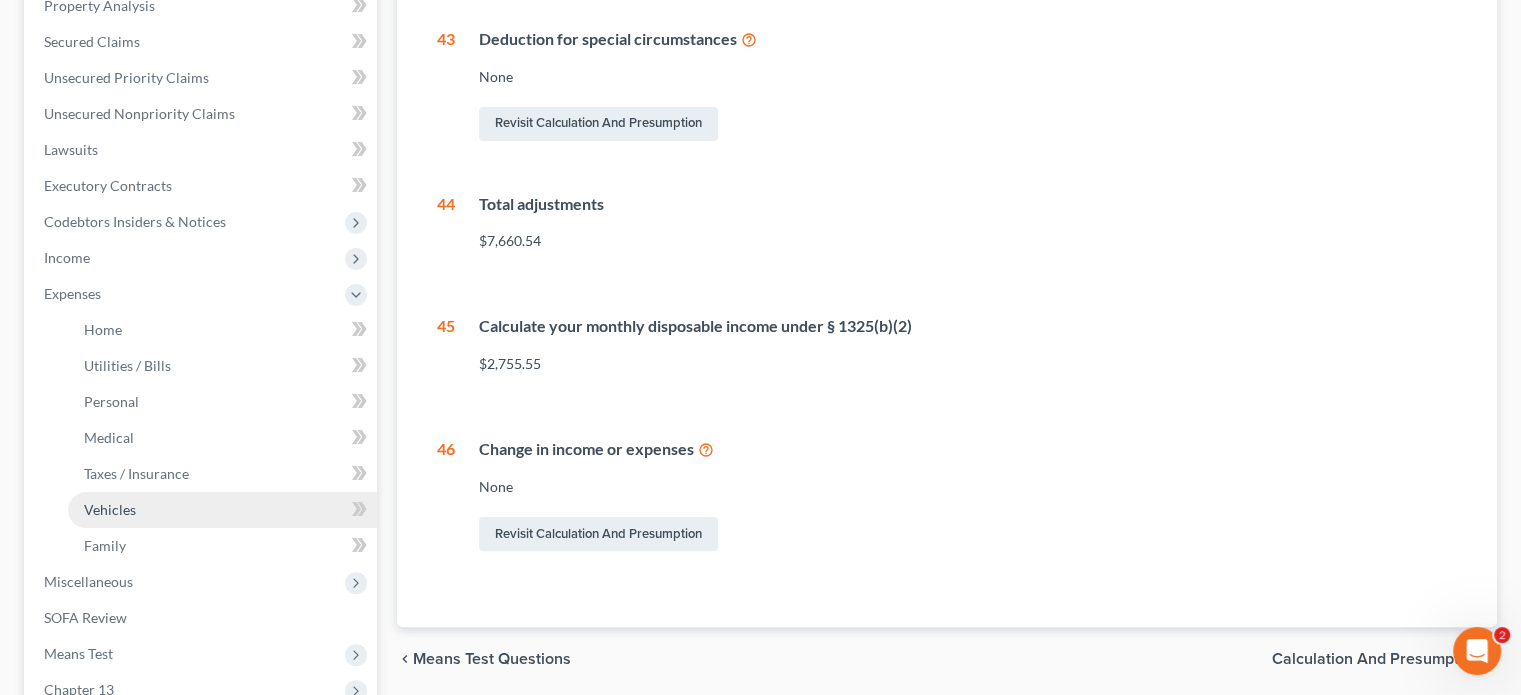 click on "Vehicles" at bounding box center (110, 509) 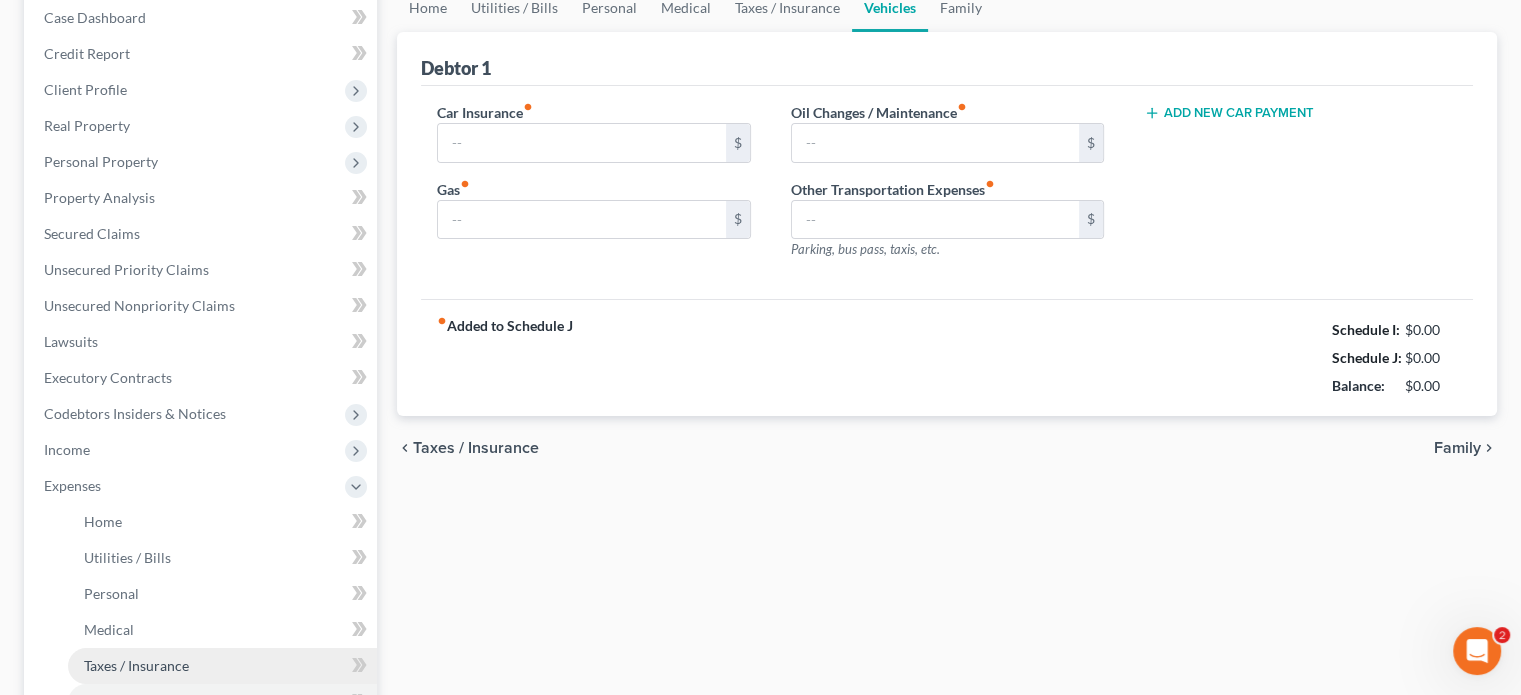 type on "180.00" 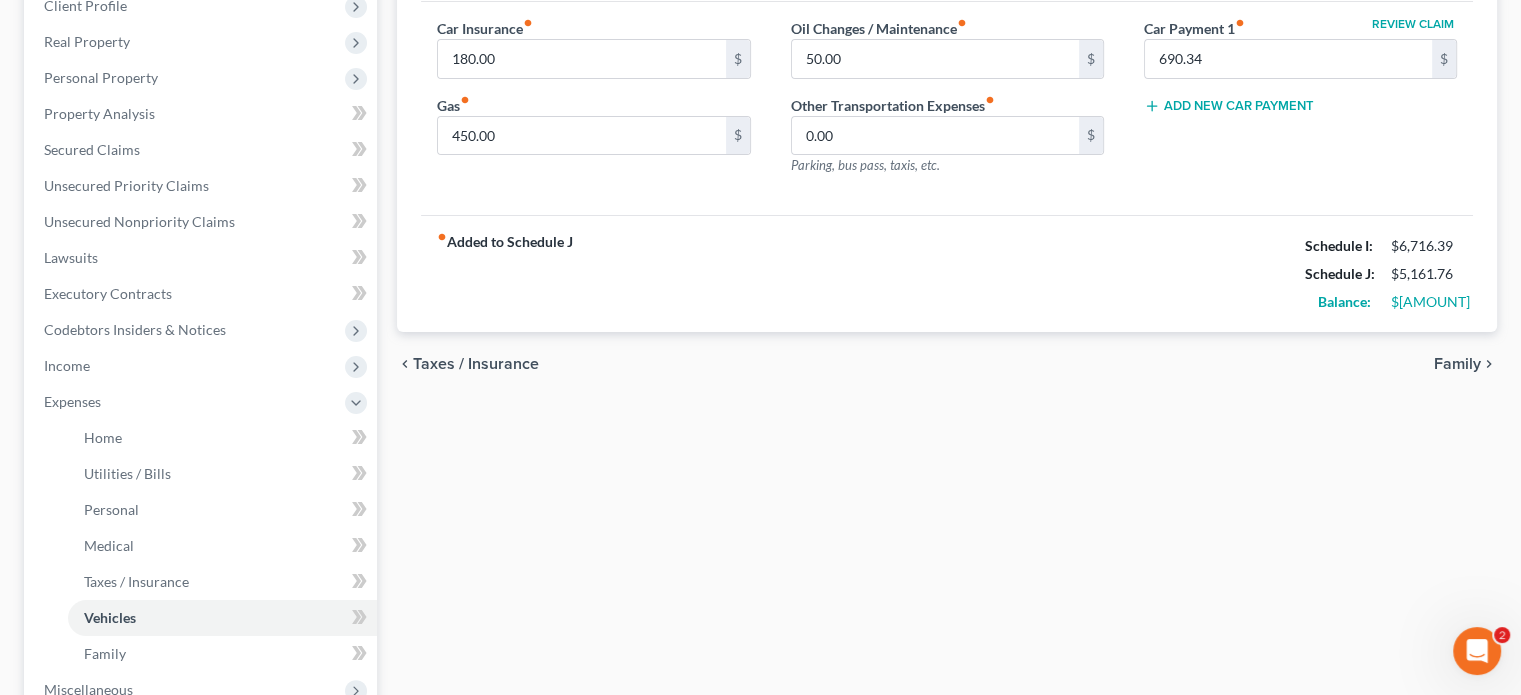 scroll, scrollTop: 500, scrollLeft: 0, axis: vertical 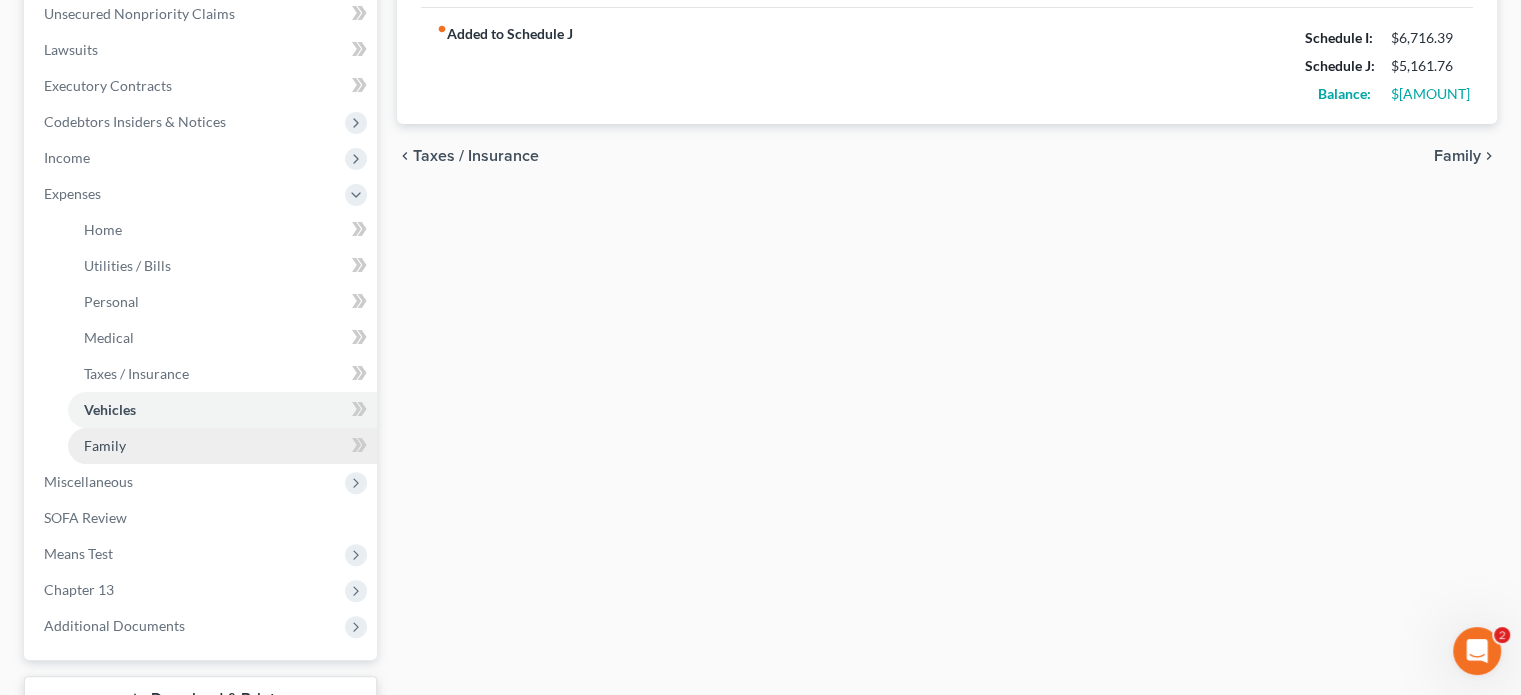 click on "Family" at bounding box center [105, 445] 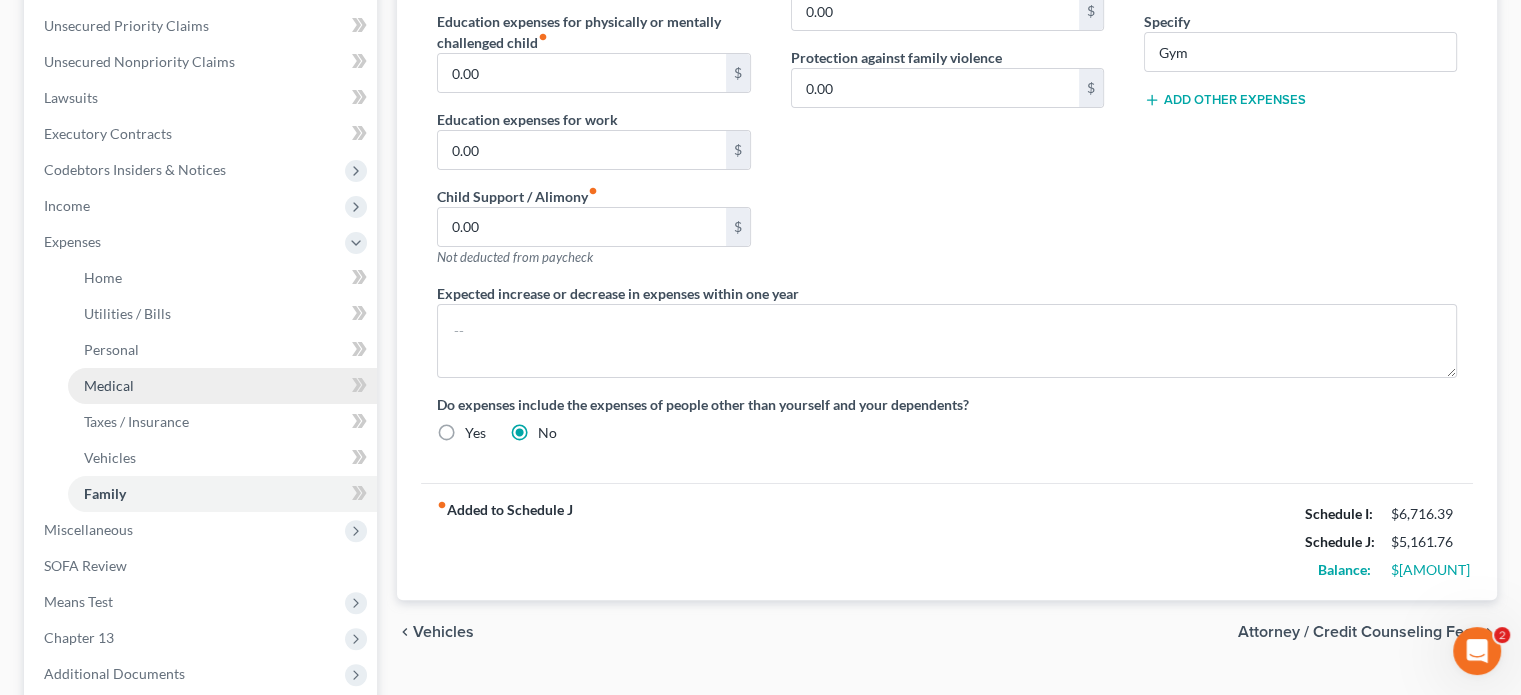 scroll, scrollTop: 500, scrollLeft: 0, axis: vertical 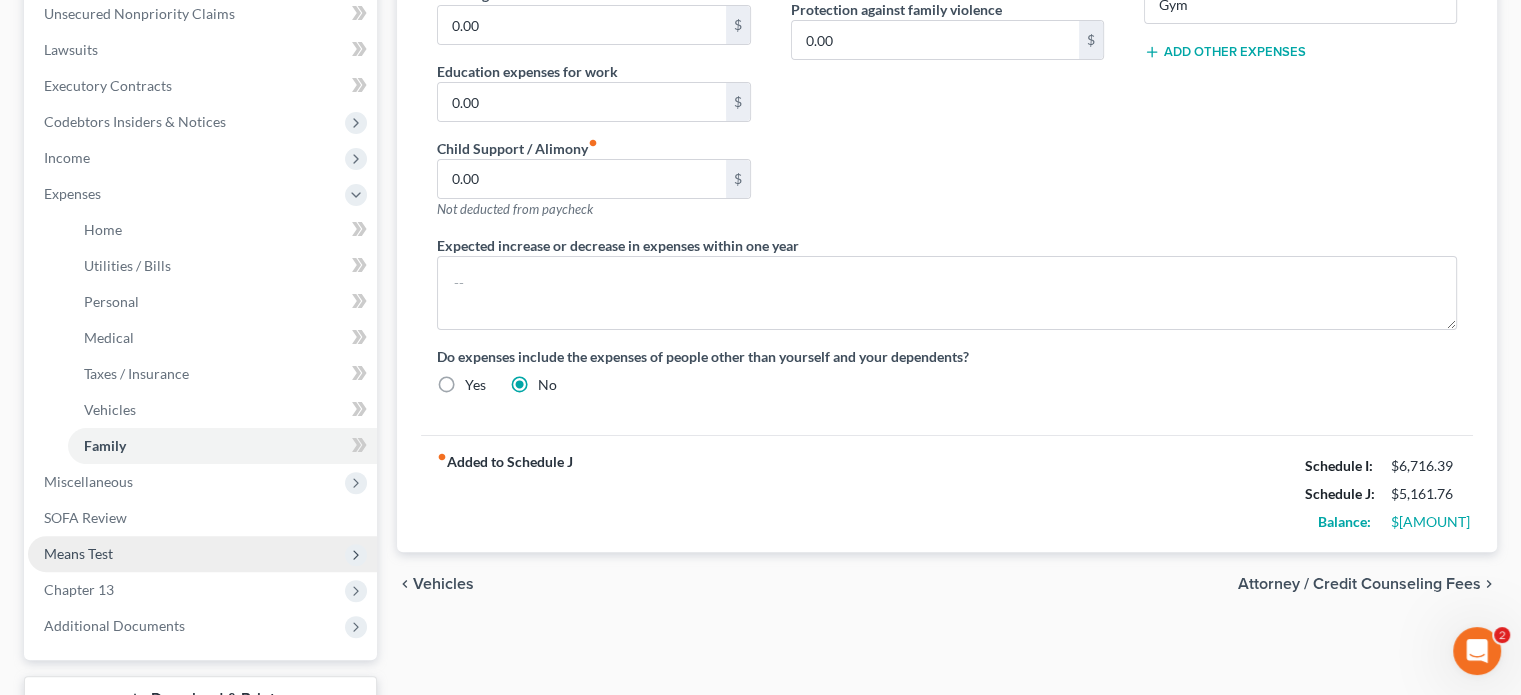 click on "Means Test" at bounding box center [78, 553] 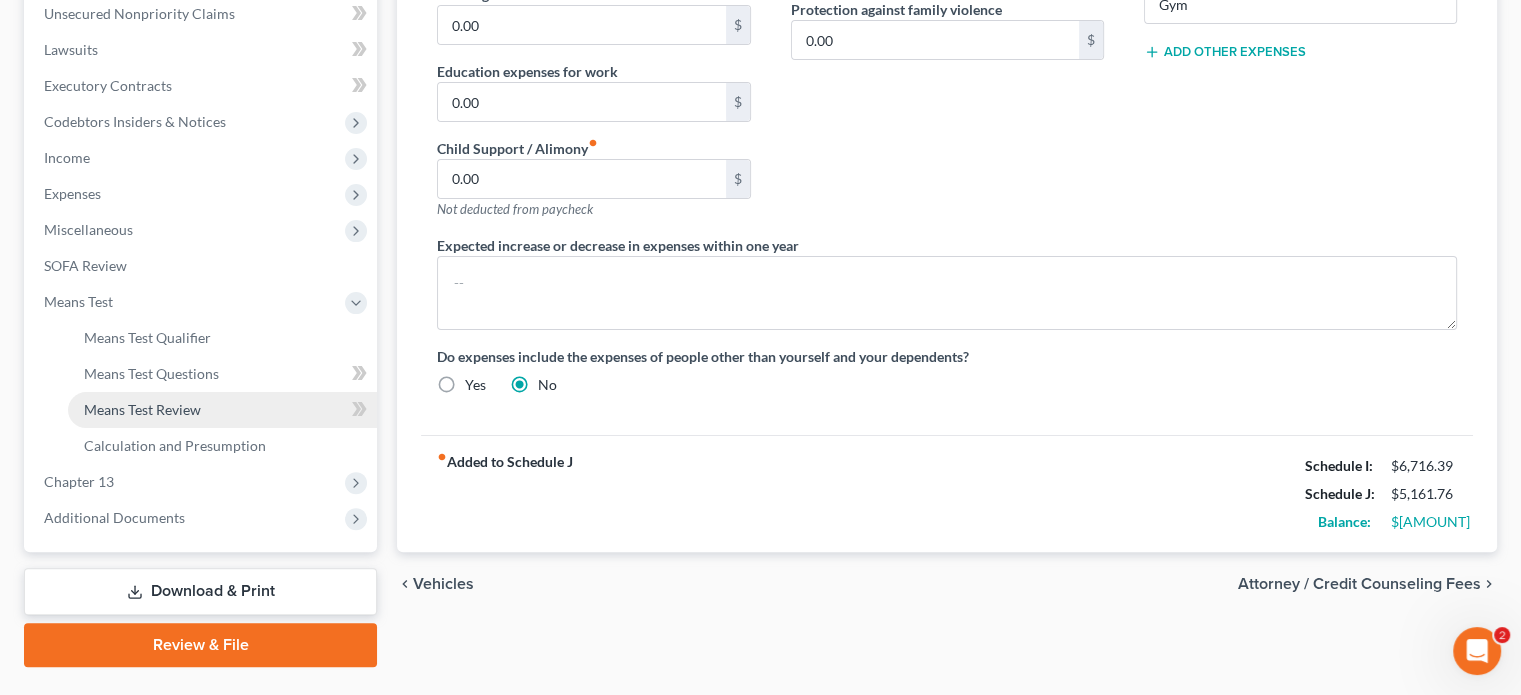 click on "Means Test Review" at bounding box center [142, 409] 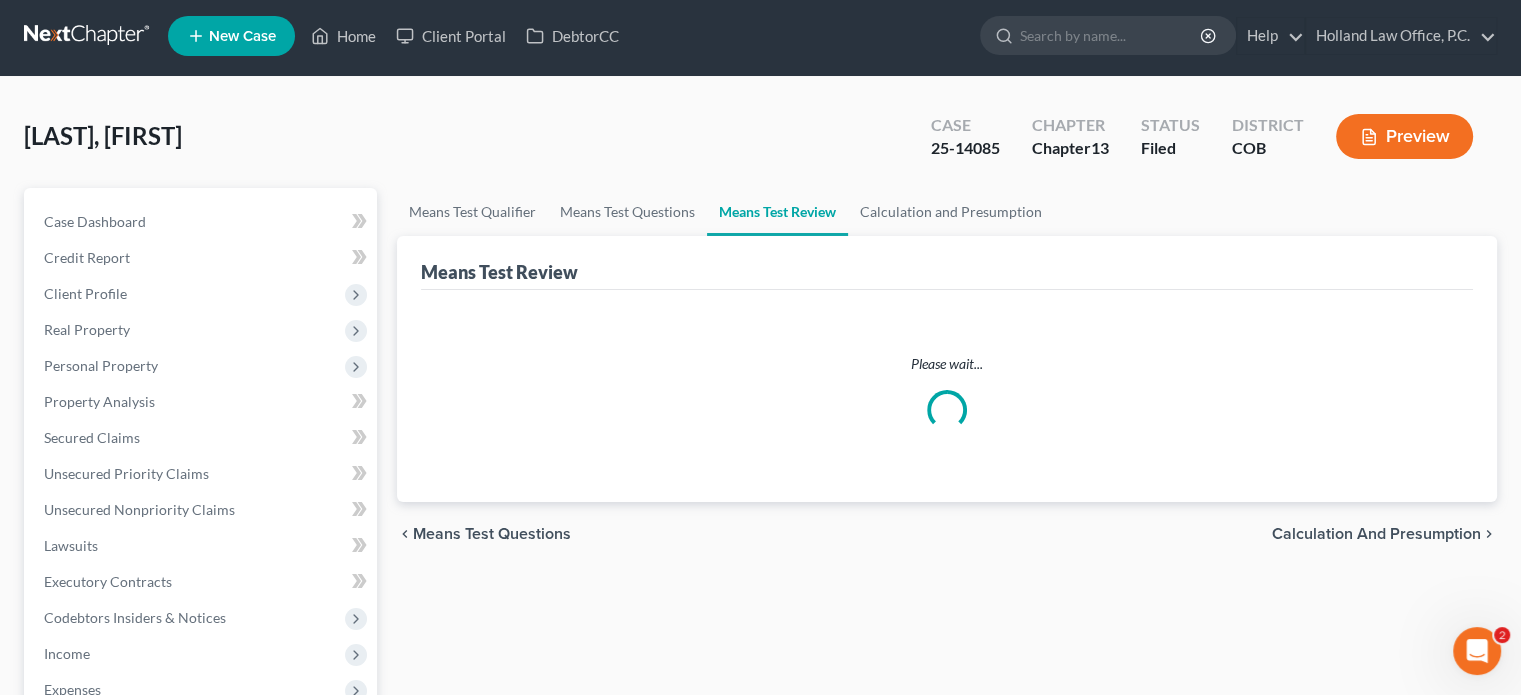 scroll, scrollTop: 0, scrollLeft: 0, axis: both 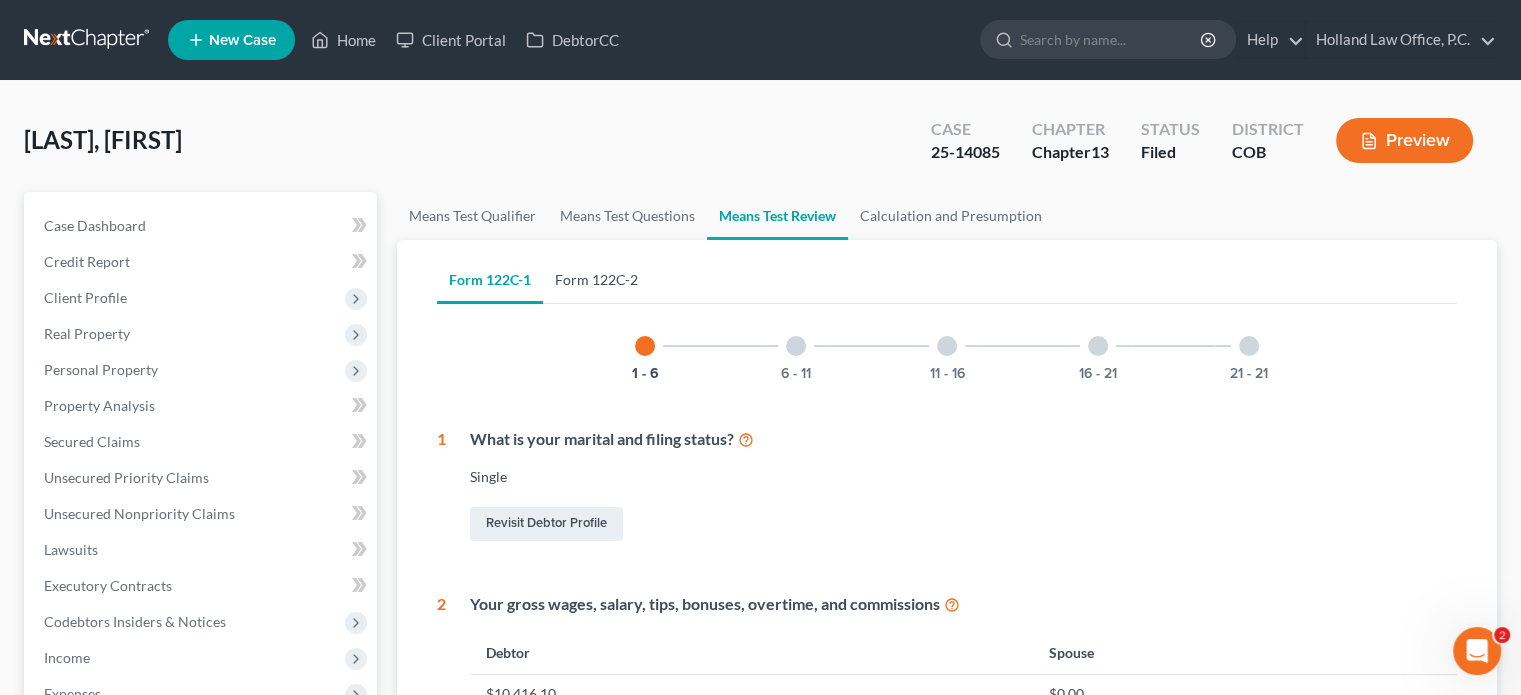 click on "Form 122C-2" at bounding box center (596, 280) 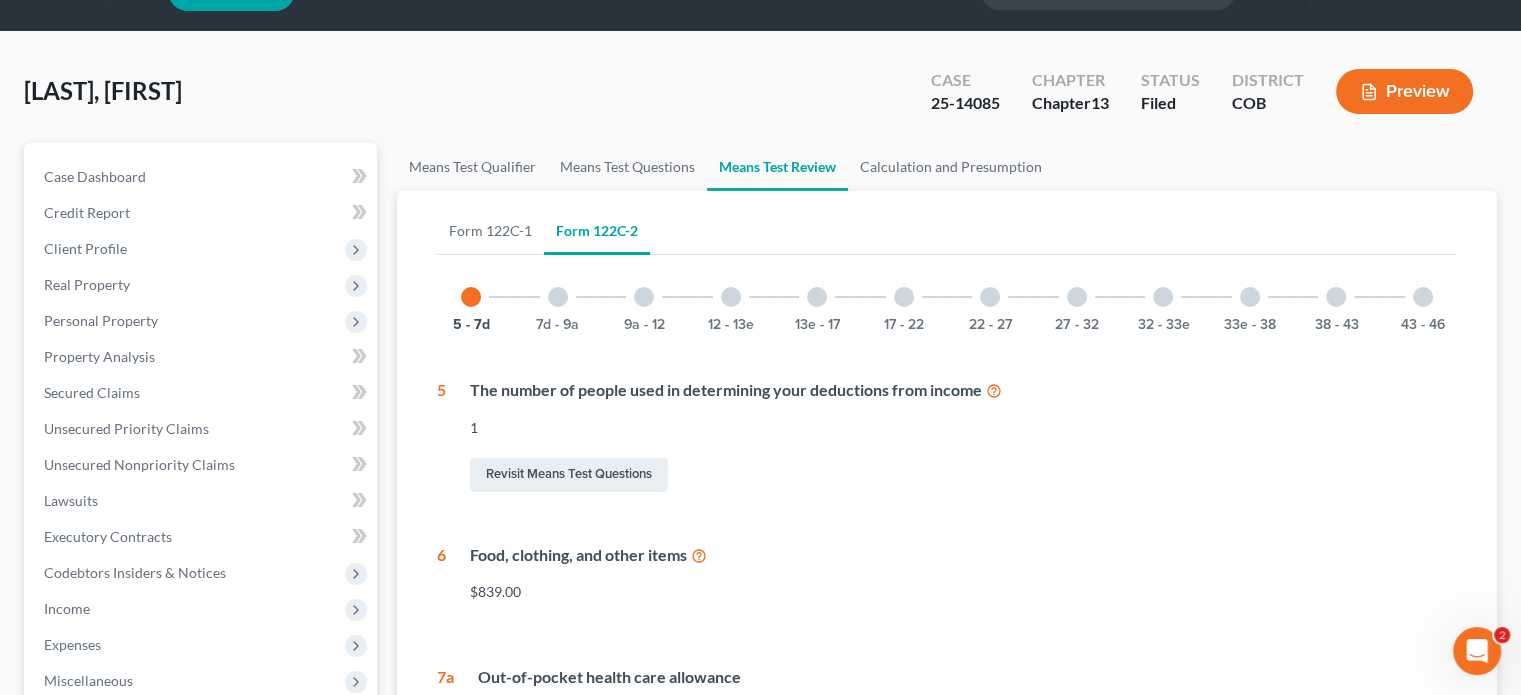scroll, scrollTop: 0, scrollLeft: 0, axis: both 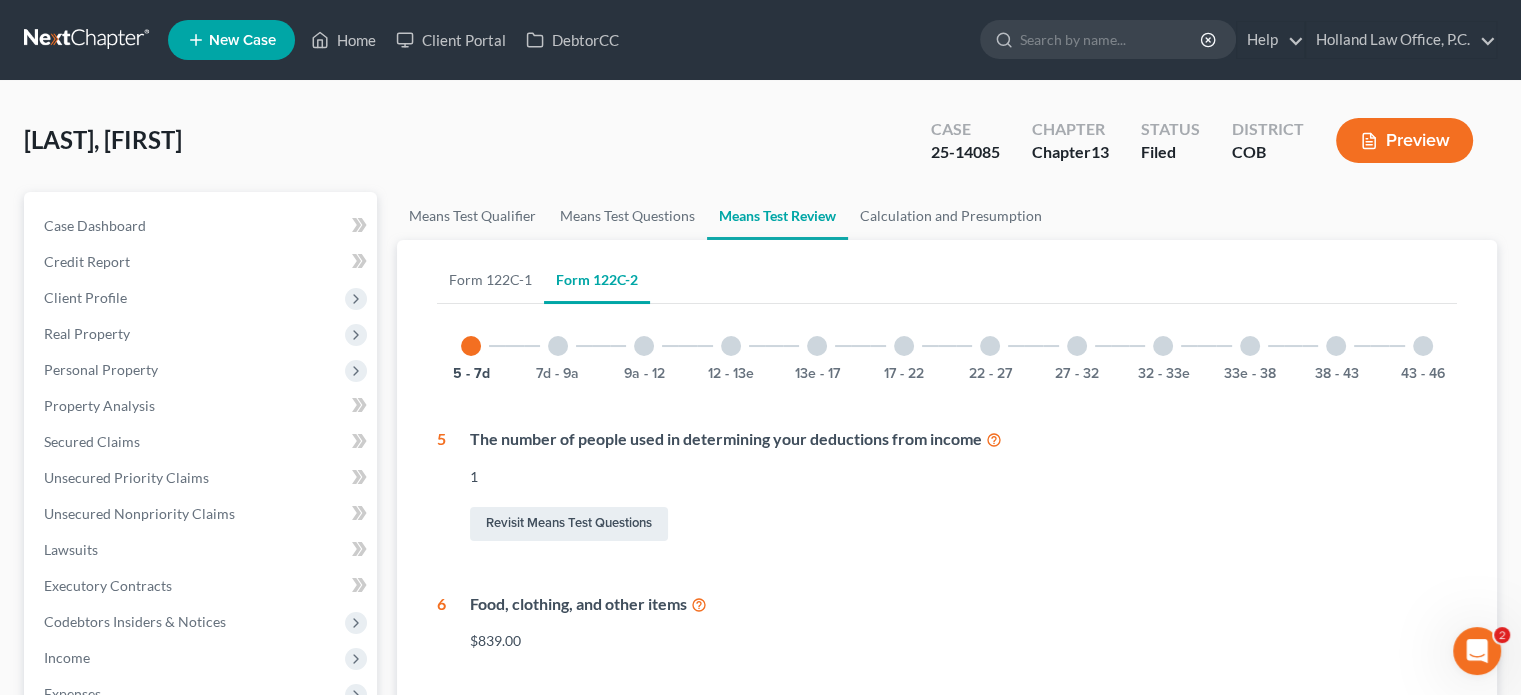 click at bounding box center [558, 346] 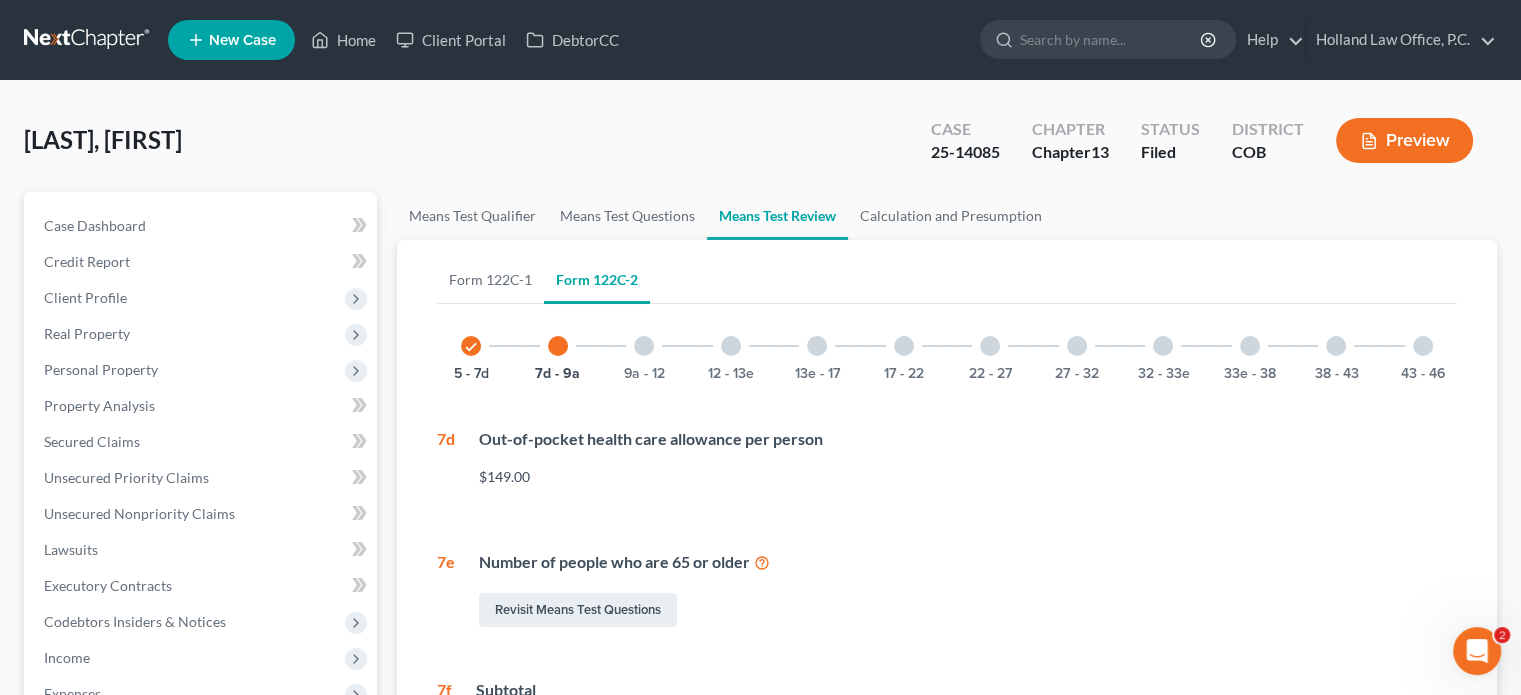click on "9a - 12" at bounding box center [644, 346] 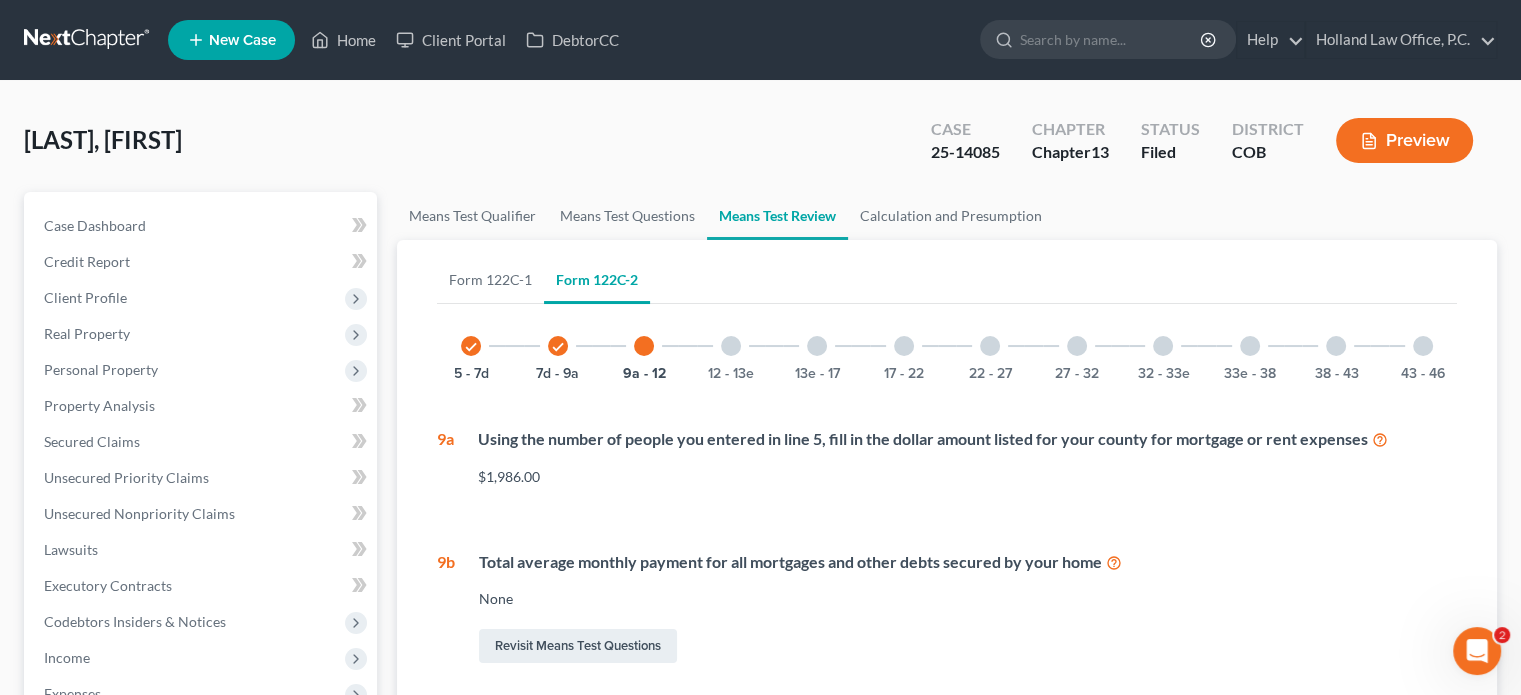 click at bounding box center [1423, 346] 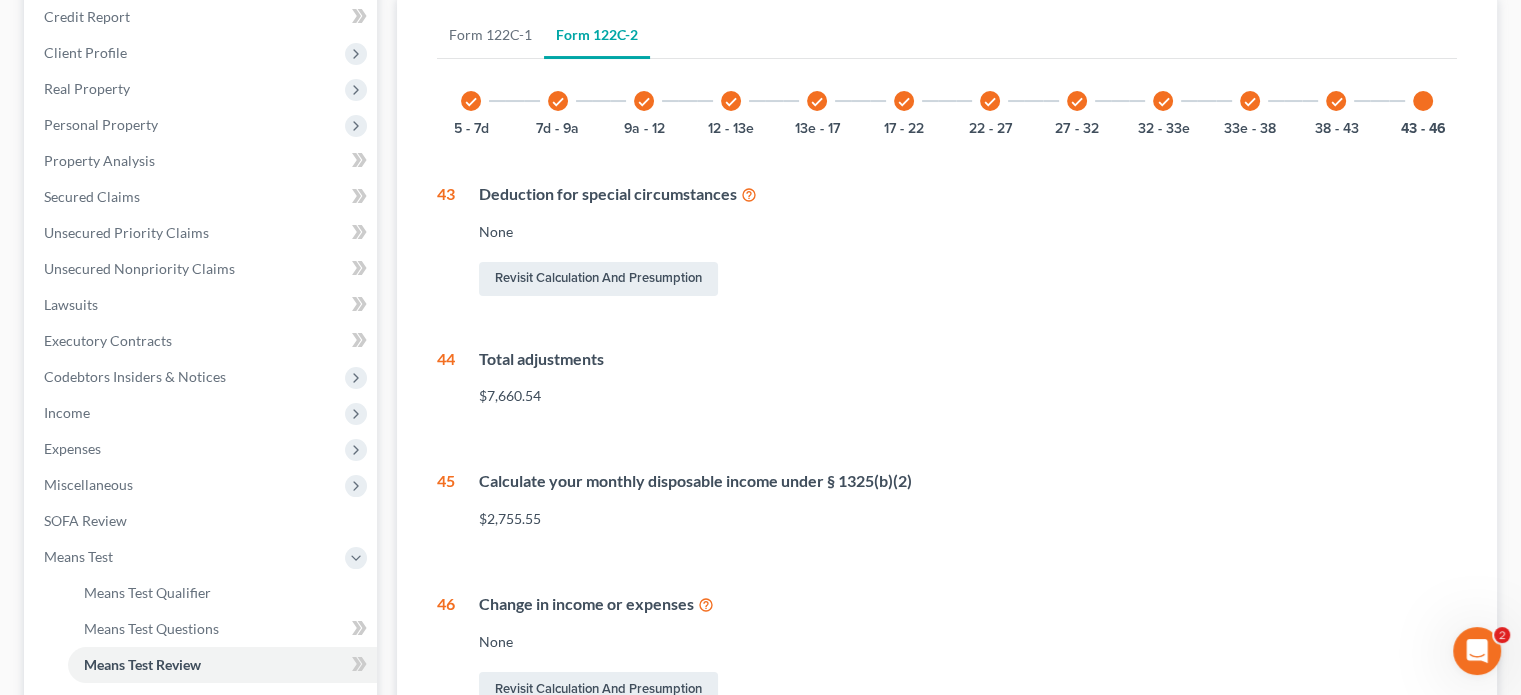 scroll, scrollTop: 200, scrollLeft: 0, axis: vertical 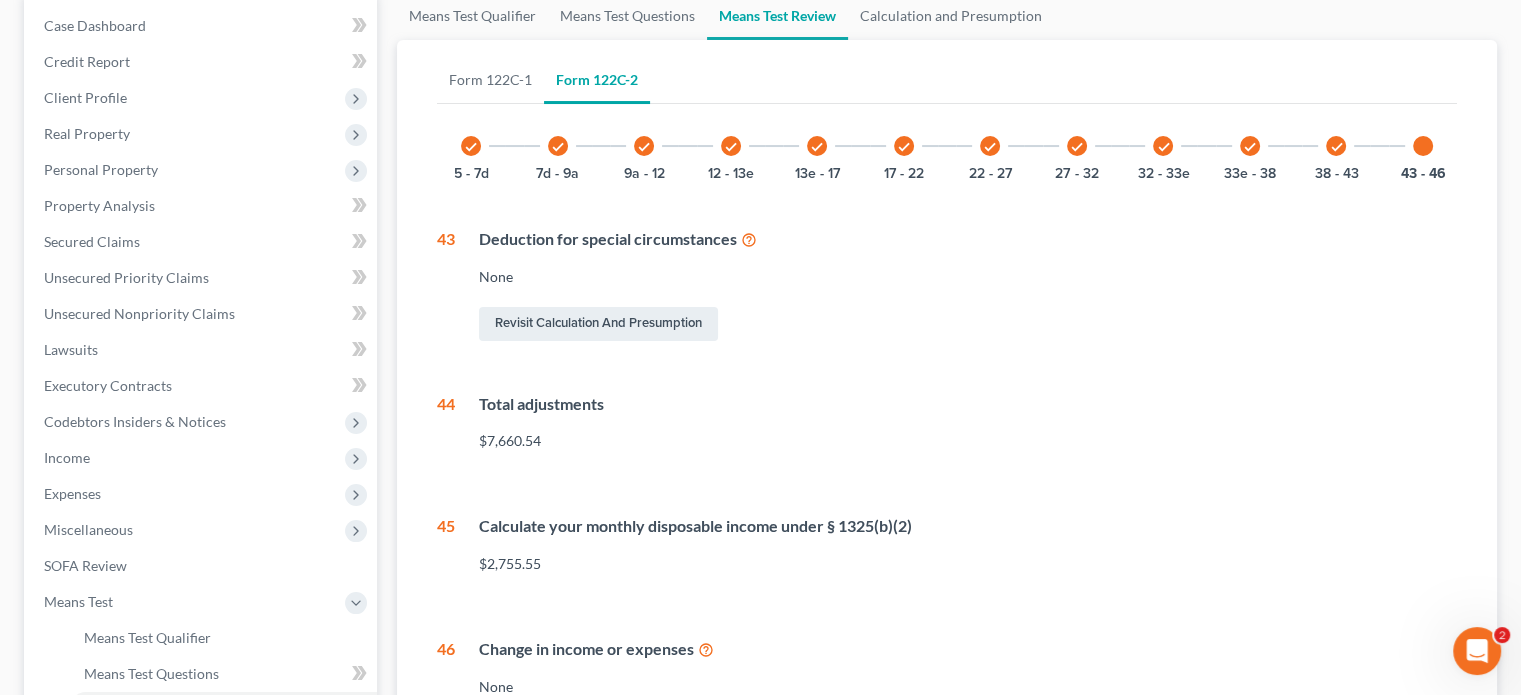 click on "check" at bounding box center (817, 147) 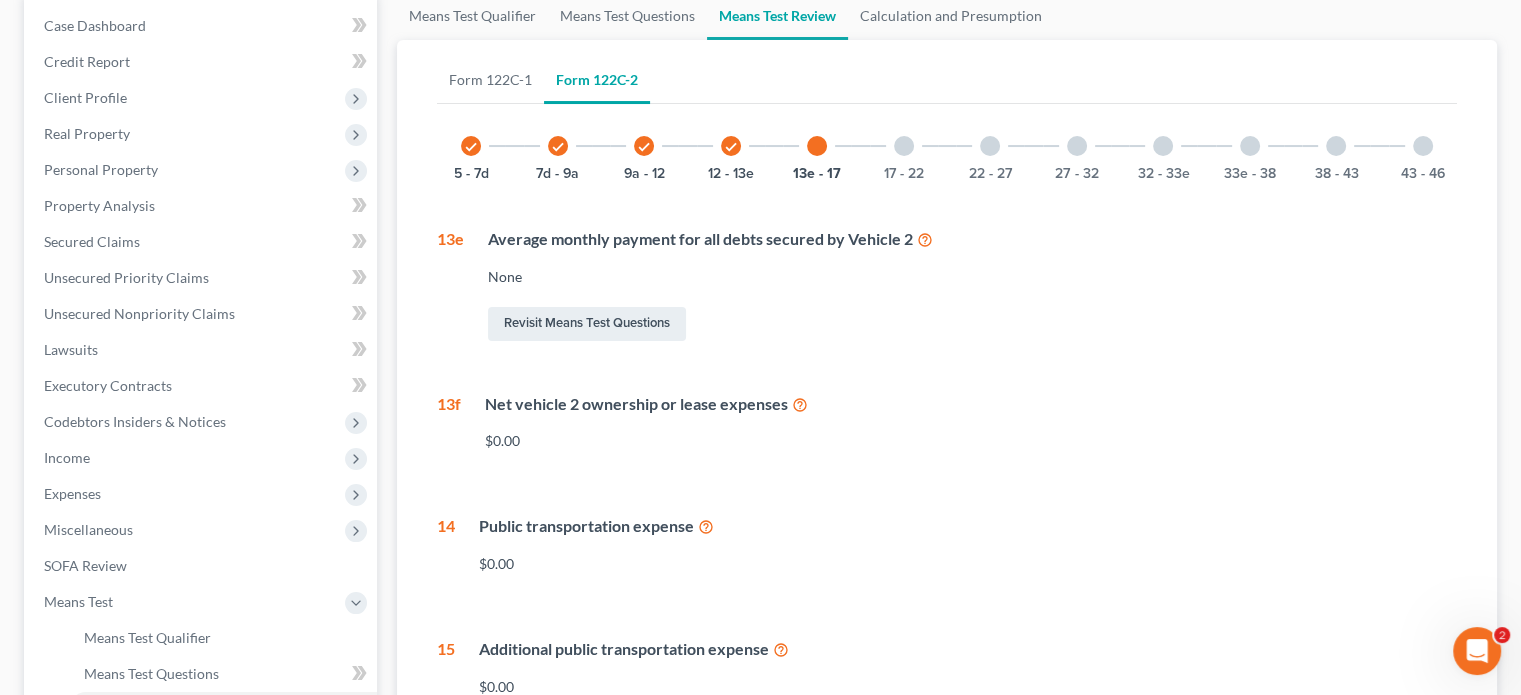 click at bounding box center (817, 146) 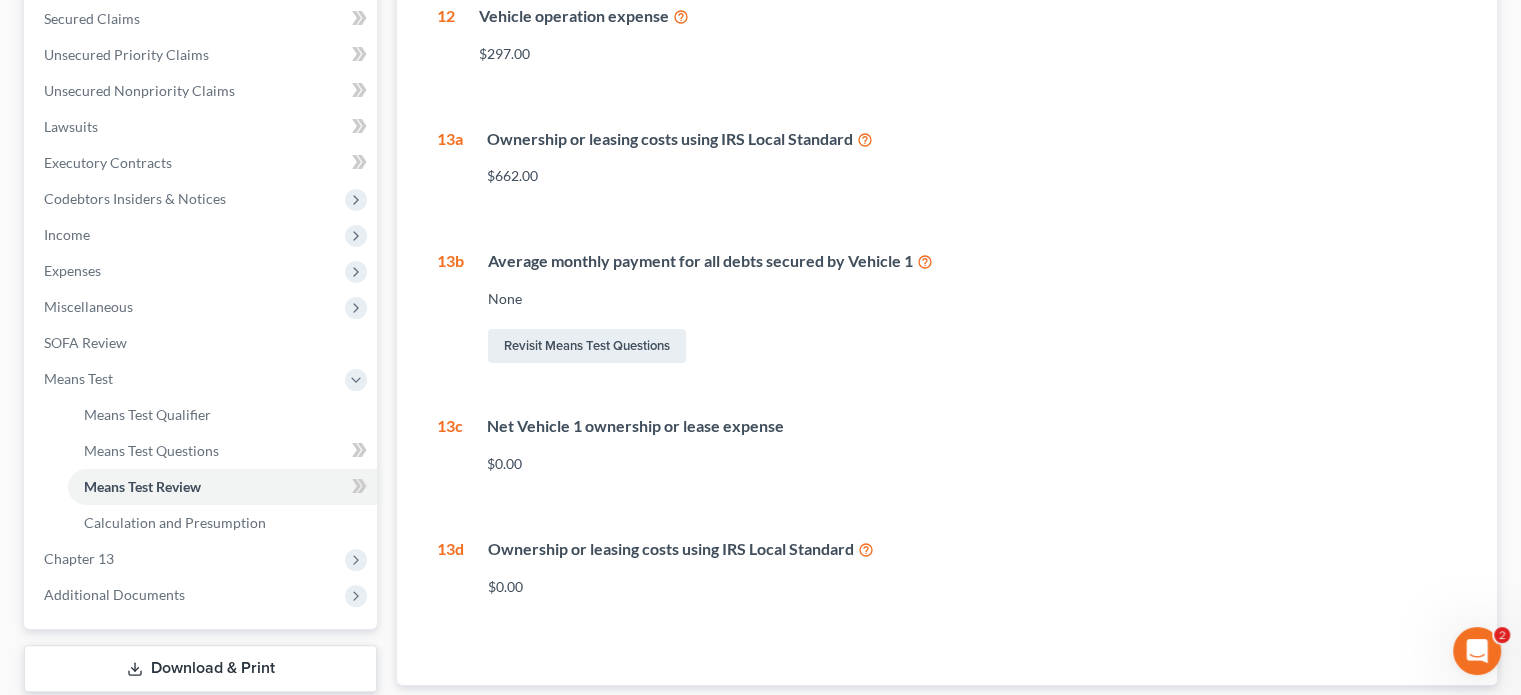 scroll, scrollTop: 500, scrollLeft: 0, axis: vertical 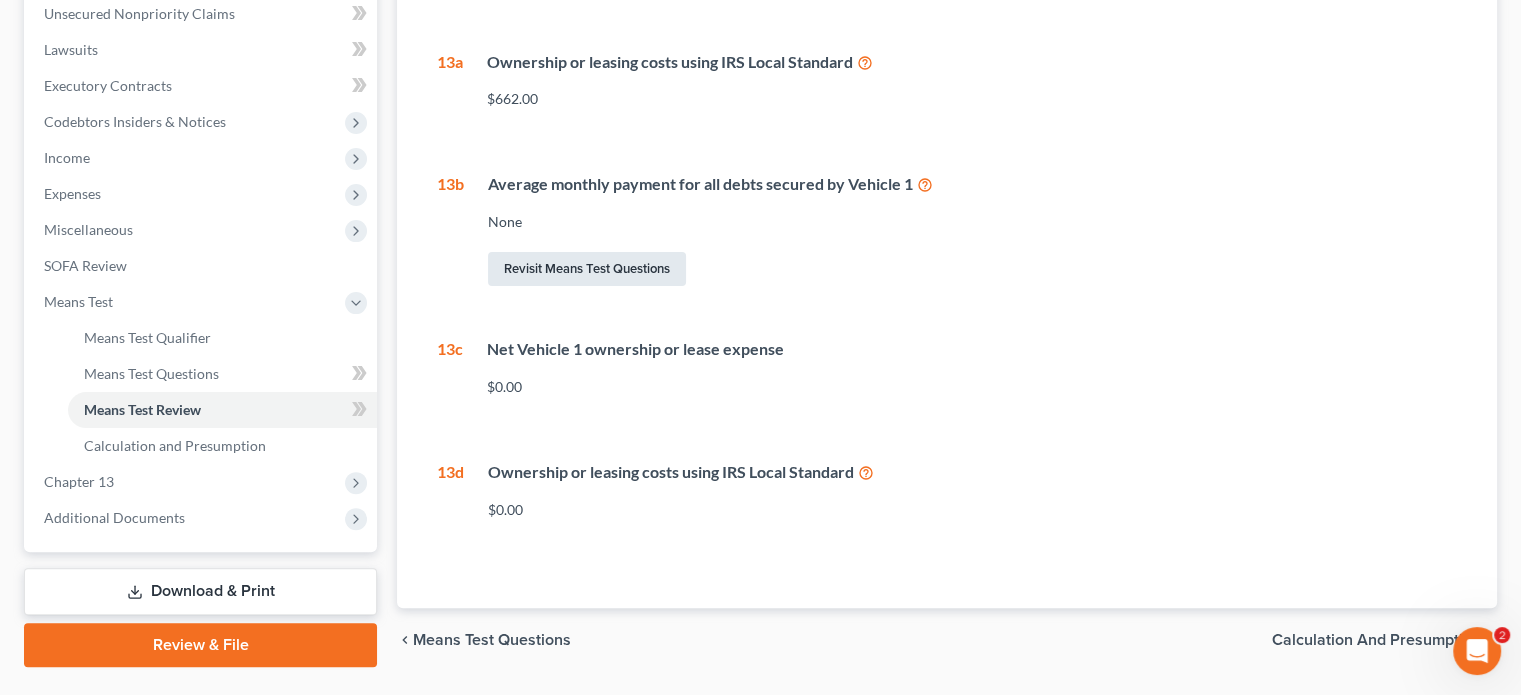 click on "Revisit Means Test Questions" at bounding box center (587, 269) 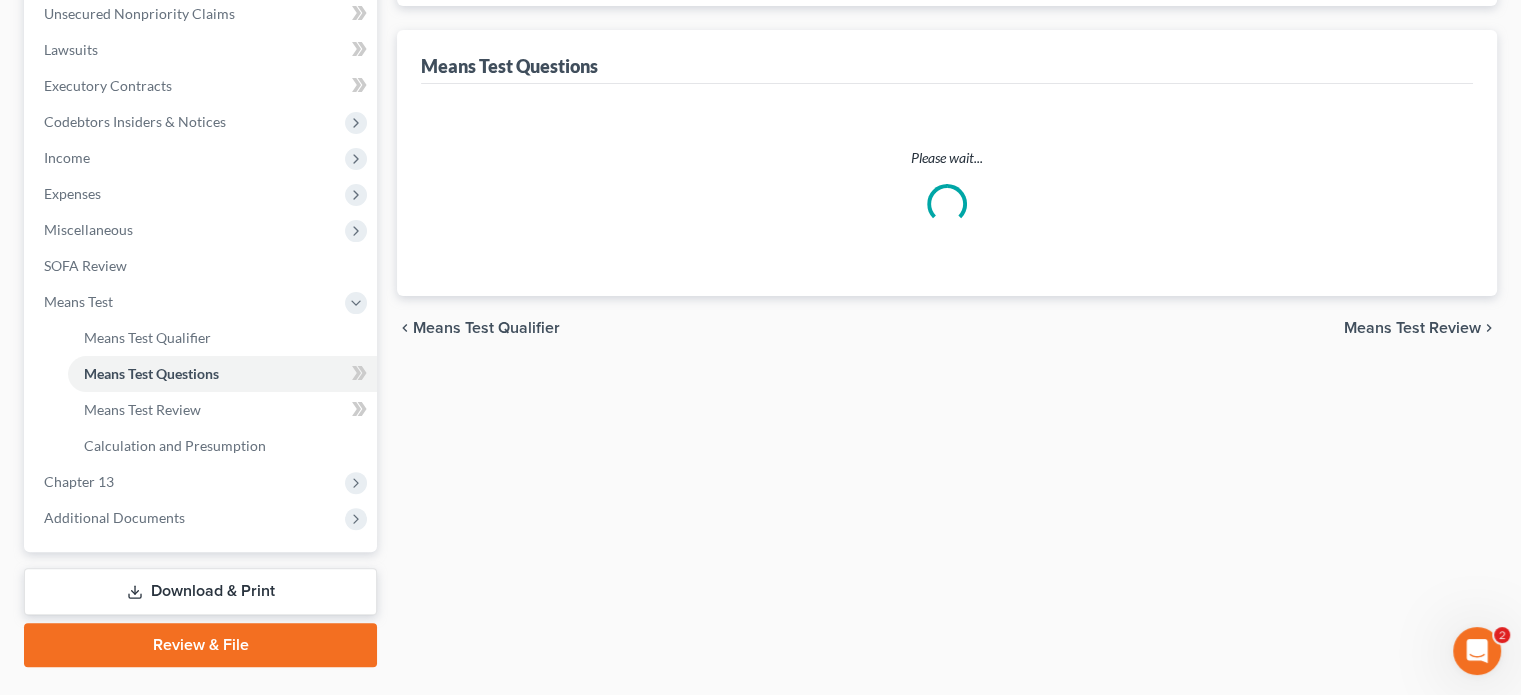 scroll, scrollTop: 241, scrollLeft: 0, axis: vertical 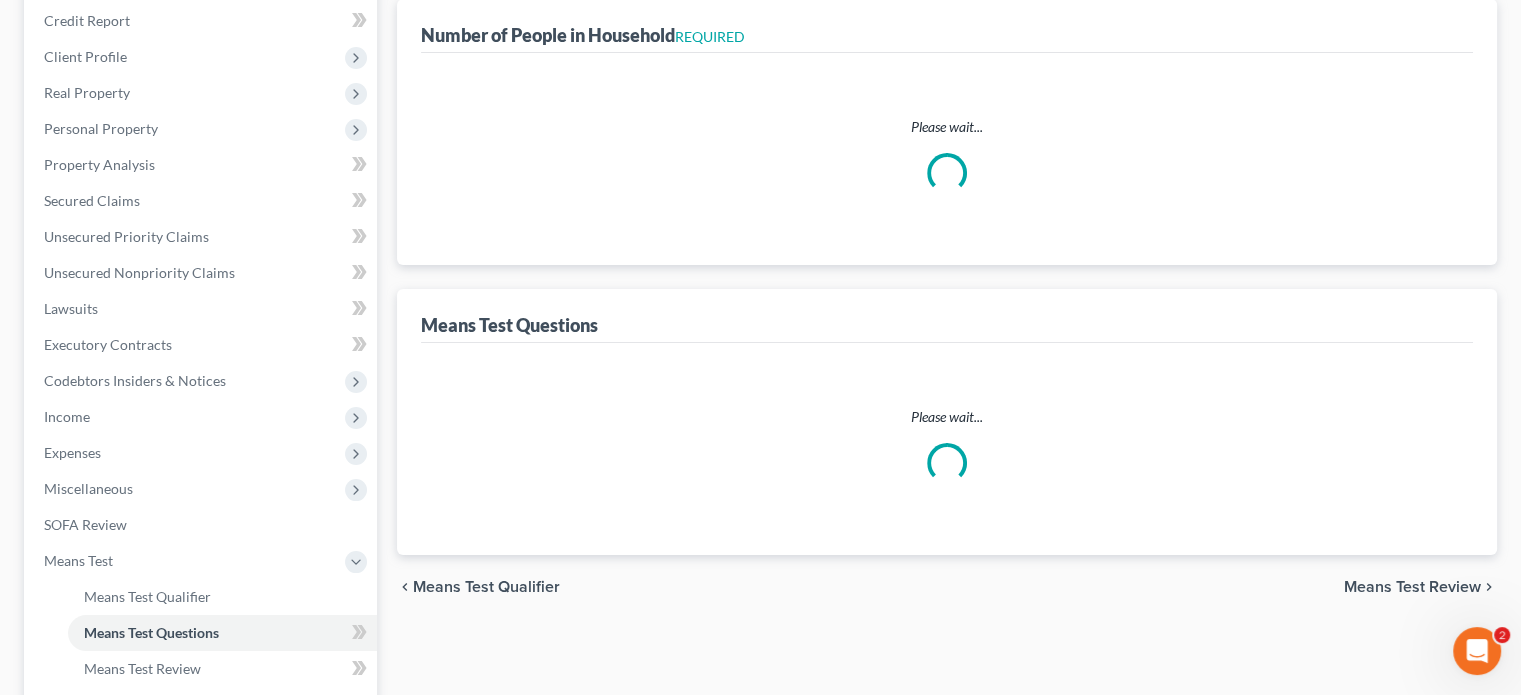 select on "1" 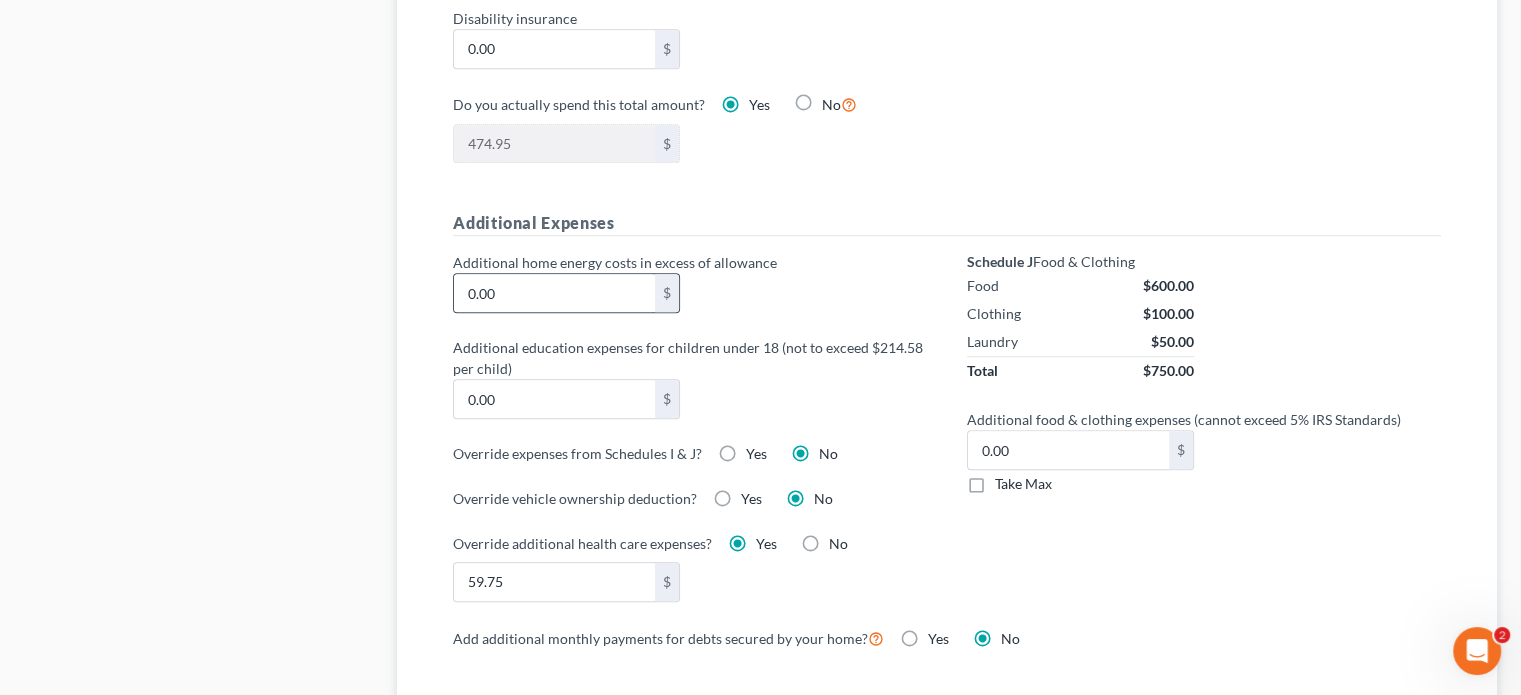 scroll, scrollTop: 1301, scrollLeft: 0, axis: vertical 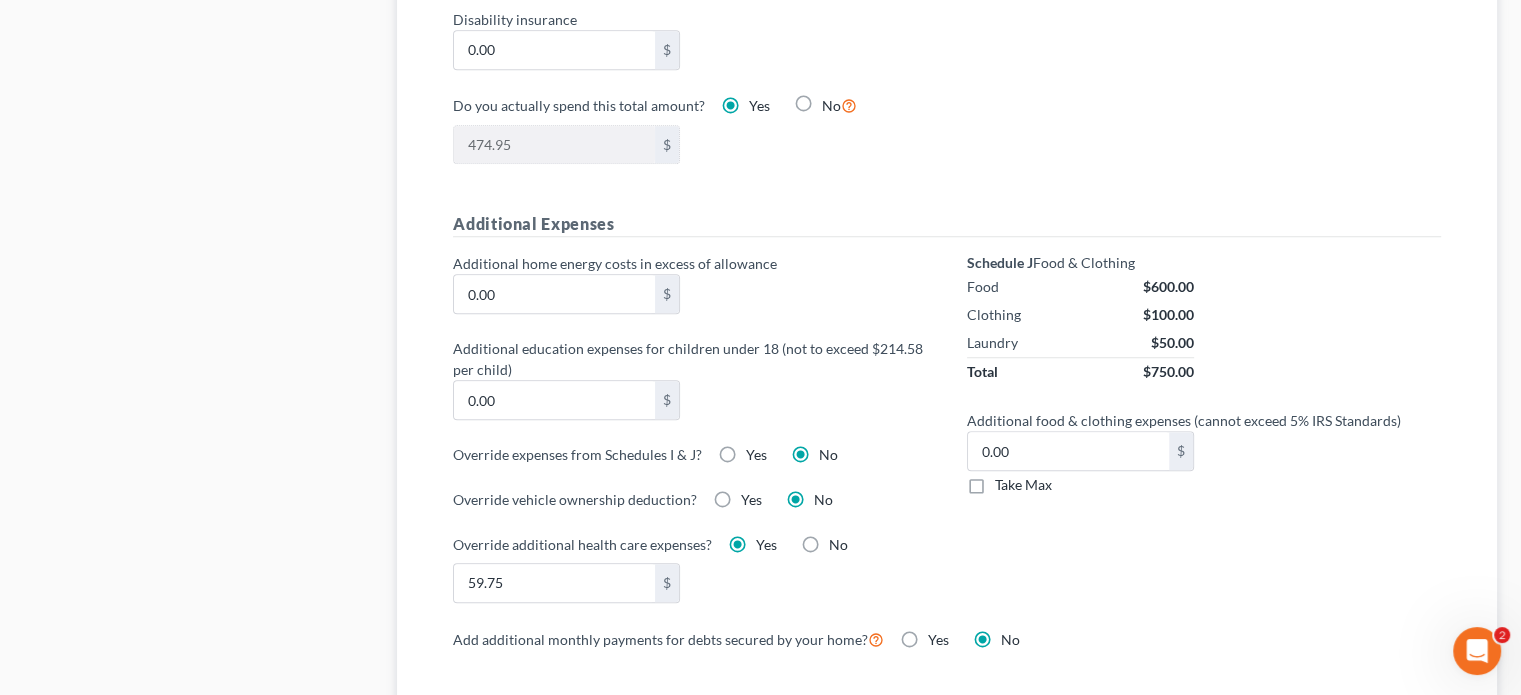 click on "Yes" at bounding box center (751, 500) 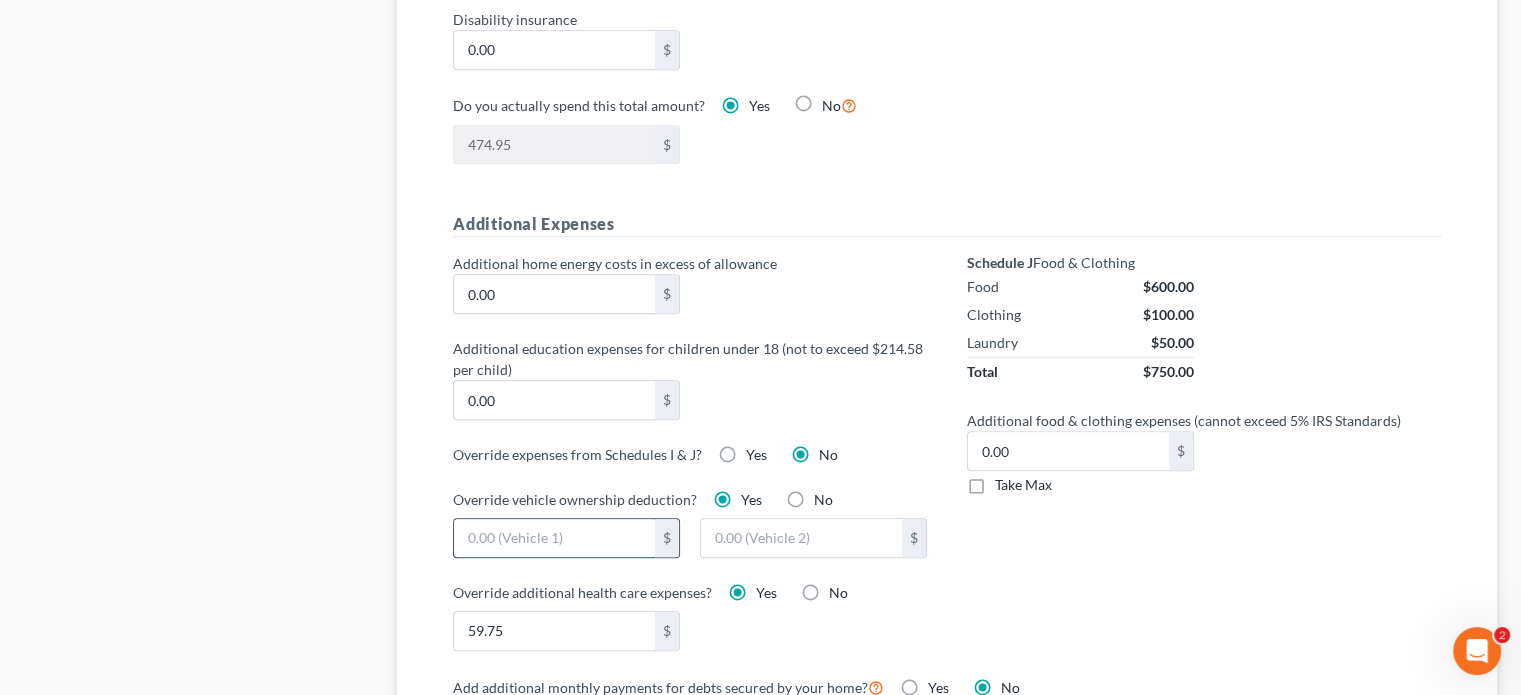click at bounding box center [554, 538] 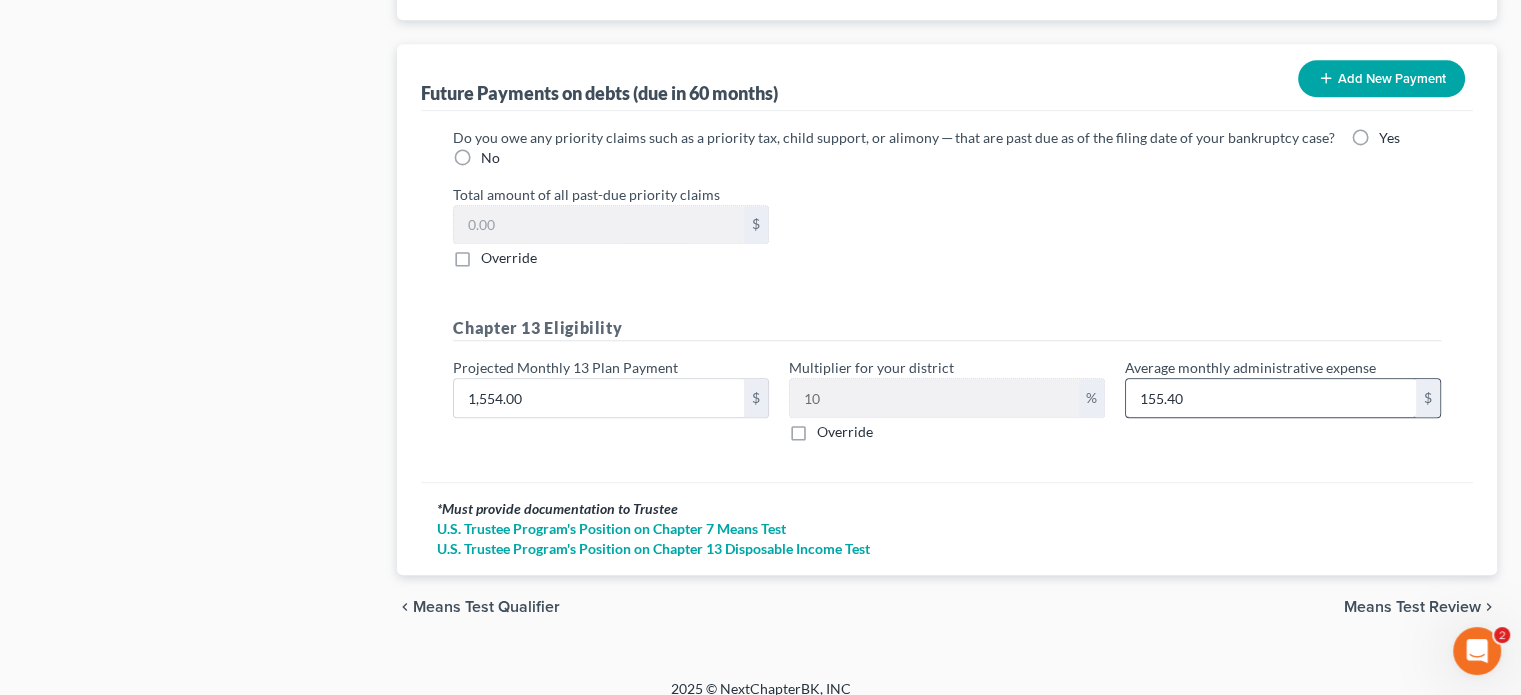 scroll, scrollTop: 2048, scrollLeft: 0, axis: vertical 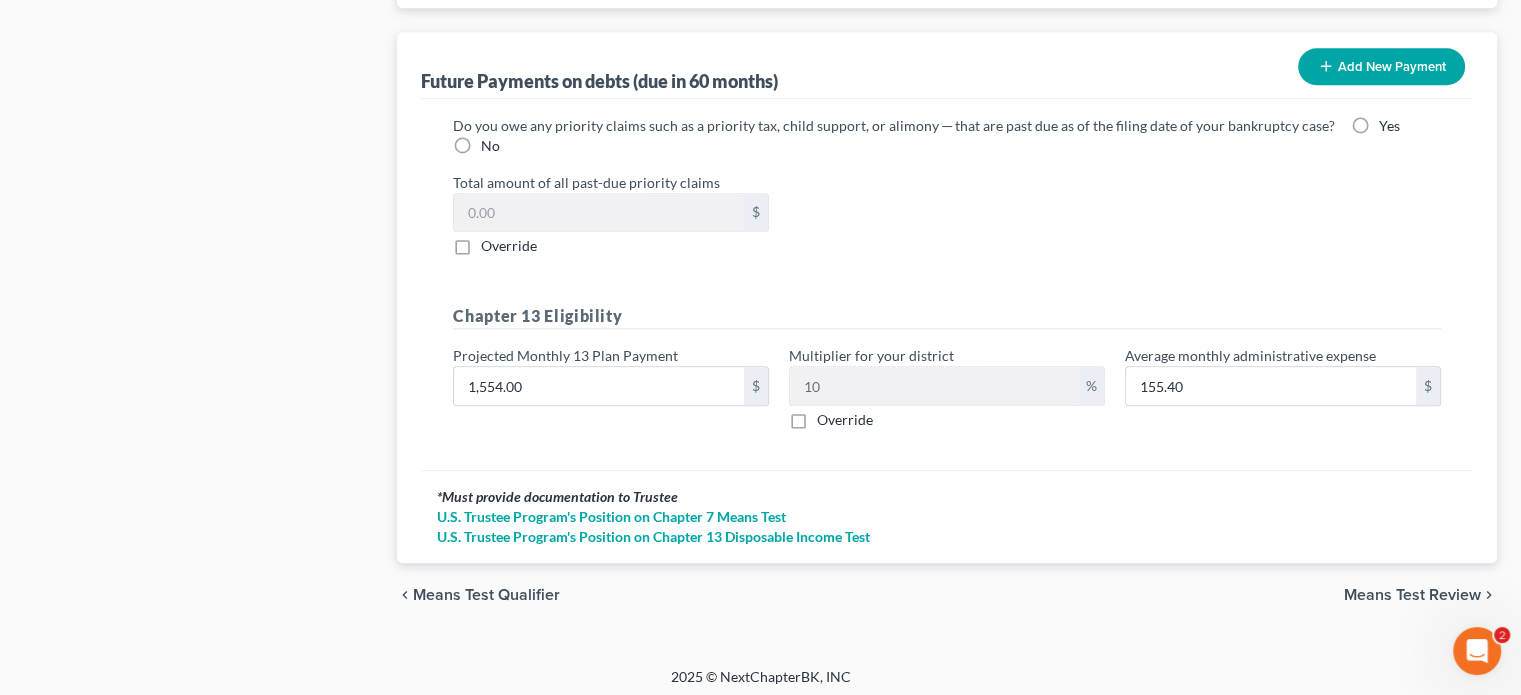 type on "690.34" 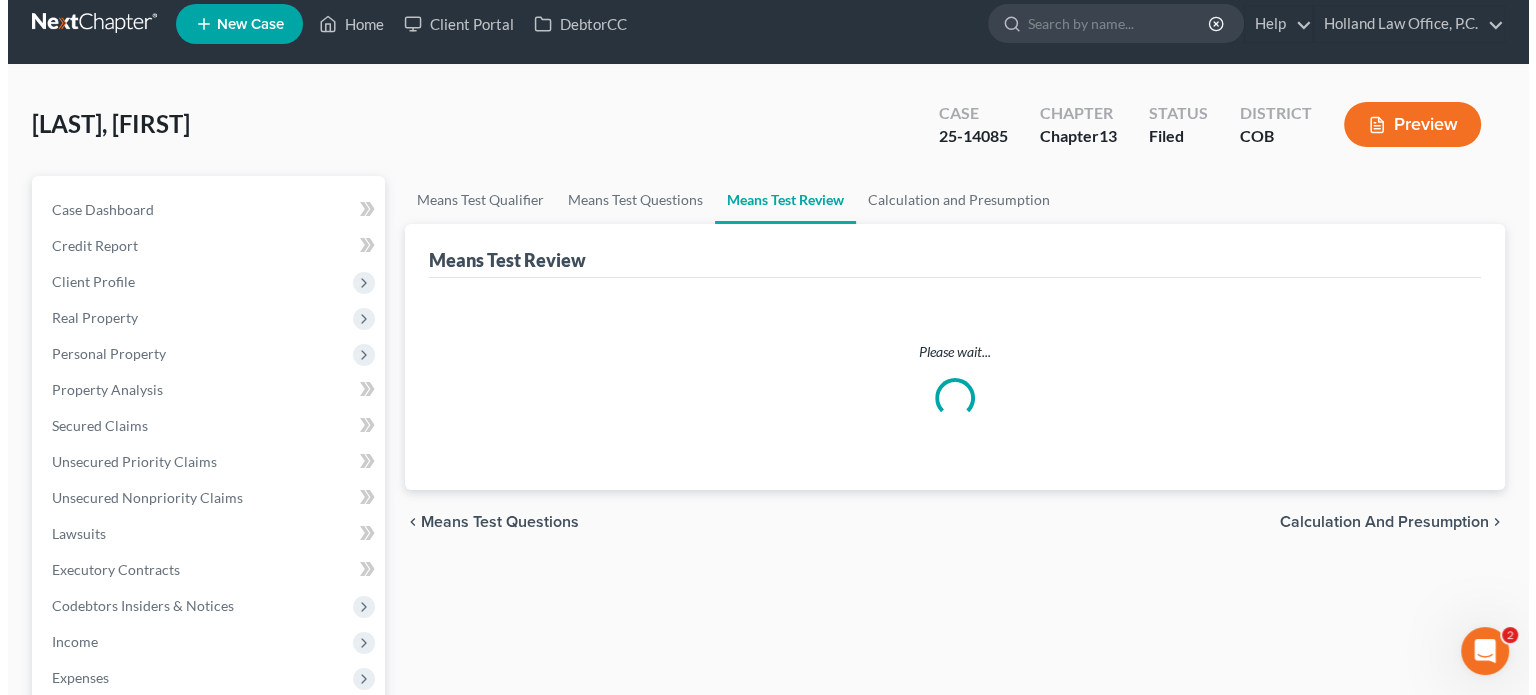 scroll, scrollTop: 0, scrollLeft: 0, axis: both 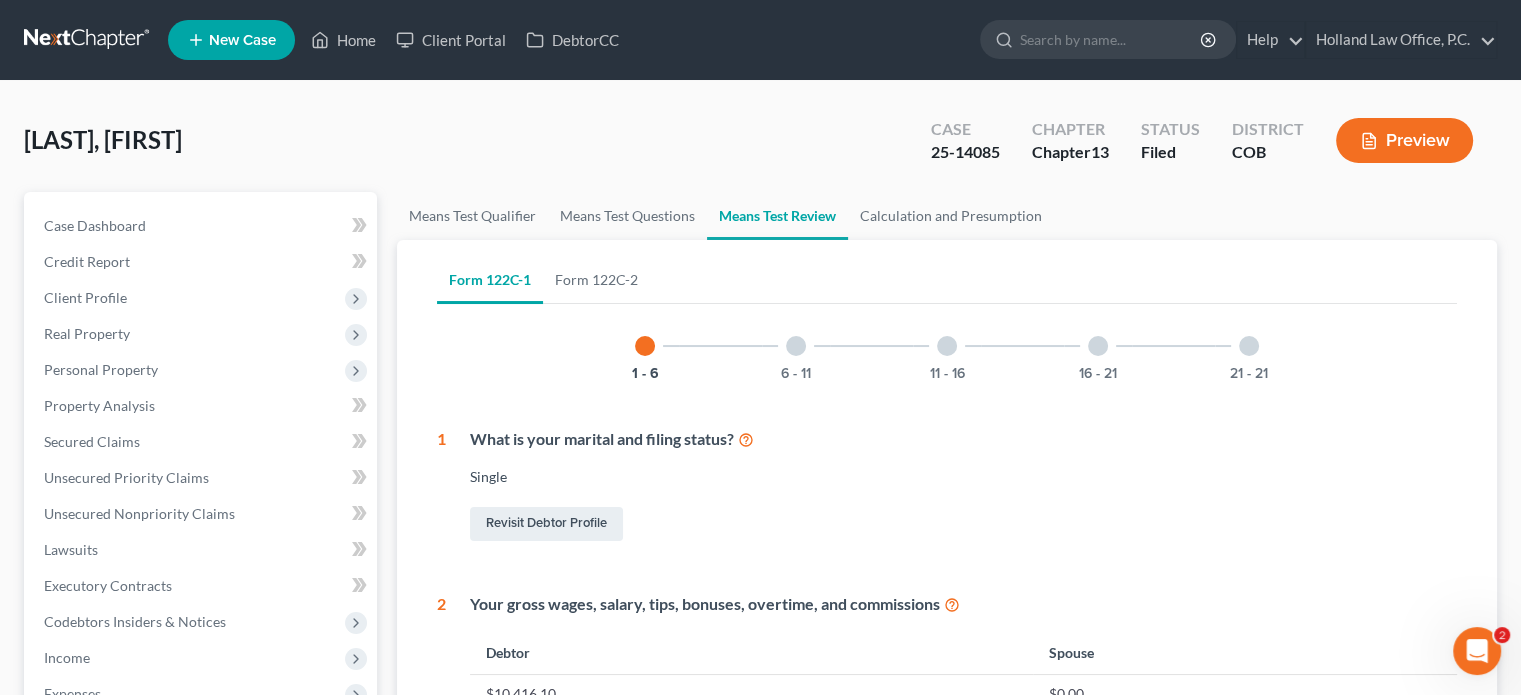 click on "Preview" at bounding box center (1404, 140) 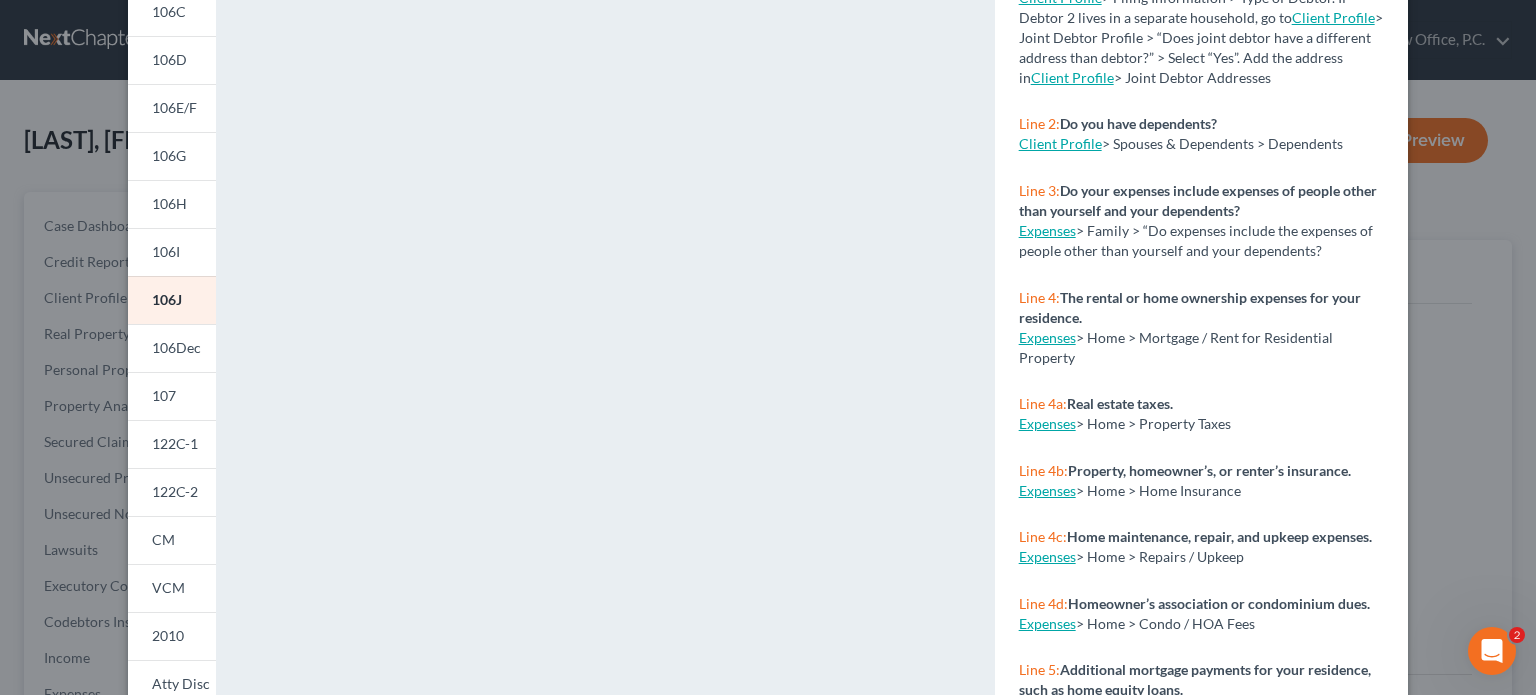 scroll, scrollTop: 413, scrollLeft: 0, axis: vertical 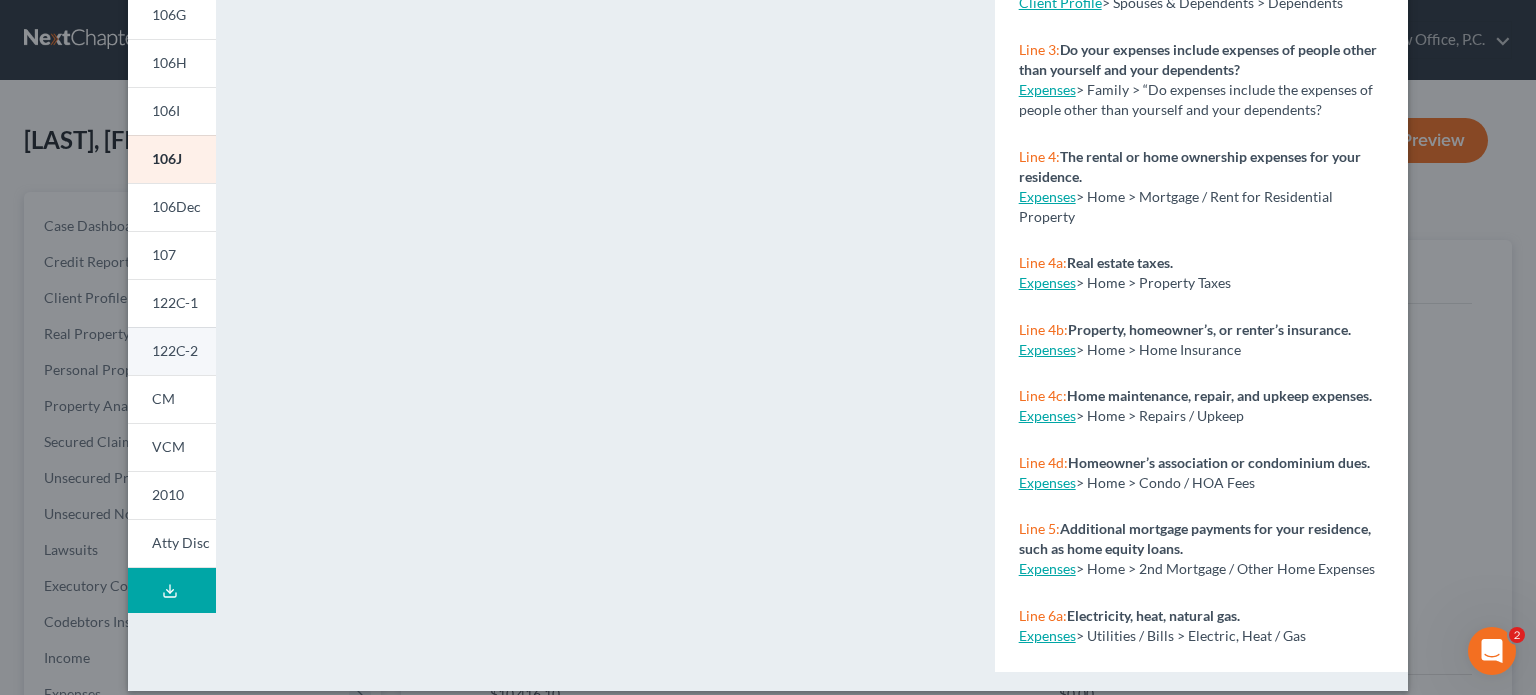 click on "122C-2" at bounding box center [172, 351] 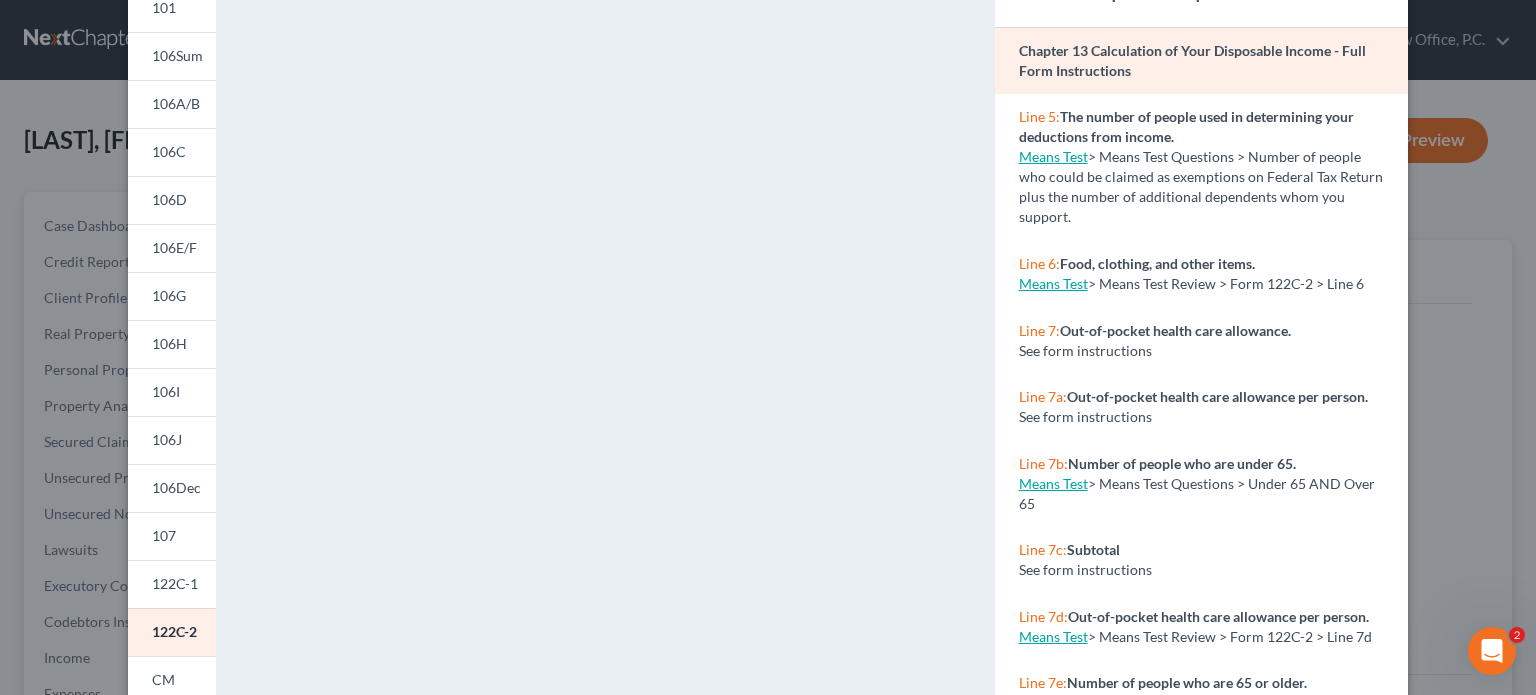 scroll, scrollTop: 113, scrollLeft: 0, axis: vertical 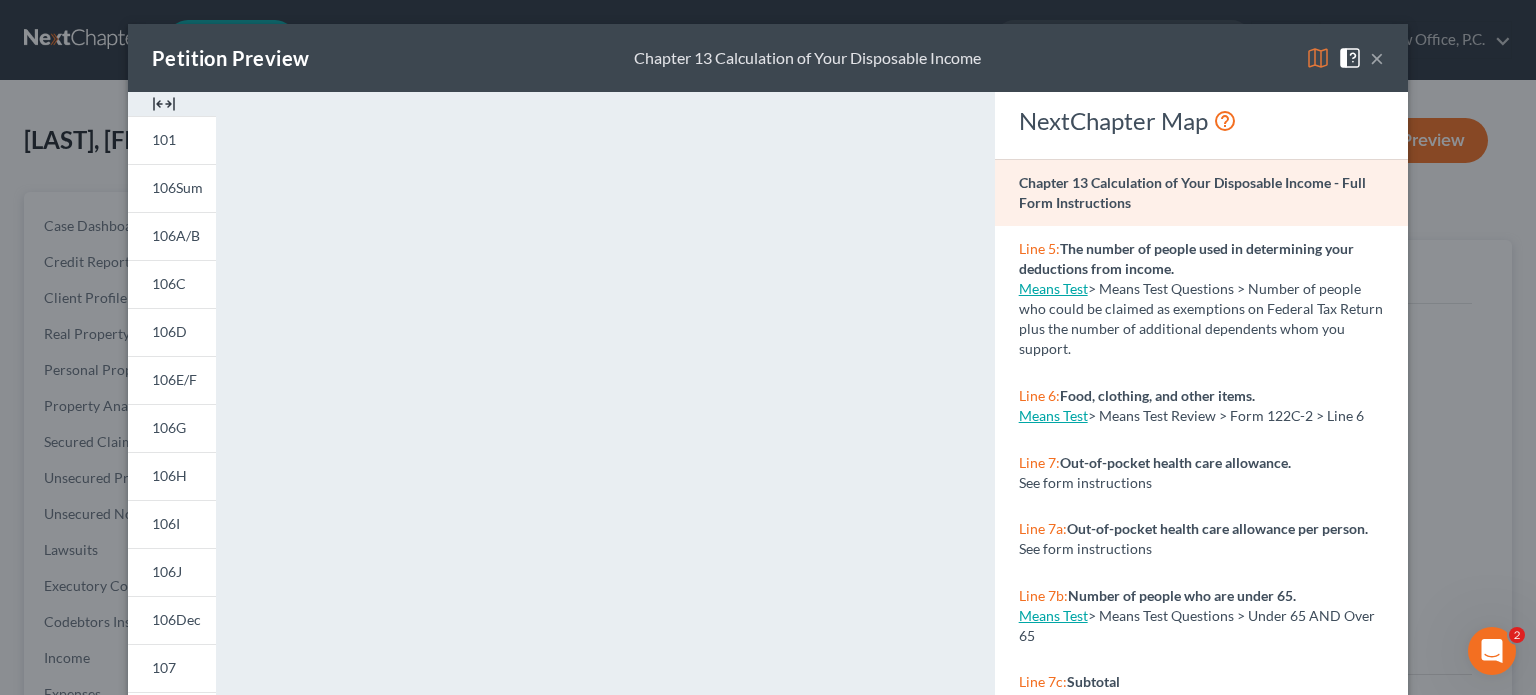 click on "×" at bounding box center (1377, 58) 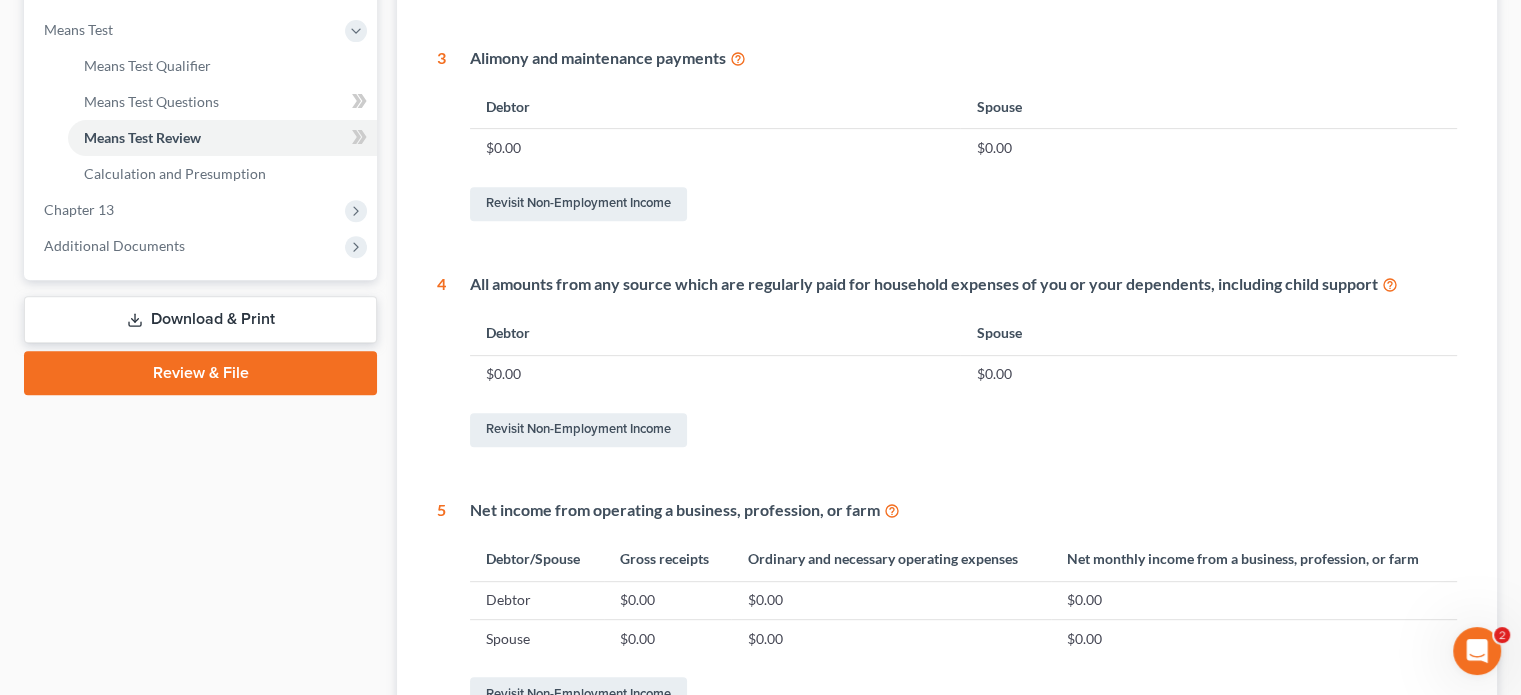 scroll, scrollTop: 1000, scrollLeft: 0, axis: vertical 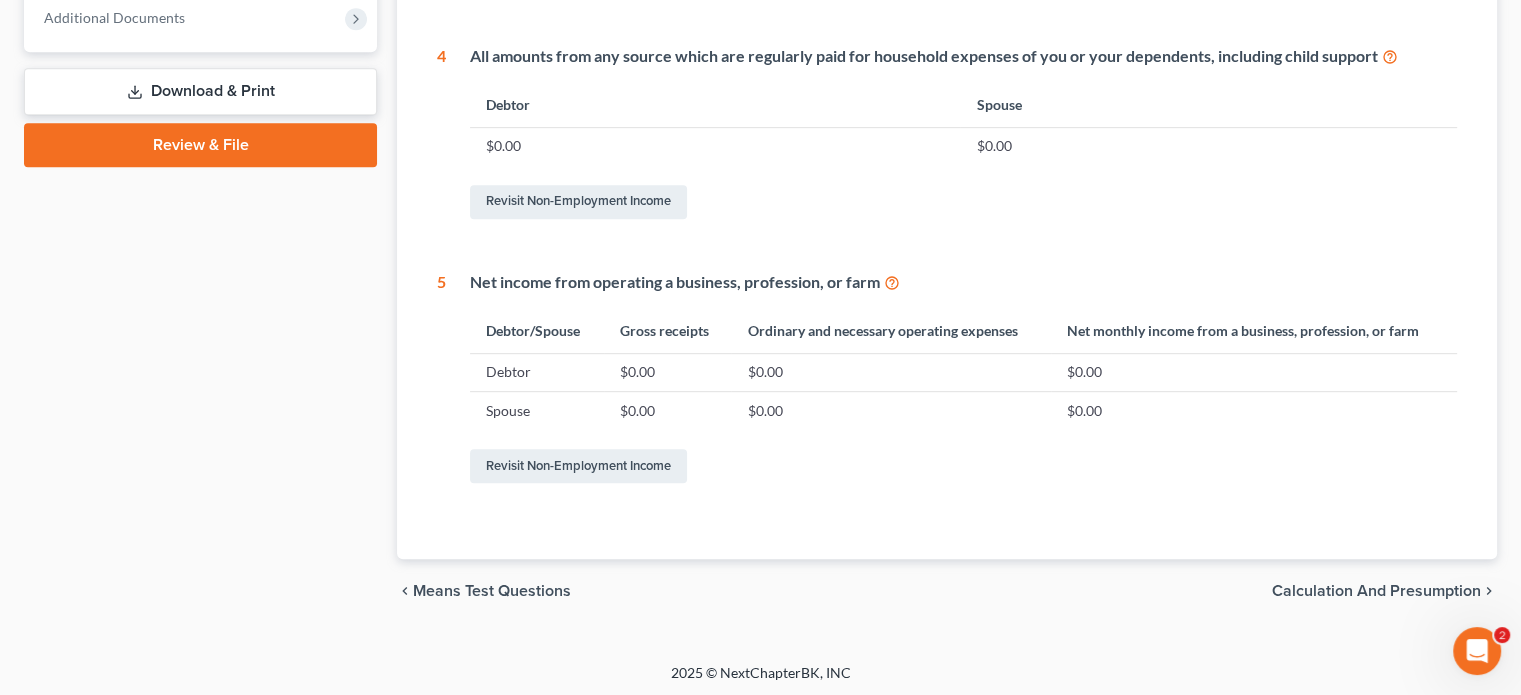 click on "Review & File" at bounding box center [200, 145] 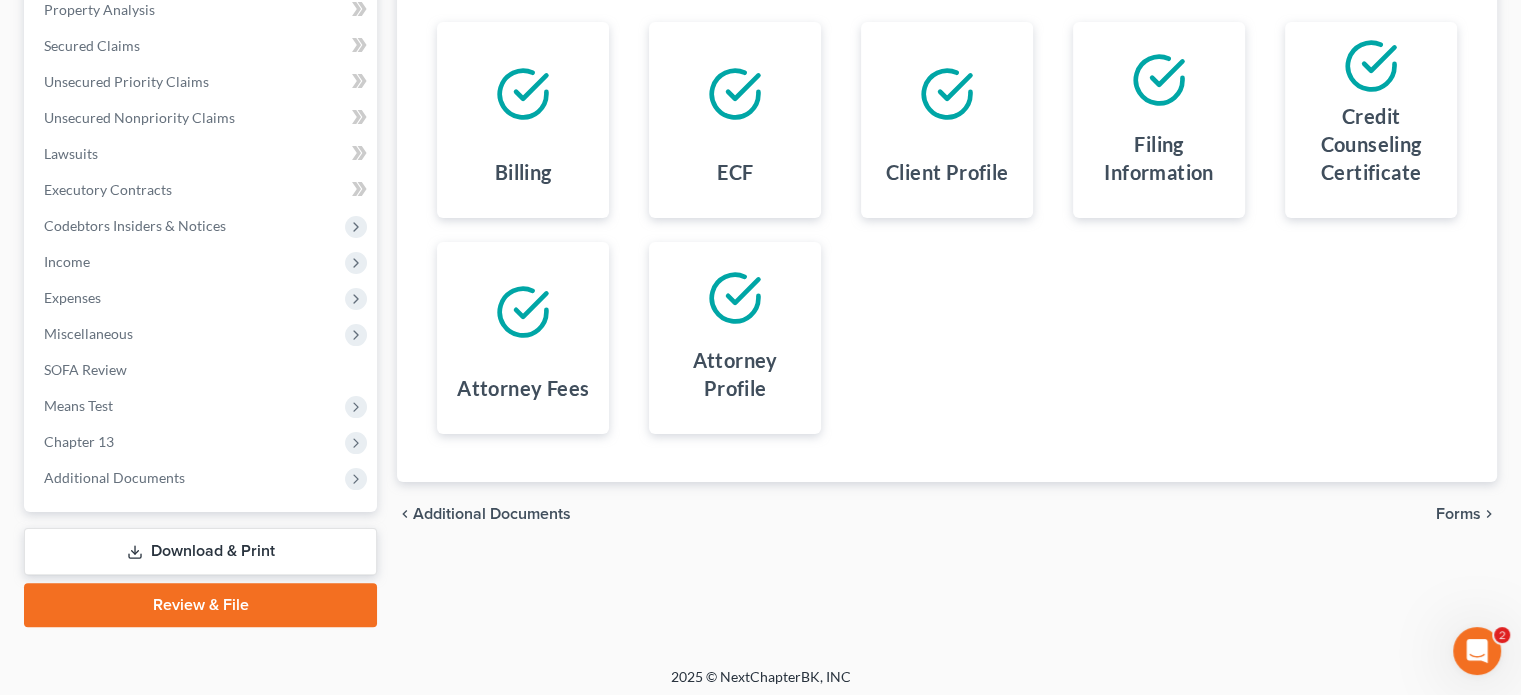 scroll, scrollTop: 402, scrollLeft: 0, axis: vertical 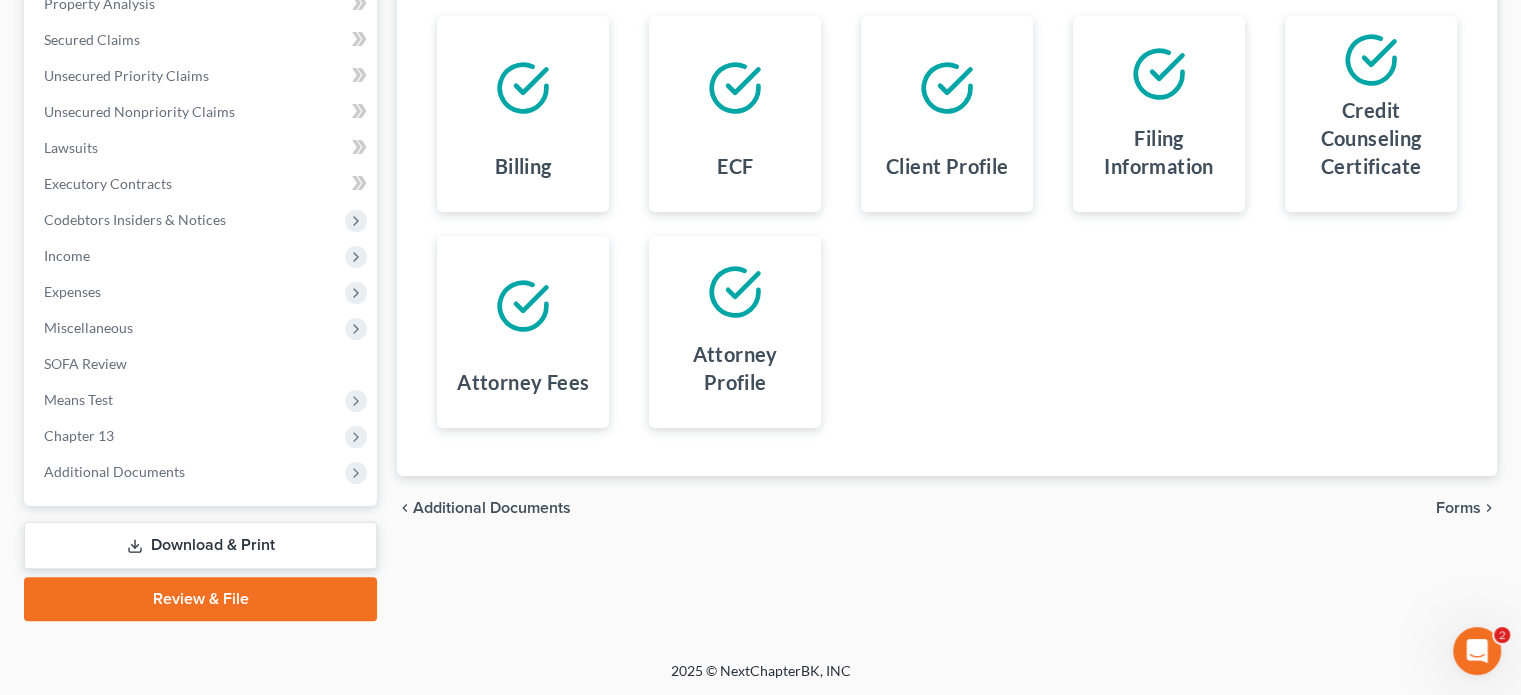 click on "Forms" at bounding box center [1458, 508] 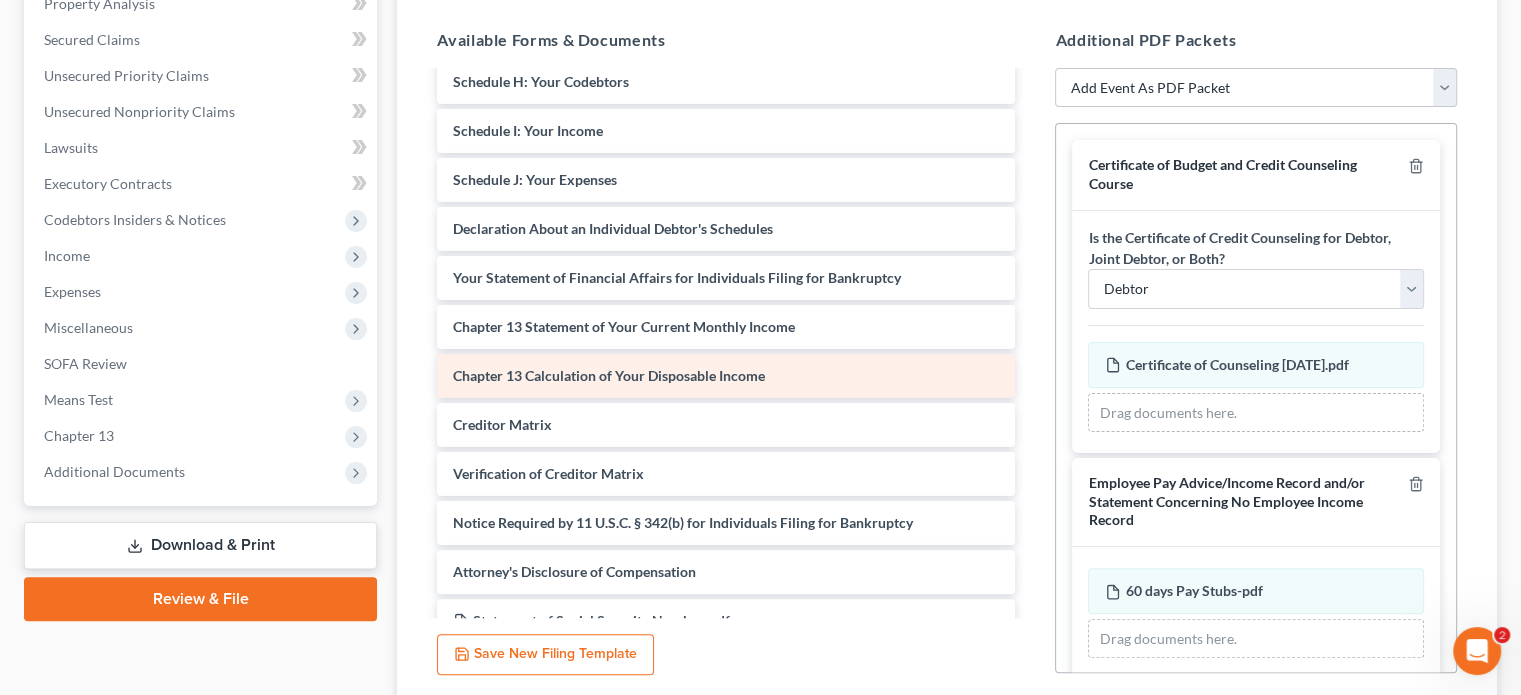 scroll, scrollTop: 385, scrollLeft: 0, axis: vertical 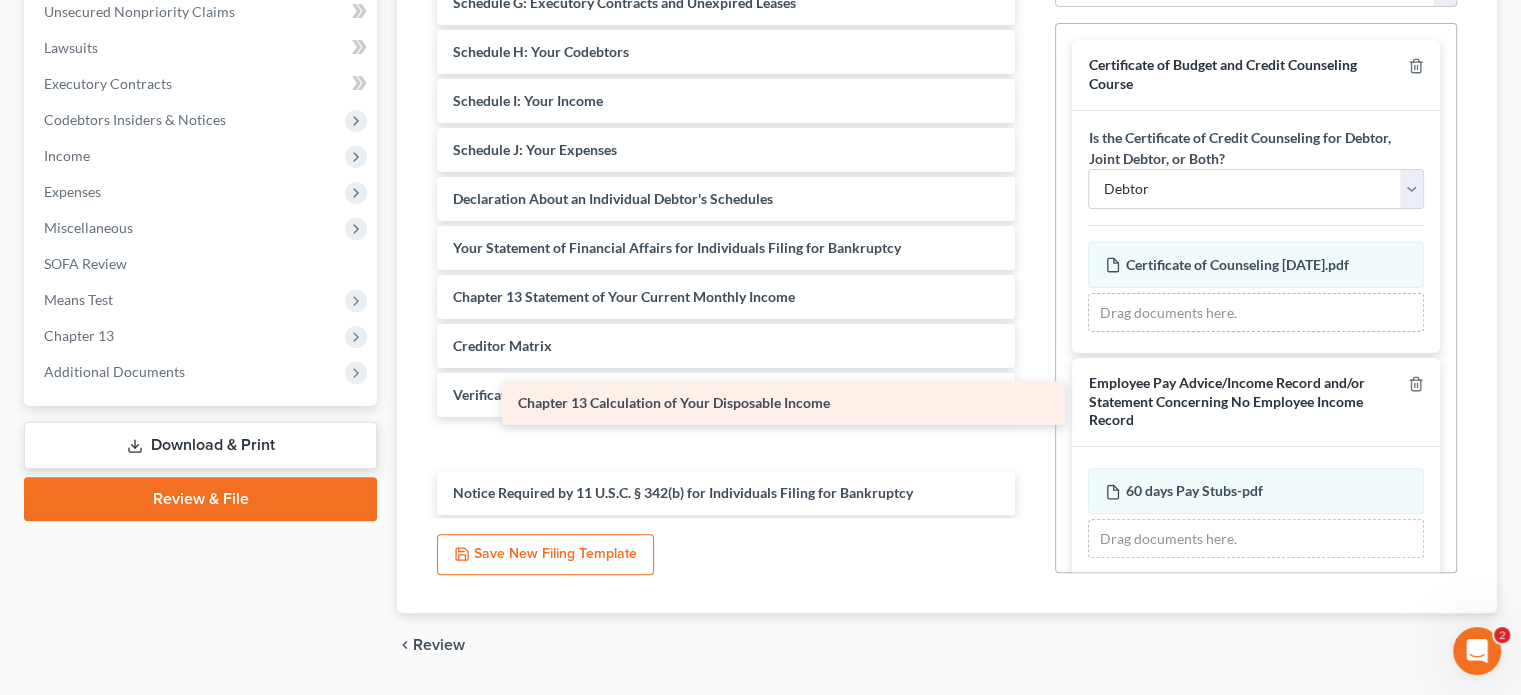 drag, startPoint x: 697, startPoint y: 346, endPoint x: 762, endPoint y: 405, distance: 87.78383 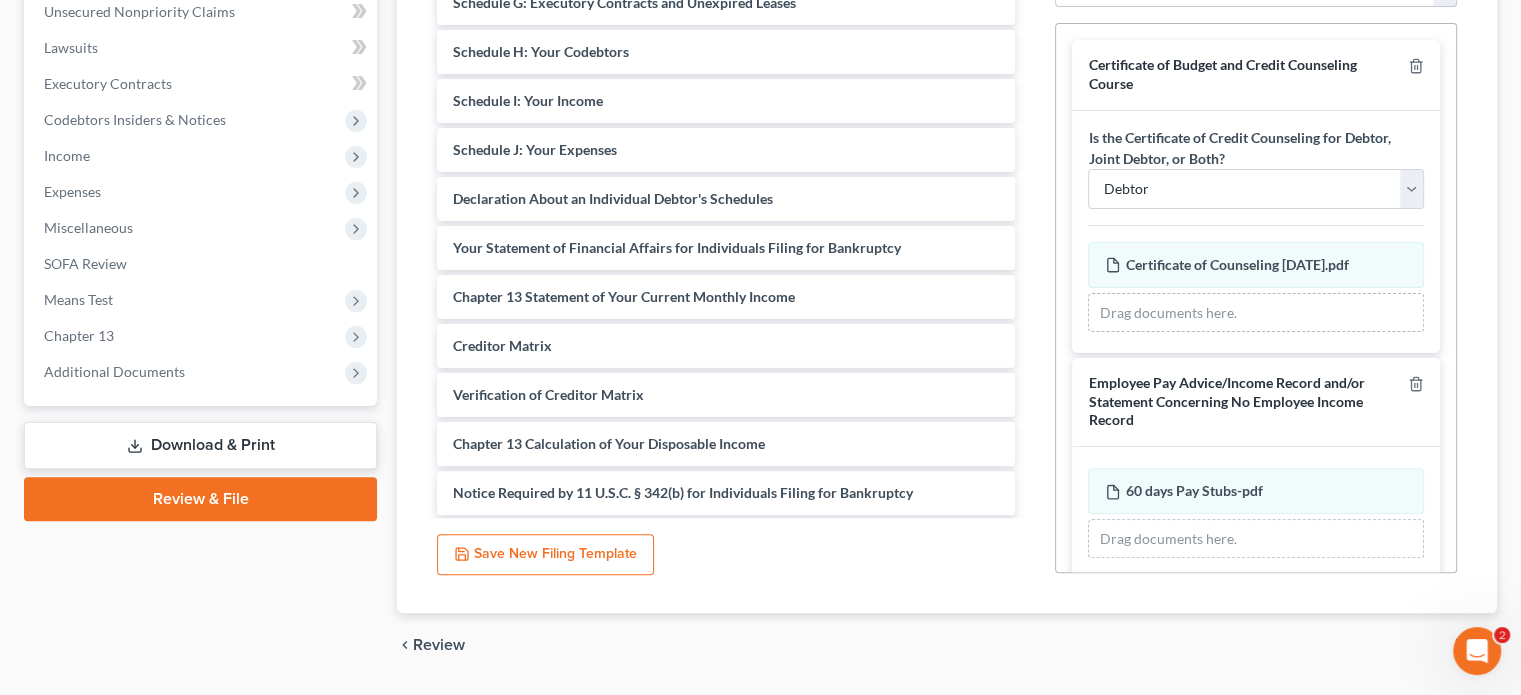 click on "Download & Print" at bounding box center (200, 445) 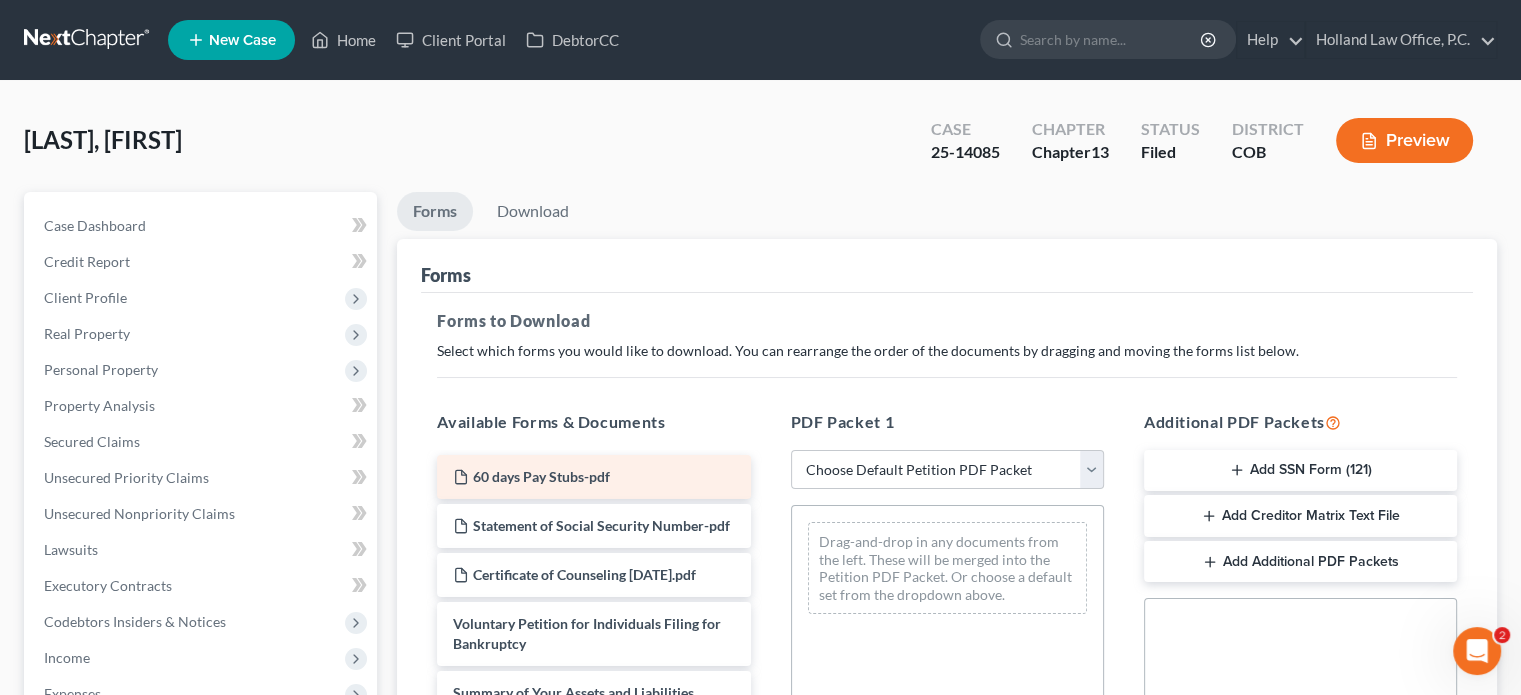 scroll, scrollTop: 400, scrollLeft: 0, axis: vertical 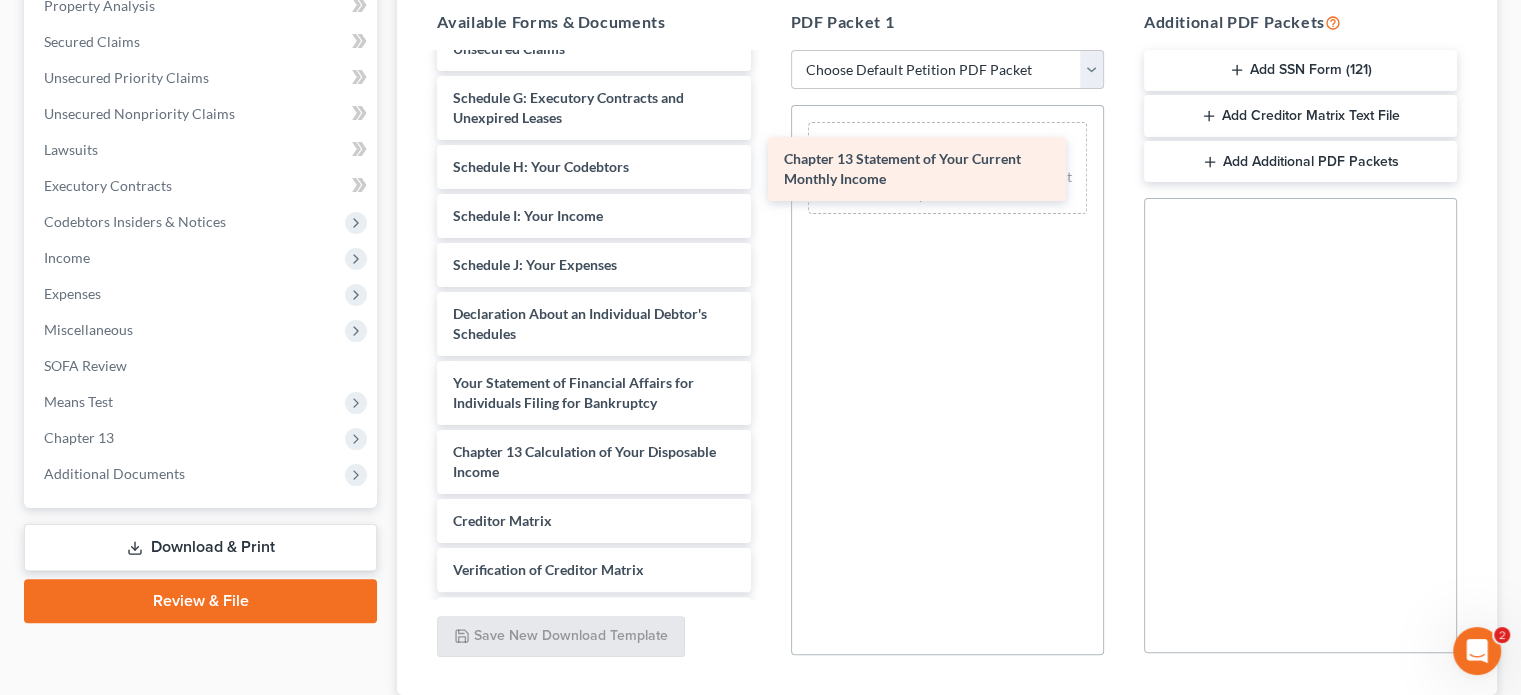 drag, startPoint x: 648, startPoint y: 466, endPoint x: 984, endPoint y: 141, distance: 467.4623 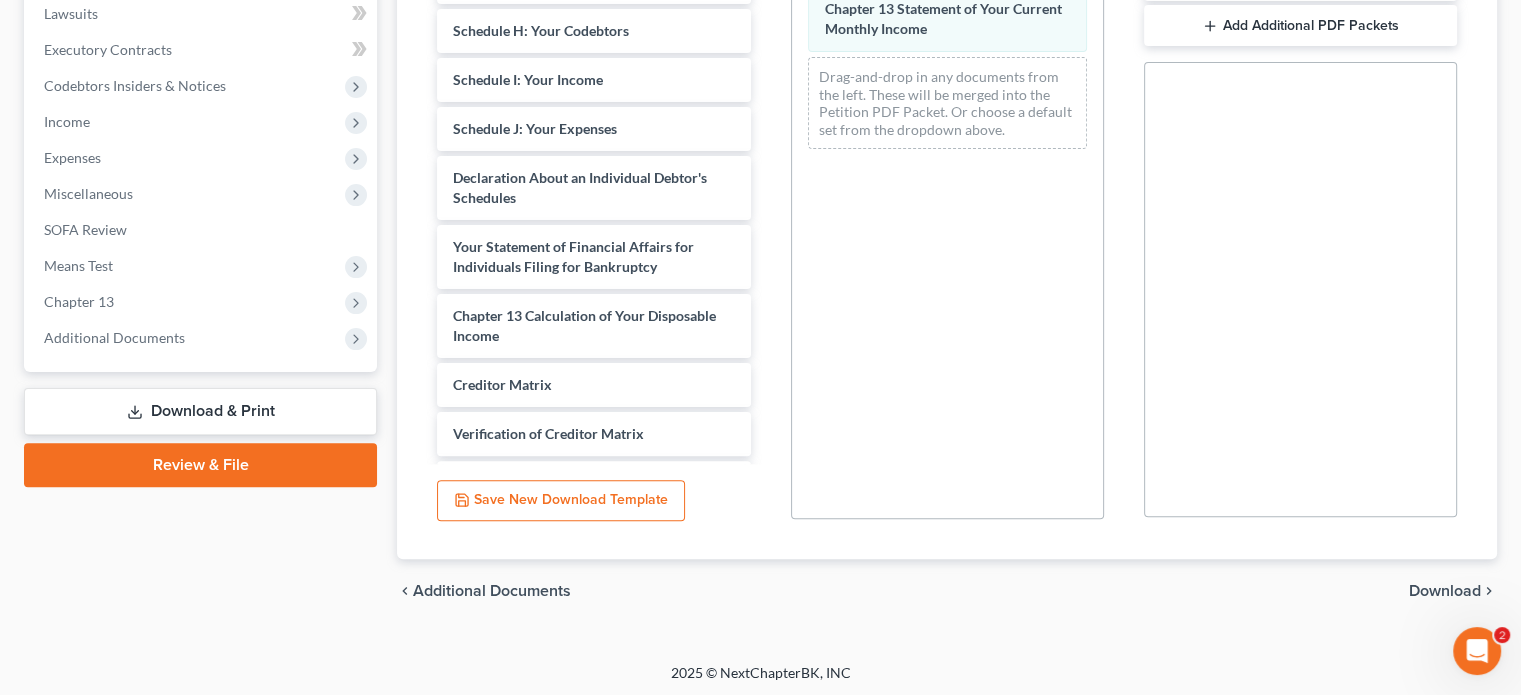 scroll, scrollTop: 538, scrollLeft: 0, axis: vertical 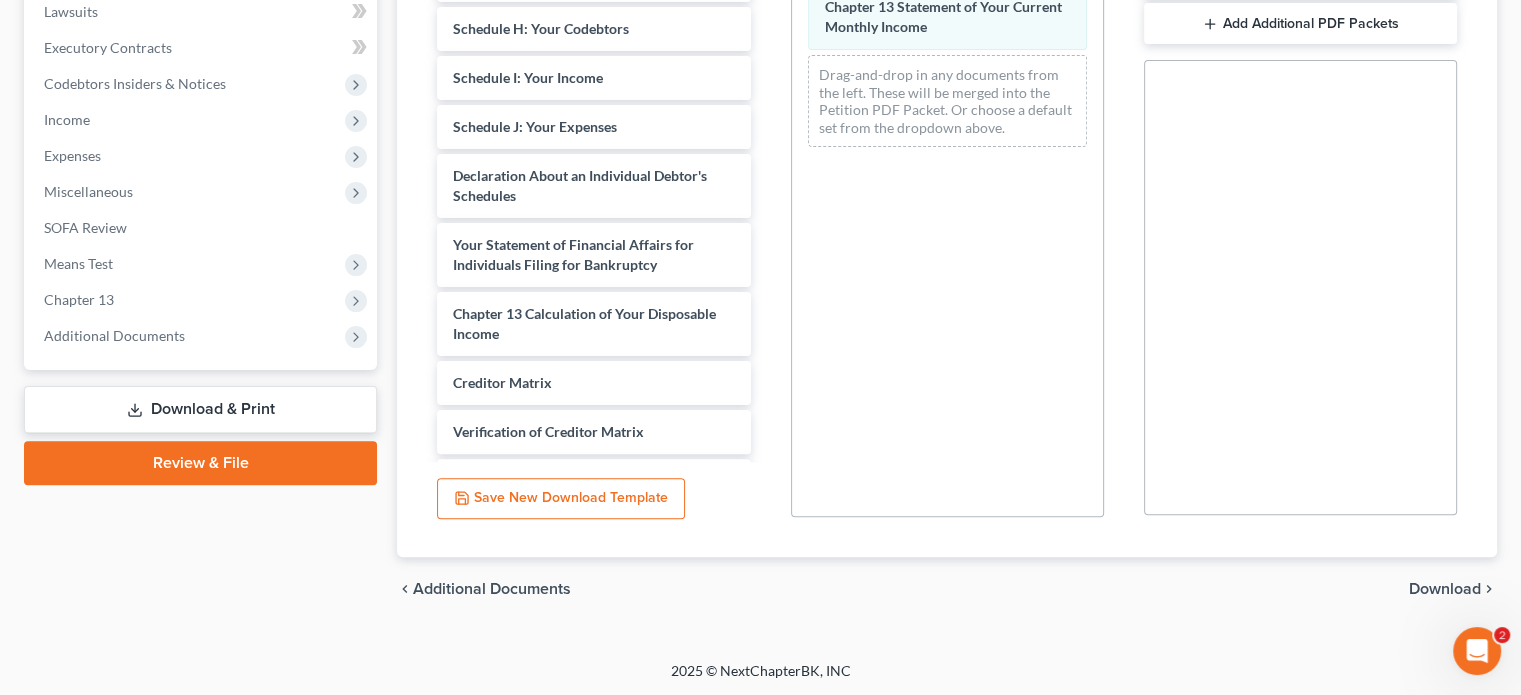 click on "Download" at bounding box center (1445, 589) 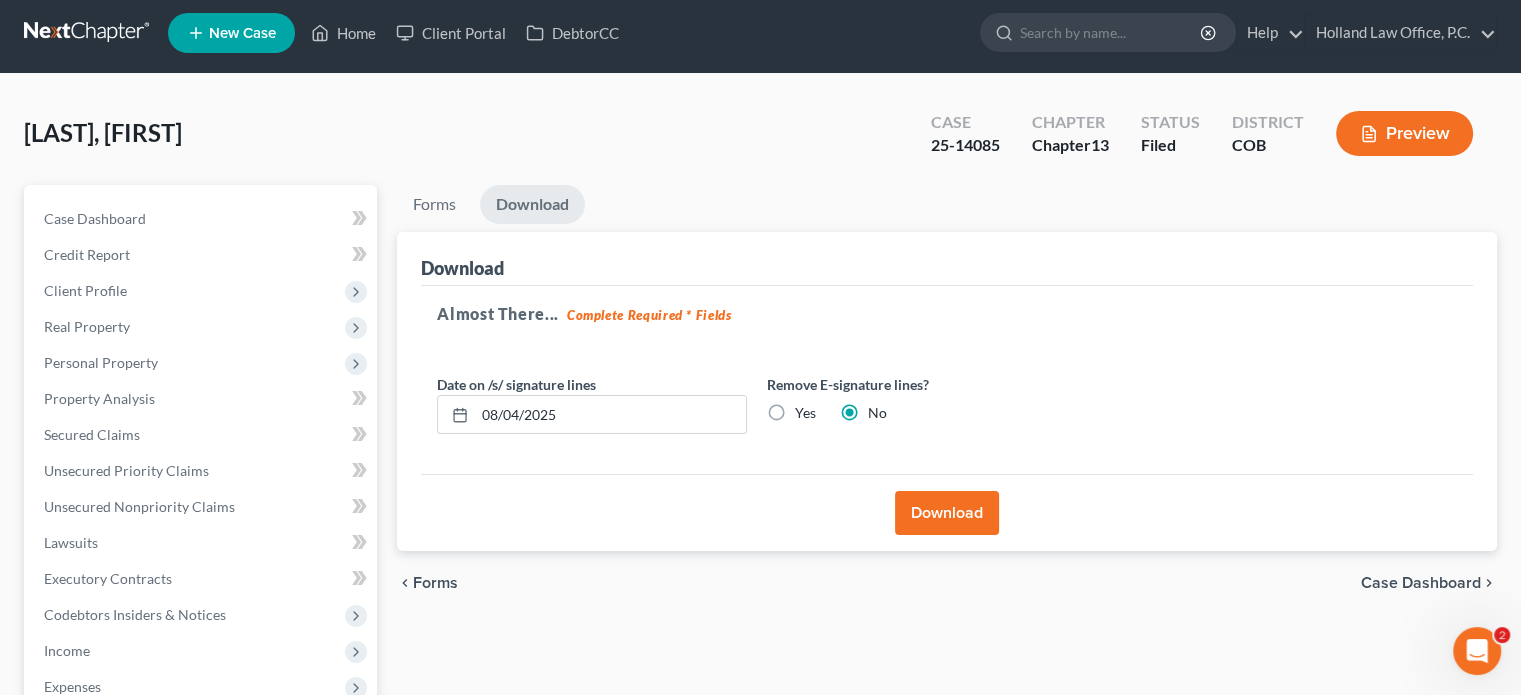 scroll, scrollTop: 2, scrollLeft: 0, axis: vertical 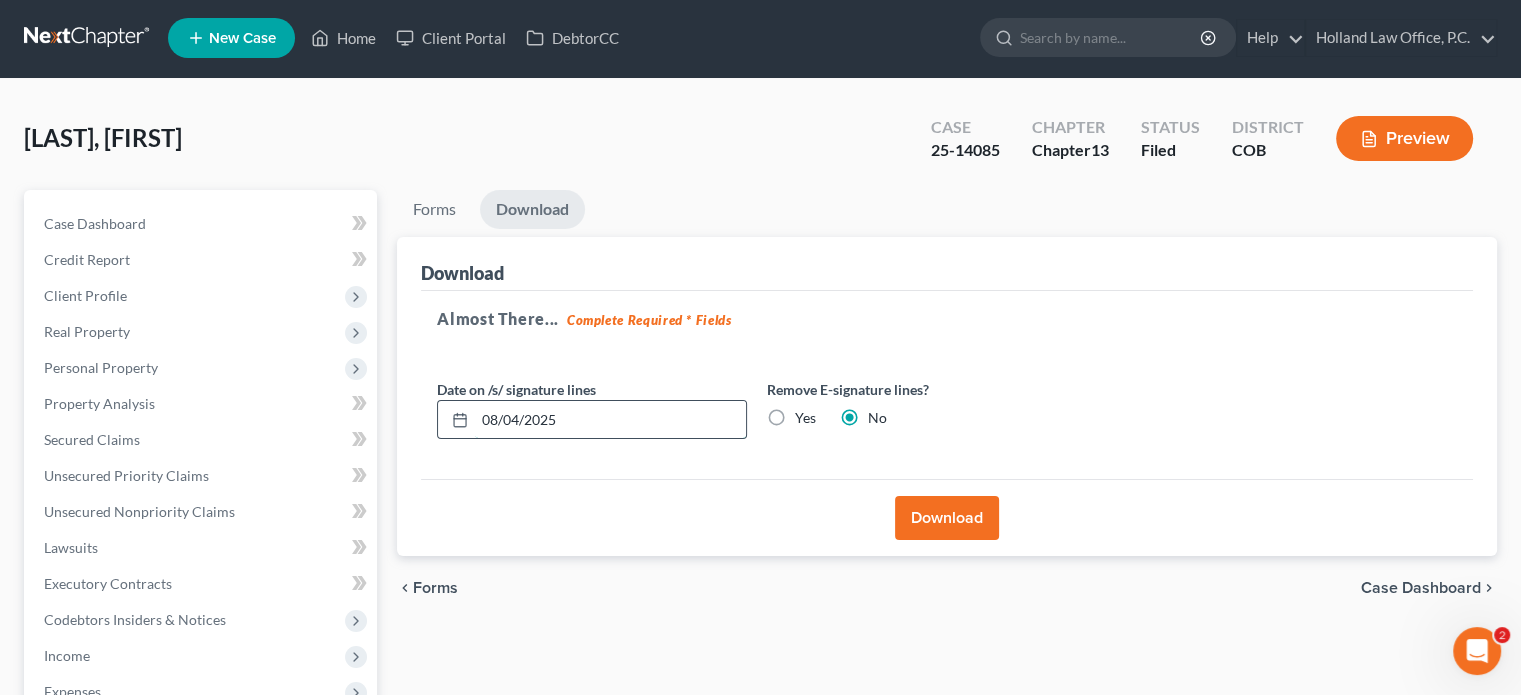 click on "08/04/2025" at bounding box center (610, 420) 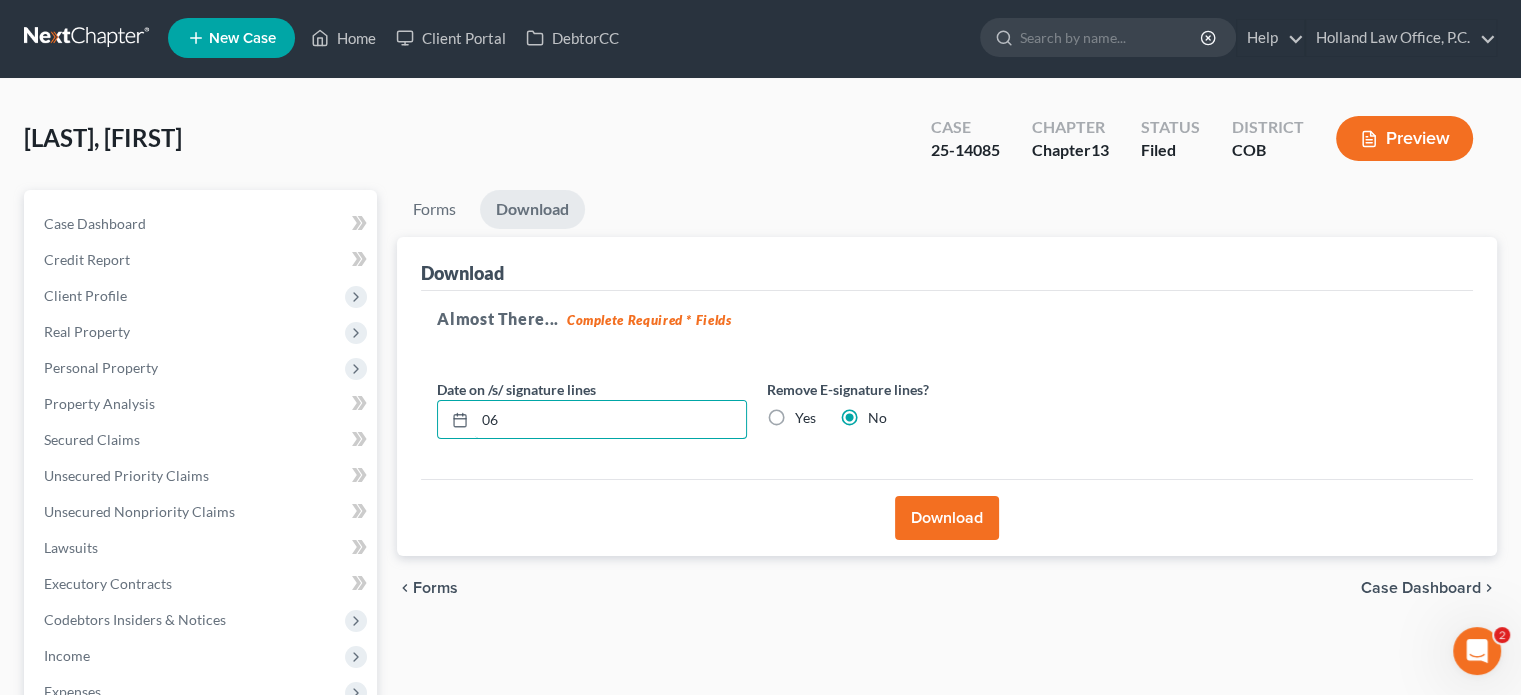 type on "0" 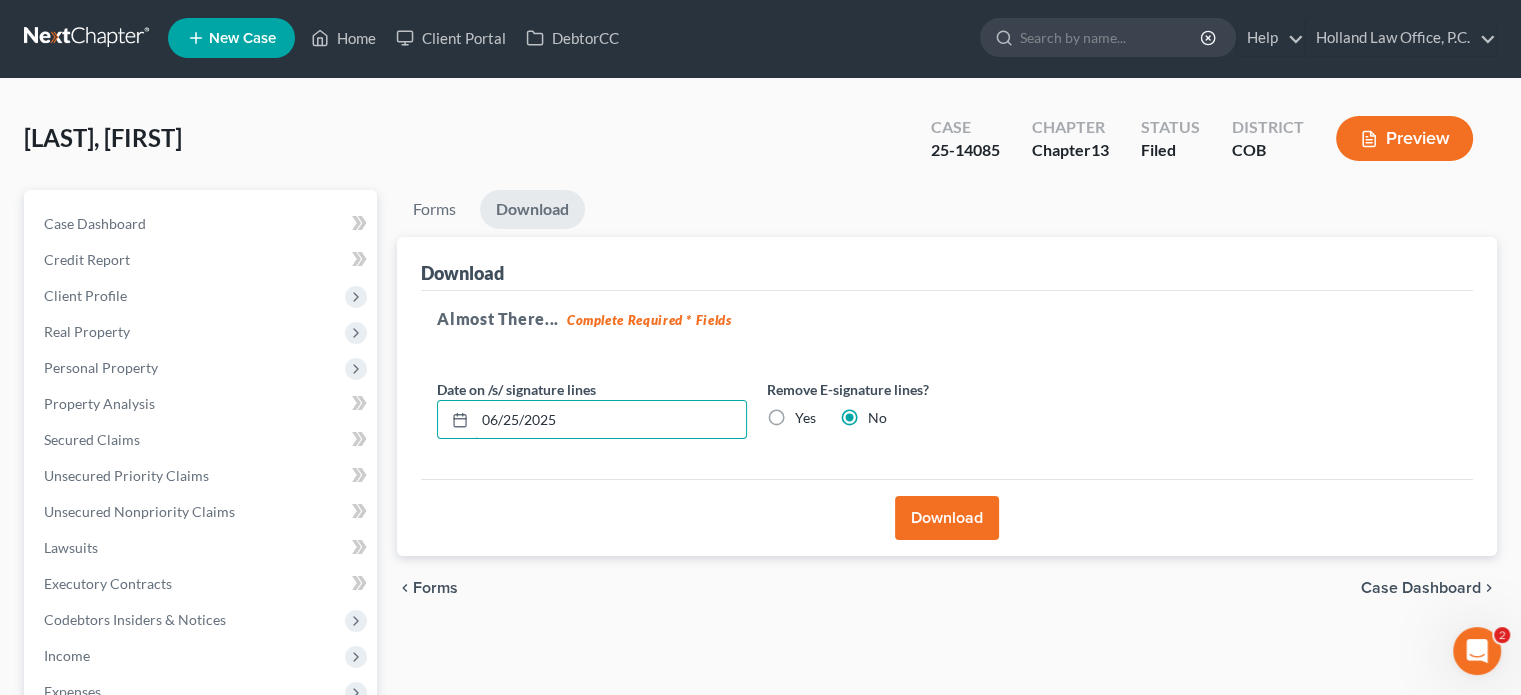 type on "06/25/2025" 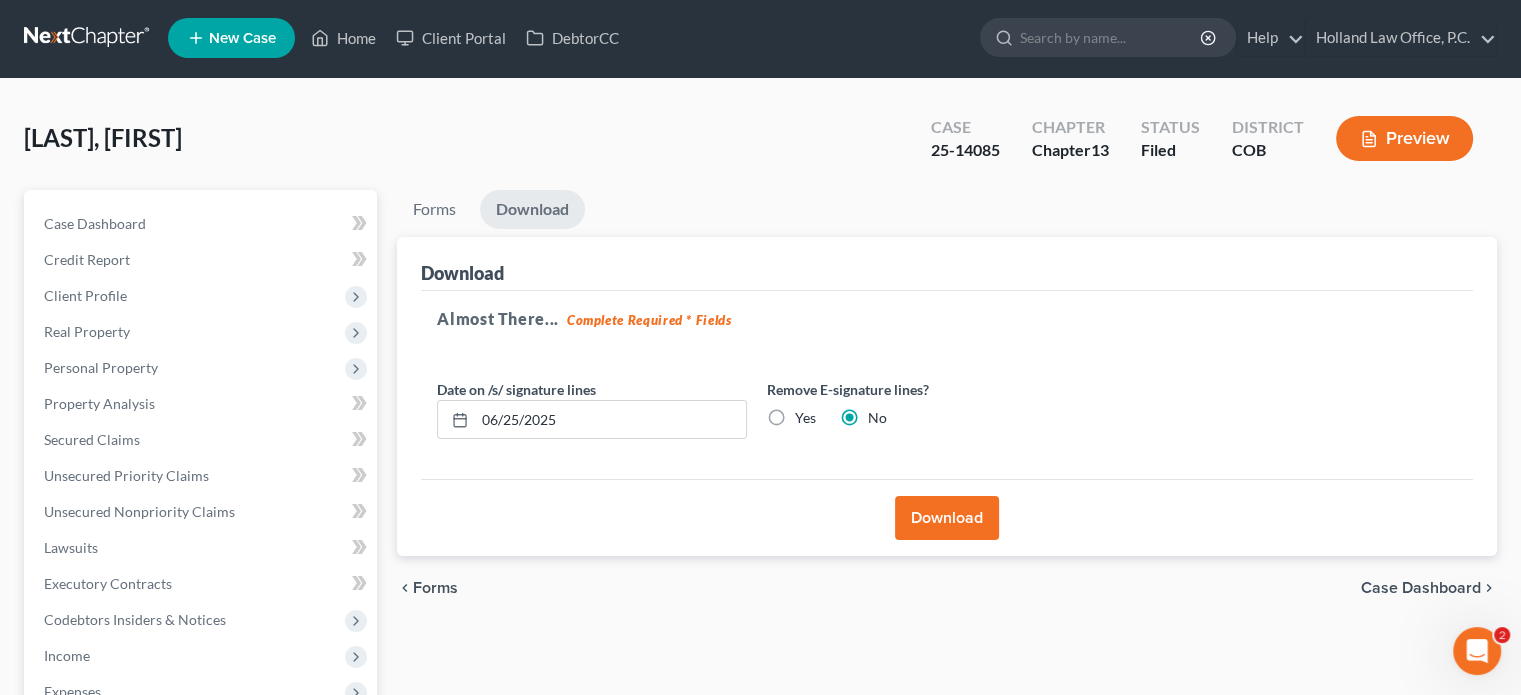 click on "Download" at bounding box center [947, 518] 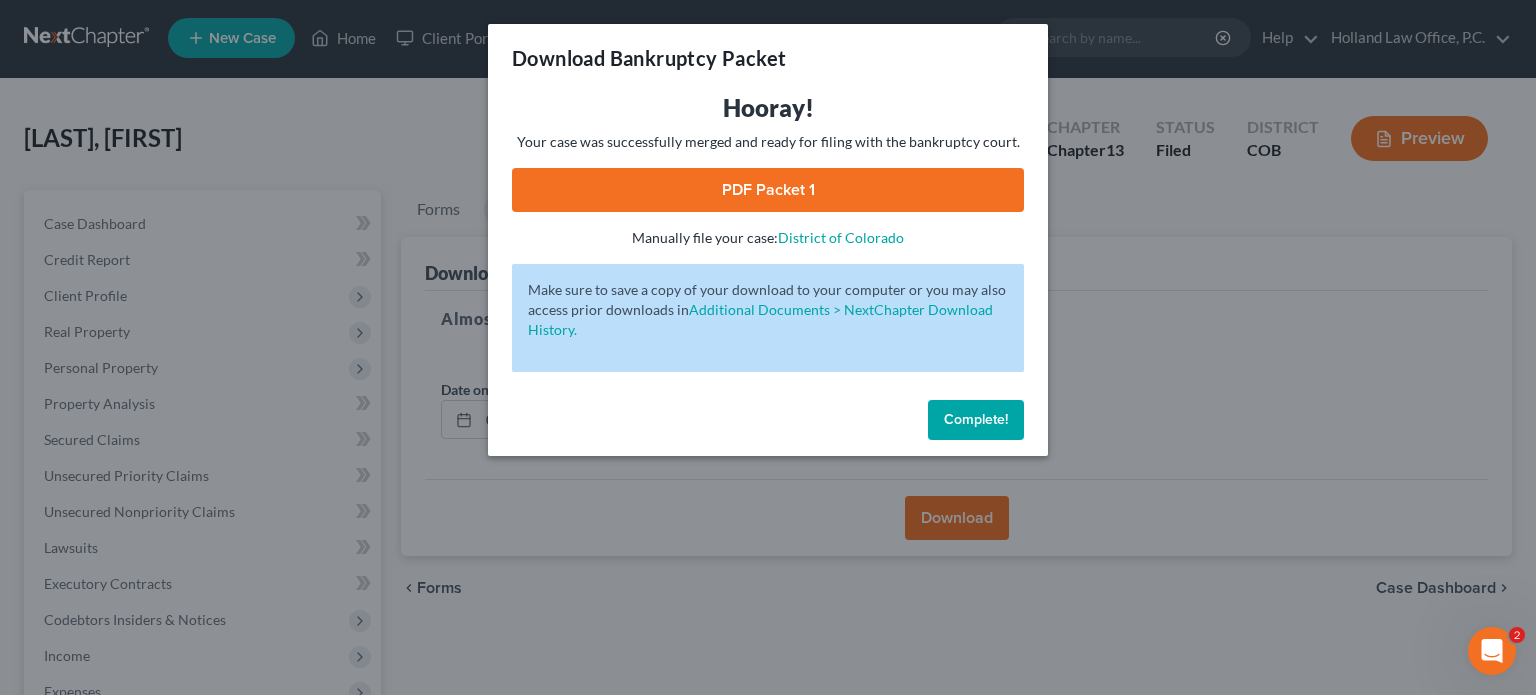 click on "PDF Packet 1" at bounding box center (768, 190) 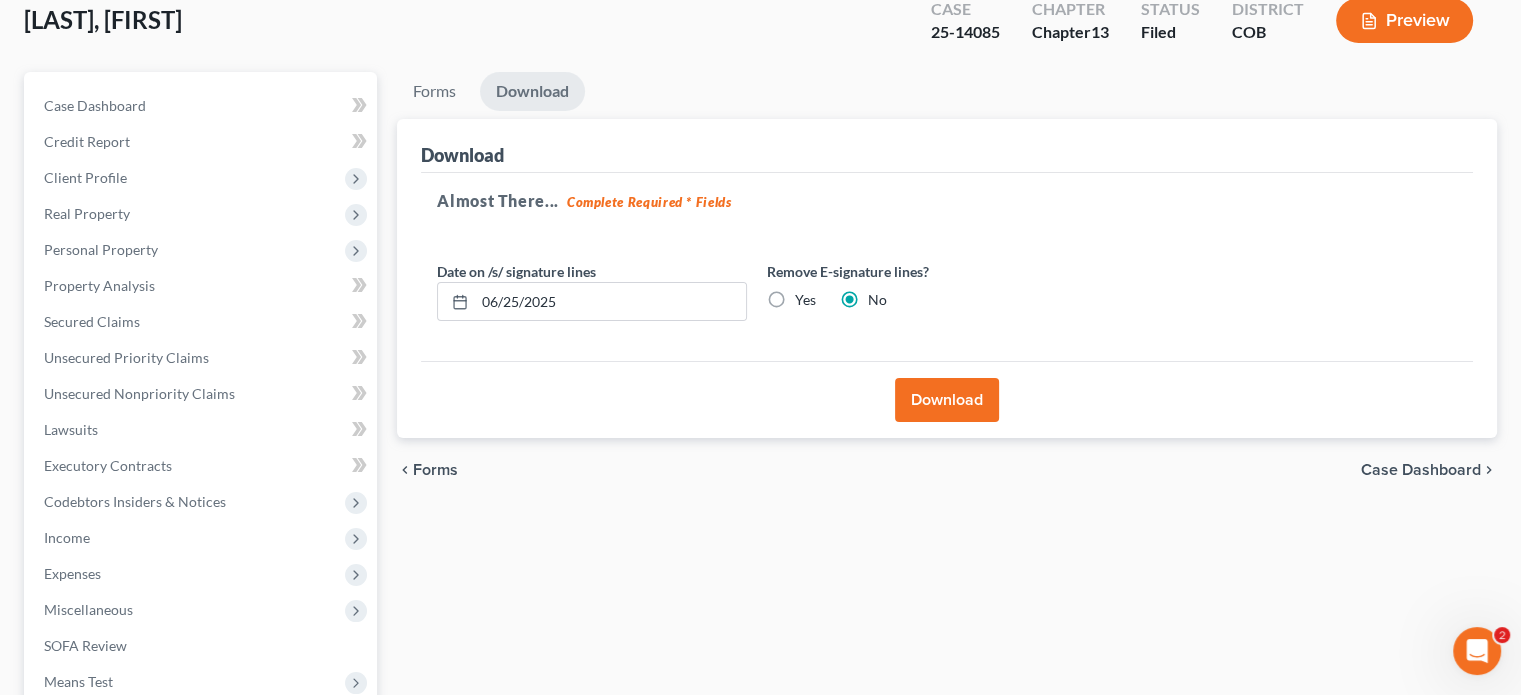 scroll, scrollTop: 402, scrollLeft: 0, axis: vertical 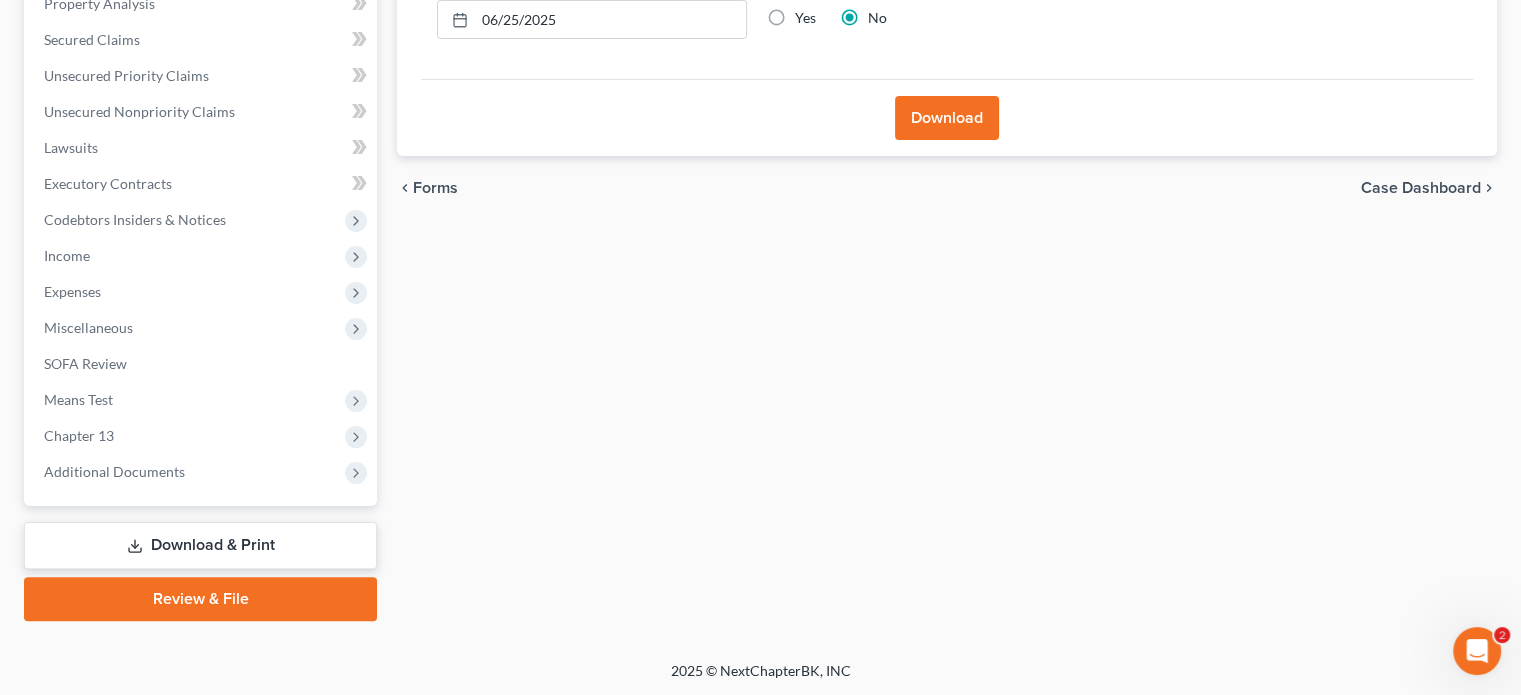 click on "Download & Print" at bounding box center [200, 545] 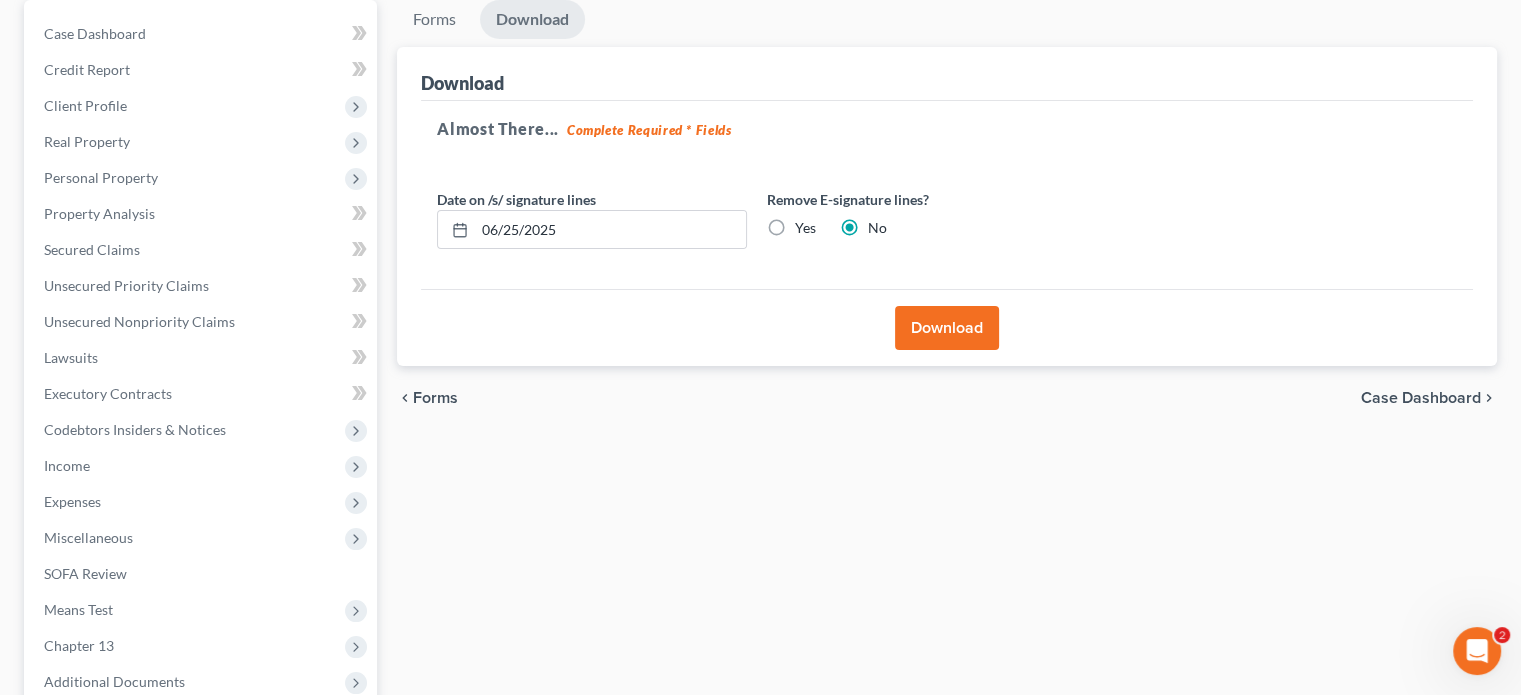 scroll, scrollTop: 0, scrollLeft: 0, axis: both 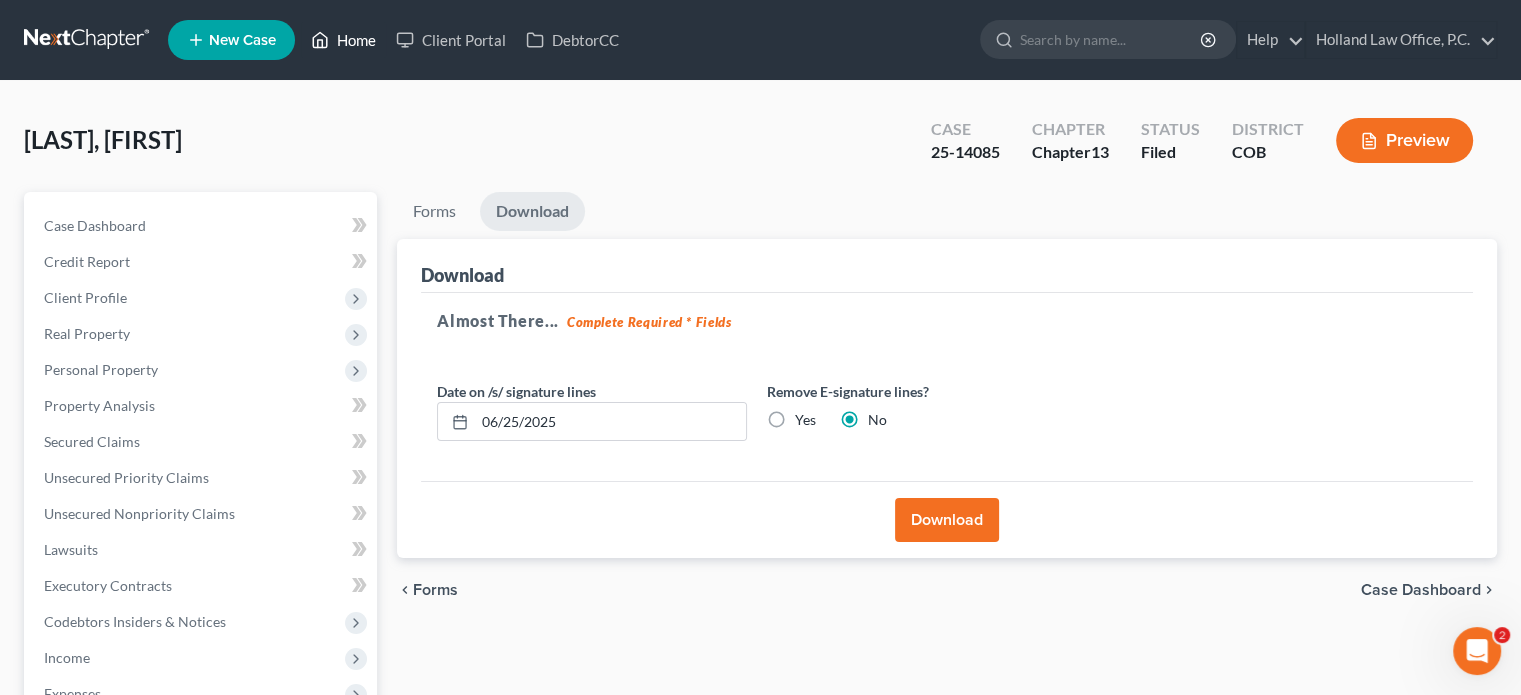 click on "Home" at bounding box center [343, 40] 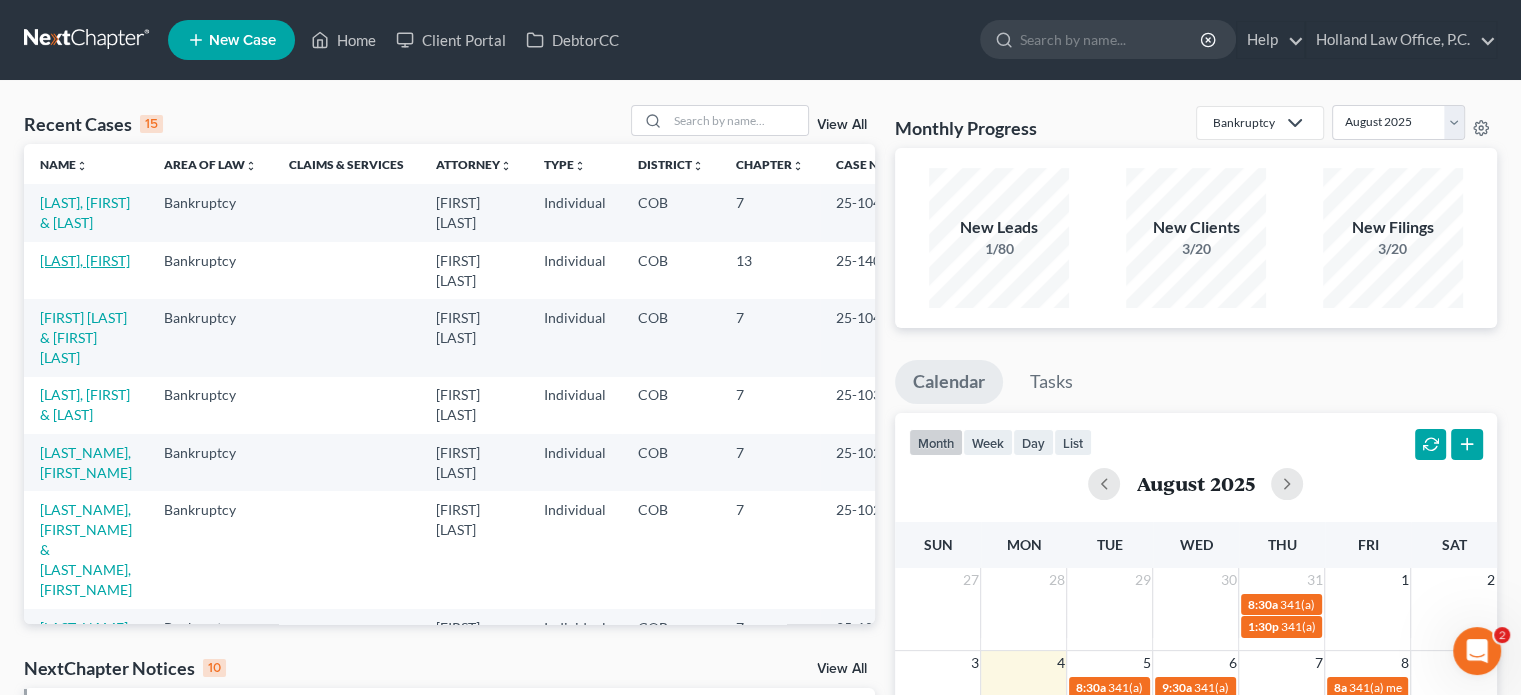 click on "[LAST], [FIRST]" at bounding box center (85, 260) 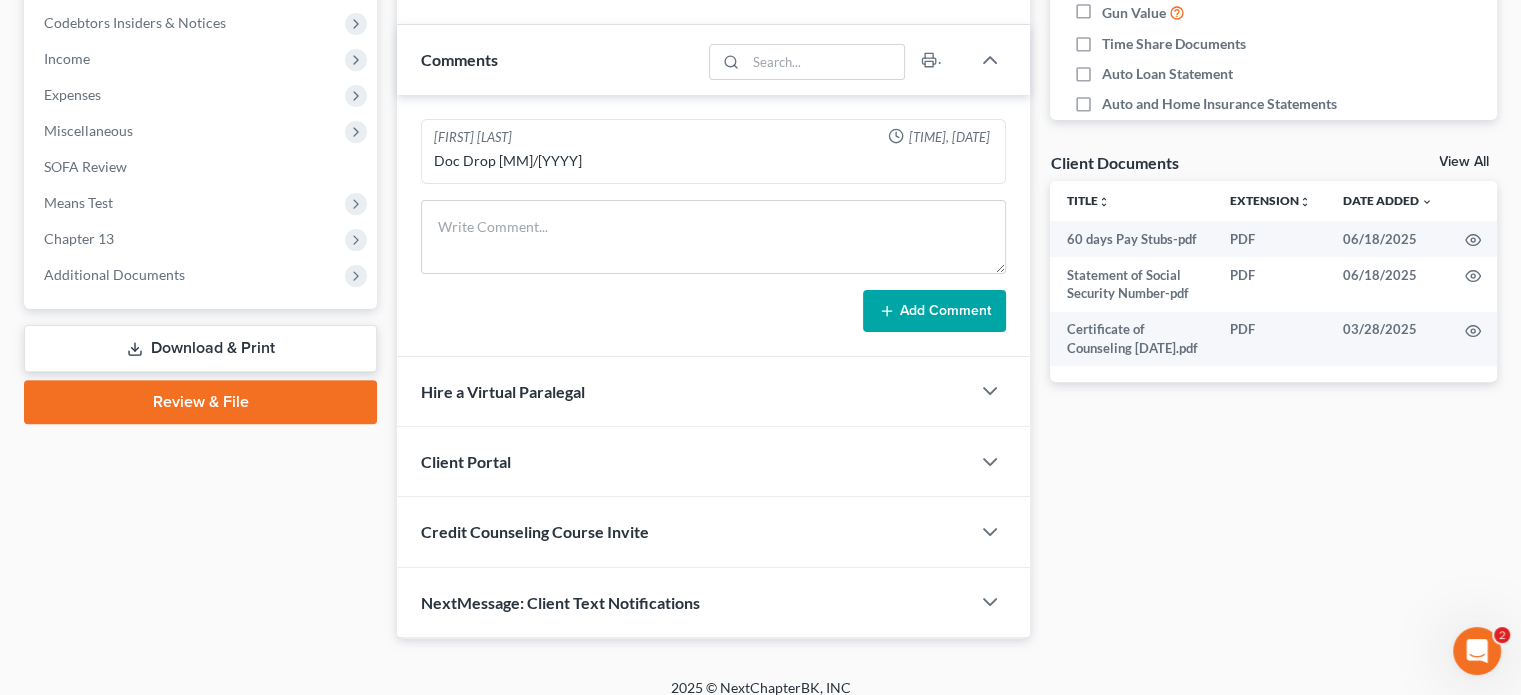 scroll, scrollTop: 614, scrollLeft: 0, axis: vertical 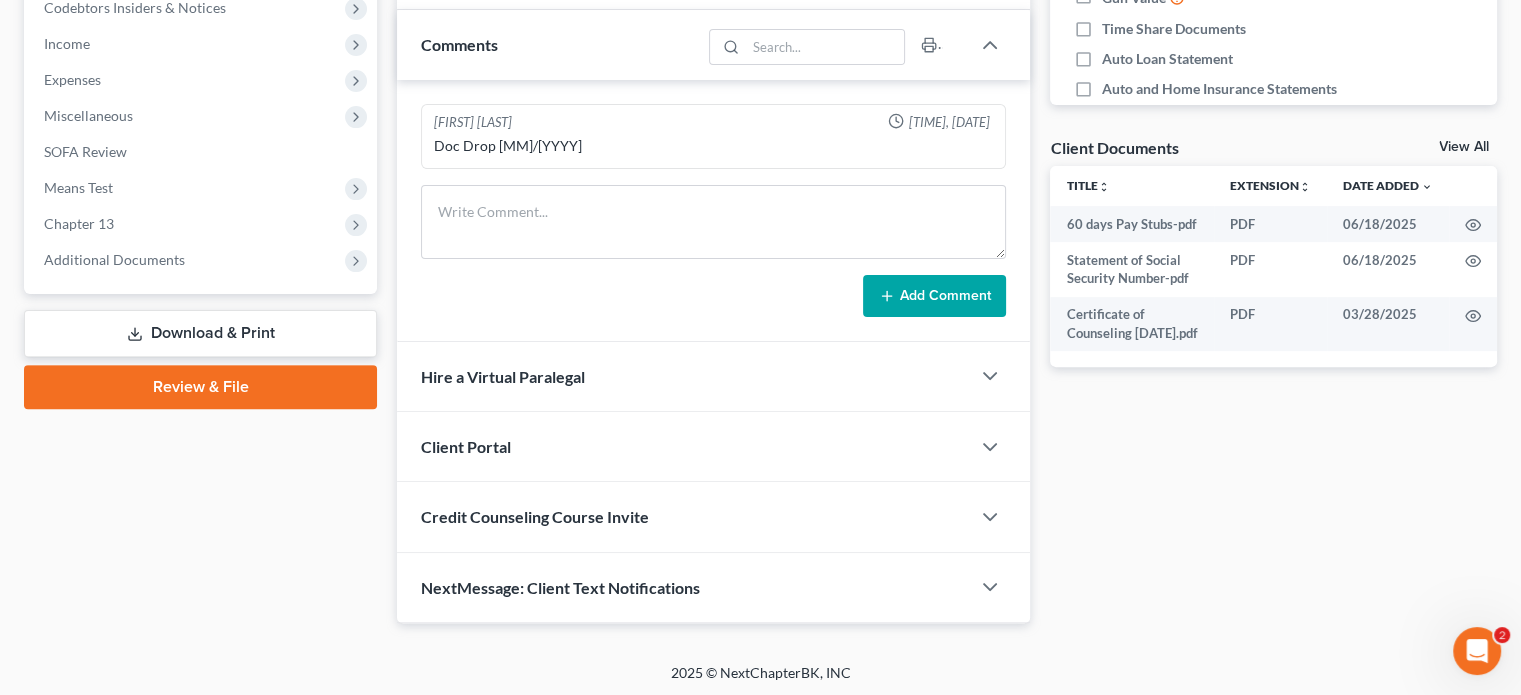 click on "Download & Print" at bounding box center (200, 333) 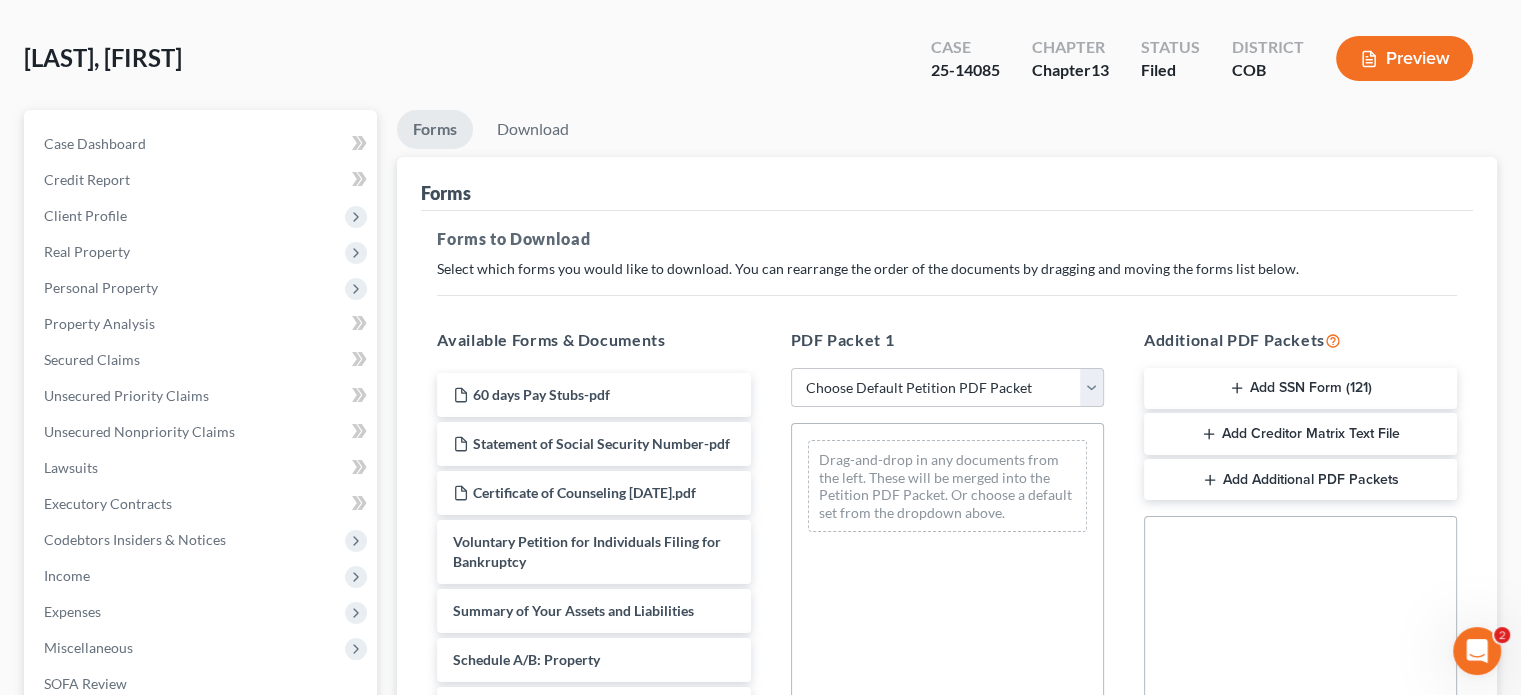 scroll, scrollTop: 500, scrollLeft: 0, axis: vertical 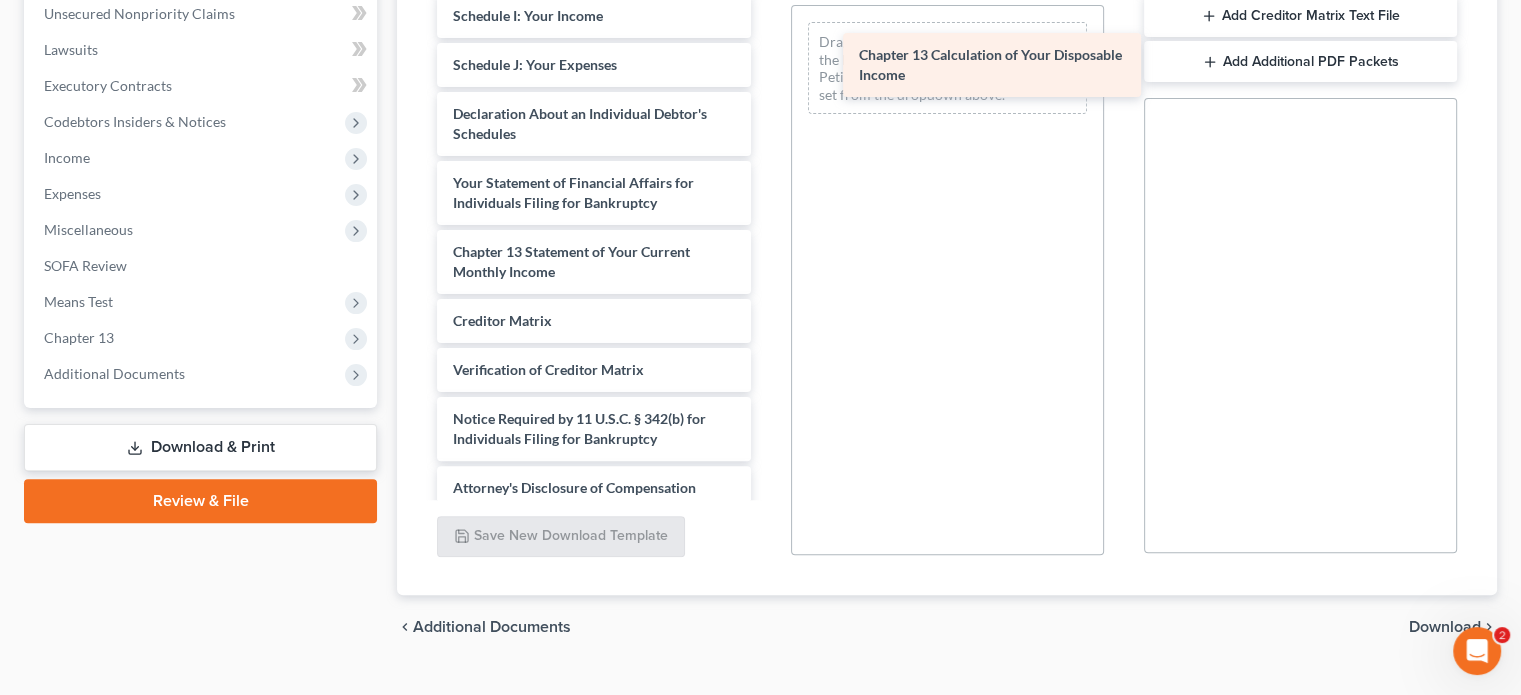 drag, startPoint x: 600, startPoint y: 335, endPoint x: 1000, endPoint y: 51, distance: 490.56702 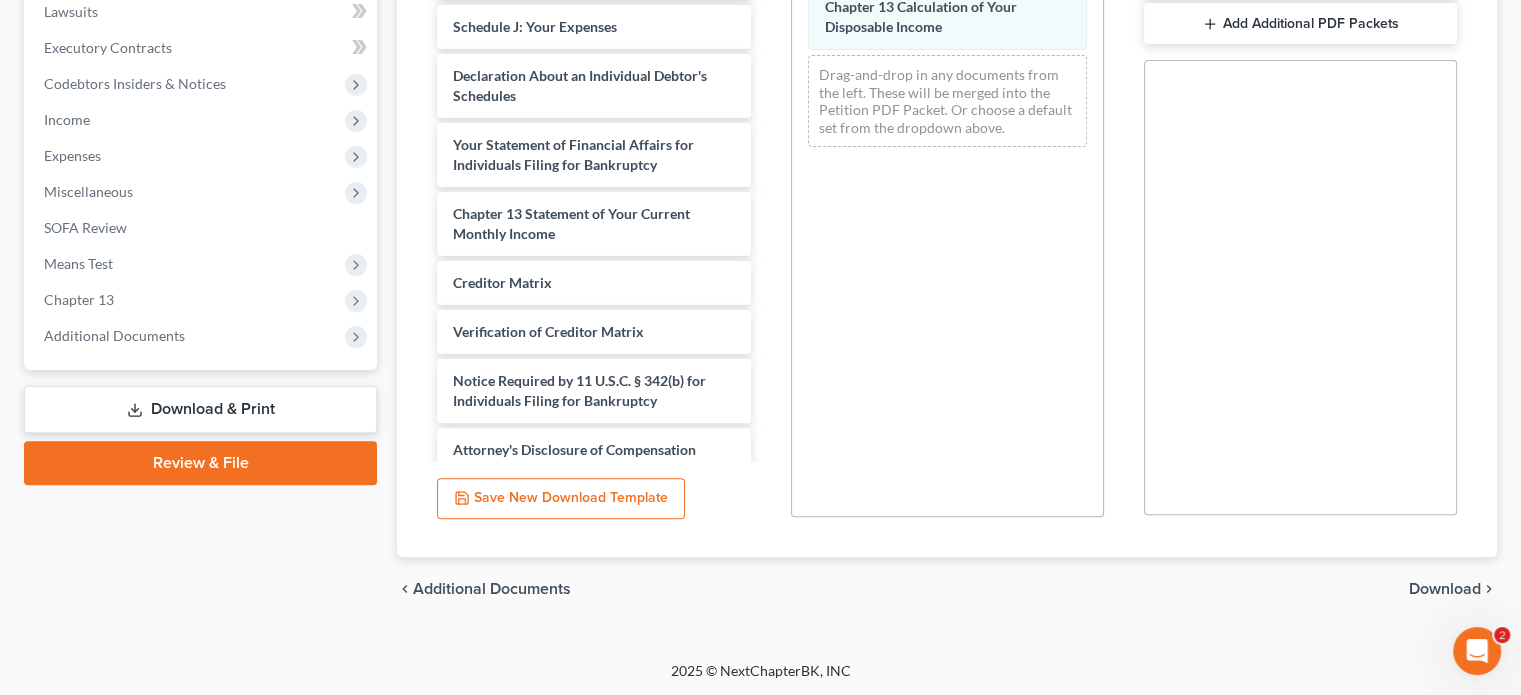 click on "Download" at bounding box center [1445, 589] 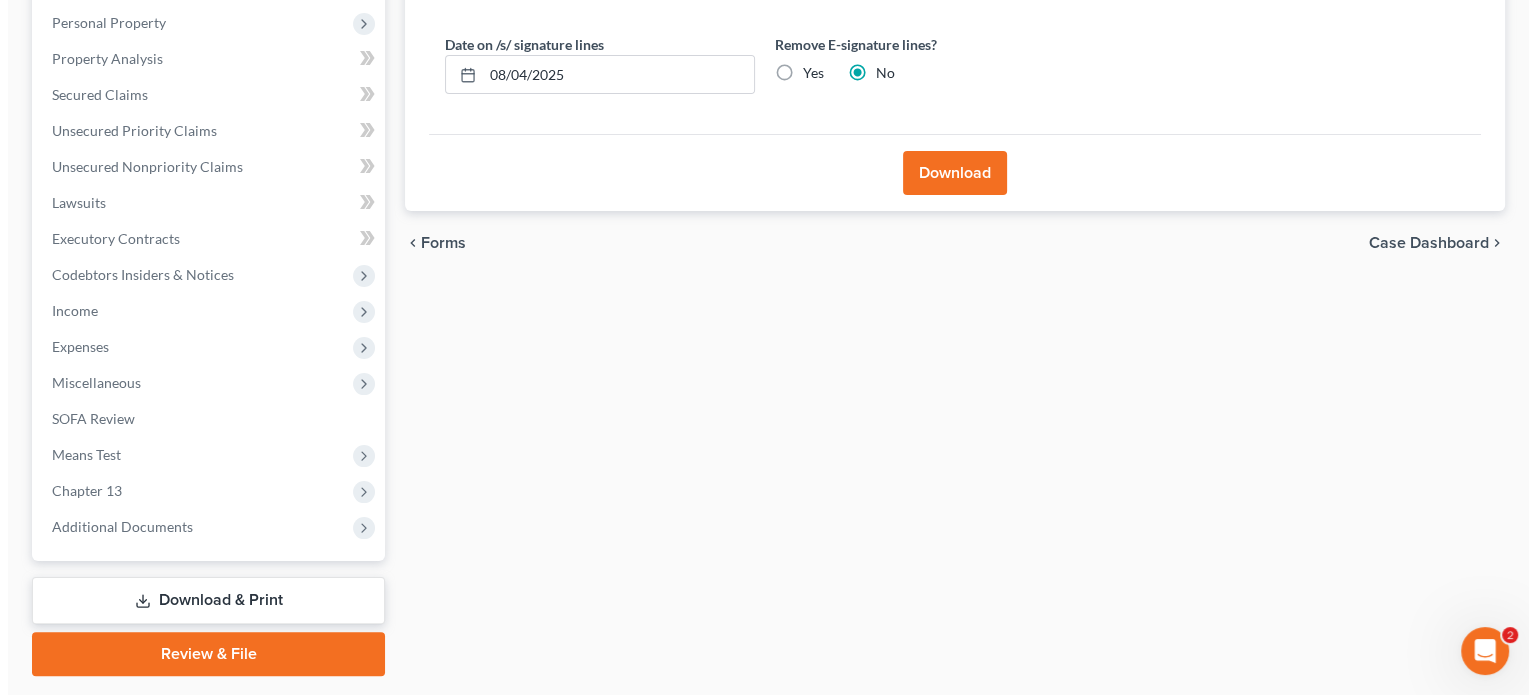 scroll, scrollTop: 302, scrollLeft: 0, axis: vertical 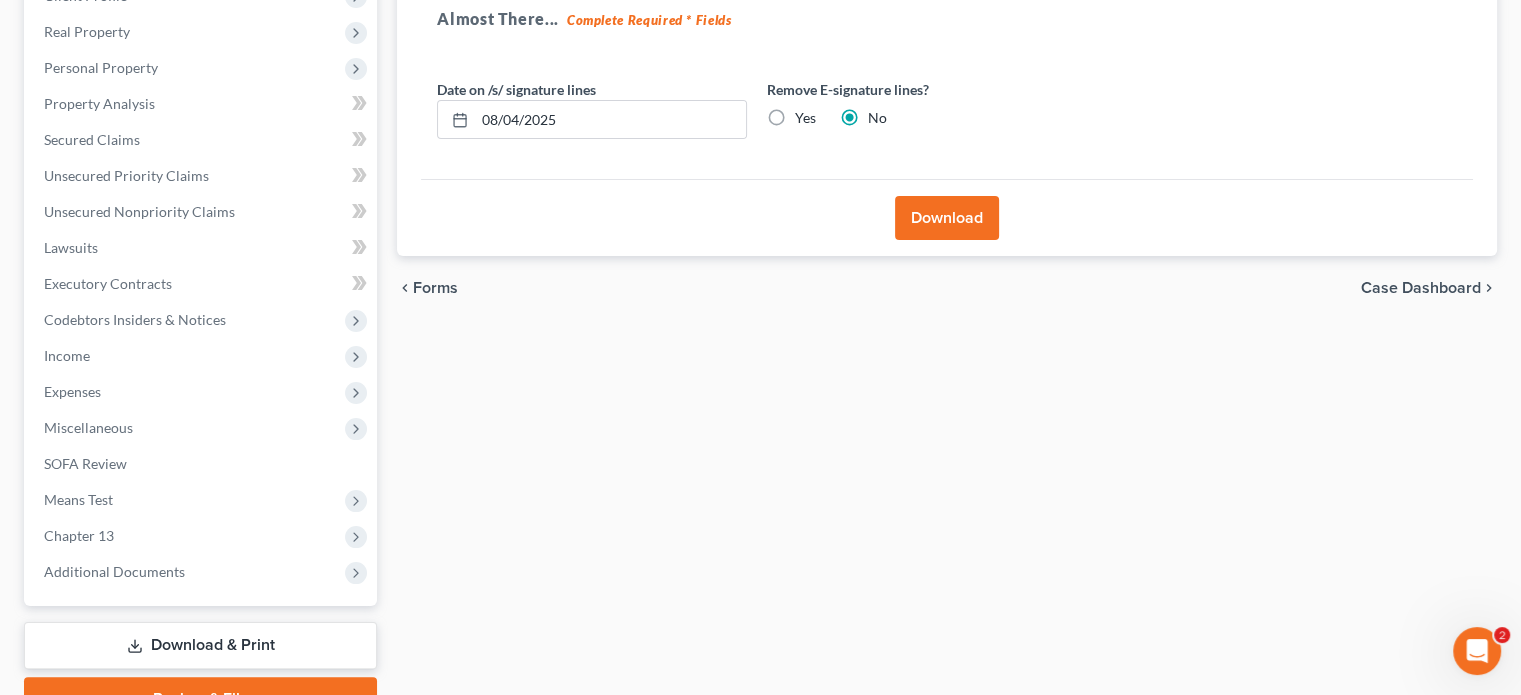click on "Download" at bounding box center (947, 218) 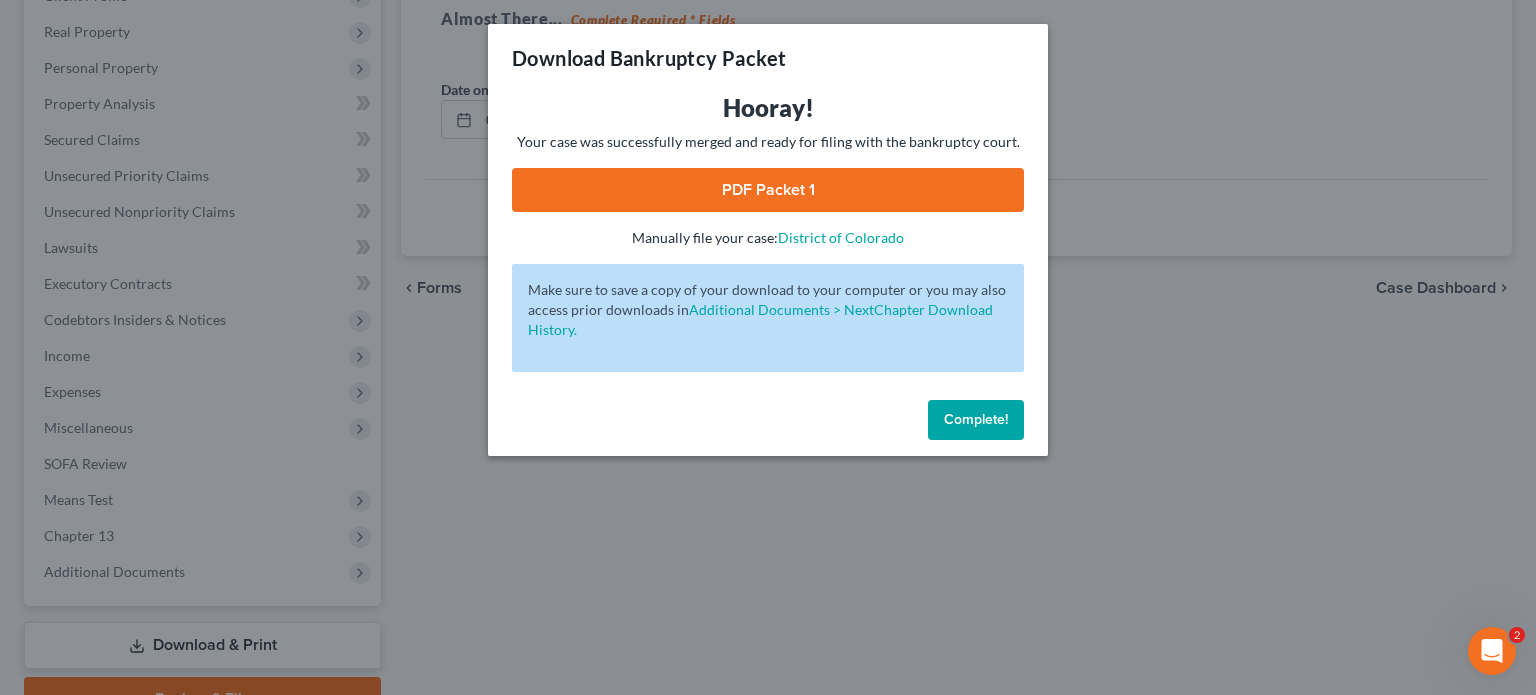 click on "PDF Packet 1" at bounding box center (768, 190) 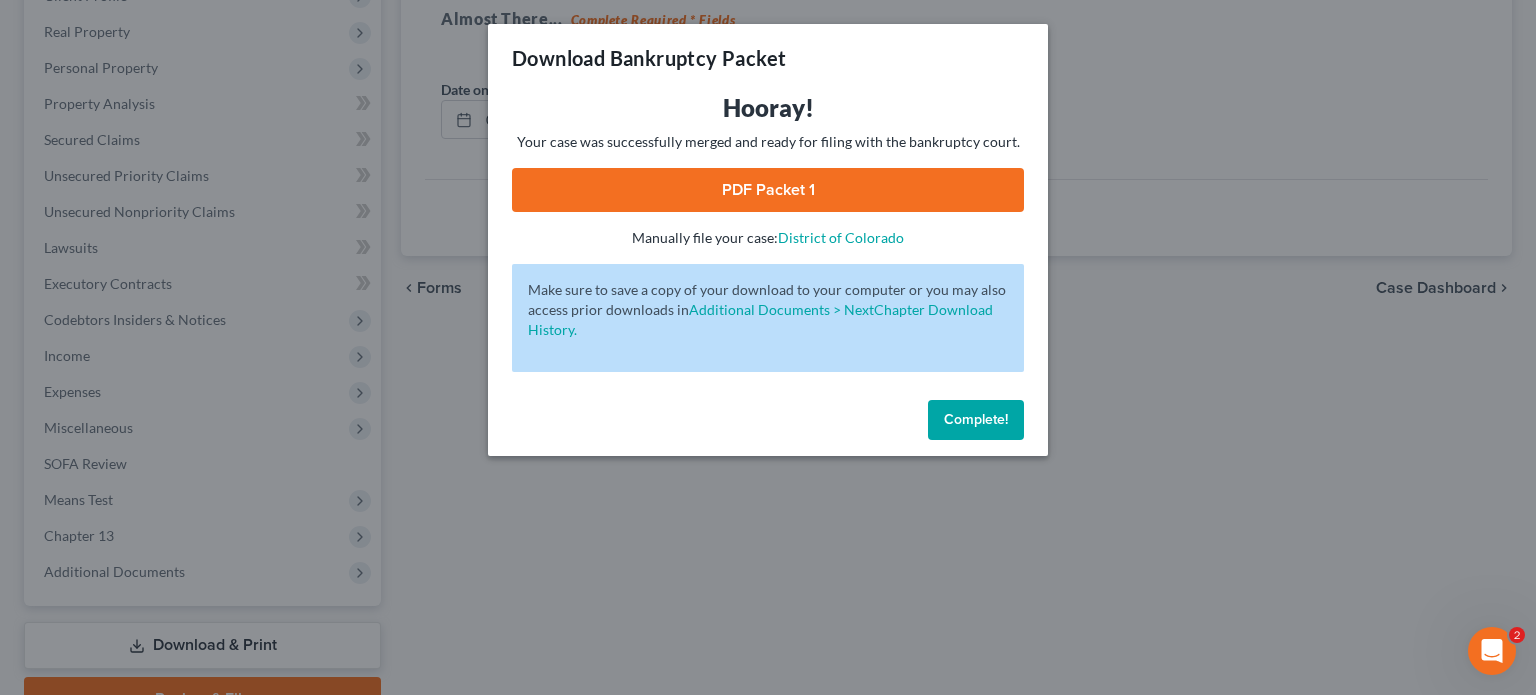 click on "Complete!" at bounding box center (976, 420) 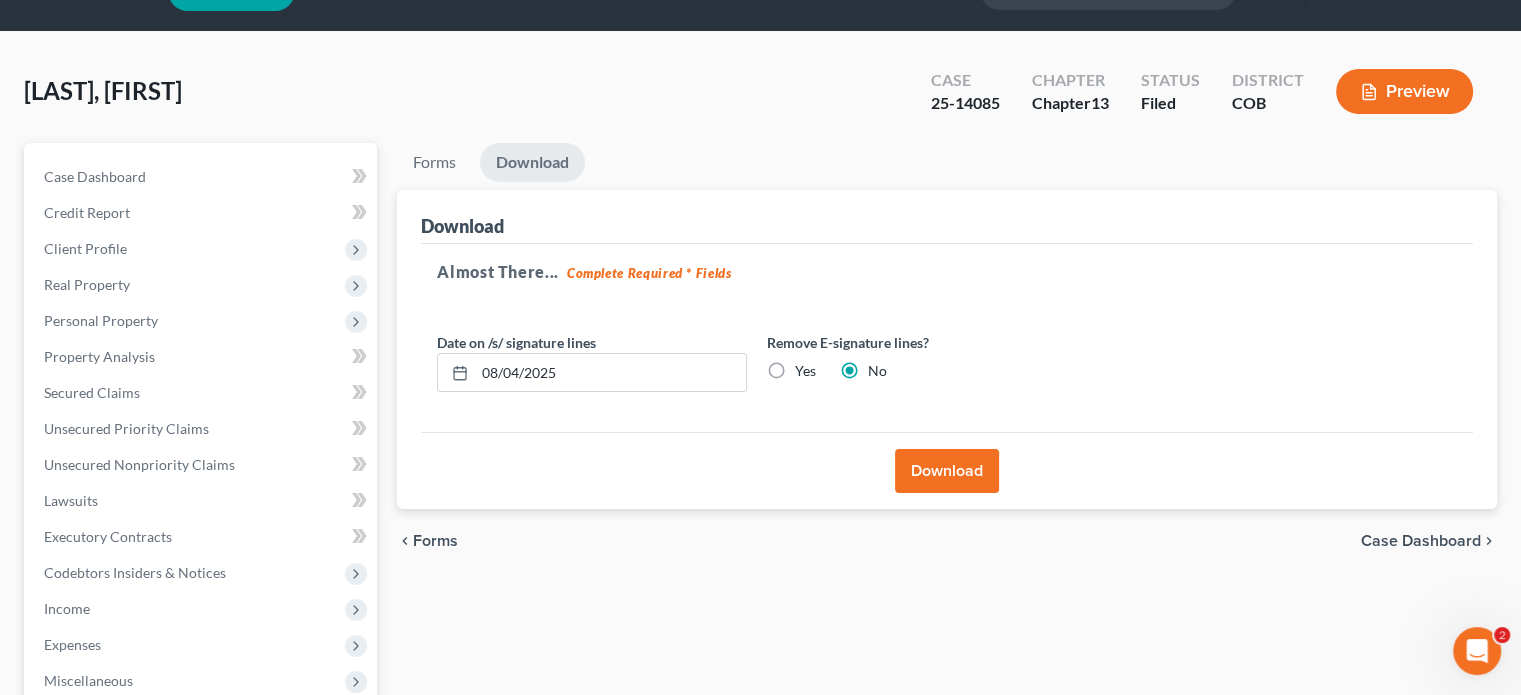scroll, scrollTop: 0, scrollLeft: 0, axis: both 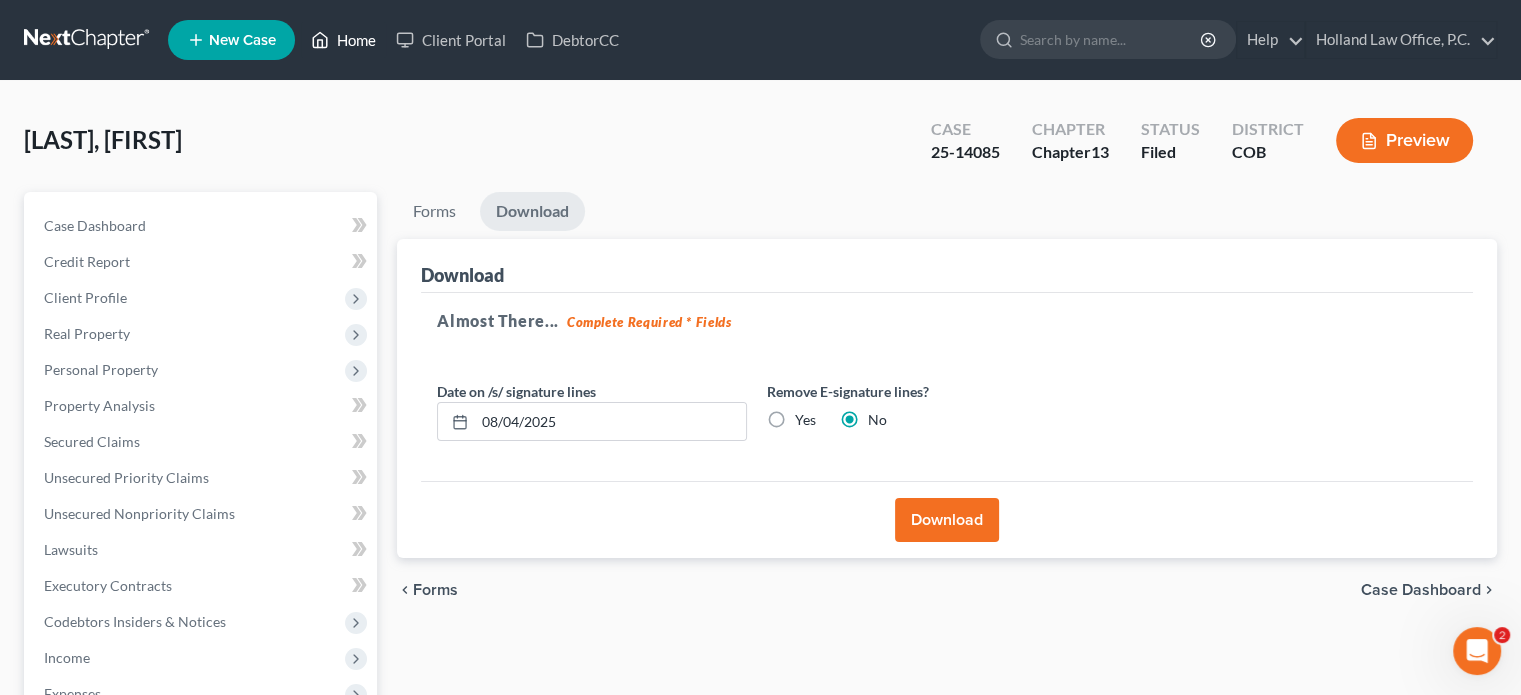 click on "Home" at bounding box center (343, 40) 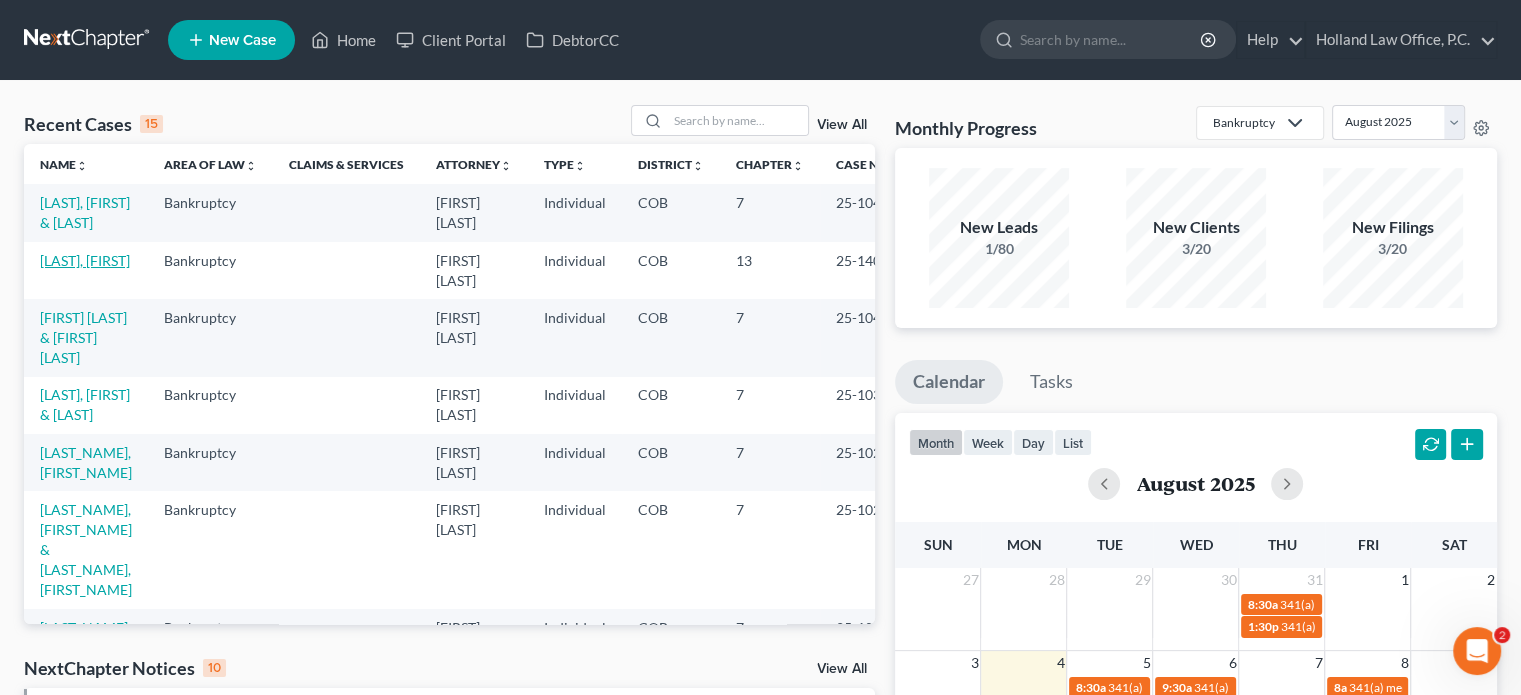 click on "[LAST], [FIRST]" at bounding box center (85, 260) 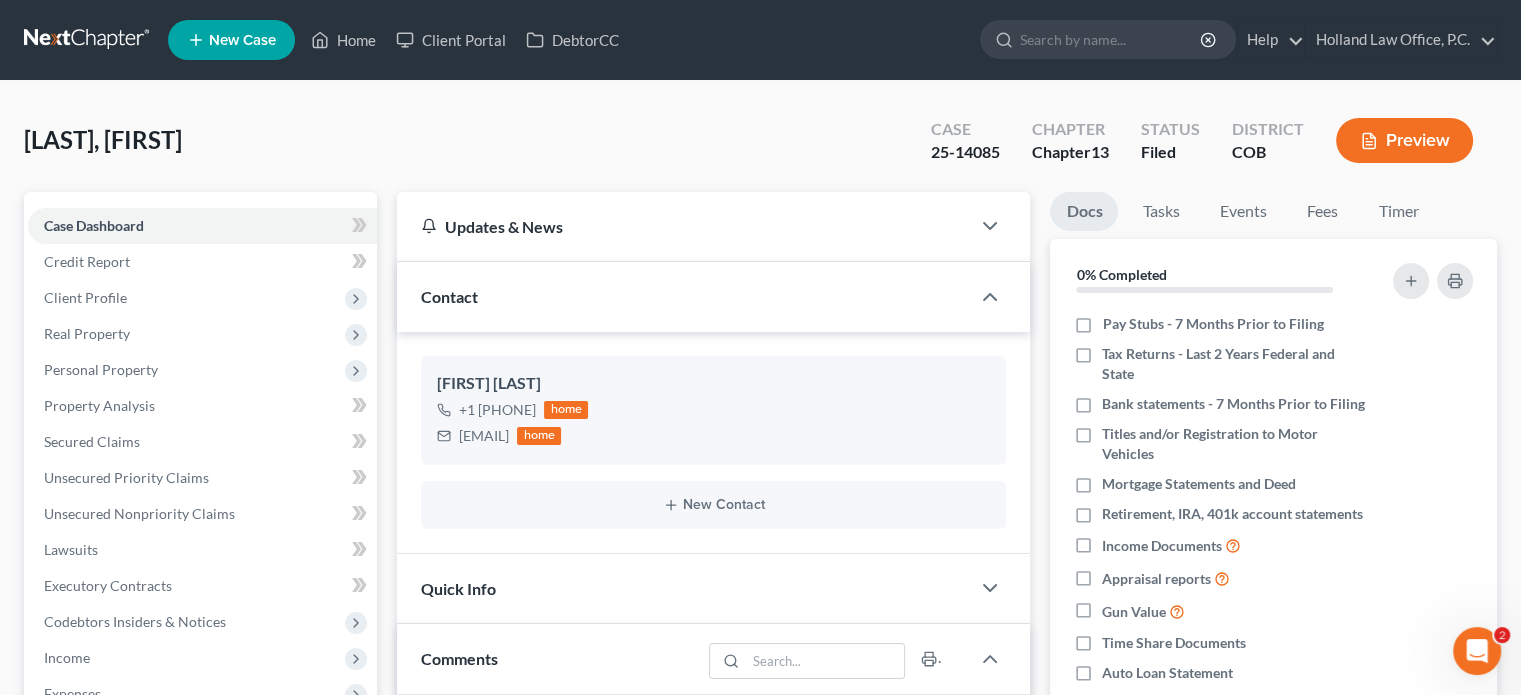 scroll, scrollTop: 402, scrollLeft: 0, axis: vertical 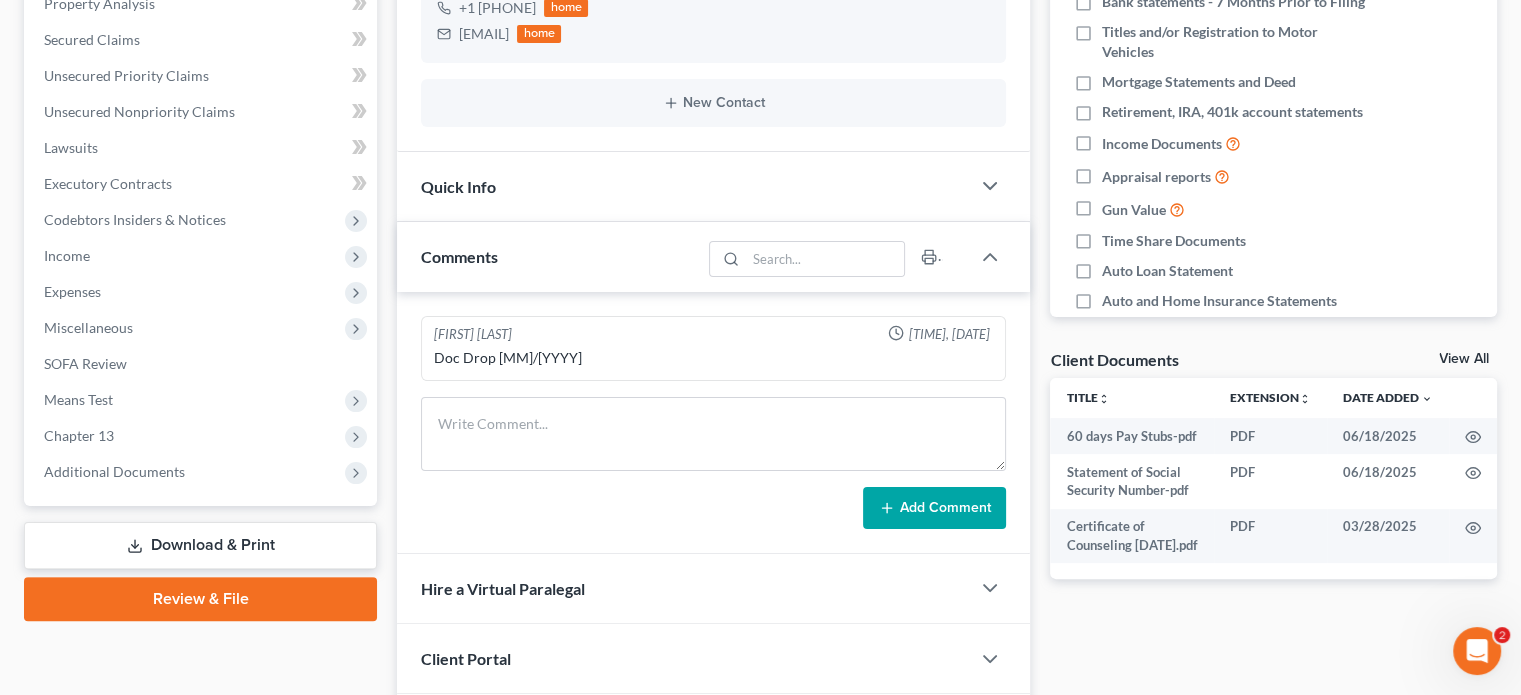 click on "Download & Print" at bounding box center (200, 545) 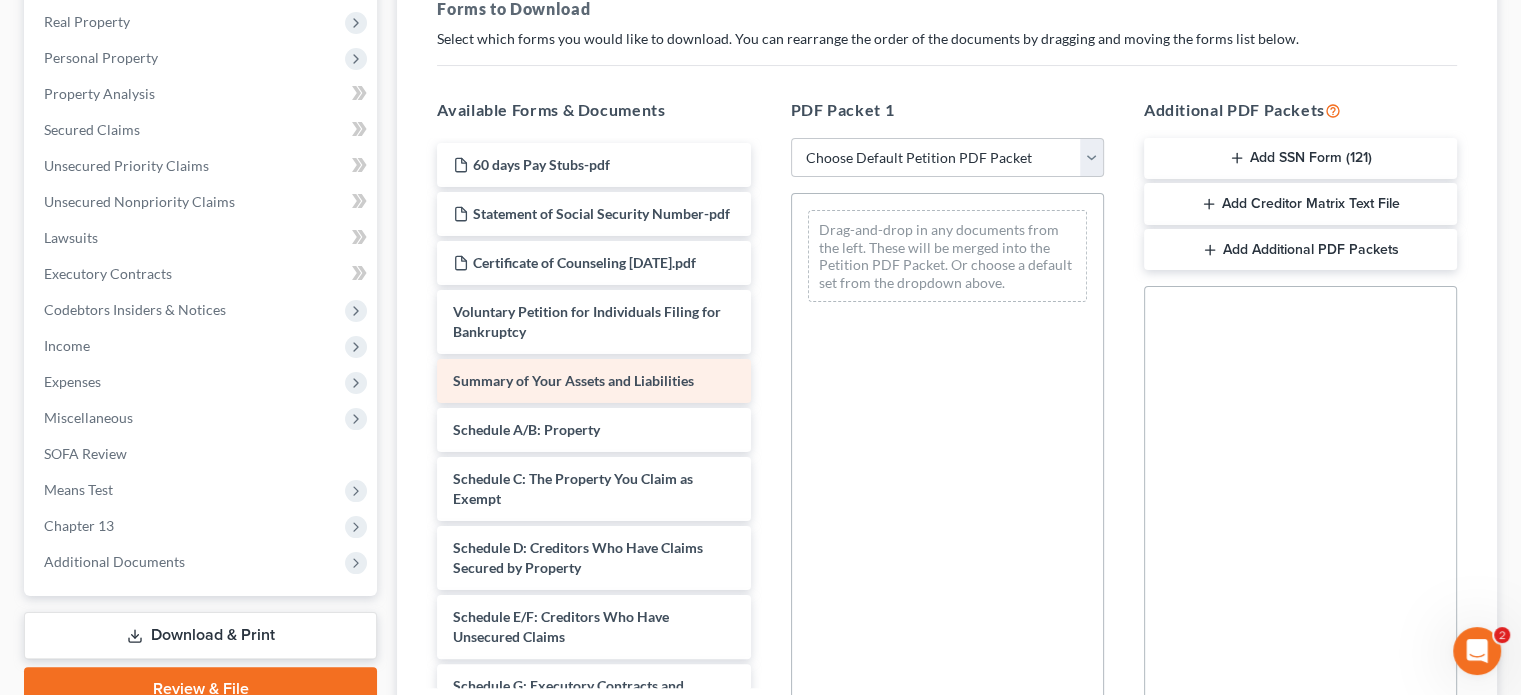 scroll, scrollTop: 500, scrollLeft: 0, axis: vertical 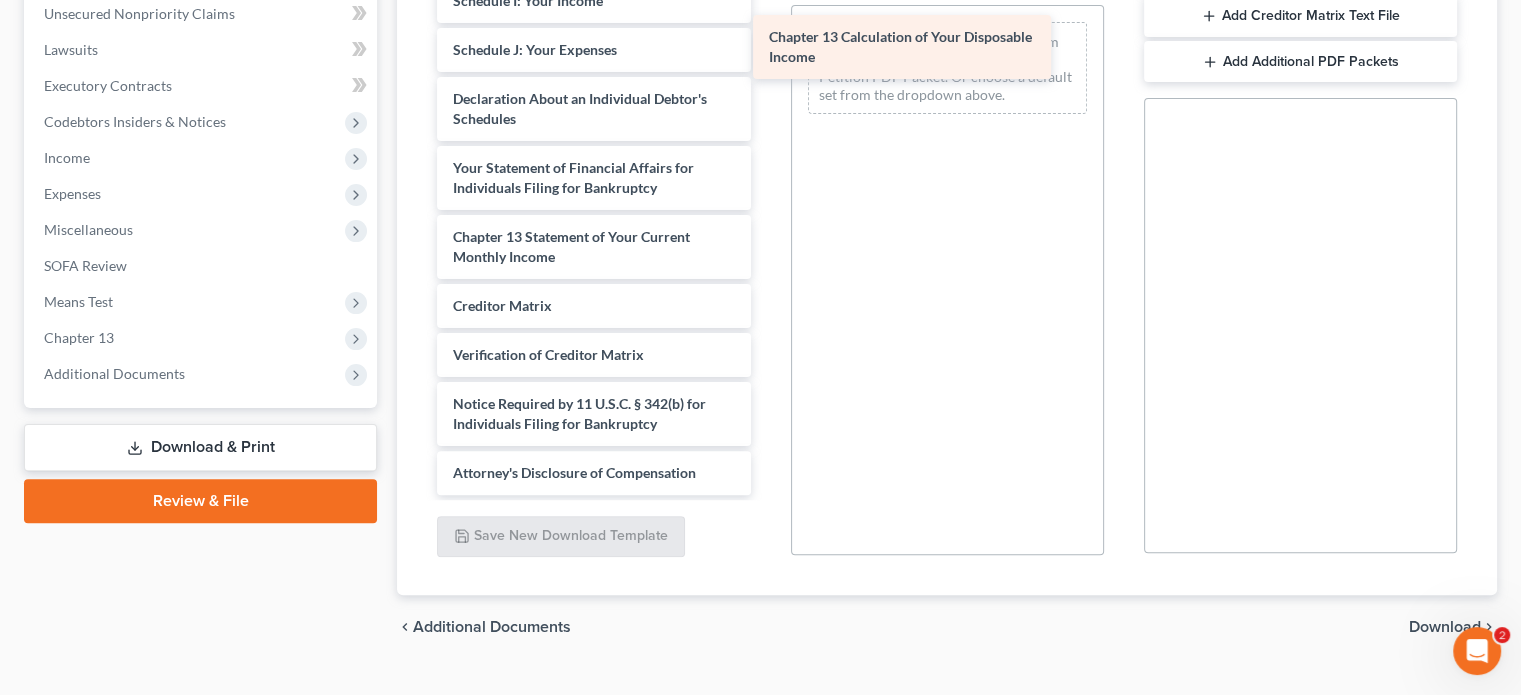 drag, startPoint x: 672, startPoint y: 323, endPoint x: 988, endPoint y: 55, distance: 414.34286 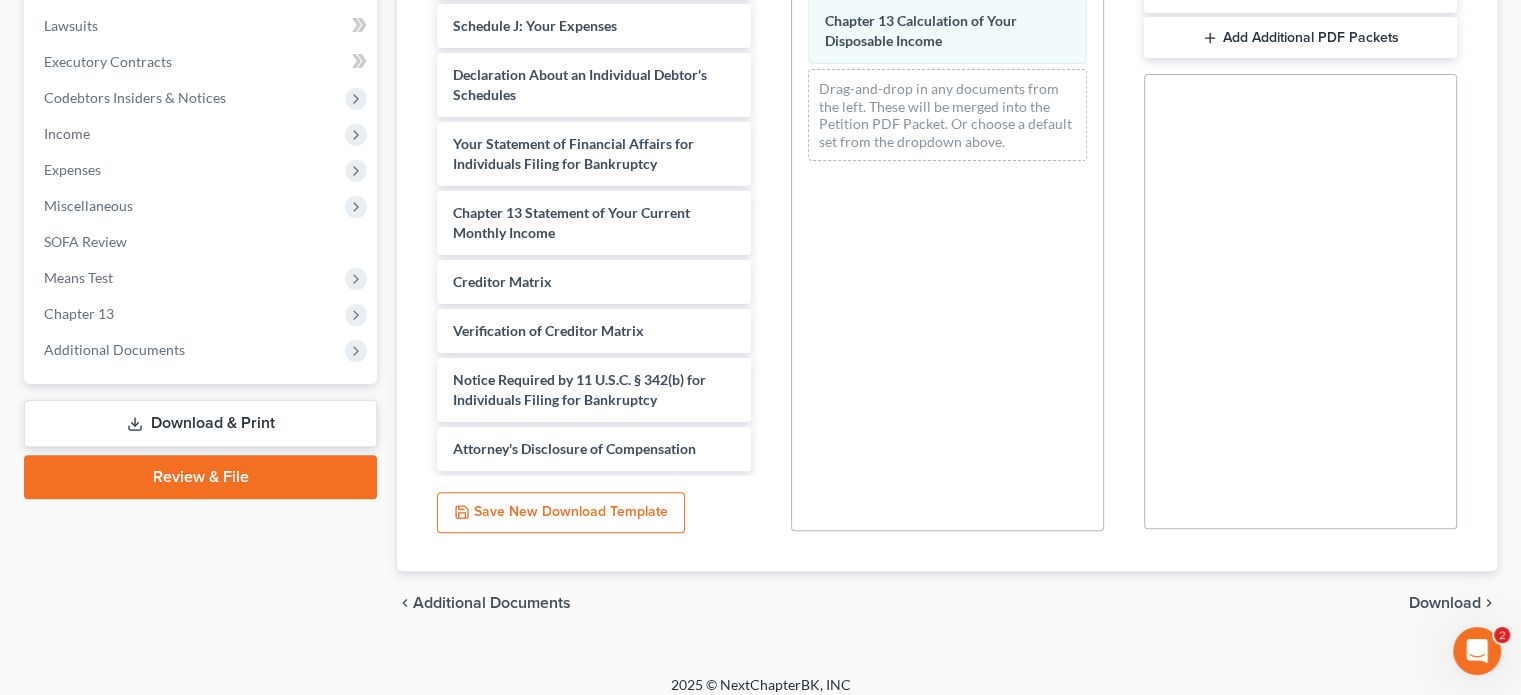 scroll, scrollTop: 538, scrollLeft: 0, axis: vertical 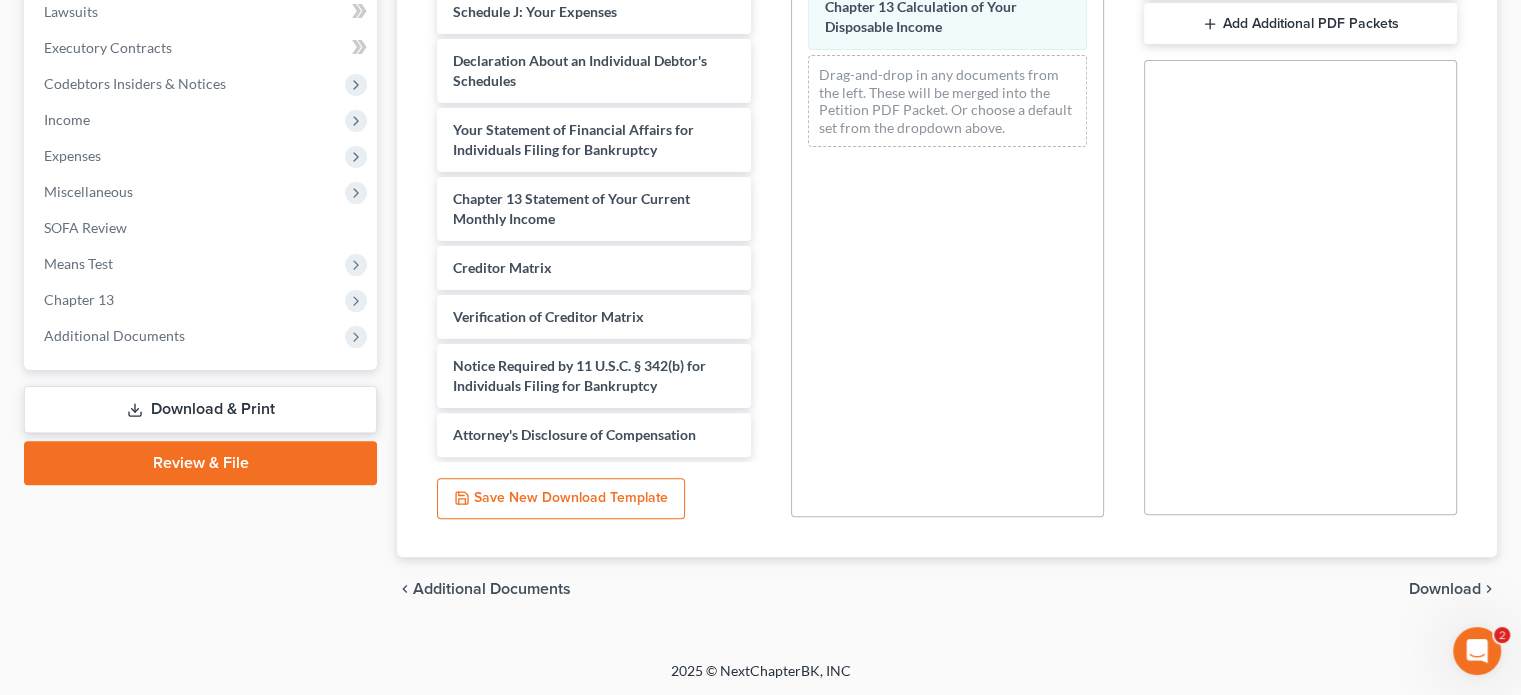 drag, startPoint x: 1427, startPoint y: 573, endPoint x: 1422, endPoint y: 589, distance: 16.763054 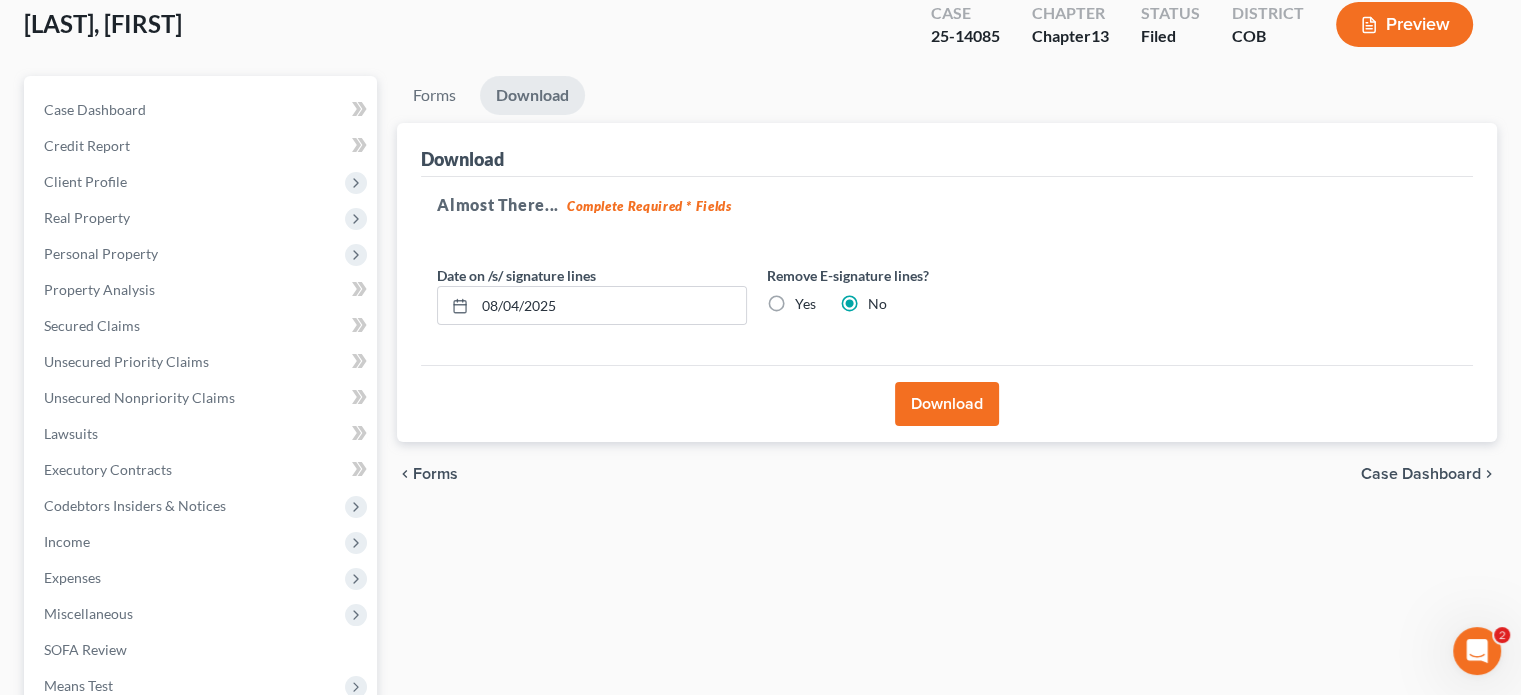 scroll, scrollTop: 102, scrollLeft: 0, axis: vertical 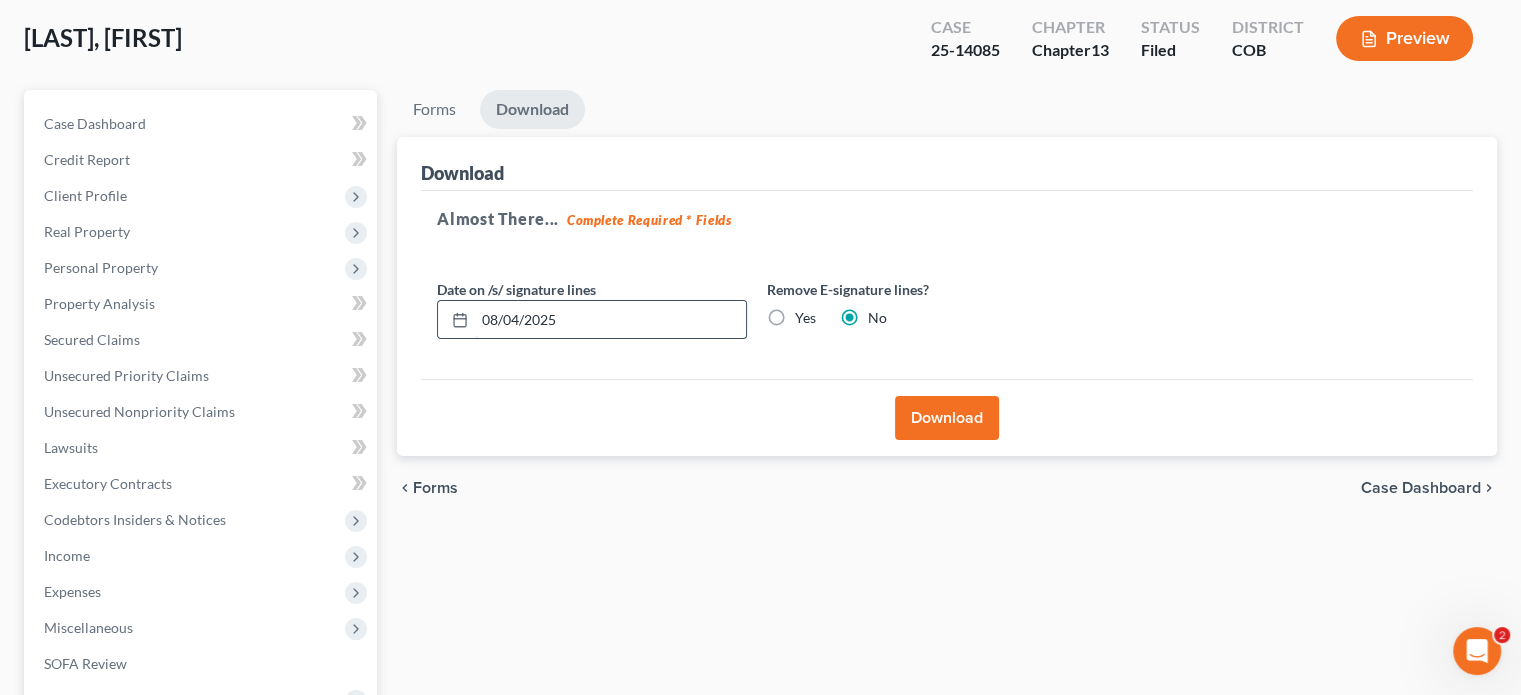 click on "08/04/2025" at bounding box center [610, 320] 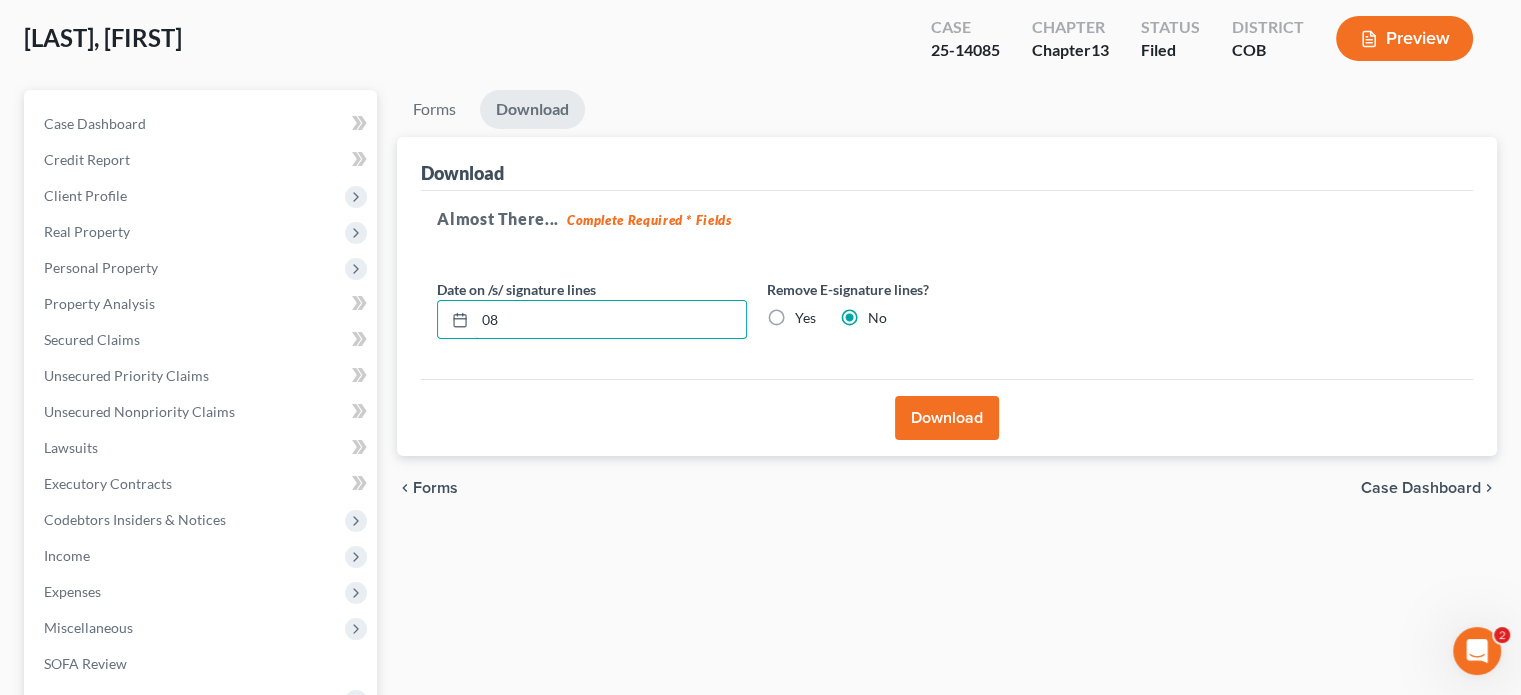 type on "0" 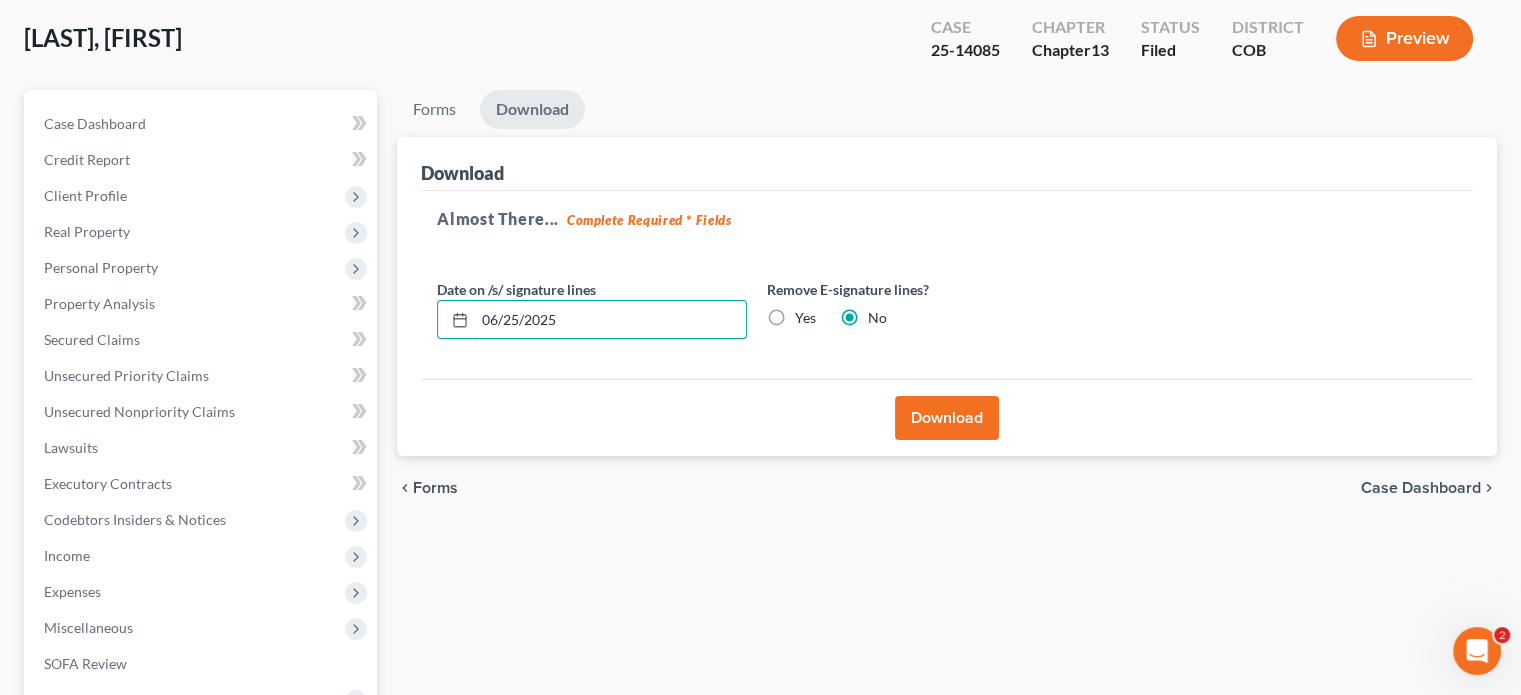 type on "06/25/2025" 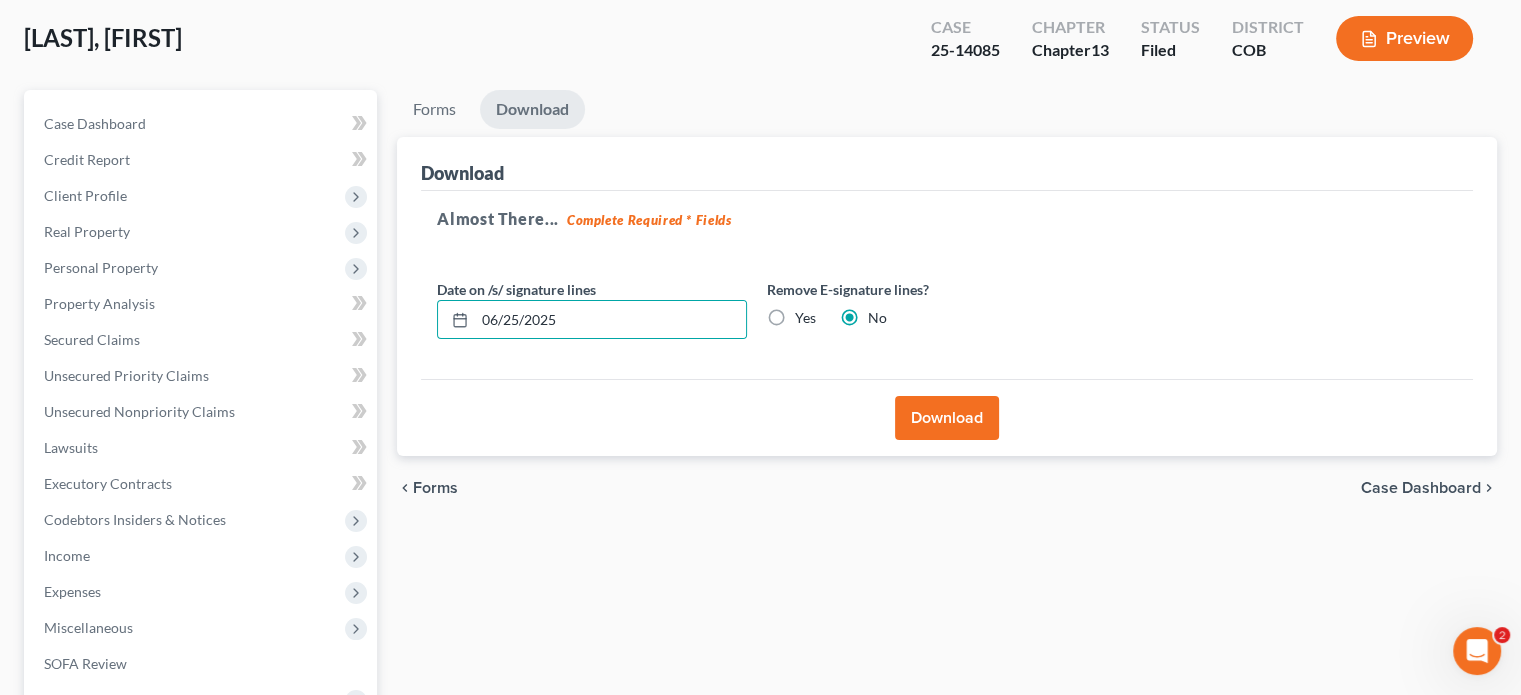 click on "Download" at bounding box center [947, 418] 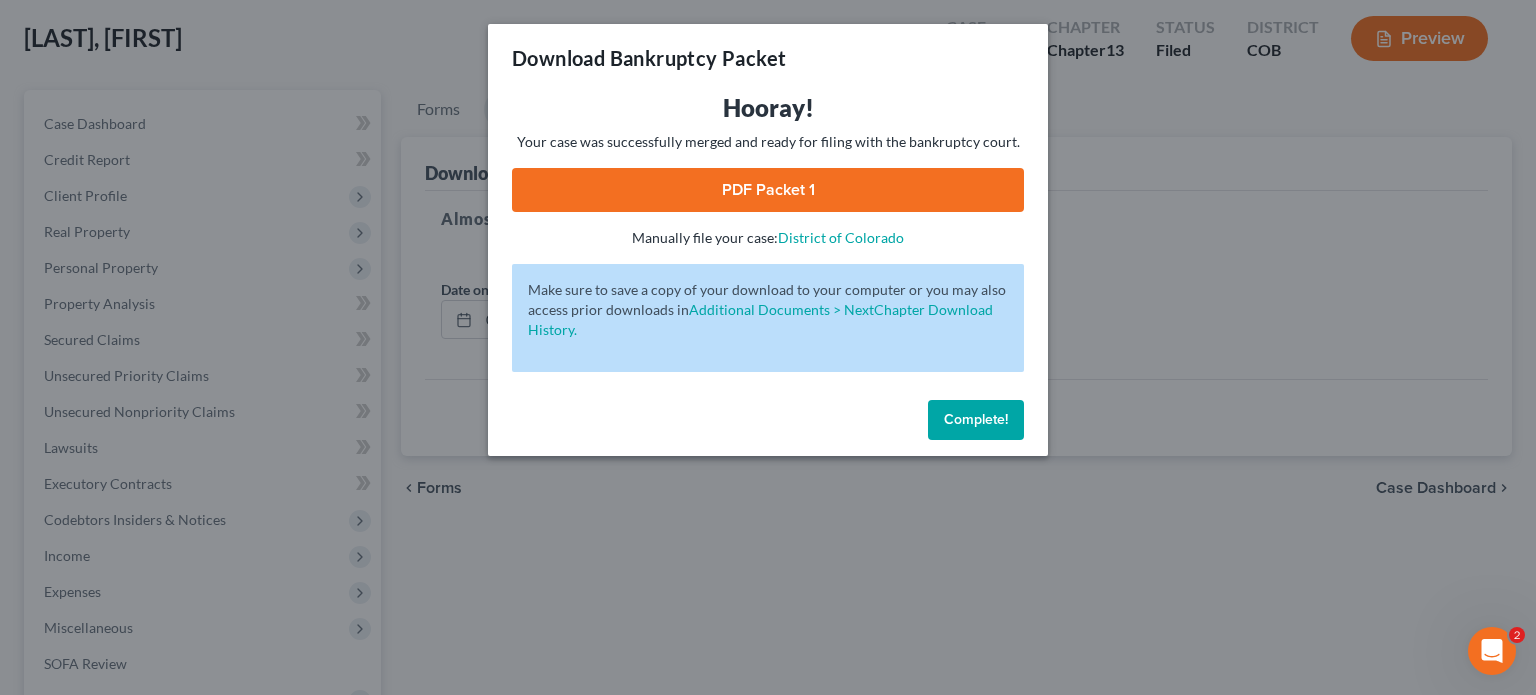click on "PDF Packet 1" at bounding box center (768, 190) 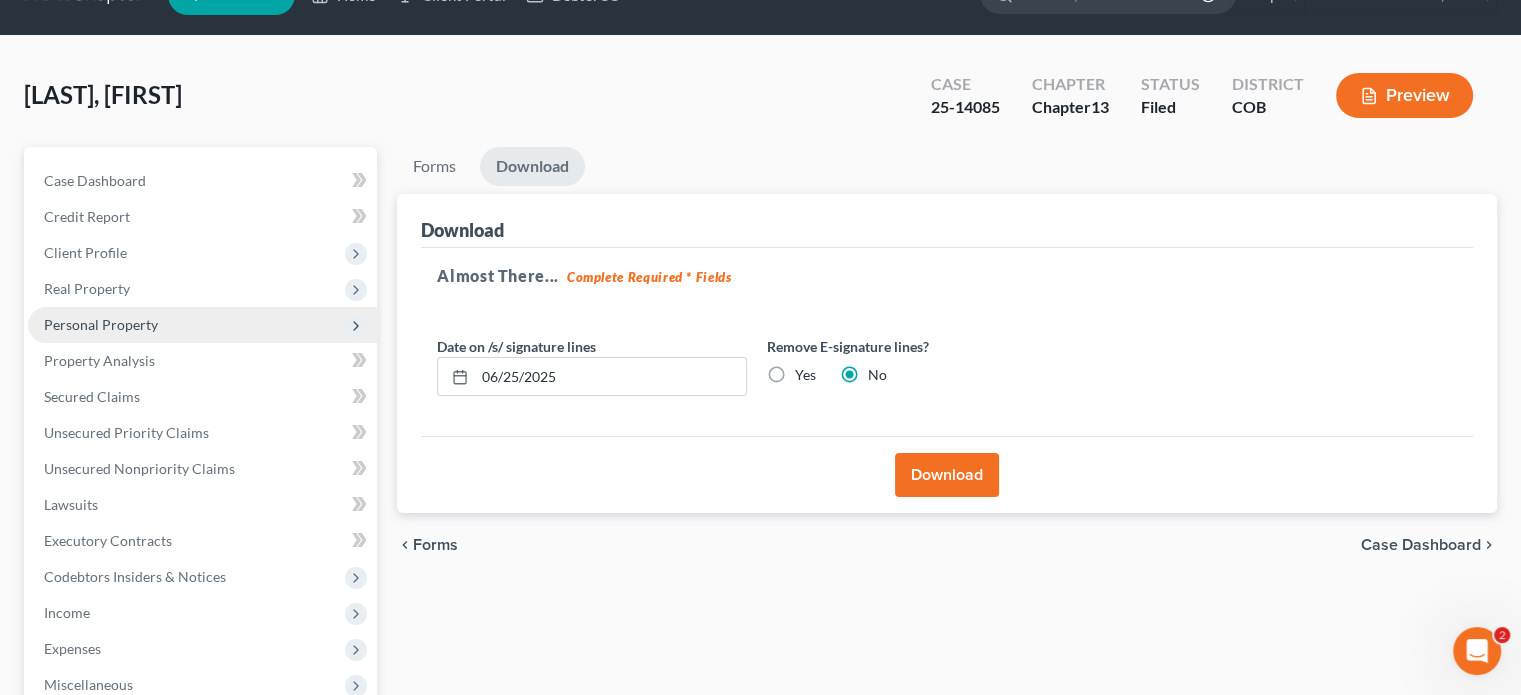 scroll, scrollTop: 0, scrollLeft: 0, axis: both 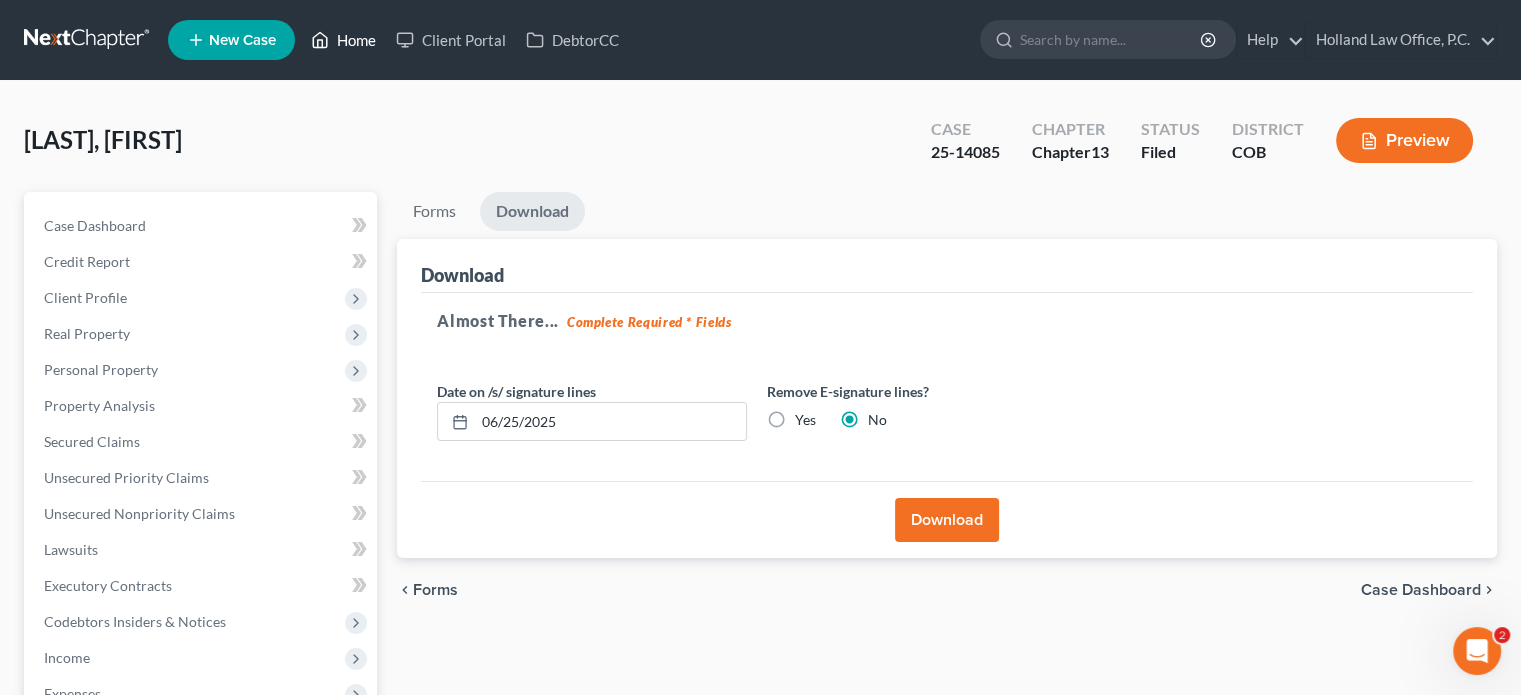 click on "Home" at bounding box center [343, 40] 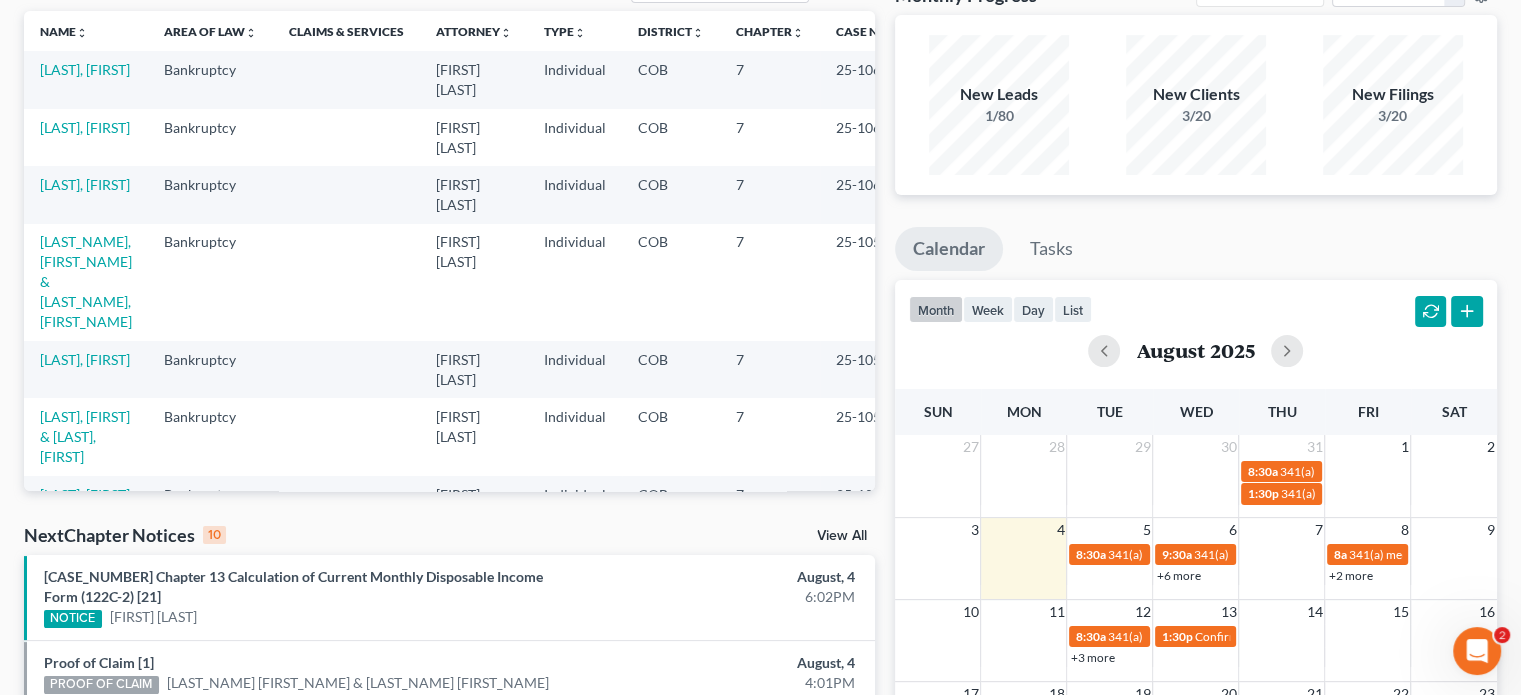scroll, scrollTop: 200, scrollLeft: 0, axis: vertical 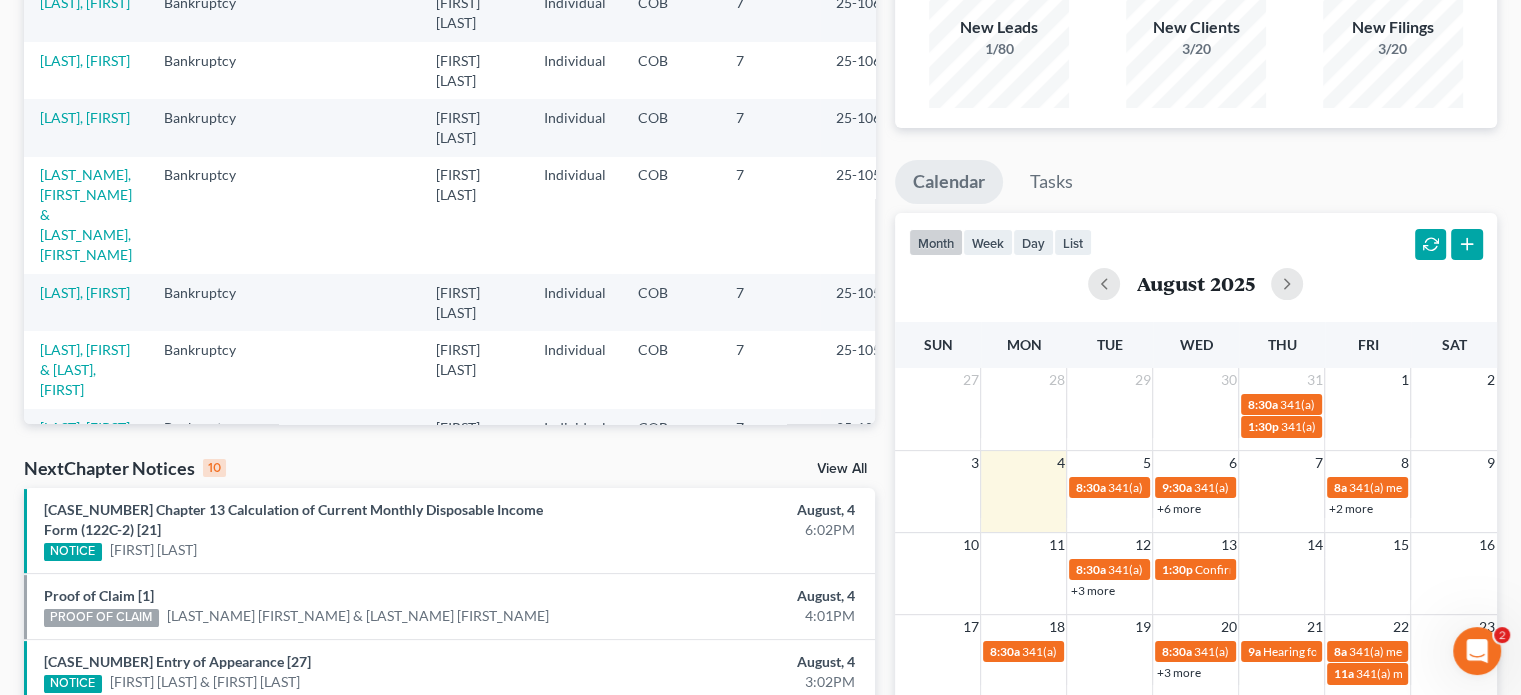 click on "+6 more" at bounding box center [1178, 508] 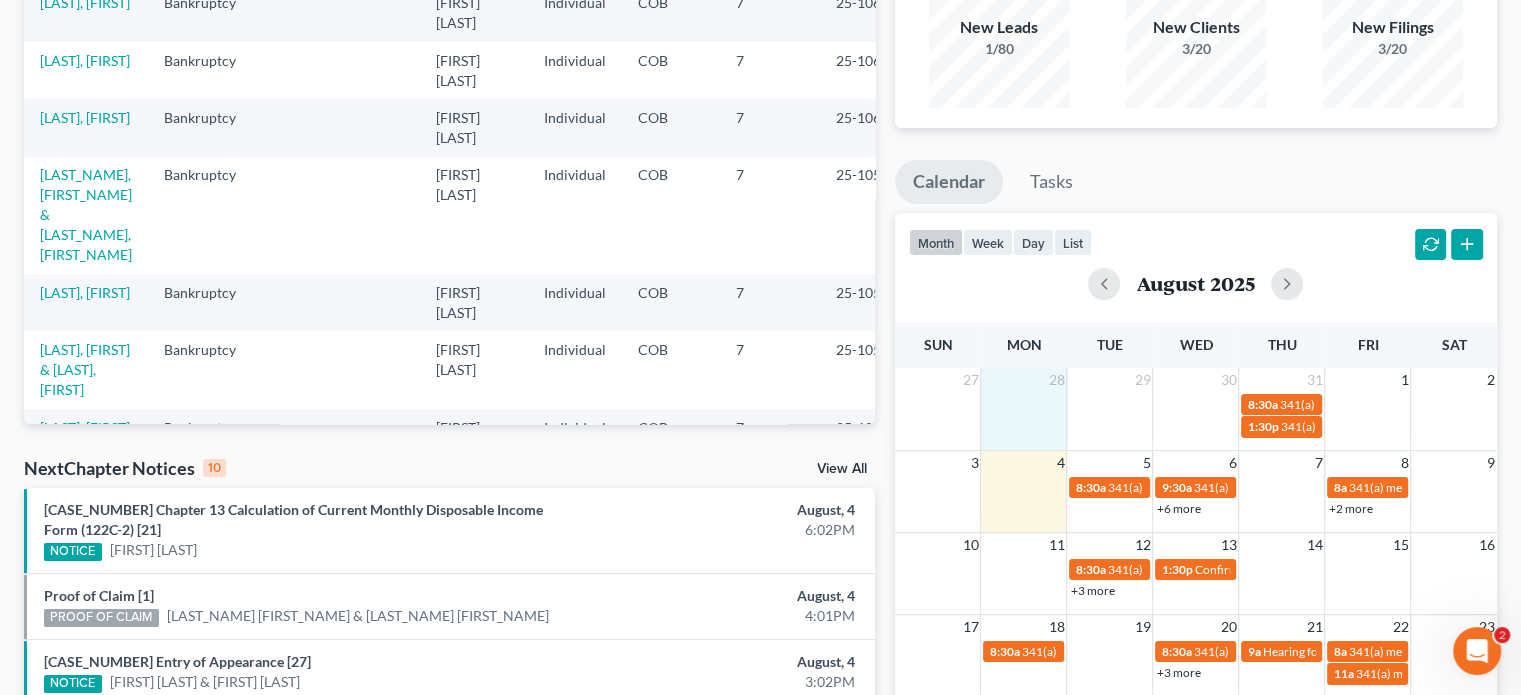 click at bounding box center (1024, 415) 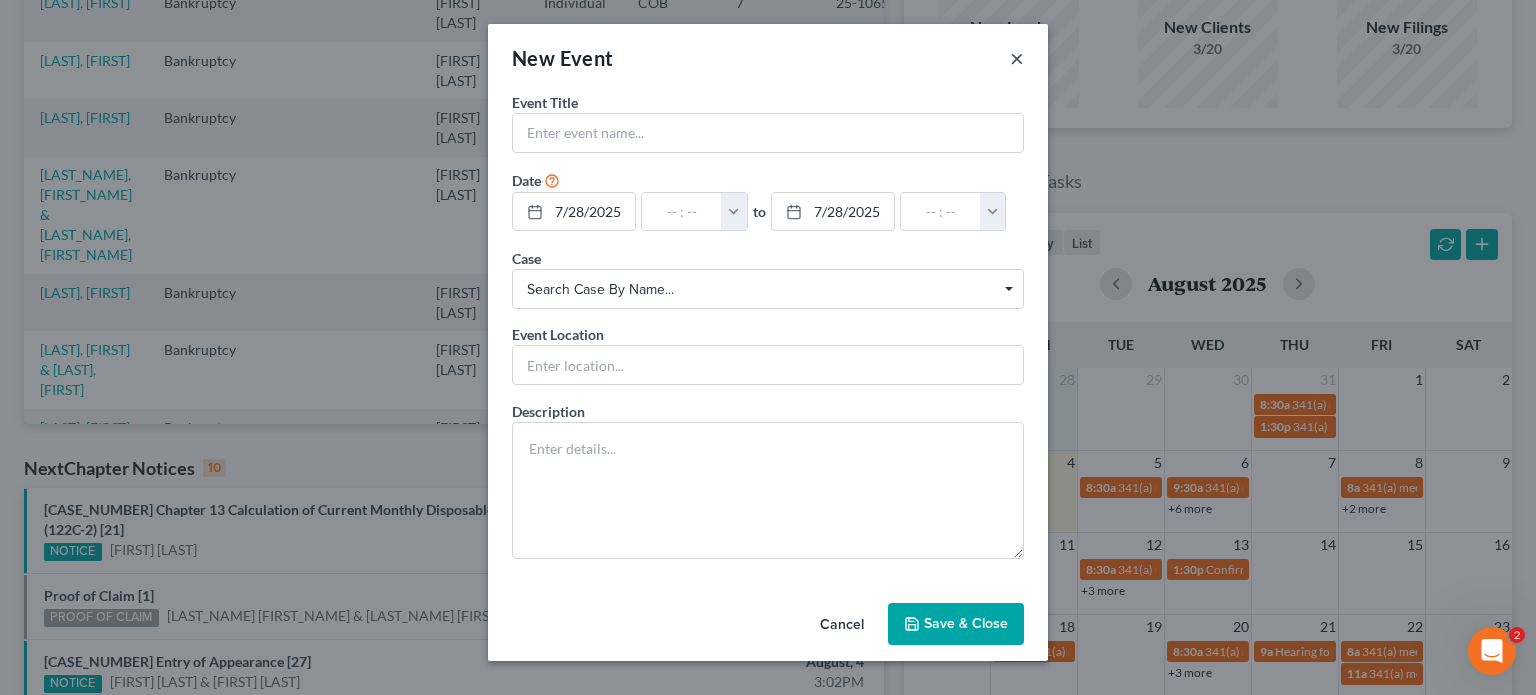 click on "×" at bounding box center (1017, 58) 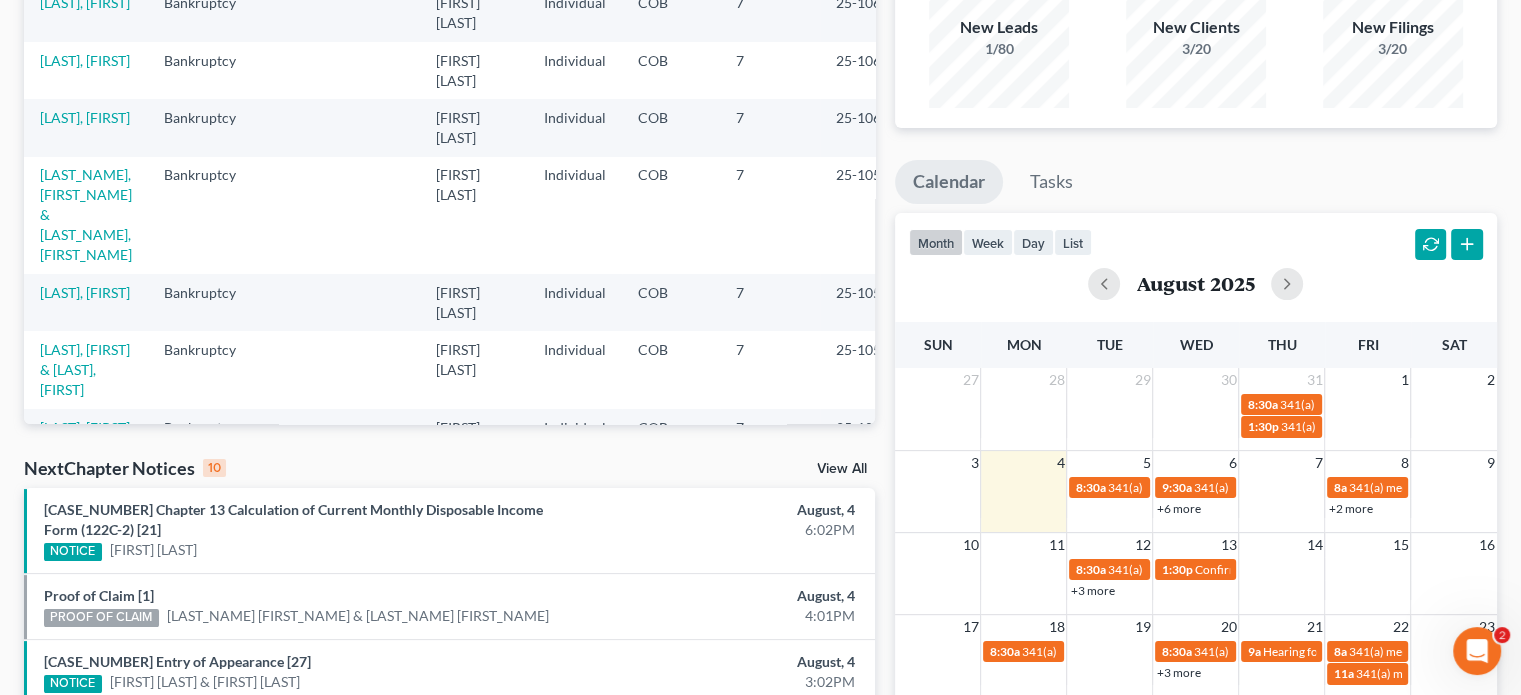 click on "+6 more" at bounding box center [1178, 508] 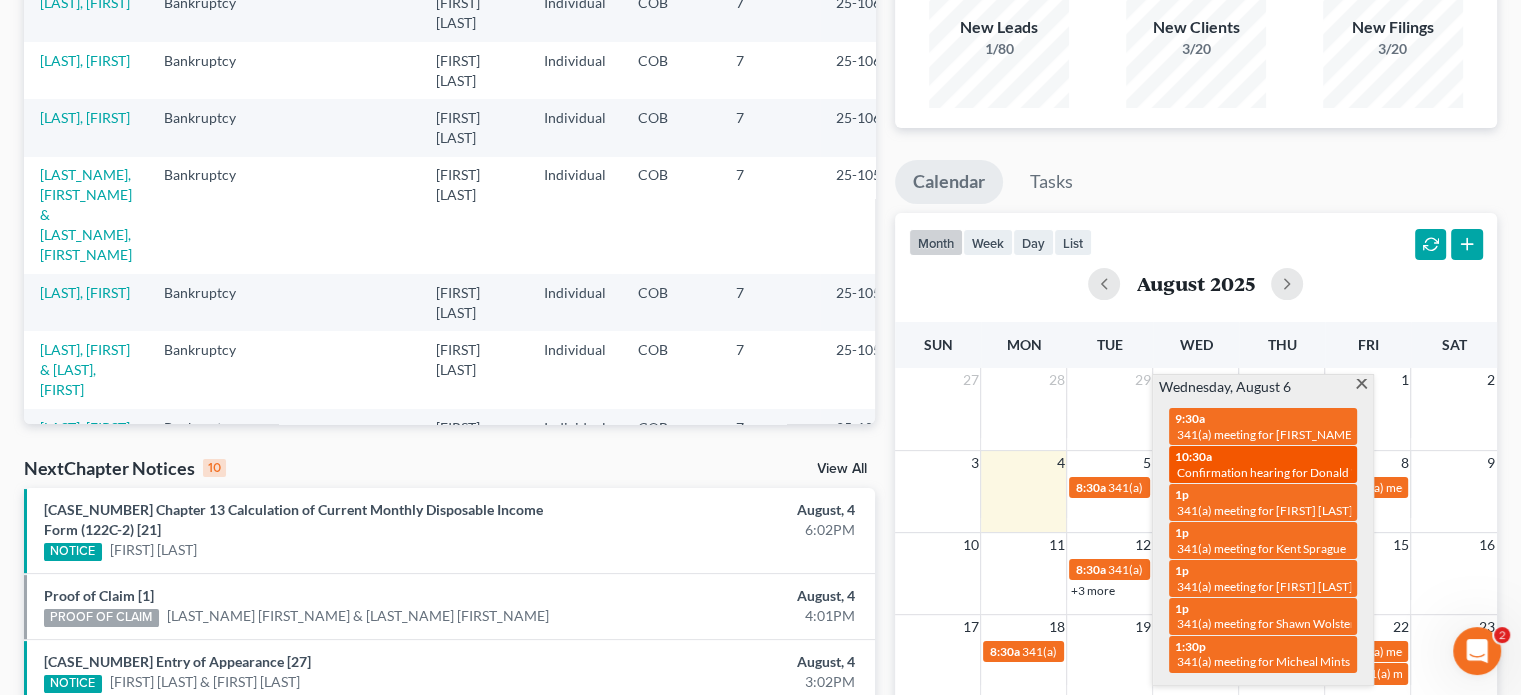 click on "[TIME] Confirmation hearing for [FIRST_NAME] [LAST_NAME] & [FIRST_NAME] [LAST_NAME]" at bounding box center [1263, 464] 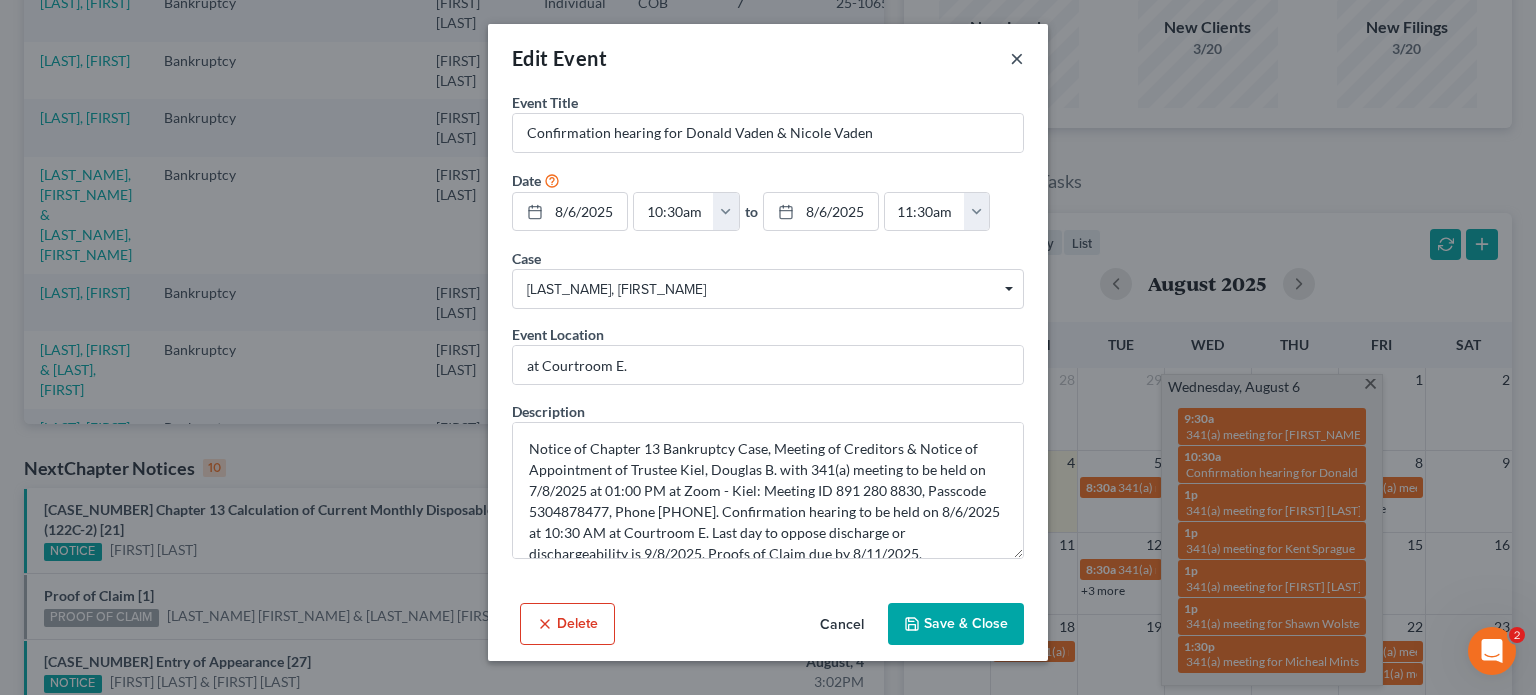 drag, startPoint x: 1010, startPoint y: 59, endPoint x: 998, endPoint y: 60, distance: 12.0415945 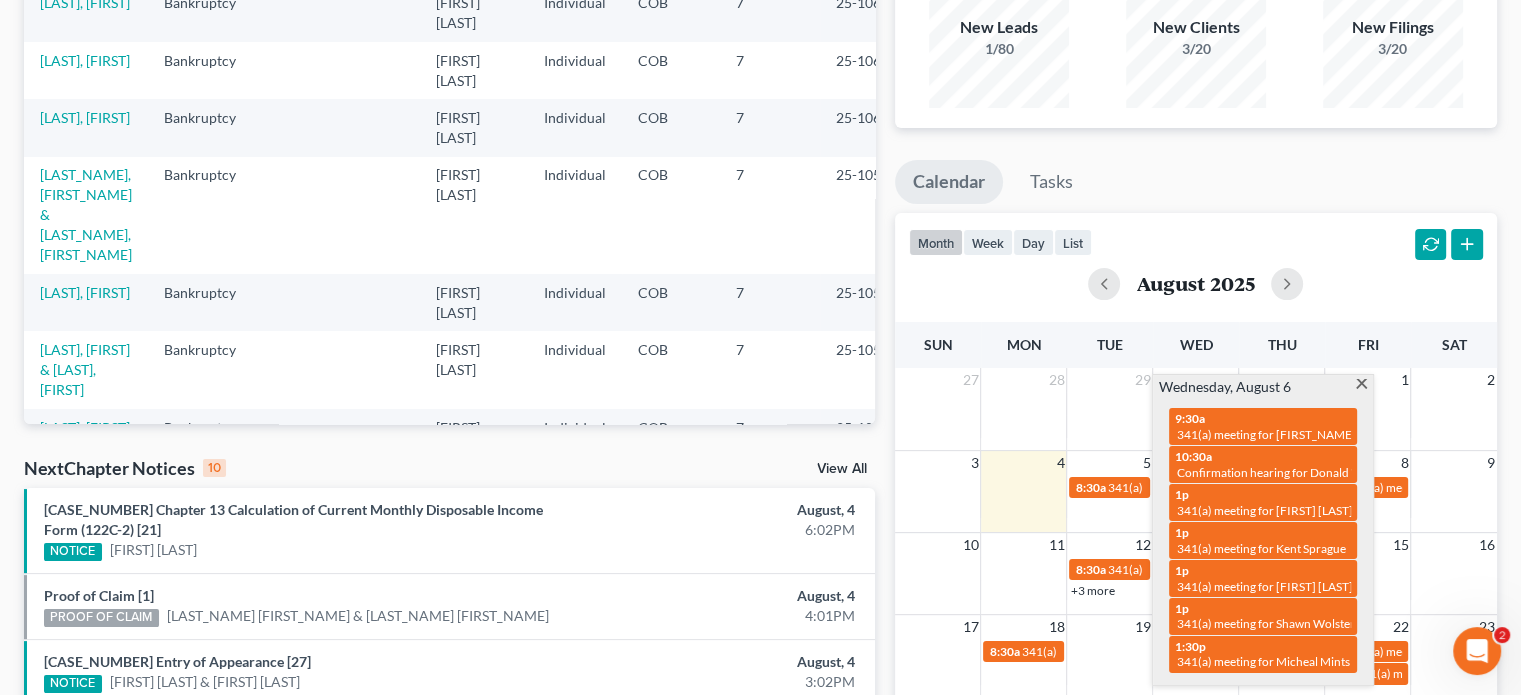scroll, scrollTop: 0, scrollLeft: 0, axis: both 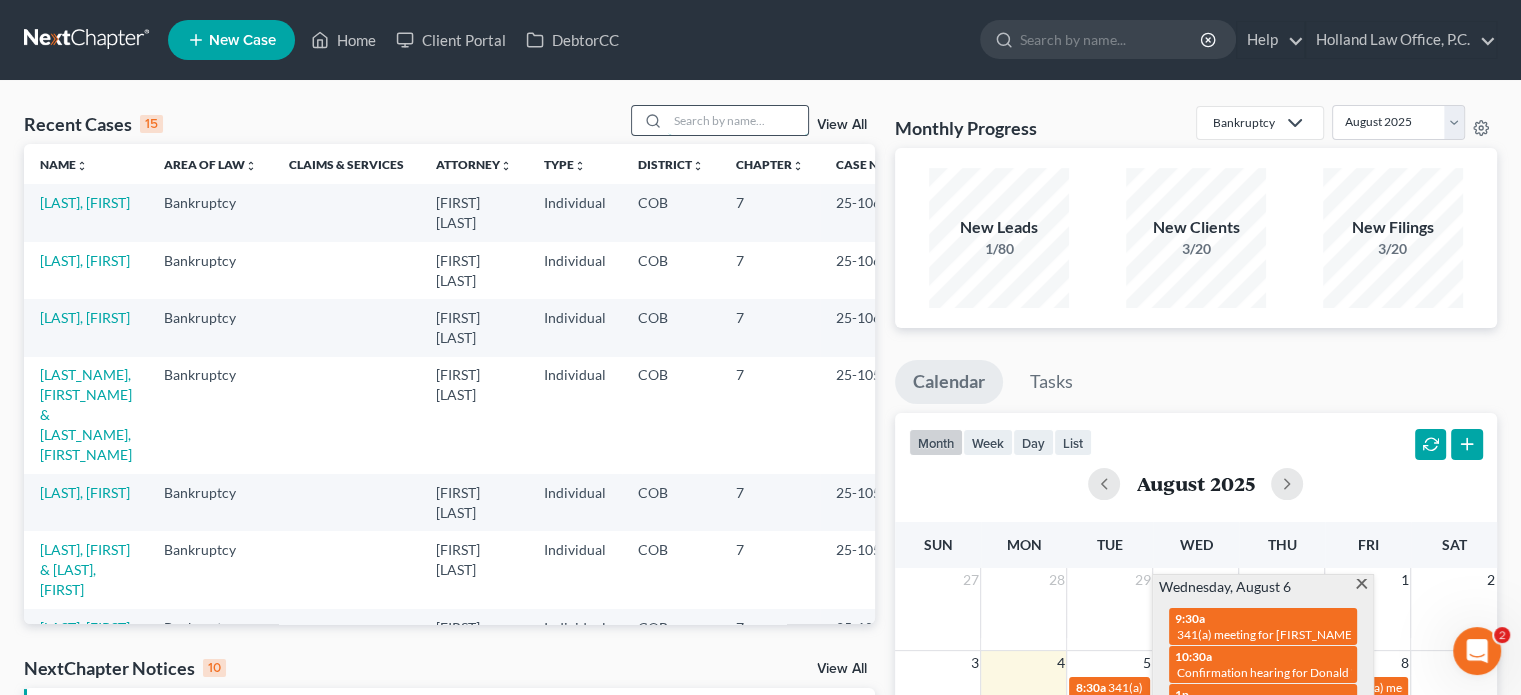 click at bounding box center [738, 120] 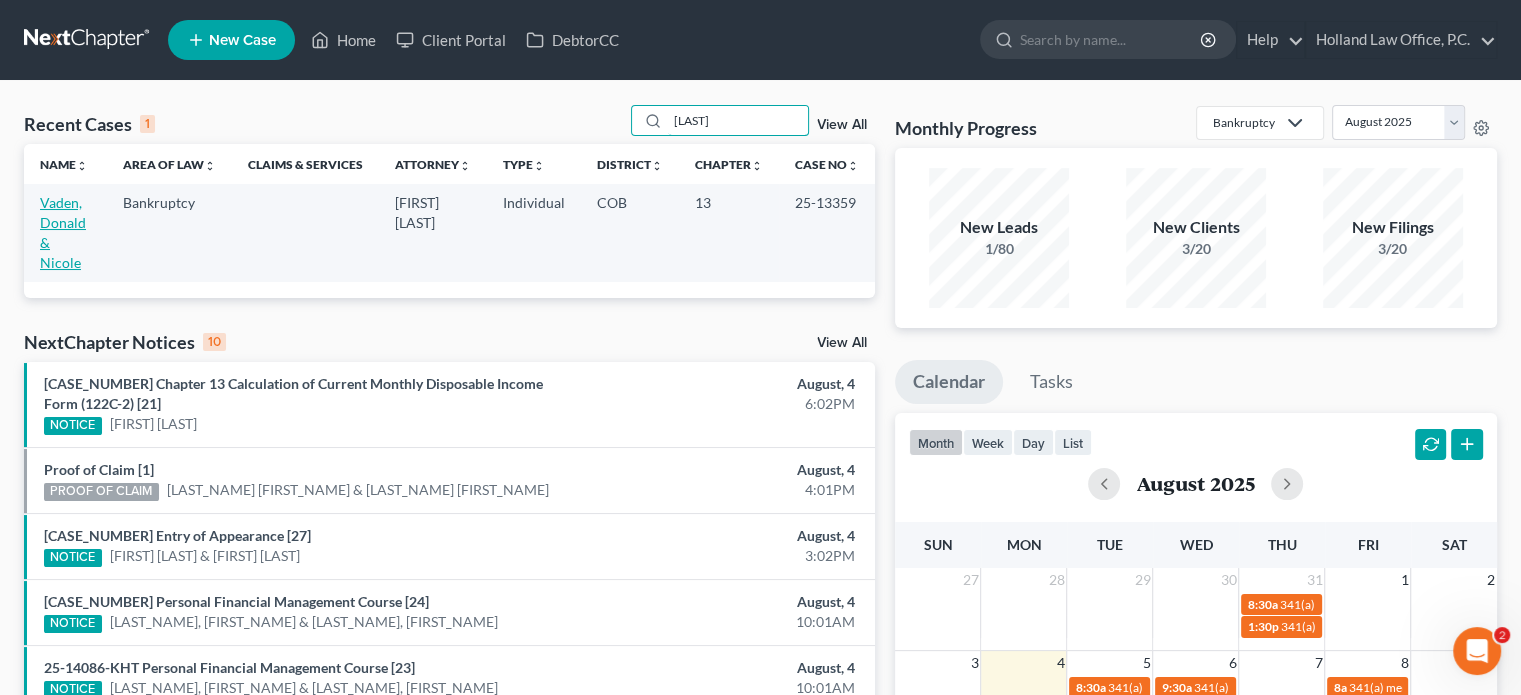type on "[LAST]" 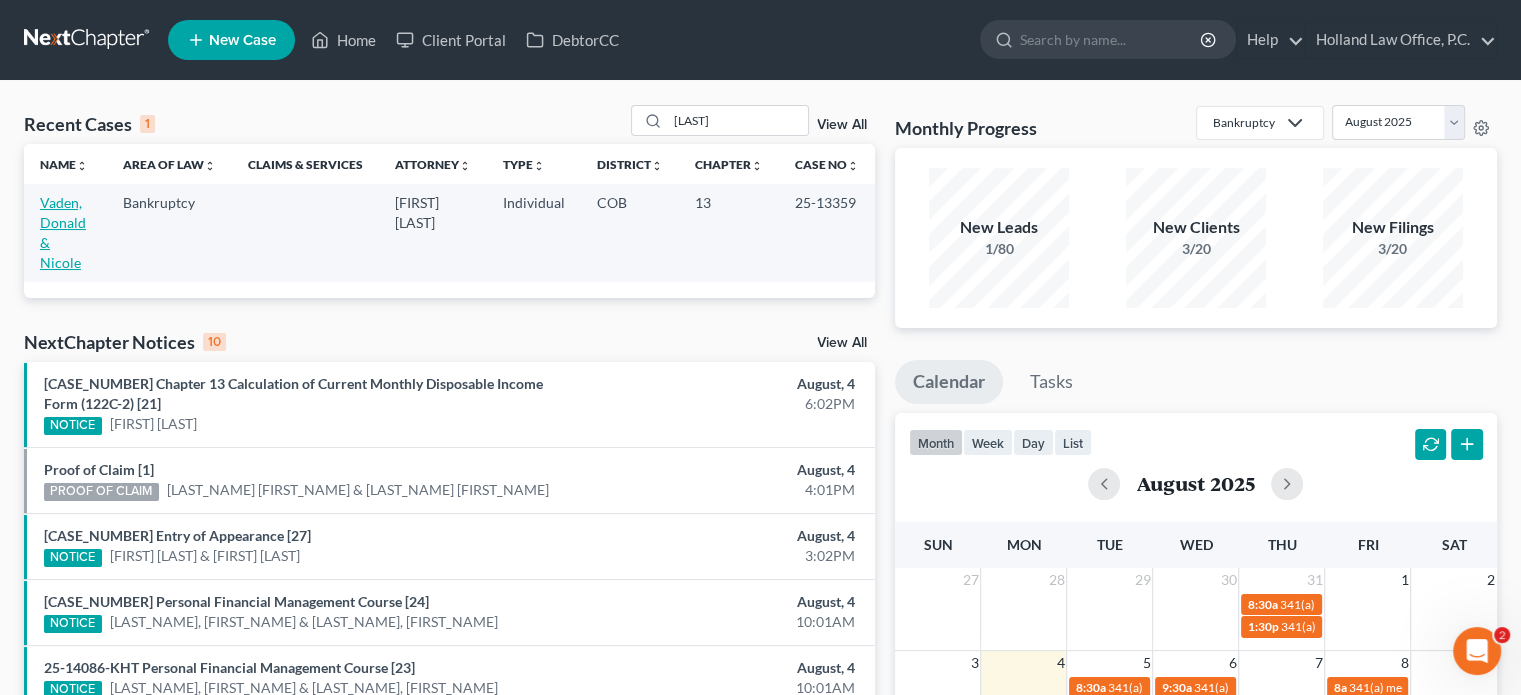 click on "Vaden, Donald & Nicole" at bounding box center [63, 232] 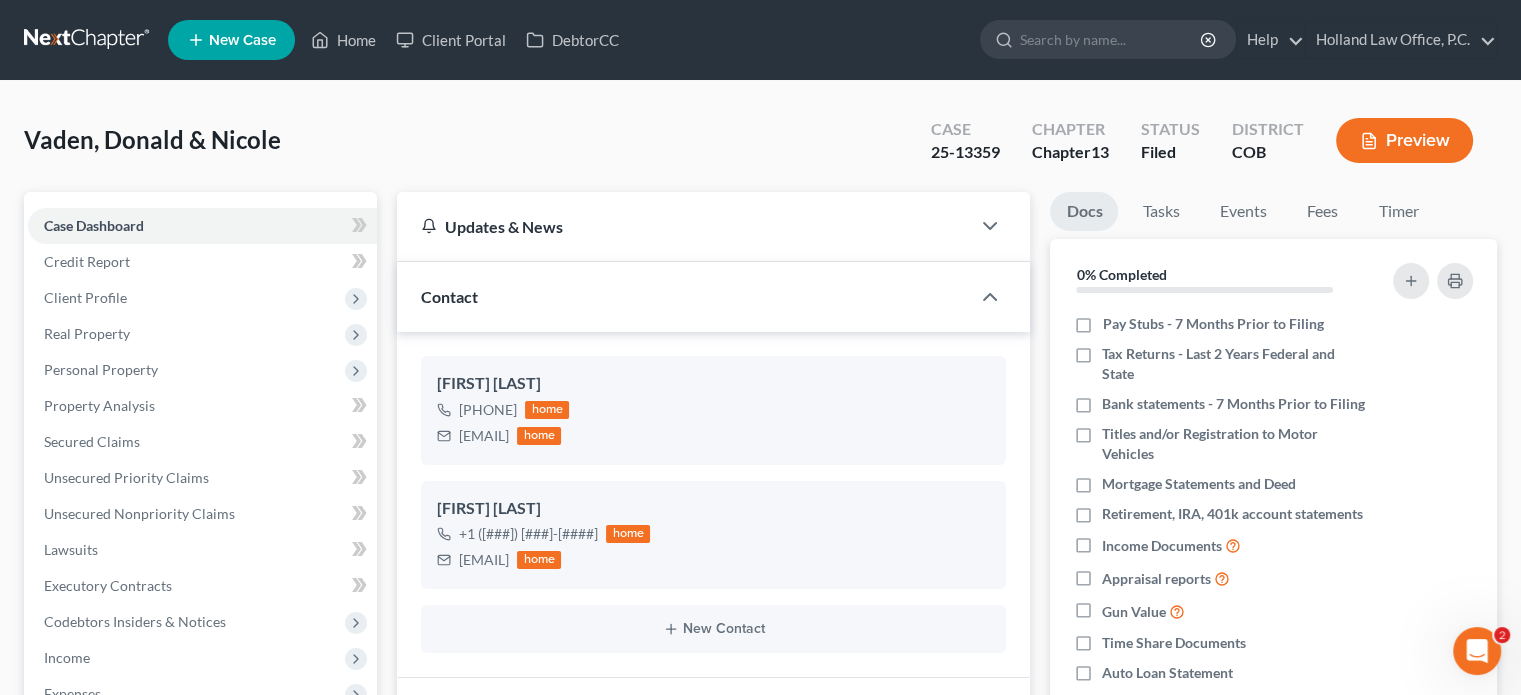 scroll, scrollTop: 300, scrollLeft: 0, axis: vertical 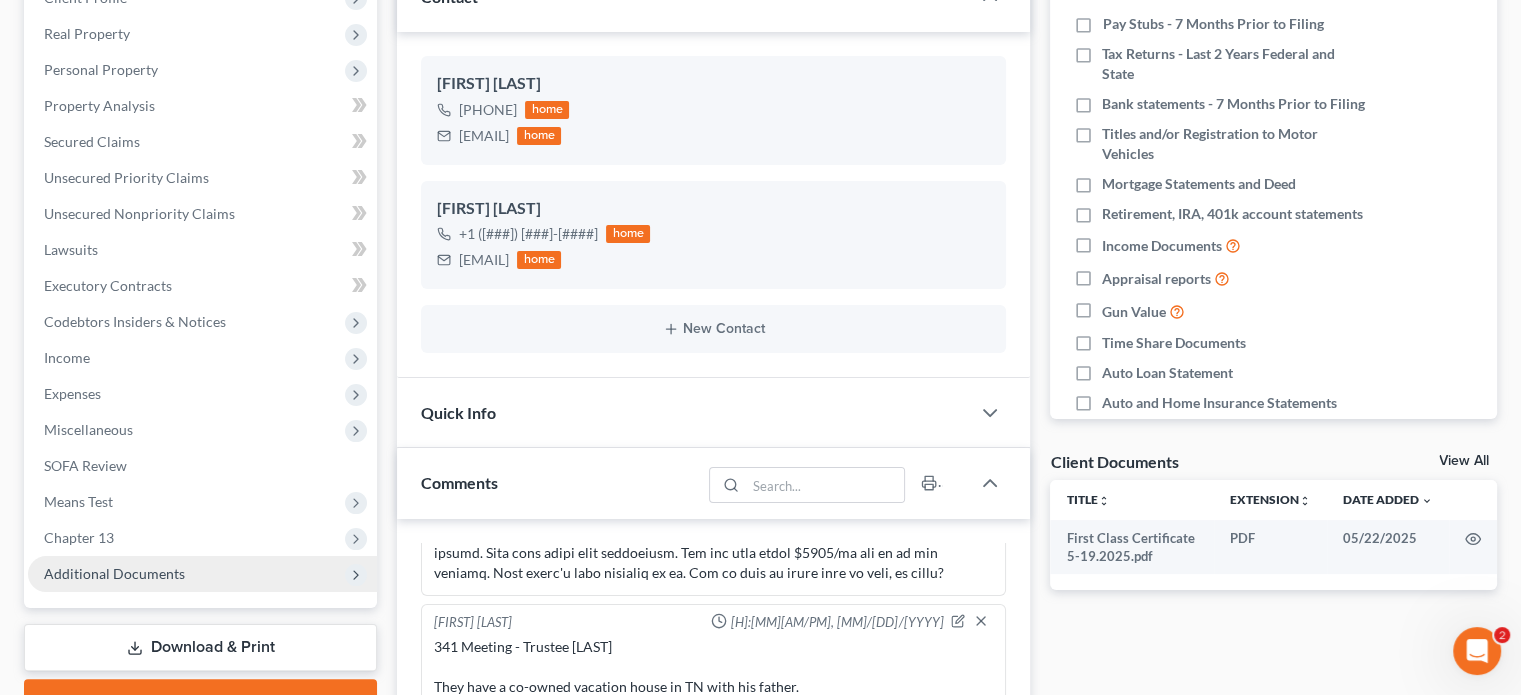 click on "Additional Documents" at bounding box center [202, 574] 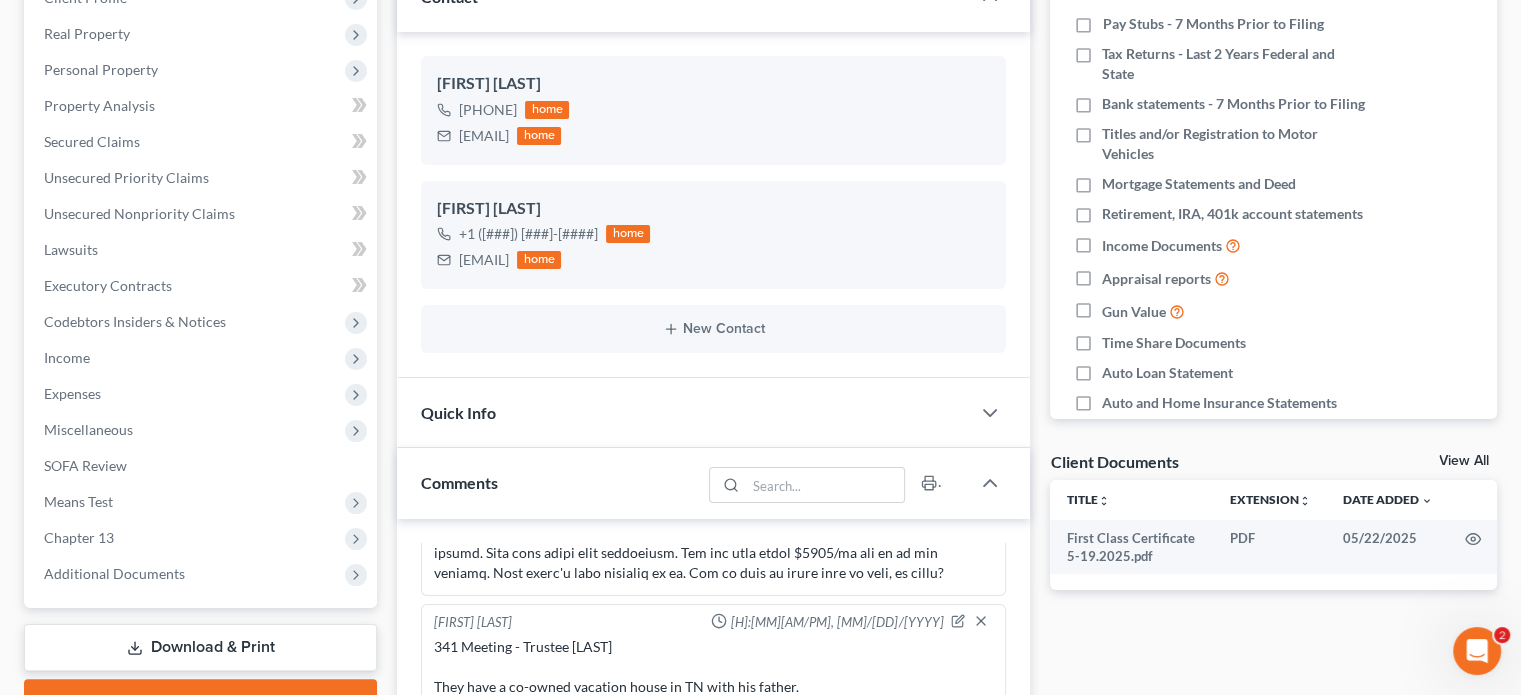 click on "Additional Documents" at bounding box center (114, 573) 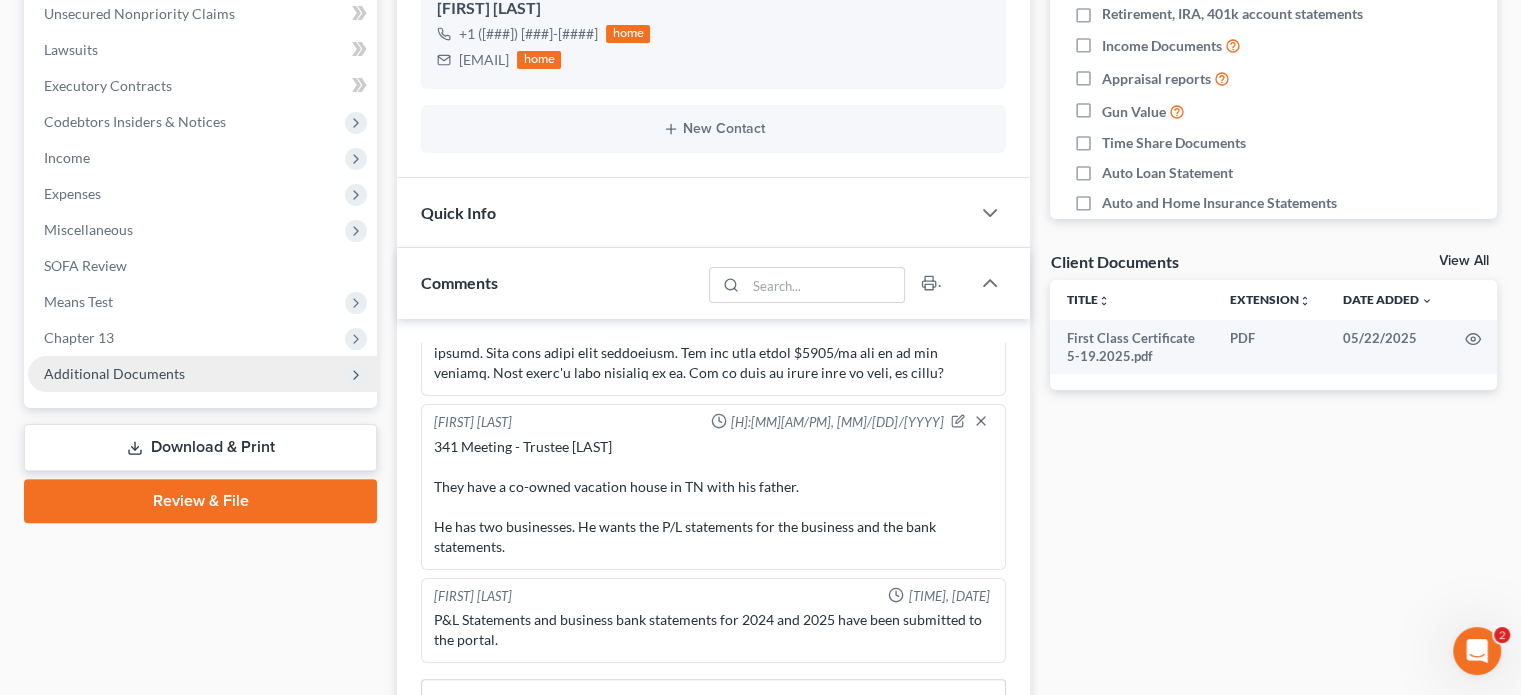 click on "Additional Documents" at bounding box center (114, 373) 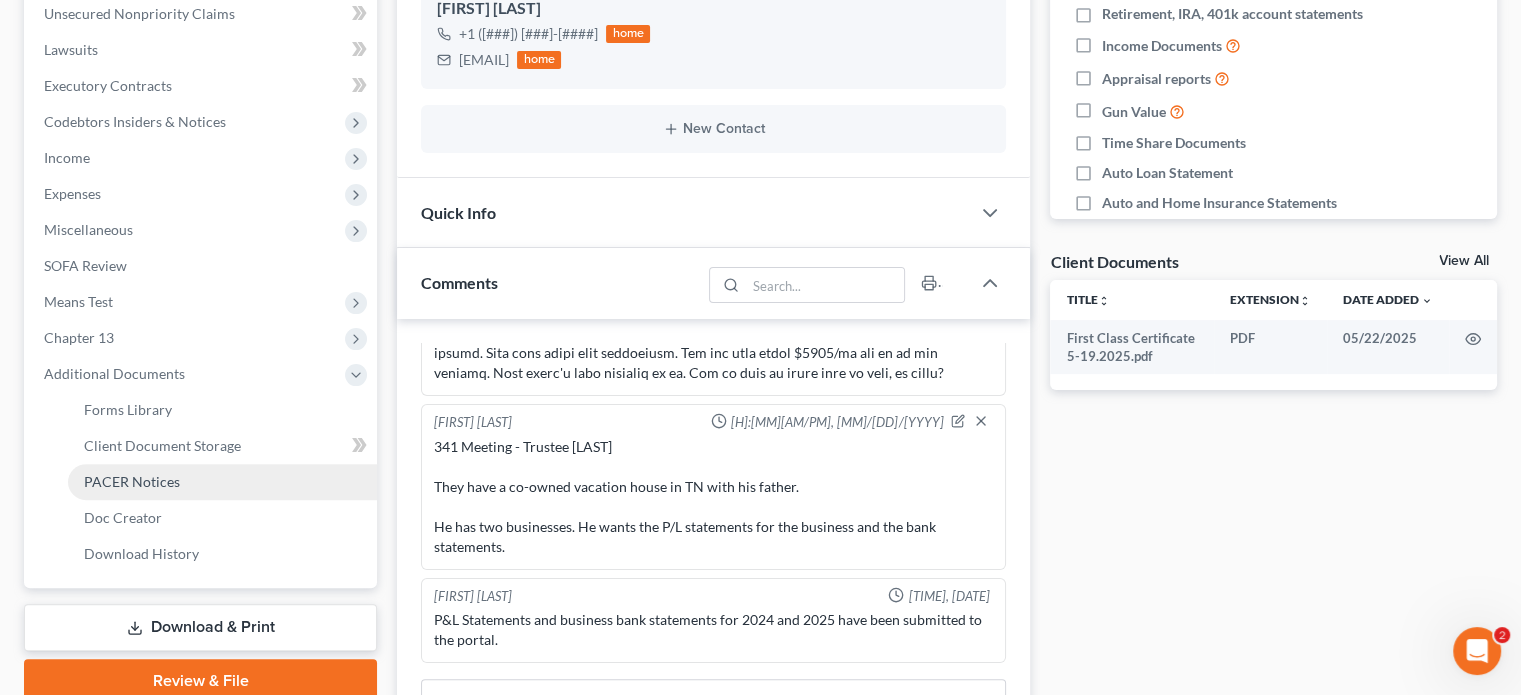 click on "PACER Notices" at bounding box center [132, 481] 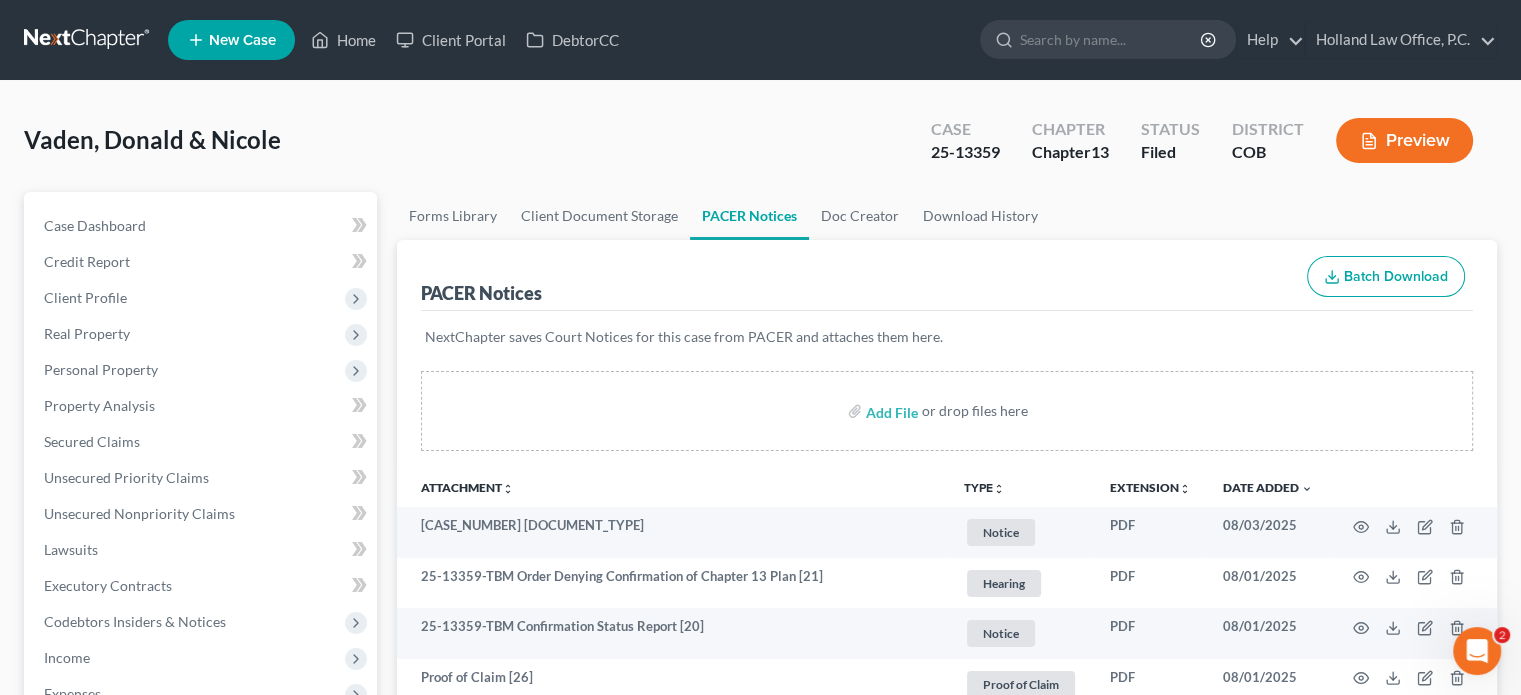 scroll, scrollTop: 200, scrollLeft: 0, axis: vertical 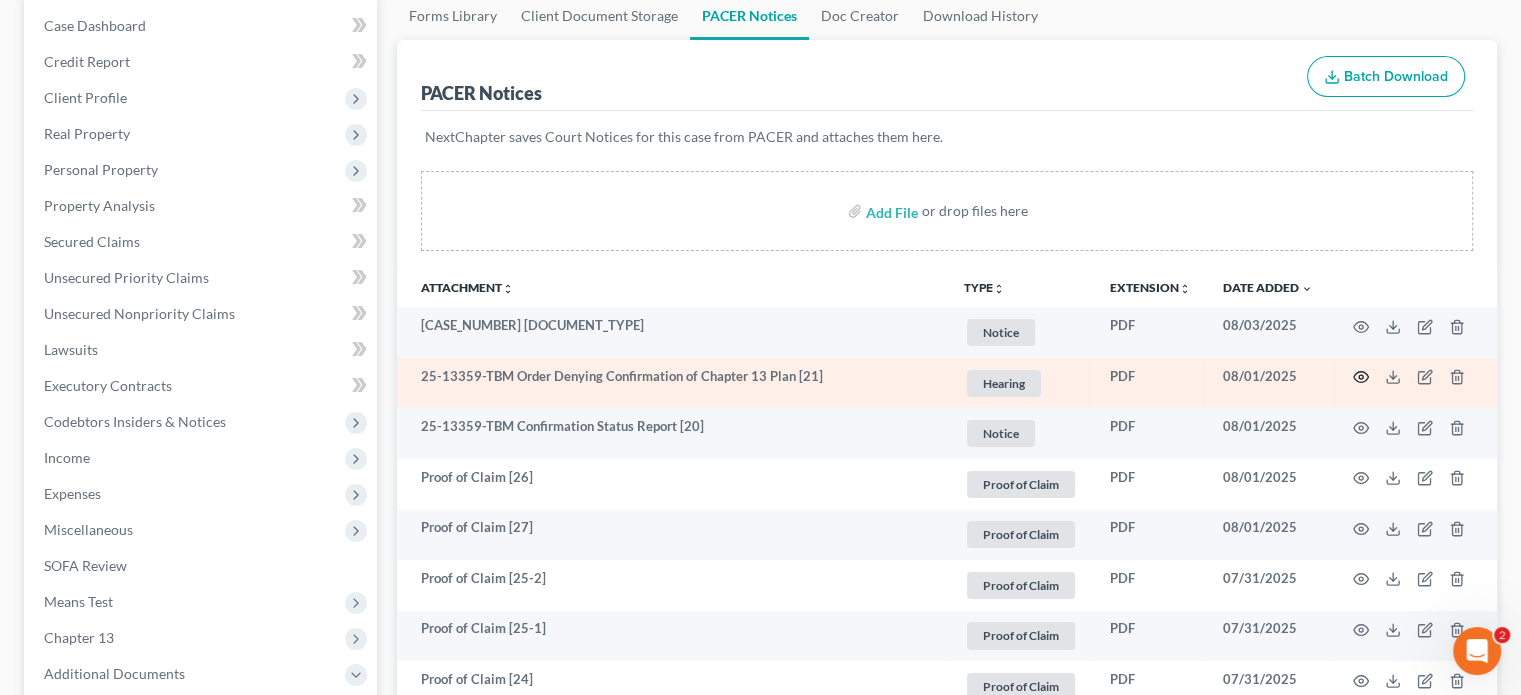 click 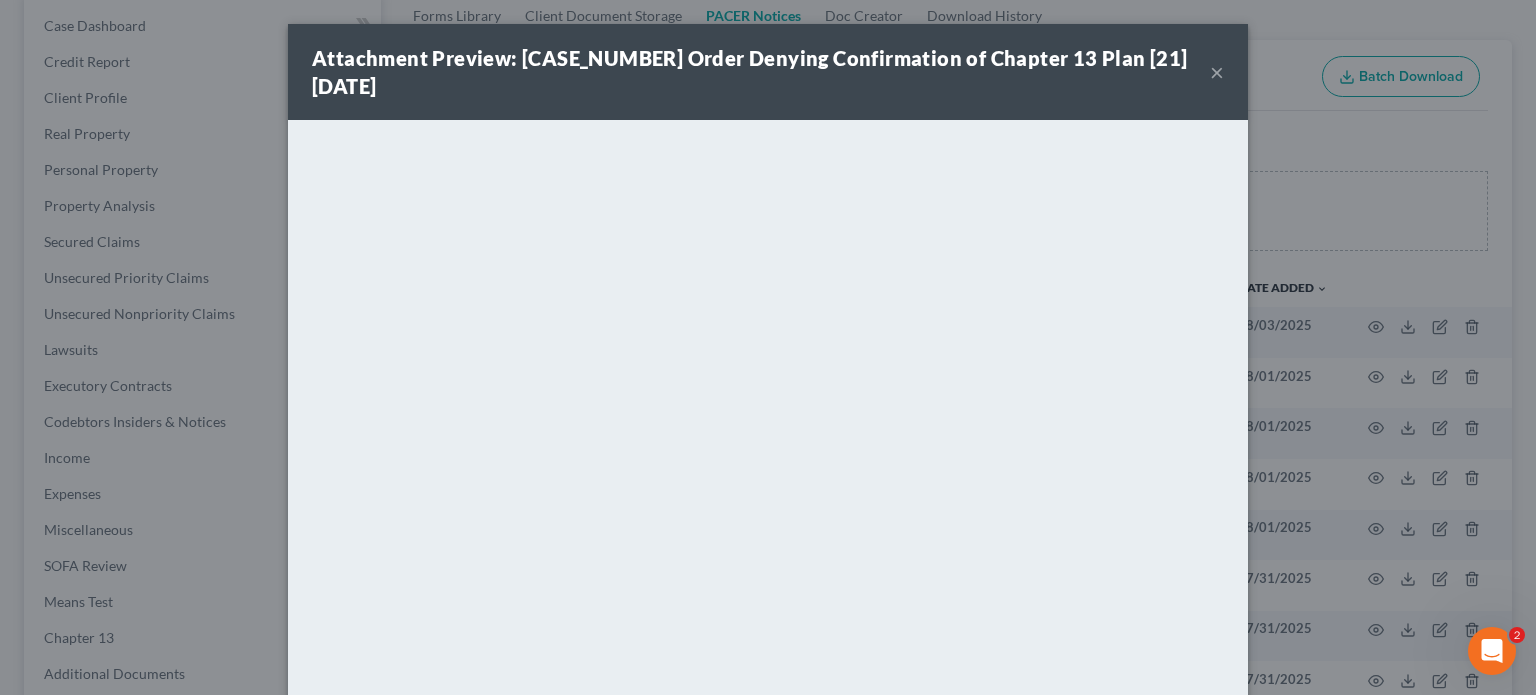 click on "×" at bounding box center [1217, 72] 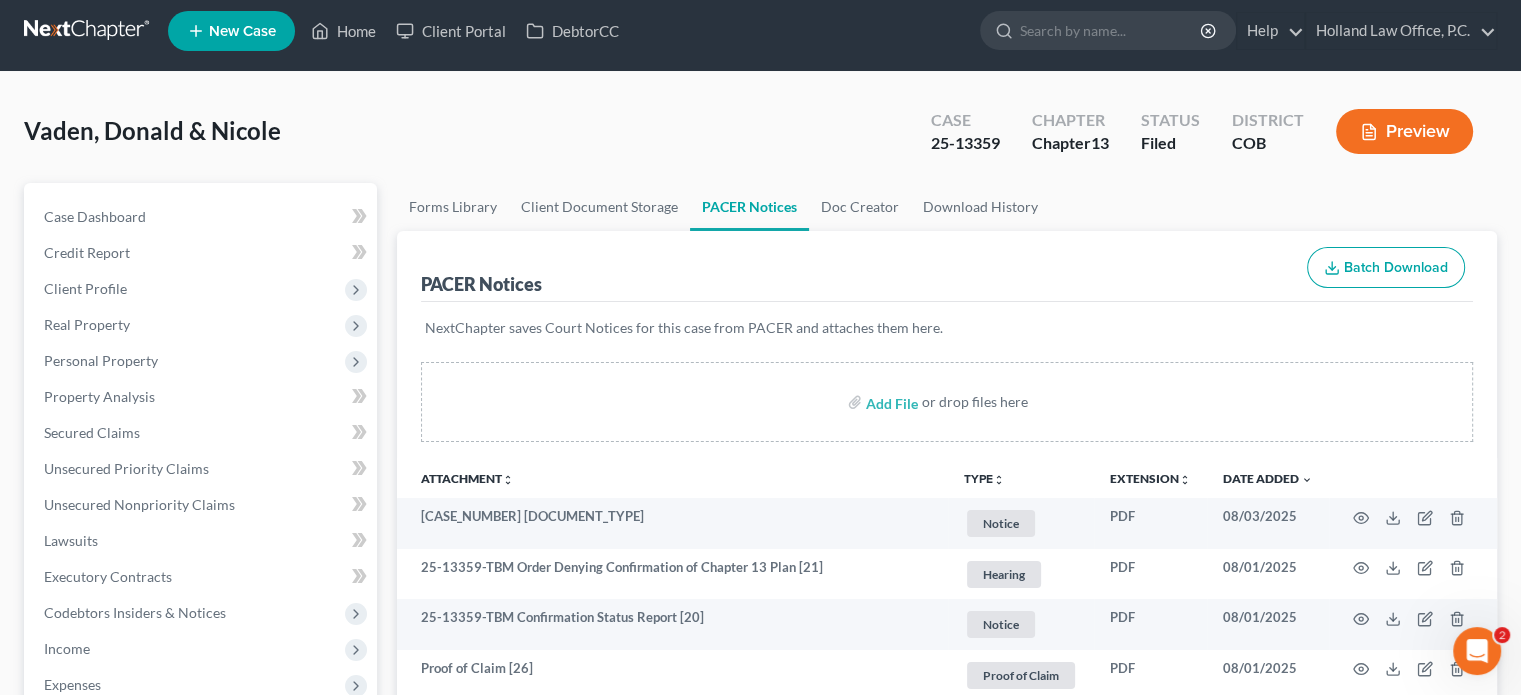 scroll, scrollTop: 0, scrollLeft: 0, axis: both 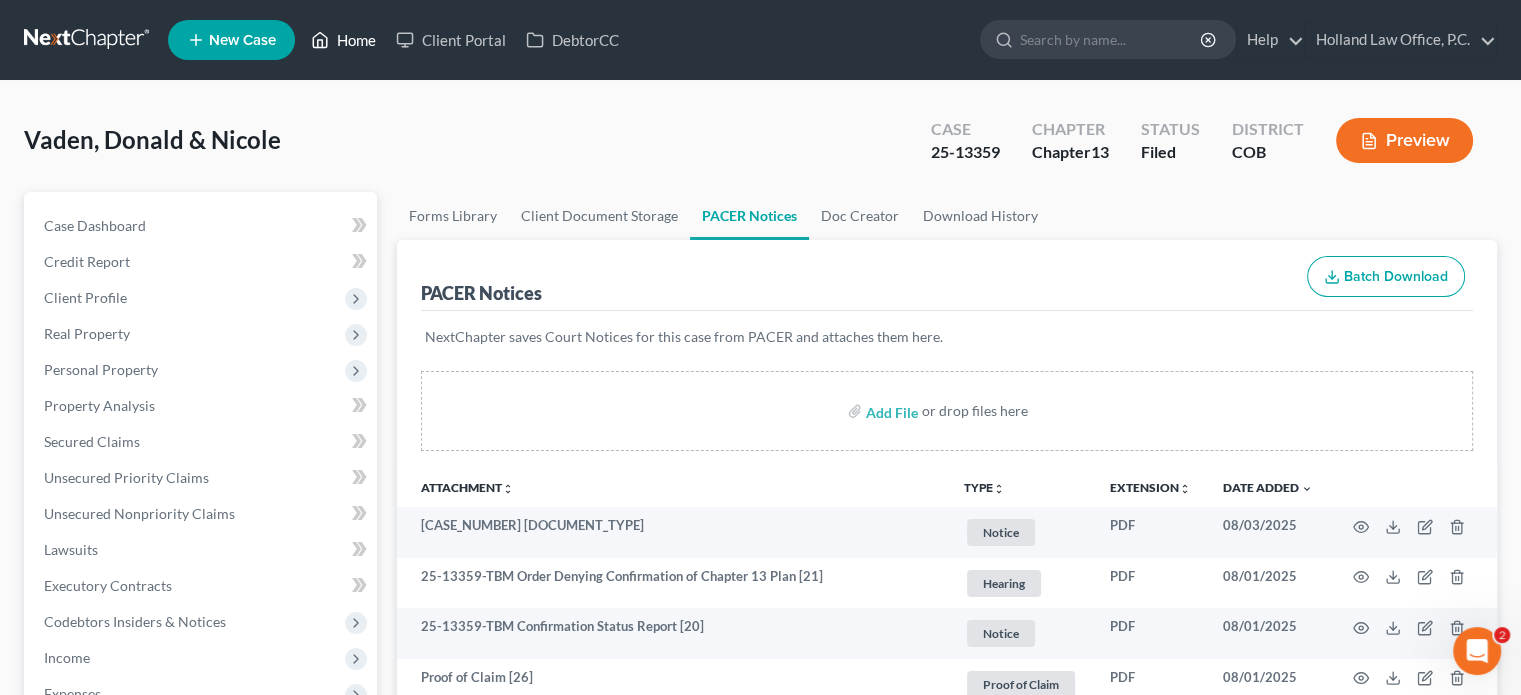 click on "Home" at bounding box center (343, 40) 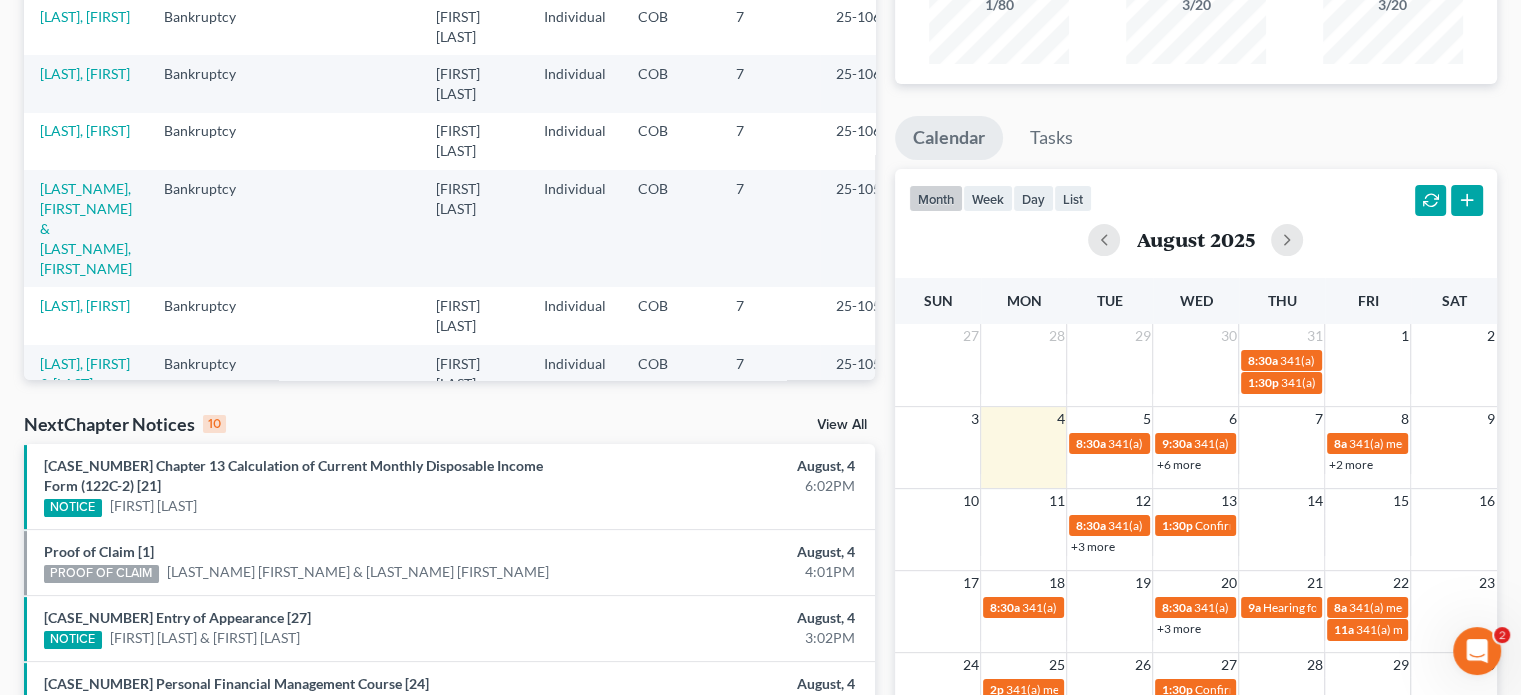 scroll, scrollTop: 300, scrollLeft: 0, axis: vertical 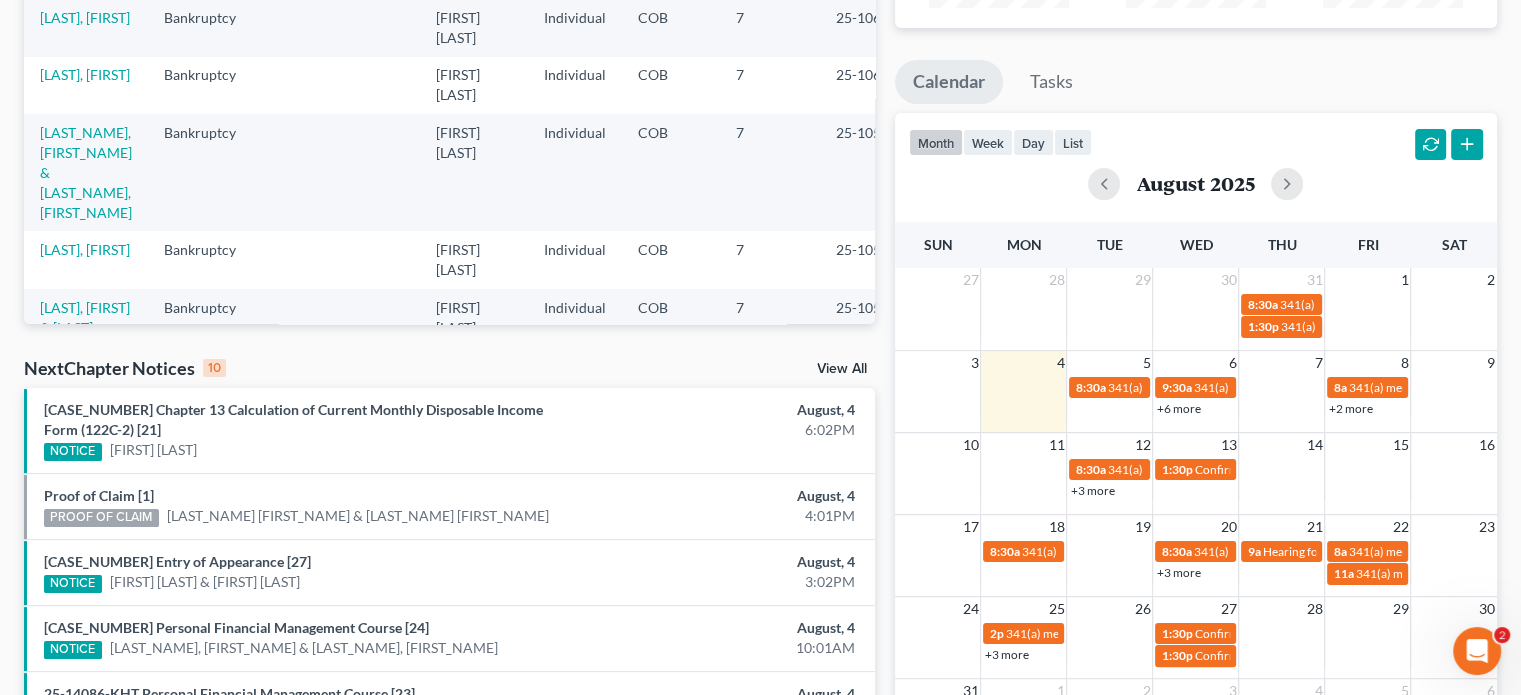 click on "+6 more" at bounding box center (1178, 408) 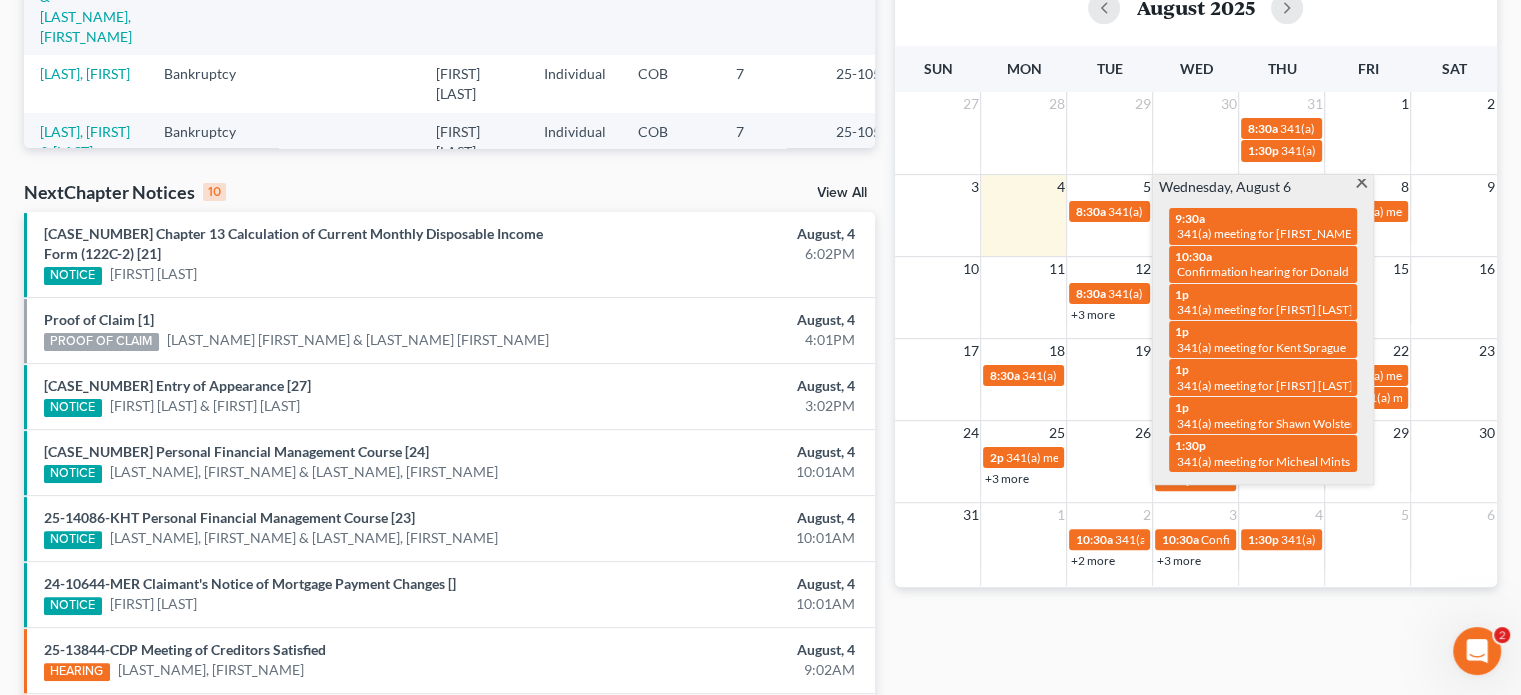 scroll, scrollTop: 500, scrollLeft: 0, axis: vertical 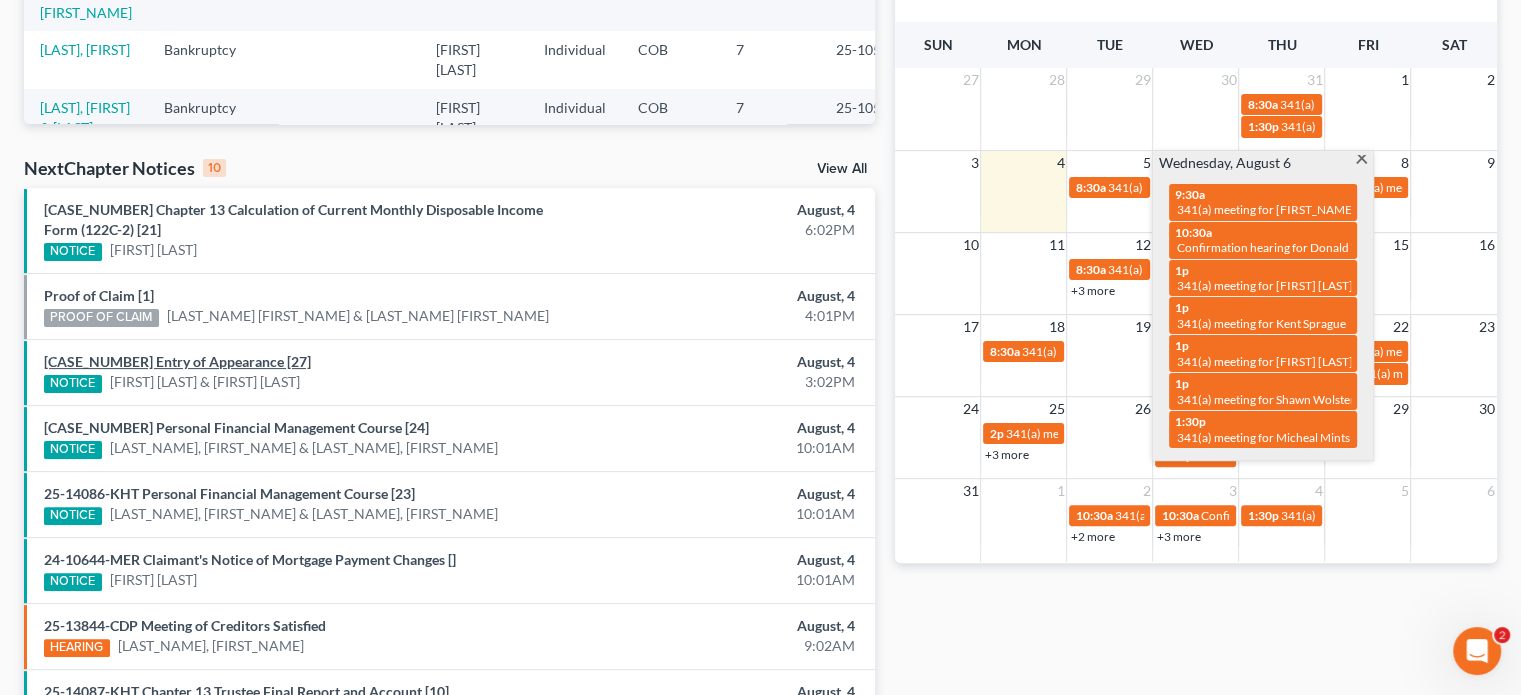 click on "[CASE_NUMBER] Entry of Appearance [27]" at bounding box center (177, 361) 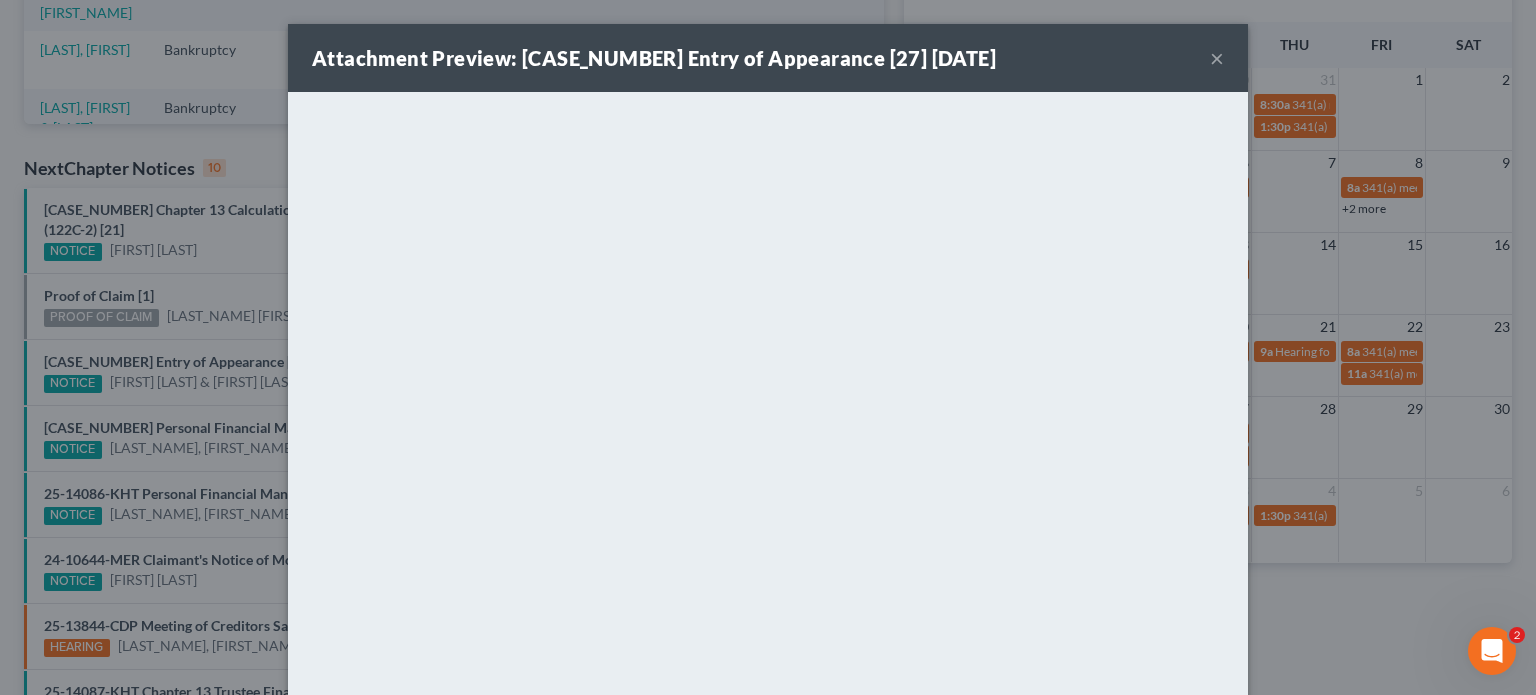 click on "Attachment Preview: [CASE_NUMBER] Entry of Appearance [27] [DATE] ×" at bounding box center (768, 58) 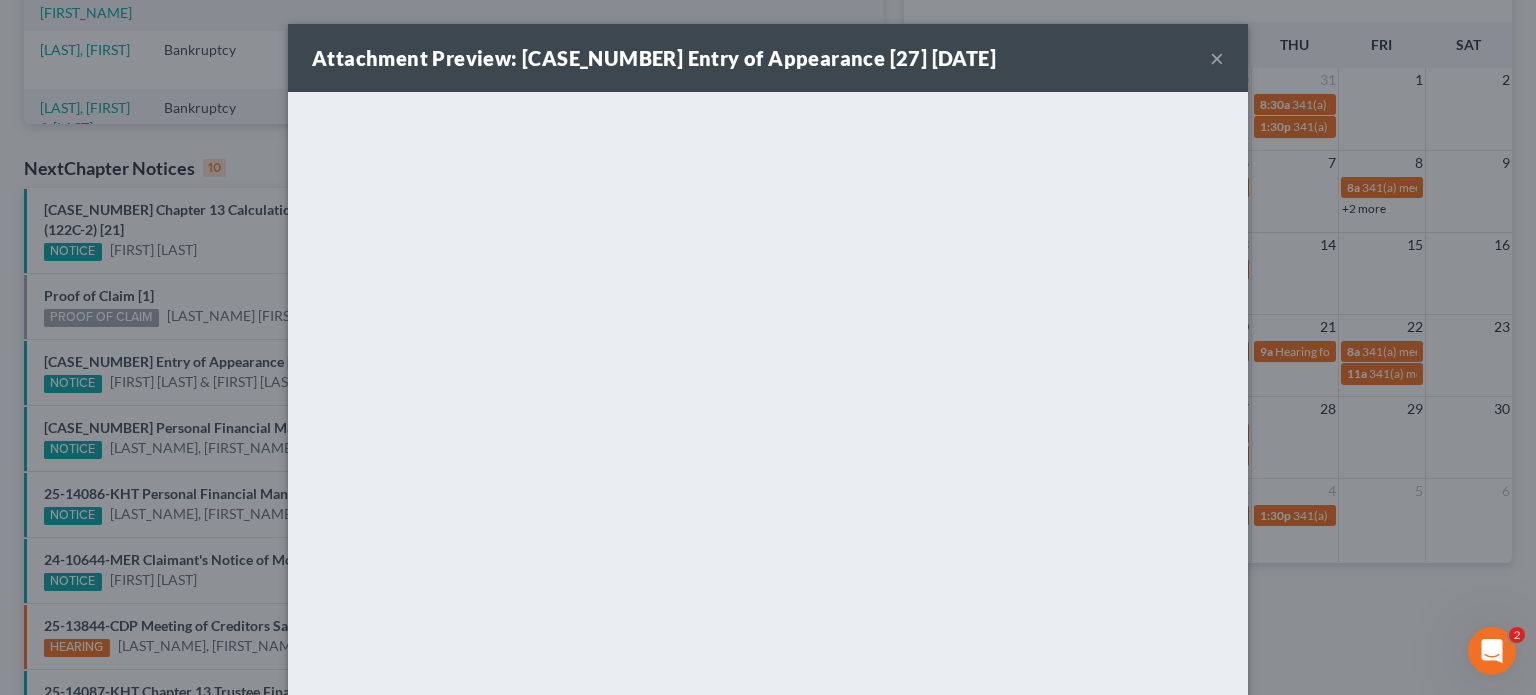 click on "×" at bounding box center (1217, 58) 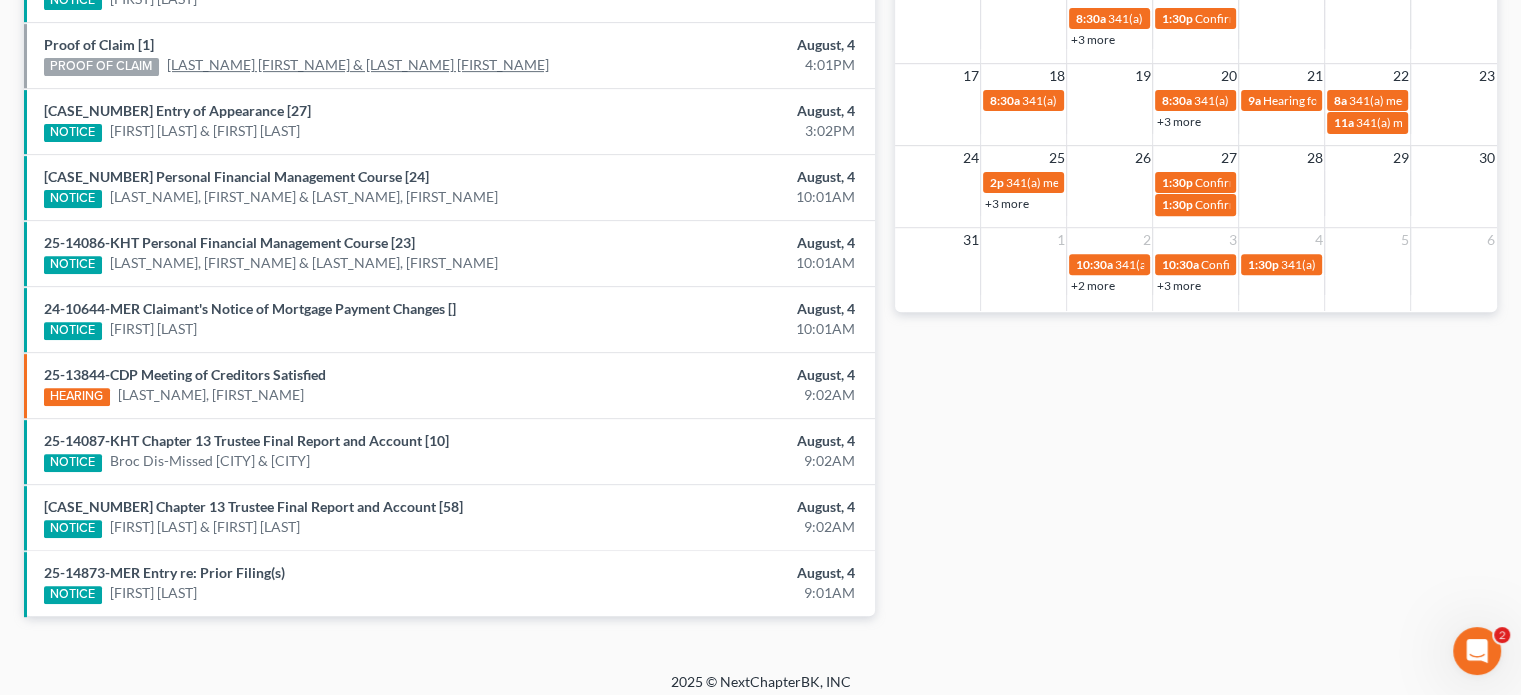 scroll, scrollTop: 756, scrollLeft: 0, axis: vertical 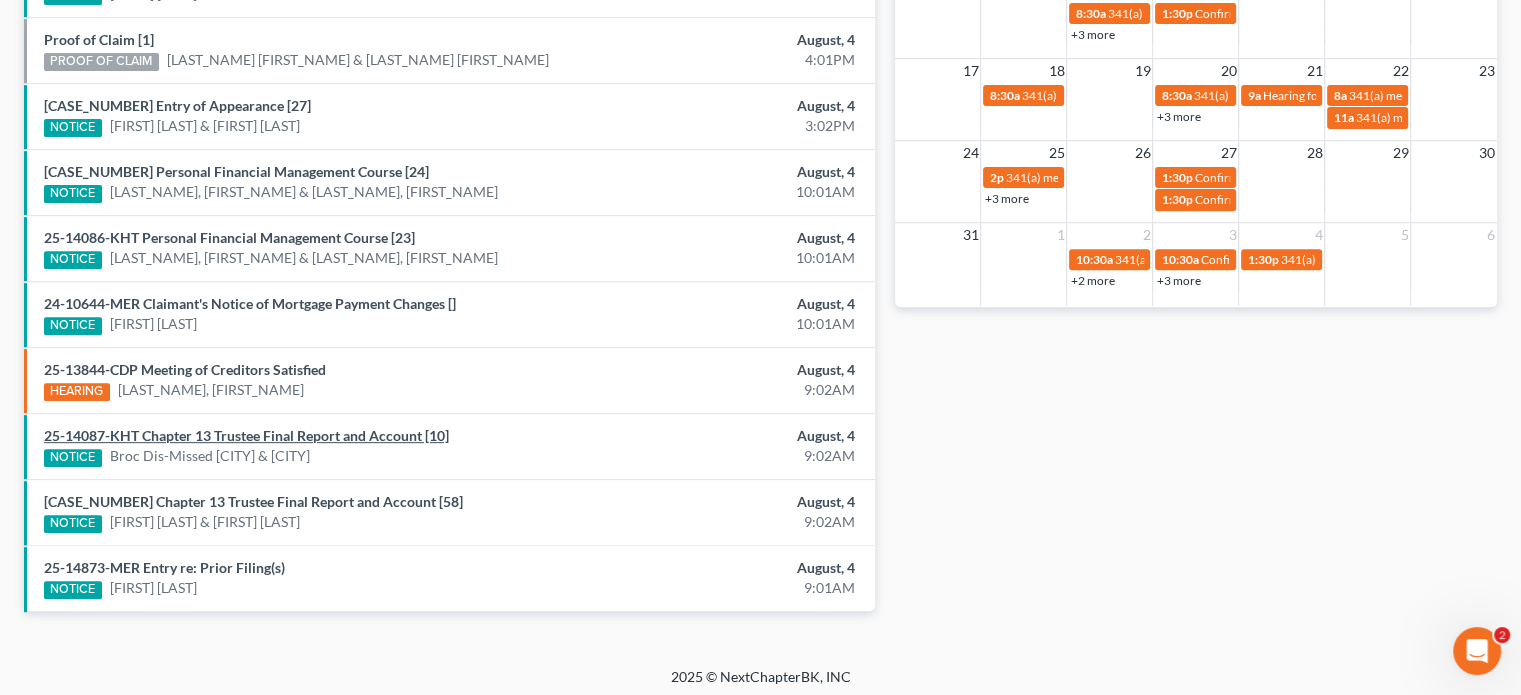 click on "25-14087-KHT Chapter 13 Trustee Final Report and Account [10]" at bounding box center (246, 435) 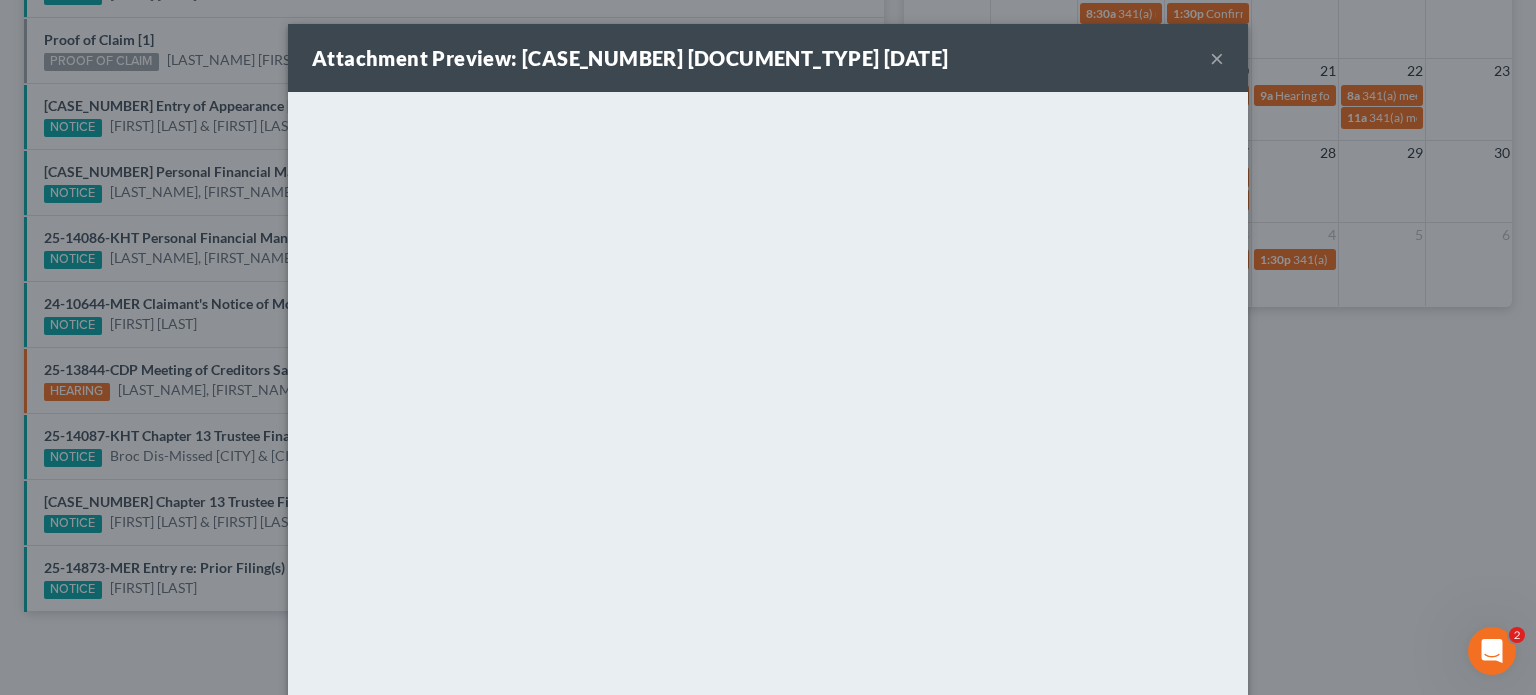 click on "×" at bounding box center (1217, 58) 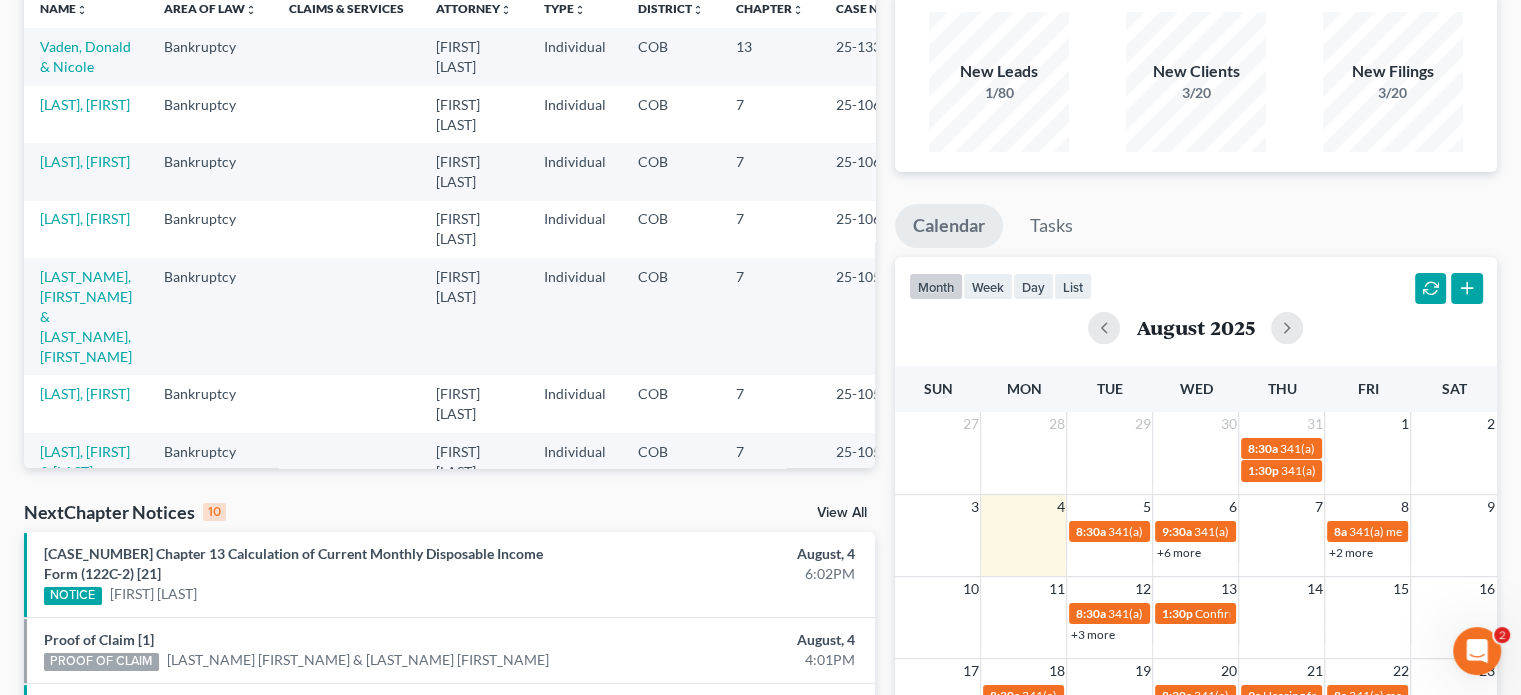 scroll, scrollTop: 256, scrollLeft: 0, axis: vertical 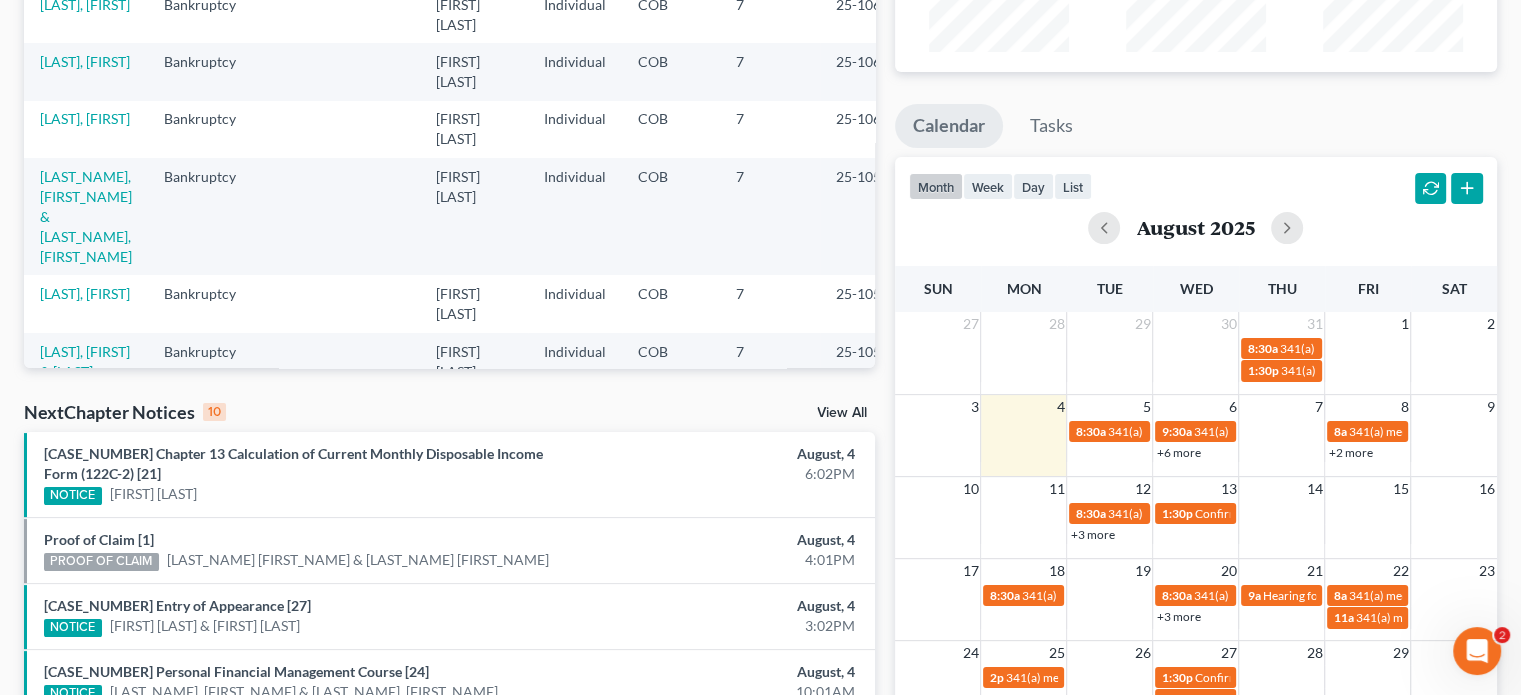 click on "+6 more" at bounding box center [1178, 452] 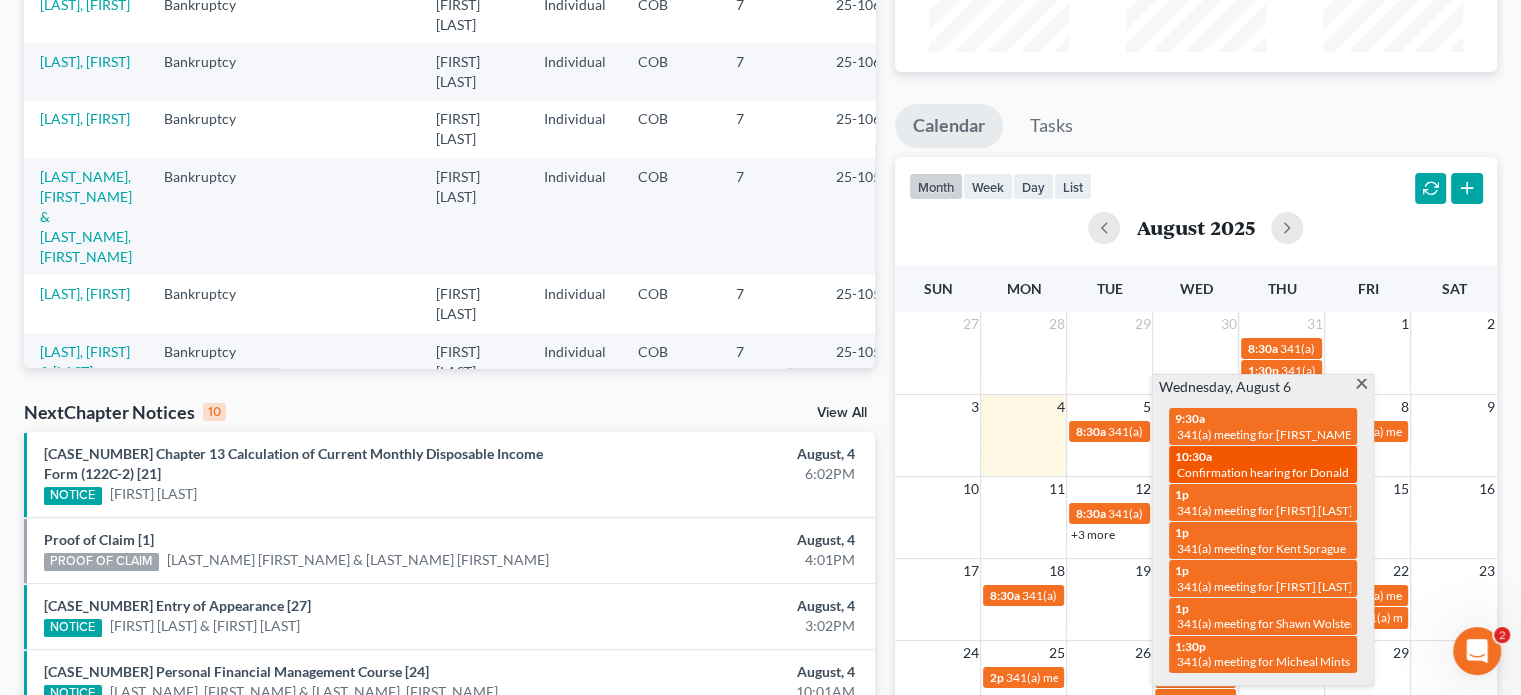 click on "Confirmation hearing for Donald Vaden & Nicole Vaden" at bounding box center [1321, 472] 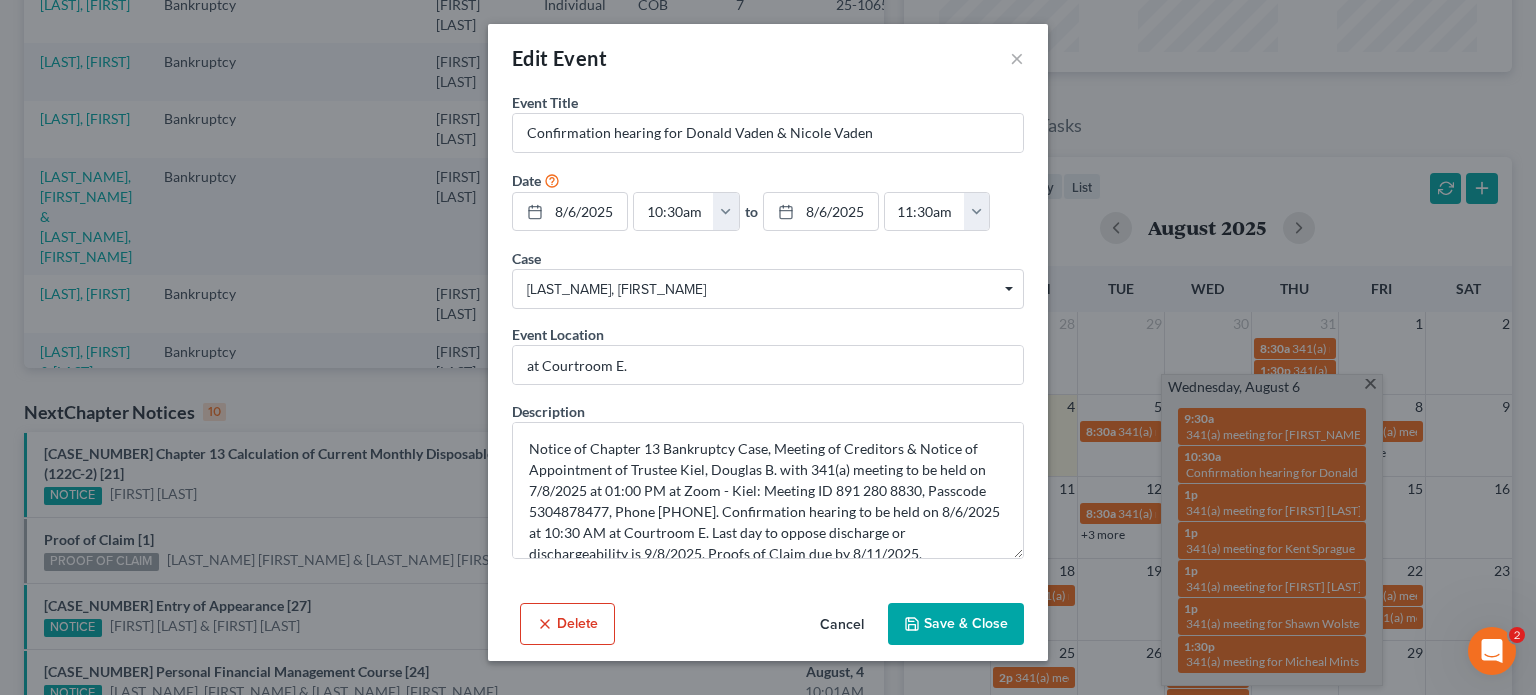 click on "Delete" at bounding box center [567, 624] 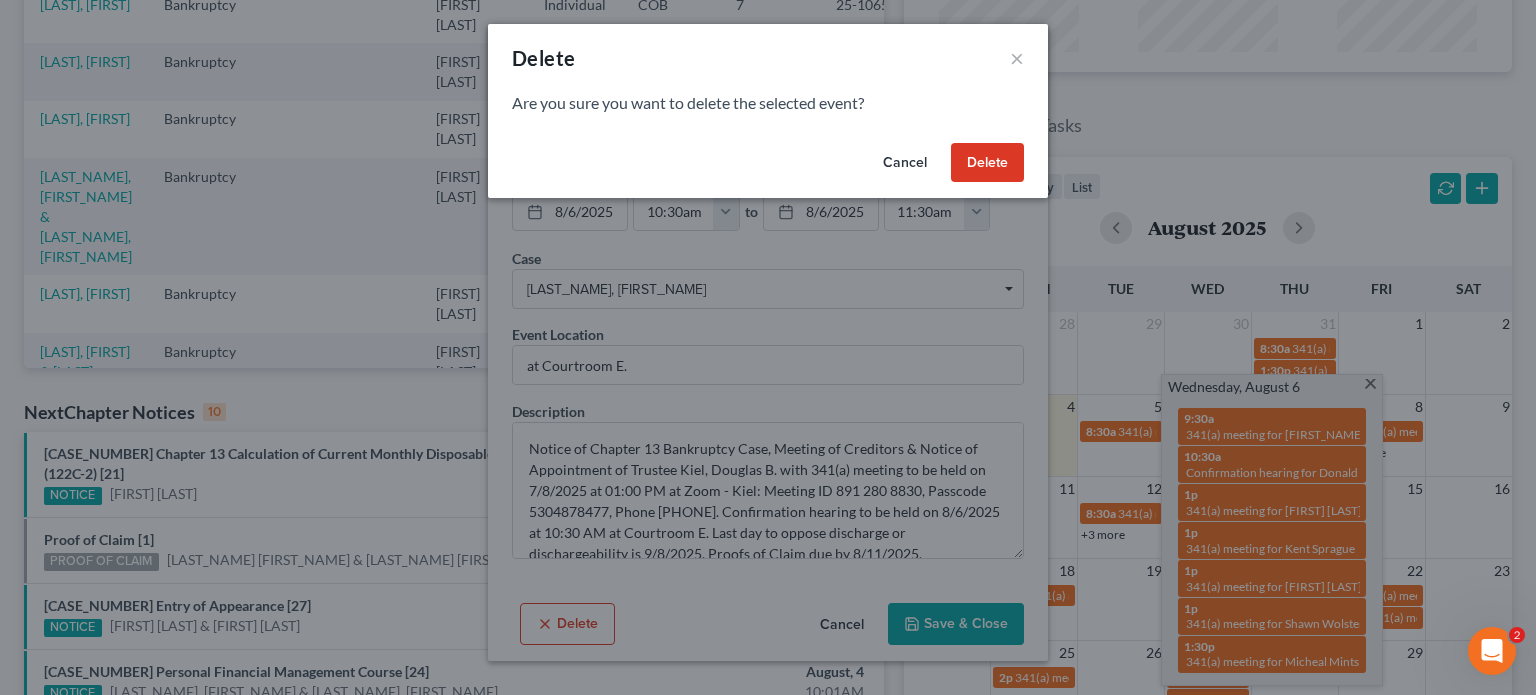 click on "Delete" at bounding box center [987, 163] 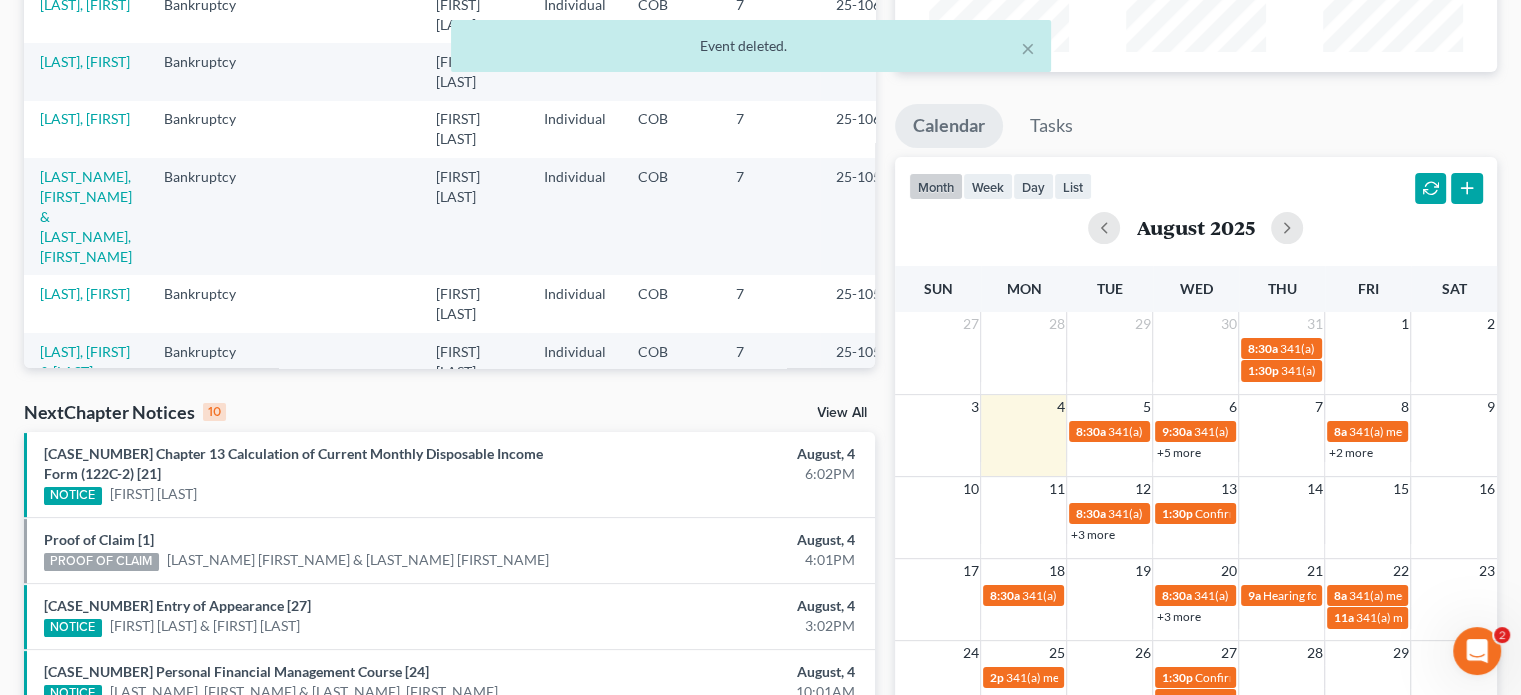 click on "+5 more" at bounding box center (1178, 452) 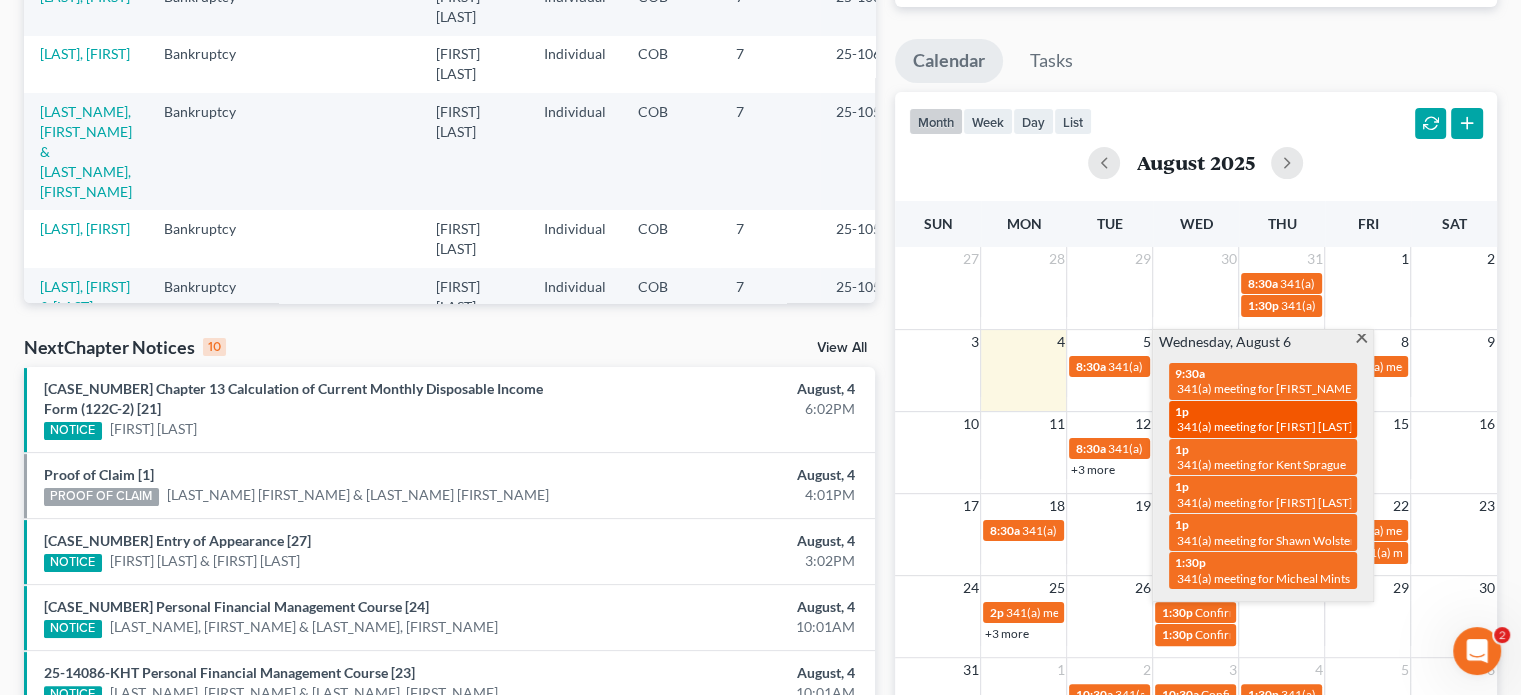 scroll, scrollTop: 356, scrollLeft: 0, axis: vertical 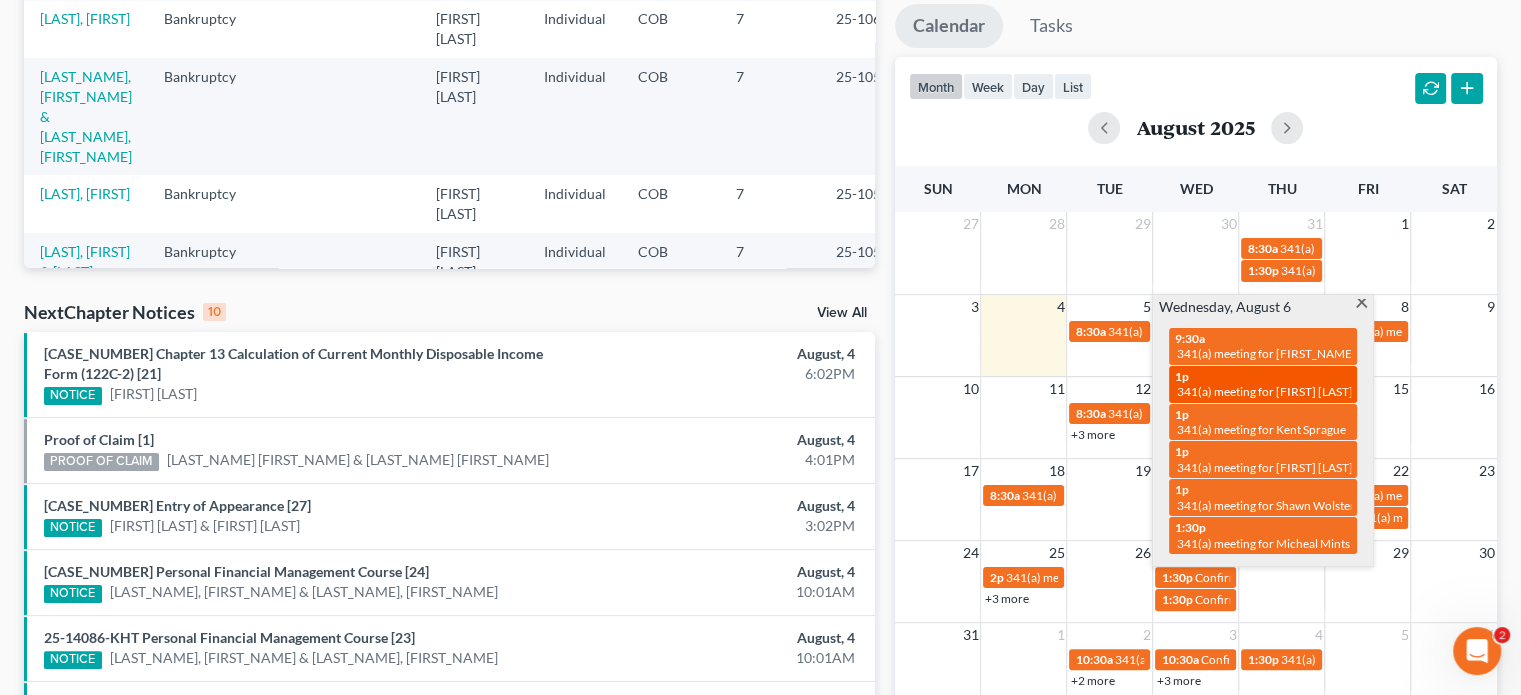 click on "341(a) meeting for [FIRST] [LAST] & [FIRST] [LAST]" at bounding box center (1263, 384) 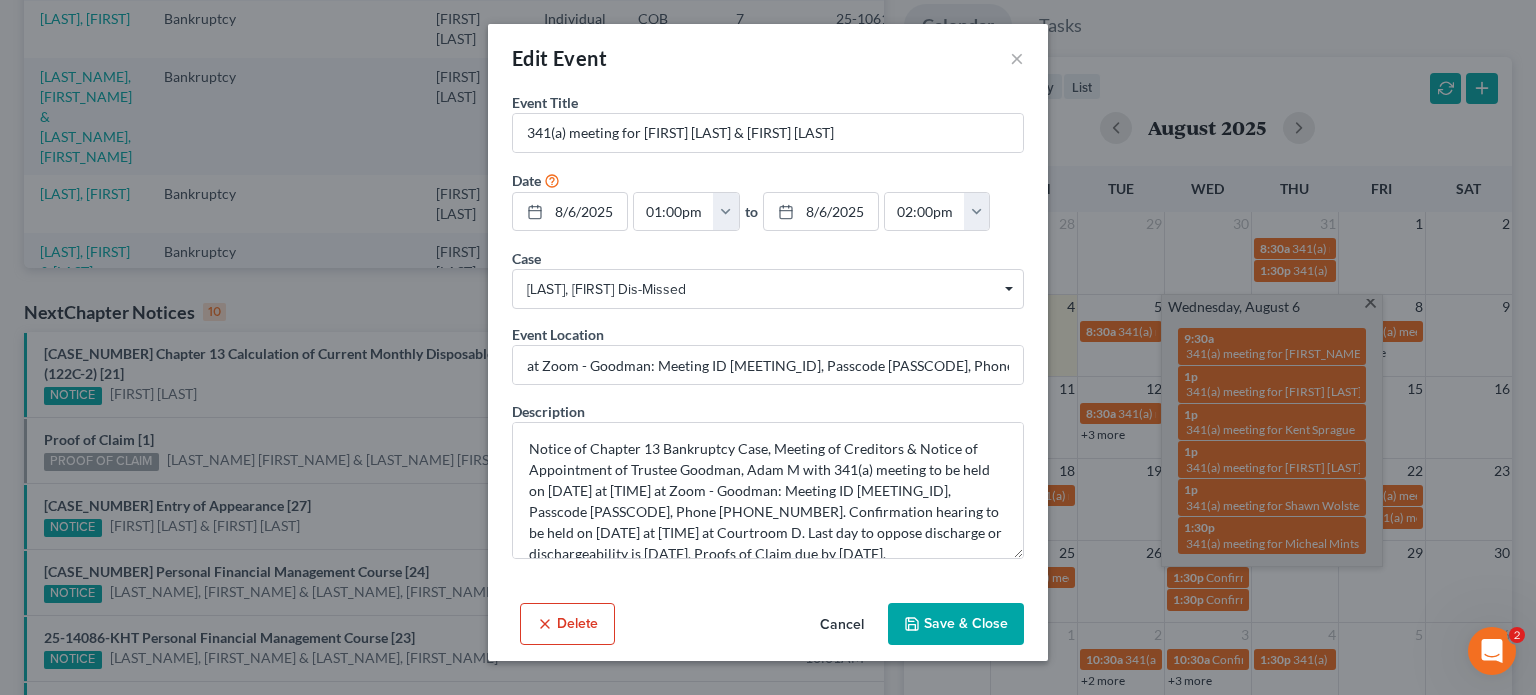 click on "Delete" at bounding box center (567, 624) 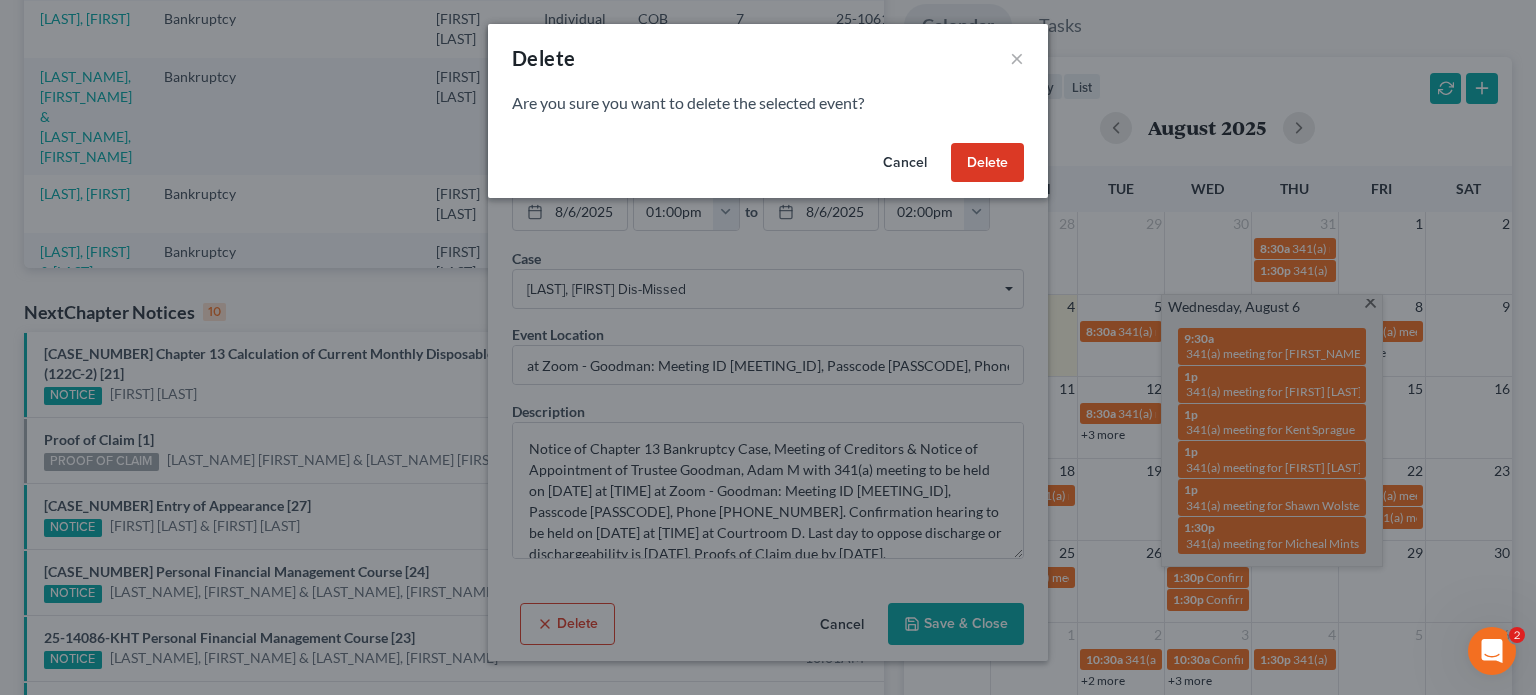 click on "Delete" at bounding box center [987, 163] 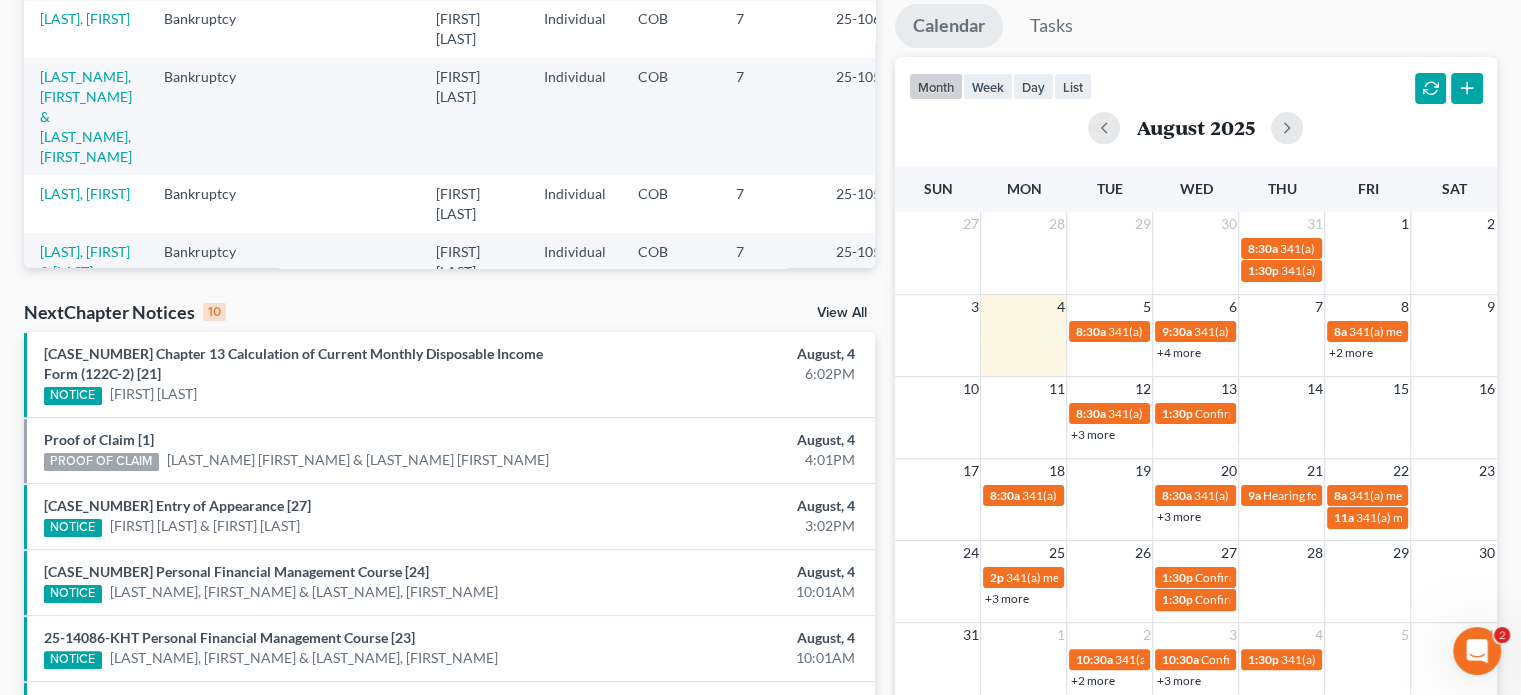 click on "+4 more" at bounding box center (1178, 352) 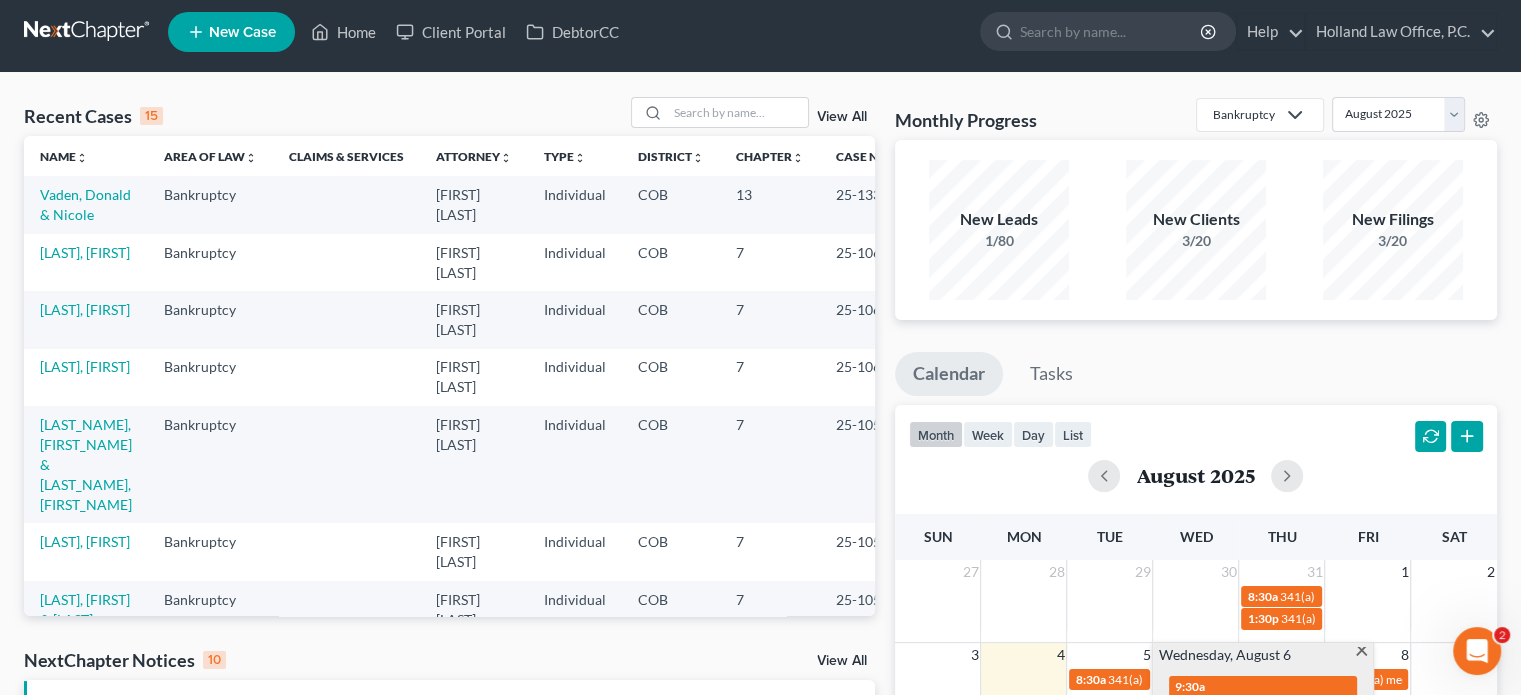 scroll, scrollTop: 0, scrollLeft: 0, axis: both 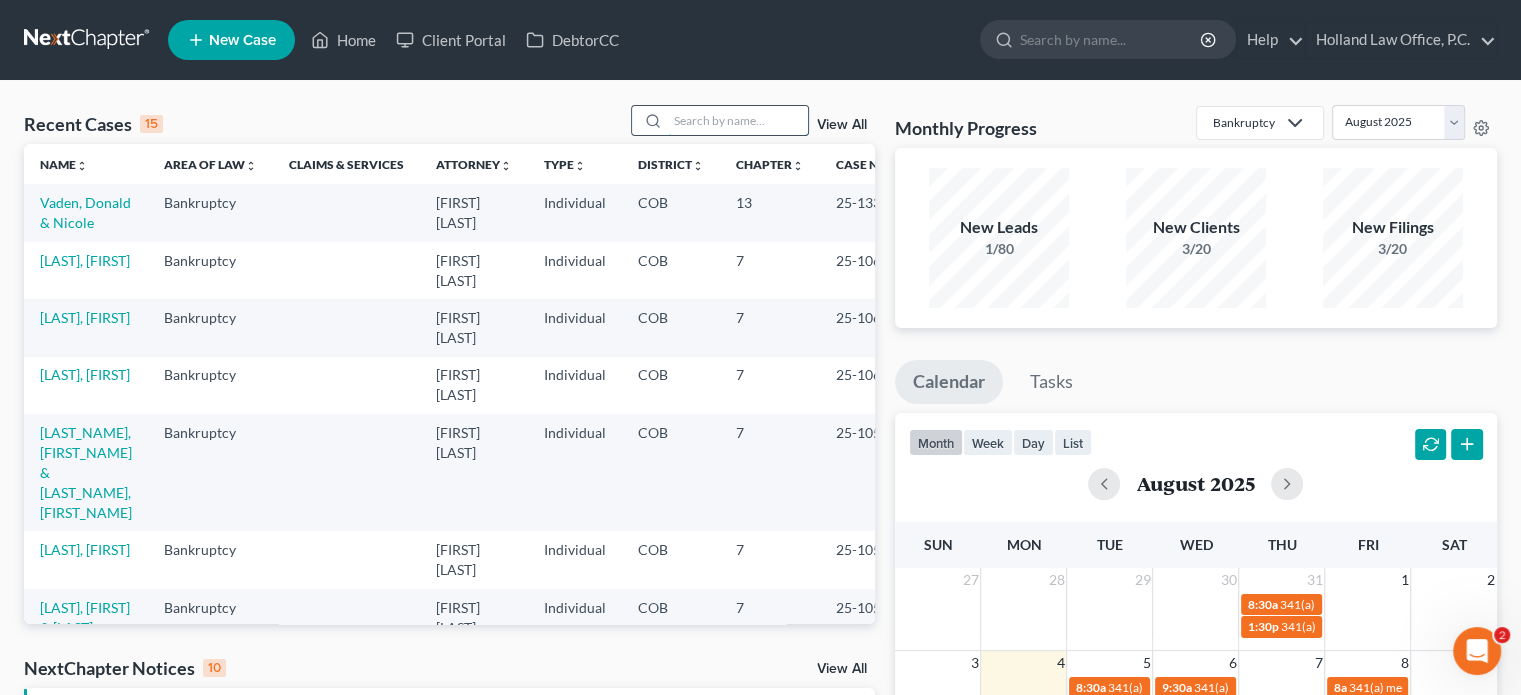 click at bounding box center (738, 120) 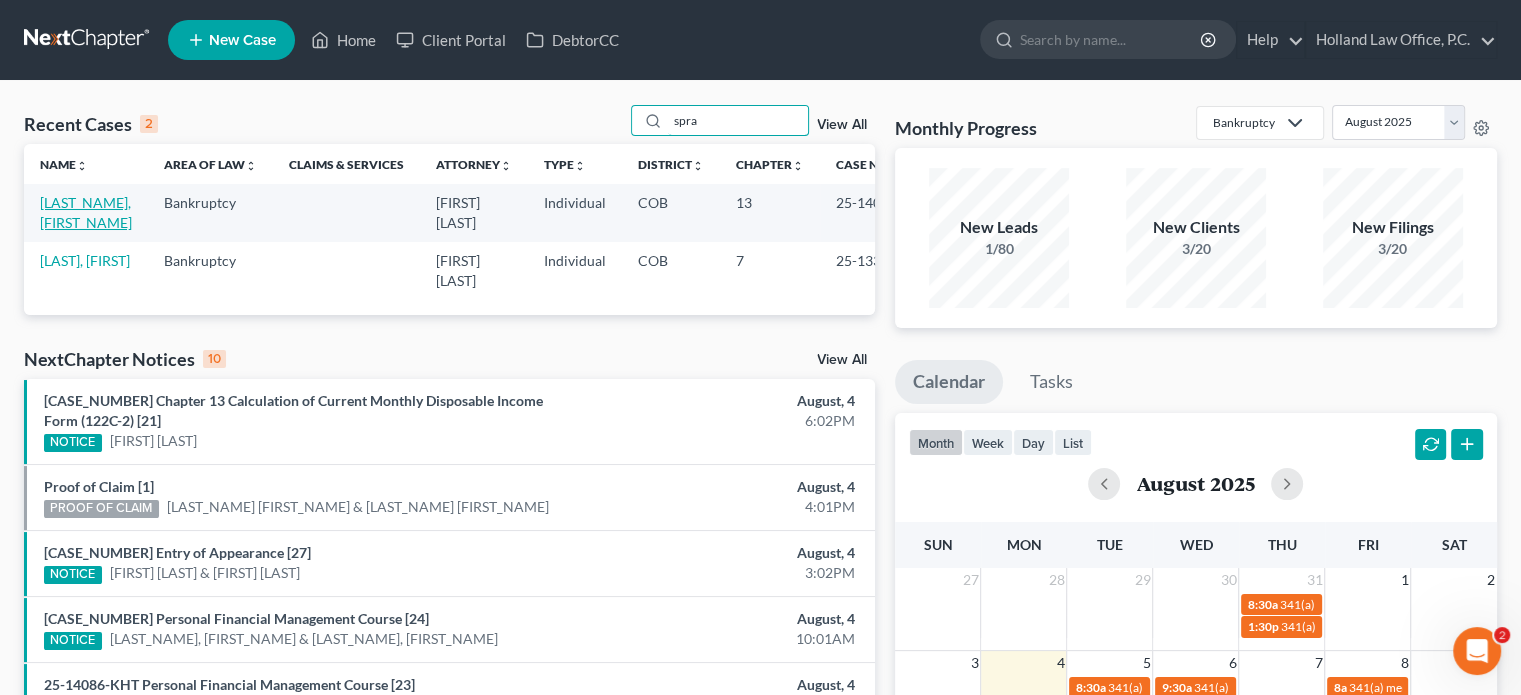type on "spra" 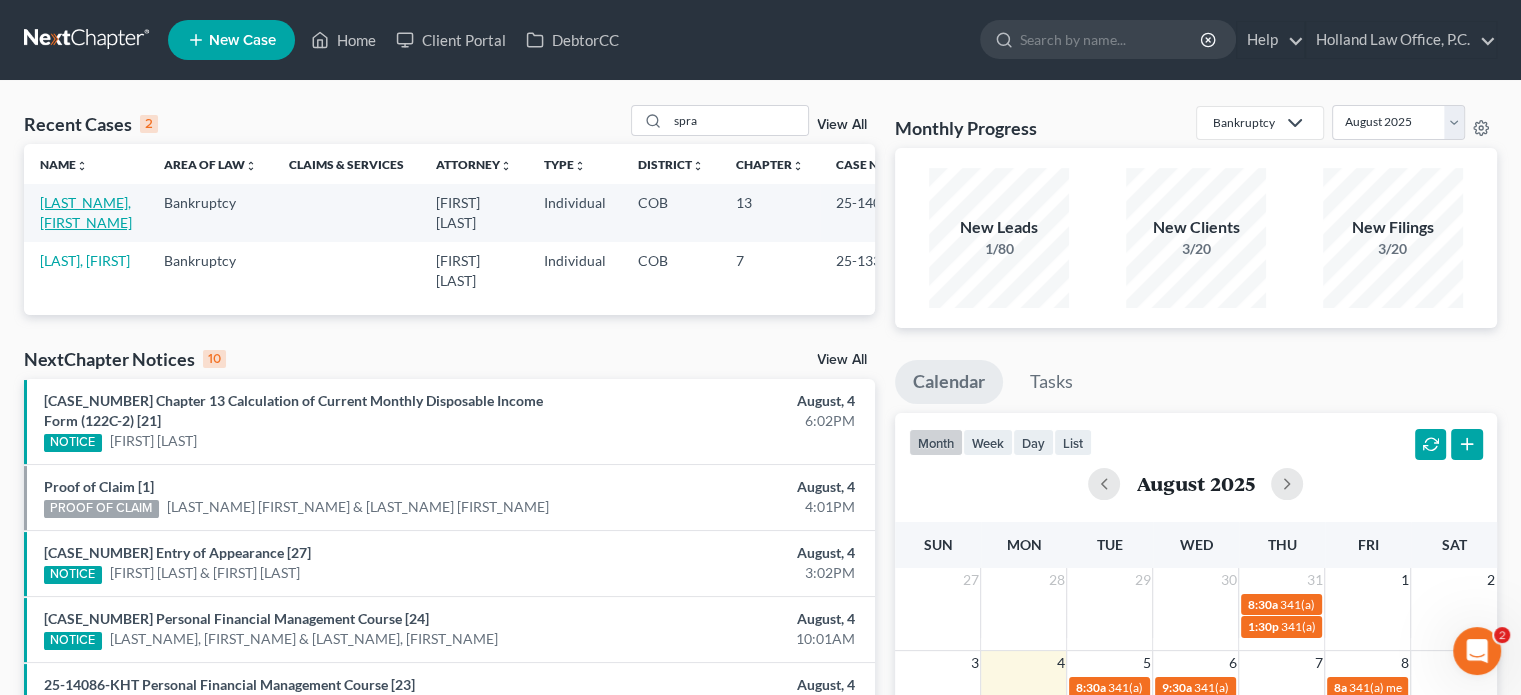 click on "[LAST_NAME], [FIRST_NAME]" at bounding box center [86, 212] 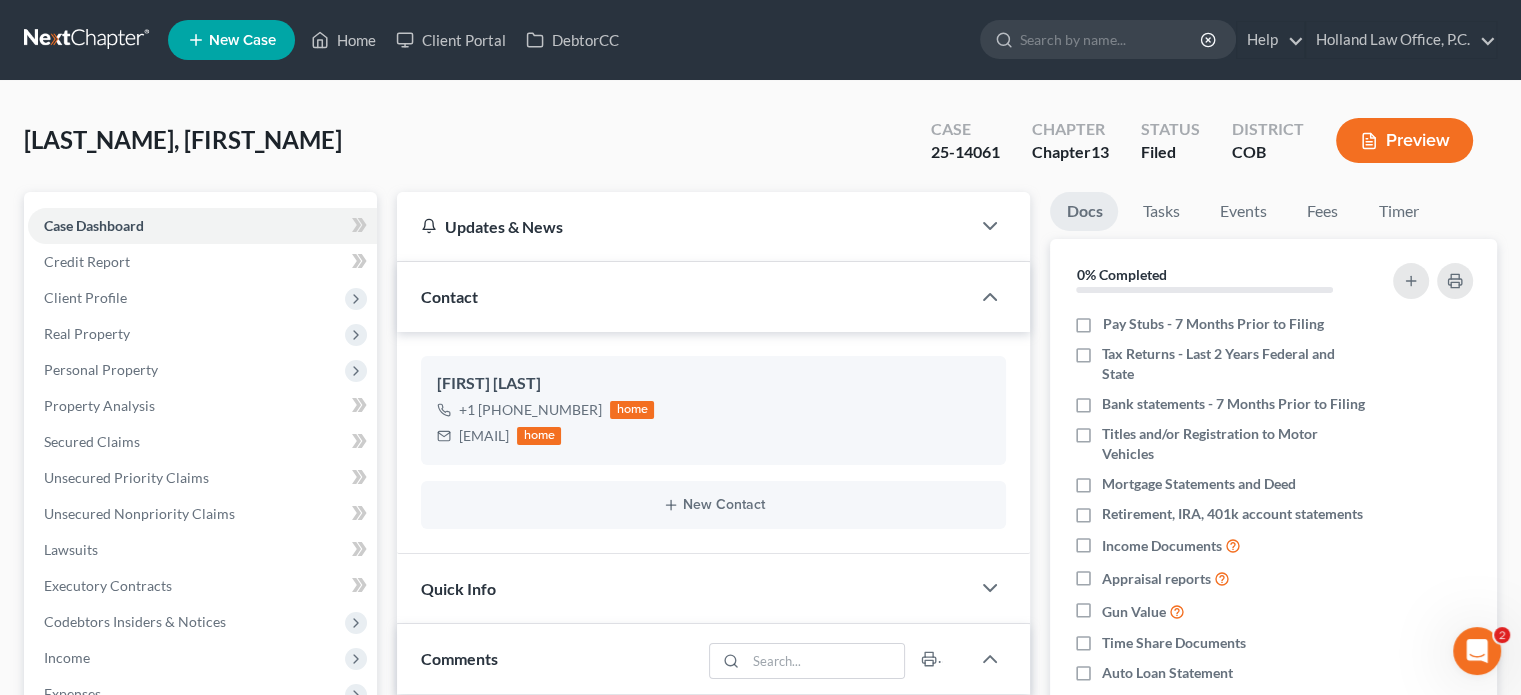 scroll, scrollTop: 300, scrollLeft: 0, axis: vertical 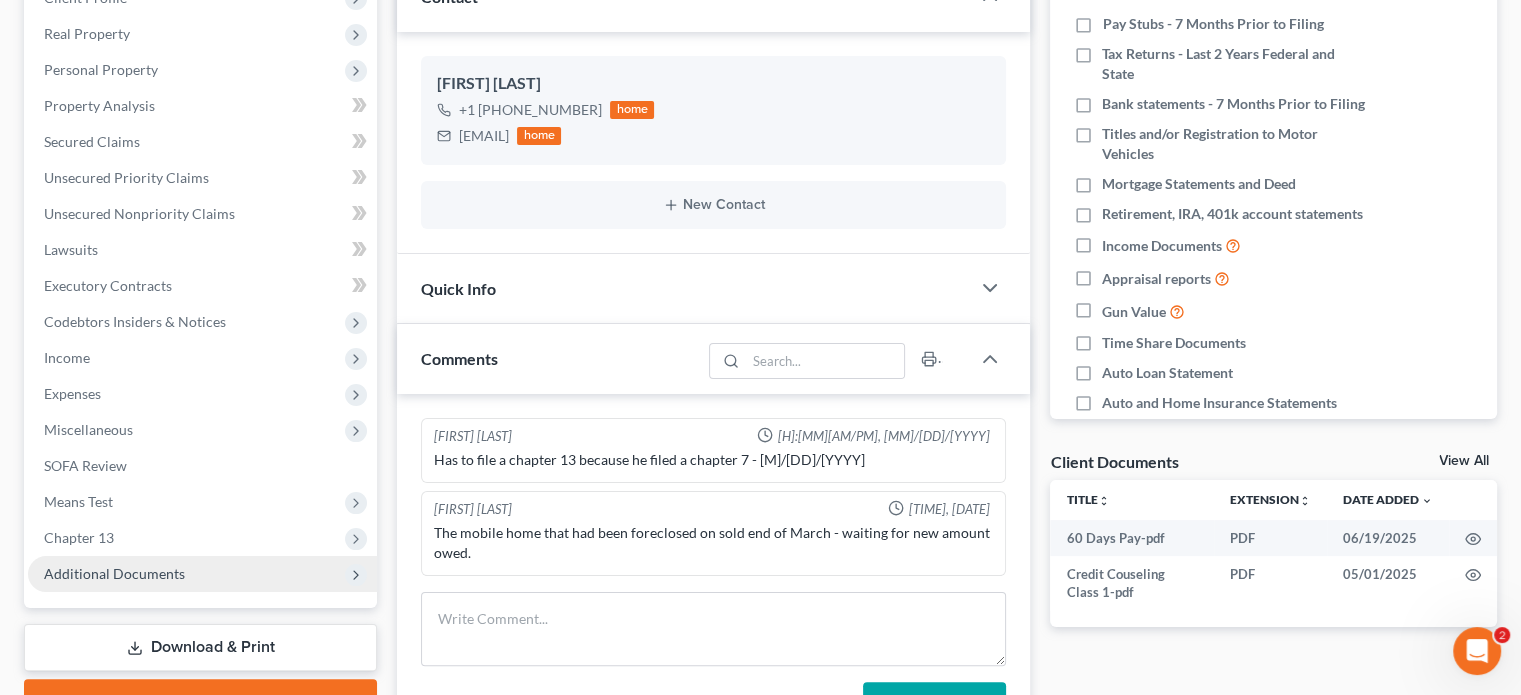 click on "Additional Documents" at bounding box center [114, 573] 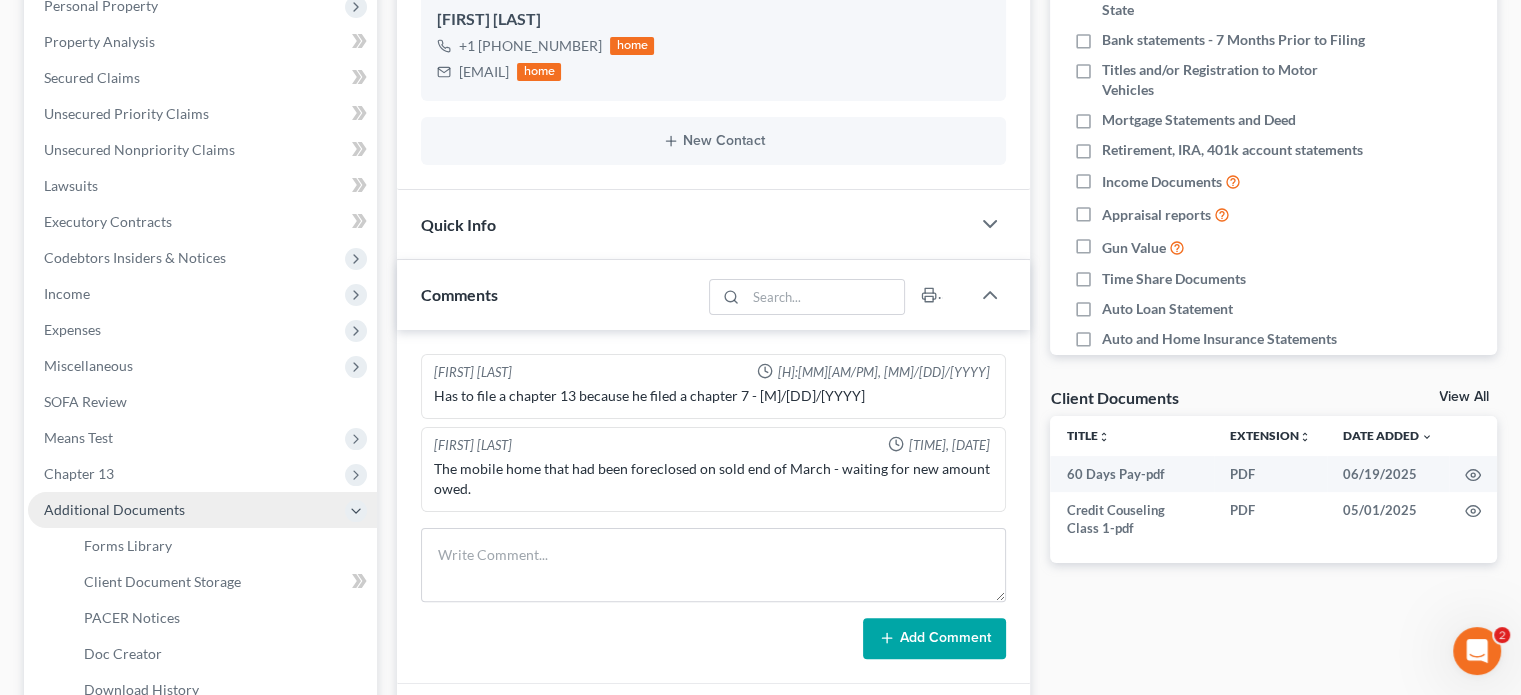 scroll, scrollTop: 400, scrollLeft: 0, axis: vertical 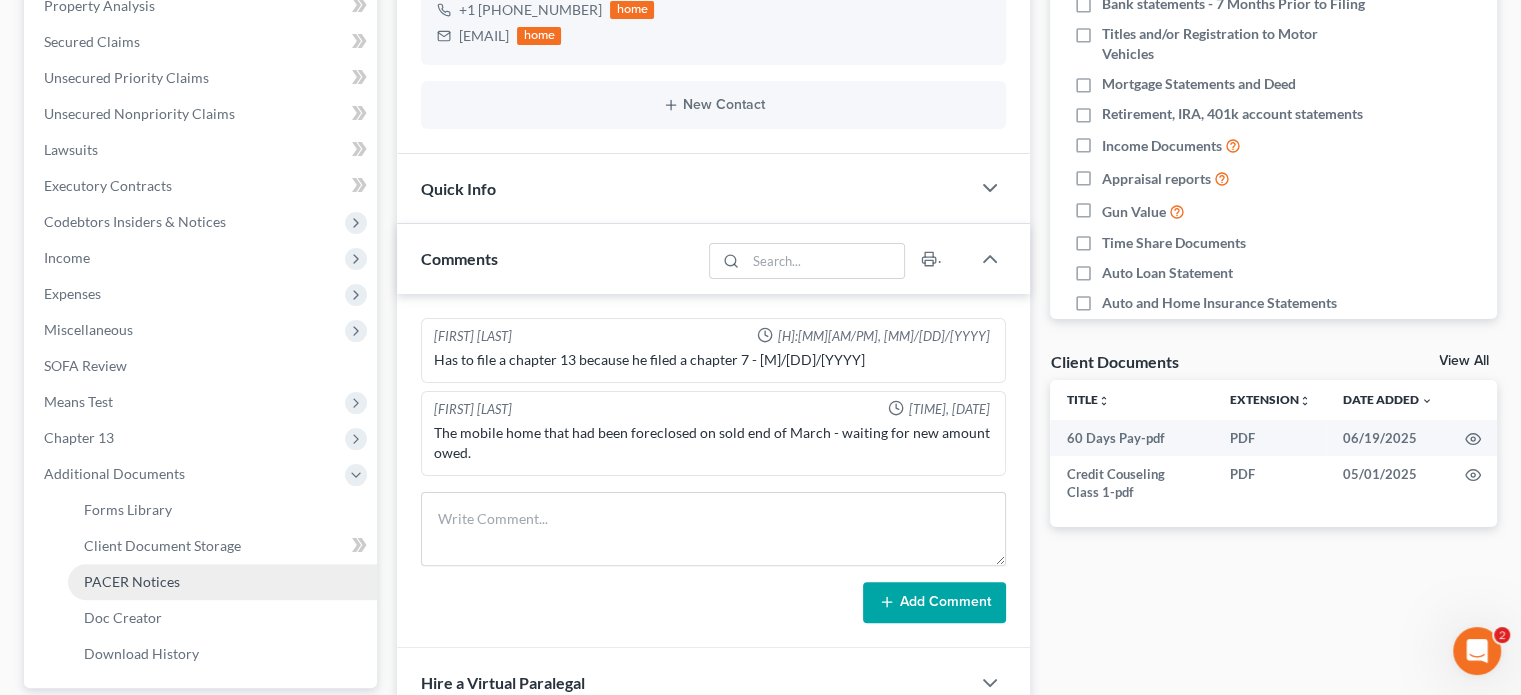click on "PACER Notices" at bounding box center [132, 581] 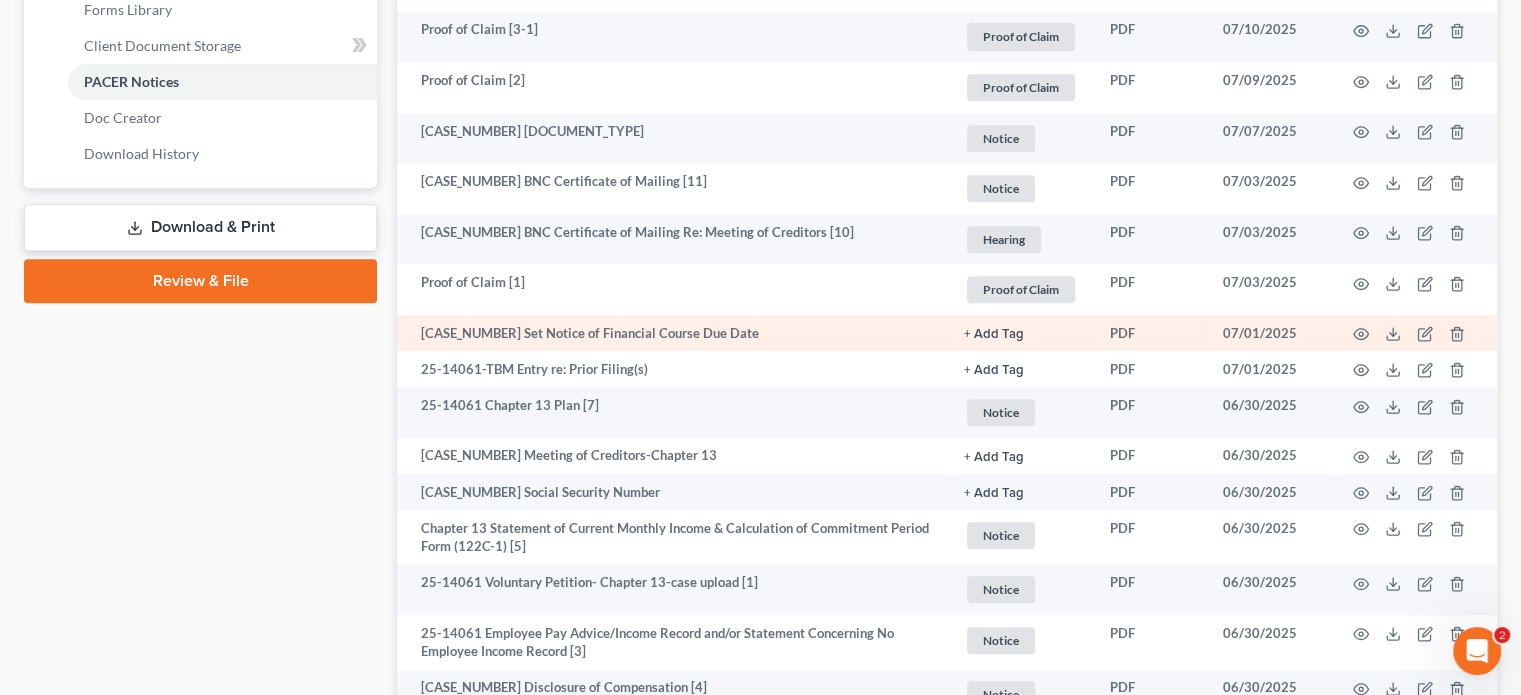 scroll, scrollTop: 1000, scrollLeft: 0, axis: vertical 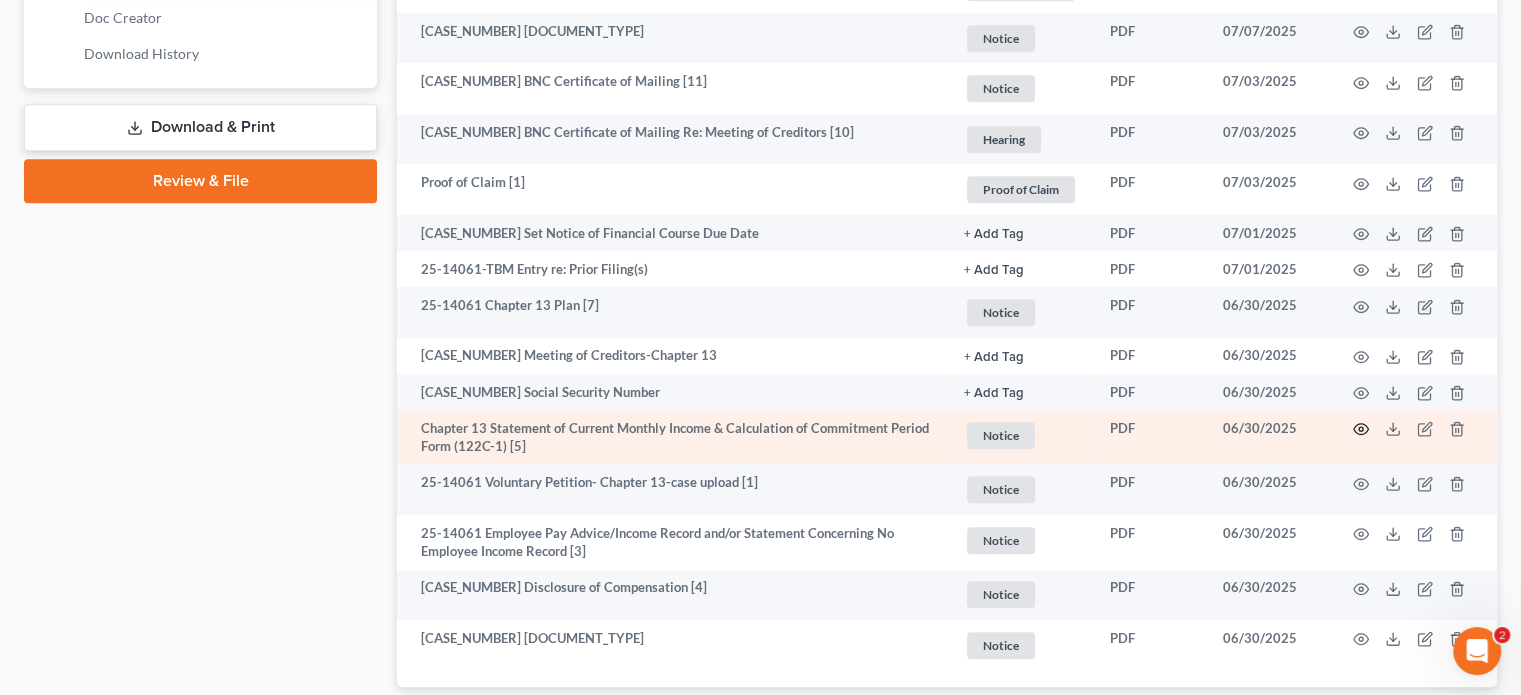 click 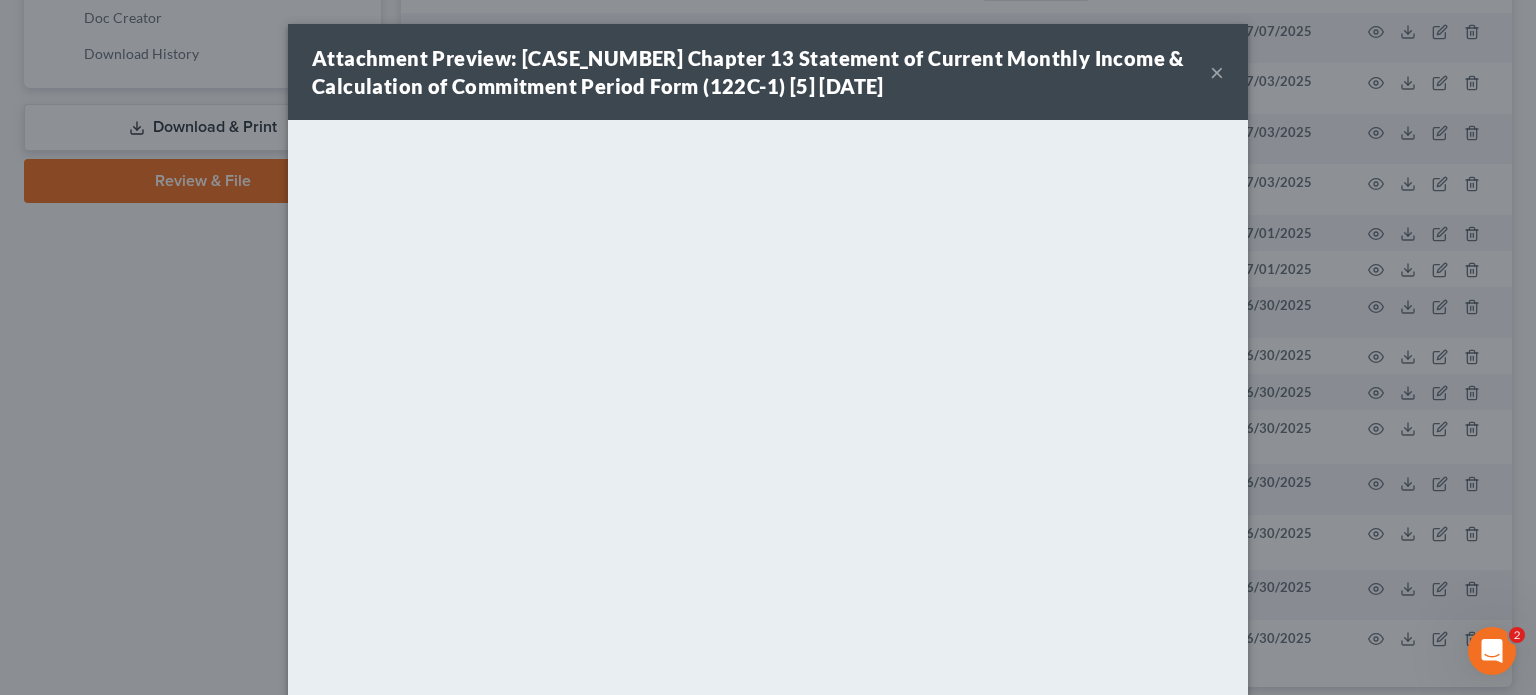 click on "×" at bounding box center (1217, 72) 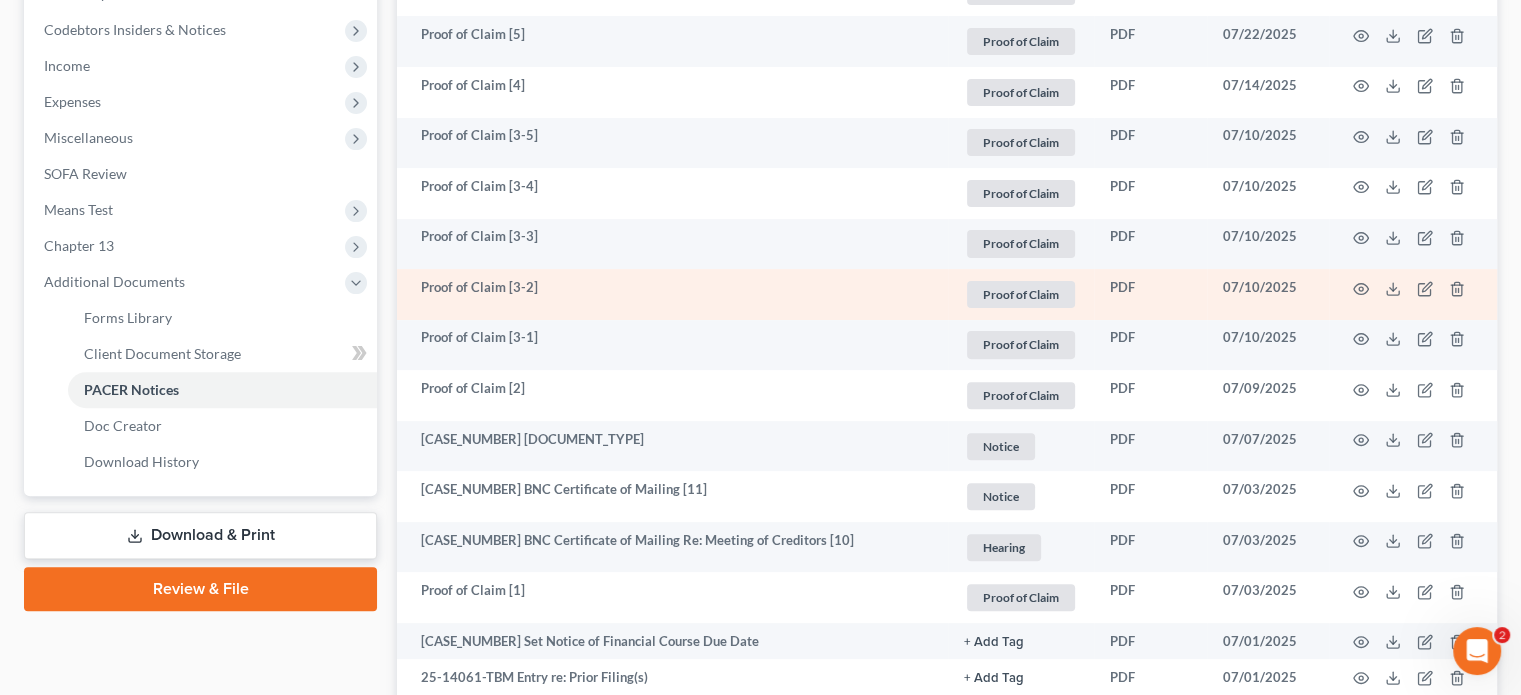 scroll, scrollTop: 700, scrollLeft: 0, axis: vertical 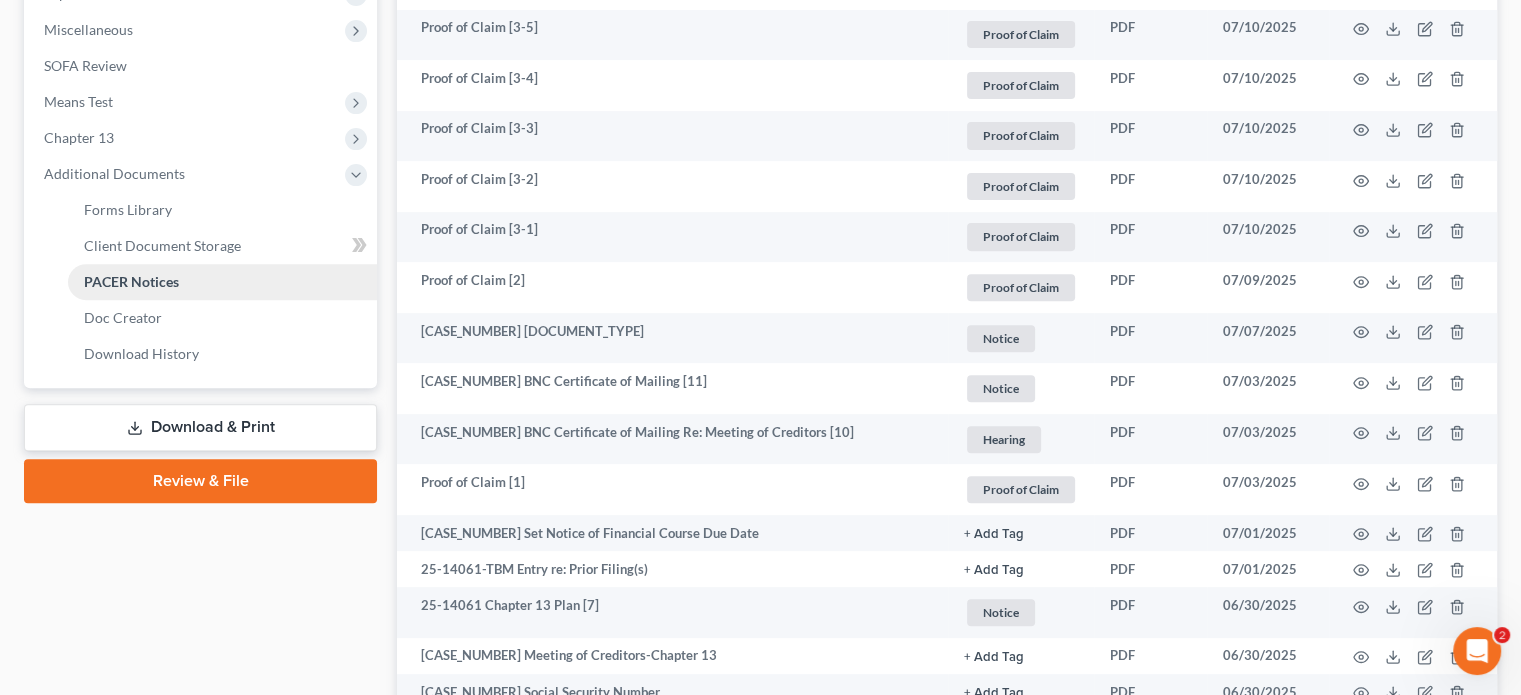 click on "PACER Notices" at bounding box center [131, 281] 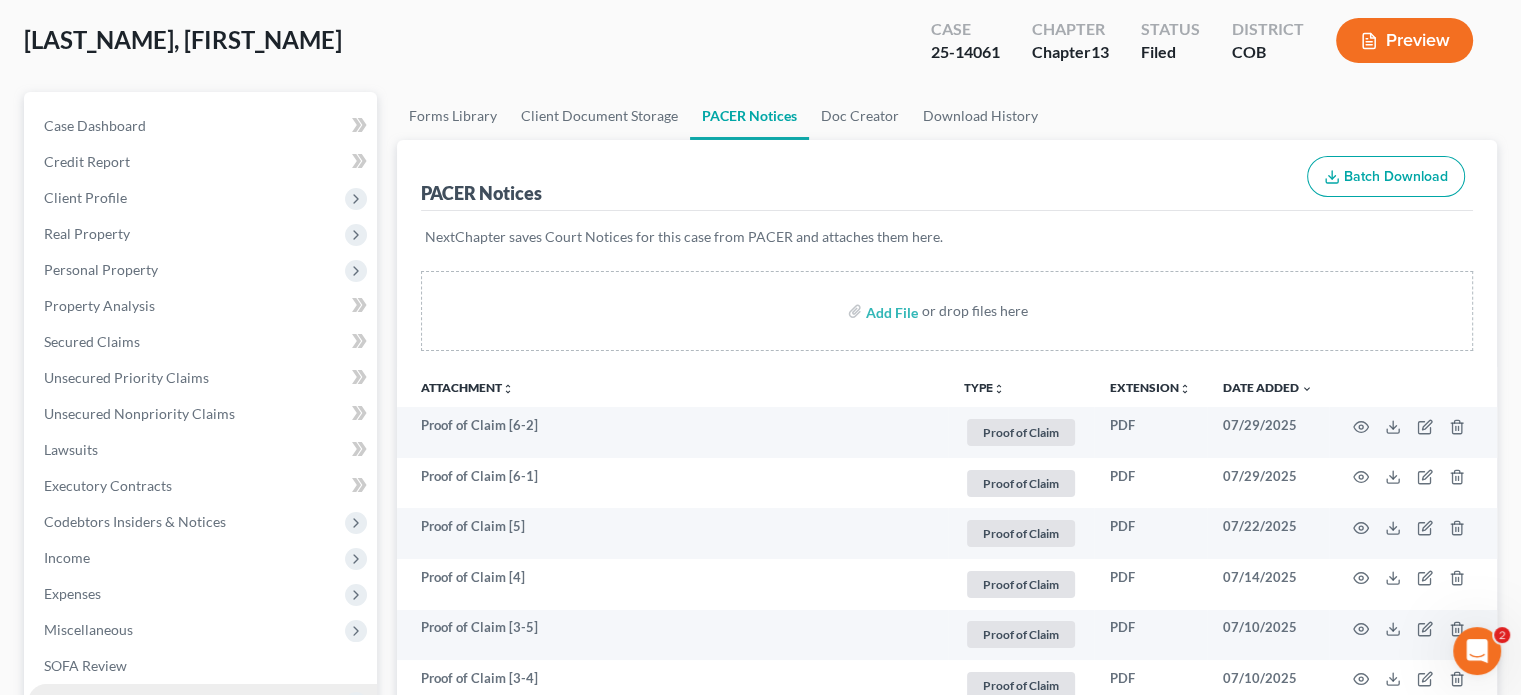 scroll, scrollTop: 0, scrollLeft: 0, axis: both 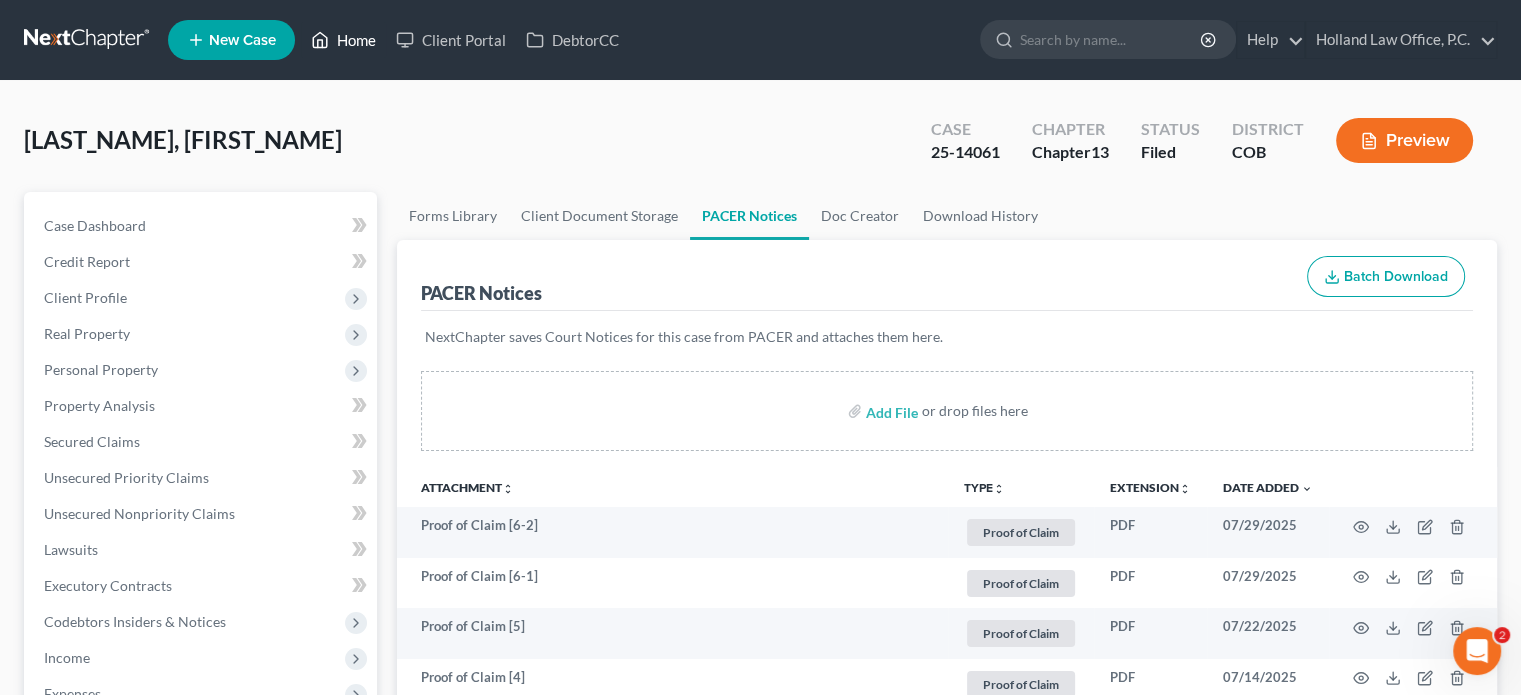 click on "Home" at bounding box center (343, 40) 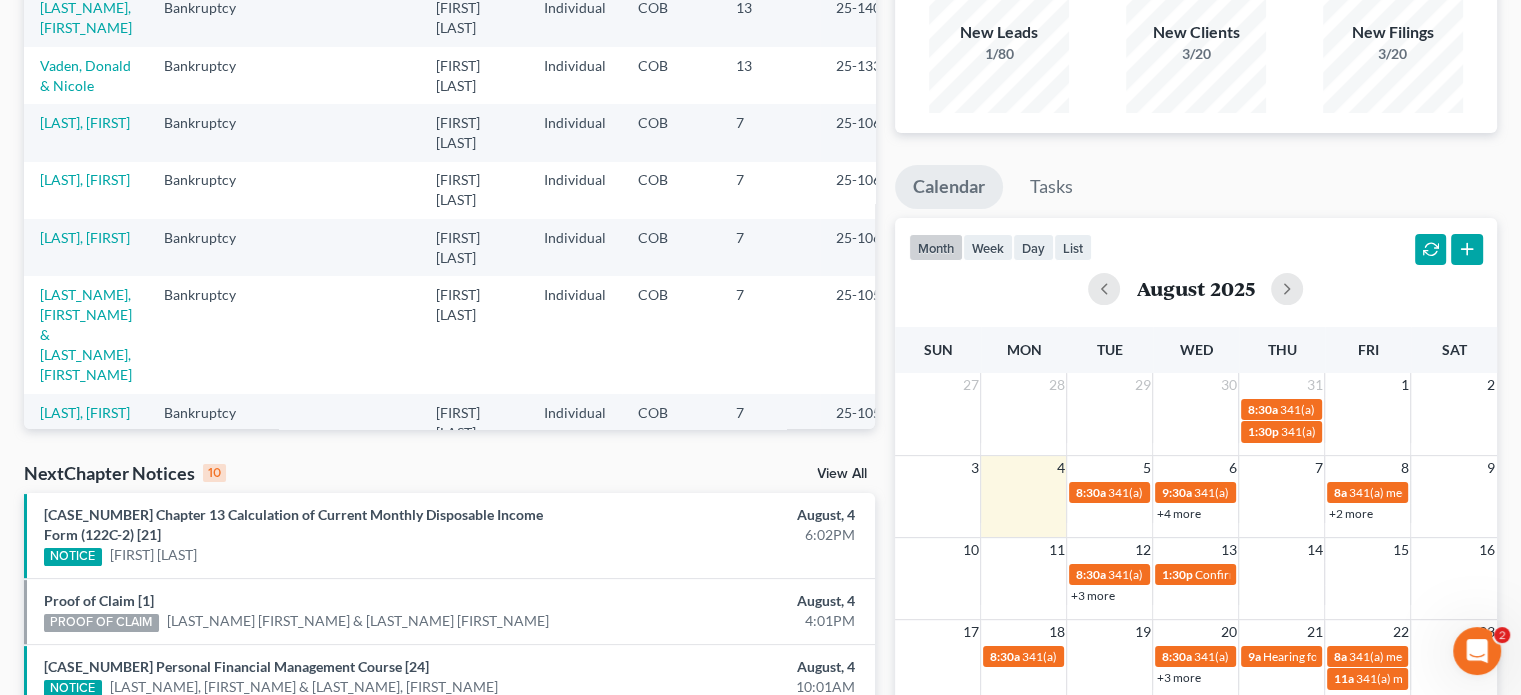 scroll, scrollTop: 200, scrollLeft: 0, axis: vertical 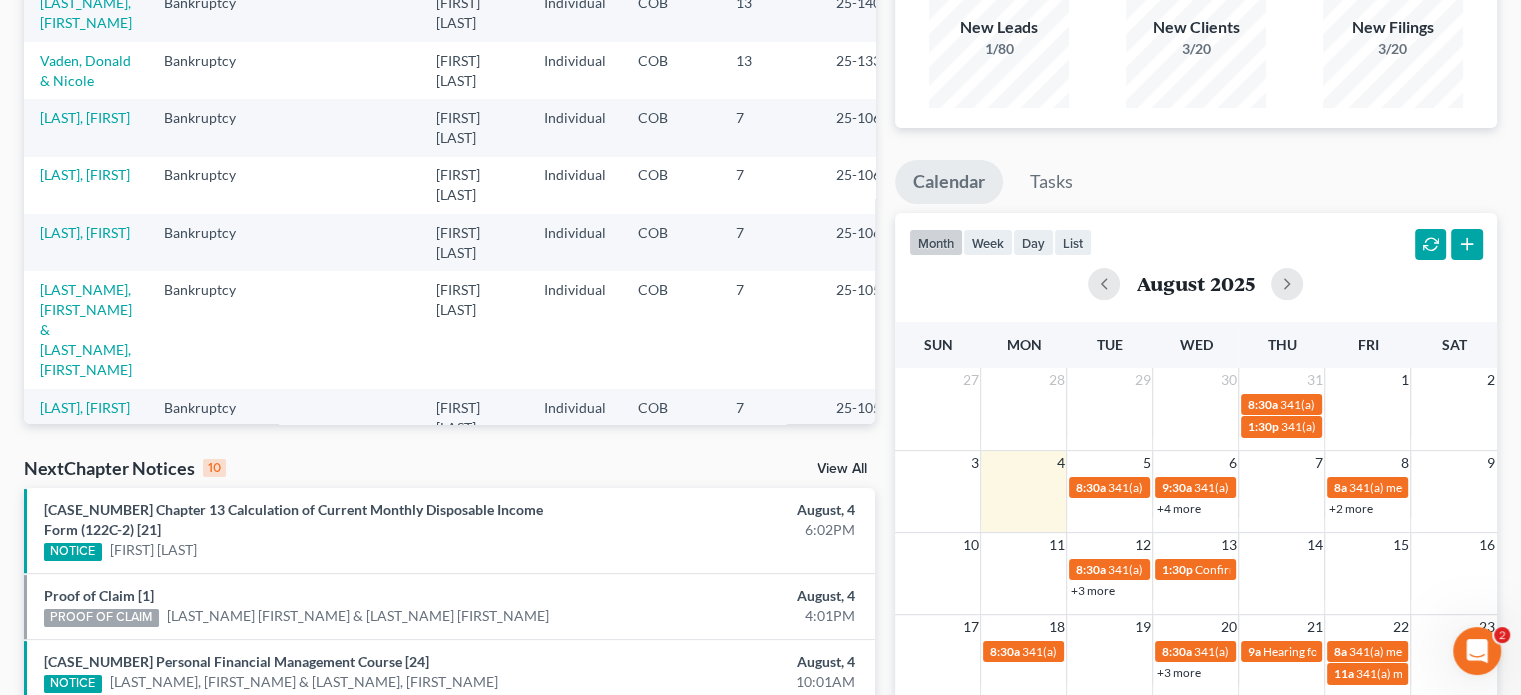 click on "+4 more" at bounding box center (1178, 508) 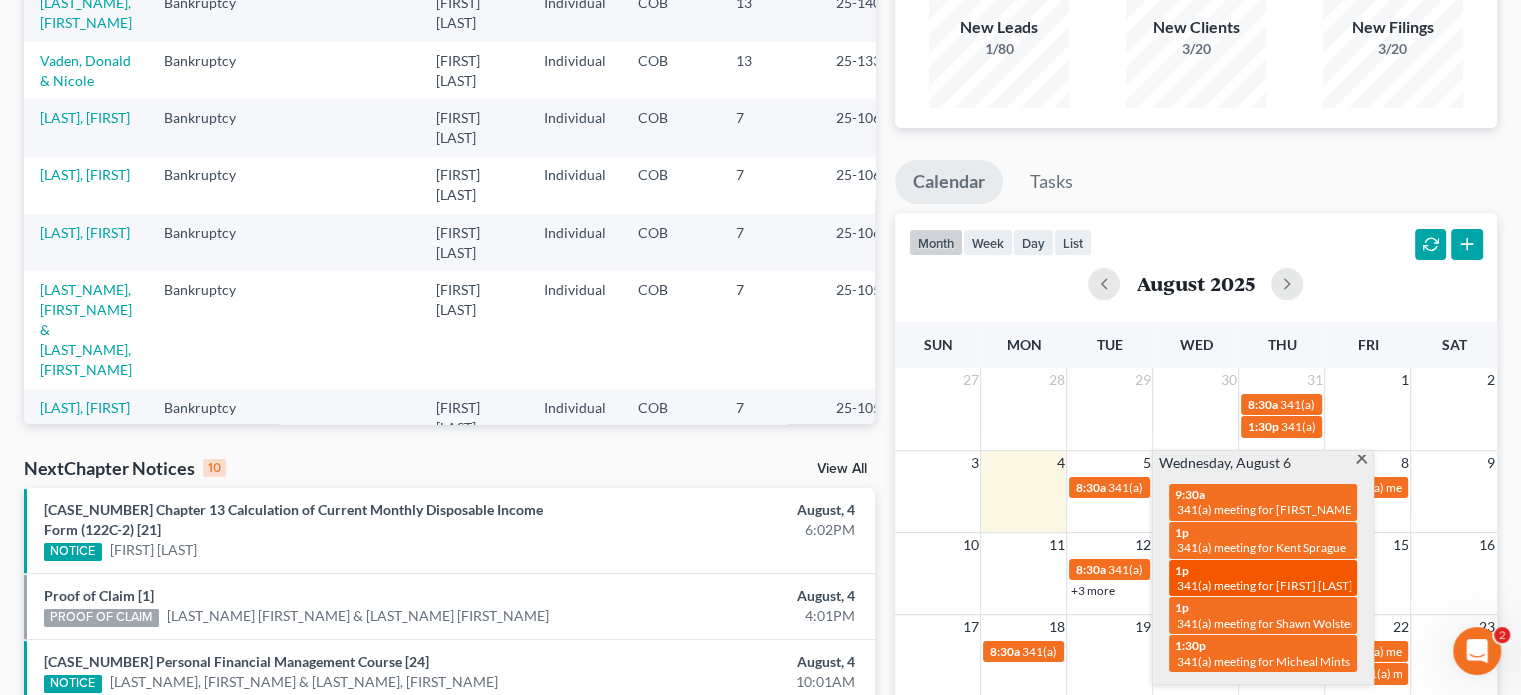 click on "341(a) meeting for [FIRST] [LAST] & [FIRST] [LAST]" at bounding box center (1309, 585) 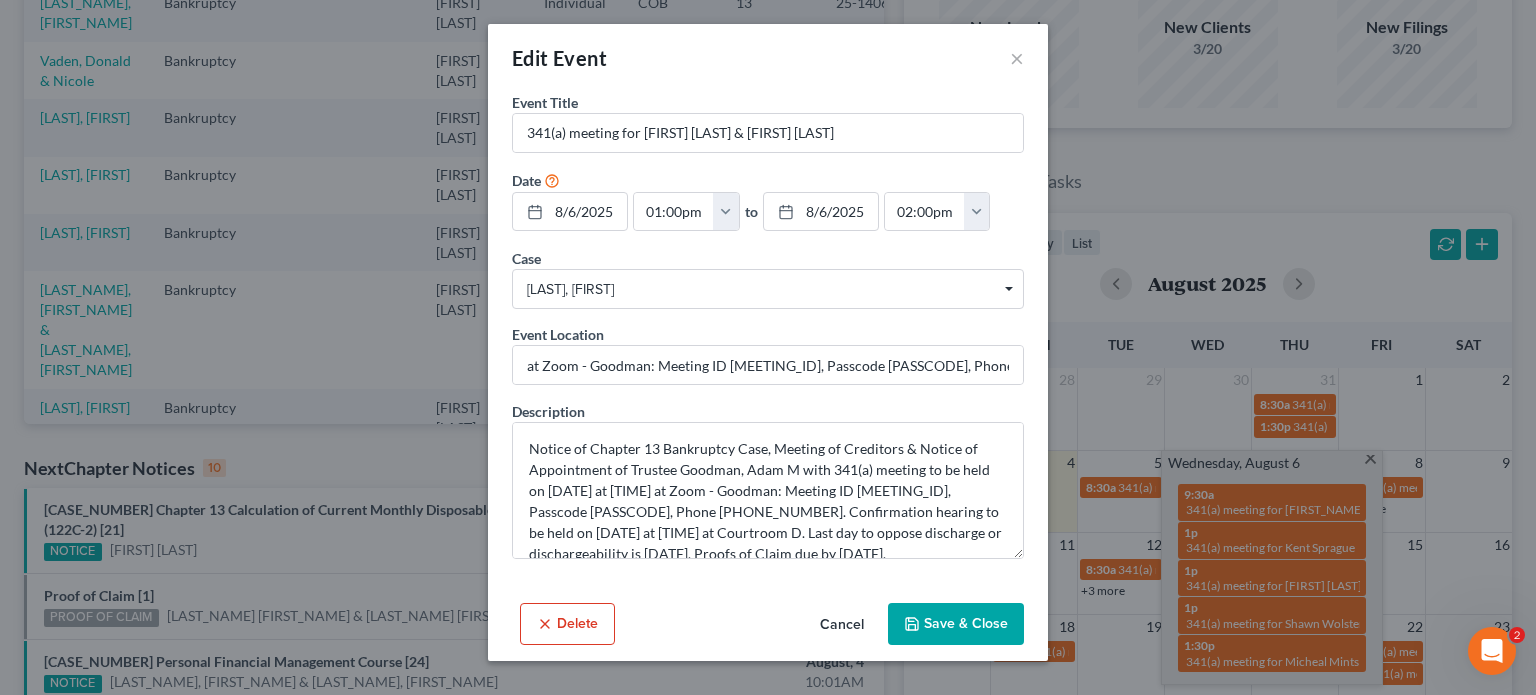 click on "Save & Close" at bounding box center [956, 624] 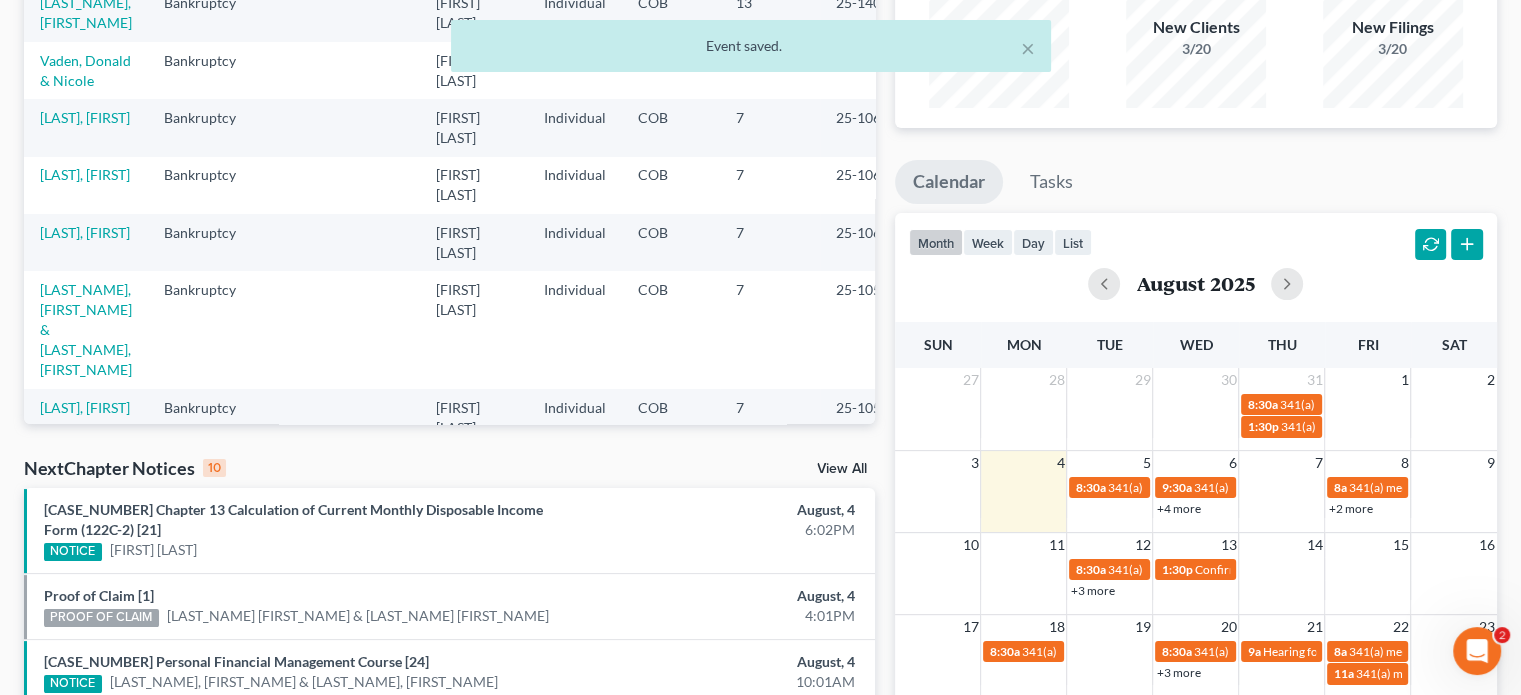click on "+4 more" at bounding box center (1178, 508) 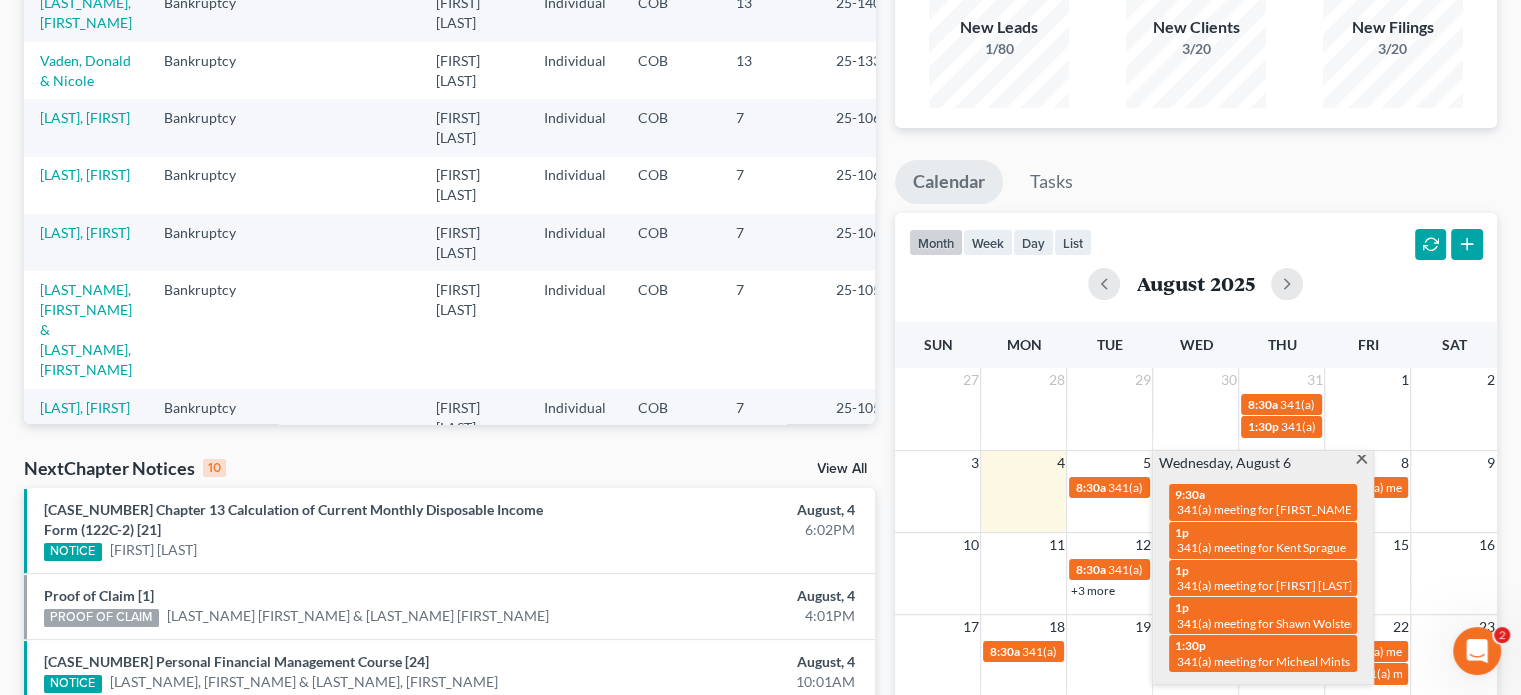 click at bounding box center (1361, 461) 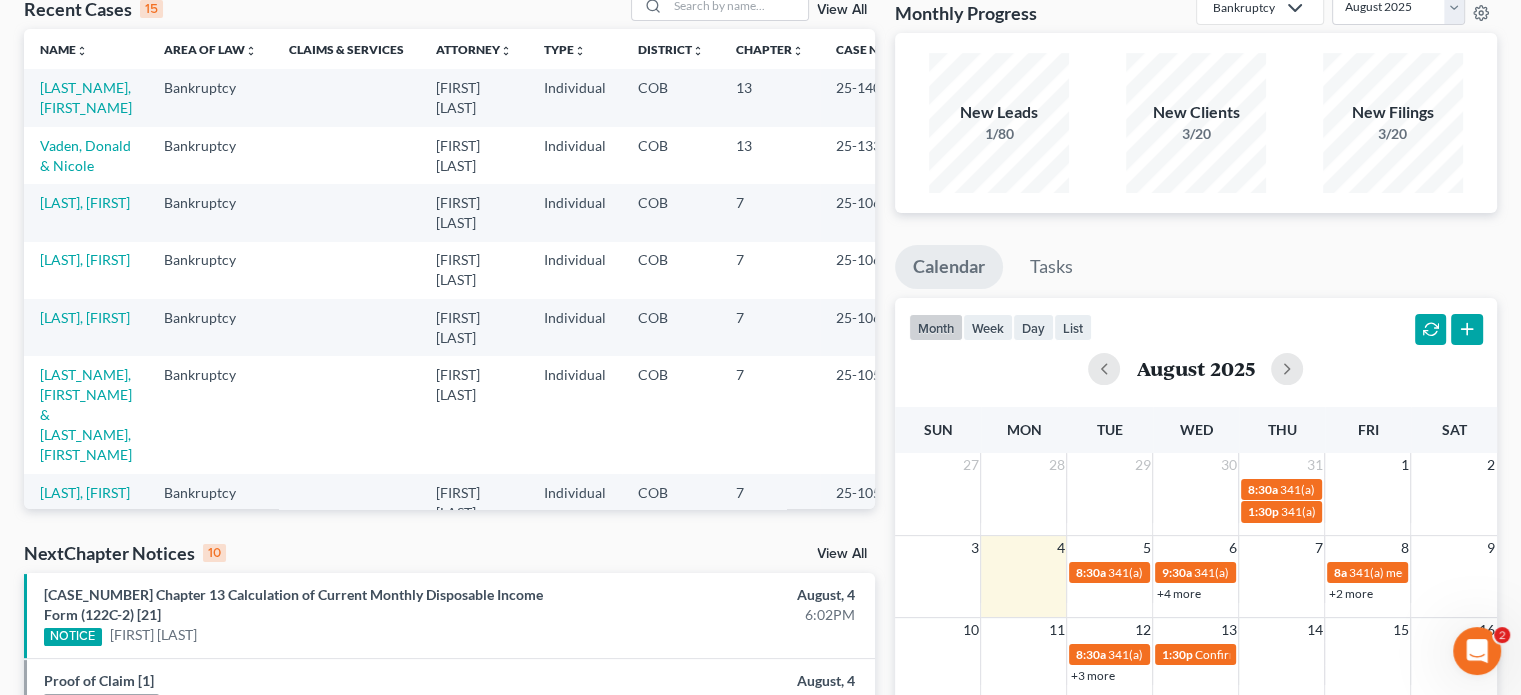 scroll, scrollTop: 0, scrollLeft: 0, axis: both 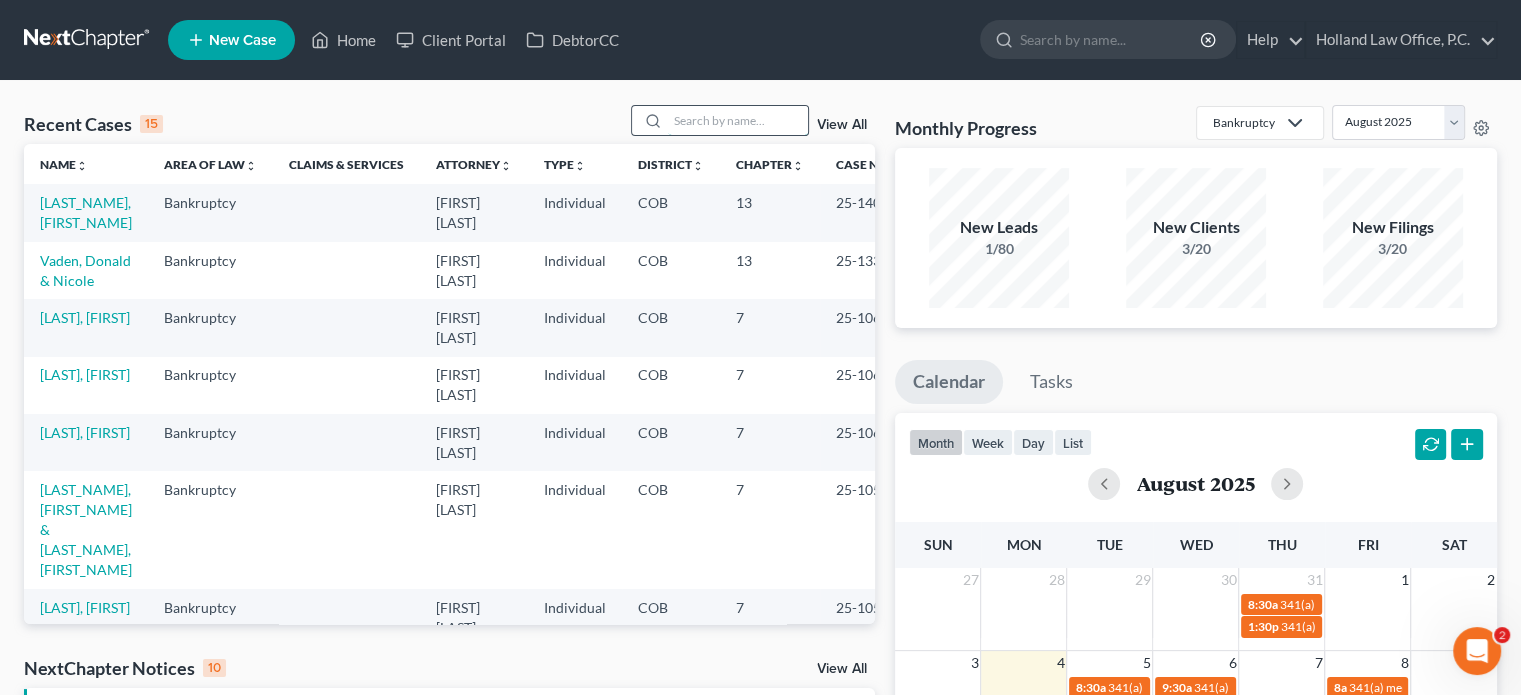 click at bounding box center (738, 120) 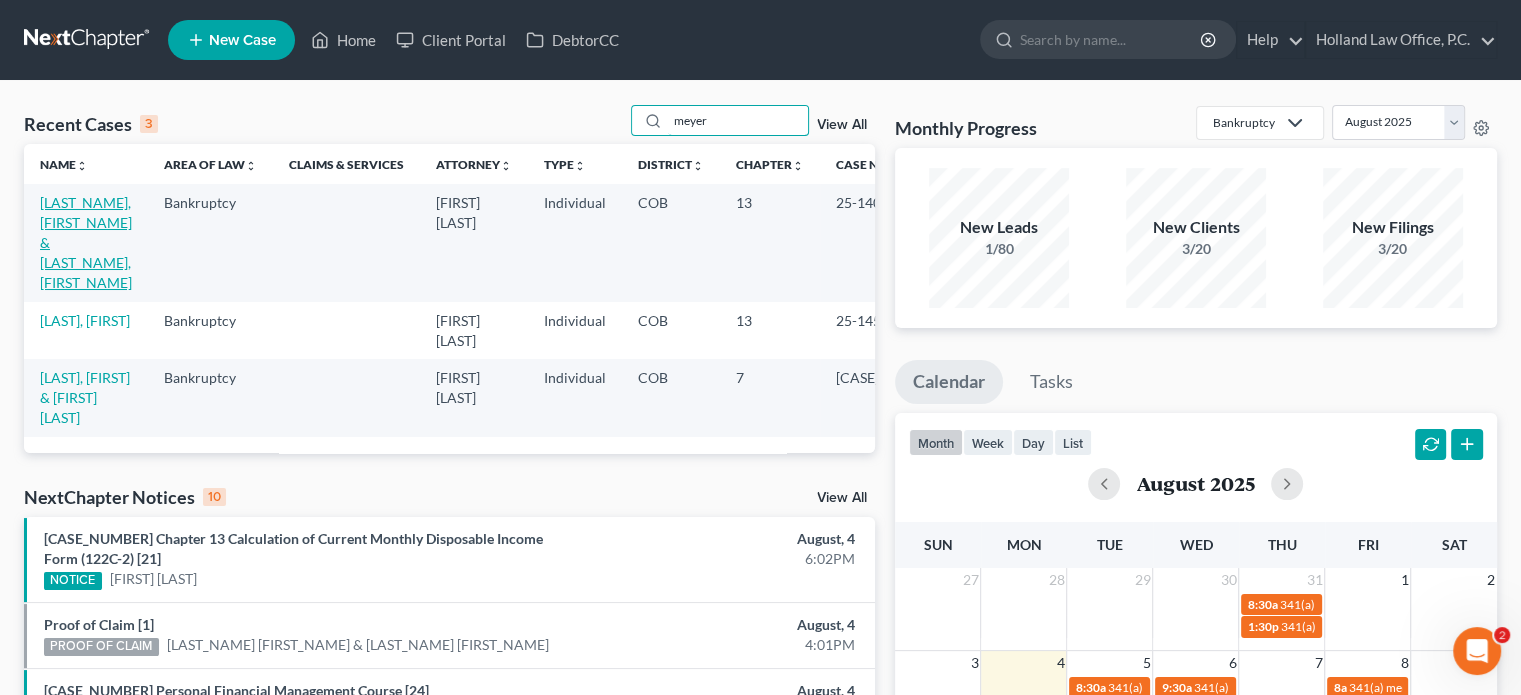 type on "meyer" 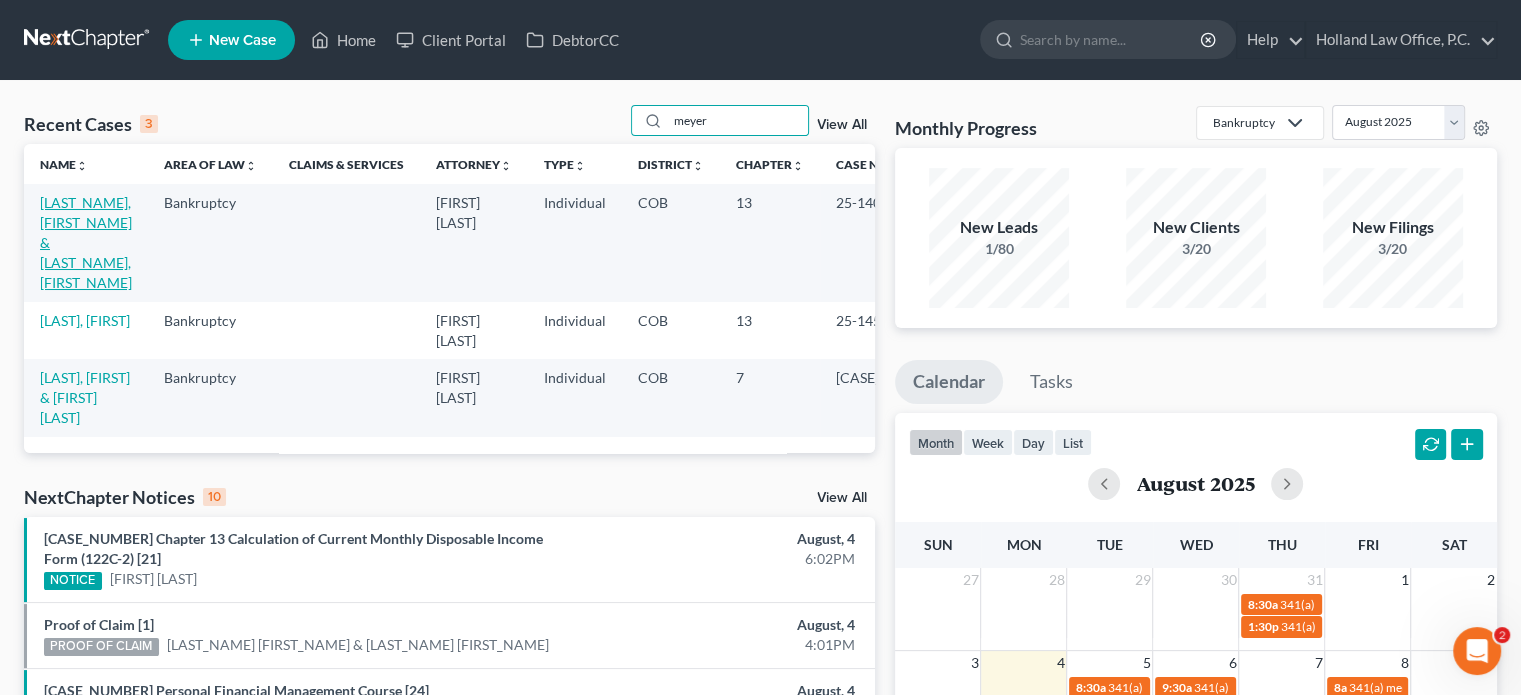 click on "[LAST_NAME], [FIRST_NAME] & [LAST_NAME], [FIRST_NAME]" at bounding box center (86, 242) 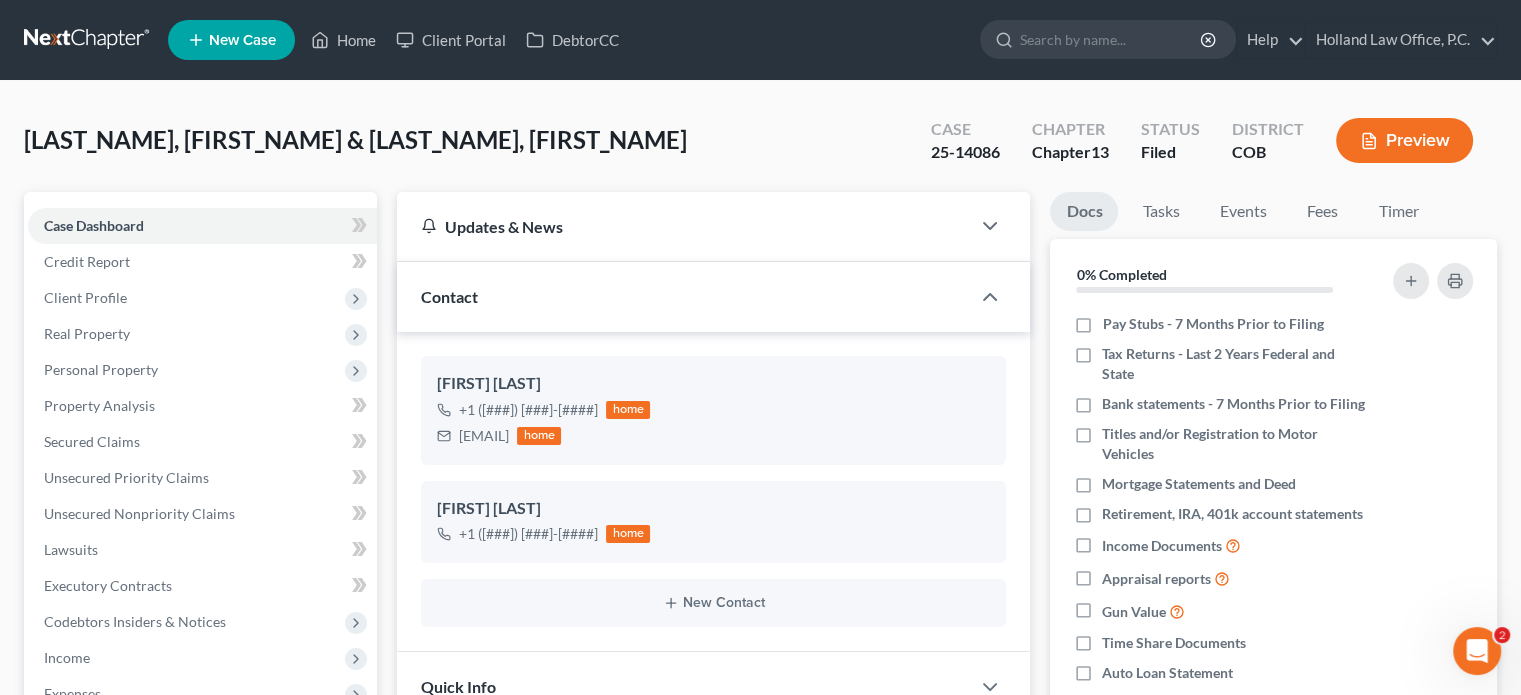 scroll, scrollTop: 400, scrollLeft: 0, axis: vertical 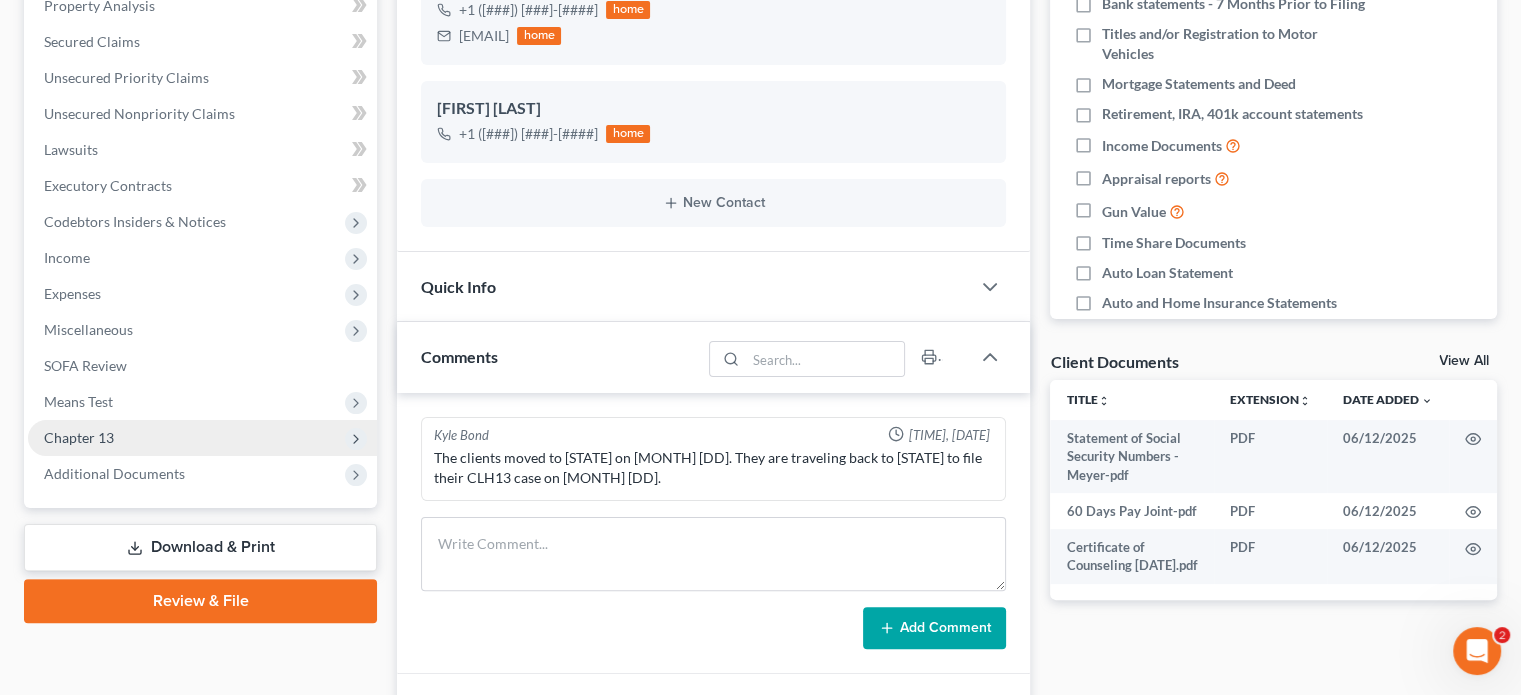 click on "Chapter 13" at bounding box center (202, 438) 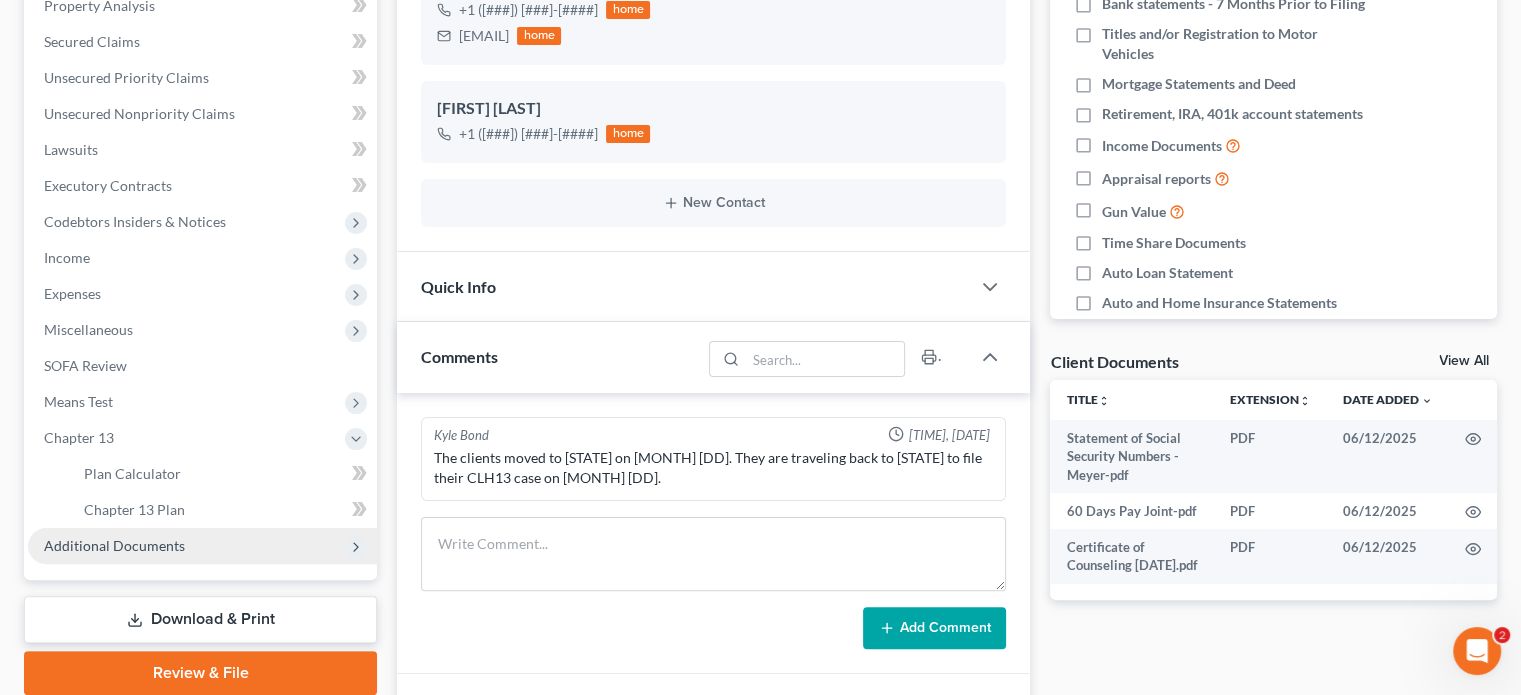 click on "Additional Documents" at bounding box center [114, 545] 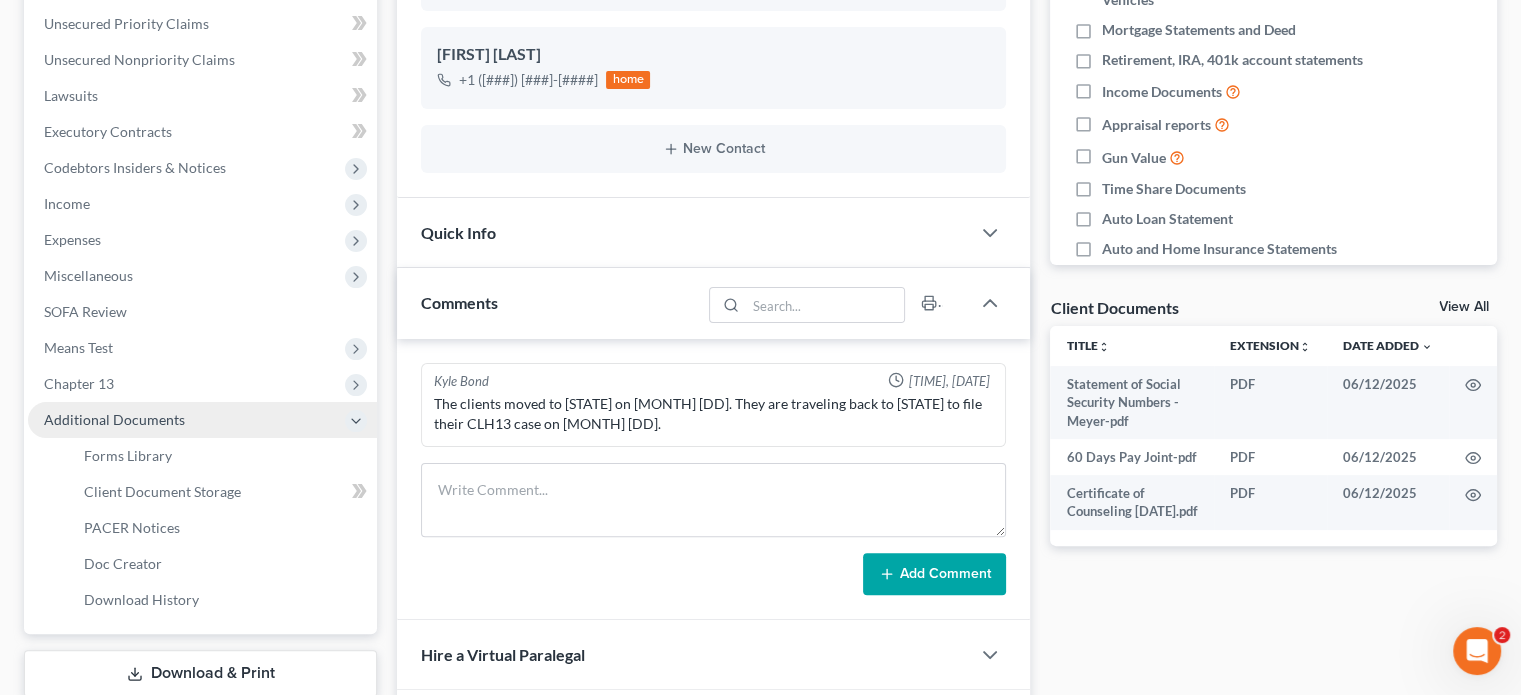 scroll, scrollTop: 500, scrollLeft: 0, axis: vertical 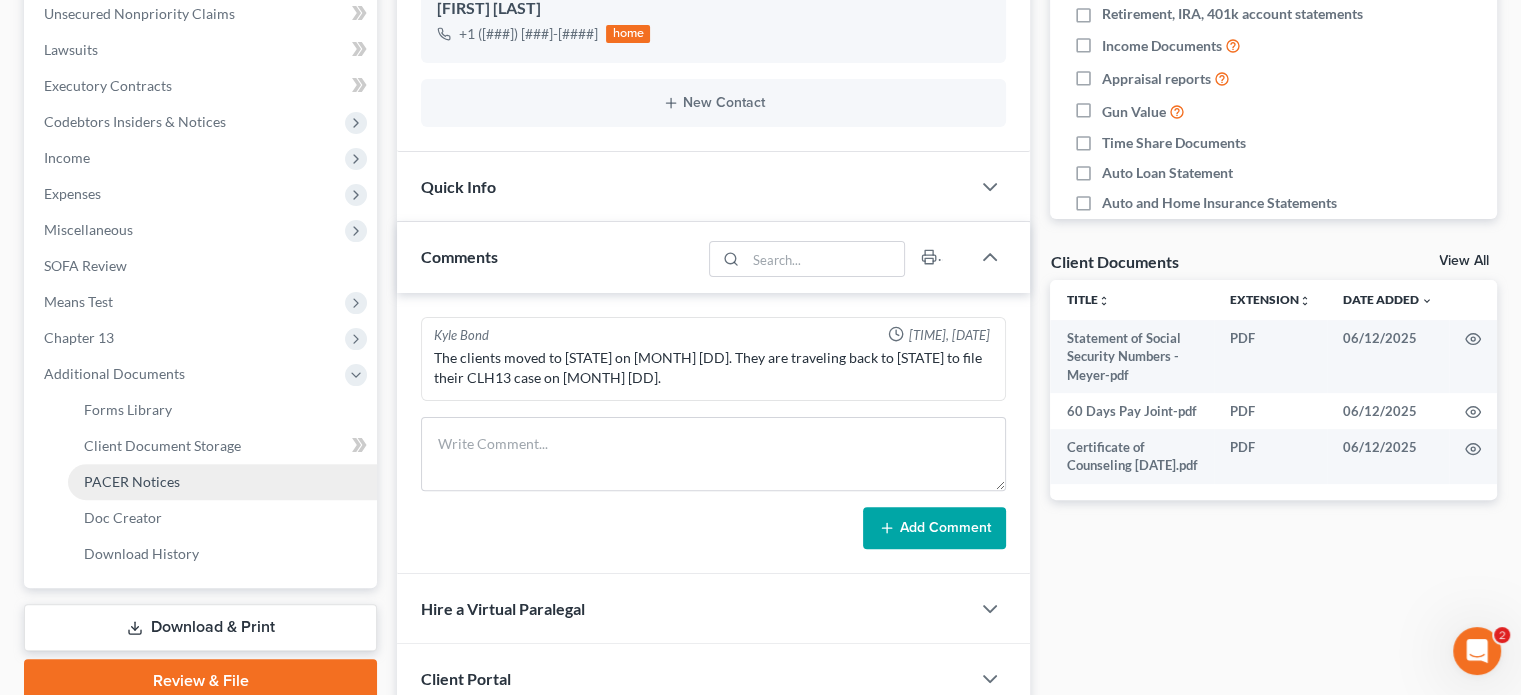 click on "PACER Notices" at bounding box center (132, 481) 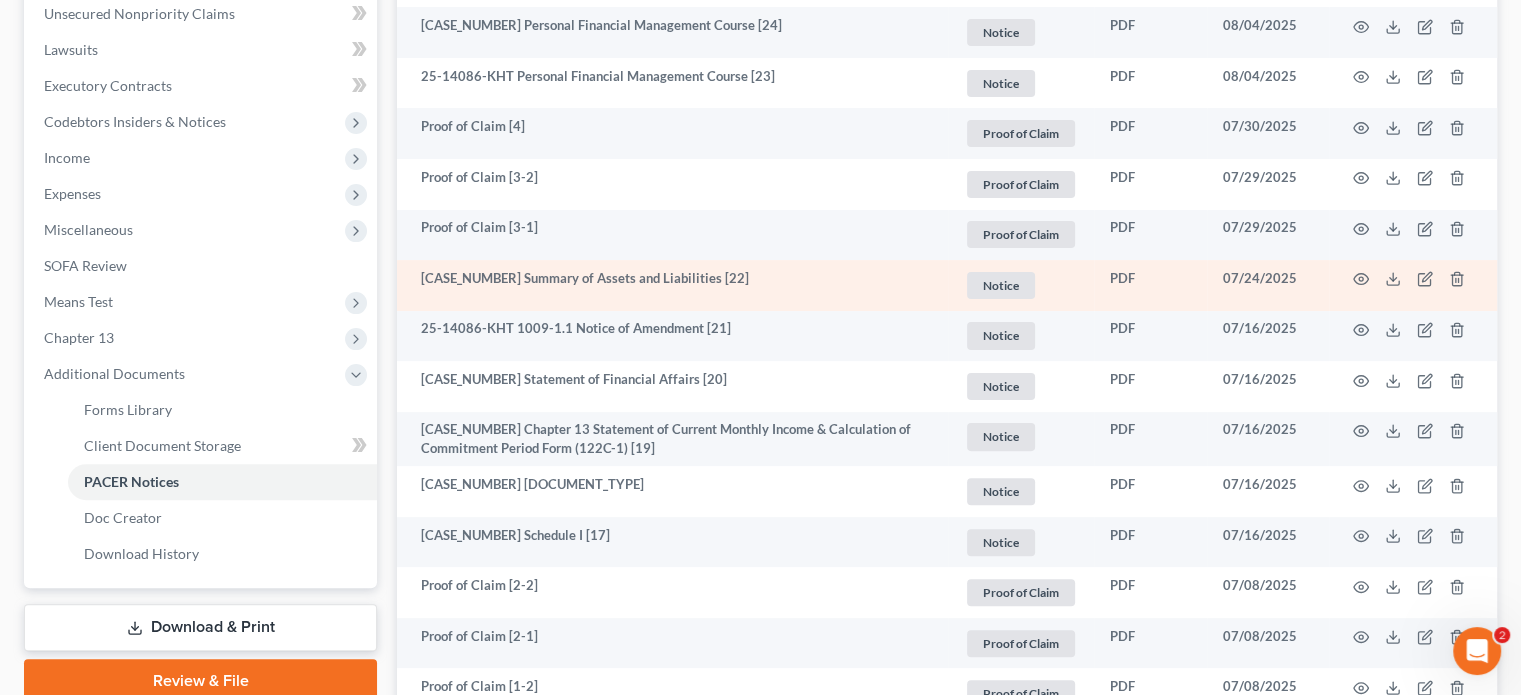 scroll, scrollTop: 600, scrollLeft: 0, axis: vertical 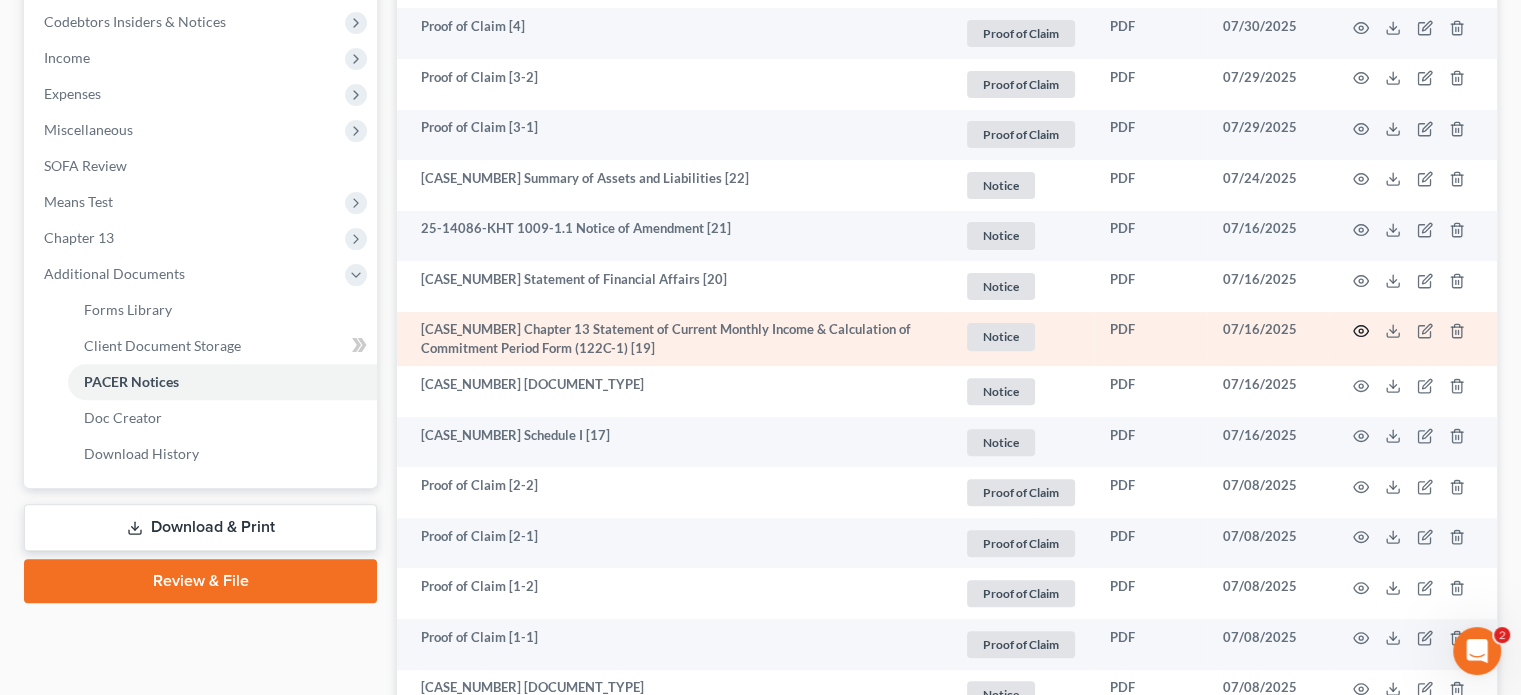 click 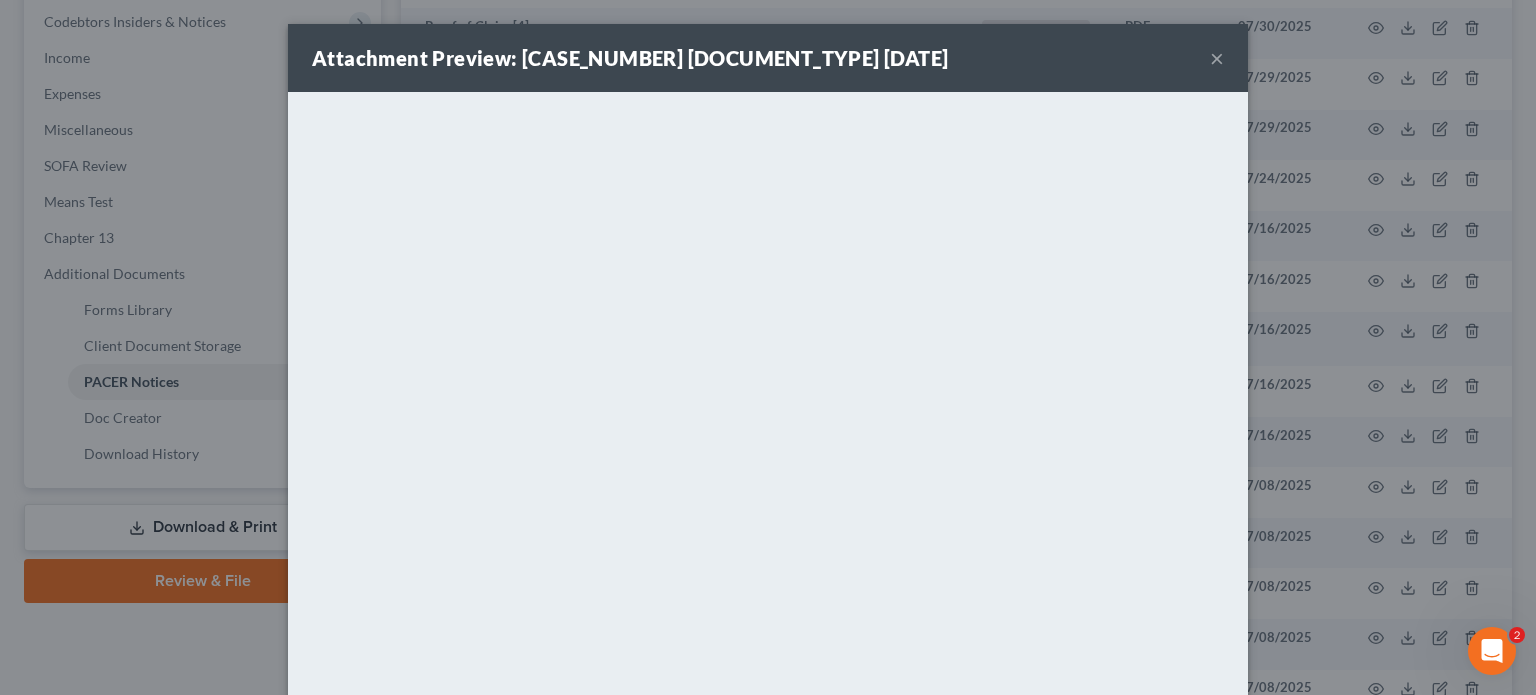 click on "×" at bounding box center [1217, 58] 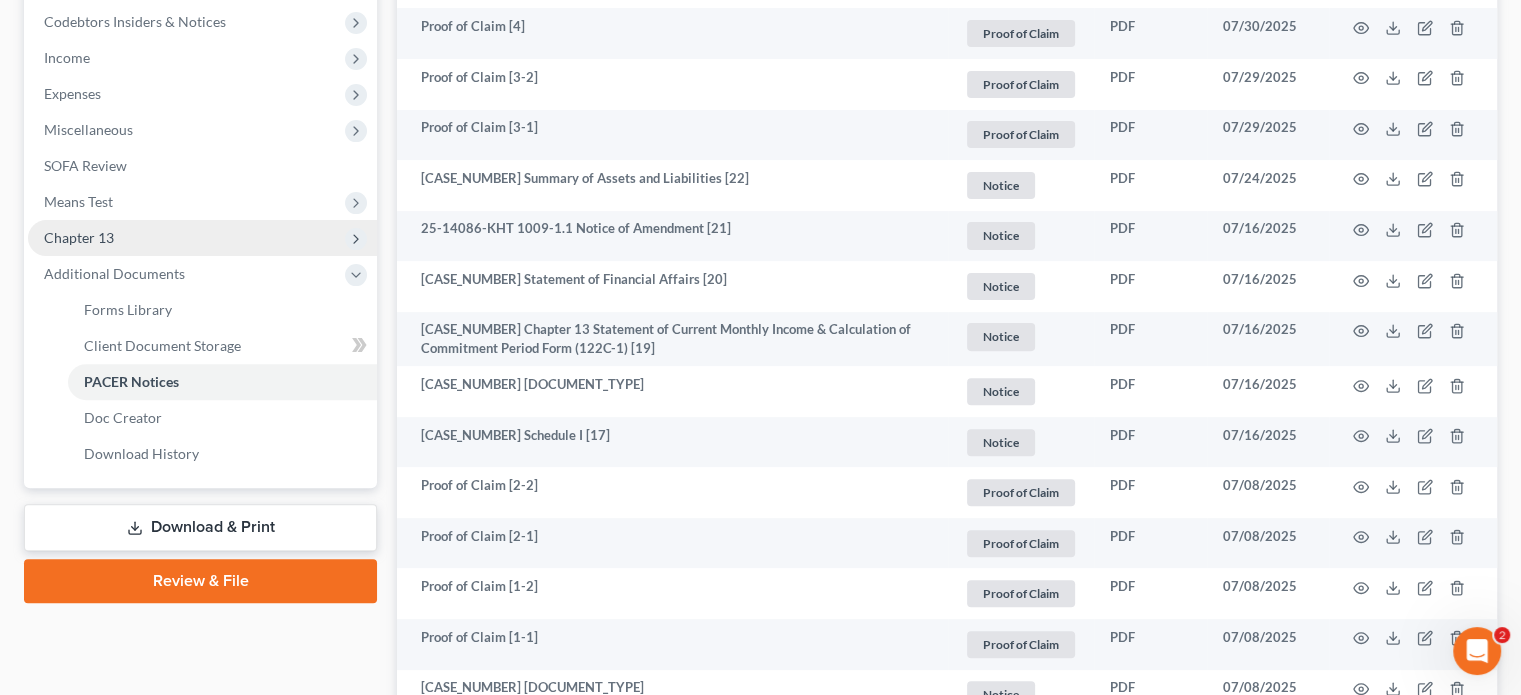 click on "Chapter 13" at bounding box center [79, 237] 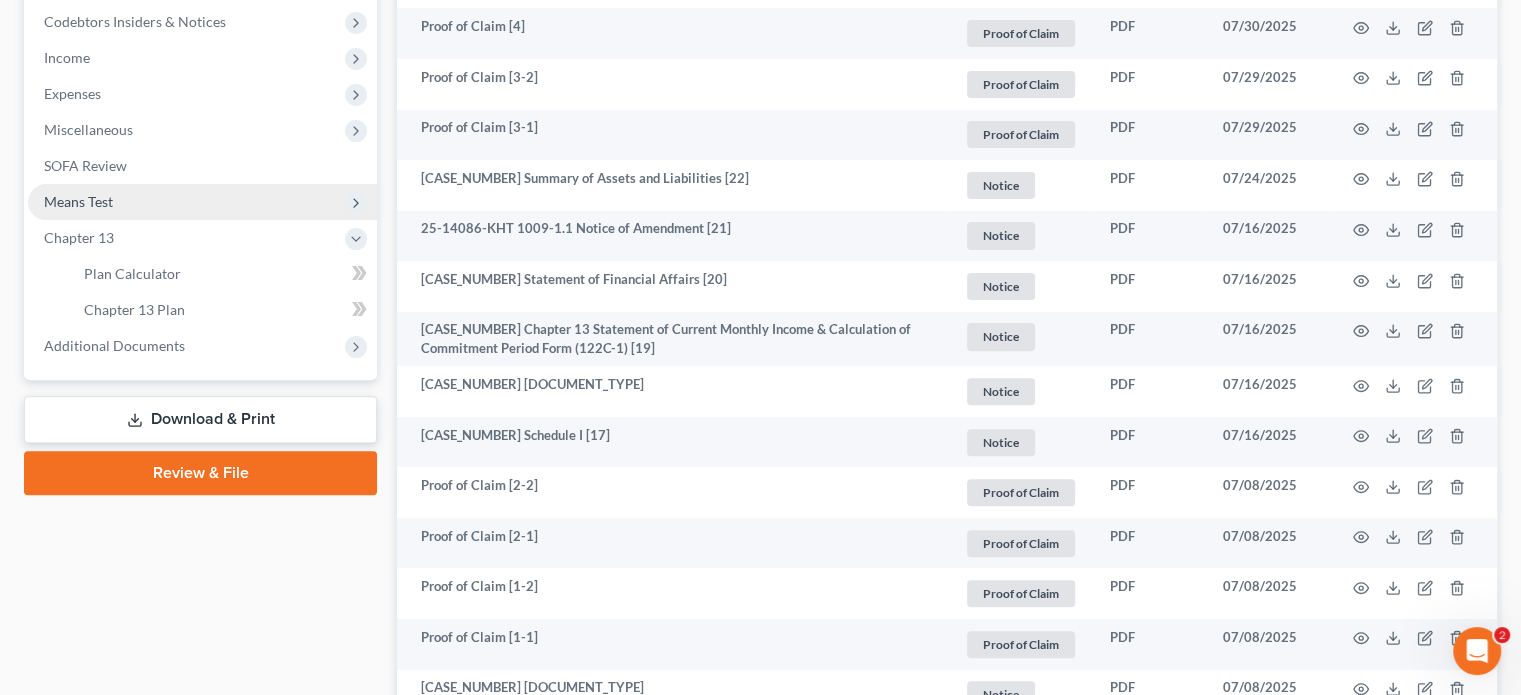 click on "Means Test" at bounding box center (78, 201) 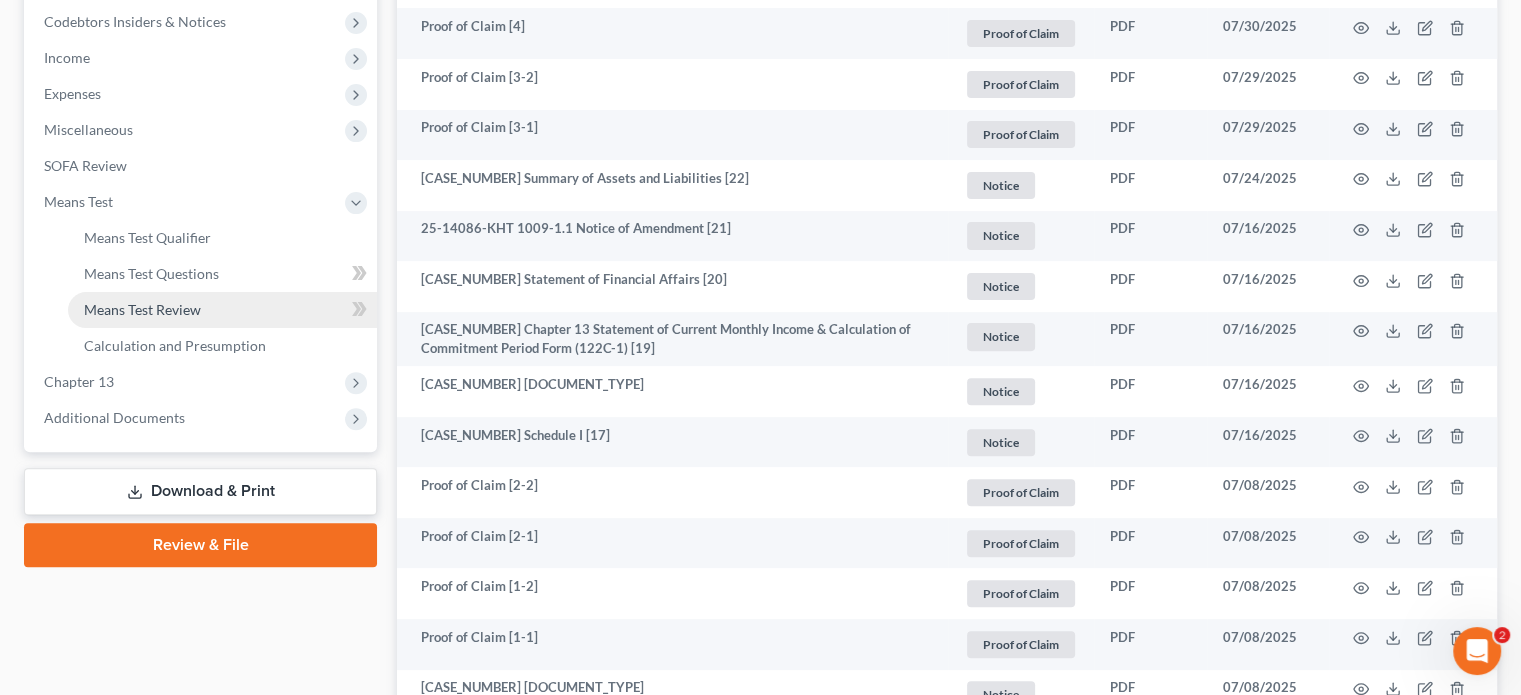 click on "Means Test Review" at bounding box center (142, 309) 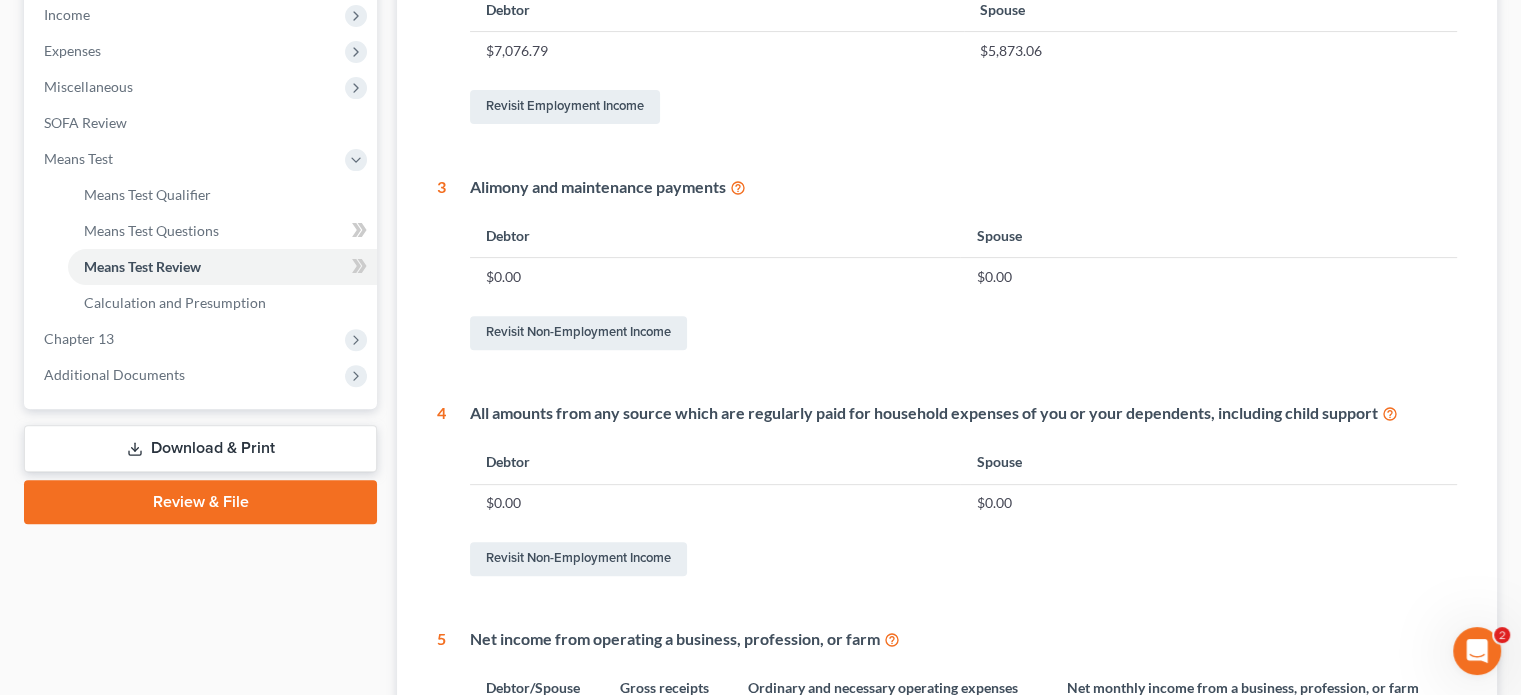 scroll, scrollTop: 600, scrollLeft: 0, axis: vertical 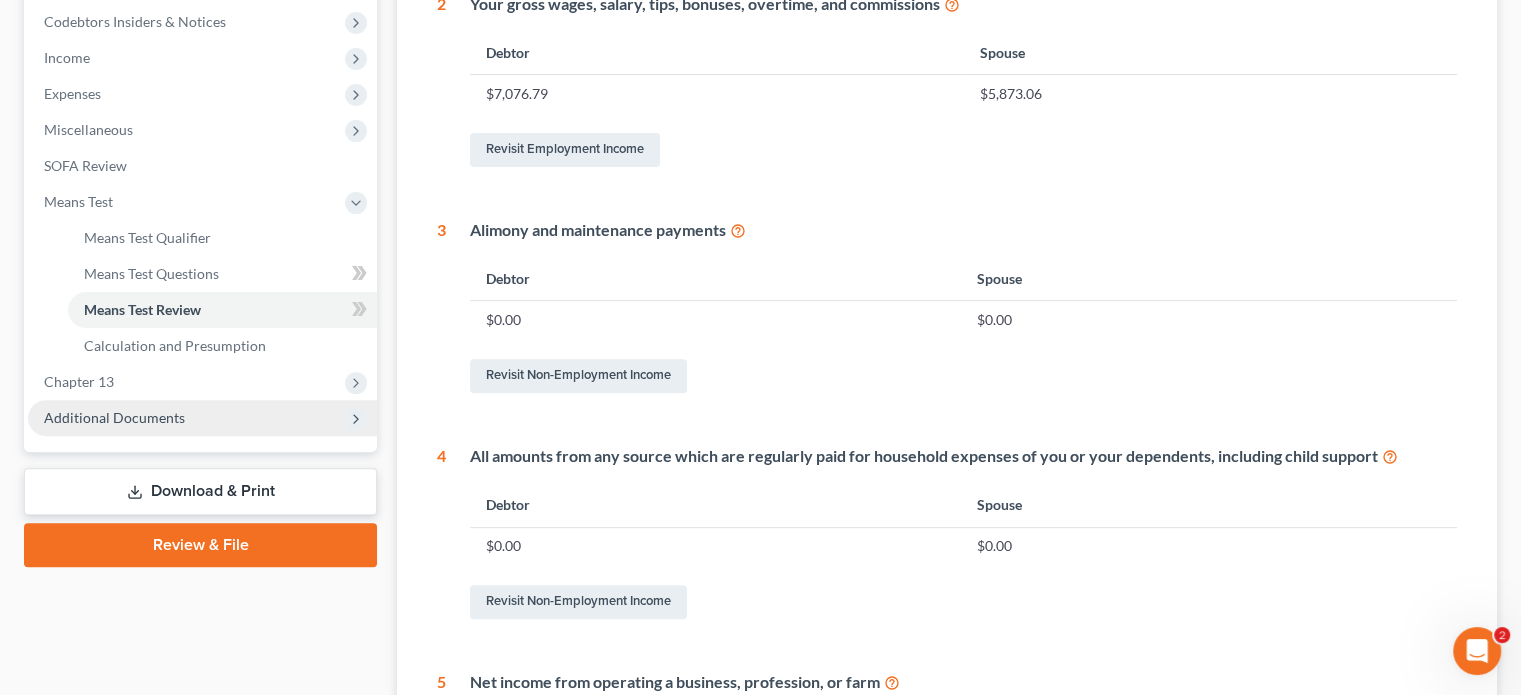click on "Additional Documents" at bounding box center (114, 417) 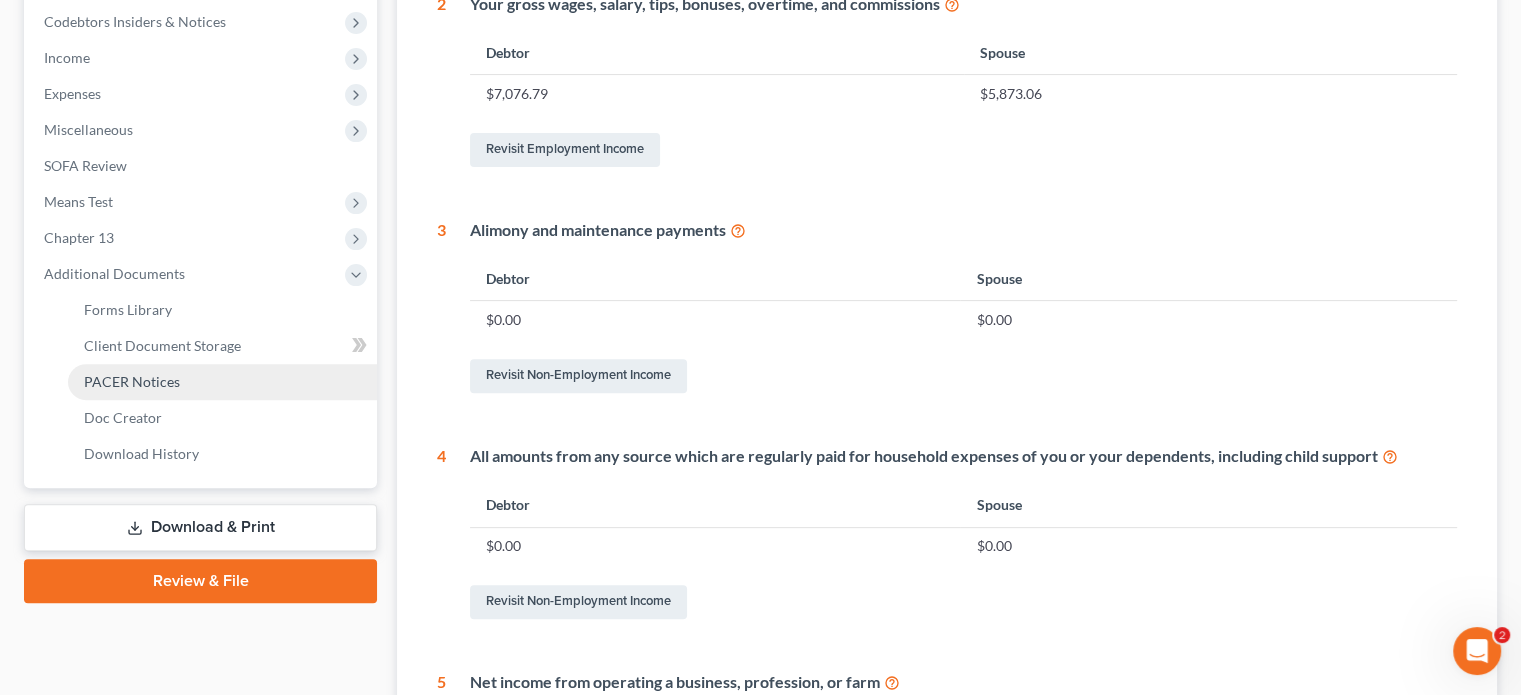 click on "PACER Notices" at bounding box center [132, 381] 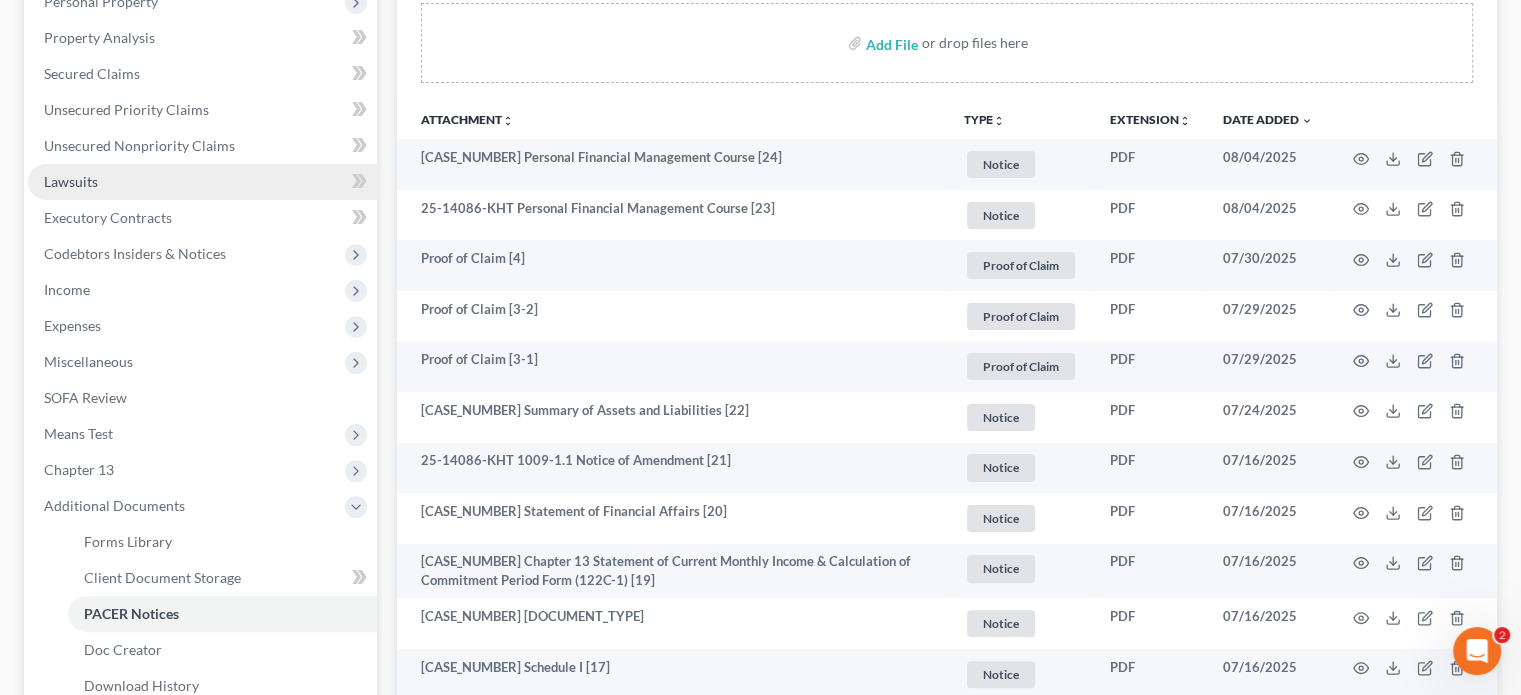 scroll, scrollTop: 400, scrollLeft: 0, axis: vertical 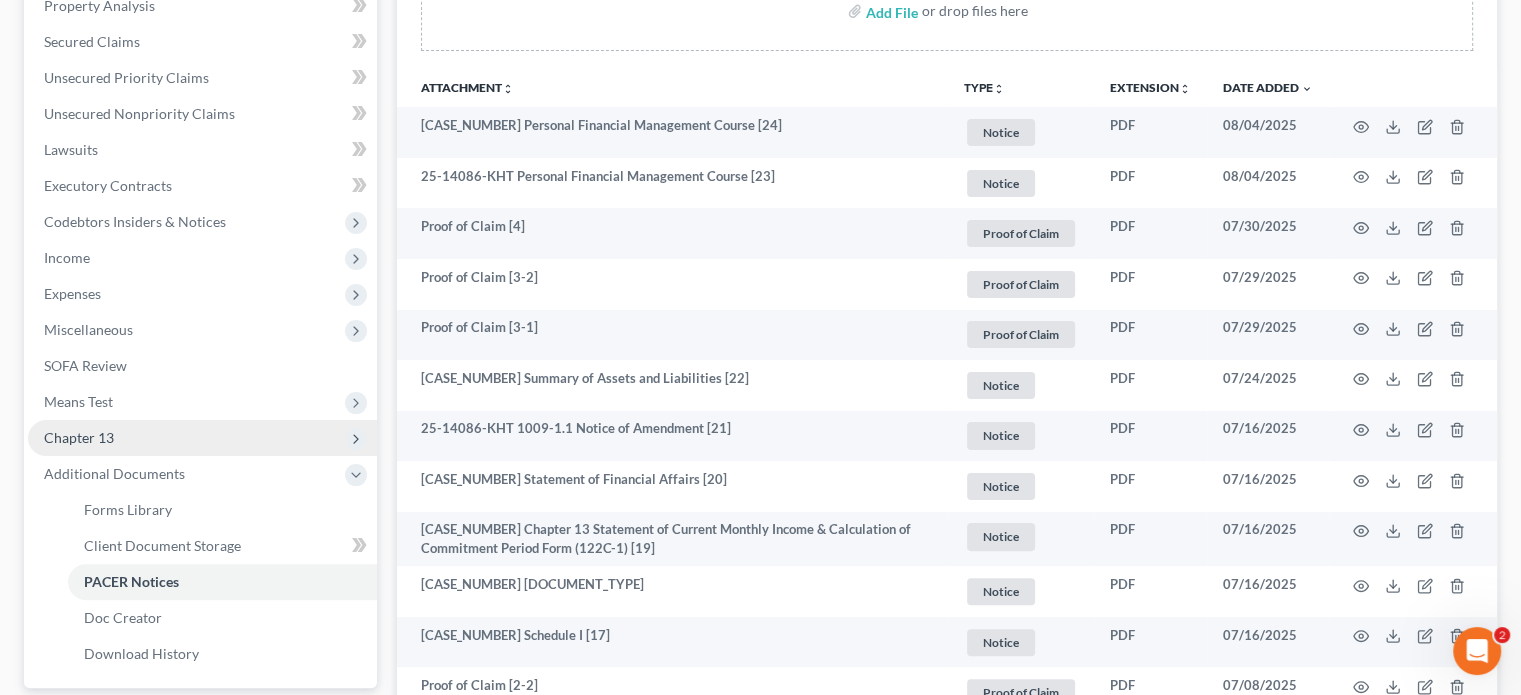 click on "Chapter 13" at bounding box center [79, 437] 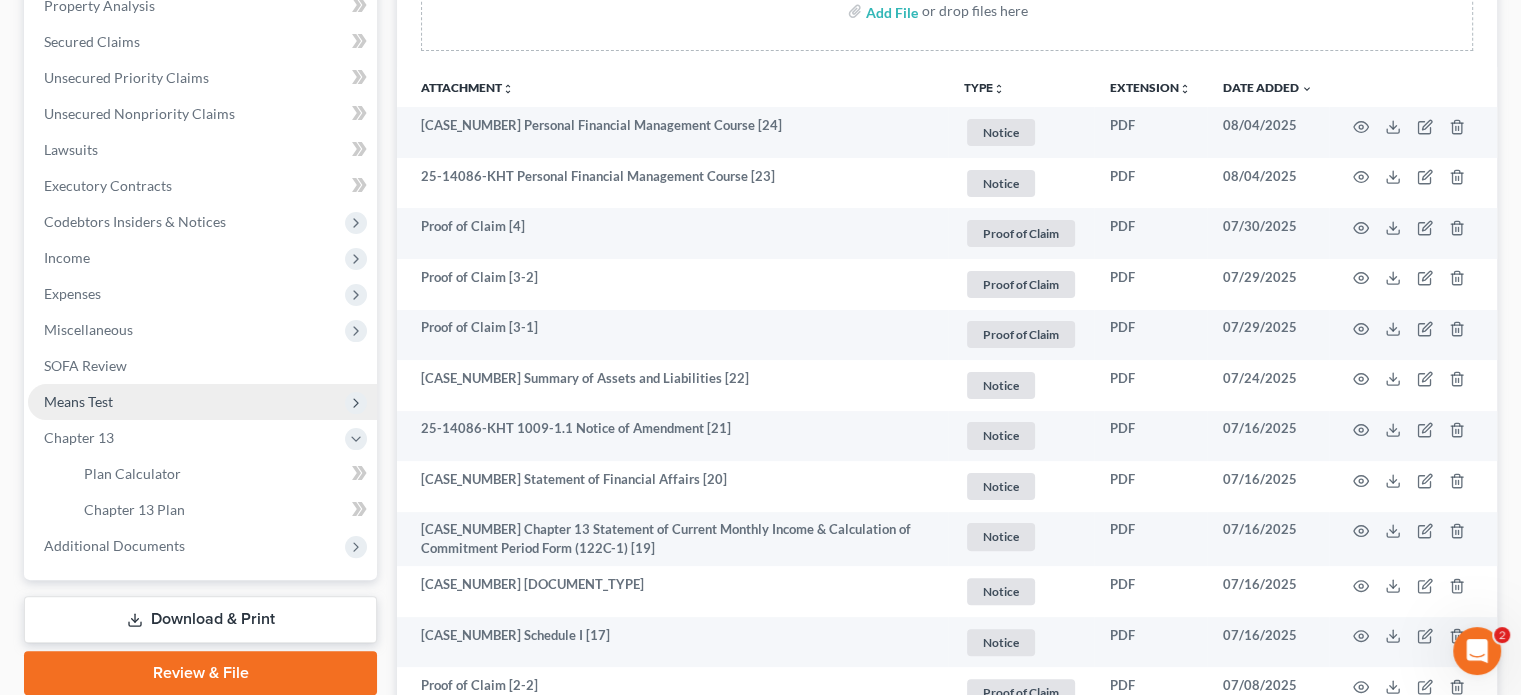 click on "Means Test" at bounding box center [202, 402] 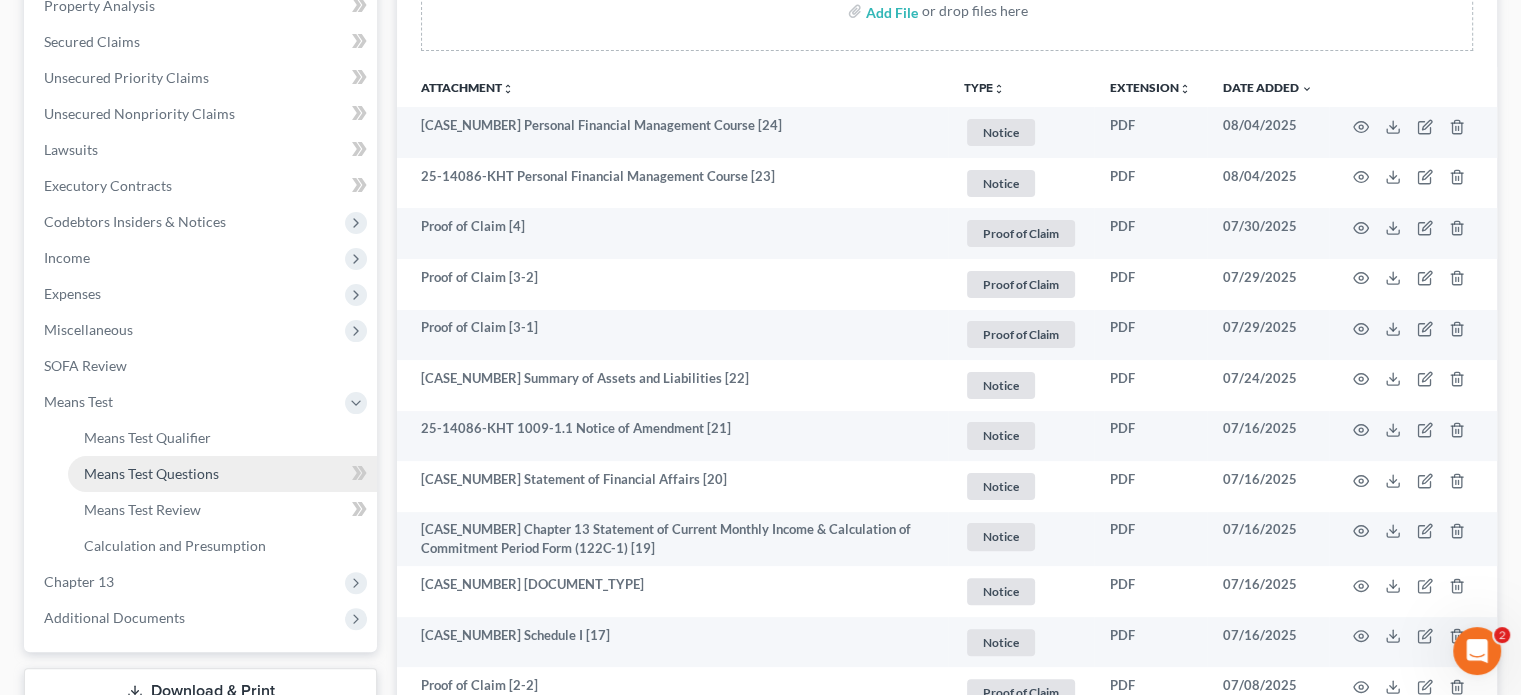 click on "Means Test Questions" at bounding box center (151, 473) 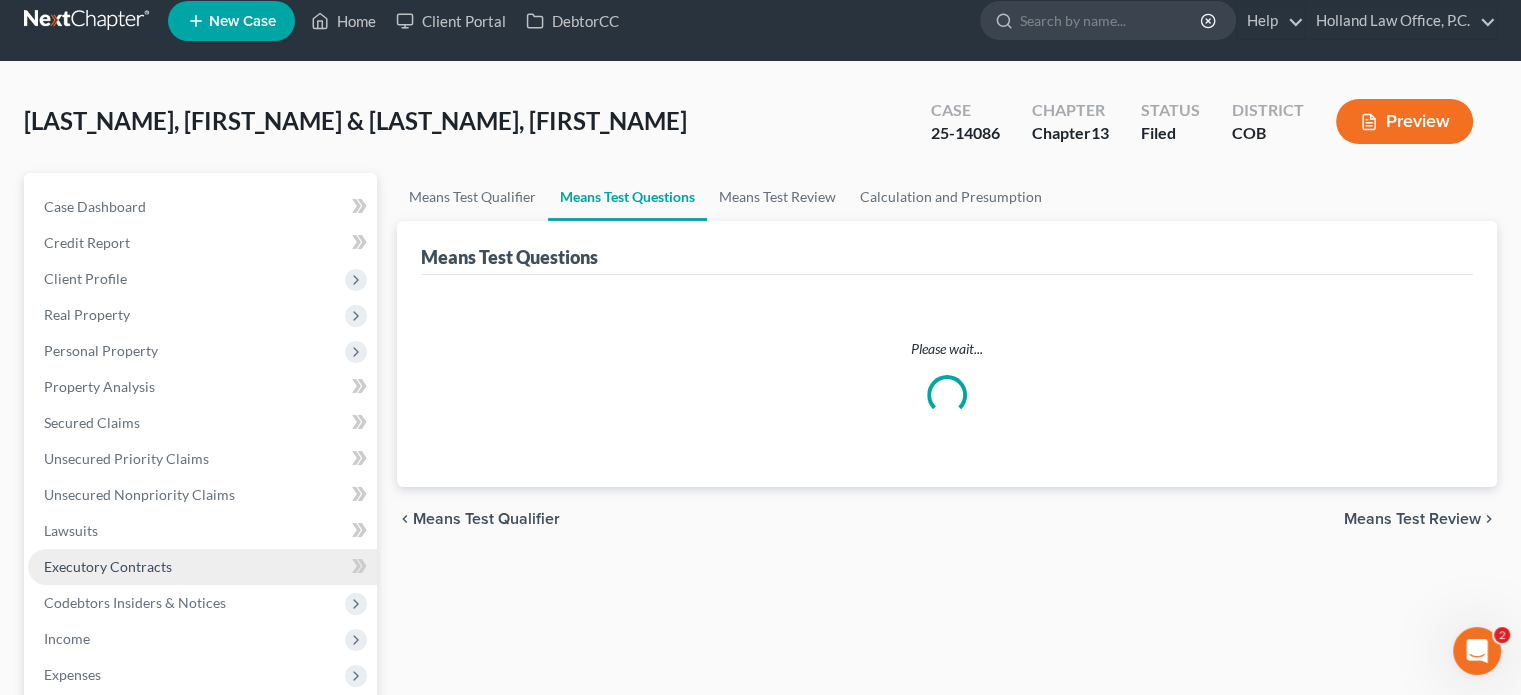 scroll, scrollTop: 0, scrollLeft: 0, axis: both 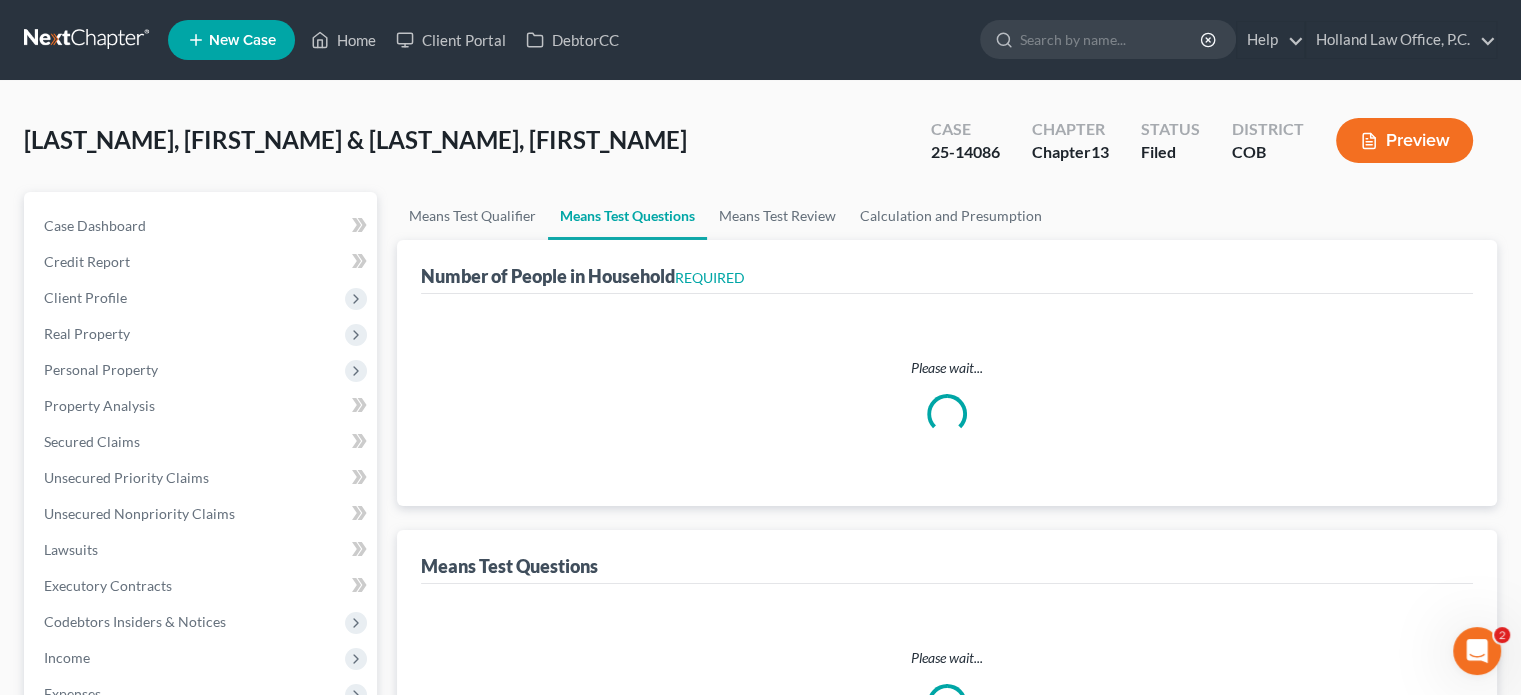 select on "1" 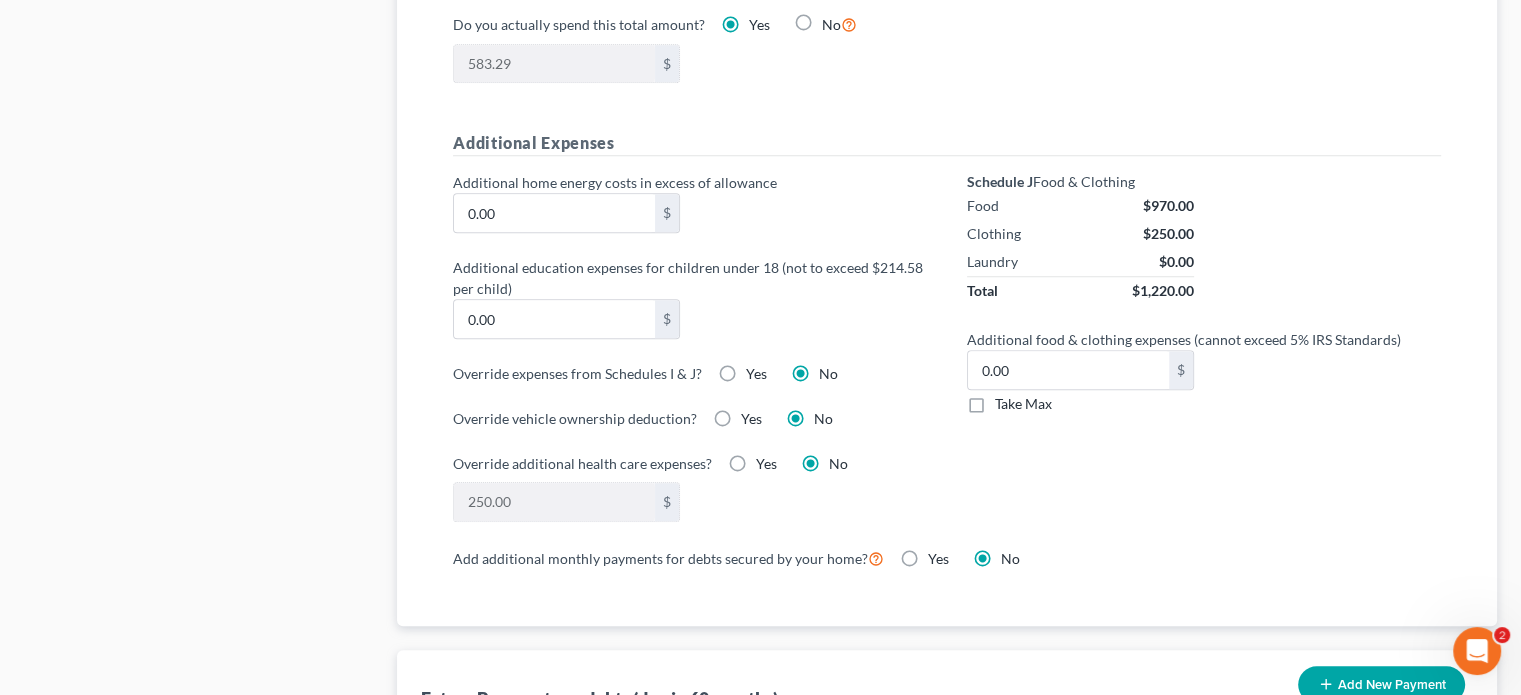 scroll, scrollTop: 1400, scrollLeft: 0, axis: vertical 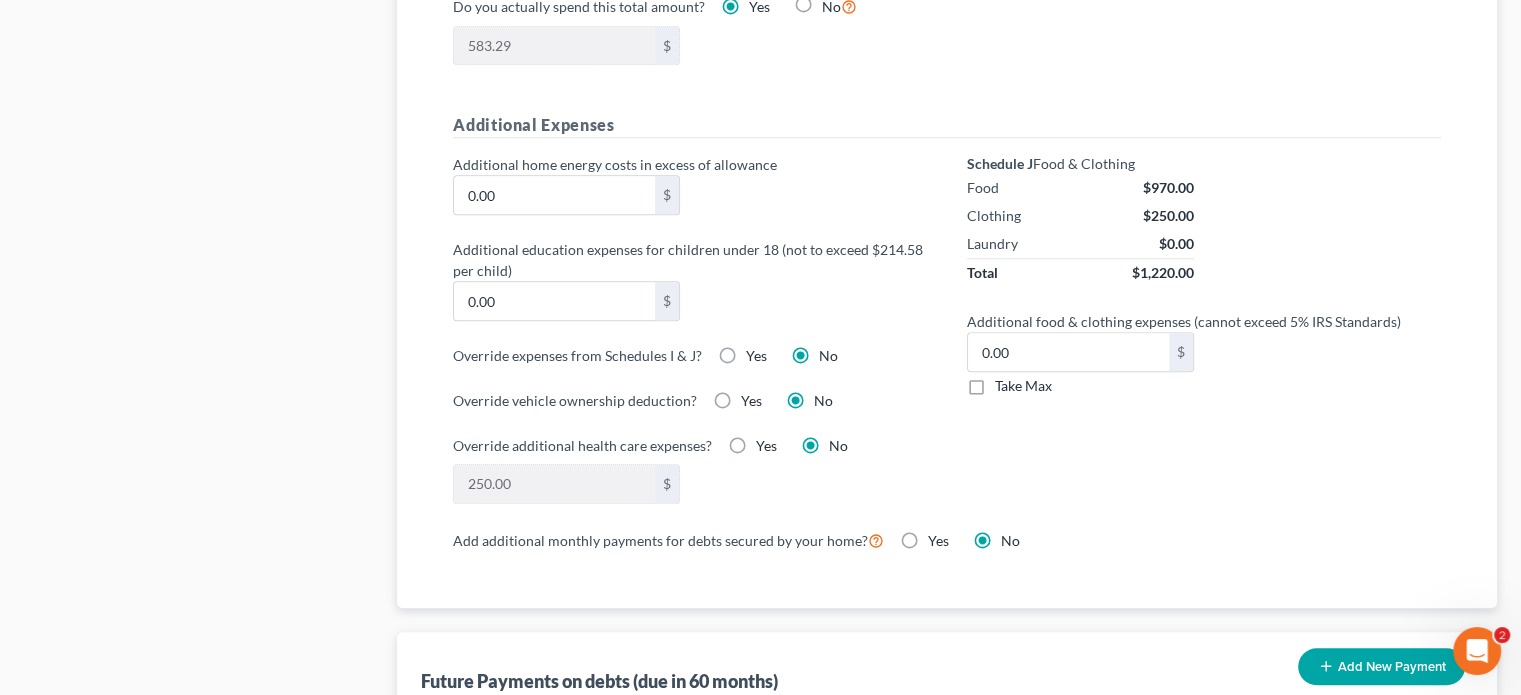 click on "Yes" at bounding box center (766, 446) 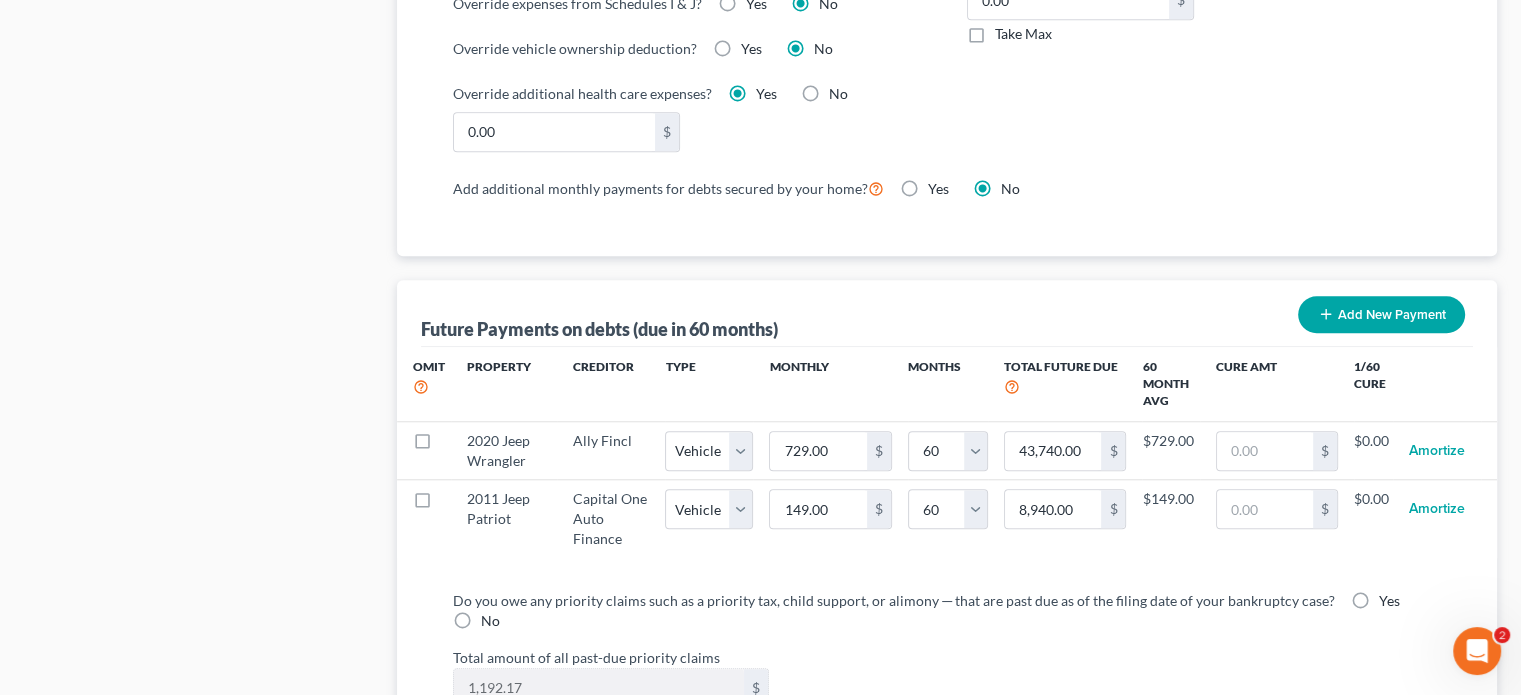 scroll, scrollTop: 1800, scrollLeft: 0, axis: vertical 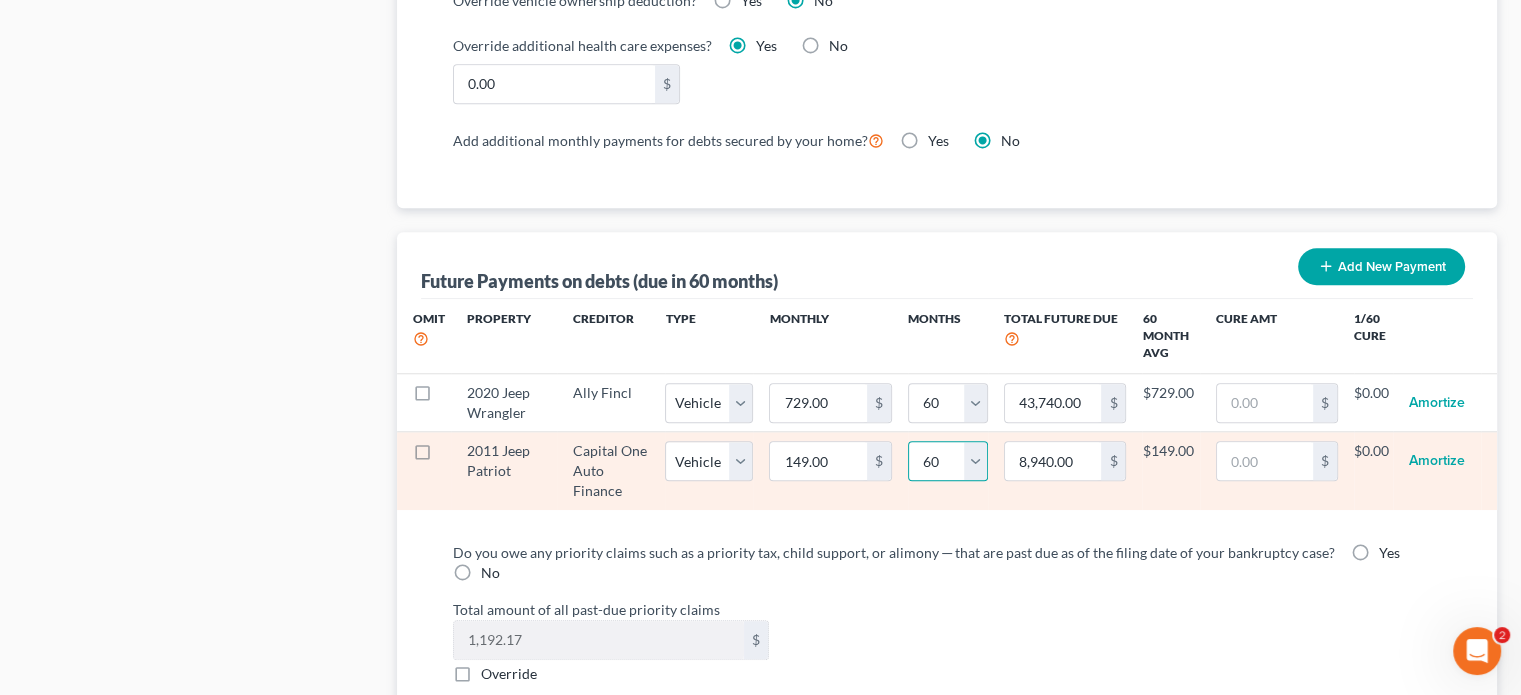 click on "0 1 2 3 4 5 6 7 8 9 10 11 12 13 14 15 16 17 18 19 20 21 22 23 24 25 26 27 28 29 30 31 32 33 34 35 36 37 38 39 40 41 42 43 44 45 46 47 48 49 50 51 52 53 54 55 56 57 58 59 60 61 62 63 64 65 66 67 68 69 70 71 72 73 74 75 76 77 78 79 80 81 82 83 84 85 86 87 88 89 90" at bounding box center (948, 461) 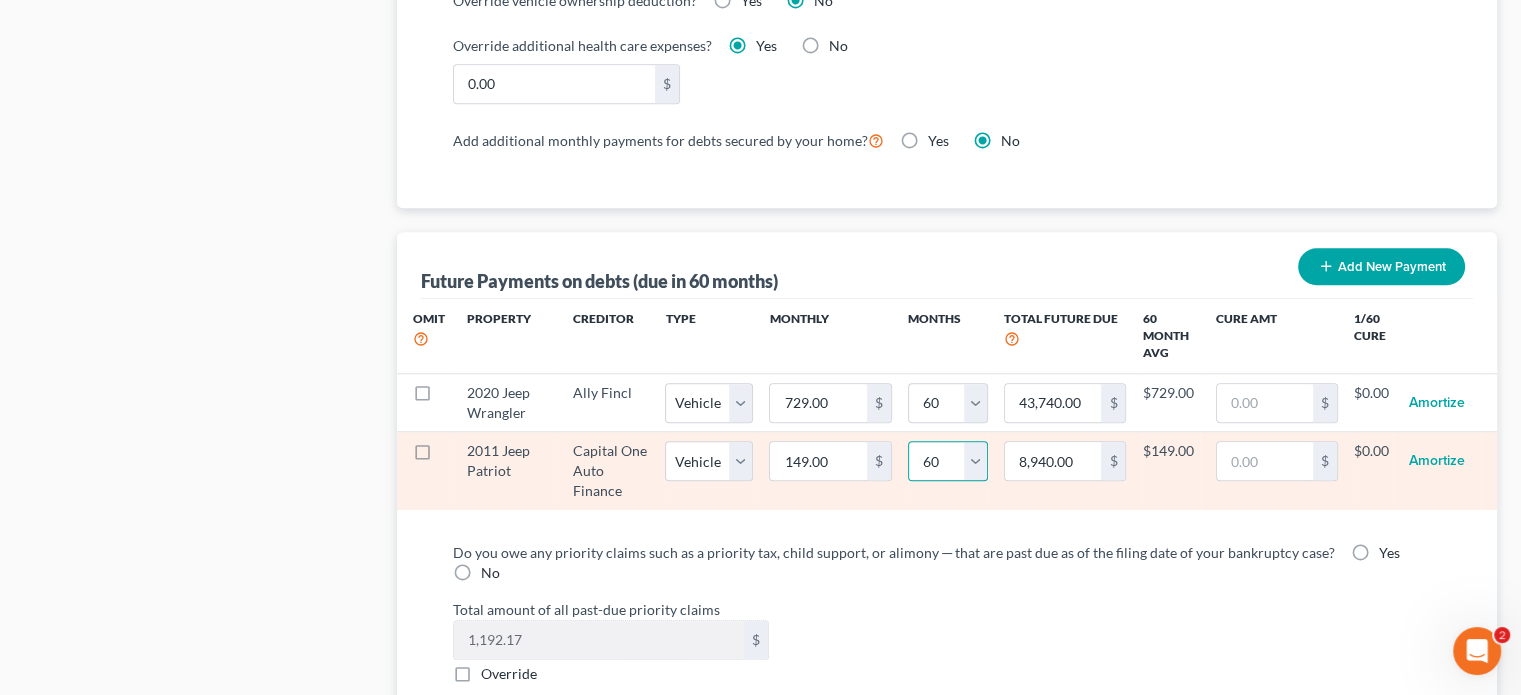 select on "53" 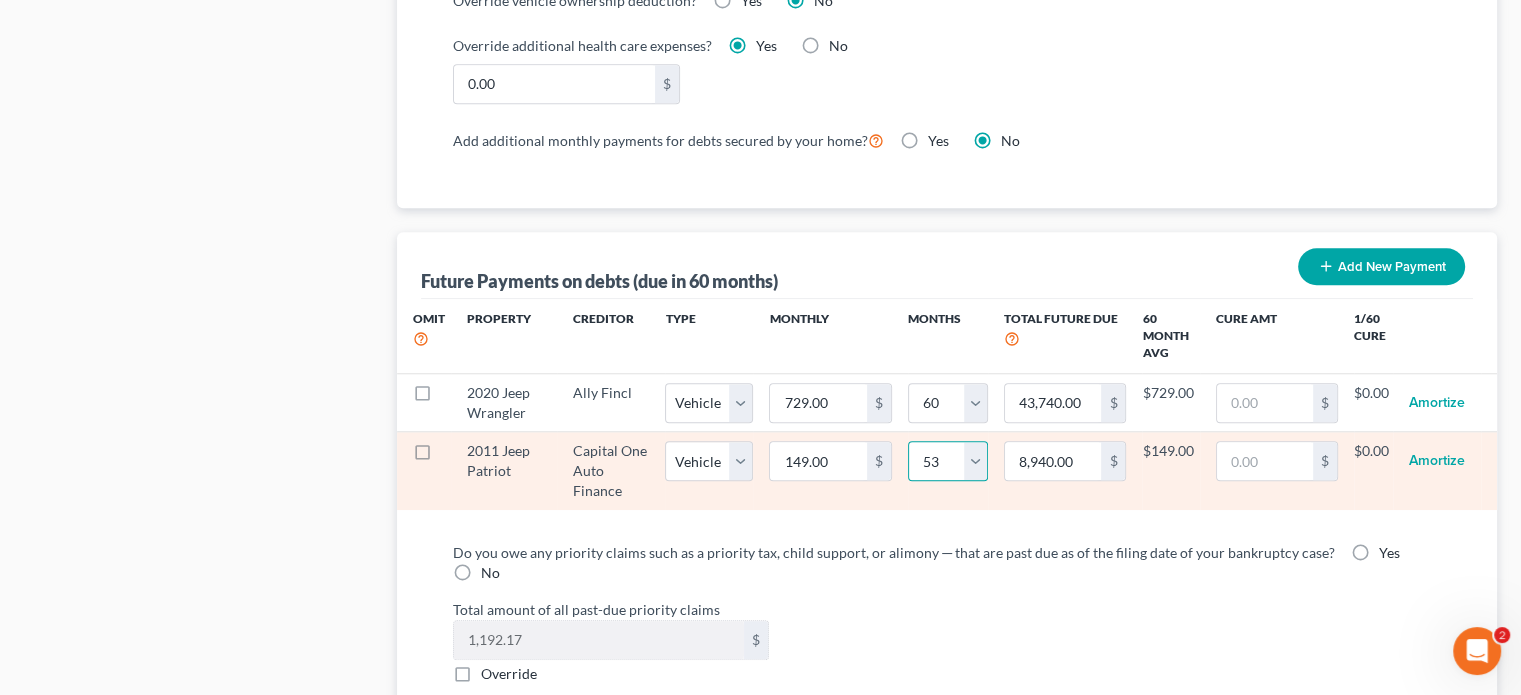 click on "0 1 2 3 4 5 6 7 8 9 10 11 12 13 14 15 16 17 18 19 20 21 22 23 24 25 26 27 28 29 30 31 32 33 34 35 36 37 38 39 40 41 42 43 44 45 46 47 48 49 50 51 52 53 54 55 56 57 58 59 60 61 62 63 64 65 66 67 68 69 70 71 72 73 74 75 76 77 78 79 80 81 82 83 84 85 86 87 88 89 90" at bounding box center [948, 461] 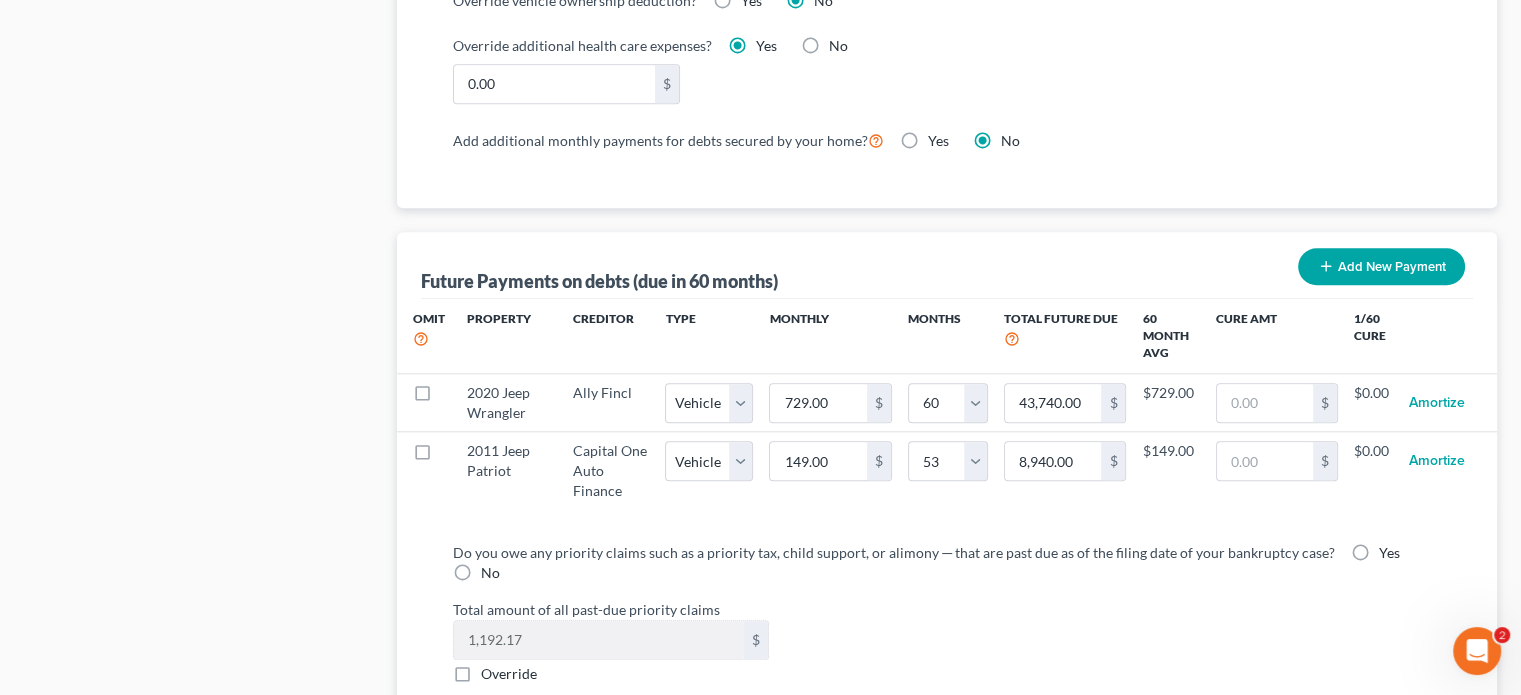 select on "1" 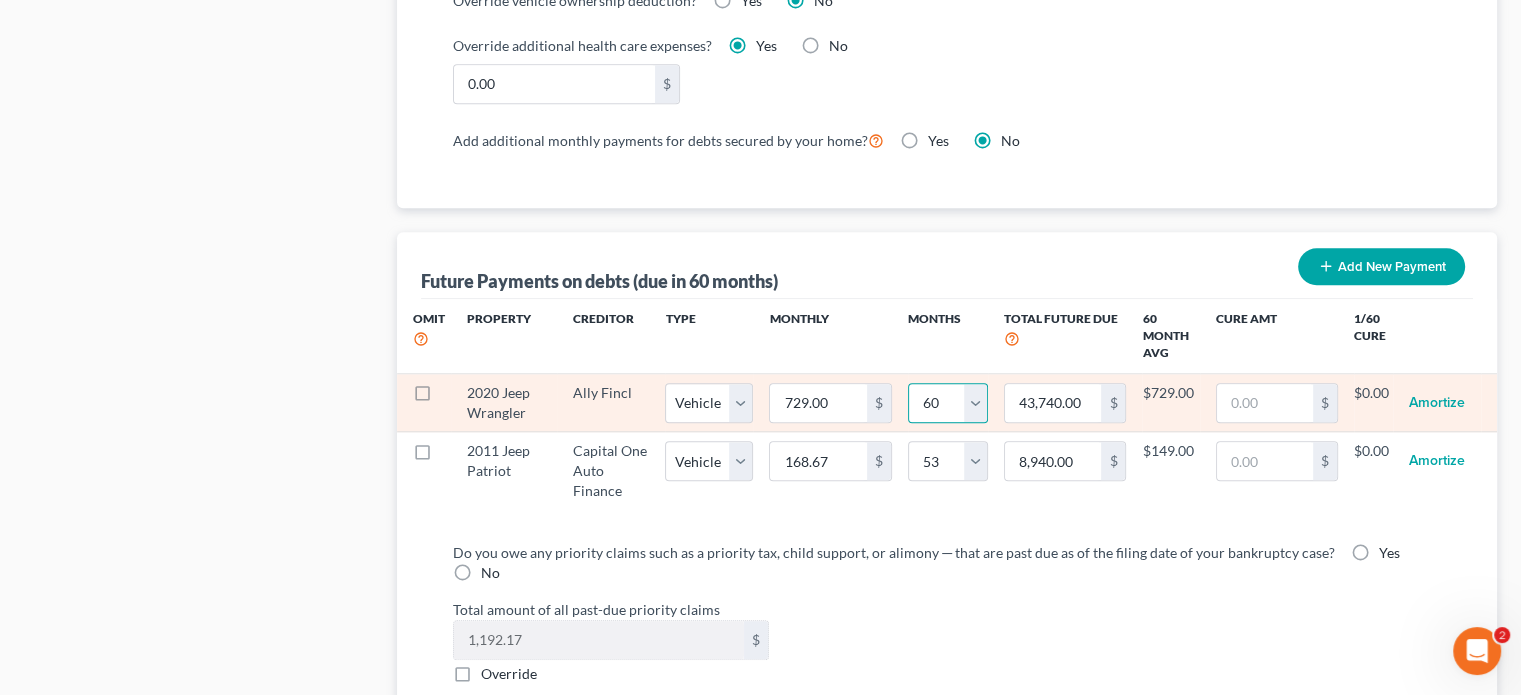 click on "0 1 2 3 4 5 6 7 8 9 10 11 12 13 14 15 16 17 18 19 20 21 22 23 24 25 26 27 28 29 30 31 32 33 34 35 36 37 38 39 40 41 42 43 44 45 46 47 48 49 50 51 52 53 54 55 56 57 58 59 60 61 62 63 64 65 66 67 68 69 70 71 72 73 74 75 76 77 78 79 80 81 82 83 84 85 86 87 88 89 90" at bounding box center [948, 403] 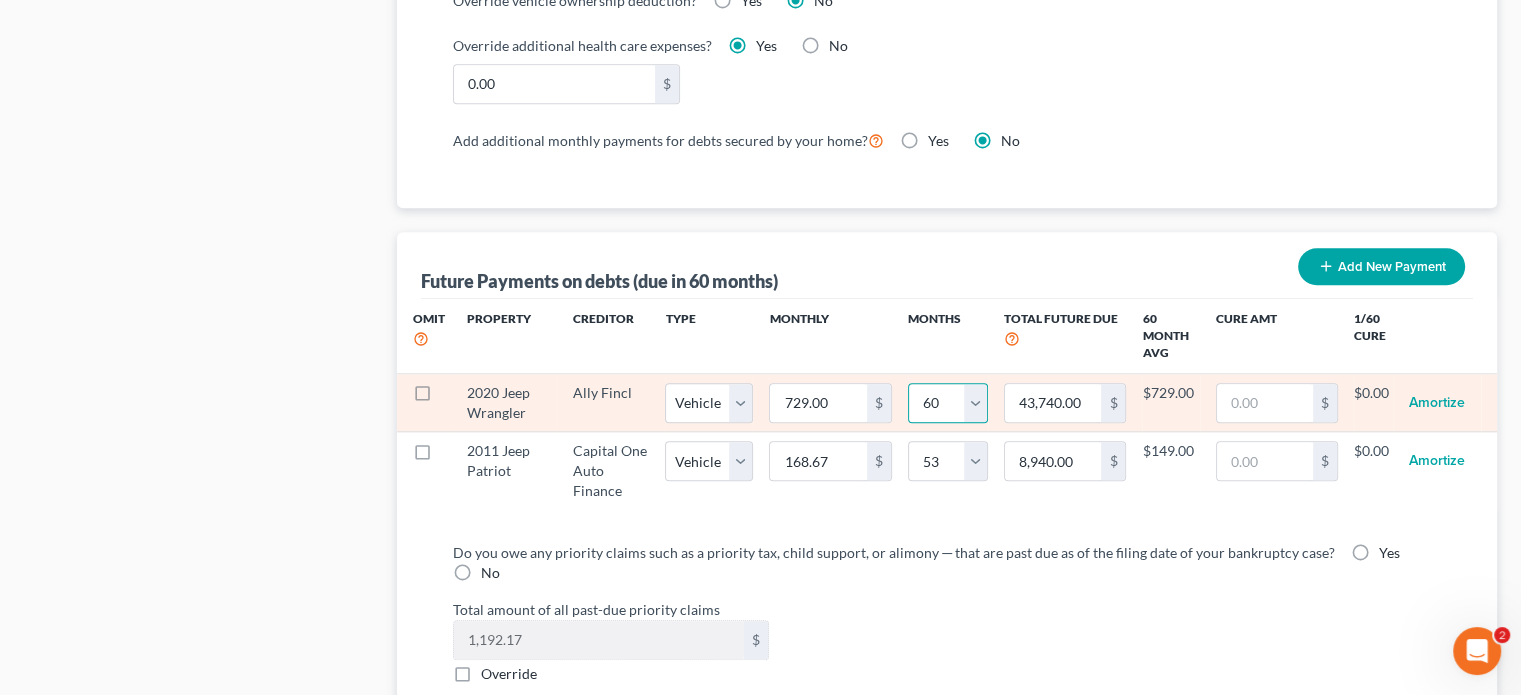 click on "0 1 2 3 4 5 6 7 8 9 10 11 12 13 14 15 16 17 18 19 20 21 22 23 24 25 26 27 28 29 30 31 32 33 34 35 36 37 38 39 40 41 42 43 44 45 46 47 48 49 50 51 52 53 54 55 56 57 58 59 60 61 62 63 64 65 66 67 68 69 70 71 72 73 74 75 76 77 78 79 80 81 82 83 84 85 86 87 88 89 90" at bounding box center (948, 403) 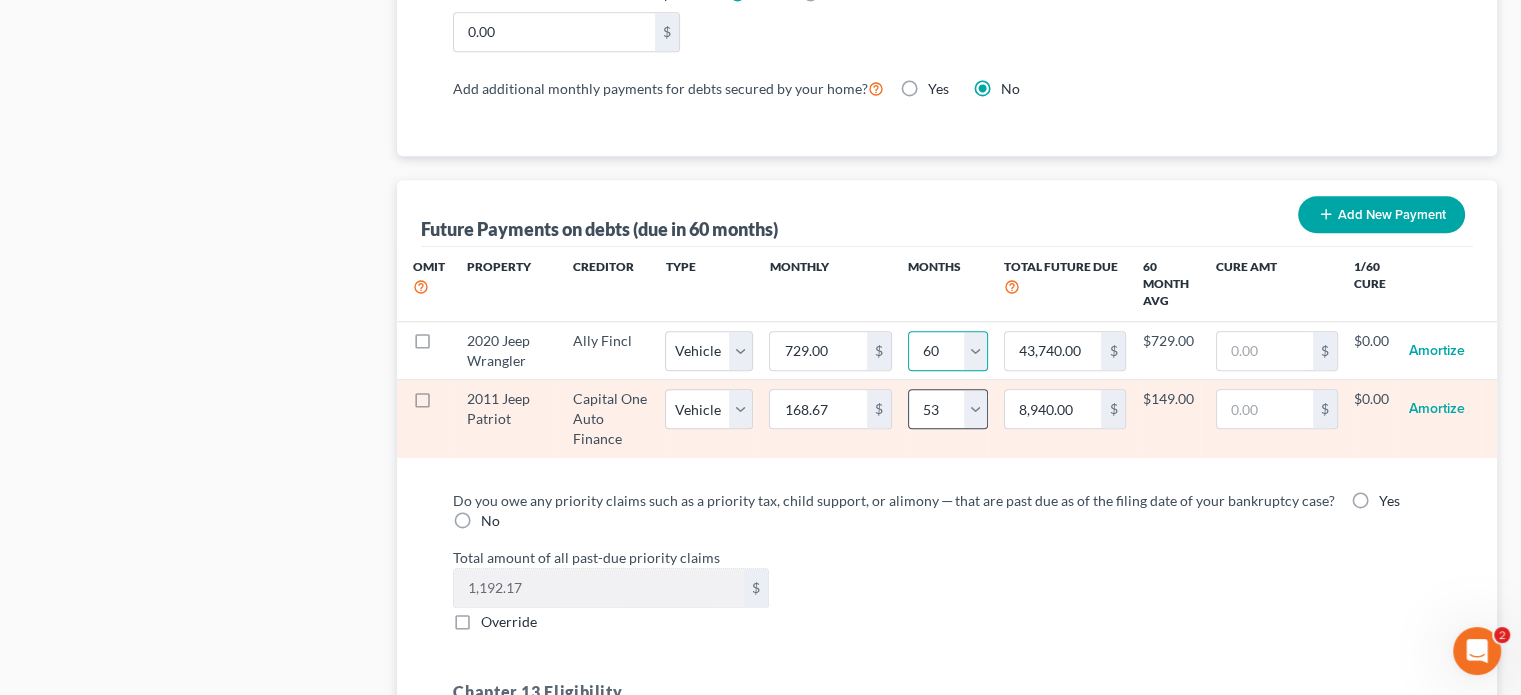 scroll, scrollTop: 2000, scrollLeft: 0, axis: vertical 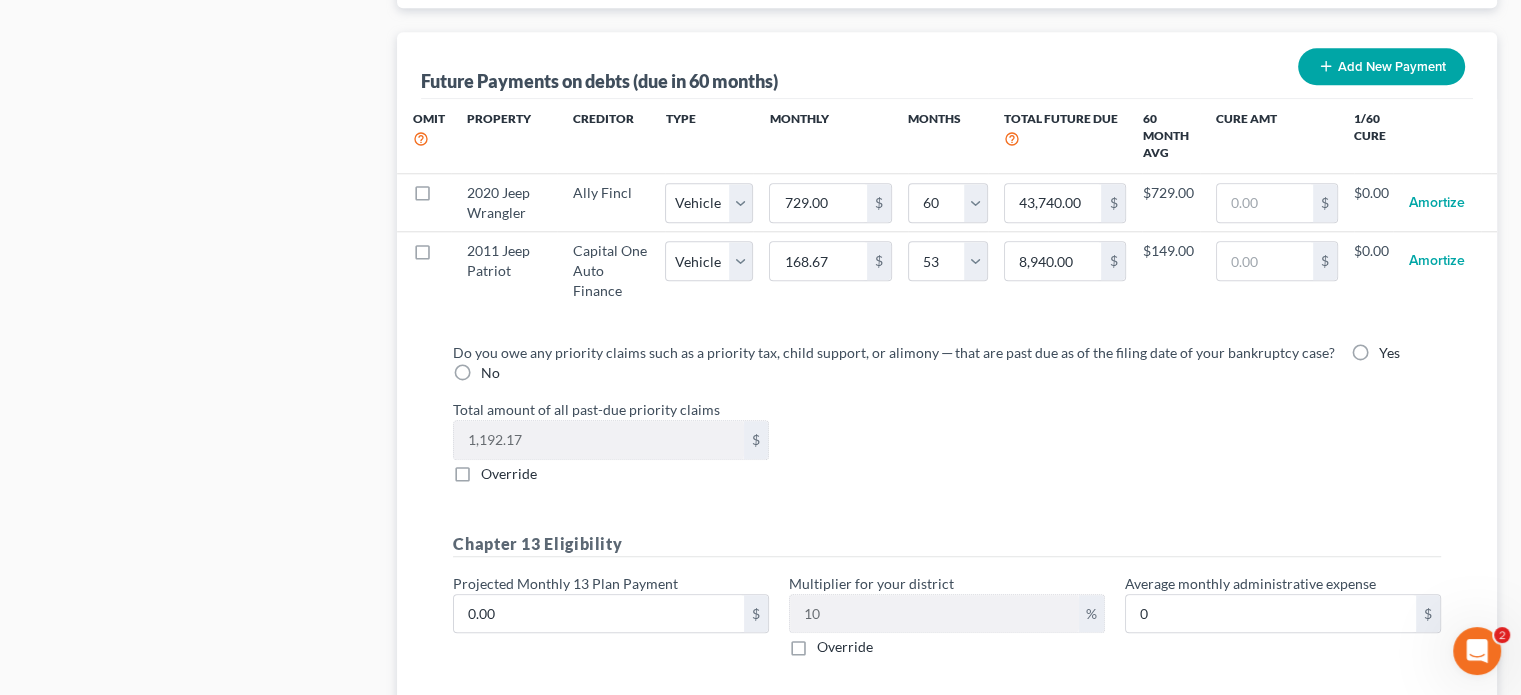 drag, startPoint x: 1340, startPoint y: 346, endPoint x: 1332, endPoint y: 399, distance: 53.600372 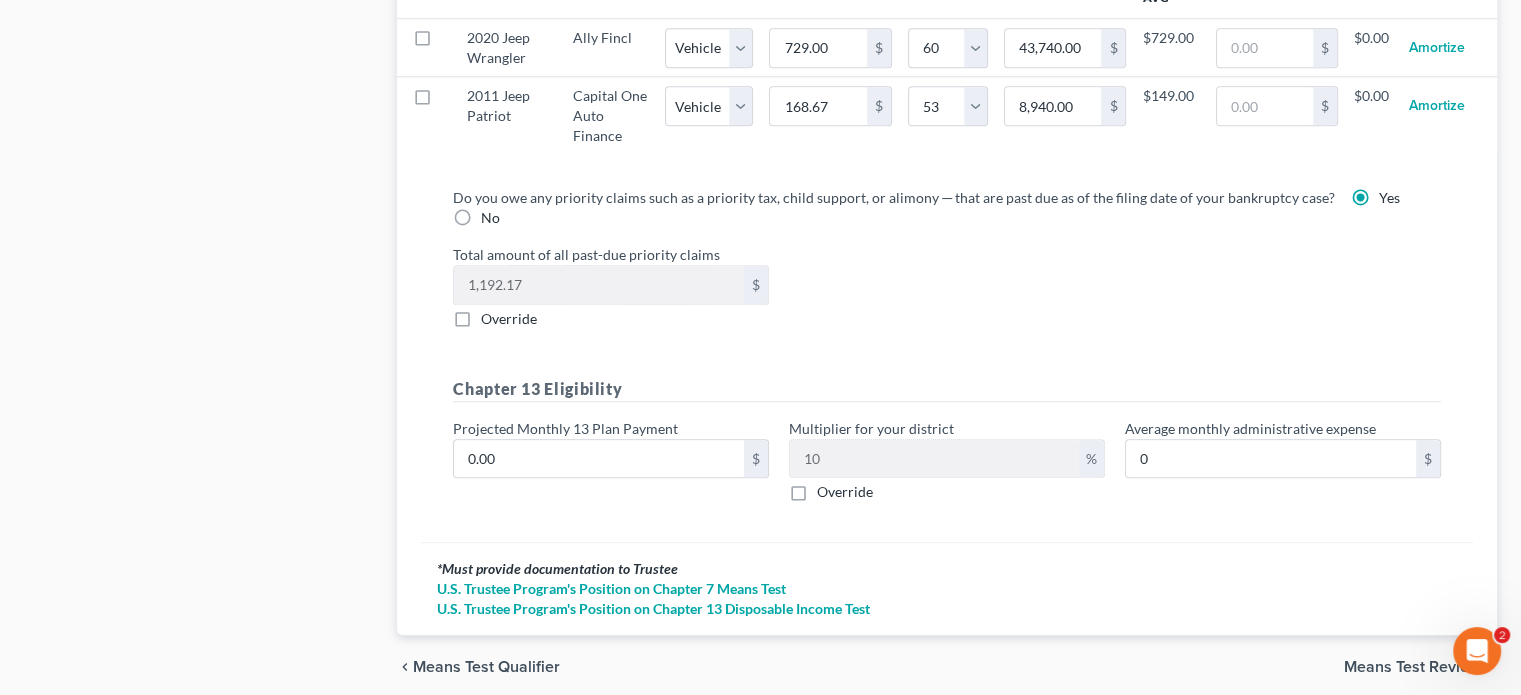 scroll, scrollTop: 2200, scrollLeft: 0, axis: vertical 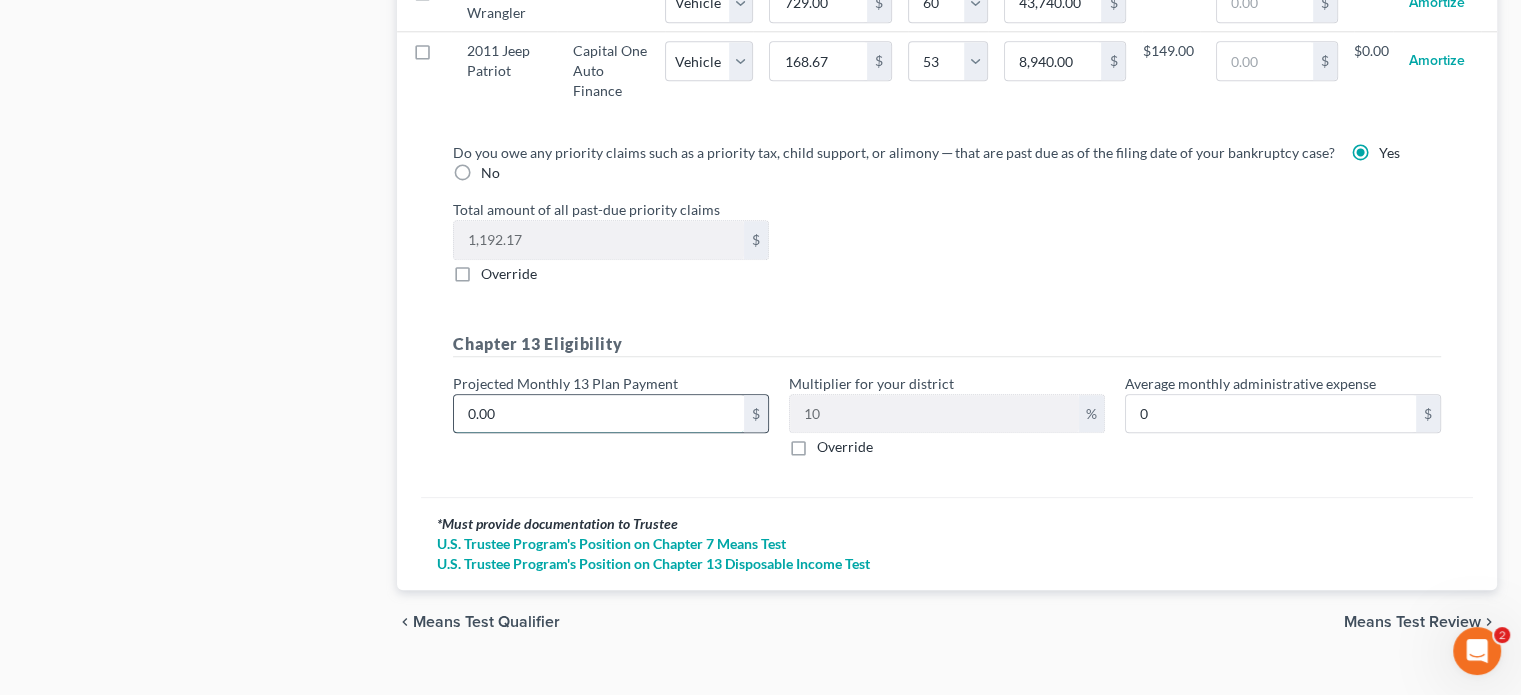 click on "0.00" at bounding box center [599, 414] 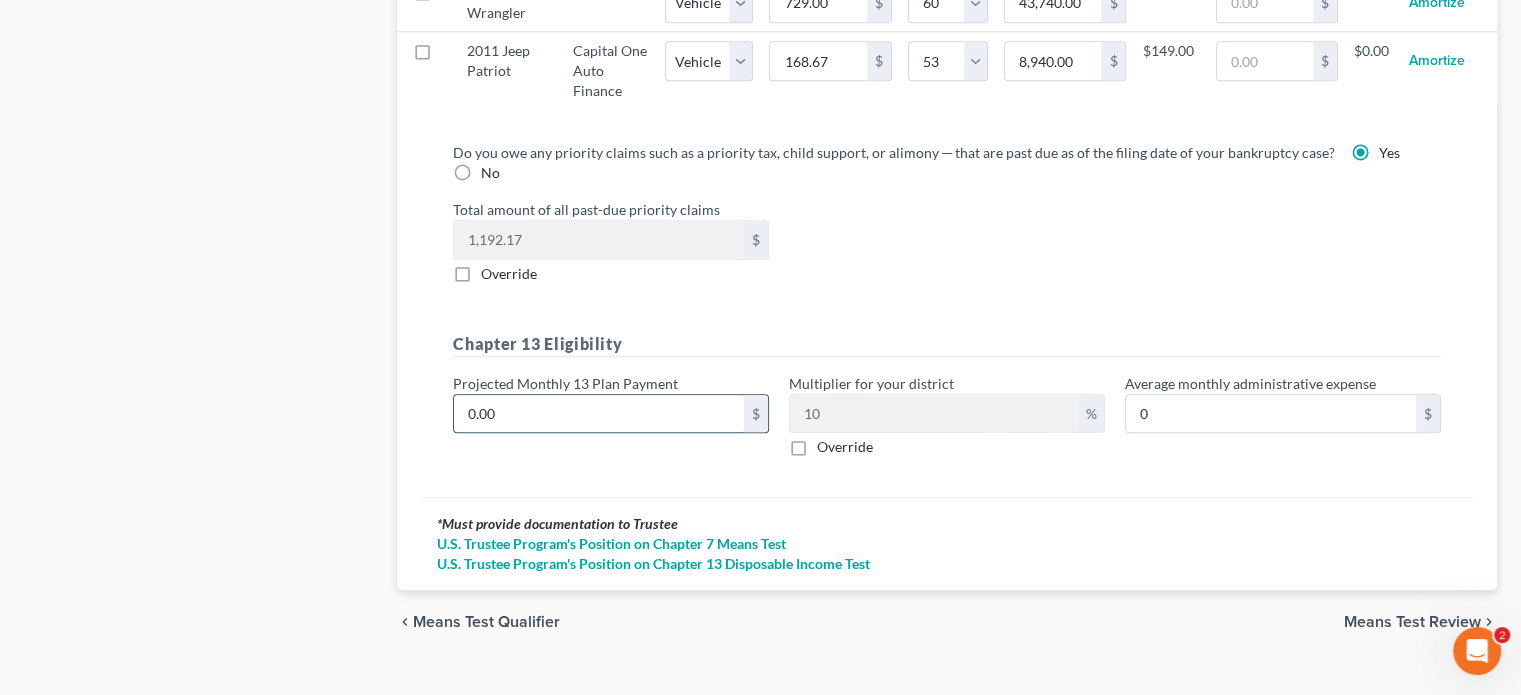 type on "7" 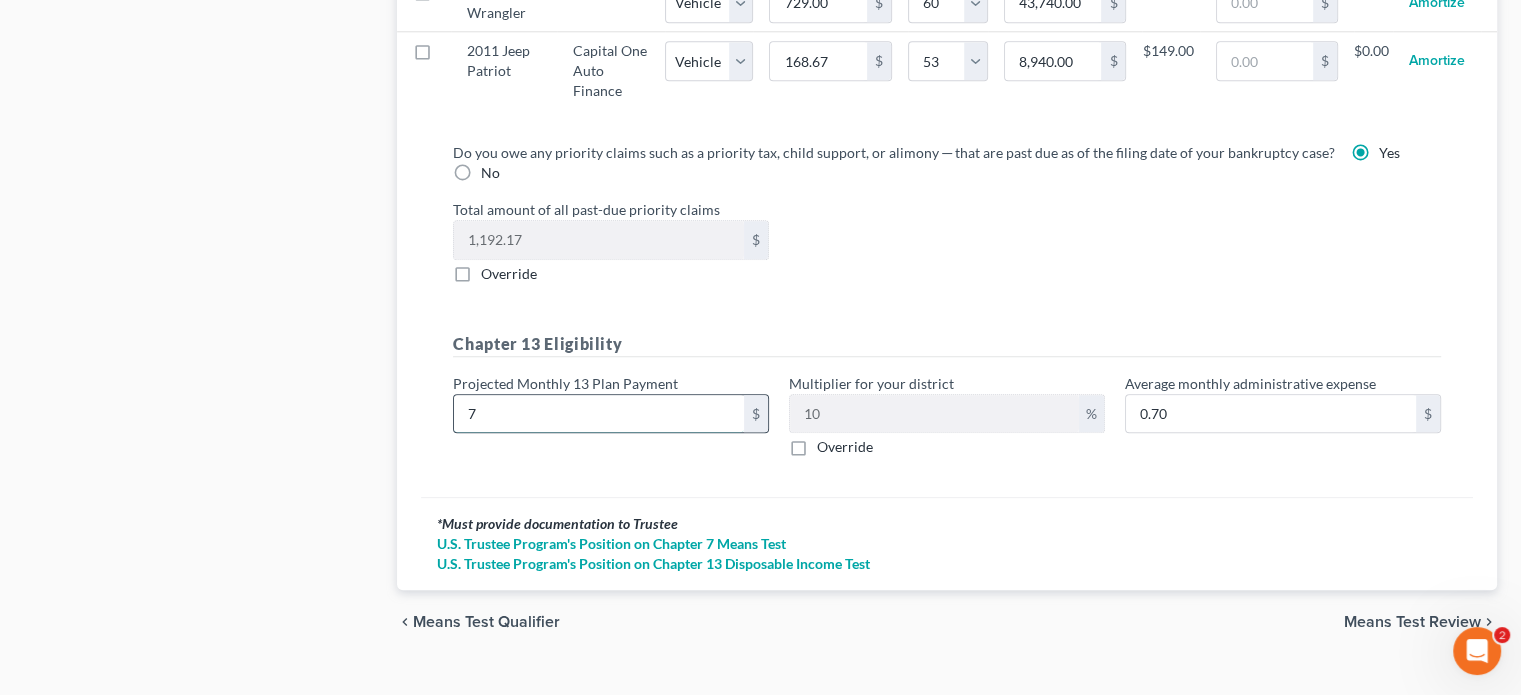 type on "73" 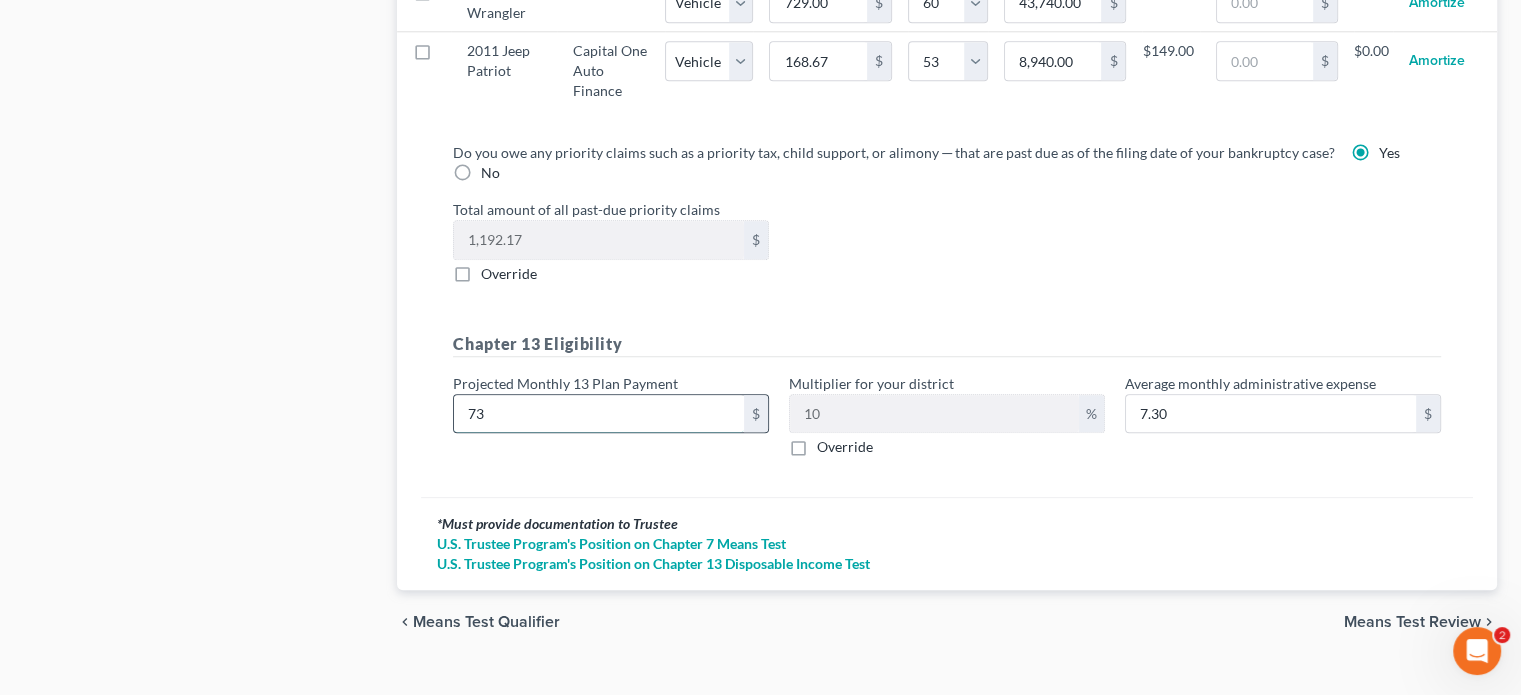 type on "730" 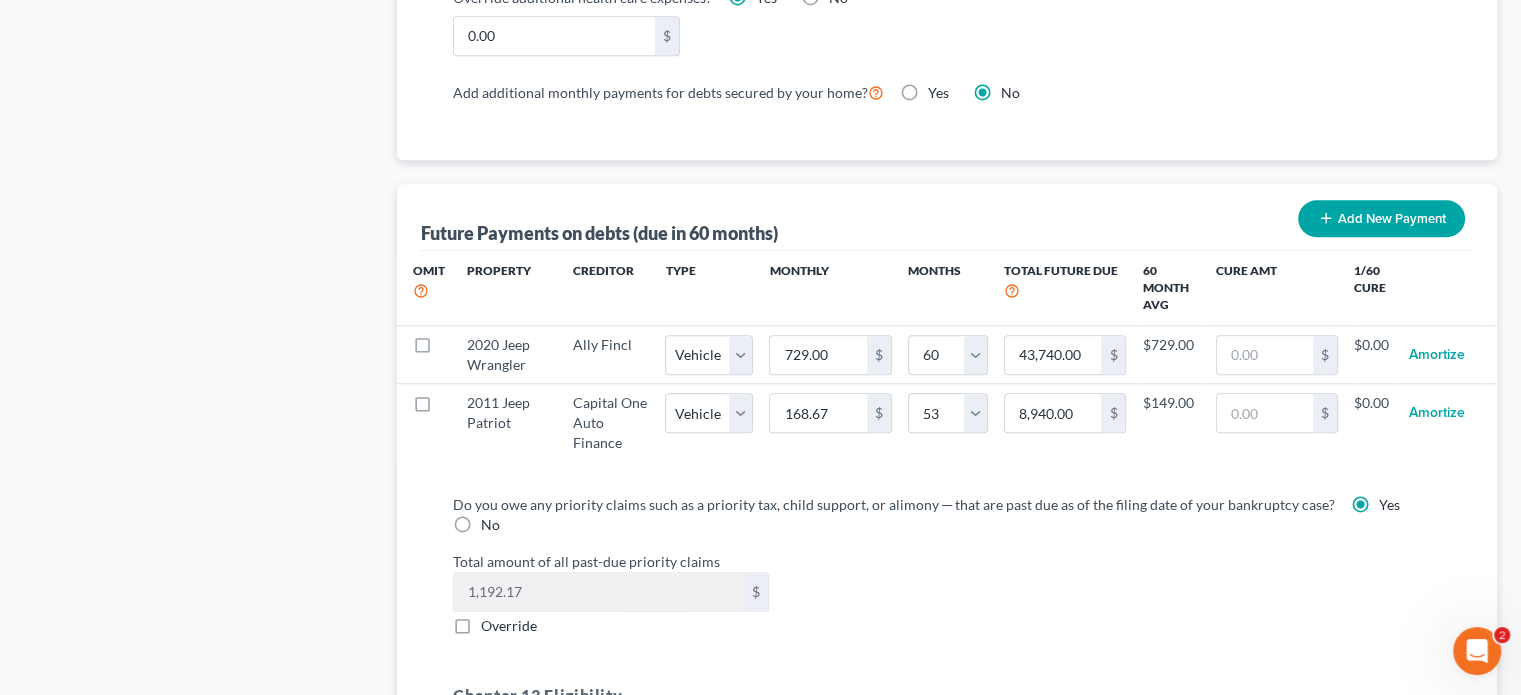 scroll, scrollTop: 1800, scrollLeft: 0, axis: vertical 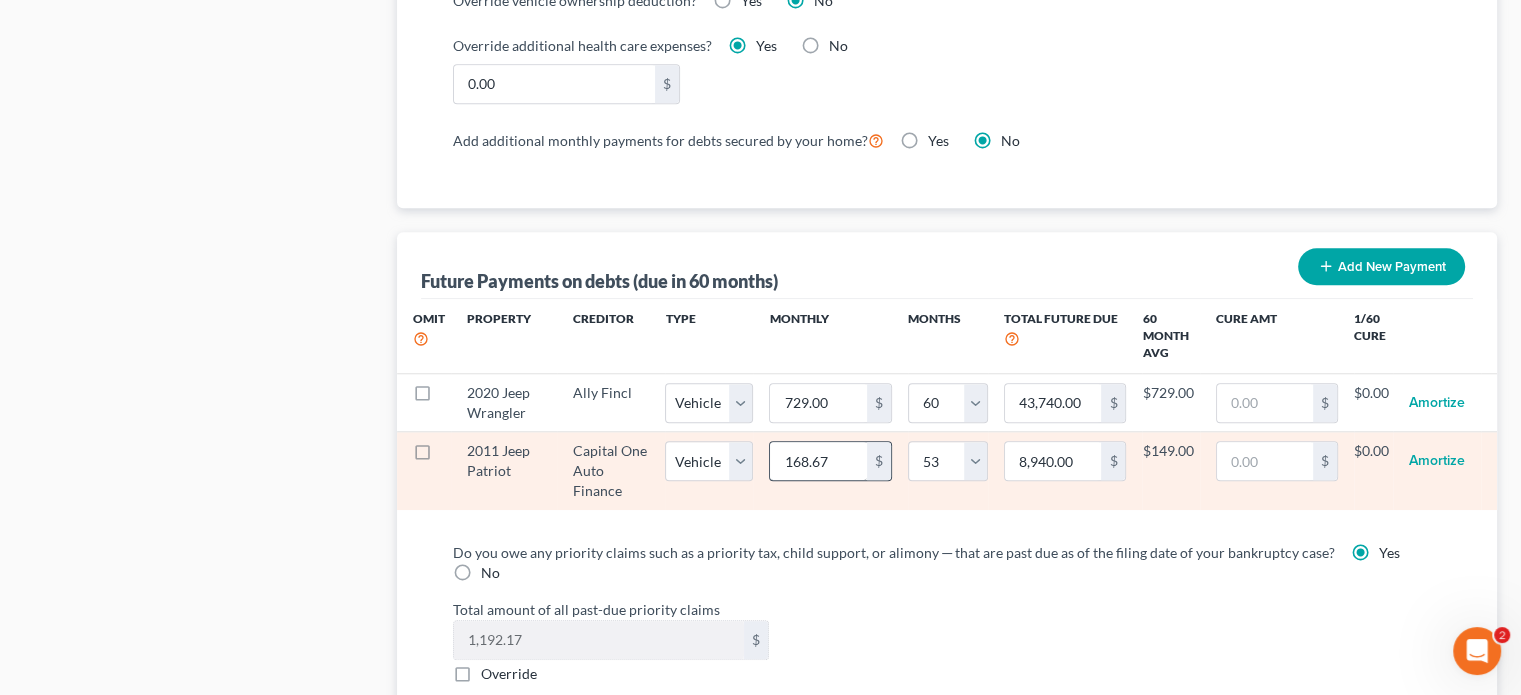 type on "730" 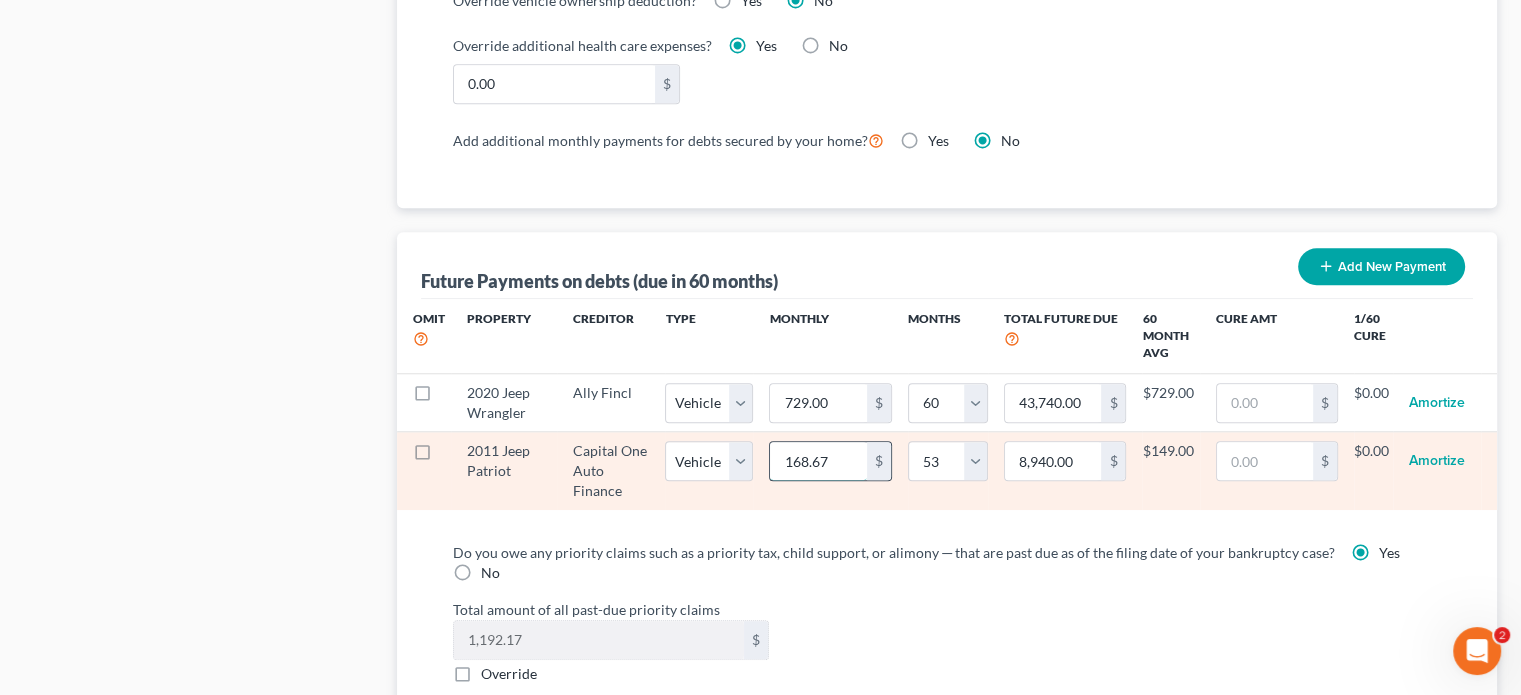 click on "168.67" at bounding box center [818, 461] 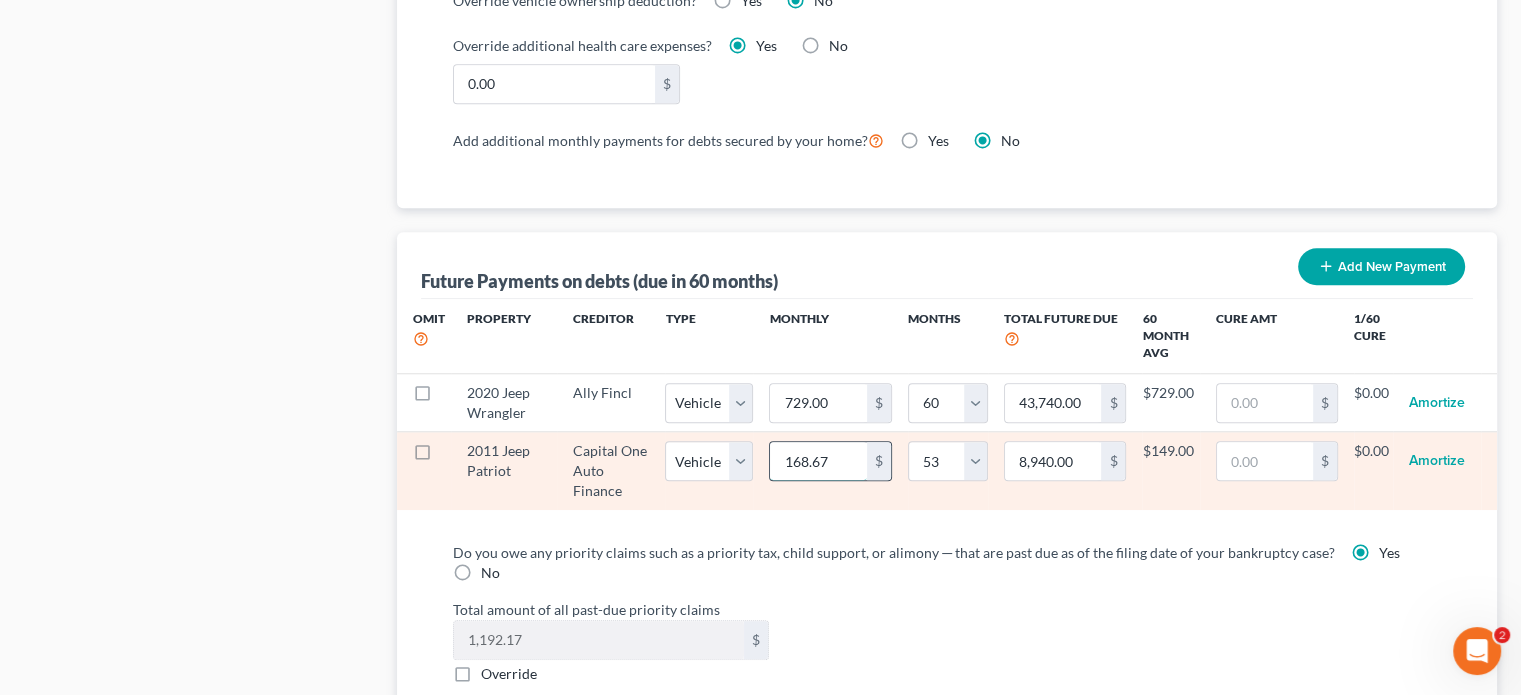 type 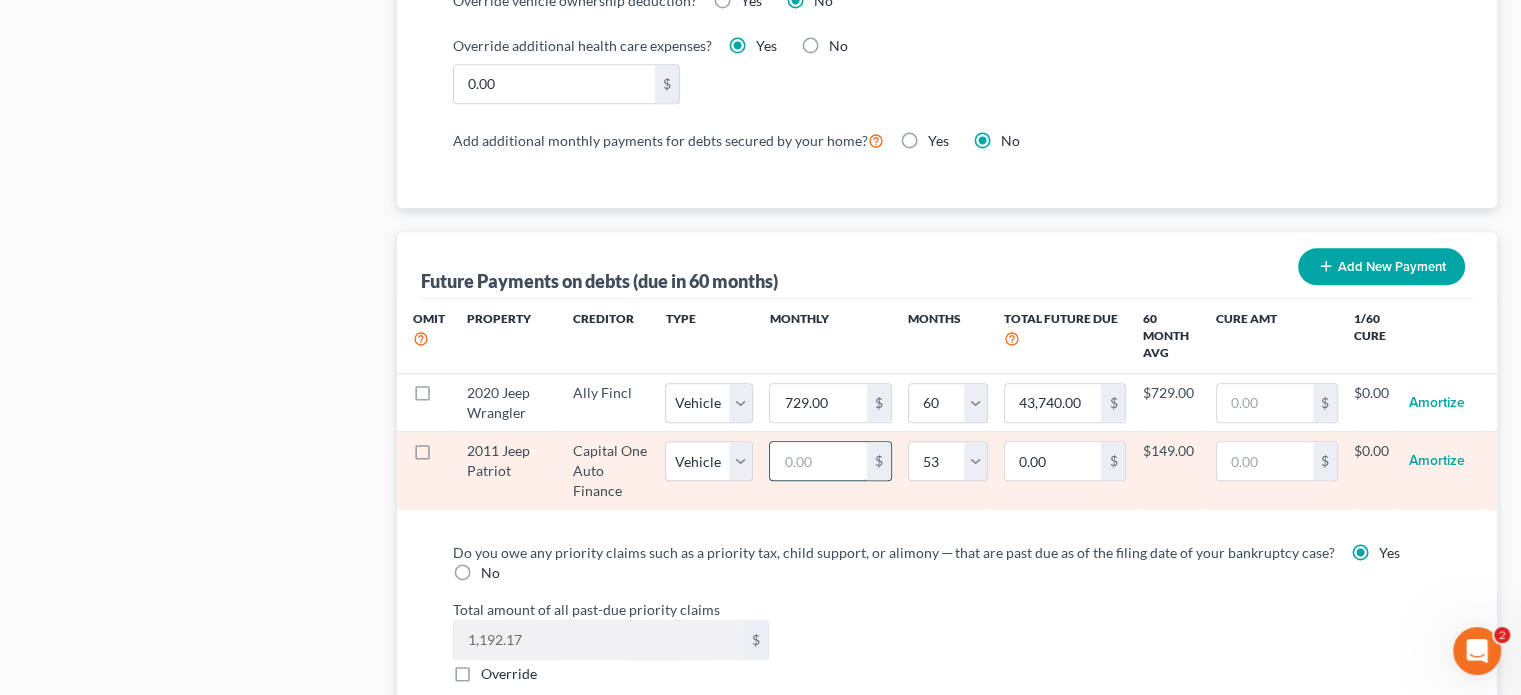 type on "1" 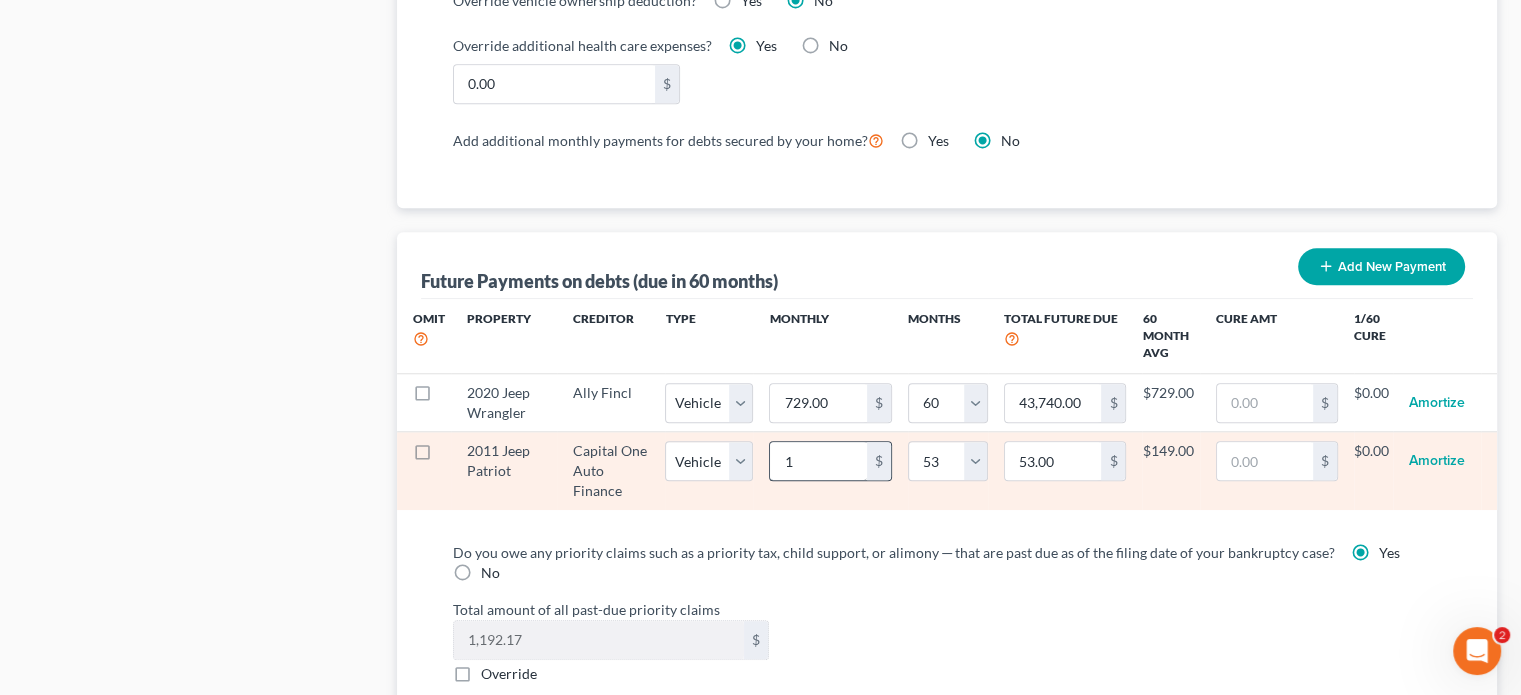 select on "1" 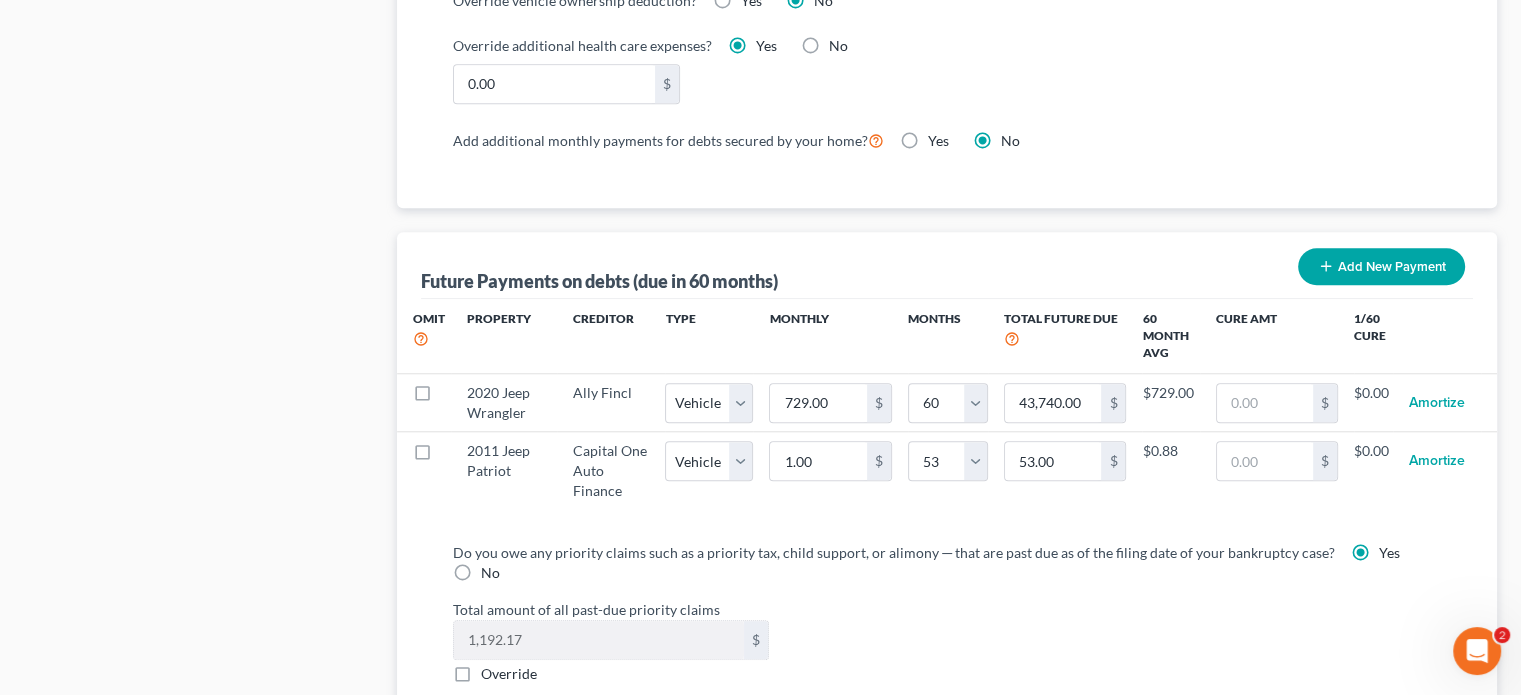 select on "1" 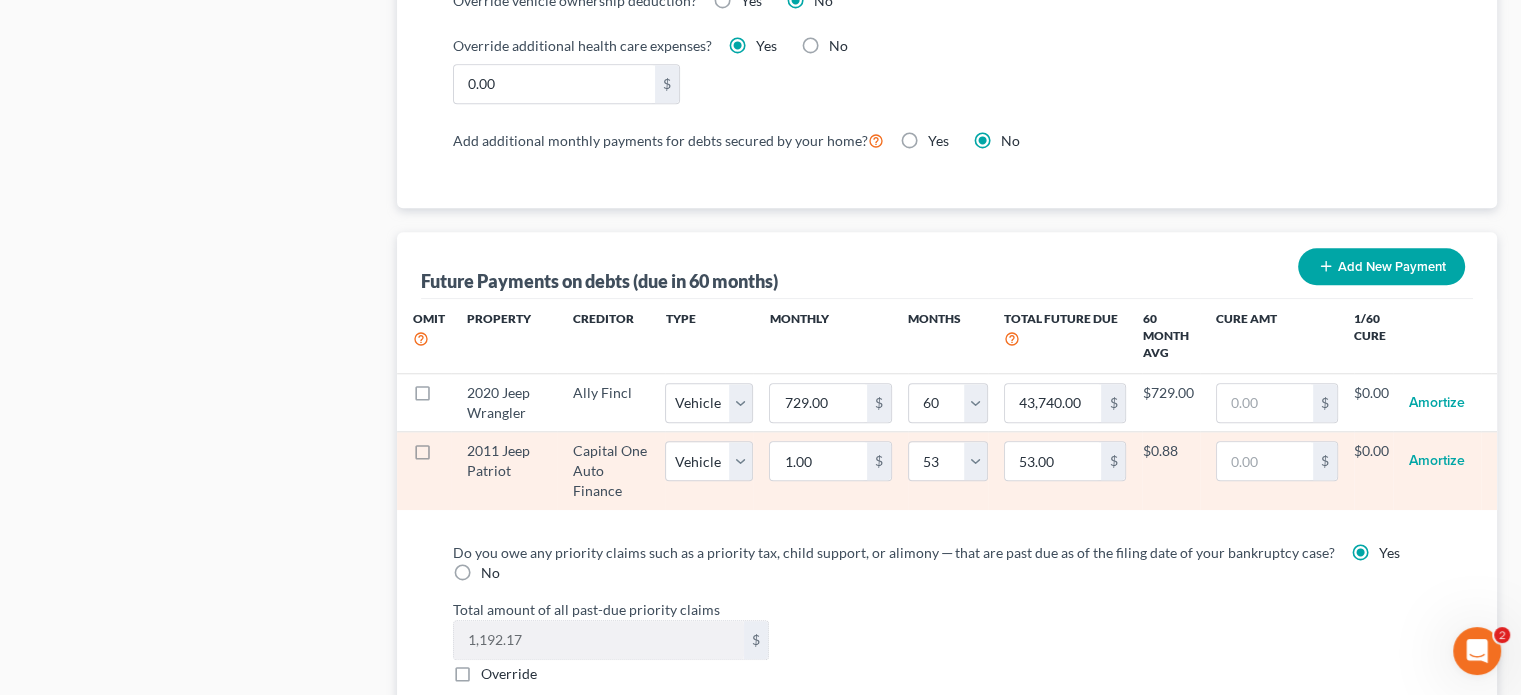 click on "1.00 $" at bounding box center [830, 471] 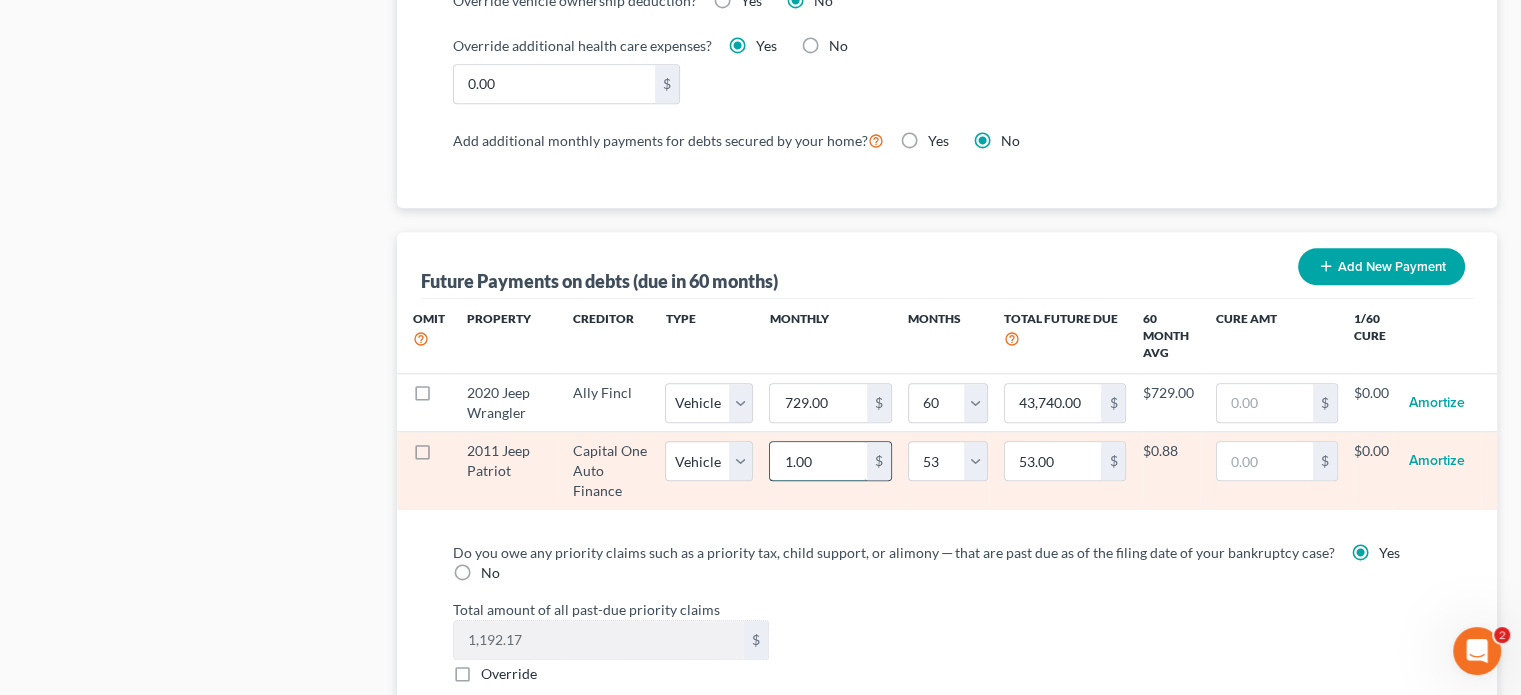 click on "1.00" at bounding box center (818, 461) 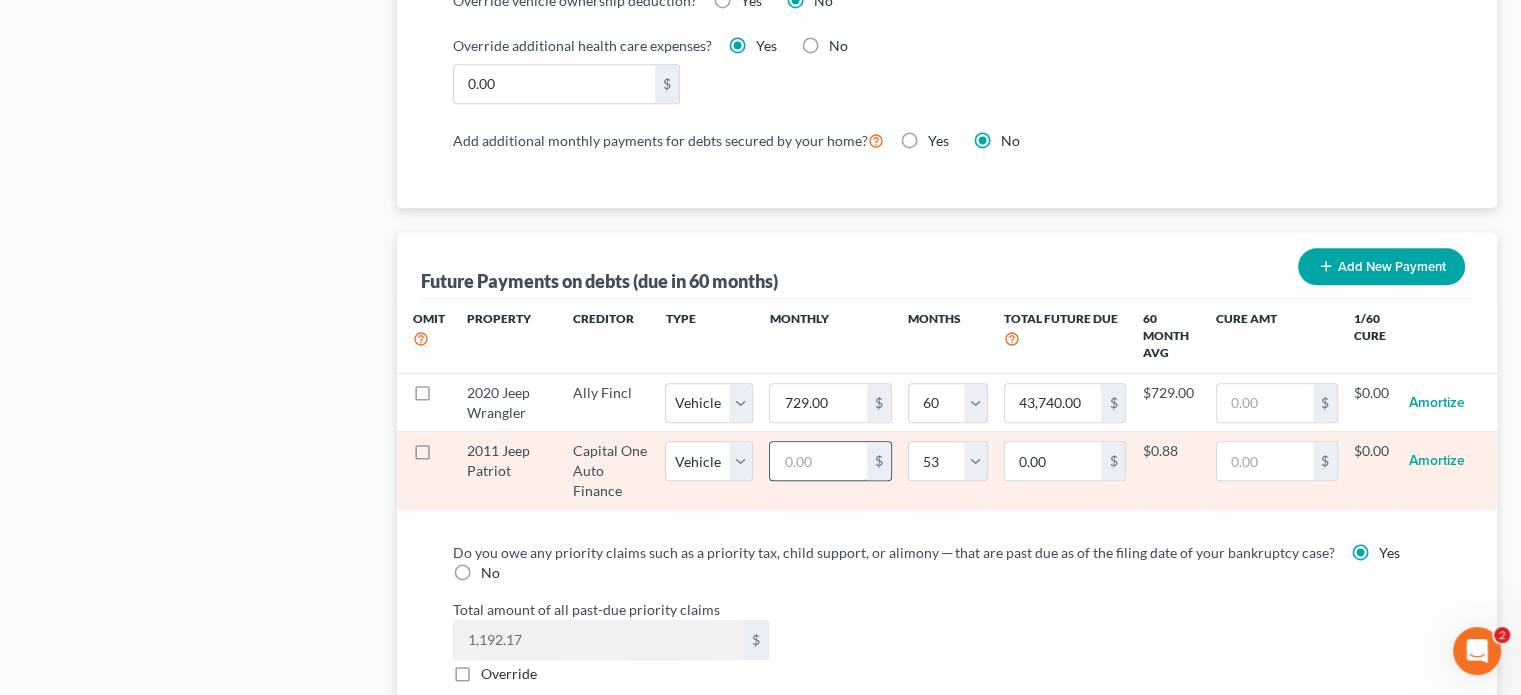 type on "1" 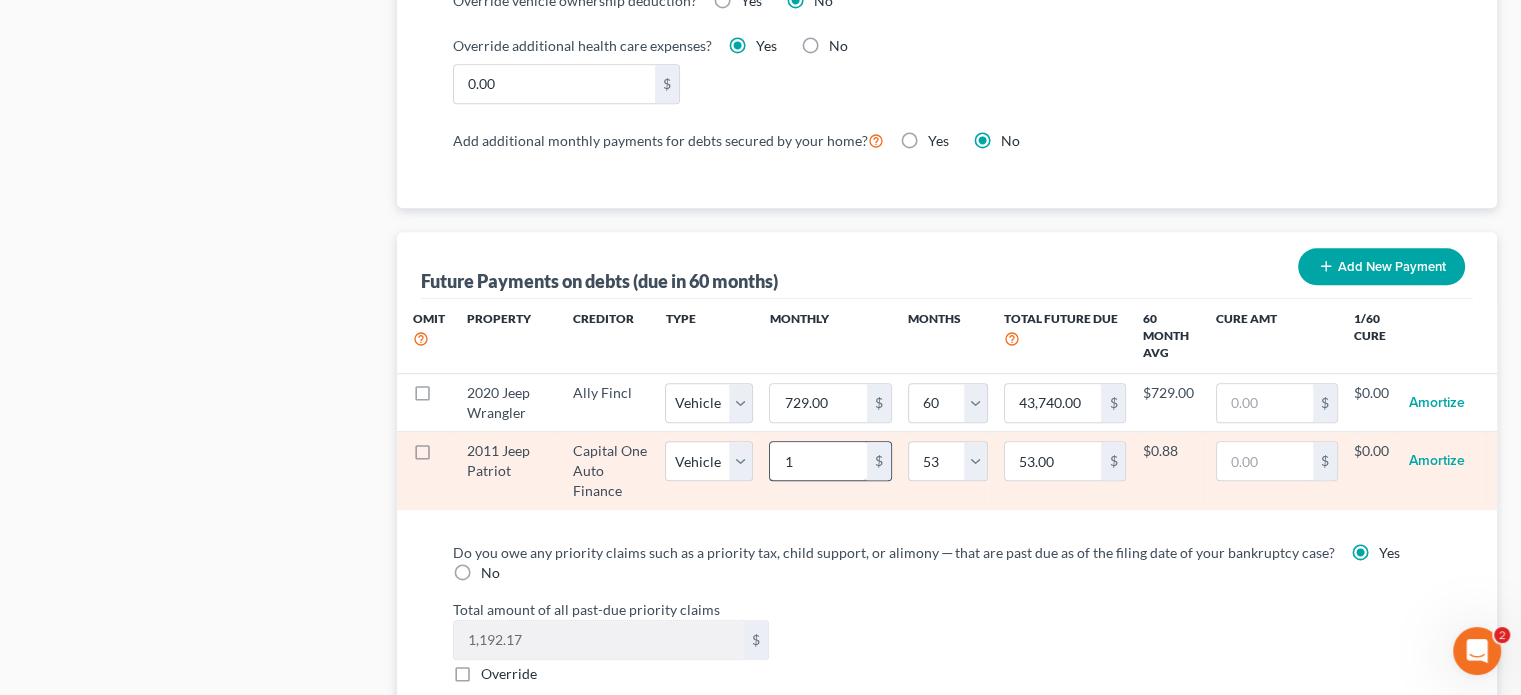select on "1" 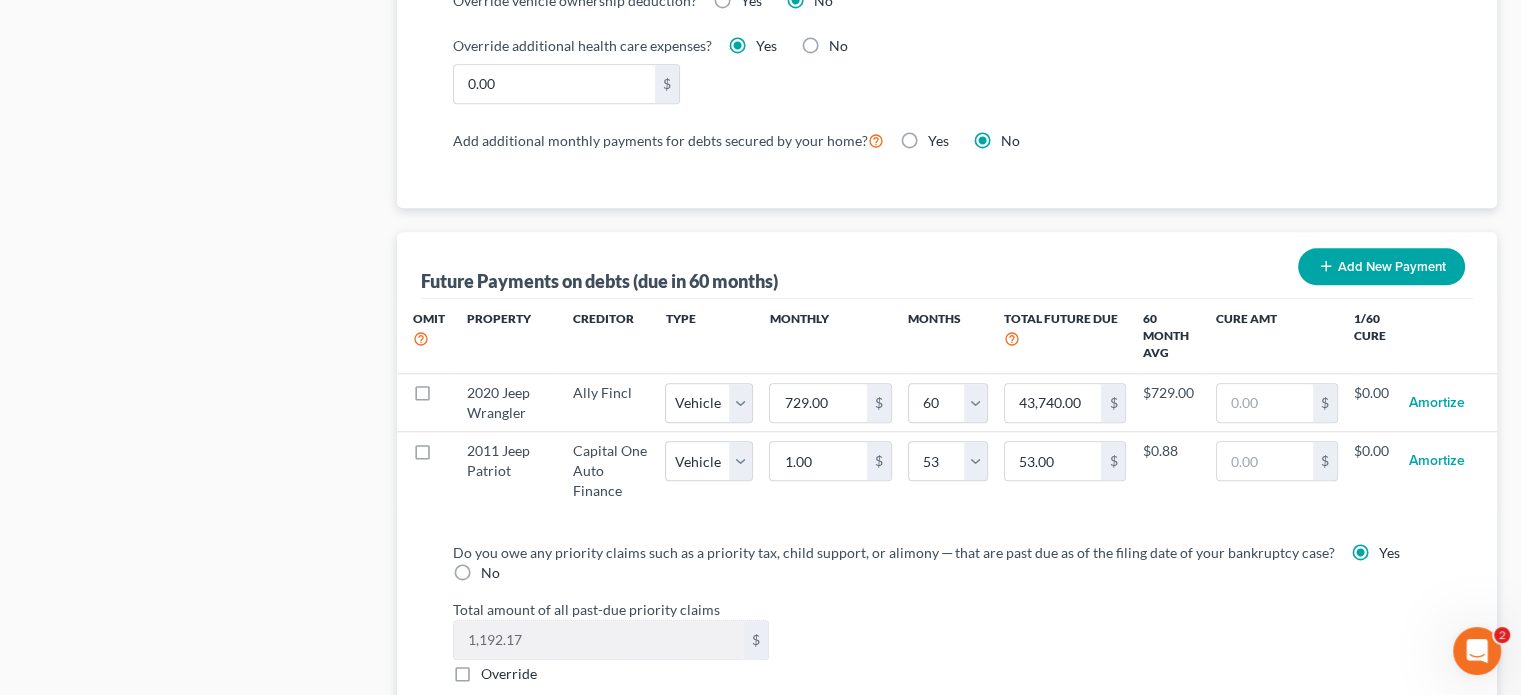 select on "1" 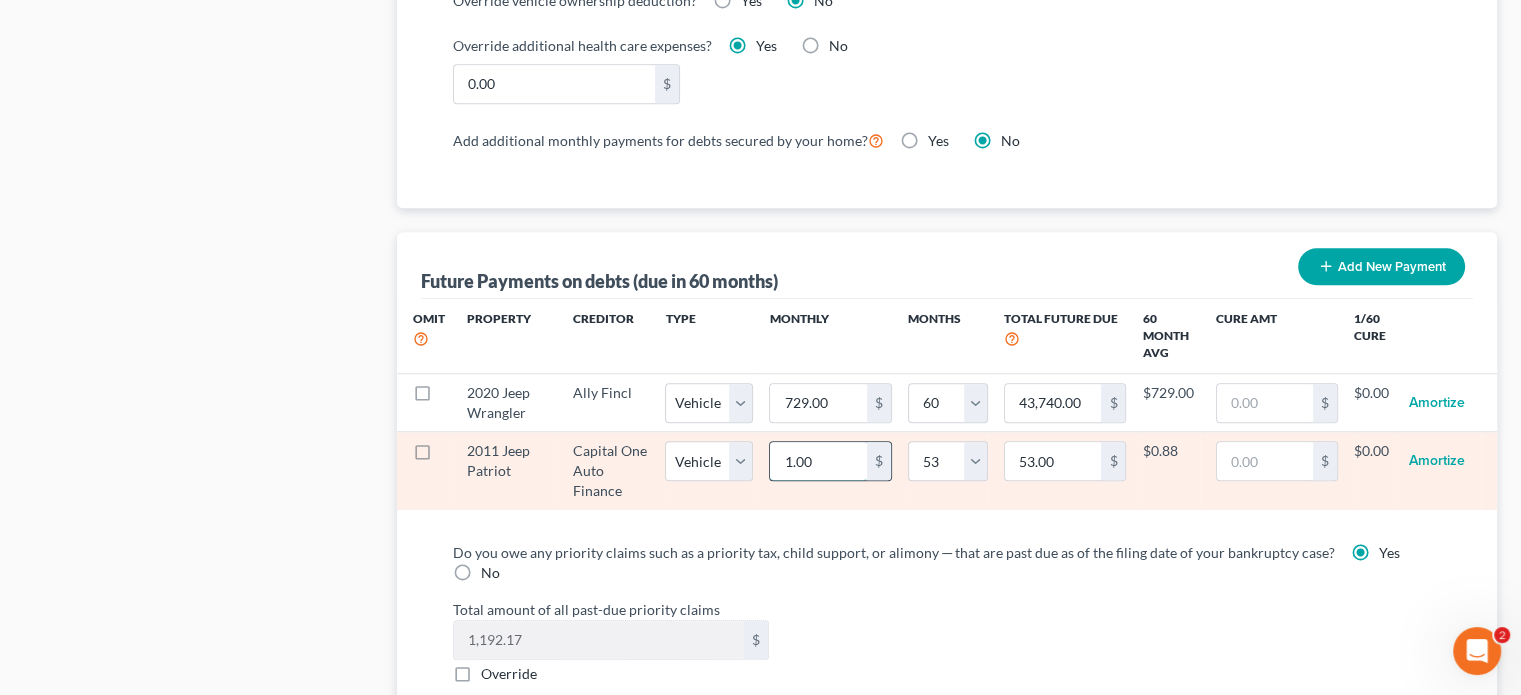 click on "1.00" at bounding box center [818, 461] 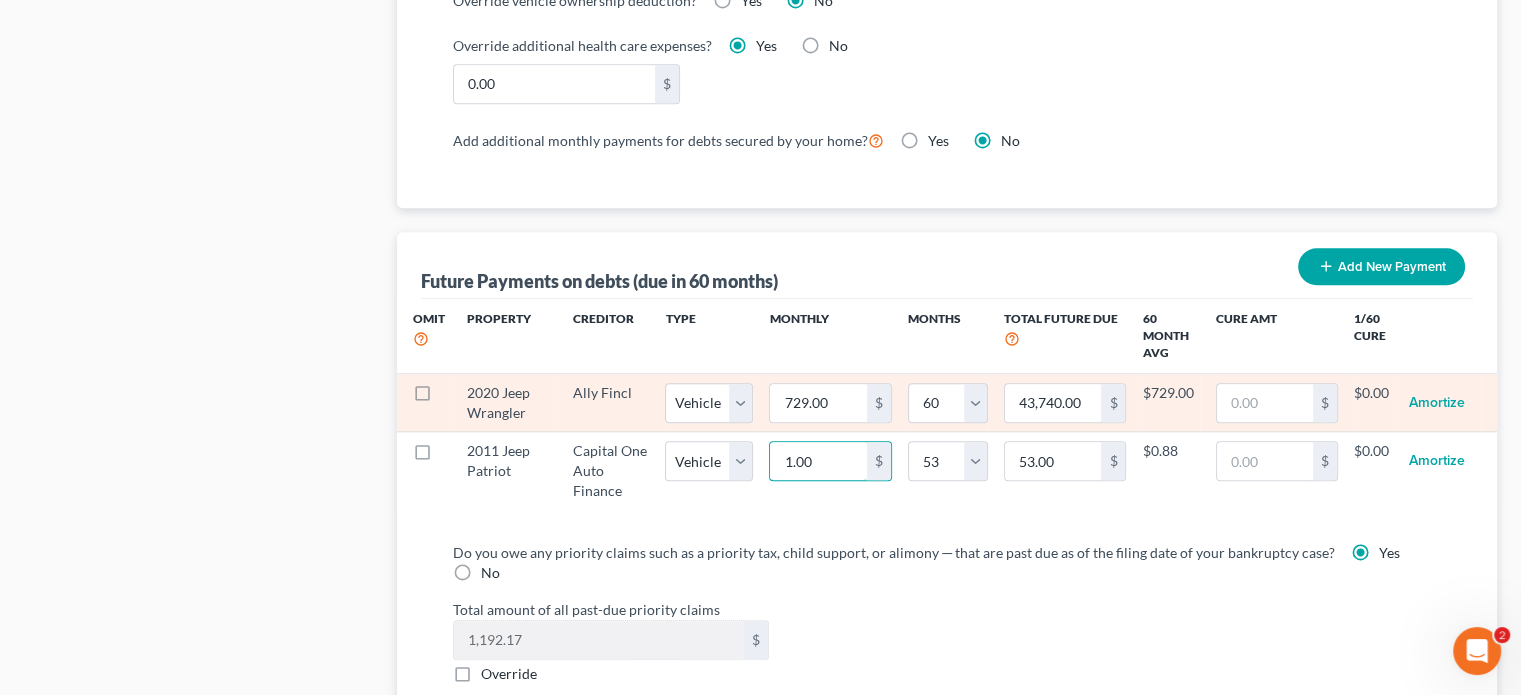 type 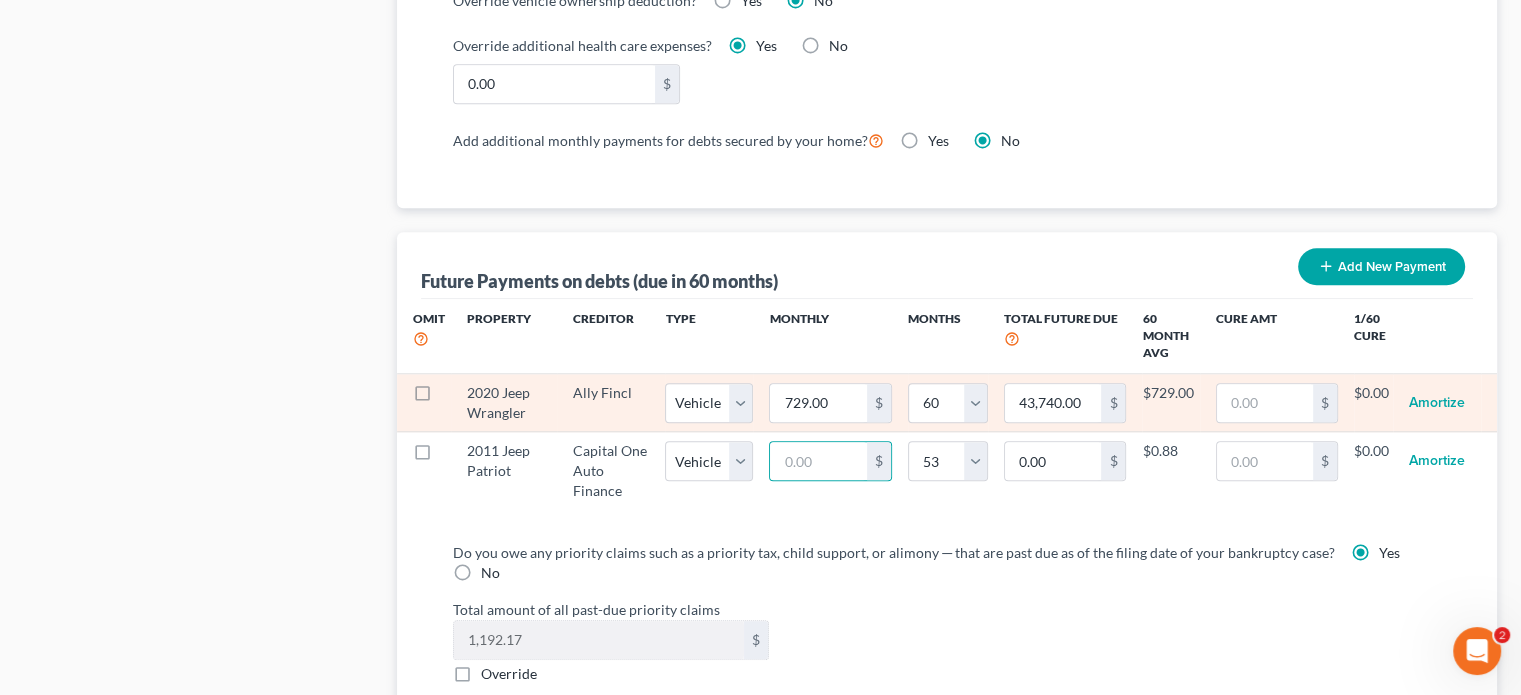 select on "1" 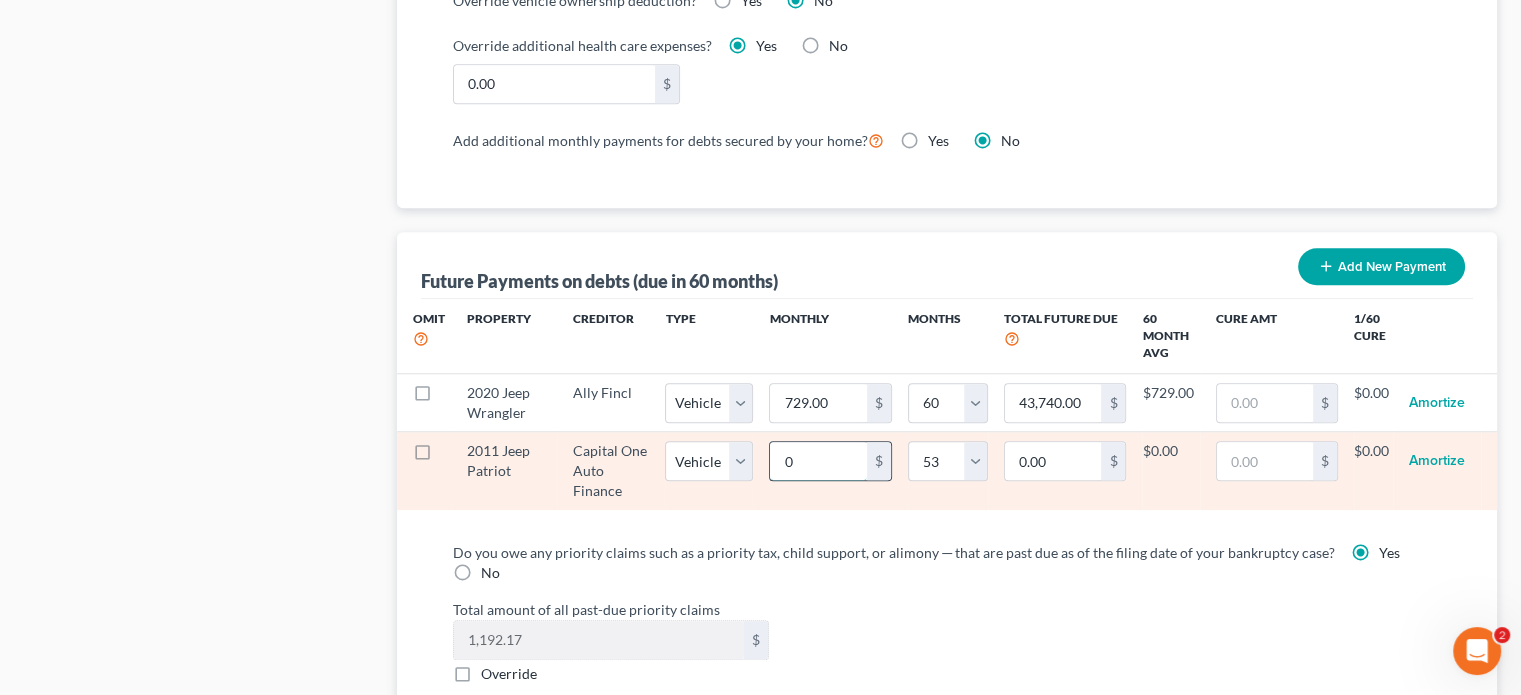 click on "0" at bounding box center [818, 461] 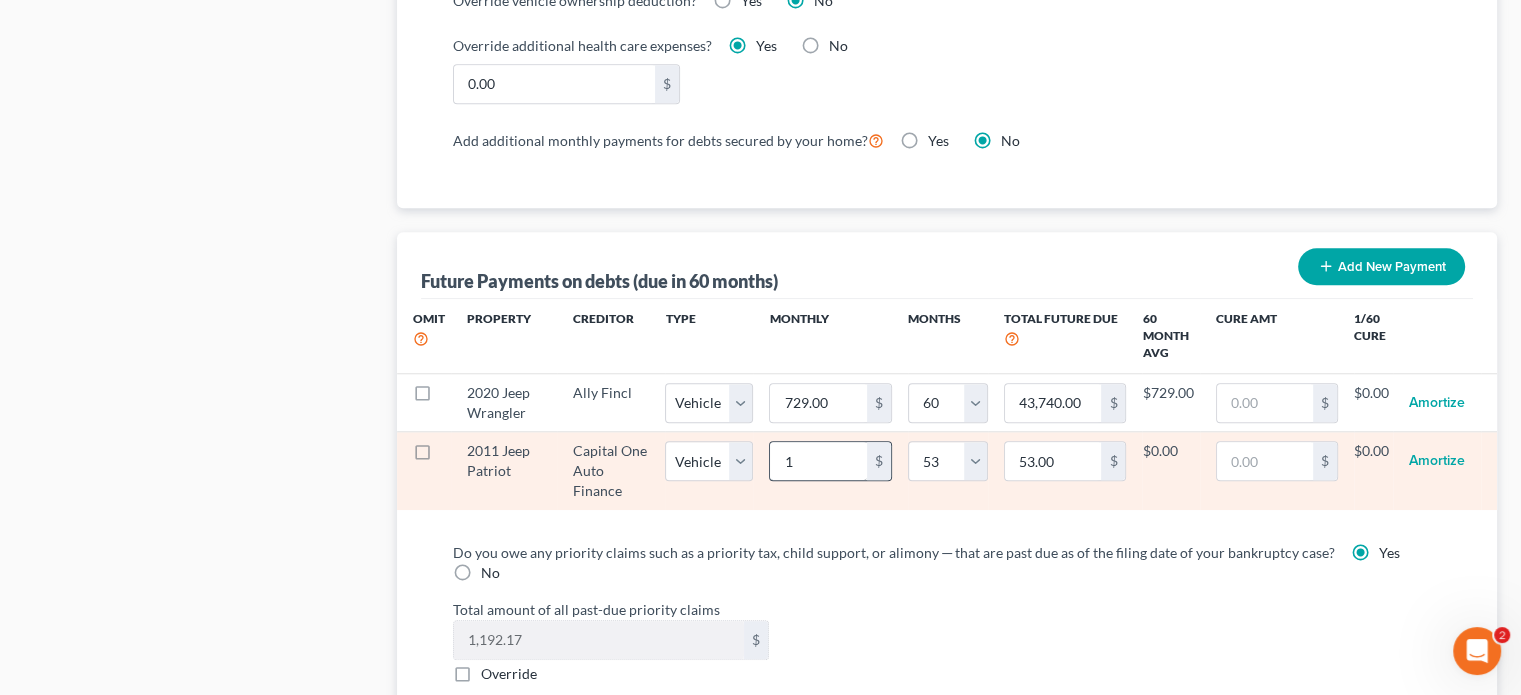 select on "1" 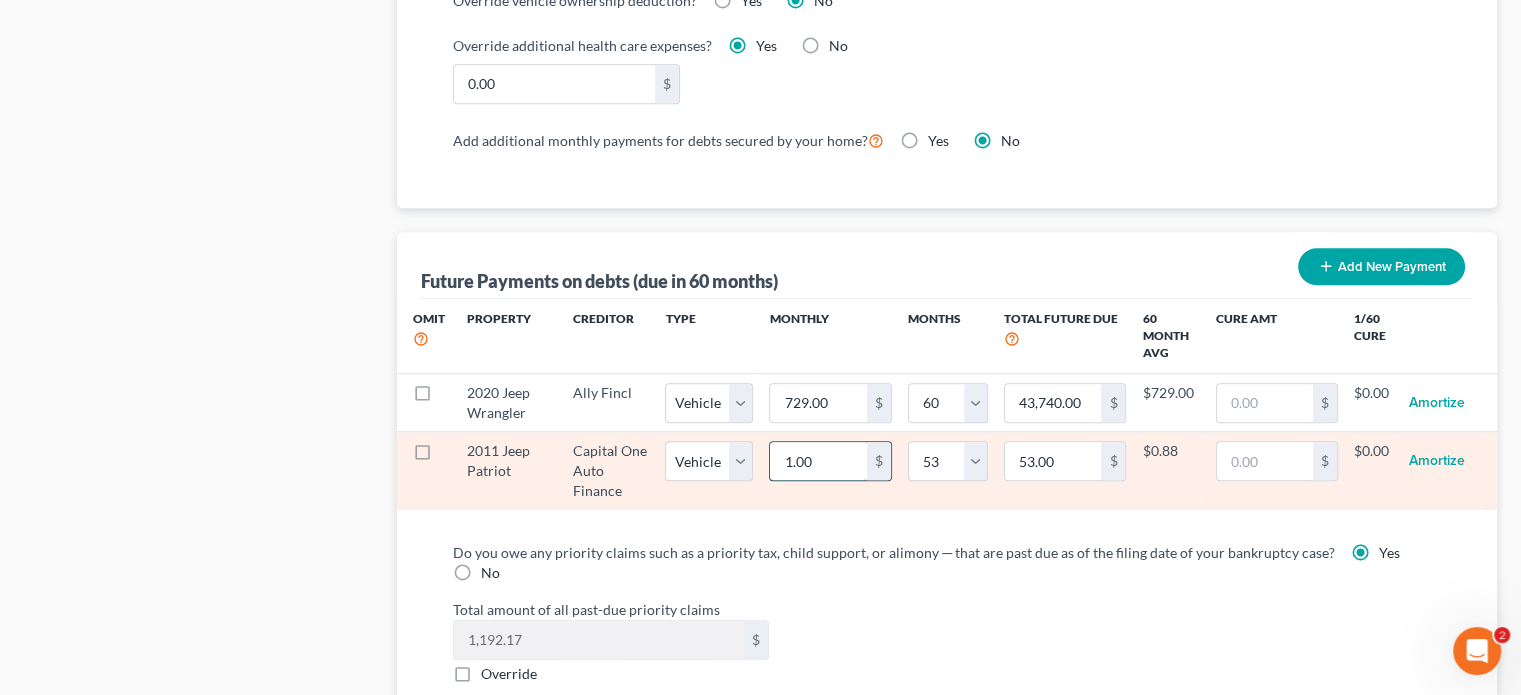 click on "1.00" at bounding box center [818, 461] 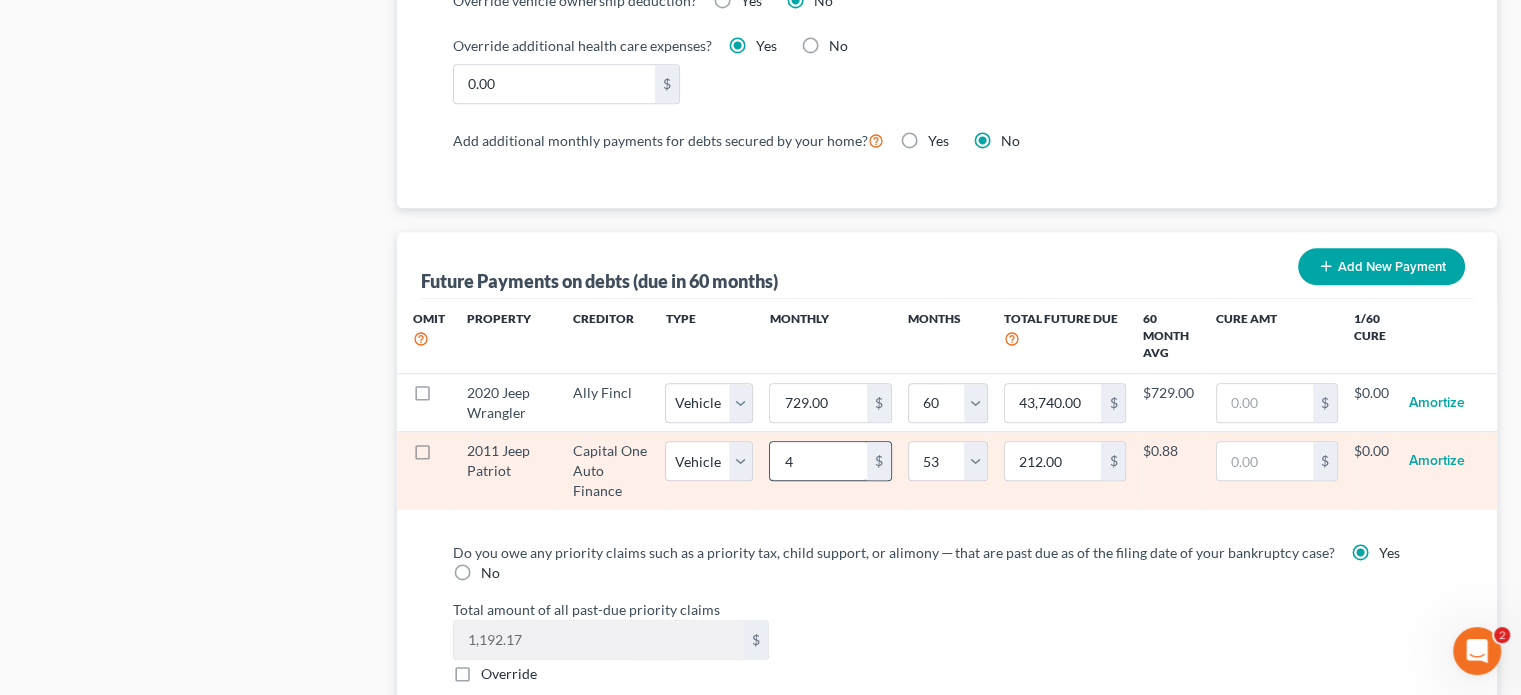 select on "1" 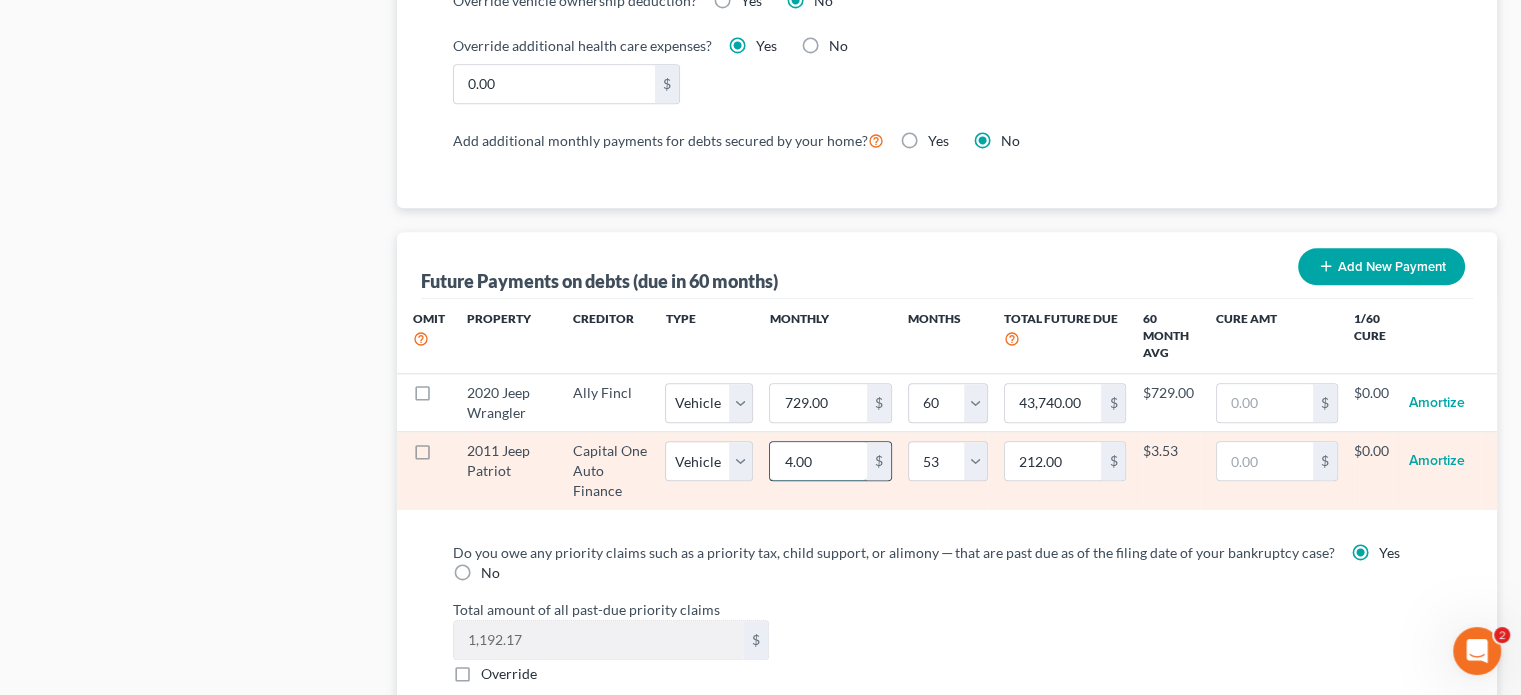 click on "4.00" at bounding box center [818, 461] 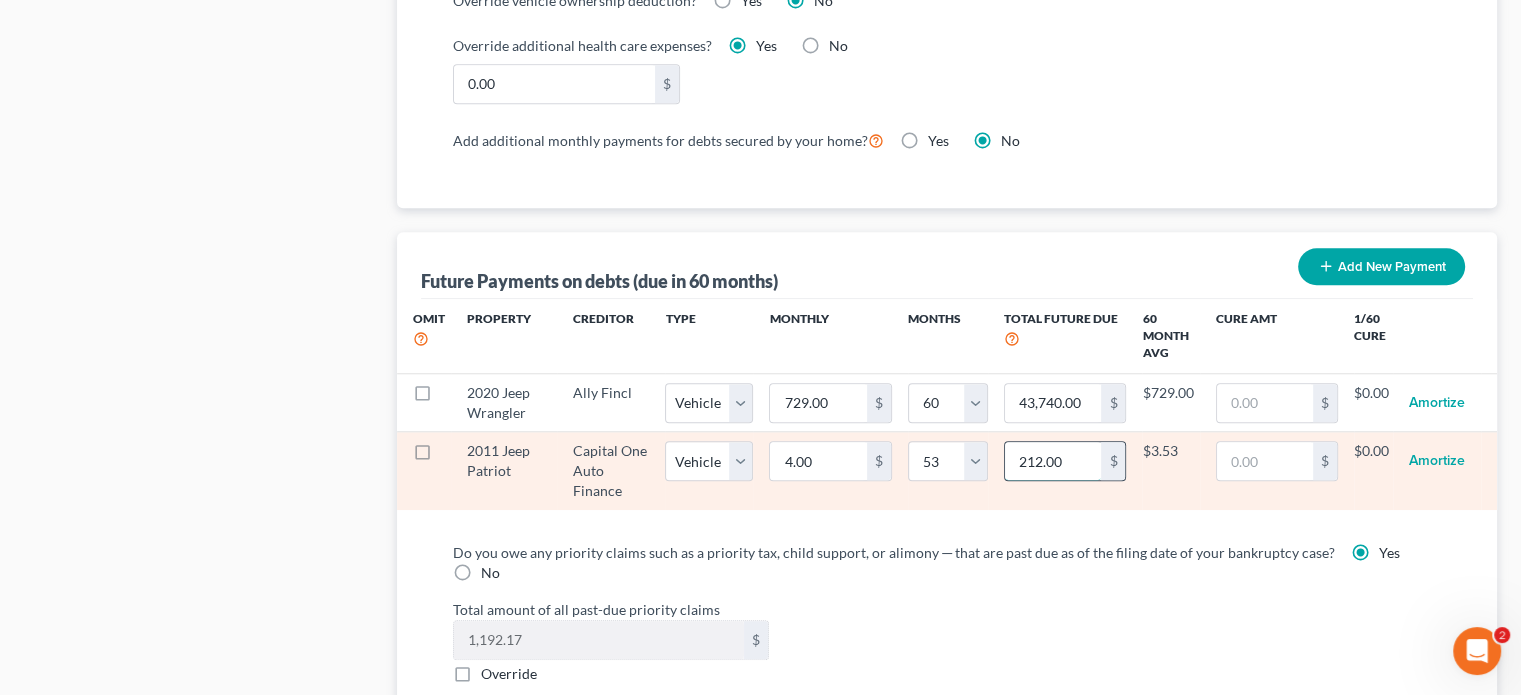 click on "212.00" at bounding box center [1053, 461] 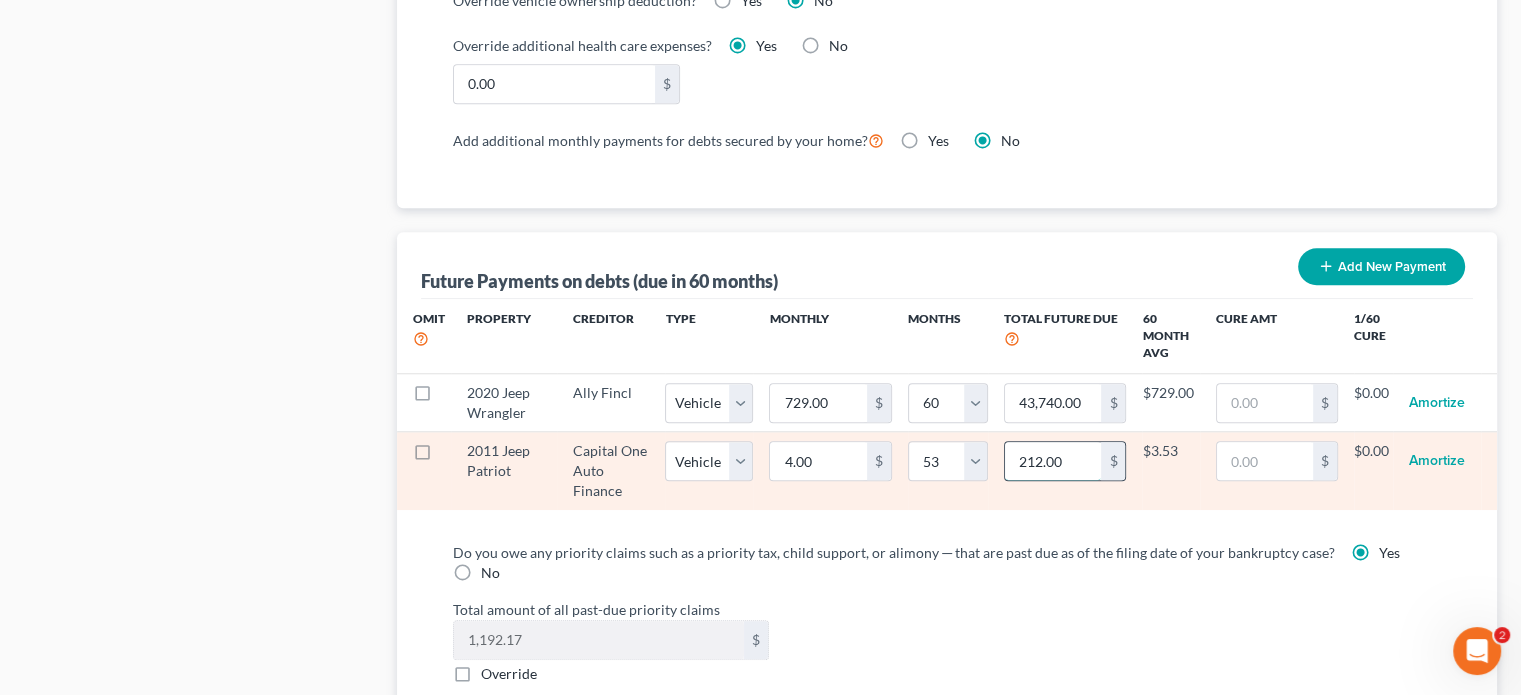 type 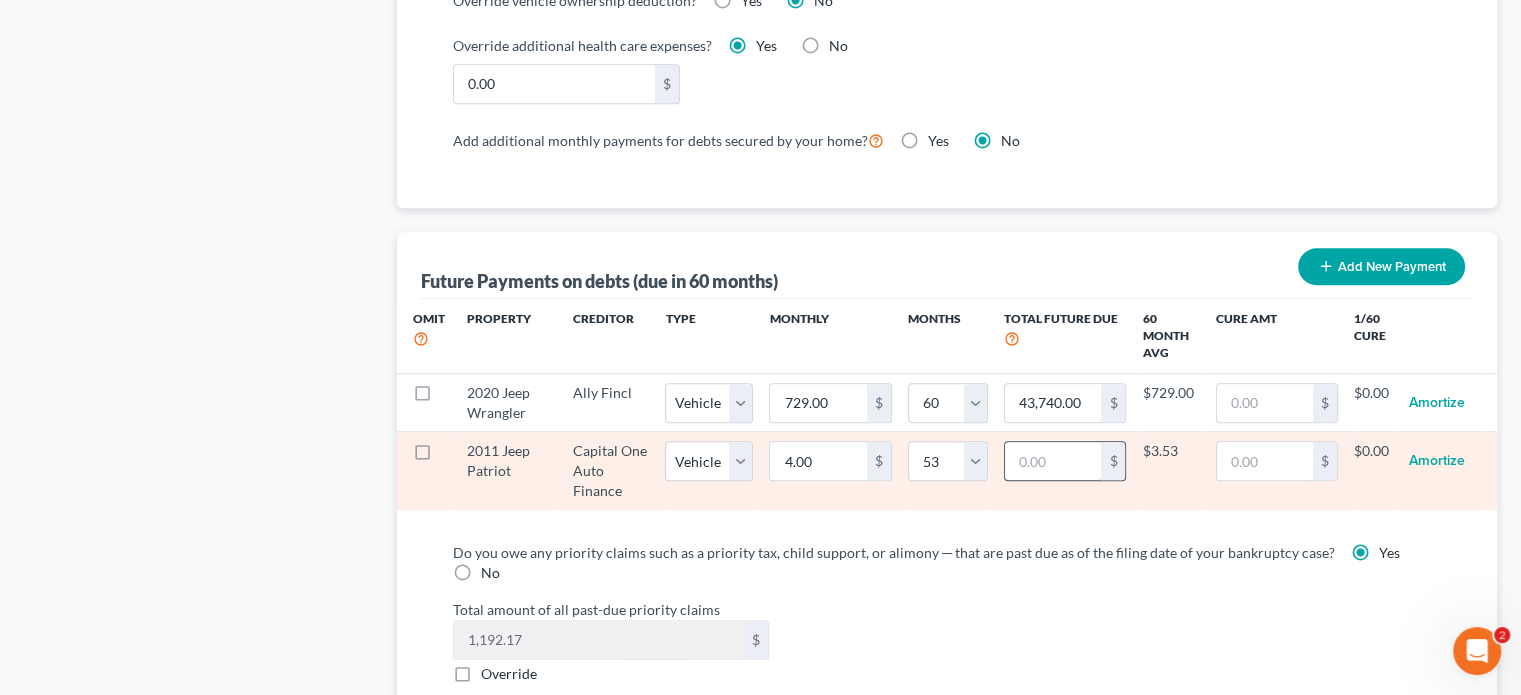 select on "1" 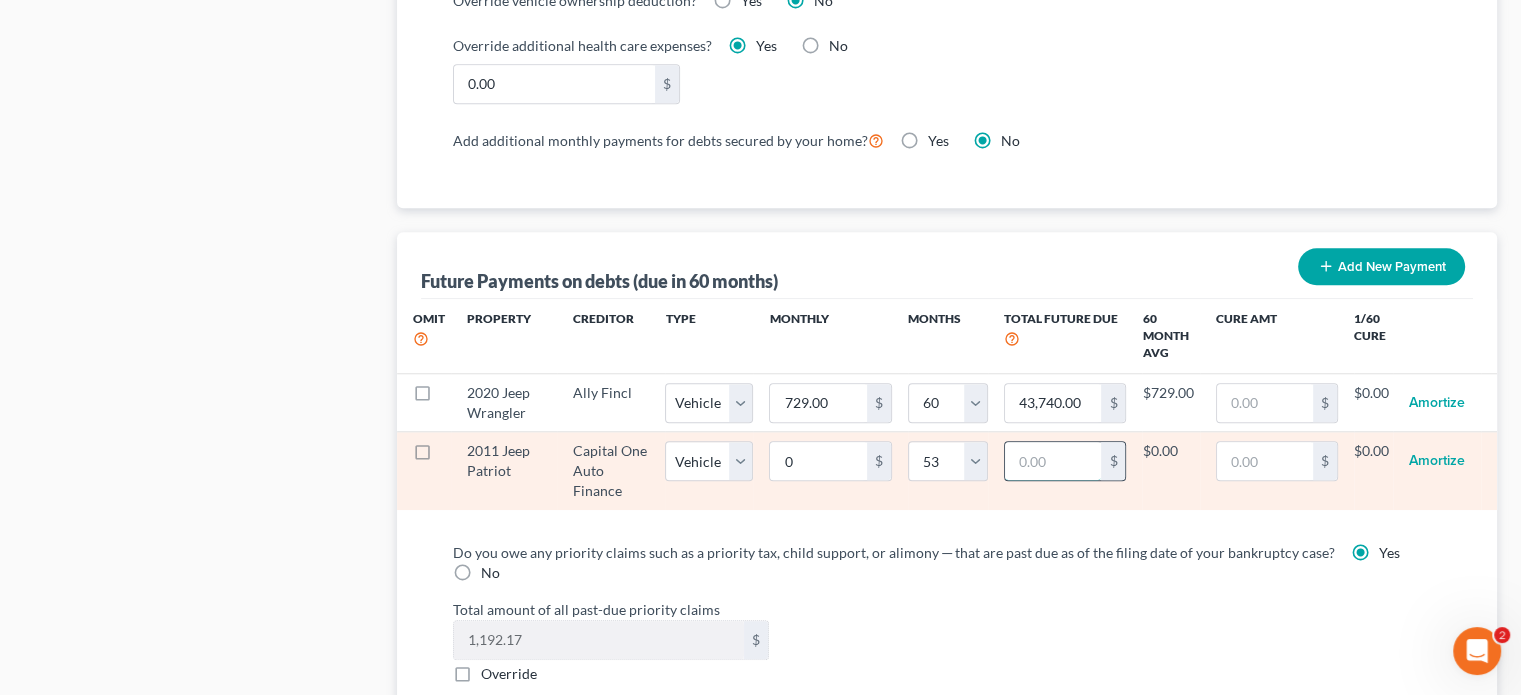 click at bounding box center (1053, 461) 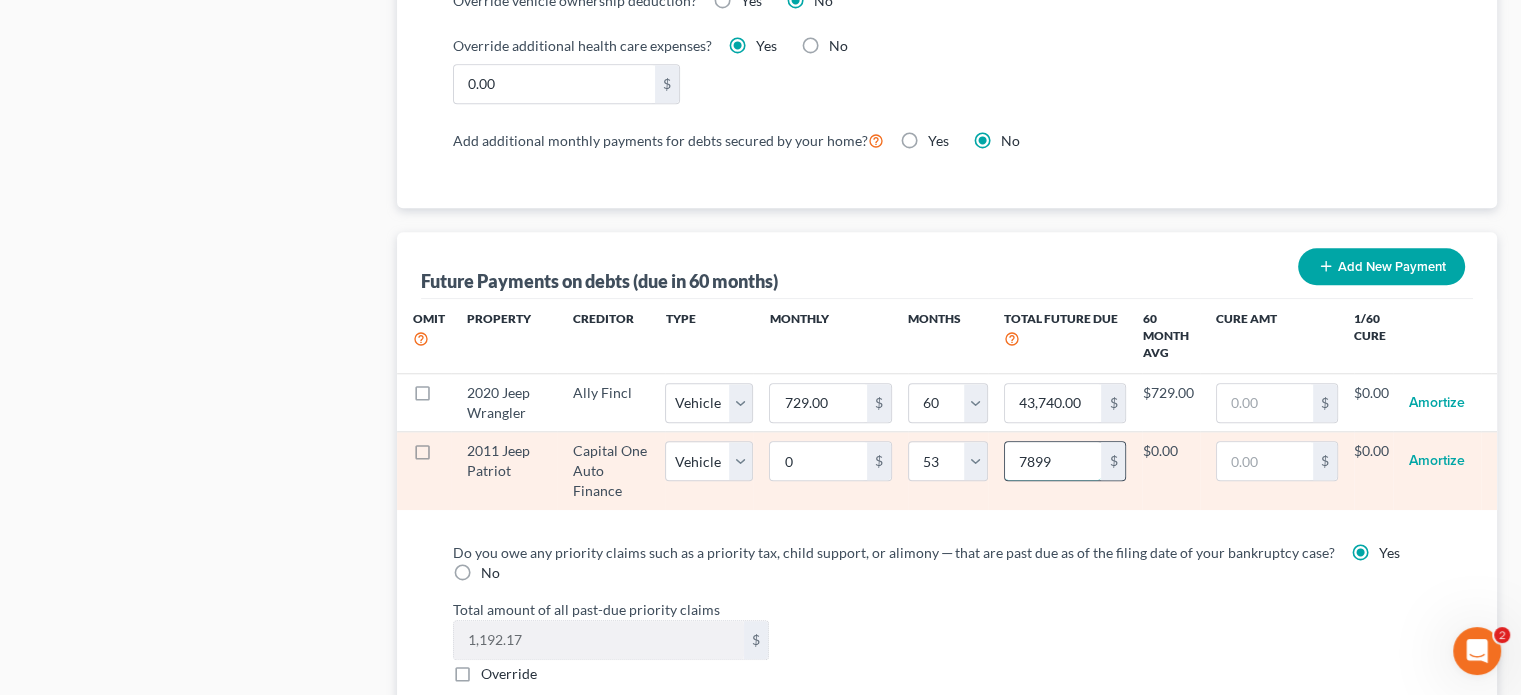 type on "7,899" 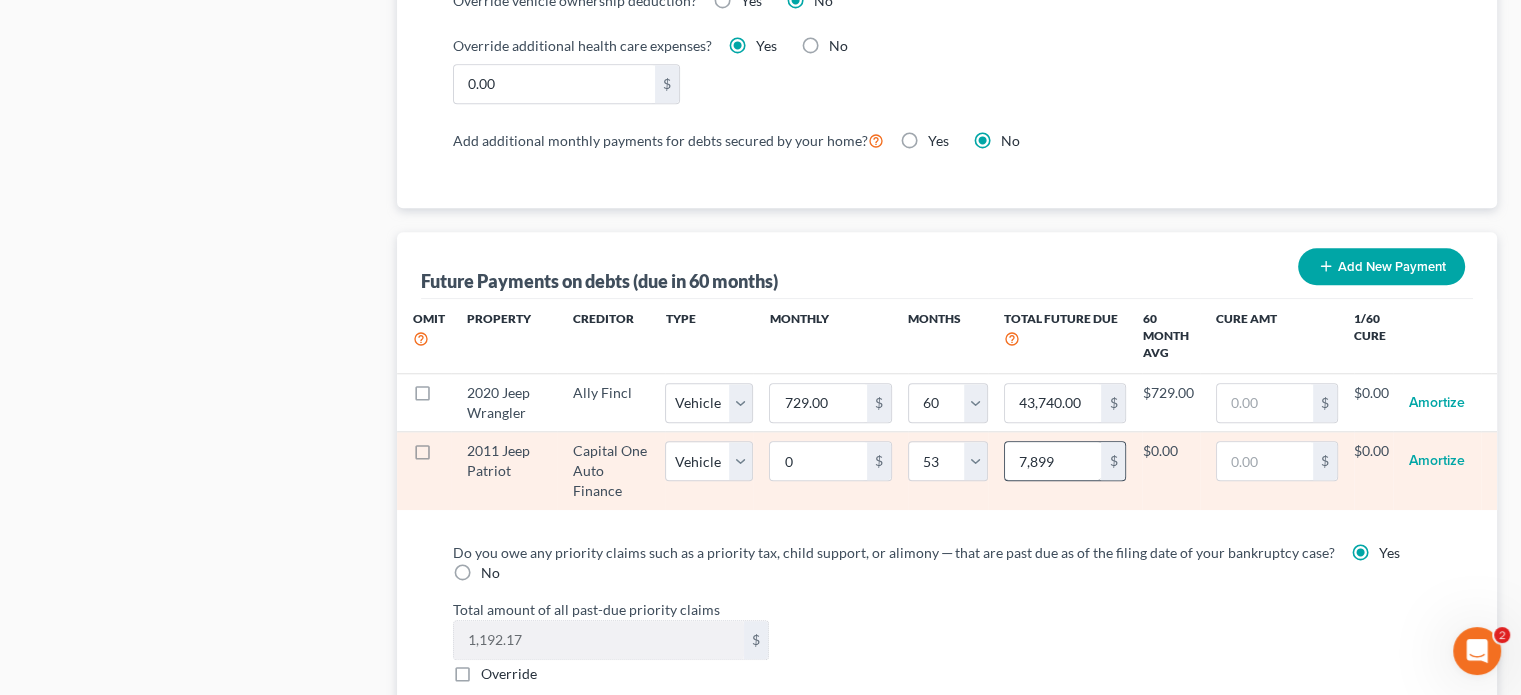 select on "1" 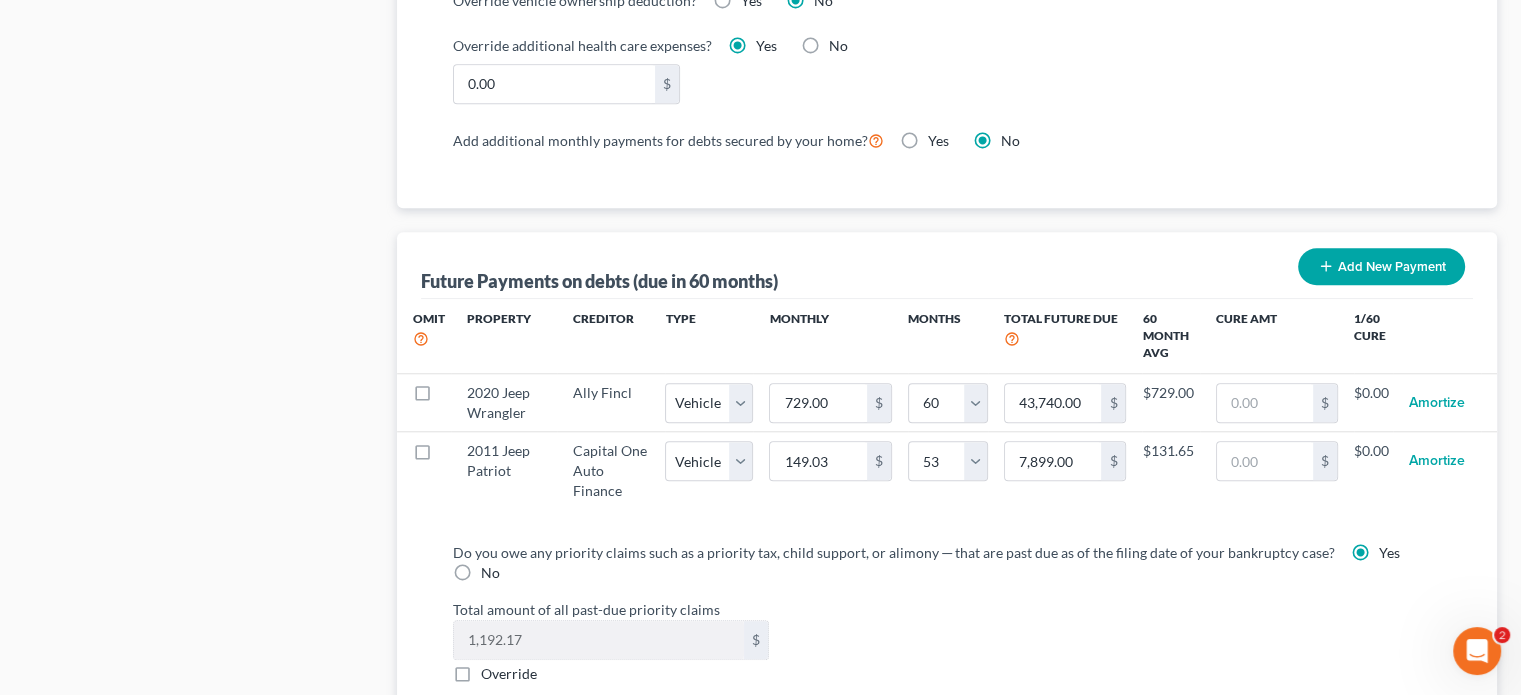 select on "1" 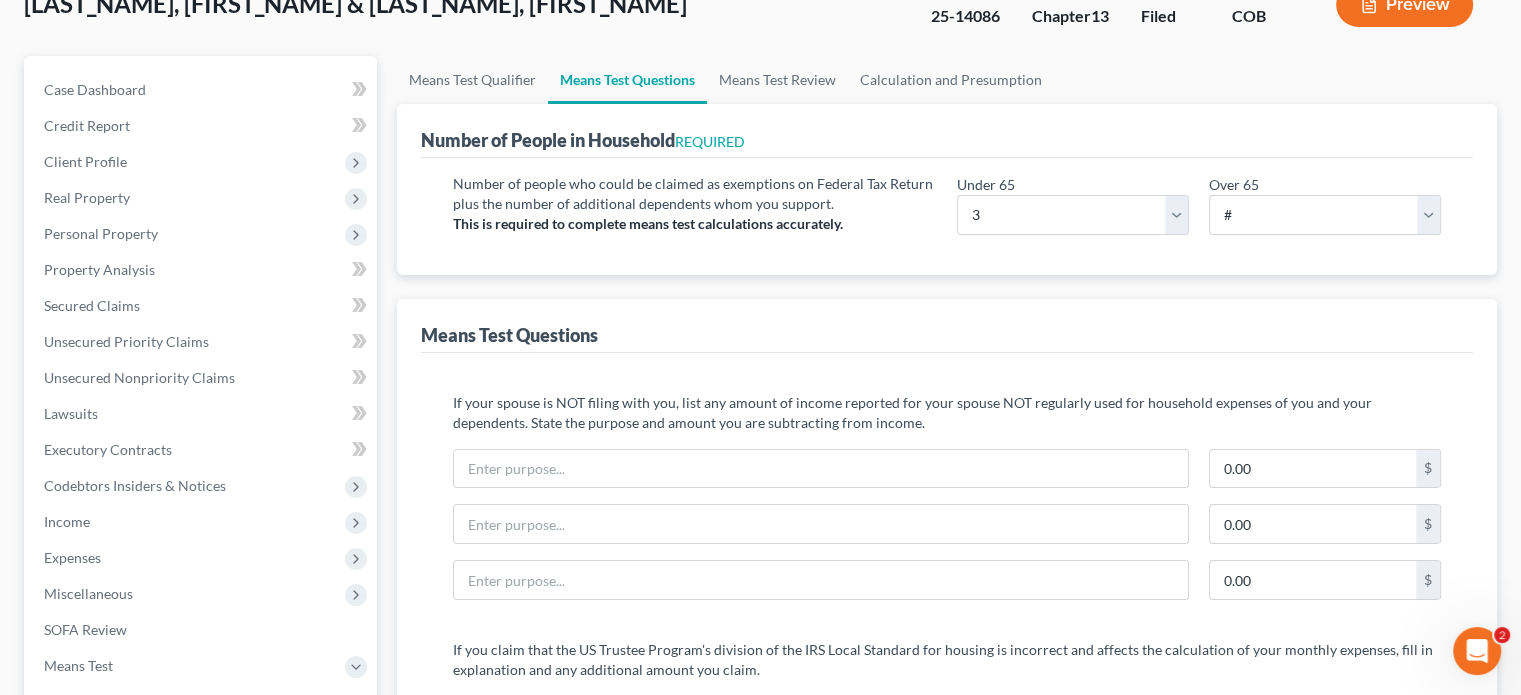 scroll, scrollTop: 128, scrollLeft: 0, axis: vertical 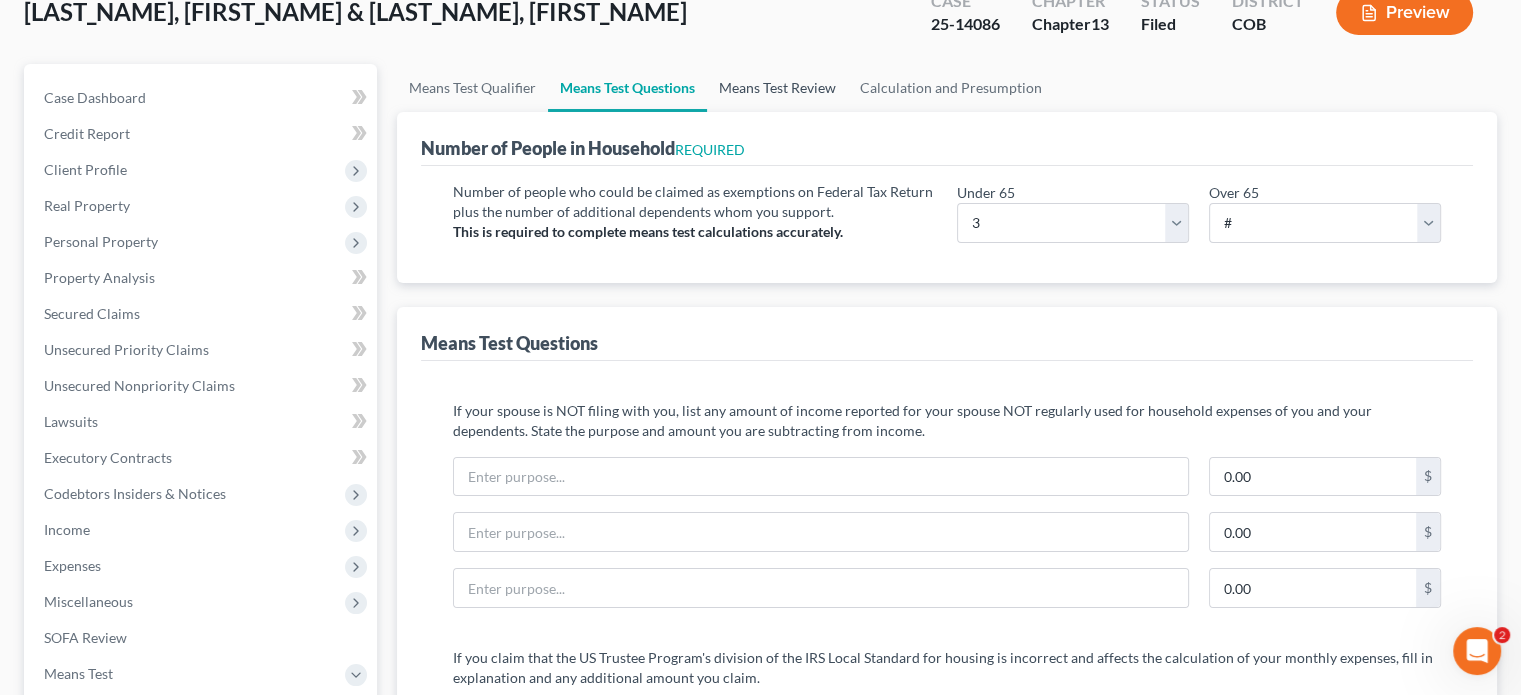 click on "Means Test Review" at bounding box center [777, 88] 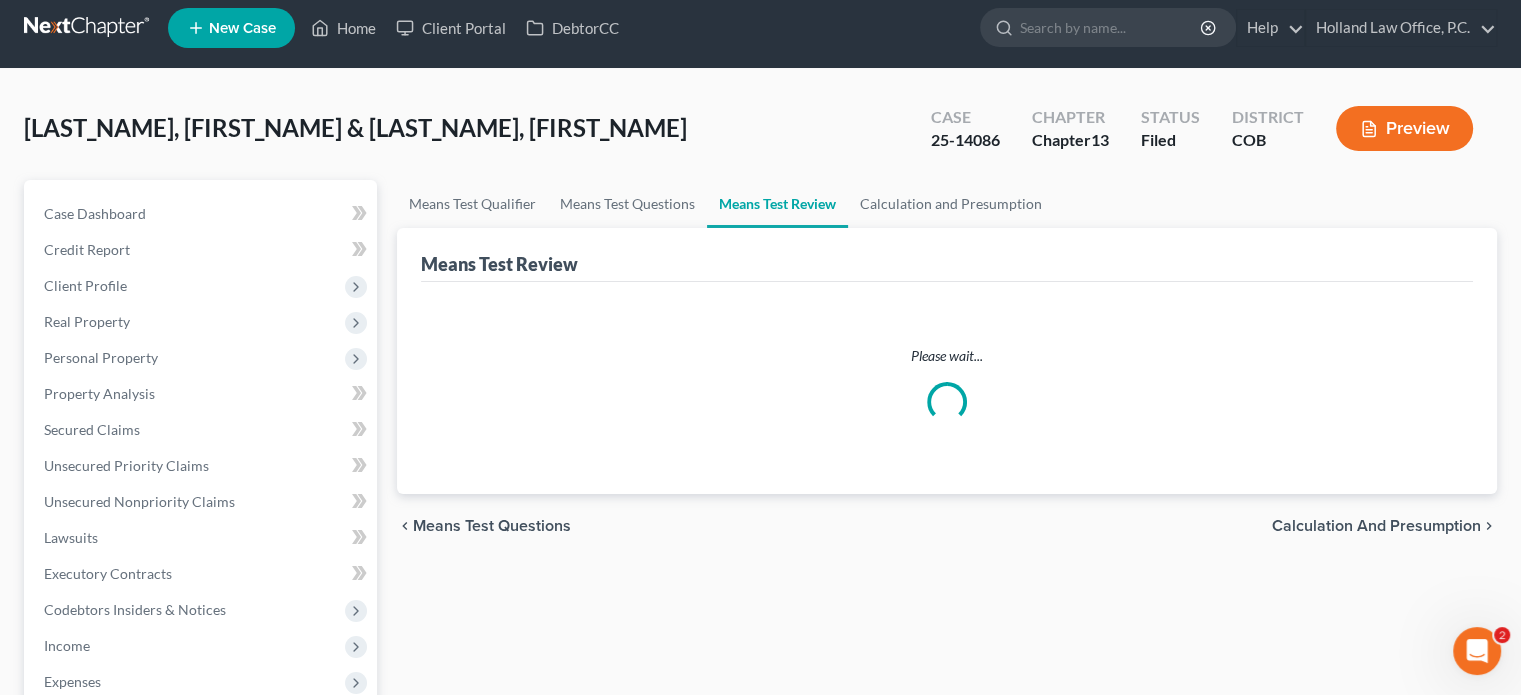scroll, scrollTop: 0, scrollLeft: 0, axis: both 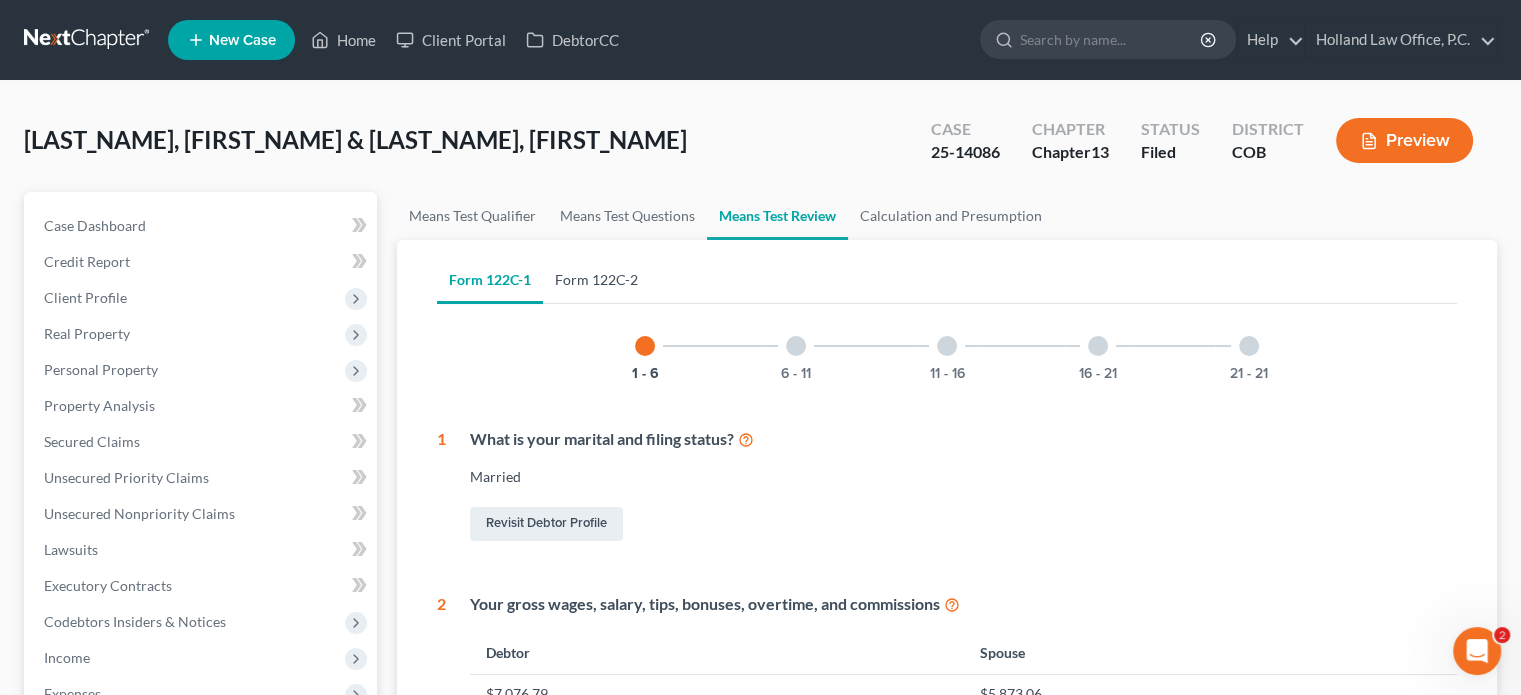 click on "Form 122C-2" at bounding box center [596, 280] 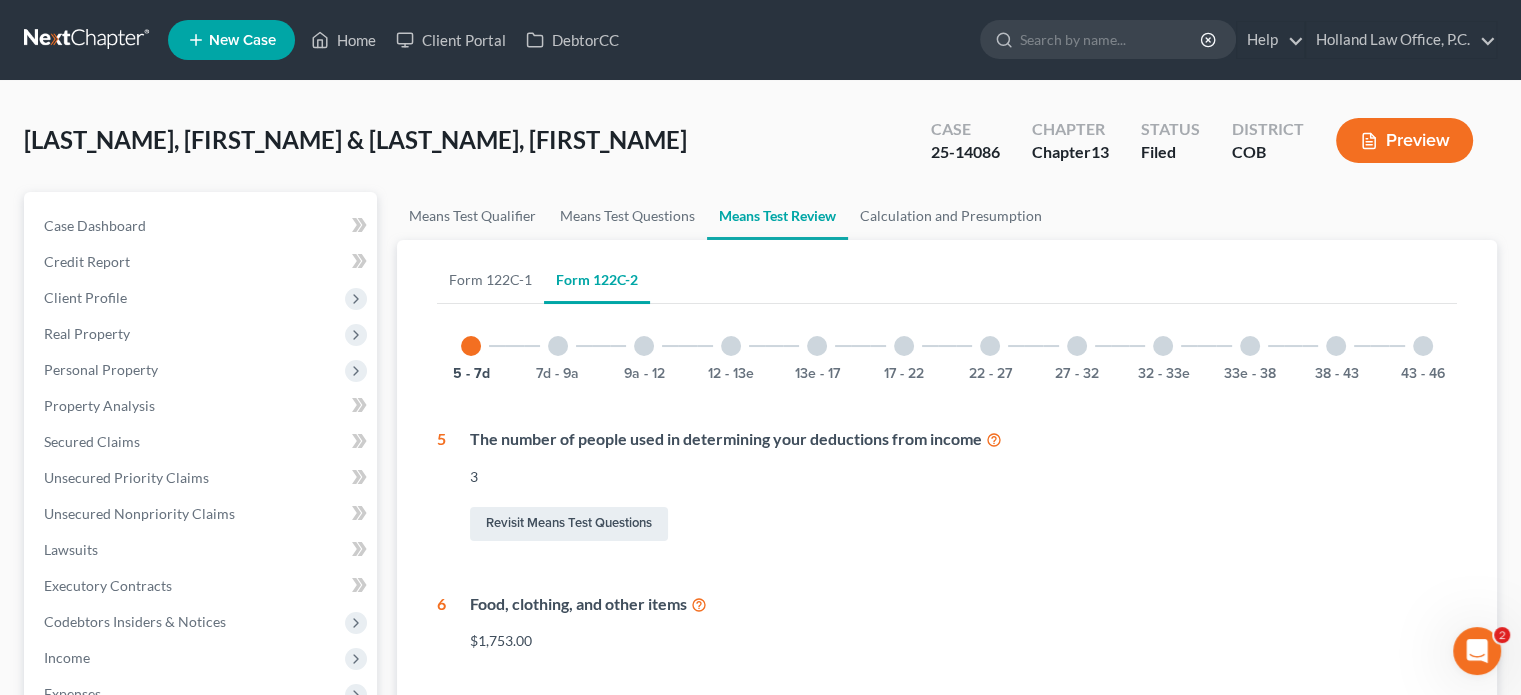 click at bounding box center [904, 346] 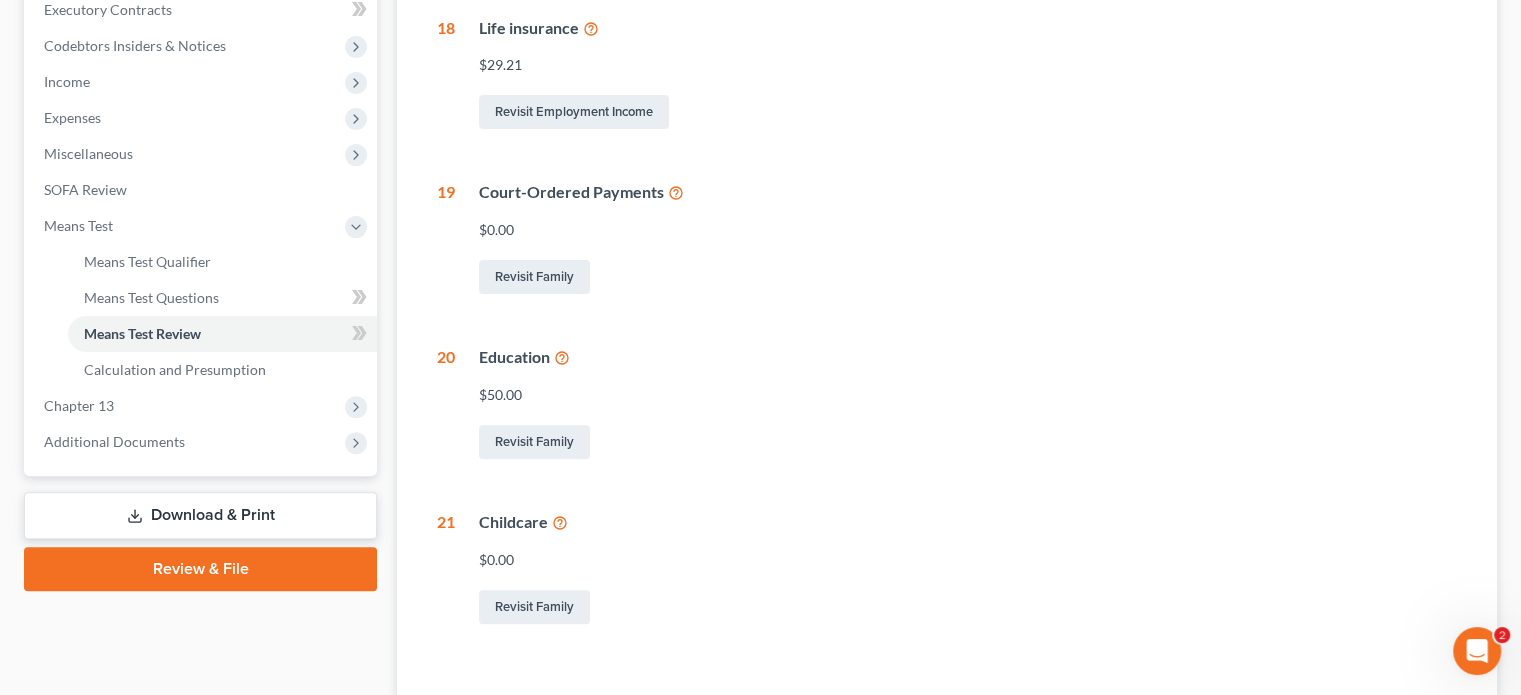 scroll, scrollTop: 600, scrollLeft: 0, axis: vertical 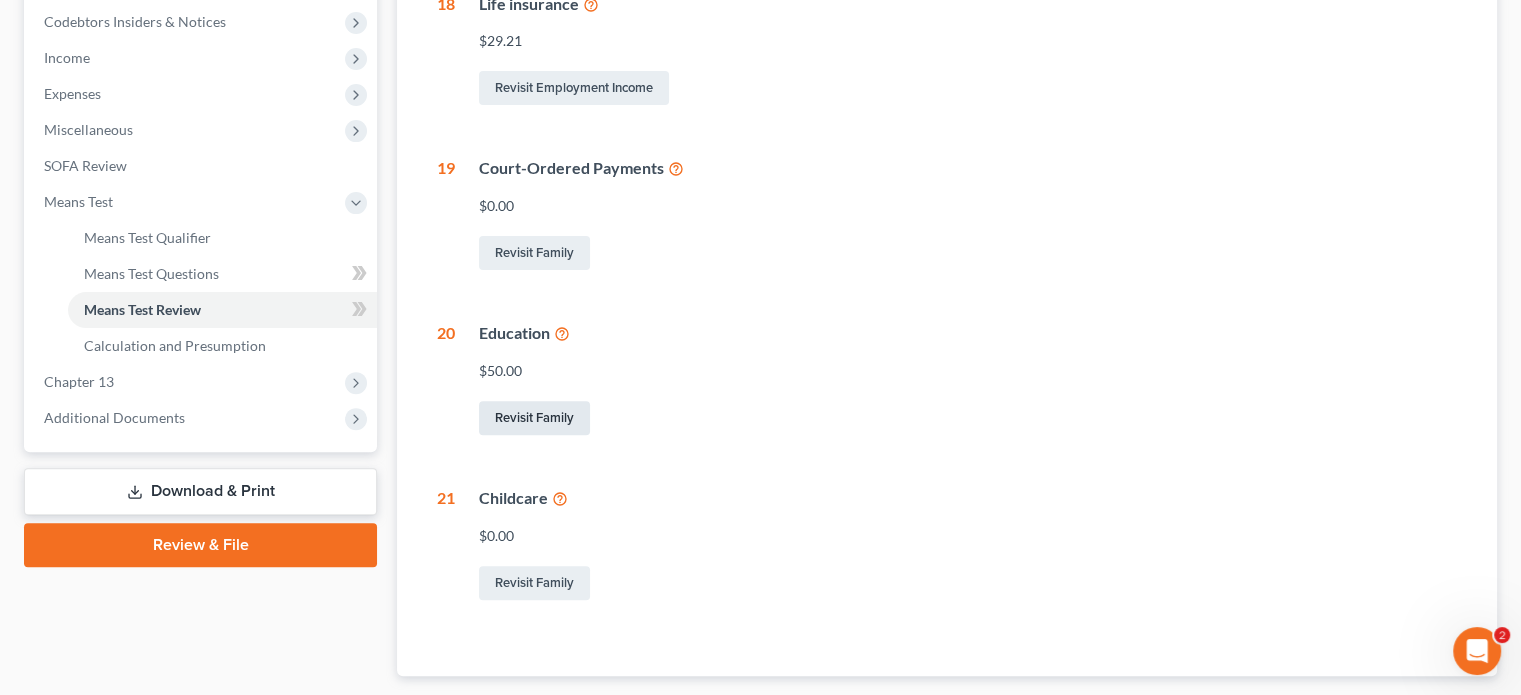 click on "Revisit Family" at bounding box center (534, 418) 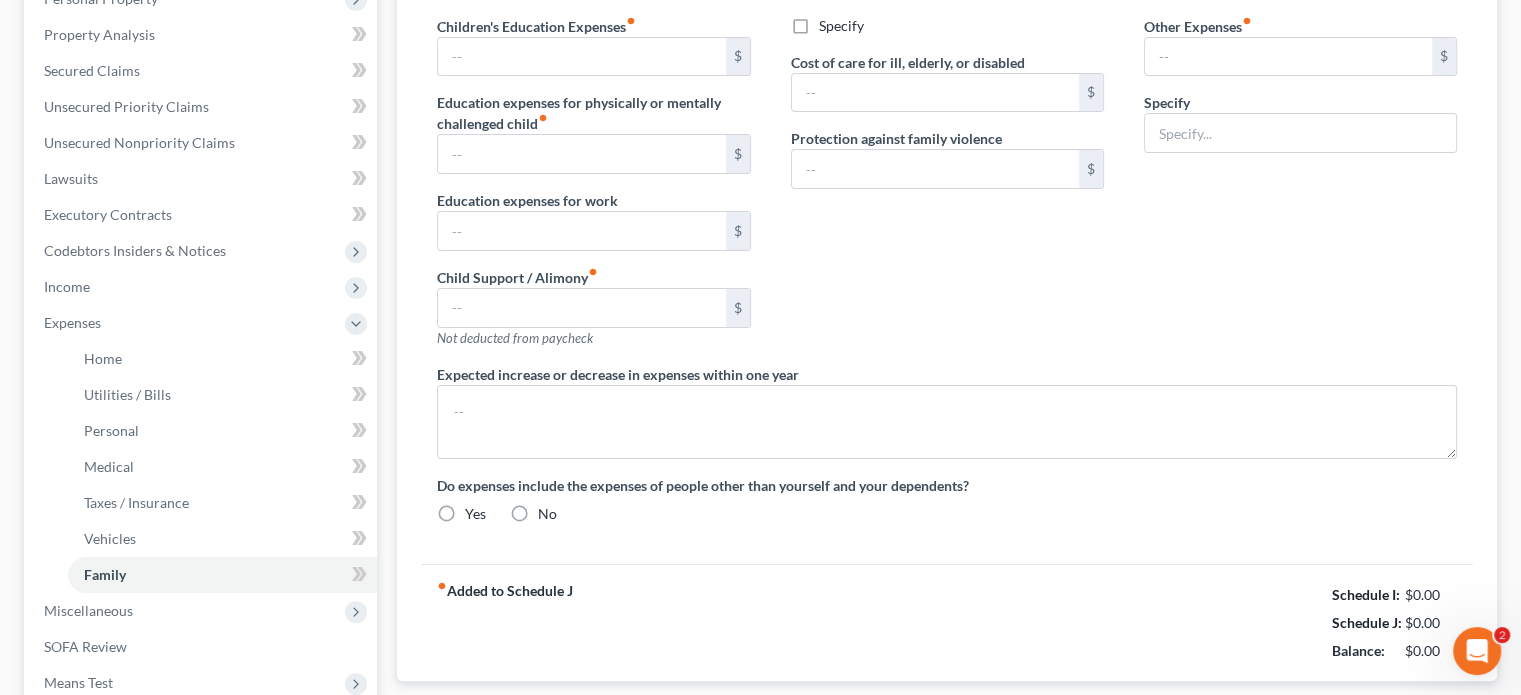 type on "0.00" 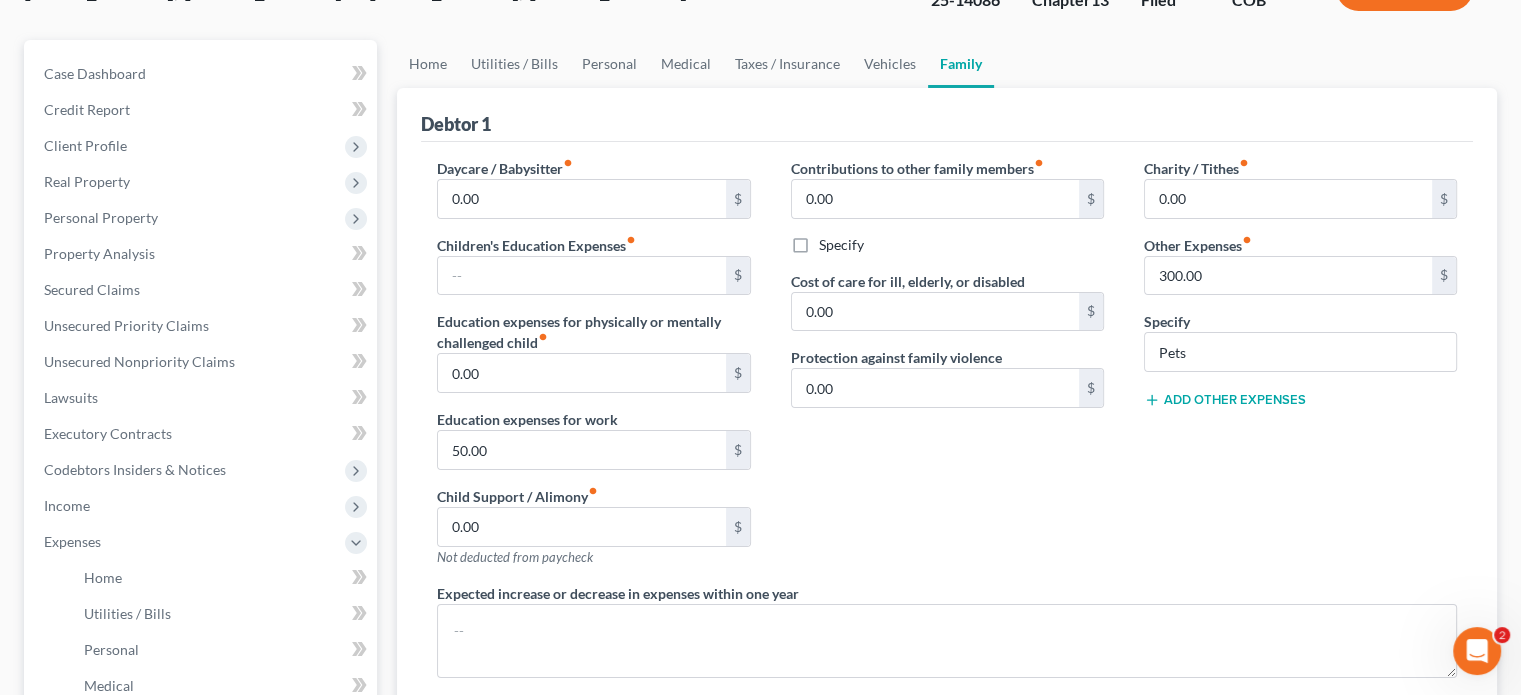 scroll, scrollTop: 200, scrollLeft: 0, axis: vertical 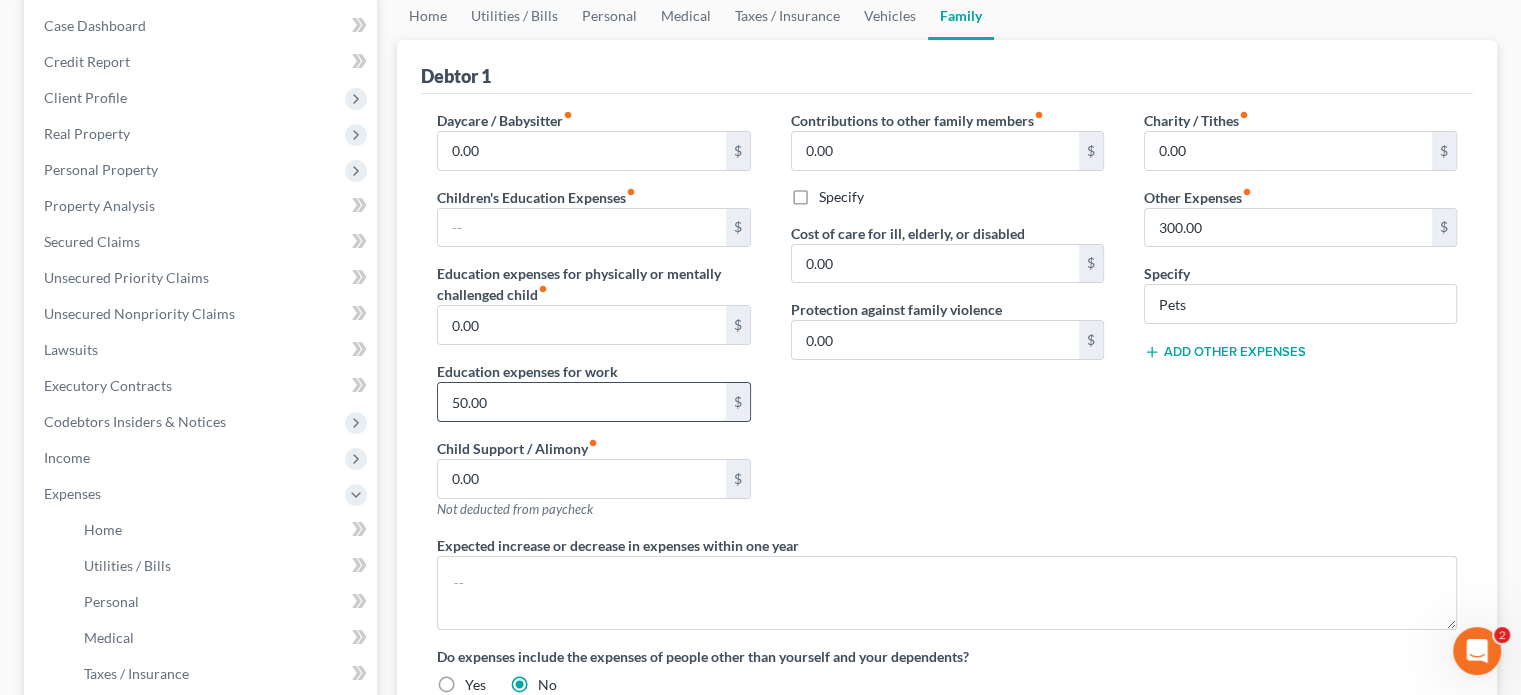 click on "50.00" at bounding box center (581, 402) 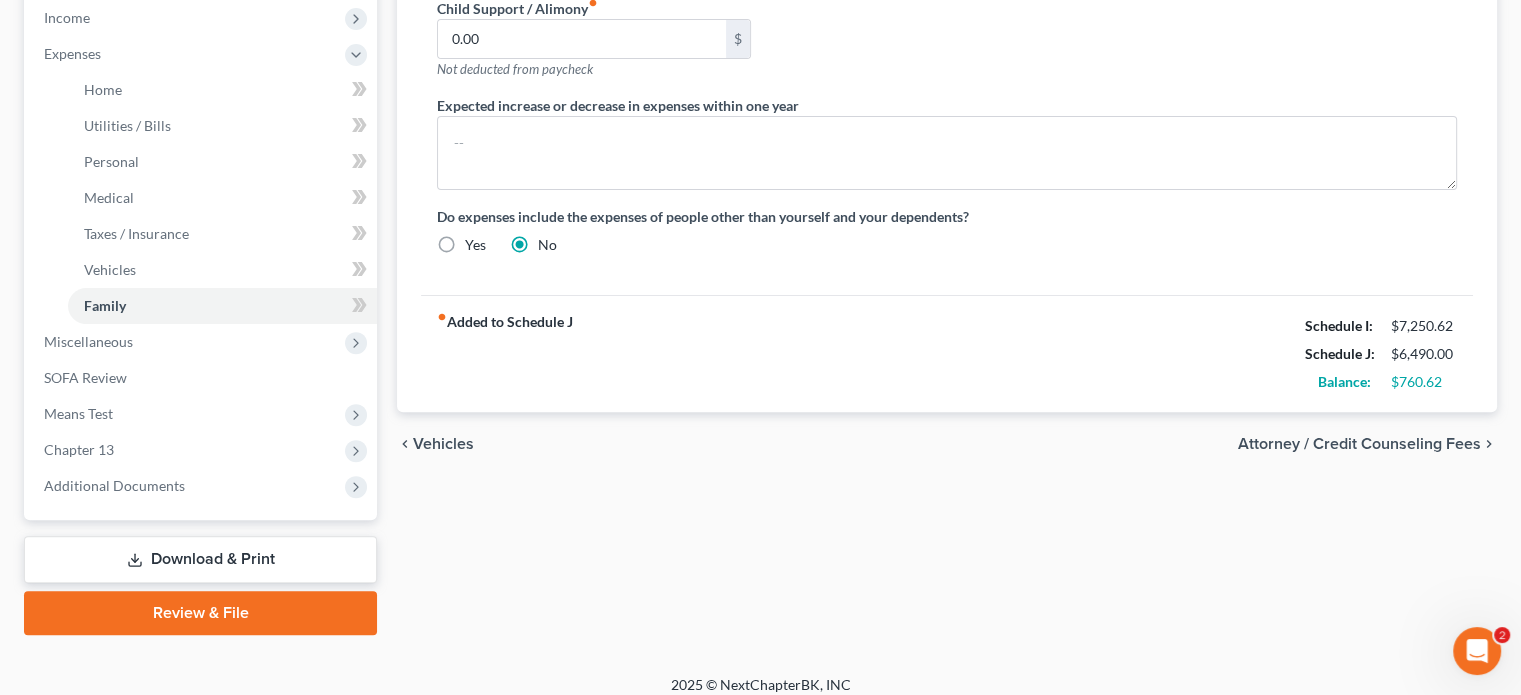scroll, scrollTop: 654, scrollLeft: 0, axis: vertical 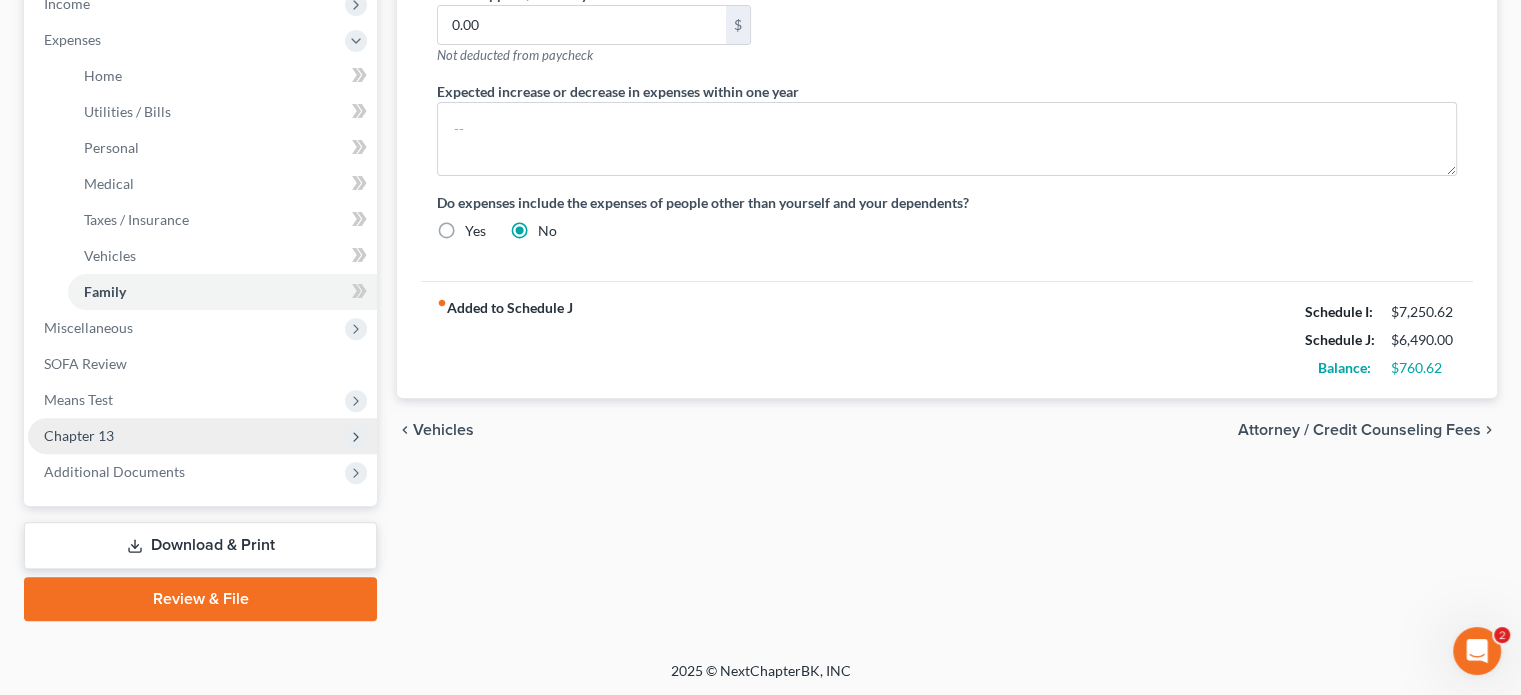 type 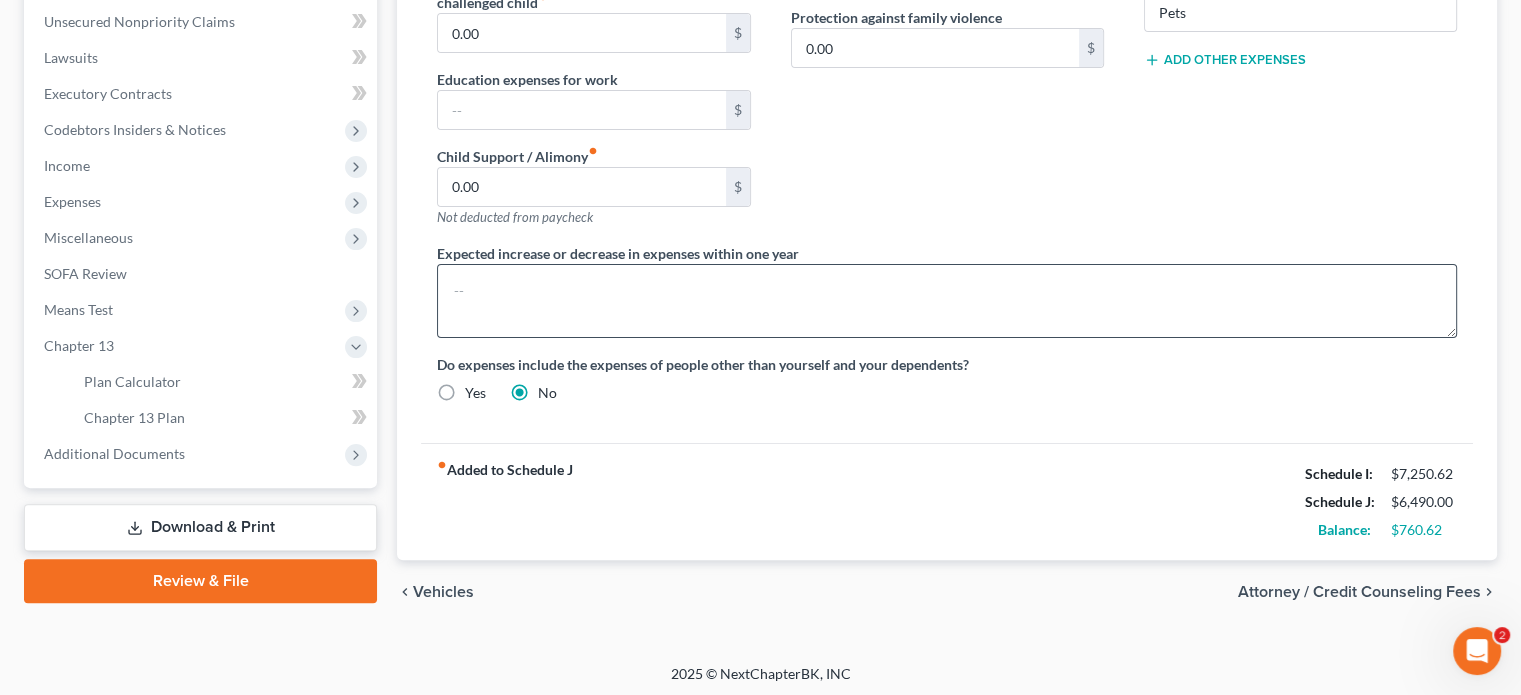scroll, scrollTop: 392, scrollLeft: 0, axis: vertical 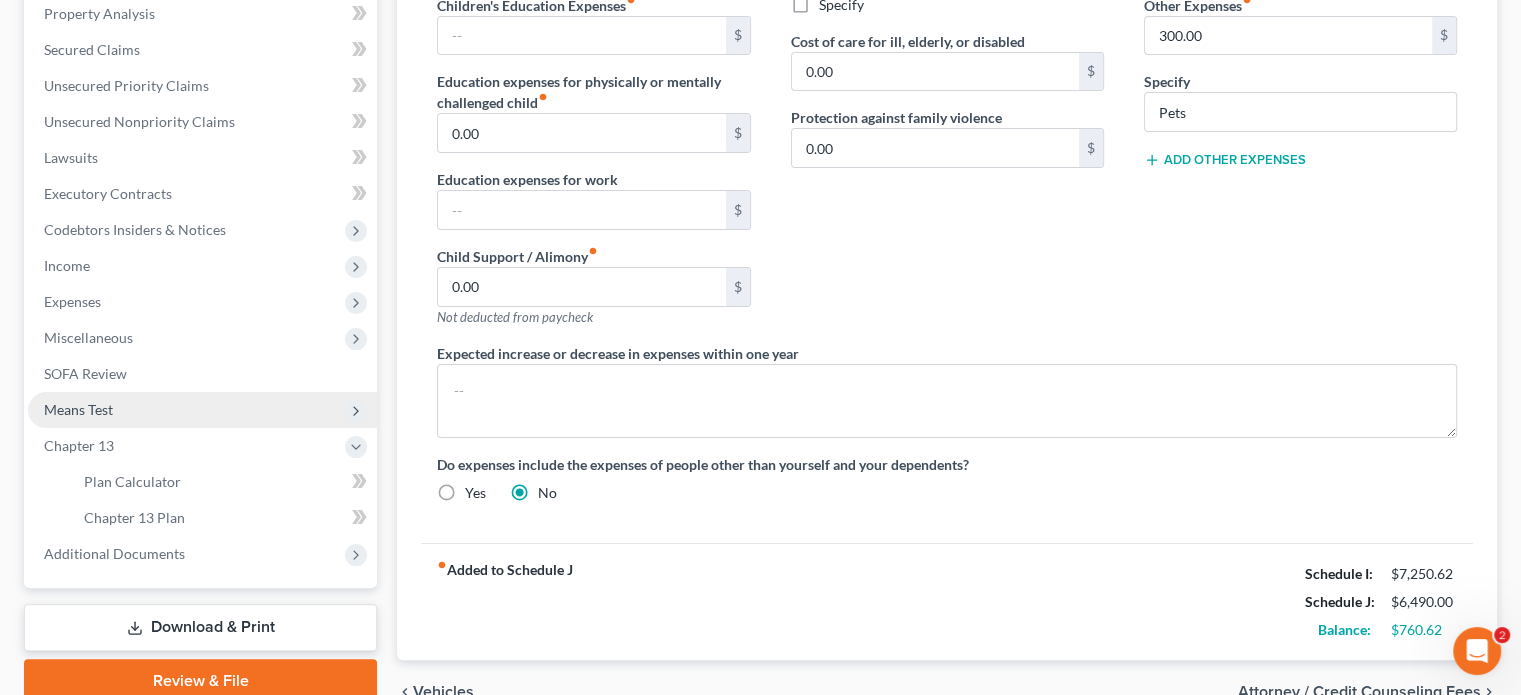 click on "Means Test" at bounding box center [78, 409] 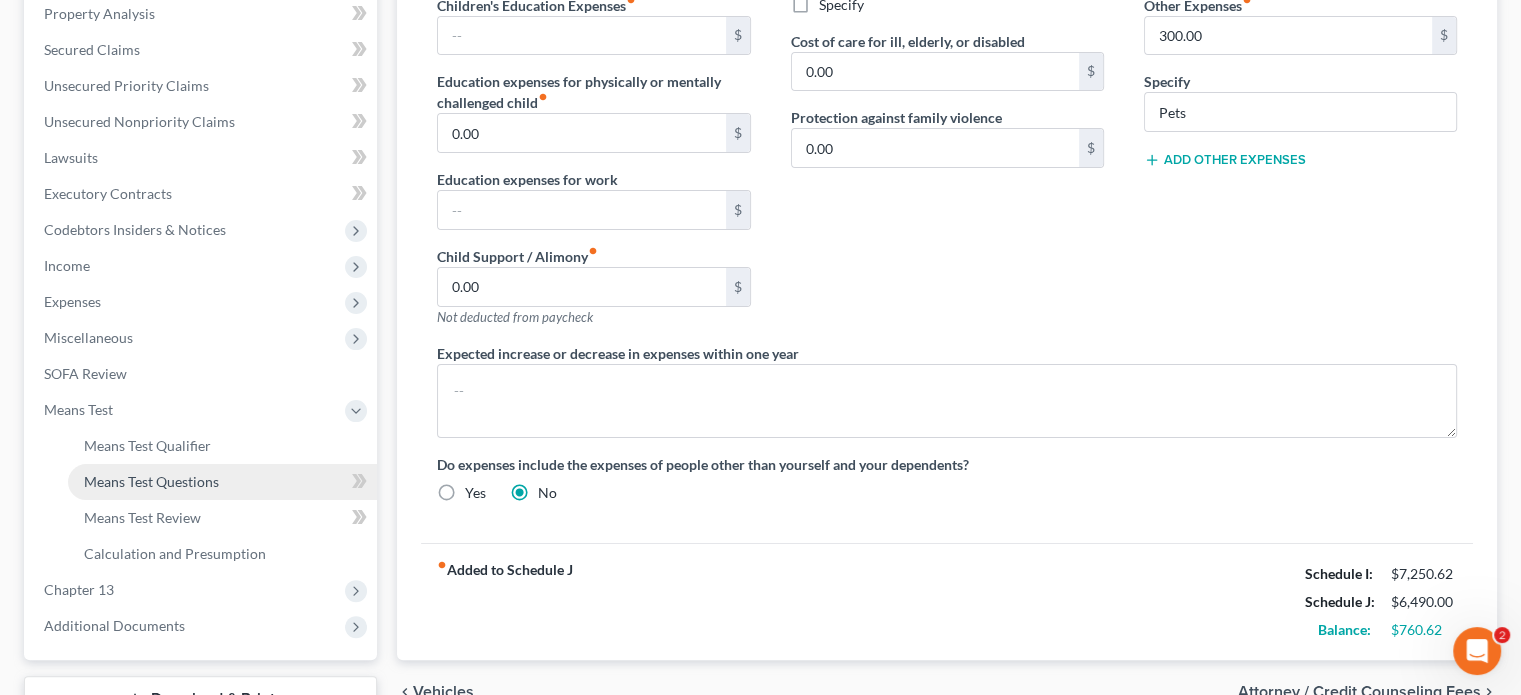 click on "Means Test Questions" at bounding box center [151, 481] 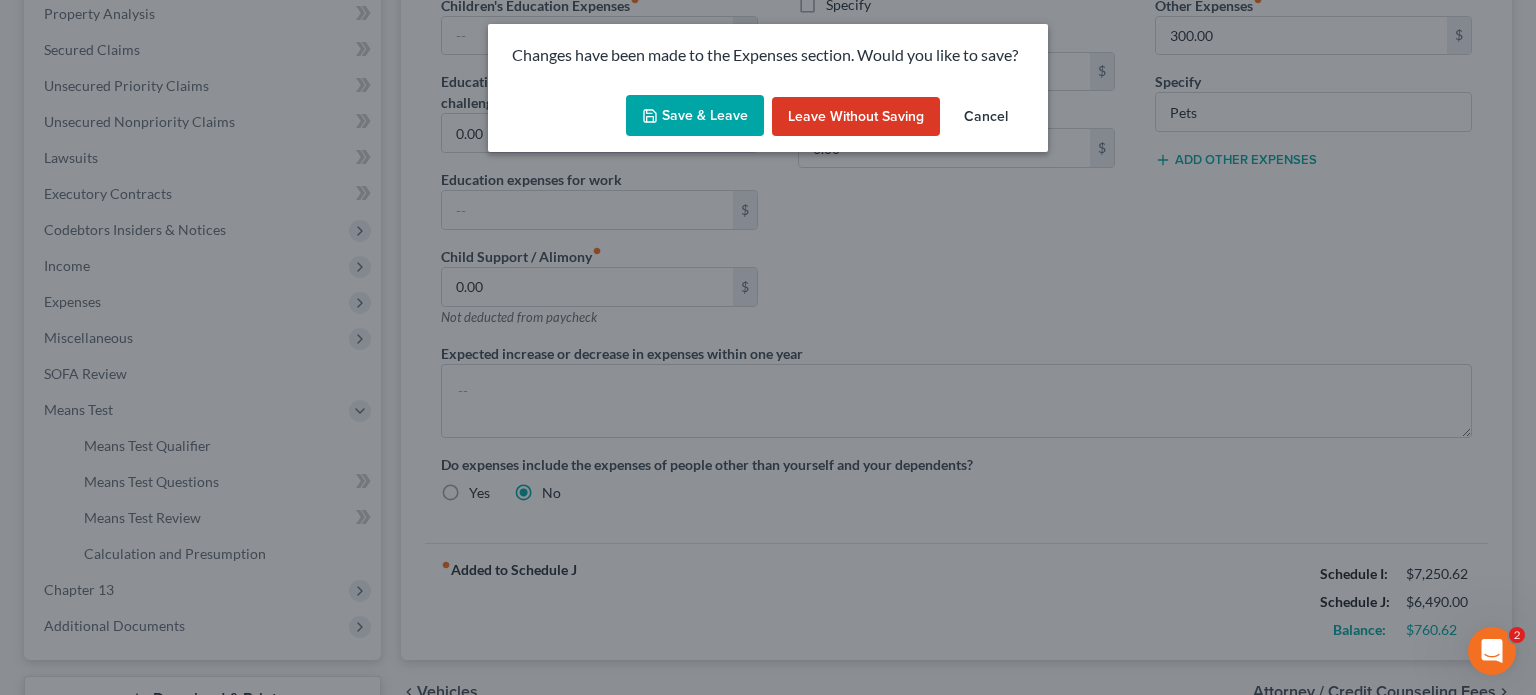 click on "Save & Leave" at bounding box center [695, 116] 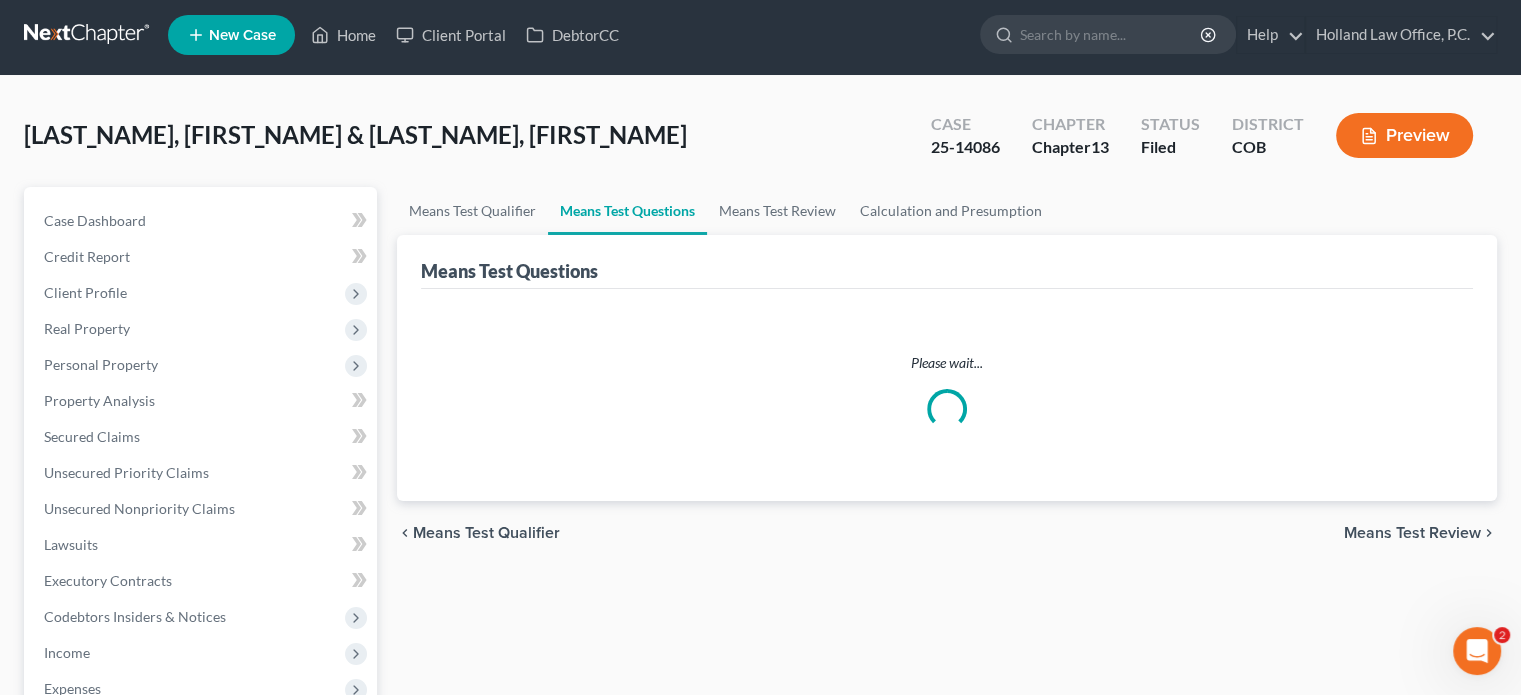 scroll, scrollTop: 0, scrollLeft: 0, axis: both 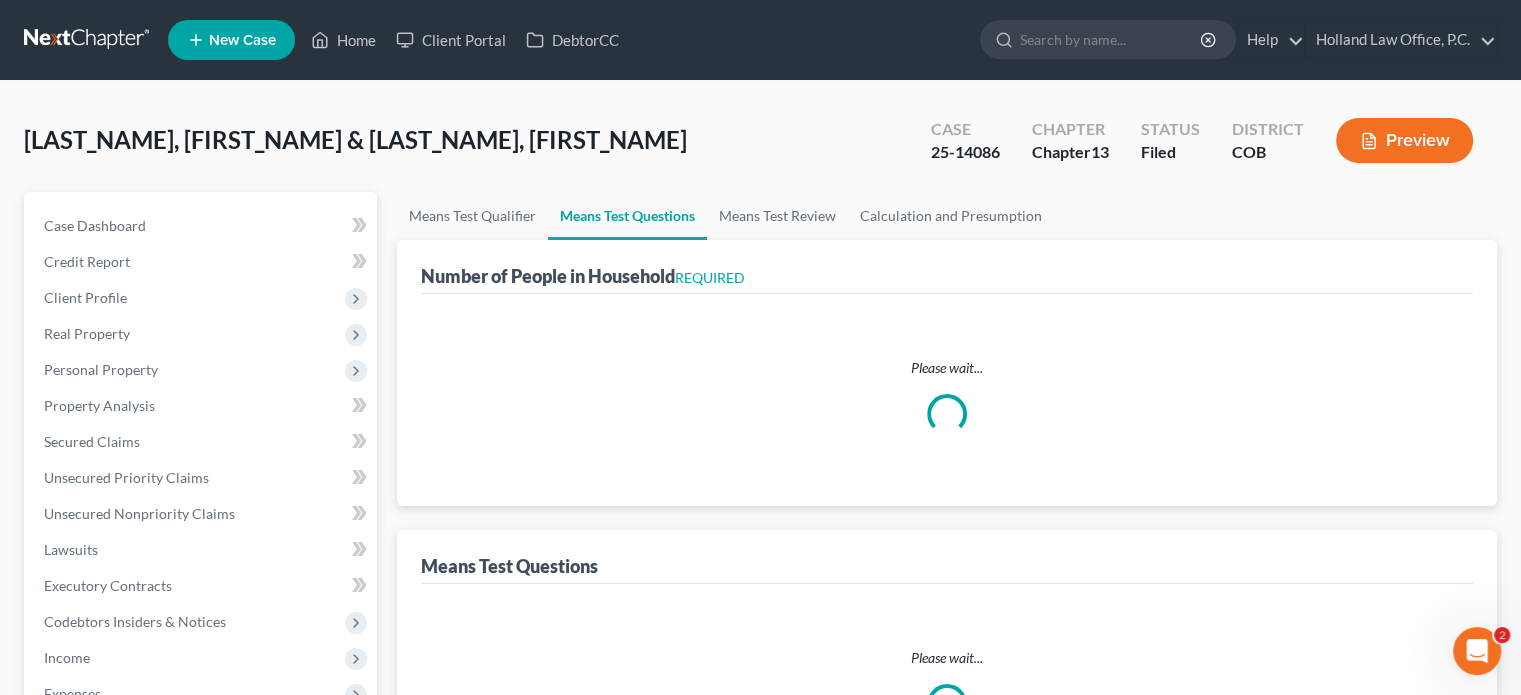 select on "1" 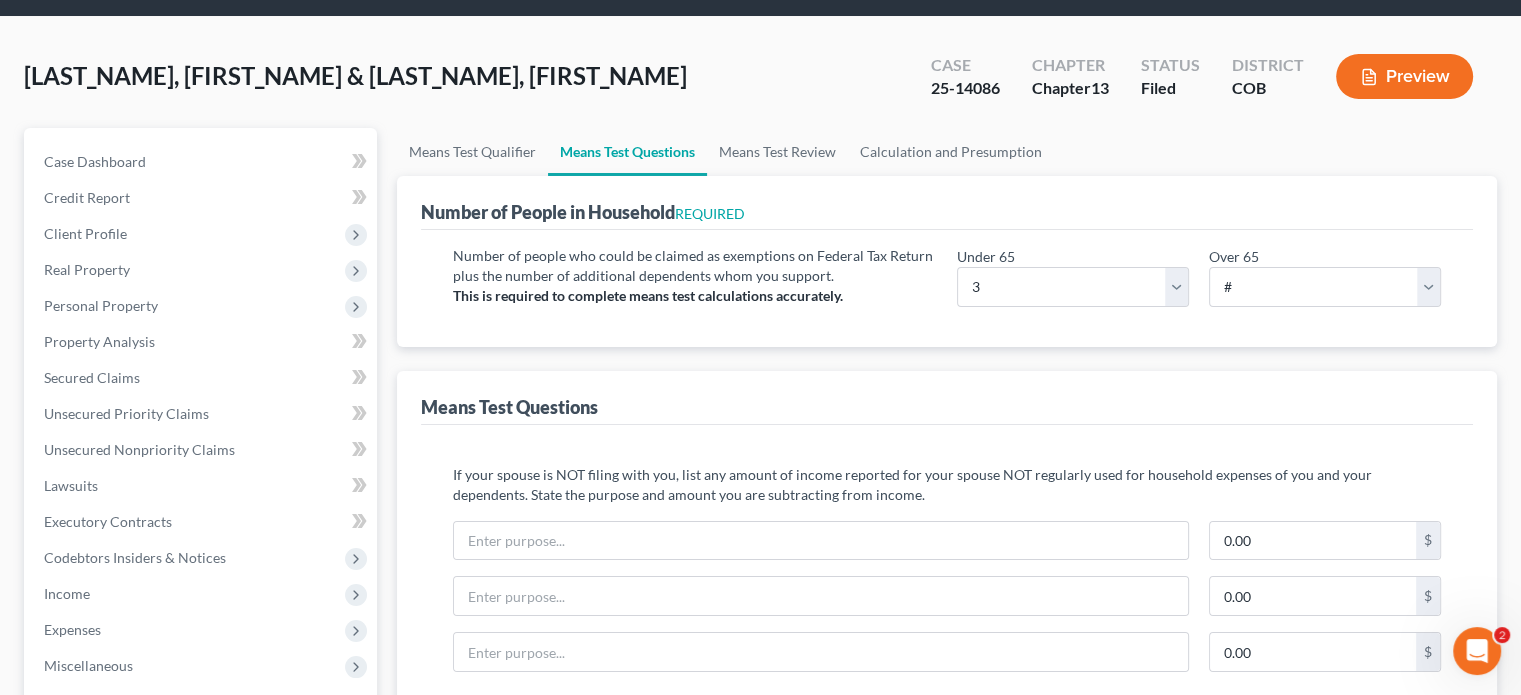 scroll, scrollTop: 100, scrollLeft: 0, axis: vertical 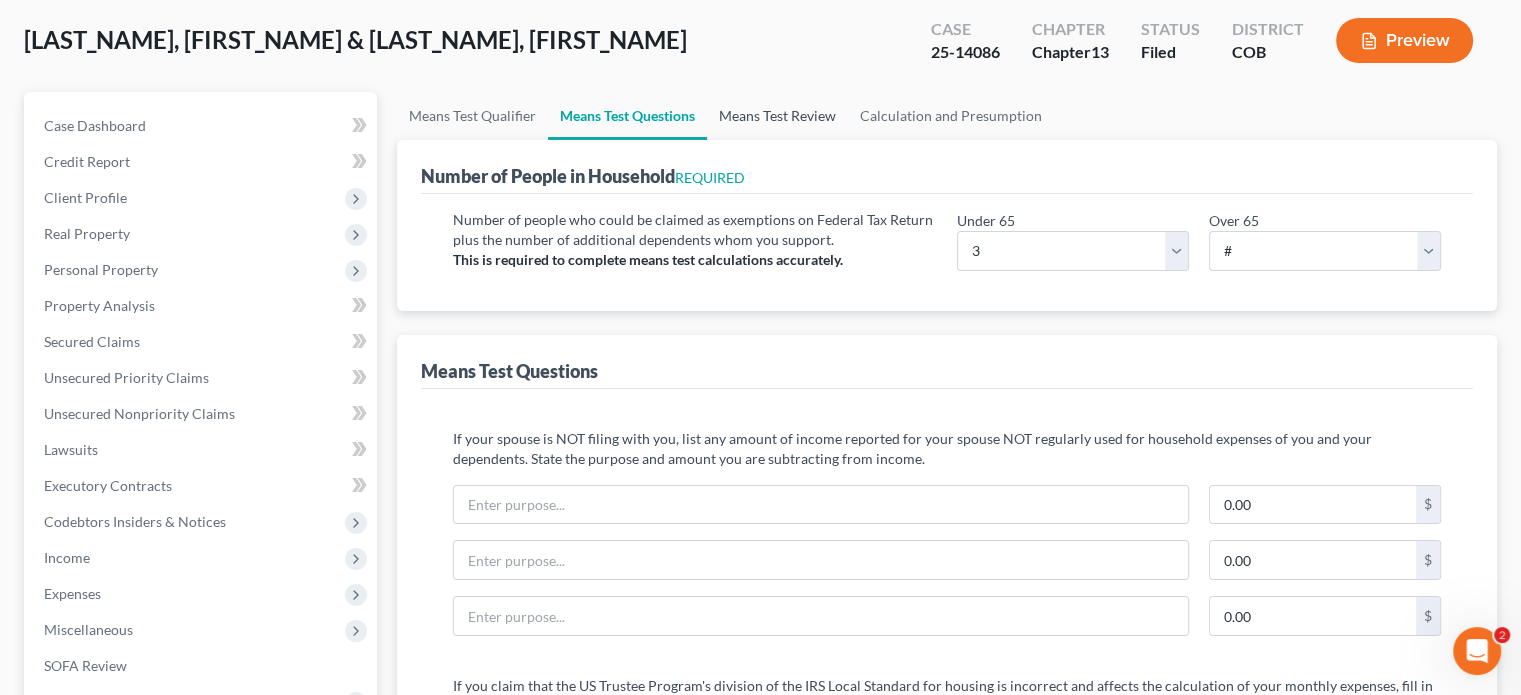 click on "Means Test Review" at bounding box center [777, 116] 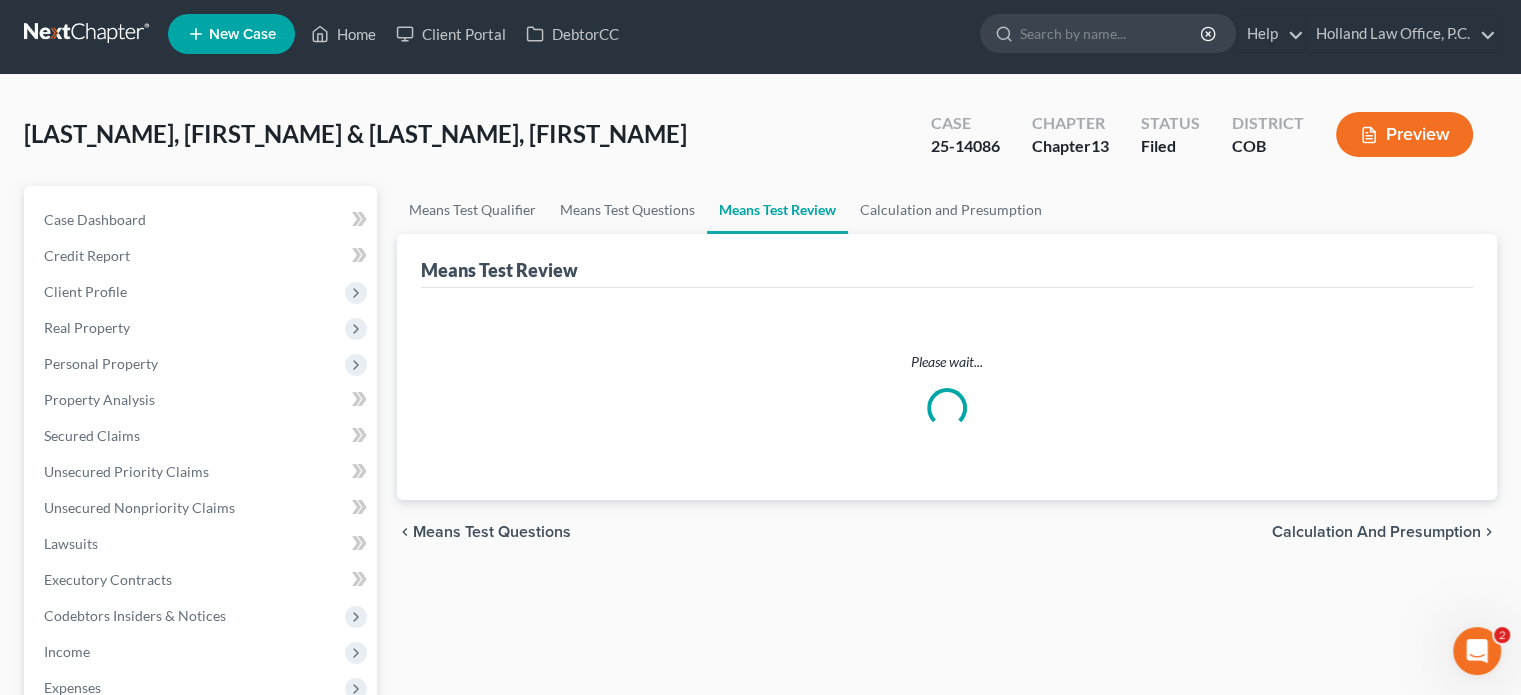 scroll, scrollTop: 0, scrollLeft: 0, axis: both 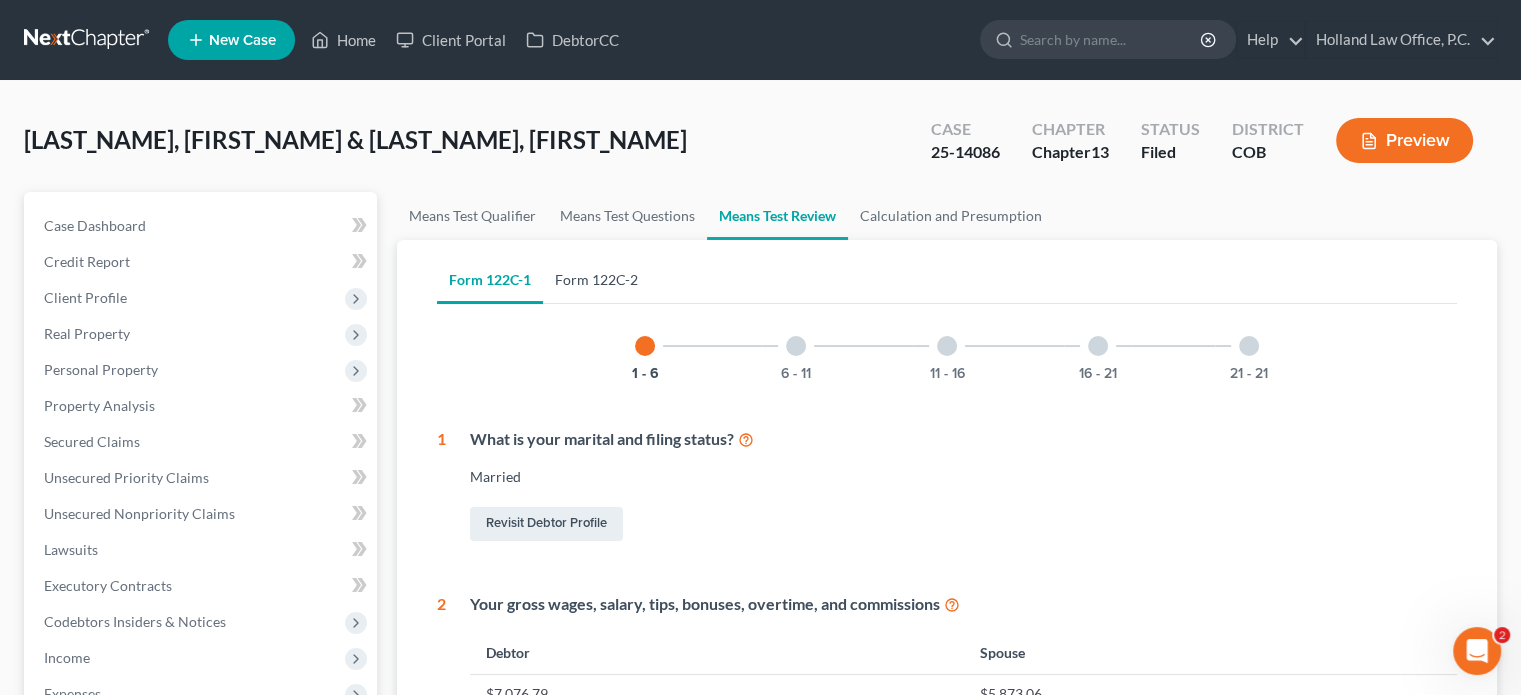 click on "Form 122C-2" at bounding box center (596, 280) 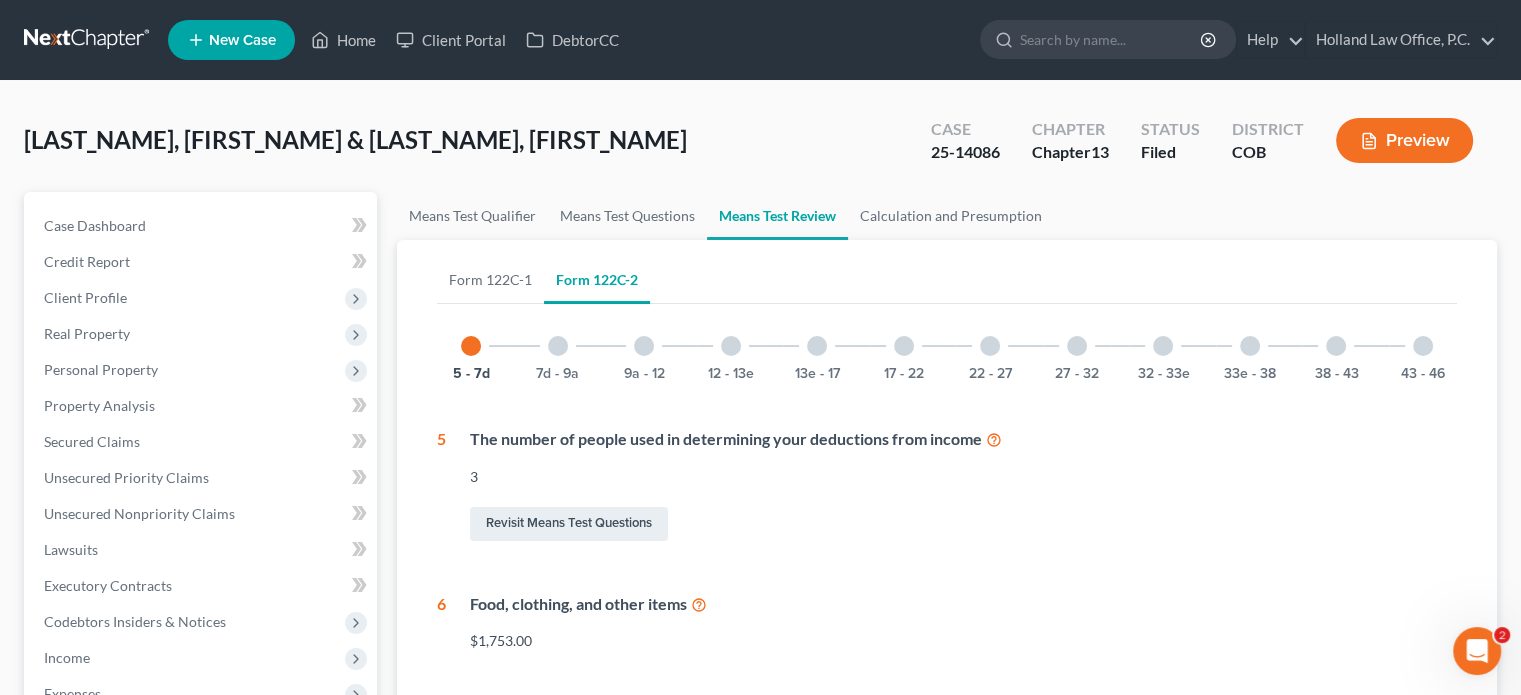 click at bounding box center (904, 346) 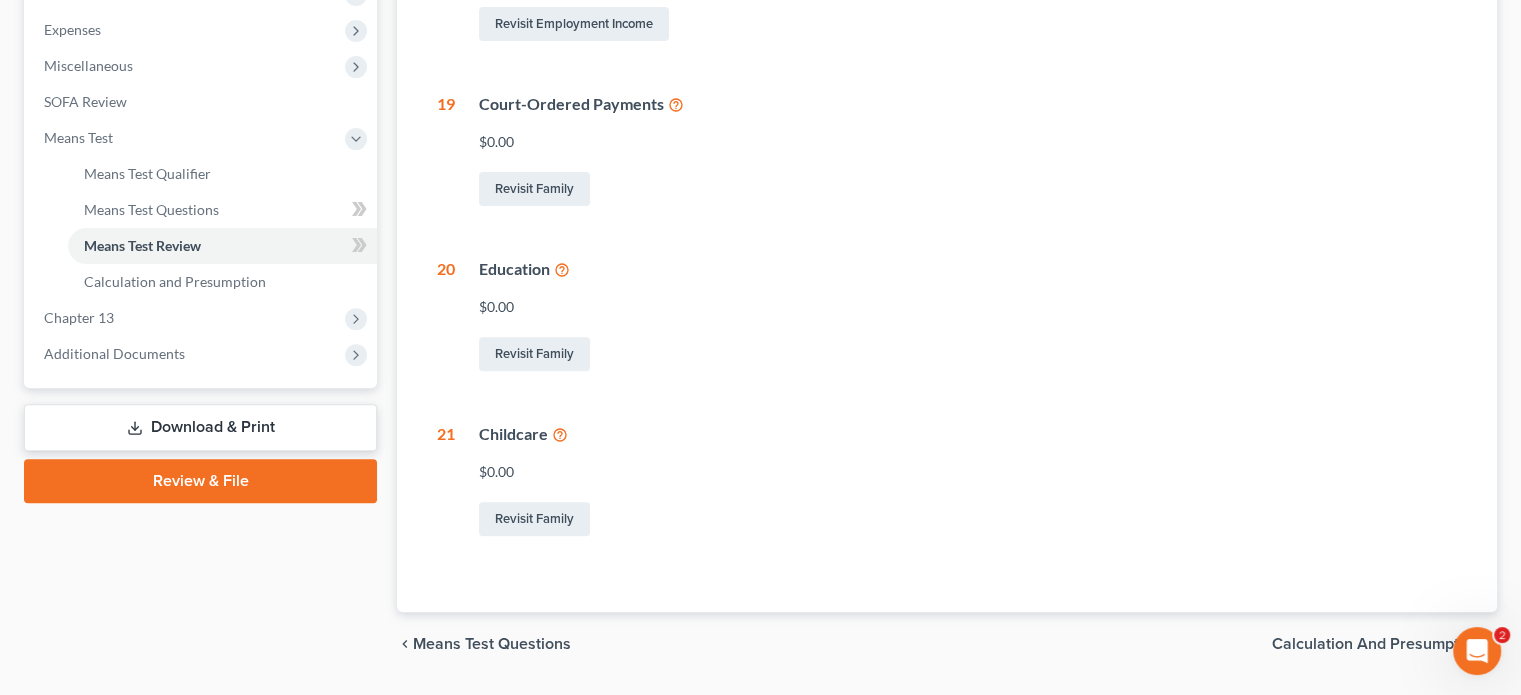 scroll, scrollTop: 700, scrollLeft: 0, axis: vertical 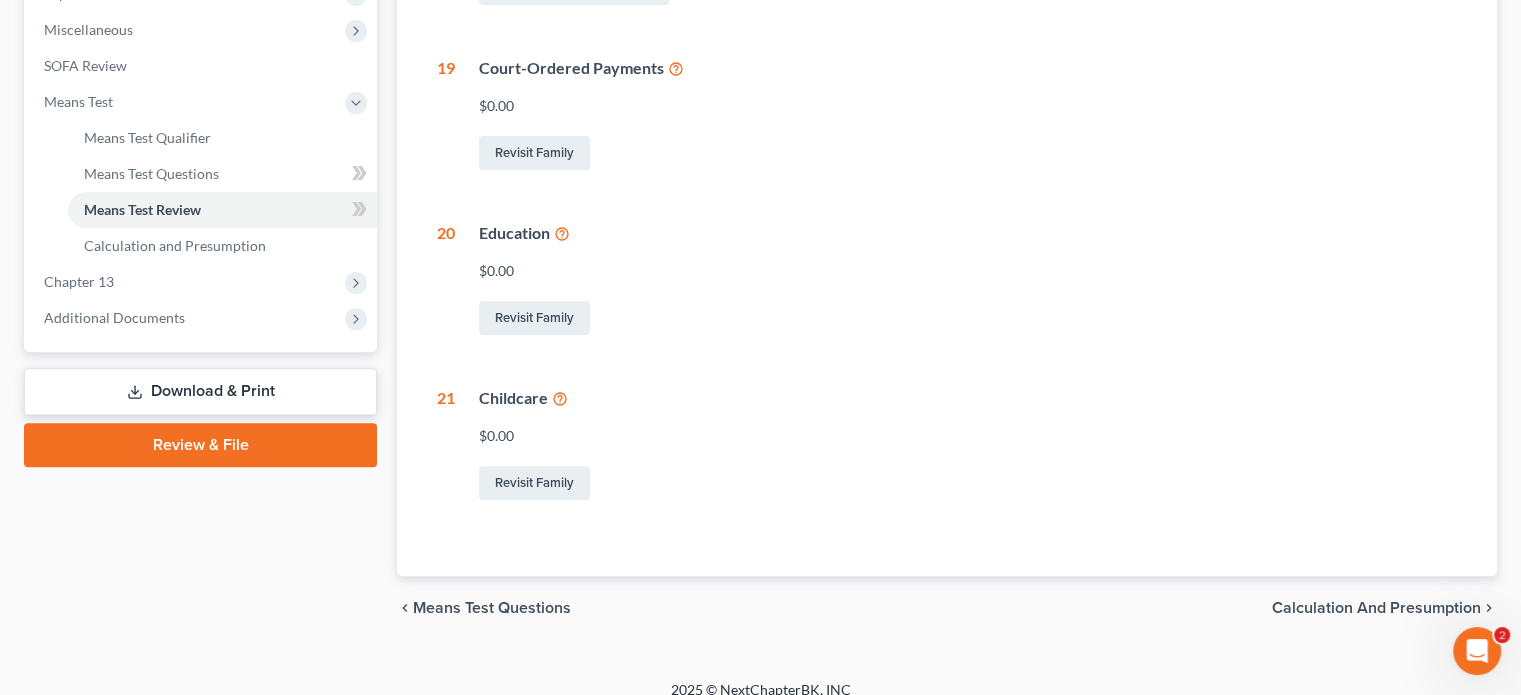 click on "Calculation and Presumption" at bounding box center (1376, 608) 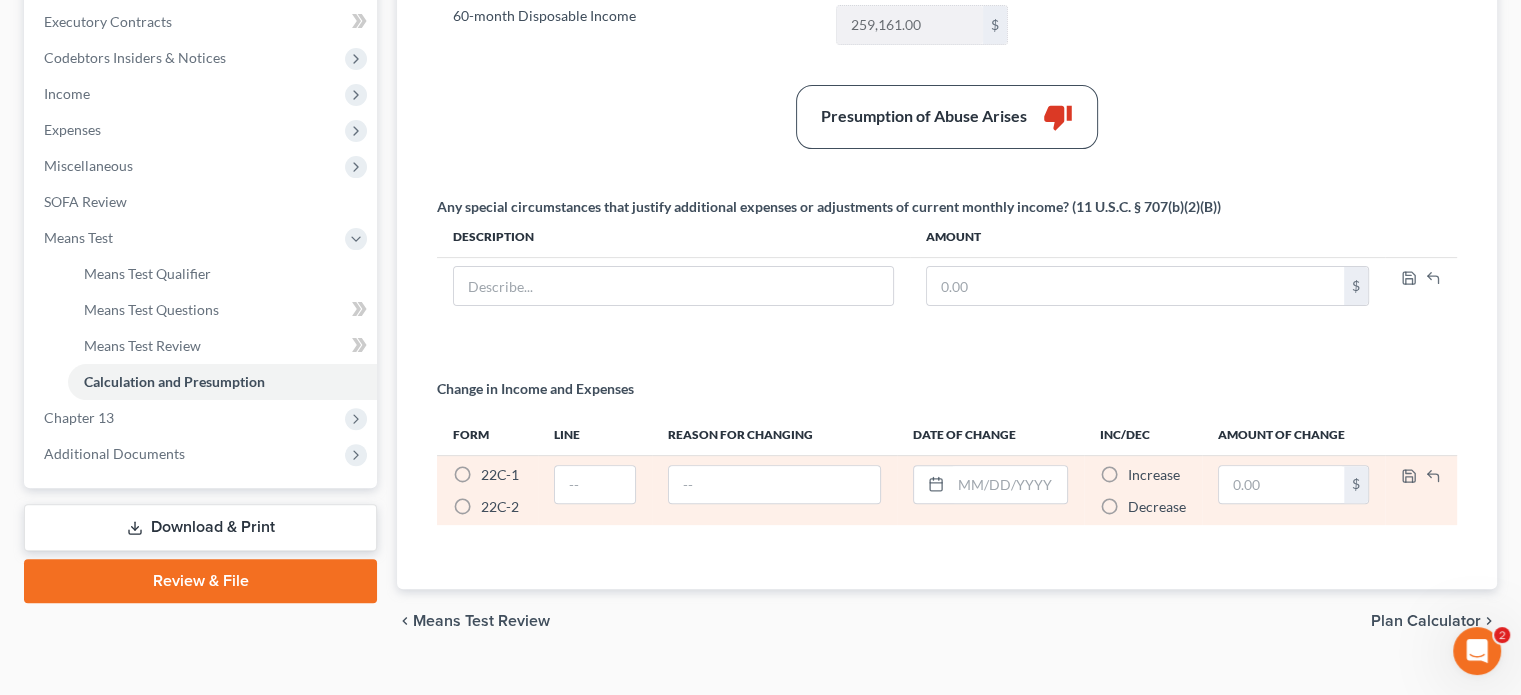 scroll, scrollTop: 594, scrollLeft: 0, axis: vertical 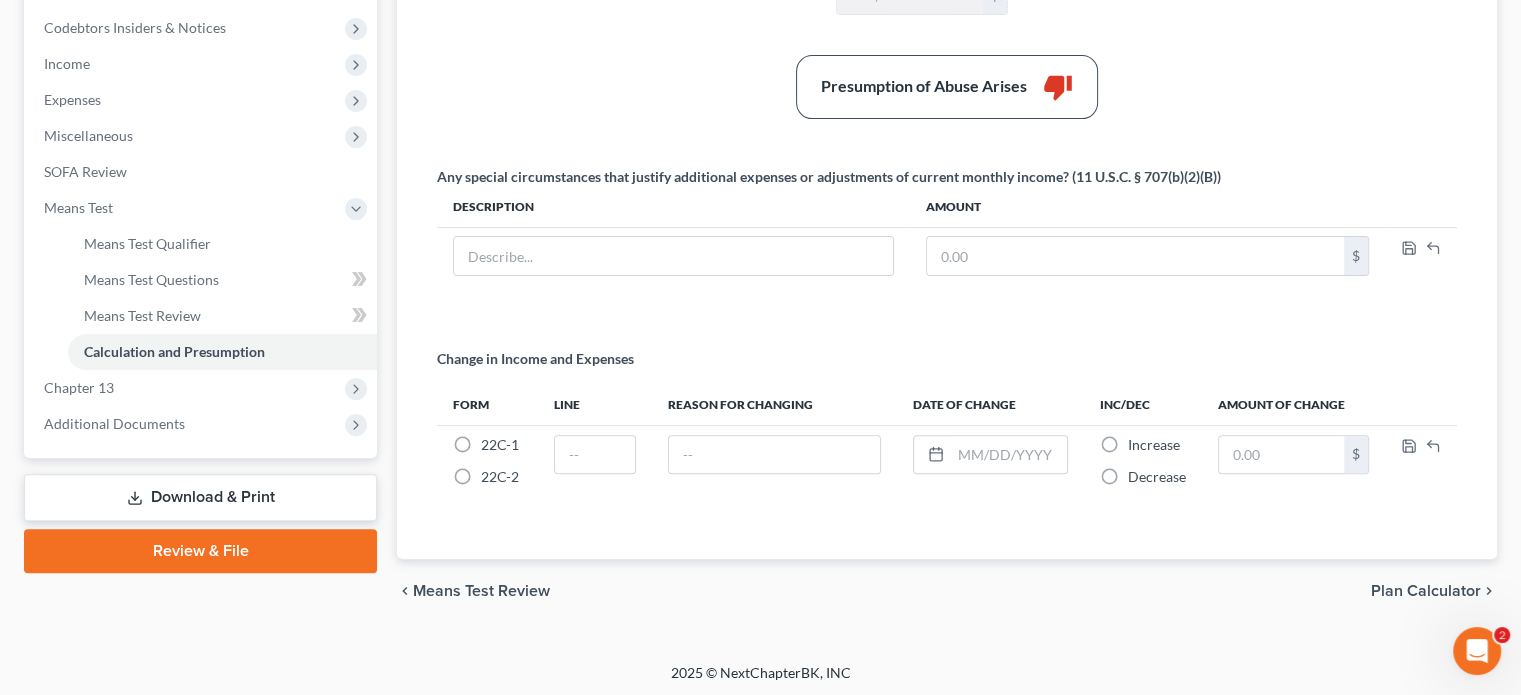 click on "Download & Print" at bounding box center [200, 497] 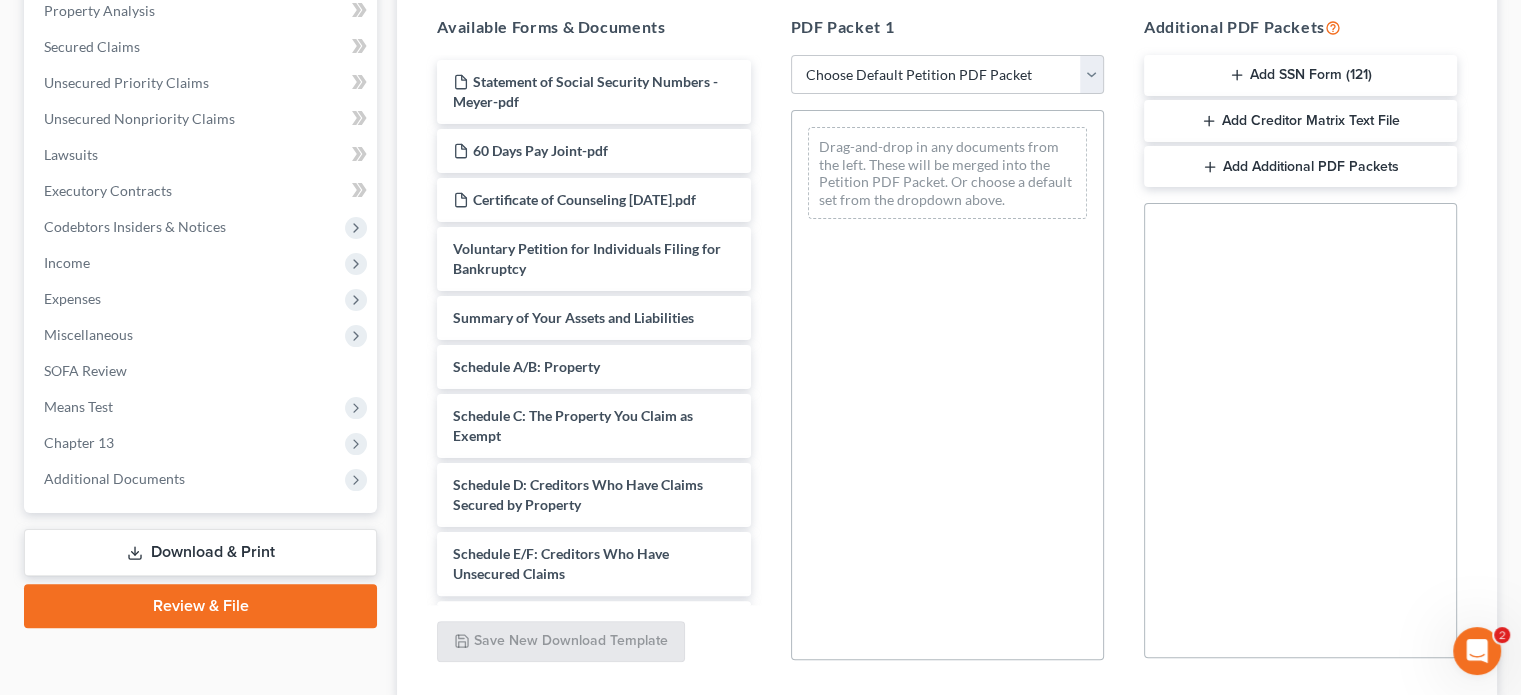scroll, scrollTop: 500, scrollLeft: 0, axis: vertical 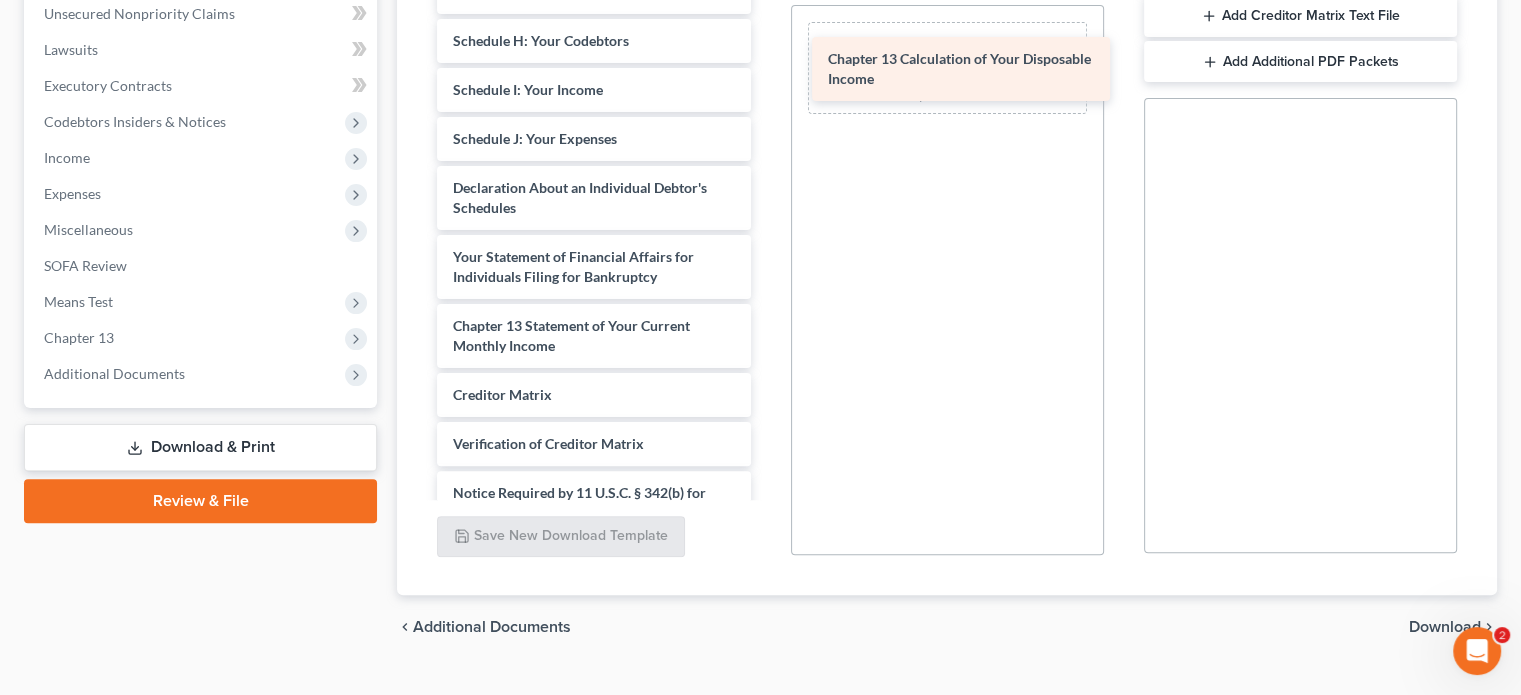 drag, startPoint x: 658, startPoint y: 393, endPoint x: 1033, endPoint y: 59, distance: 502.17627 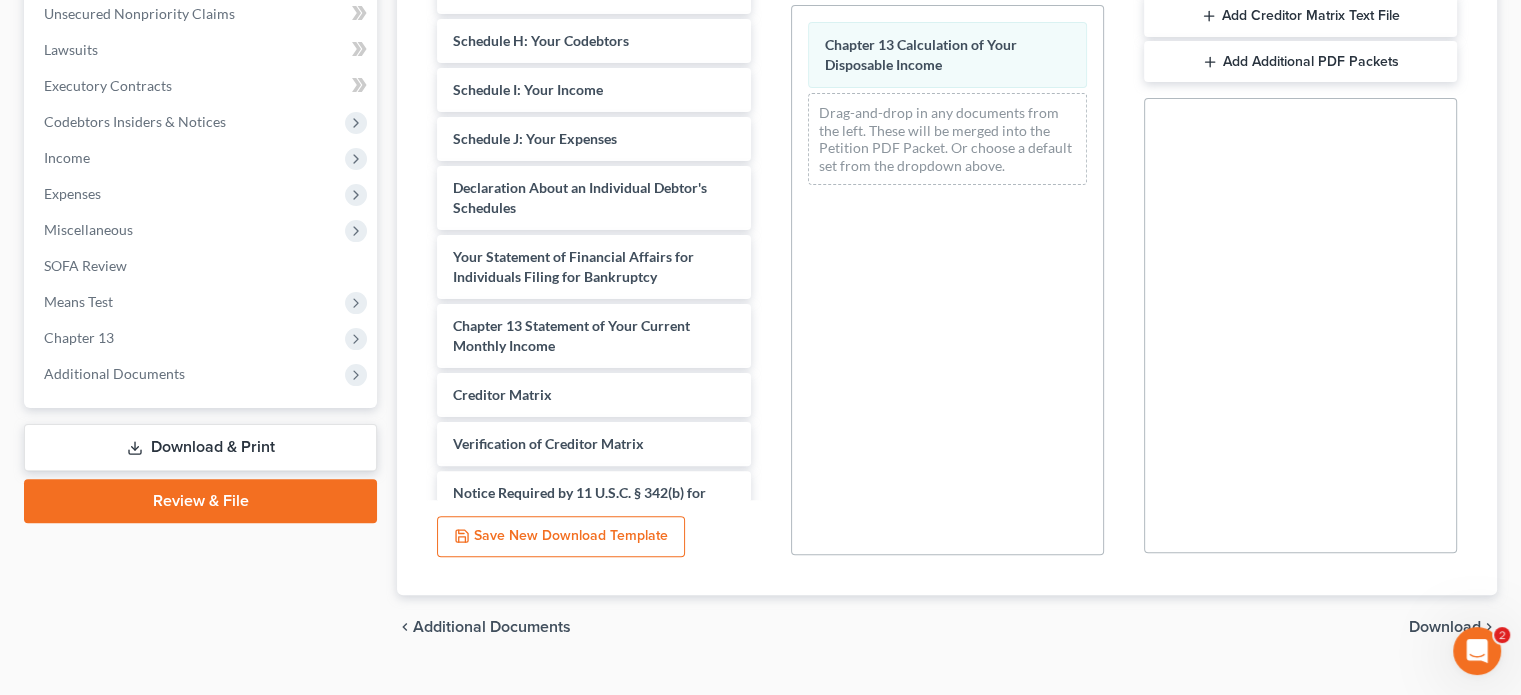 click on "Download" at bounding box center [1445, 627] 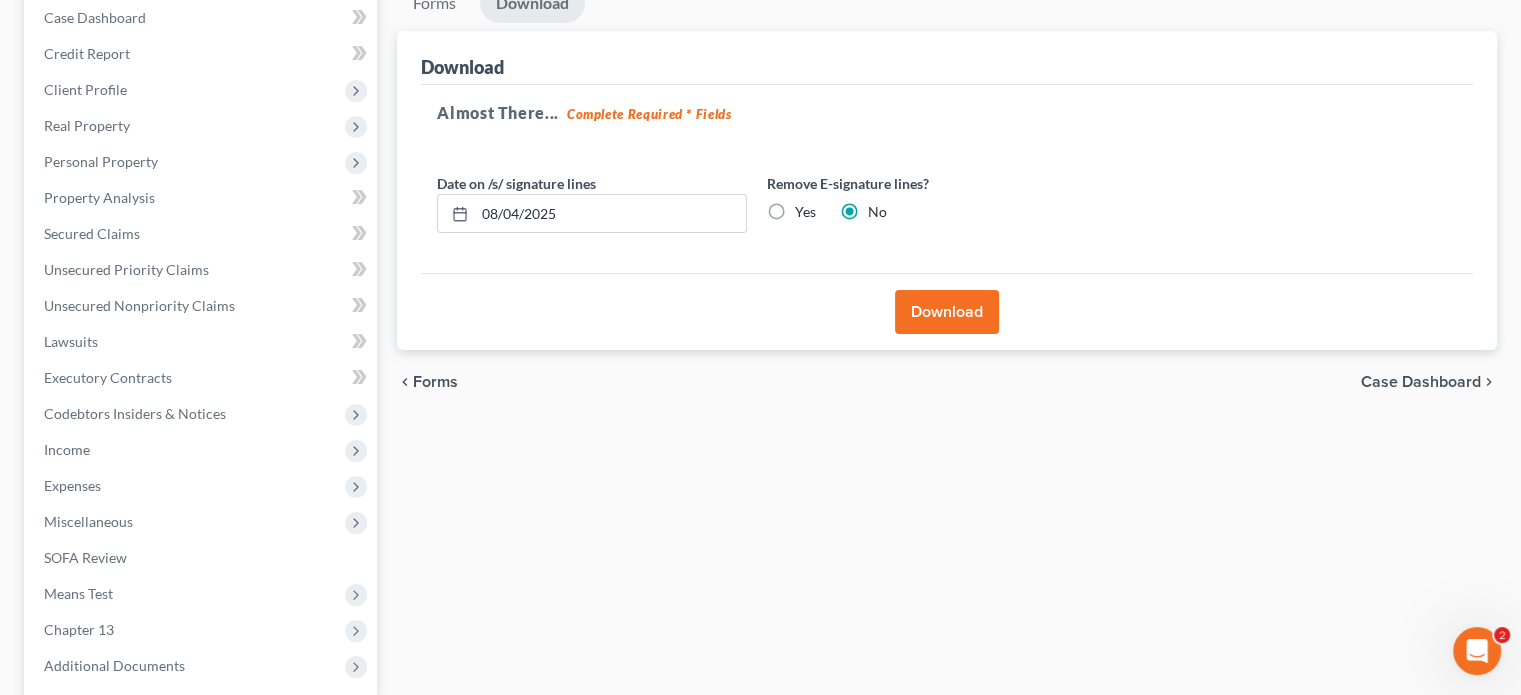 scroll, scrollTop: 202, scrollLeft: 0, axis: vertical 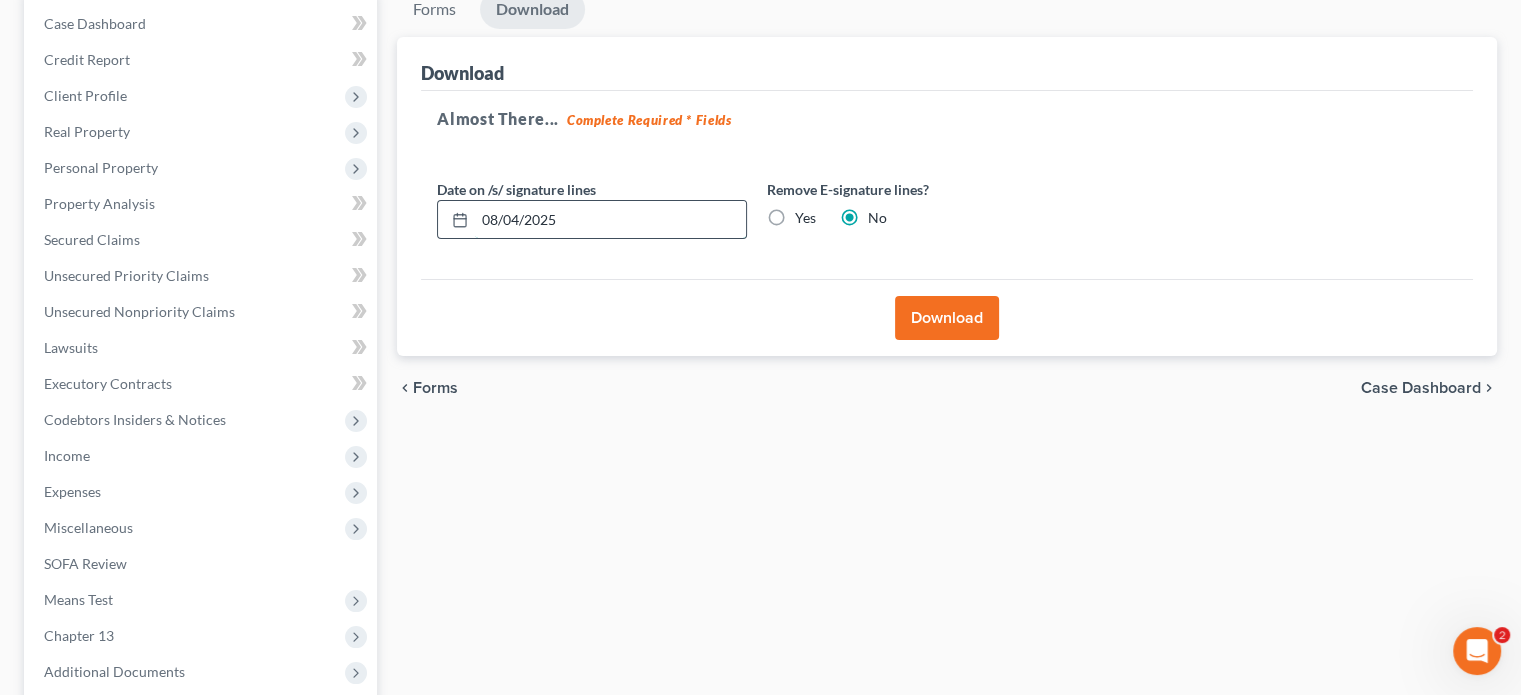 click on "08/04/2025" at bounding box center (610, 220) 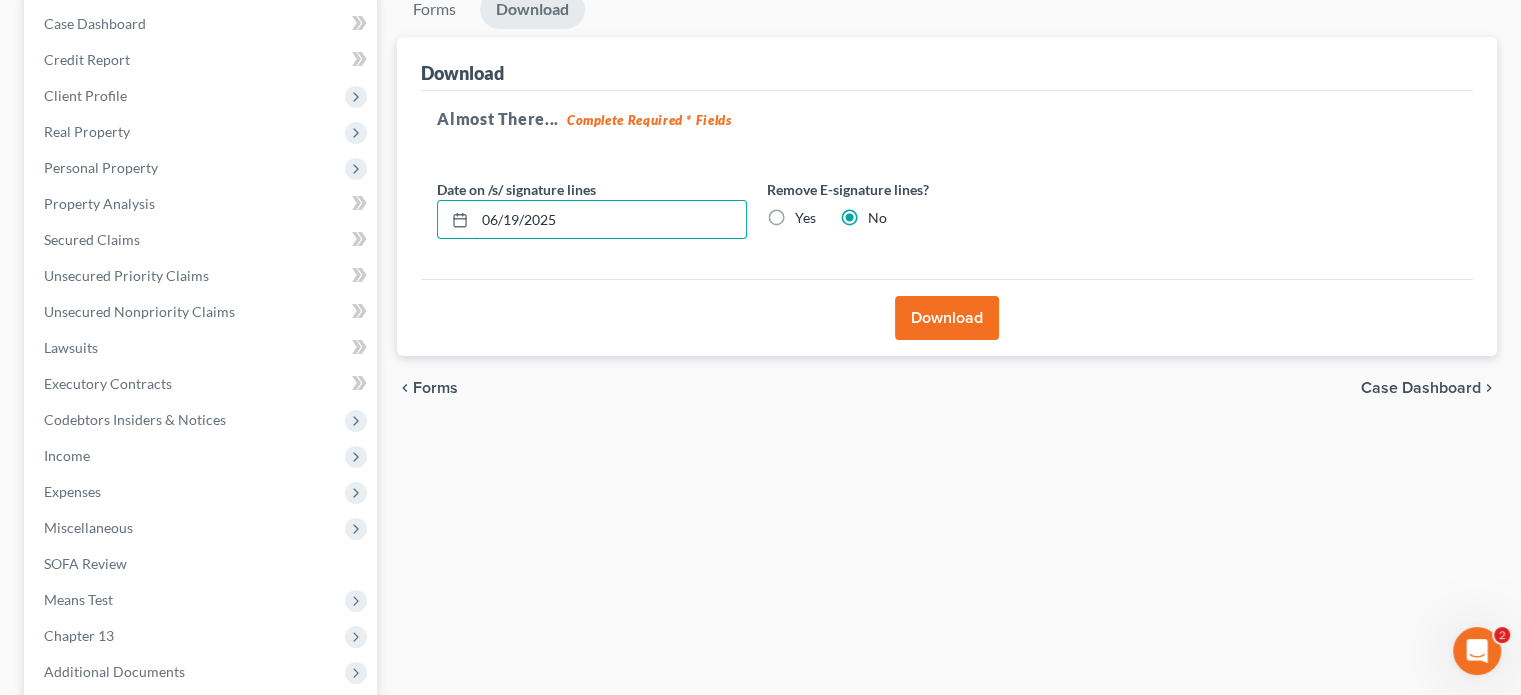 type on "06/19/2025" 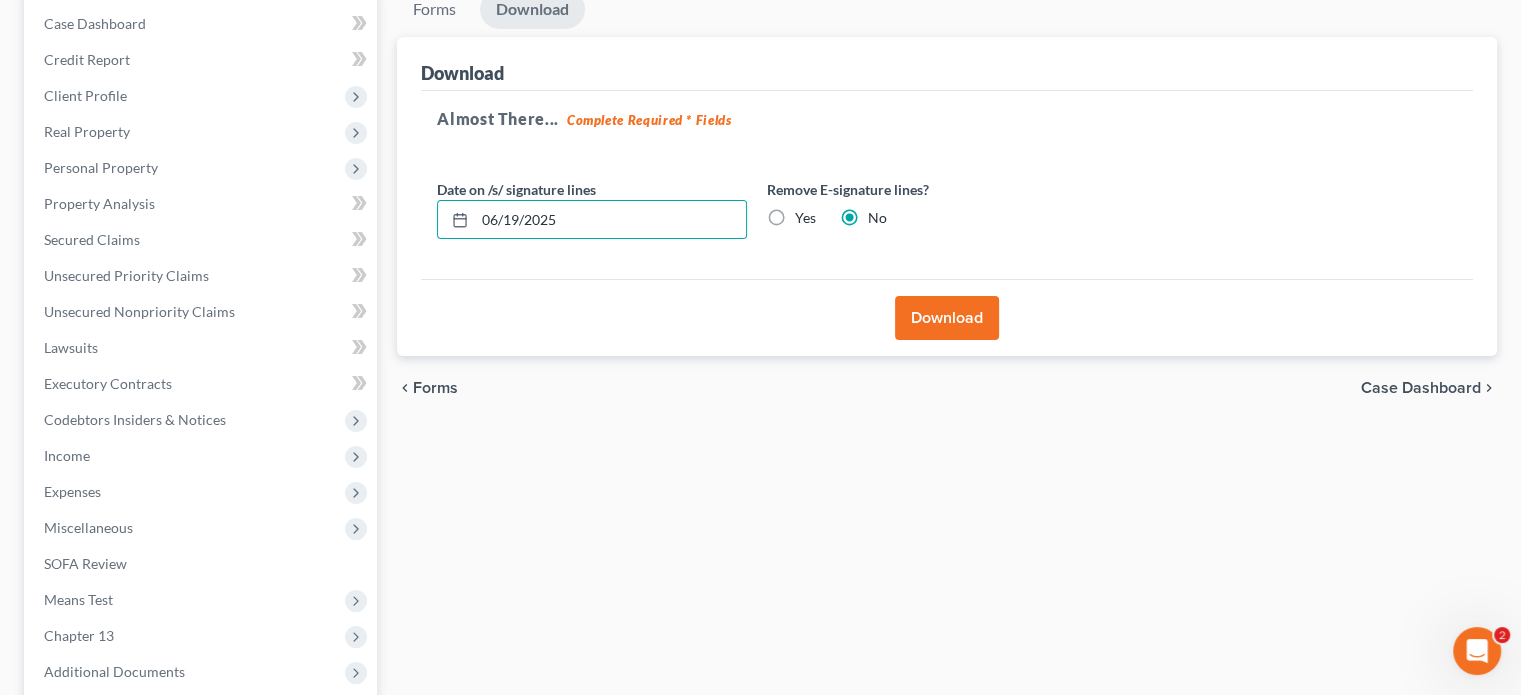 click on "Download" at bounding box center [947, 318] 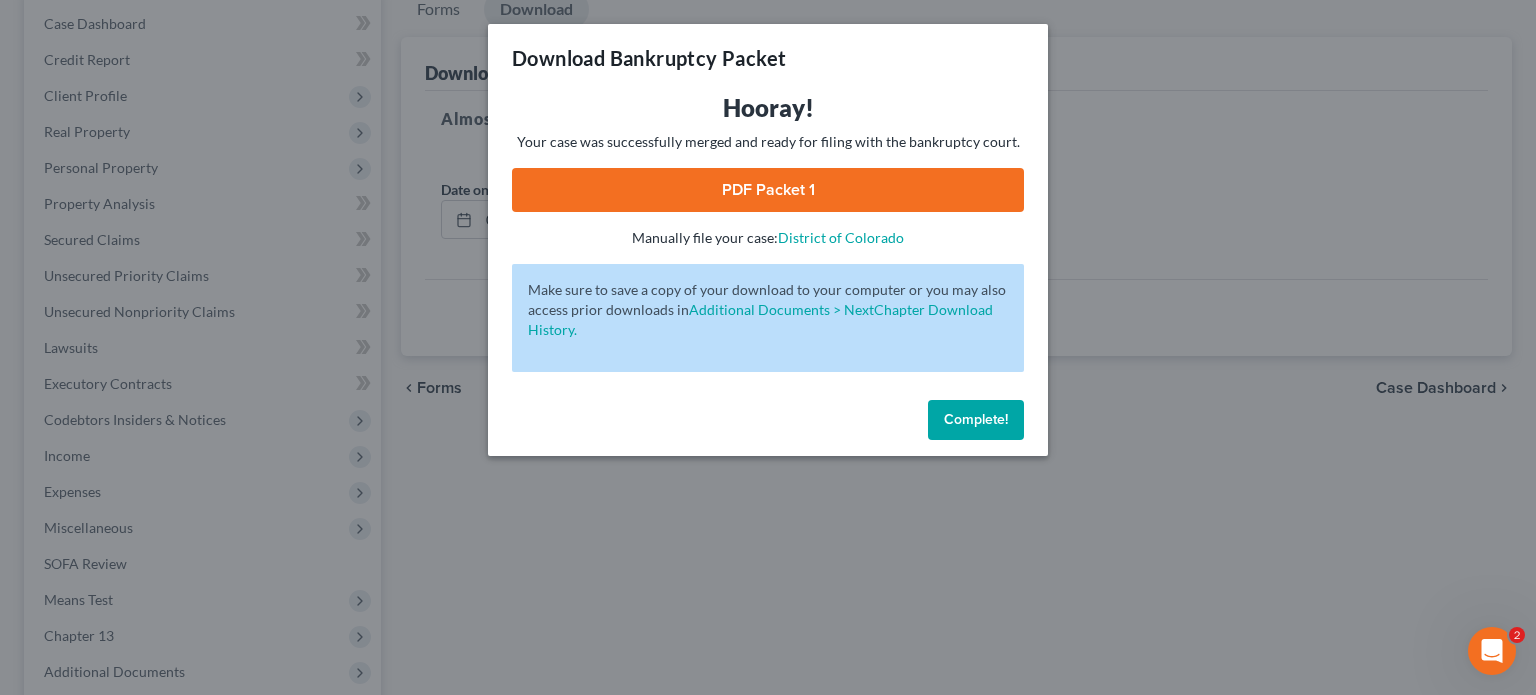 click on "PDF Packet 1" at bounding box center (768, 190) 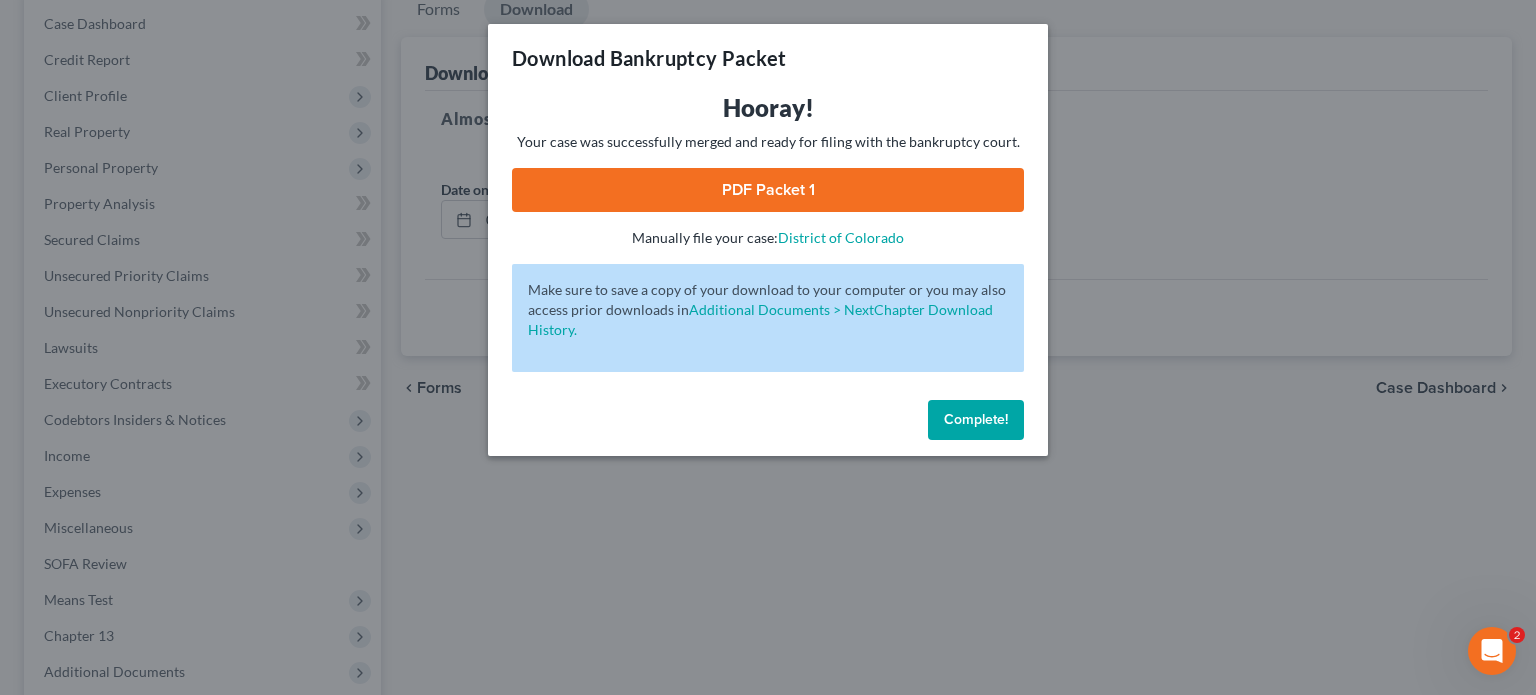 click on "Complete!" at bounding box center (976, 419) 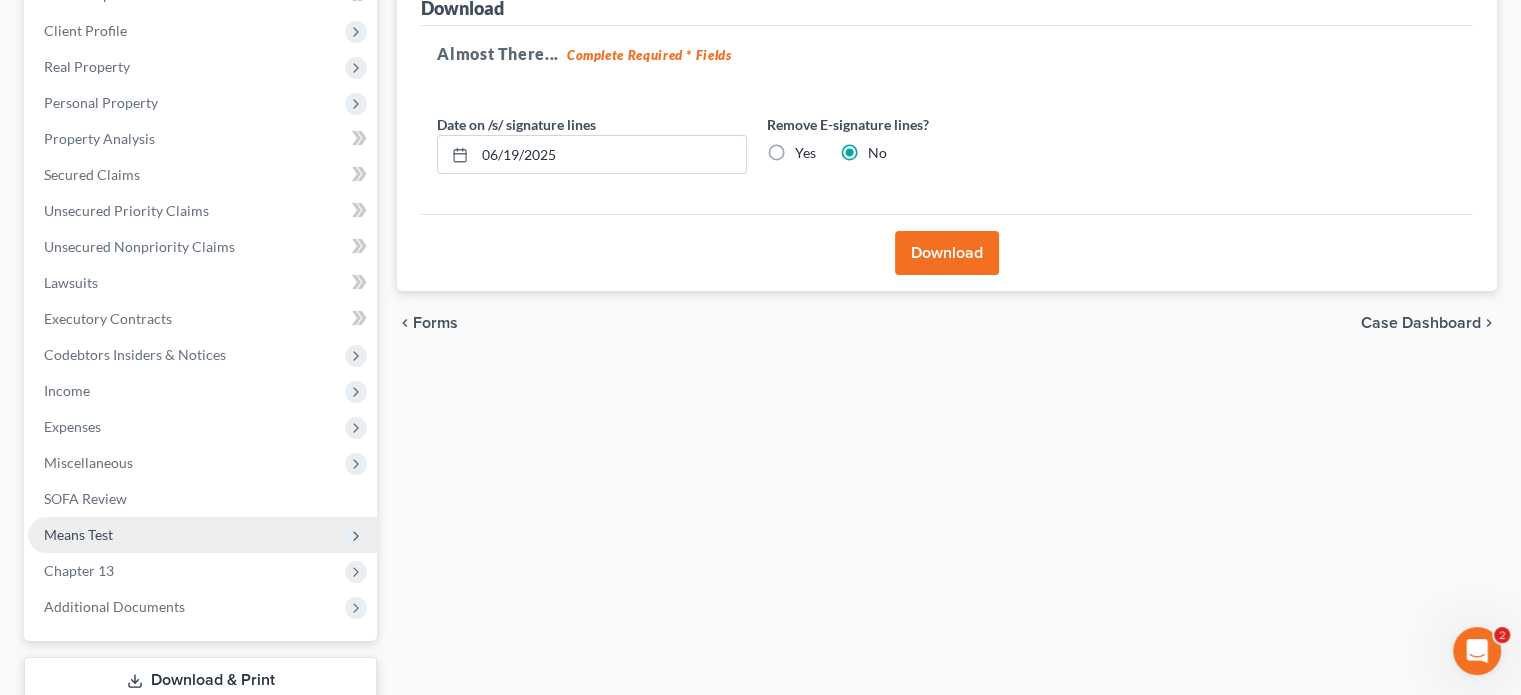 scroll, scrollTop: 402, scrollLeft: 0, axis: vertical 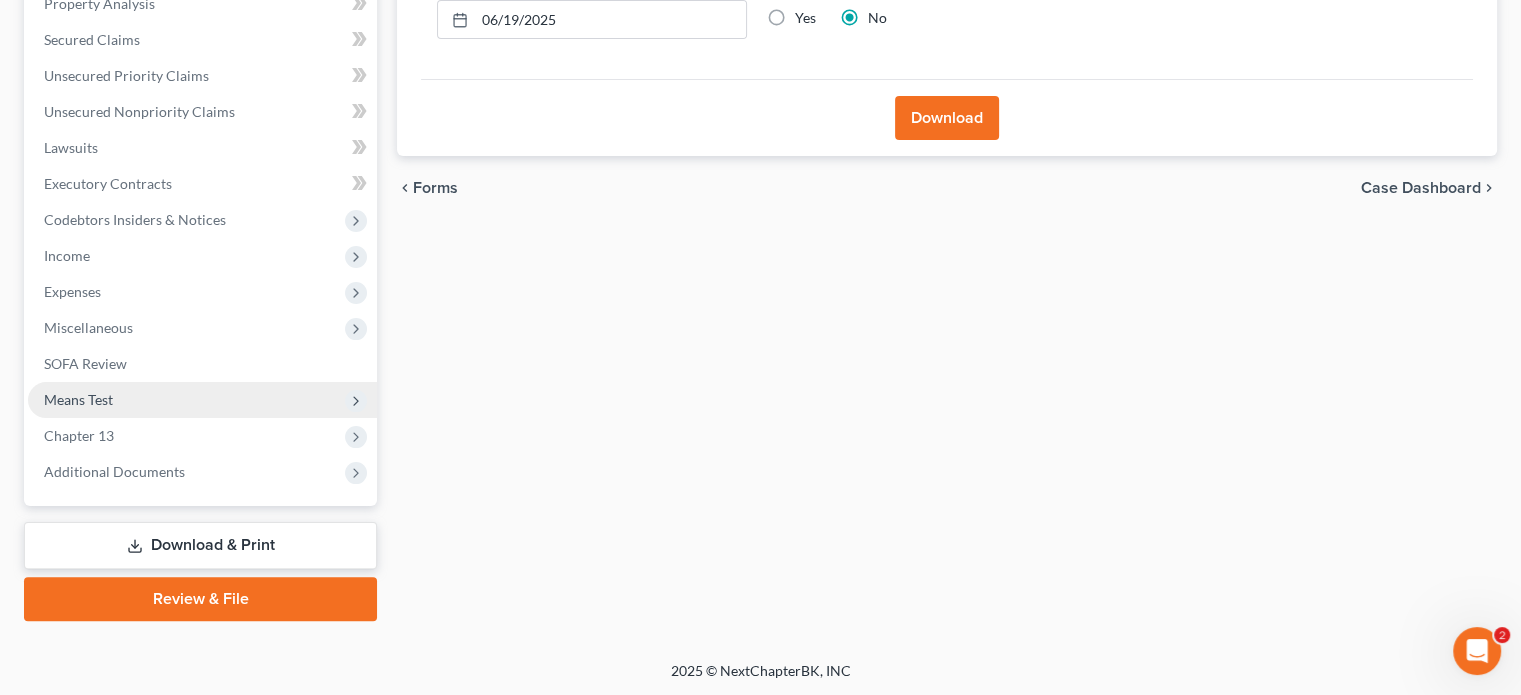 click on "Means Test" at bounding box center [78, 399] 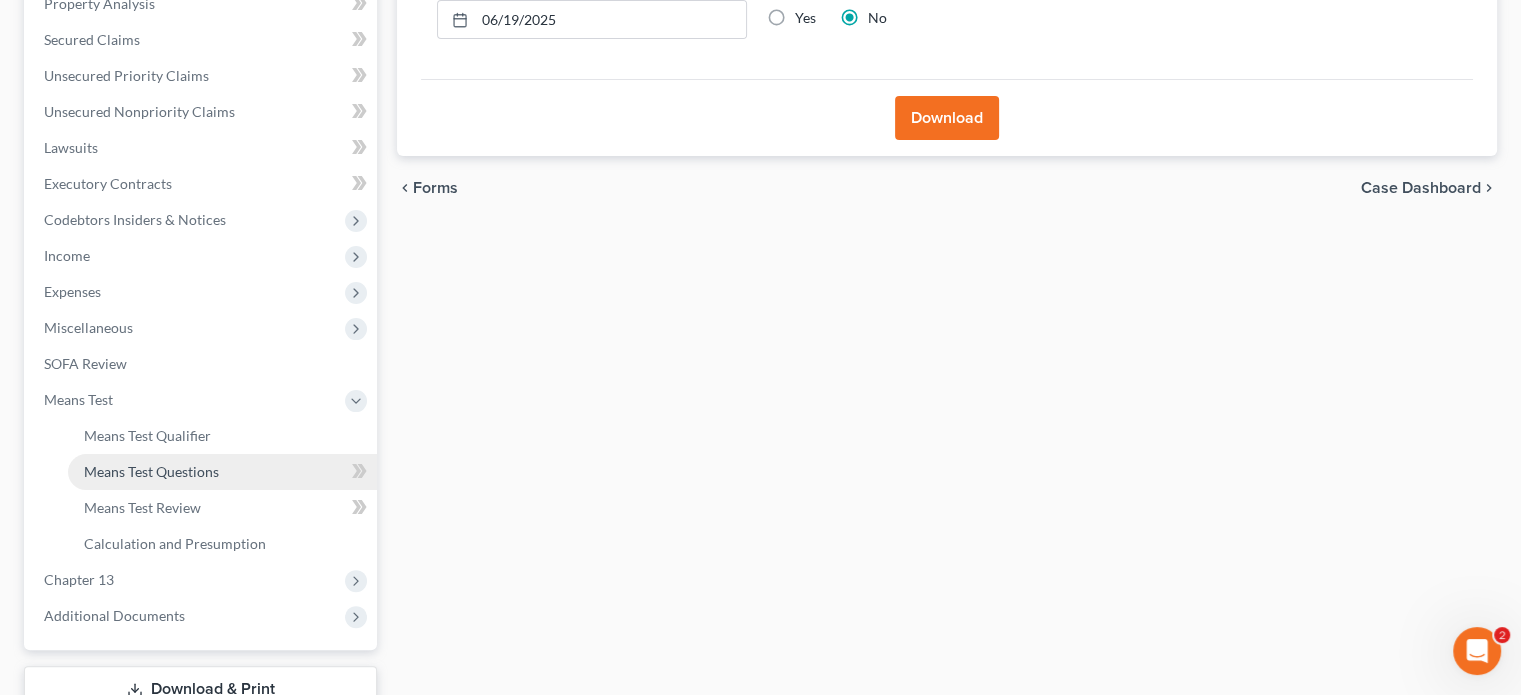 click on "Means Test Questions" at bounding box center [151, 471] 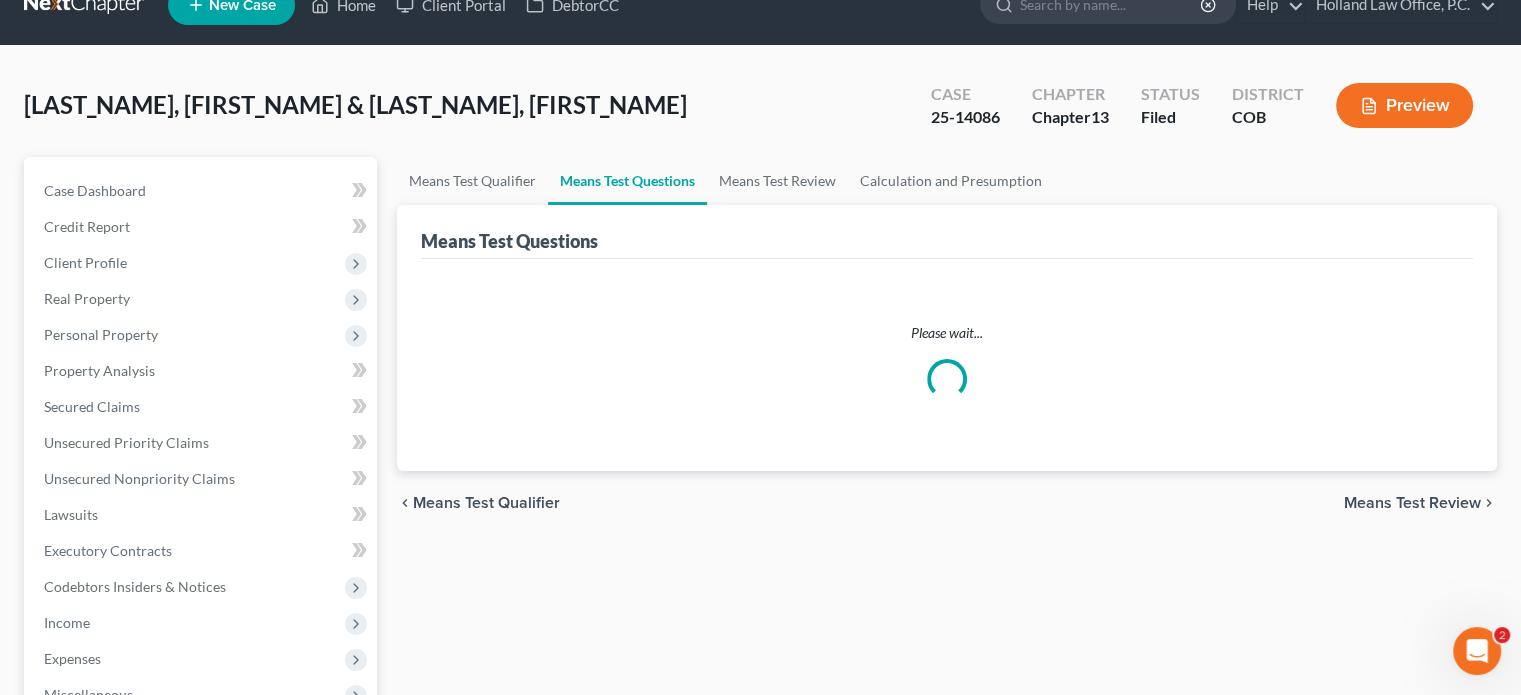 scroll, scrollTop: 0, scrollLeft: 0, axis: both 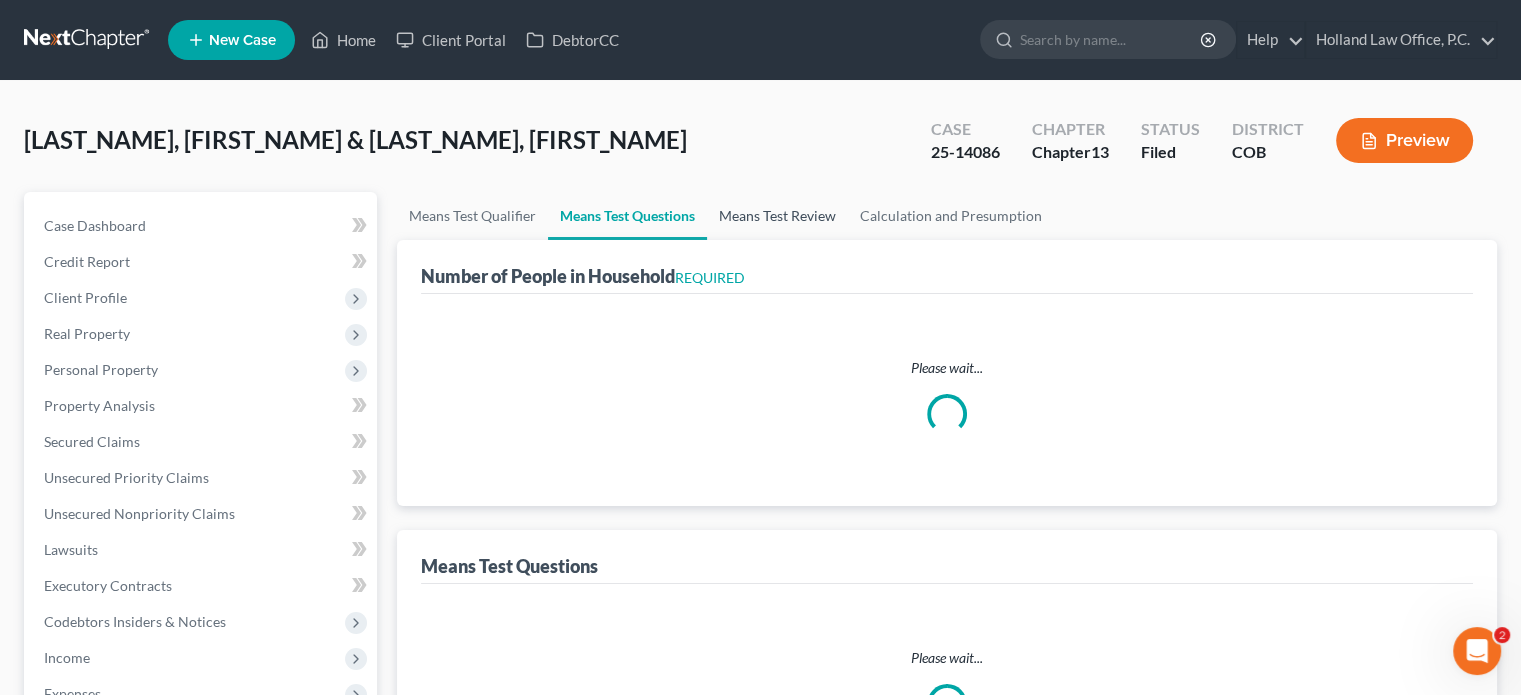 select on "1" 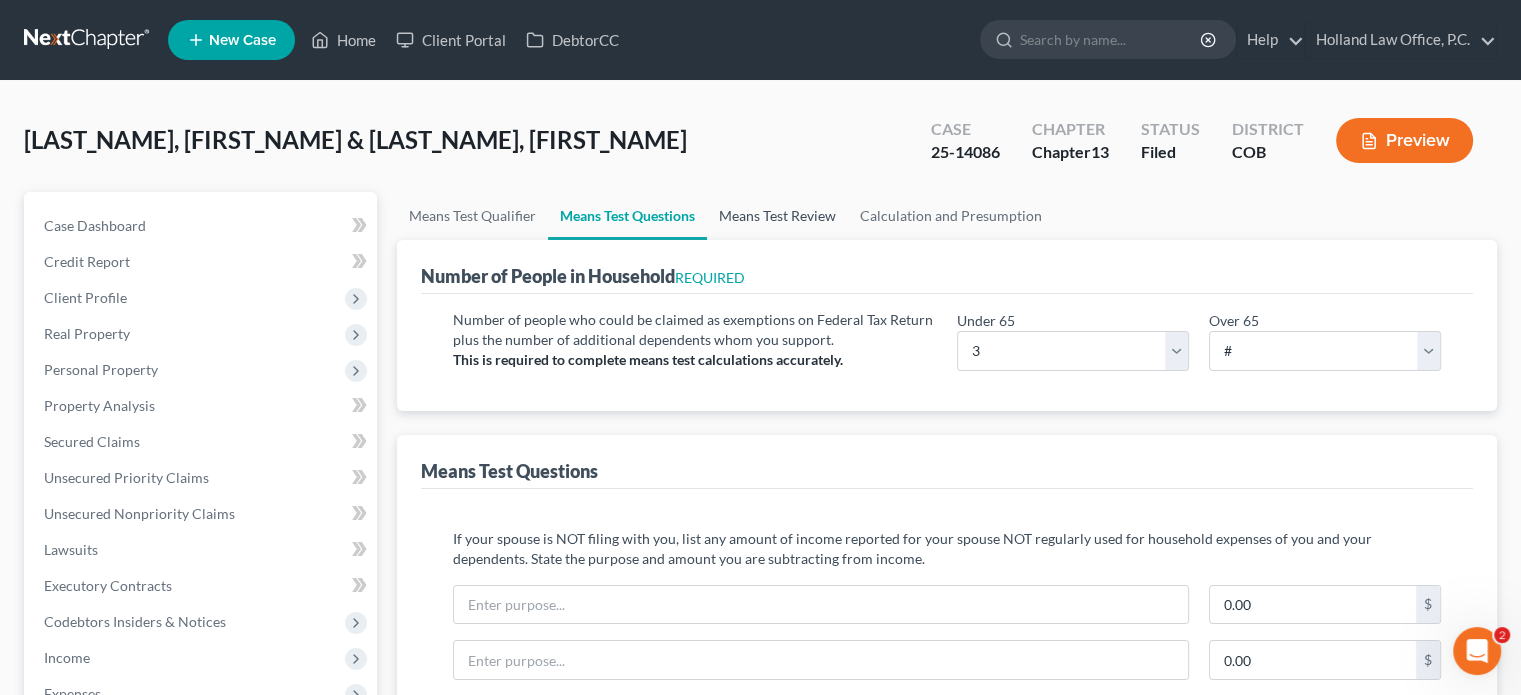 click on "Means Test Review" at bounding box center (777, 216) 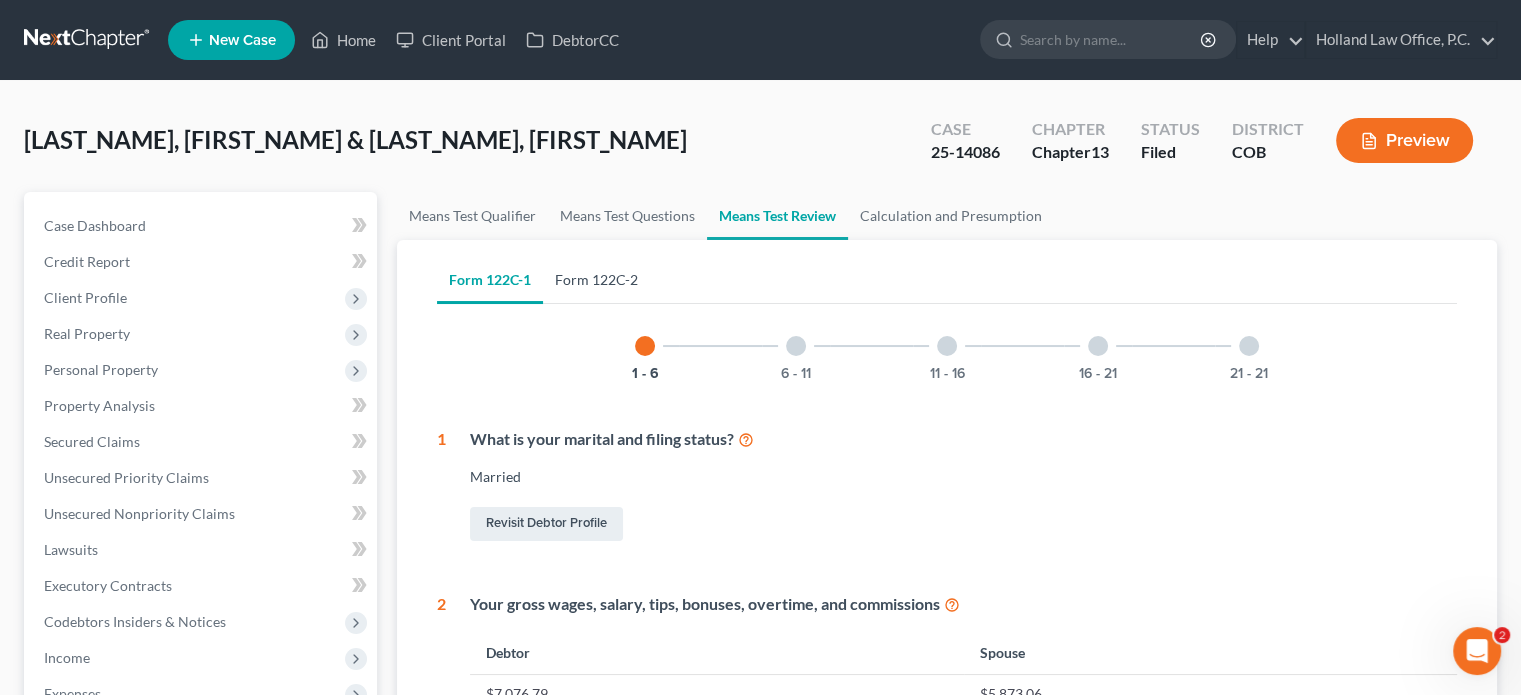 click on "Form 122C-2" at bounding box center [596, 280] 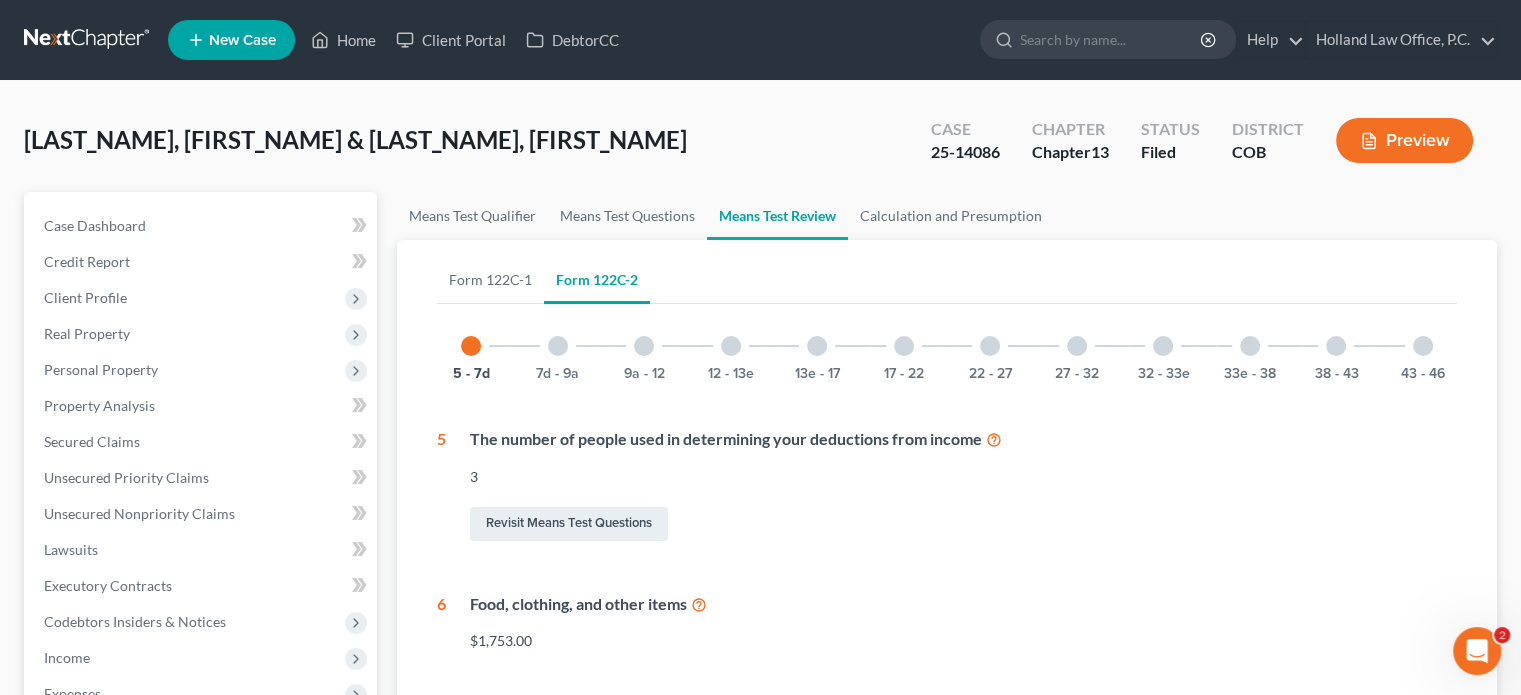click at bounding box center (817, 346) 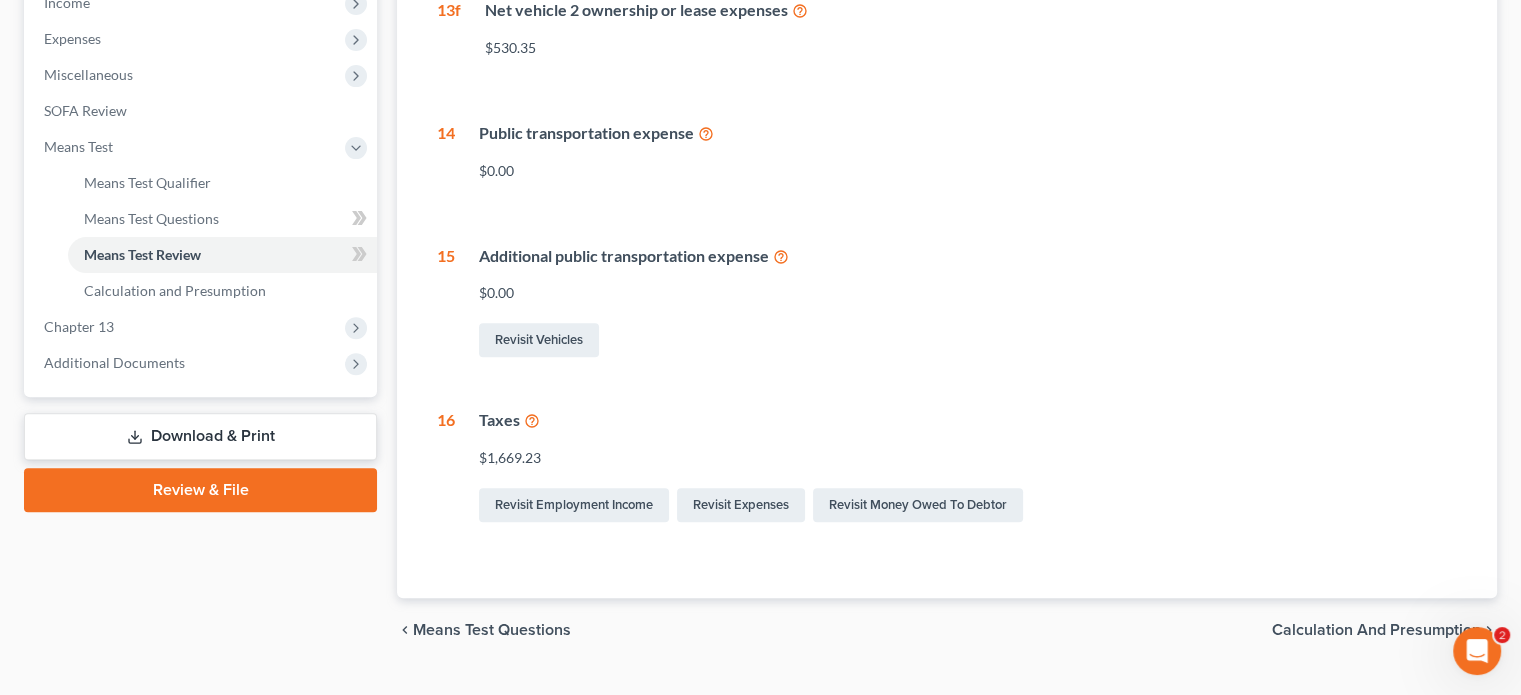 scroll, scrollTop: 696, scrollLeft: 0, axis: vertical 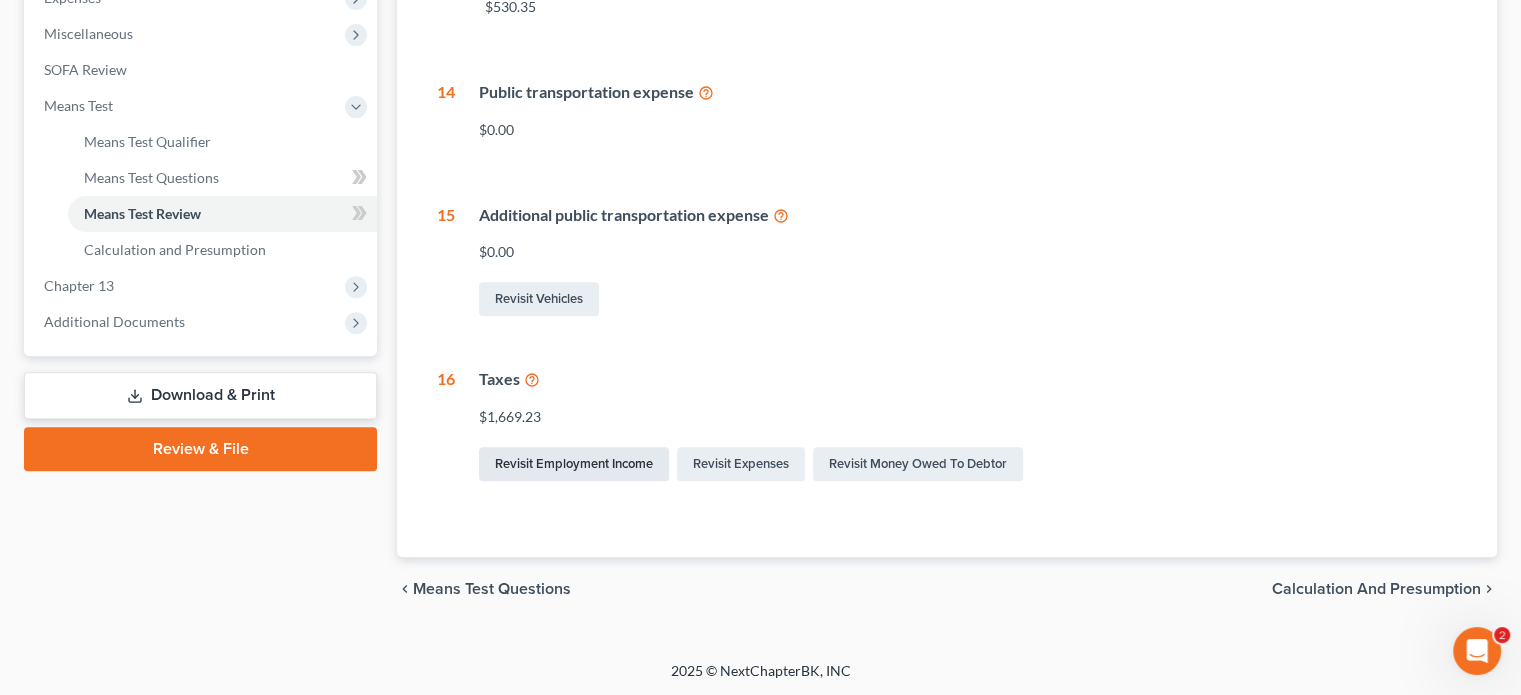 click on "Revisit Employment Income" at bounding box center (574, 464) 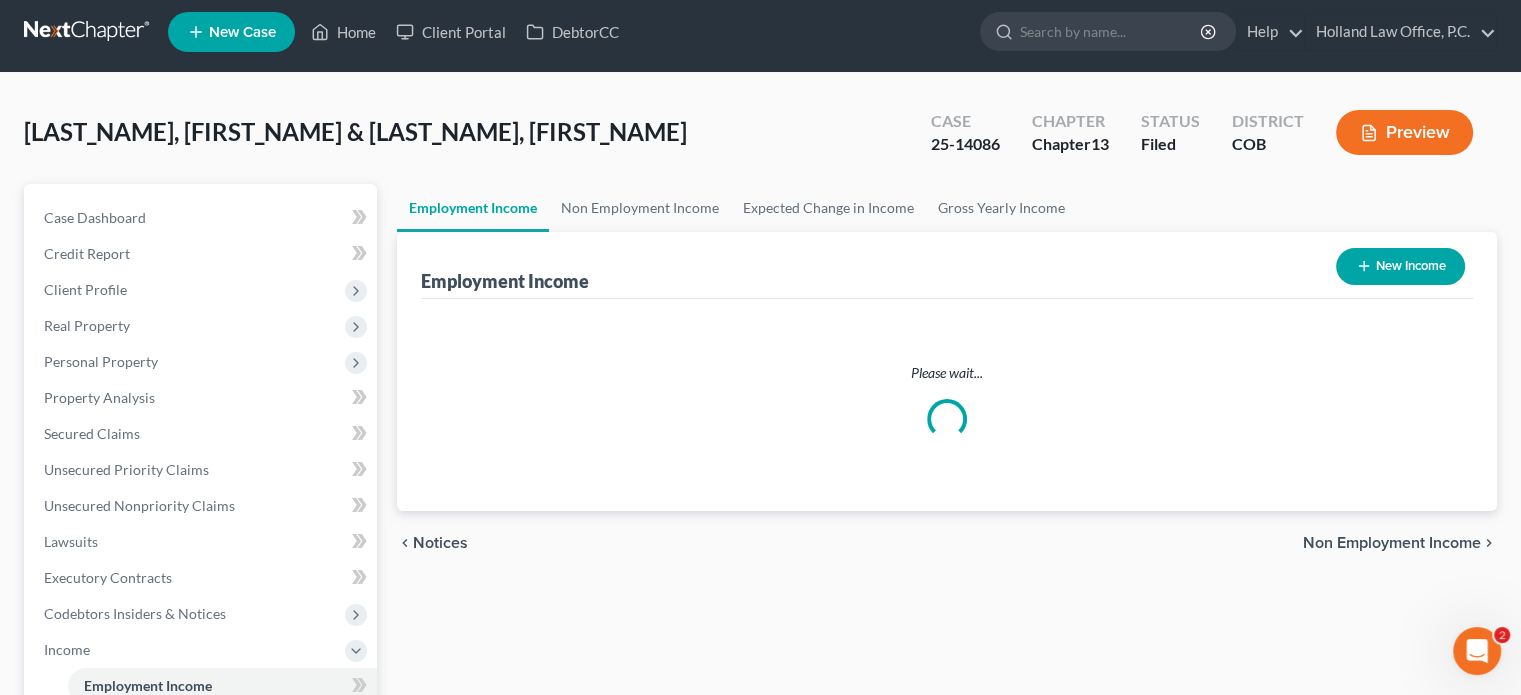 scroll, scrollTop: 0, scrollLeft: 0, axis: both 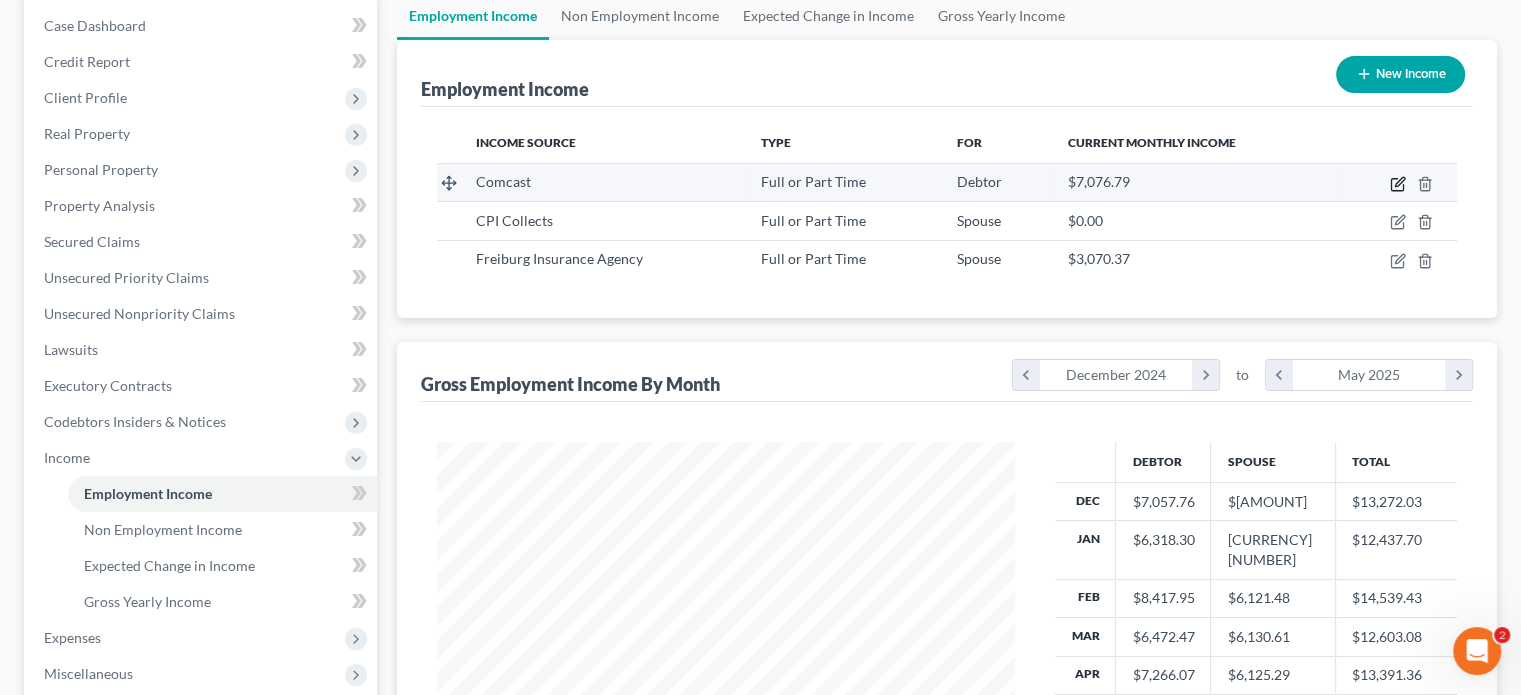 click 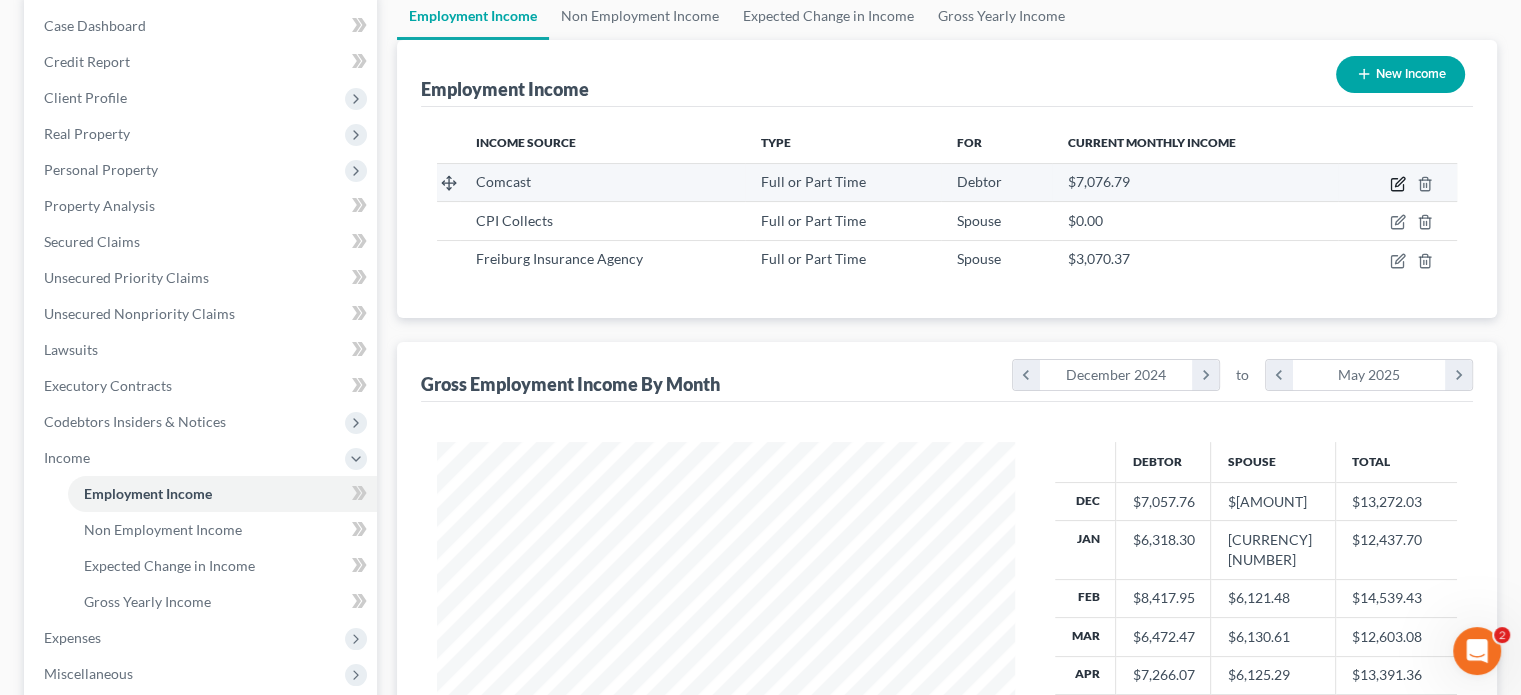 select on "0" 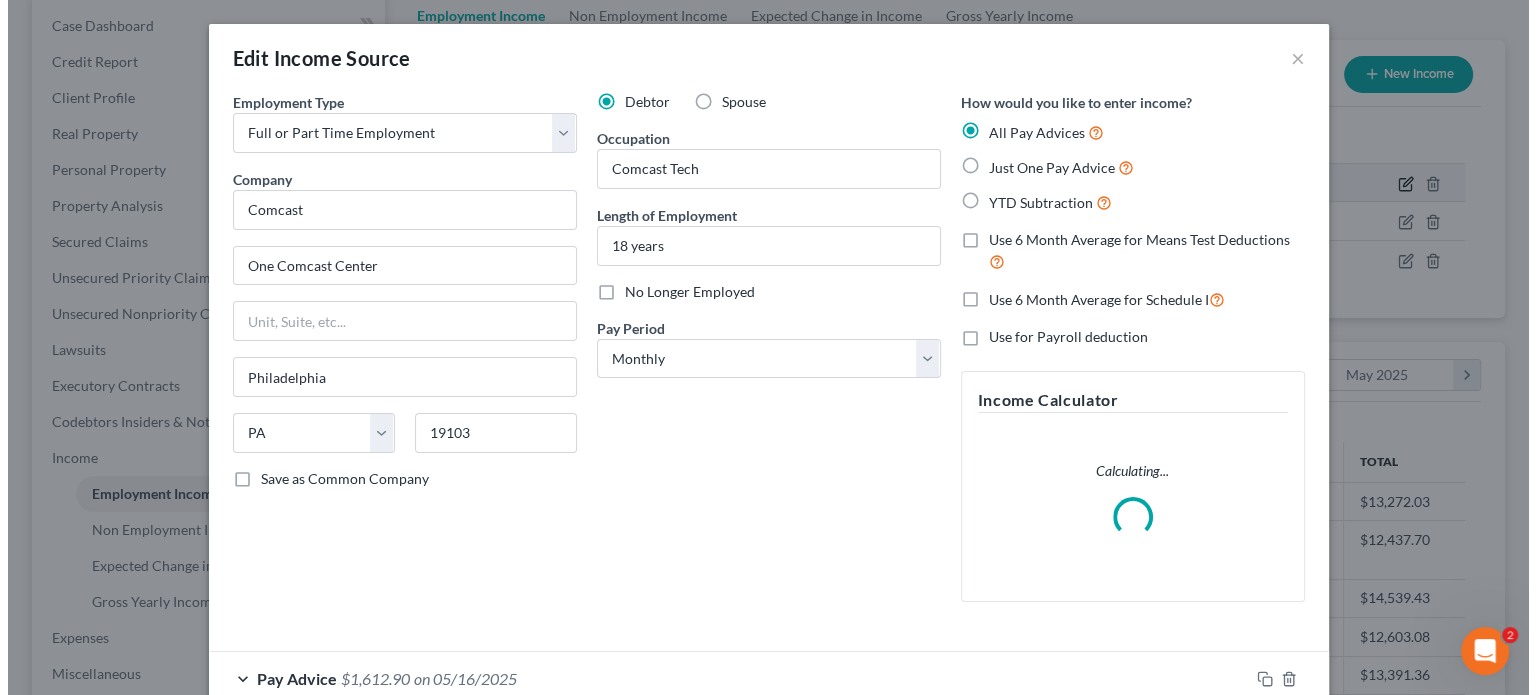 scroll, scrollTop: 999643, scrollLeft: 999375, axis: both 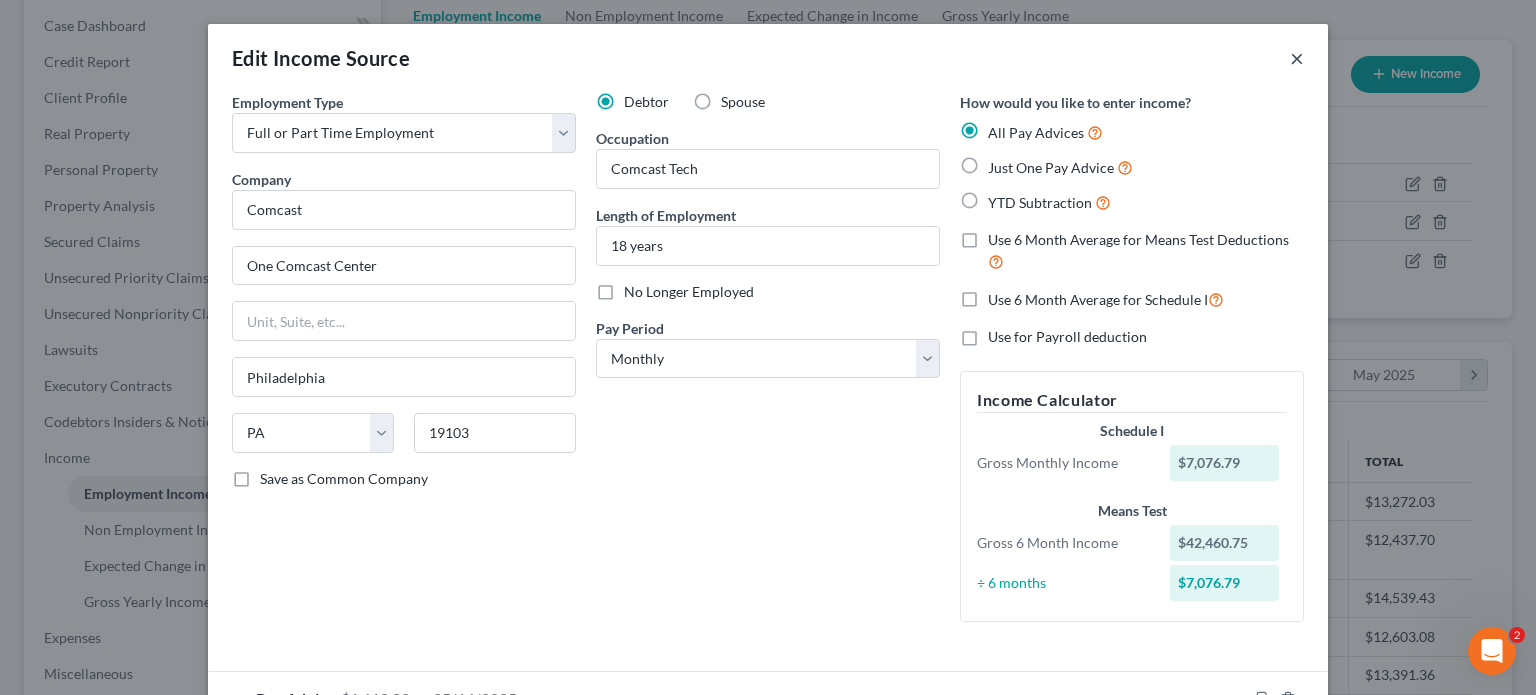 click on "×" at bounding box center [1297, 58] 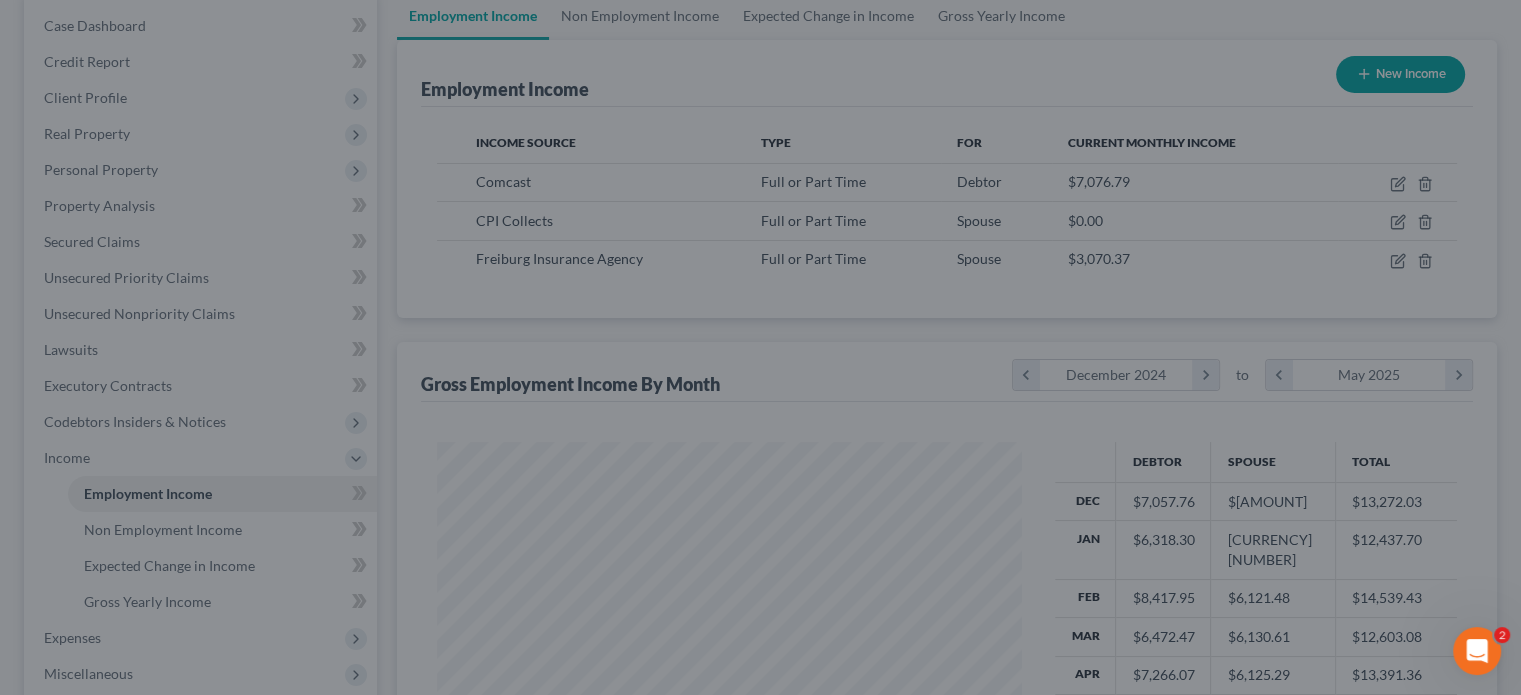scroll, scrollTop: 356, scrollLeft: 617, axis: both 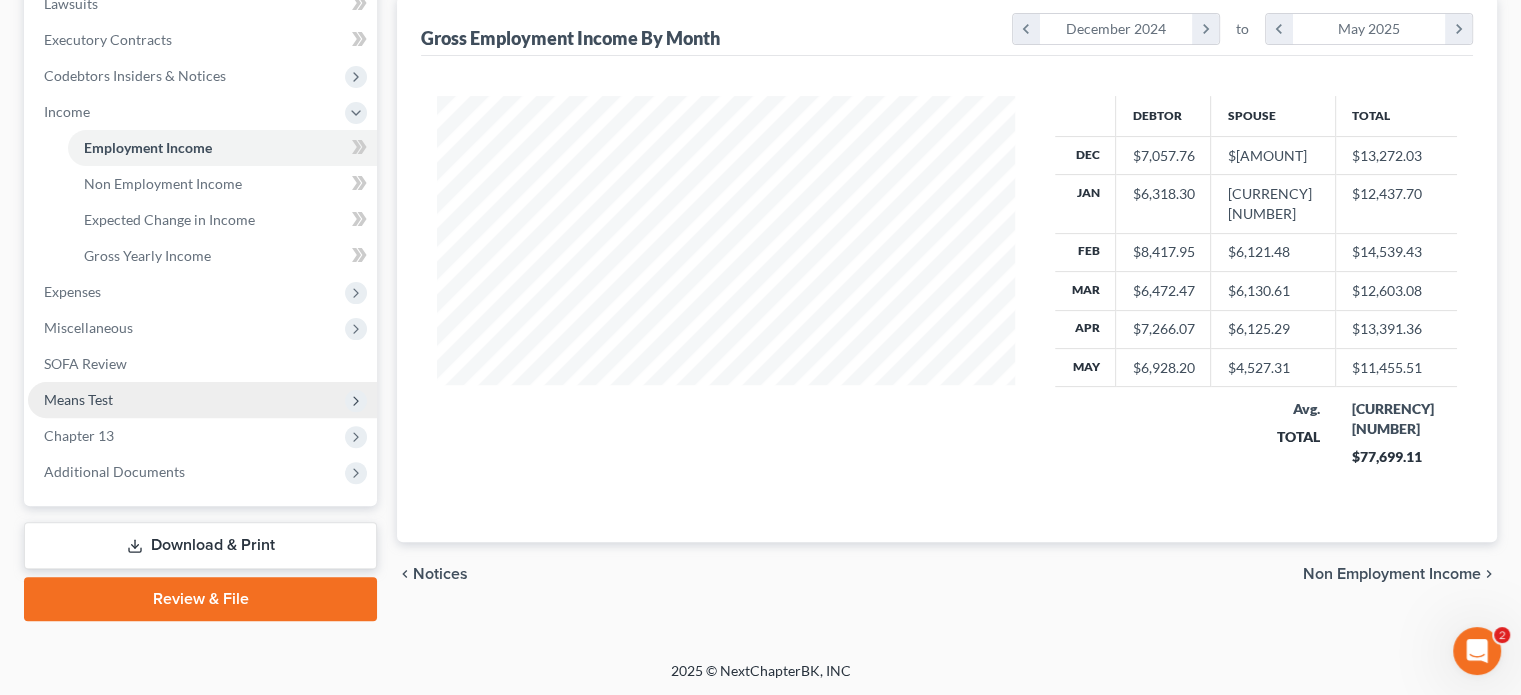 click on "Means Test" at bounding box center [78, 399] 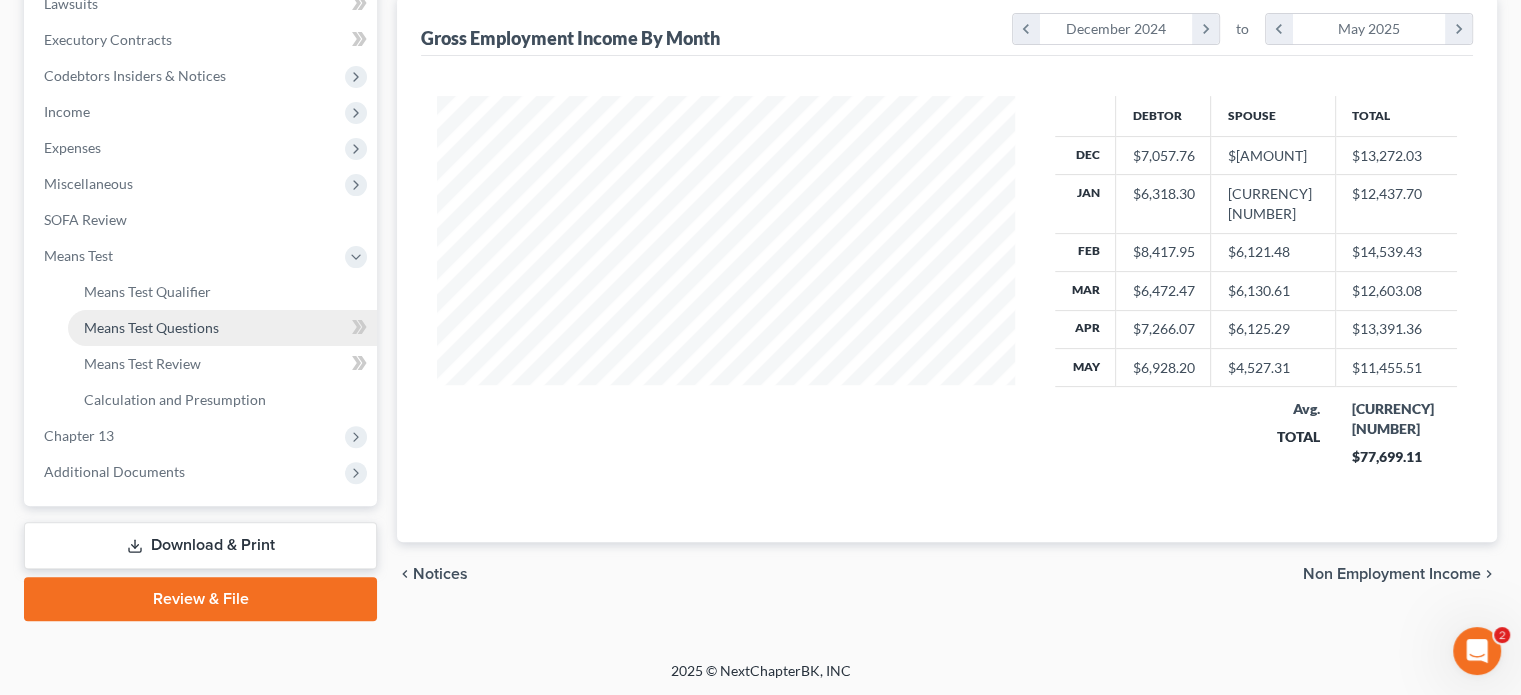 click on "Means Test Questions" at bounding box center [151, 327] 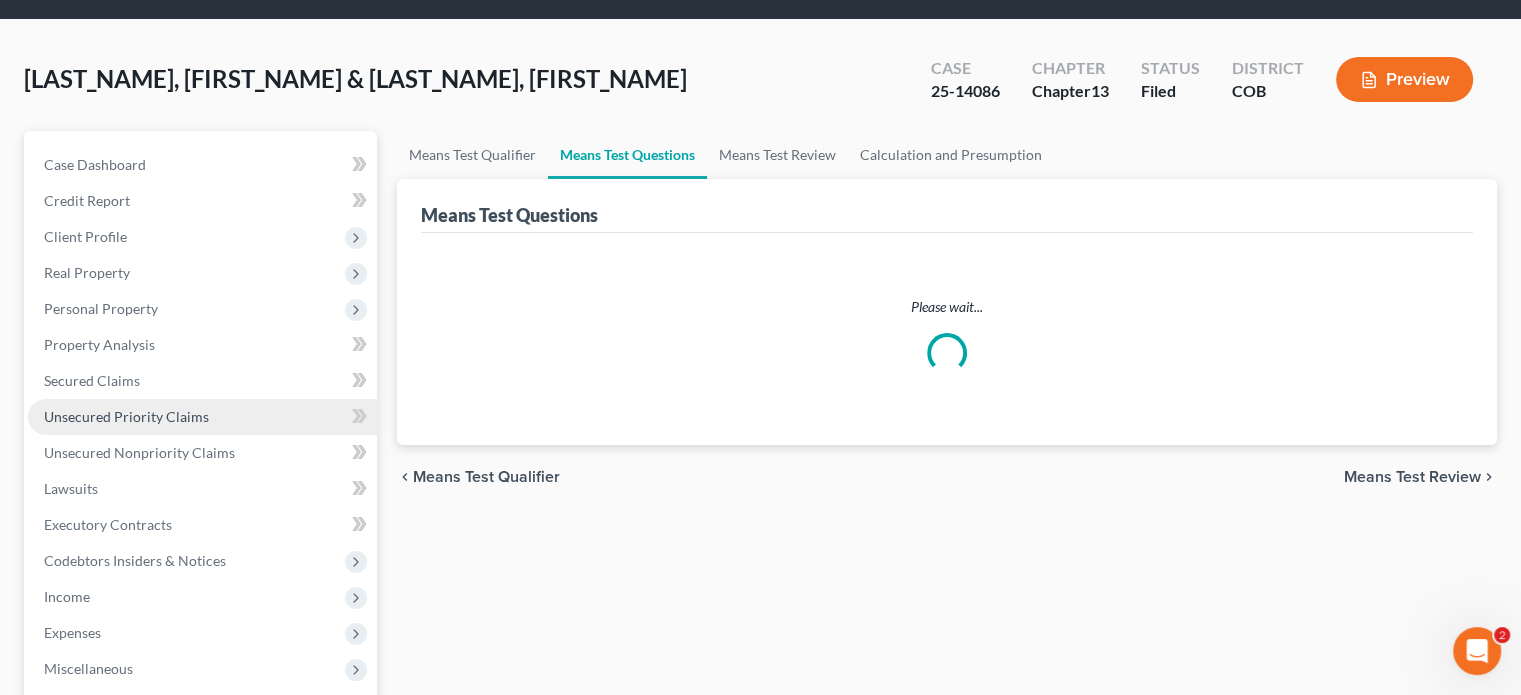 scroll, scrollTop: 0, scrollLeft: 0, axis: both 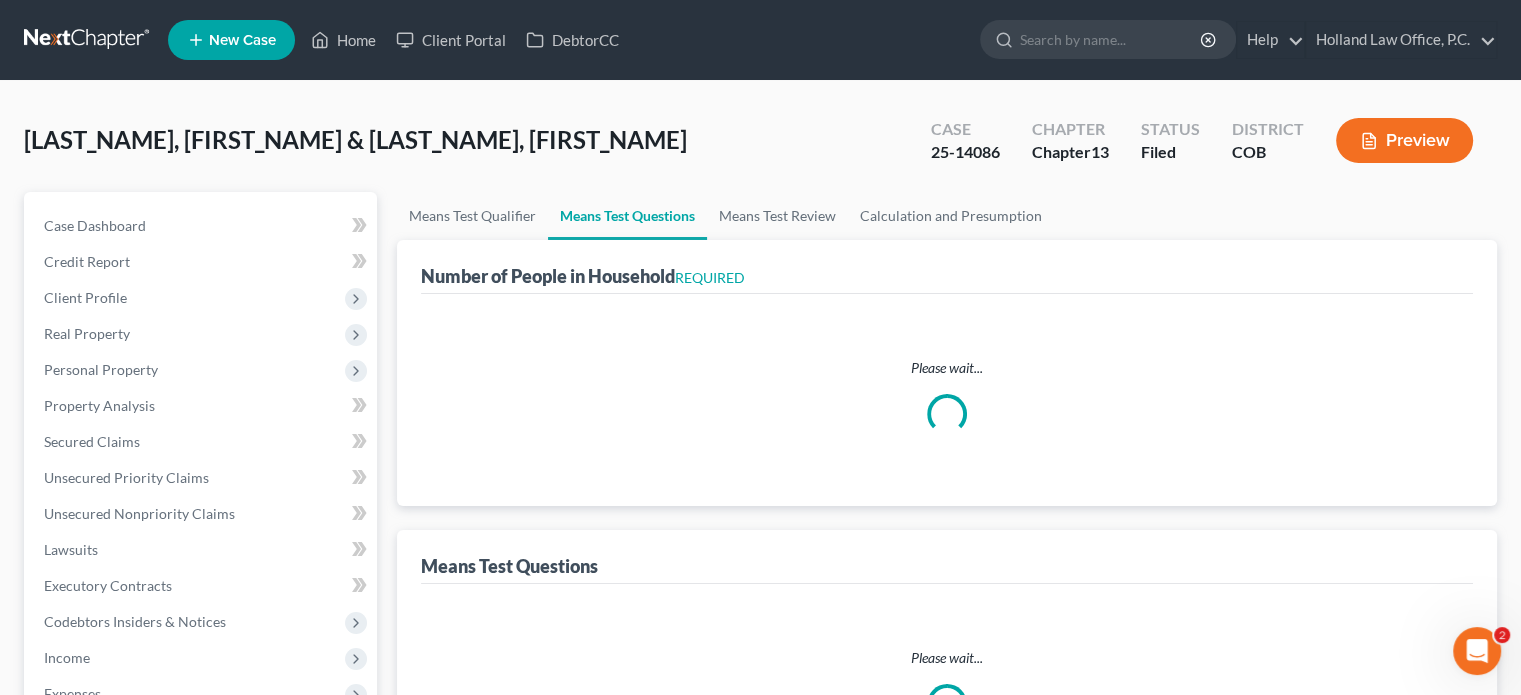 select on "1" 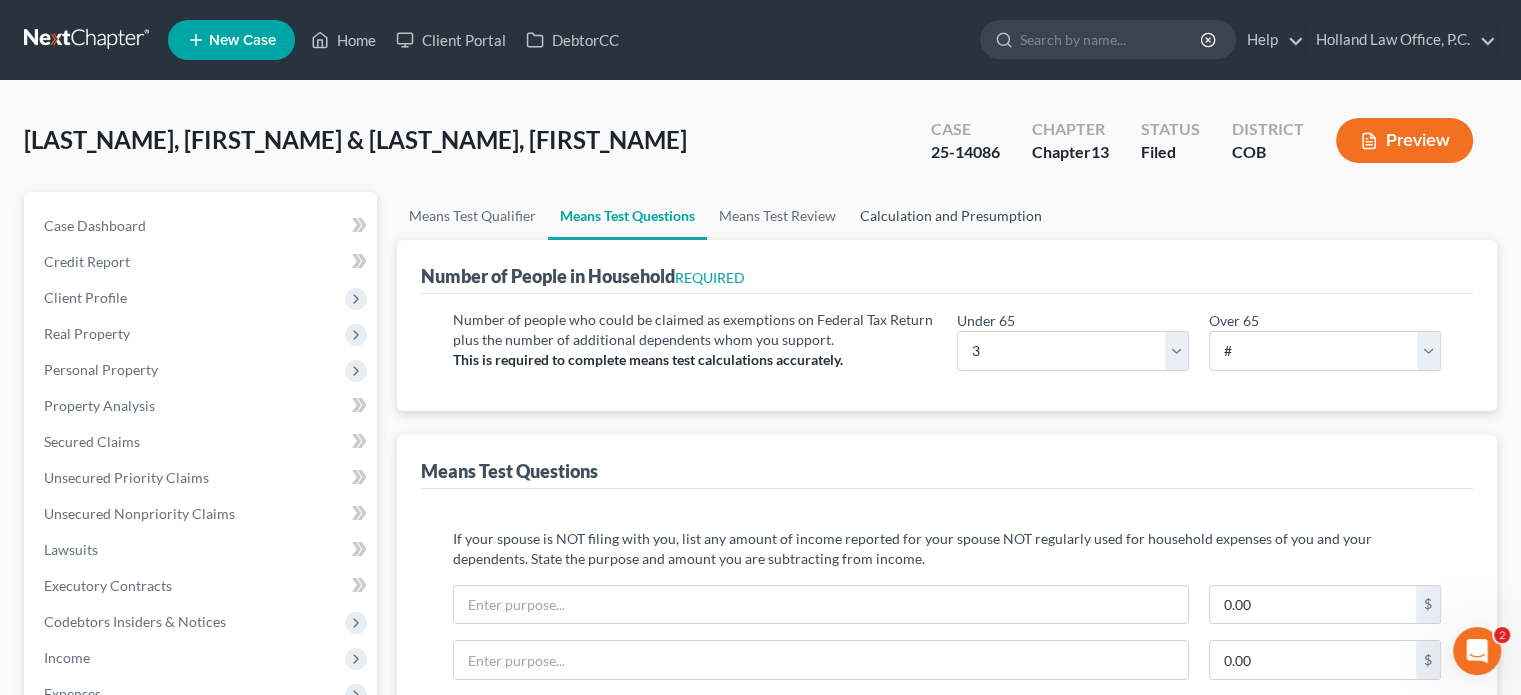 click on "Calculation and Presumption" at bounding box center (951, 216) 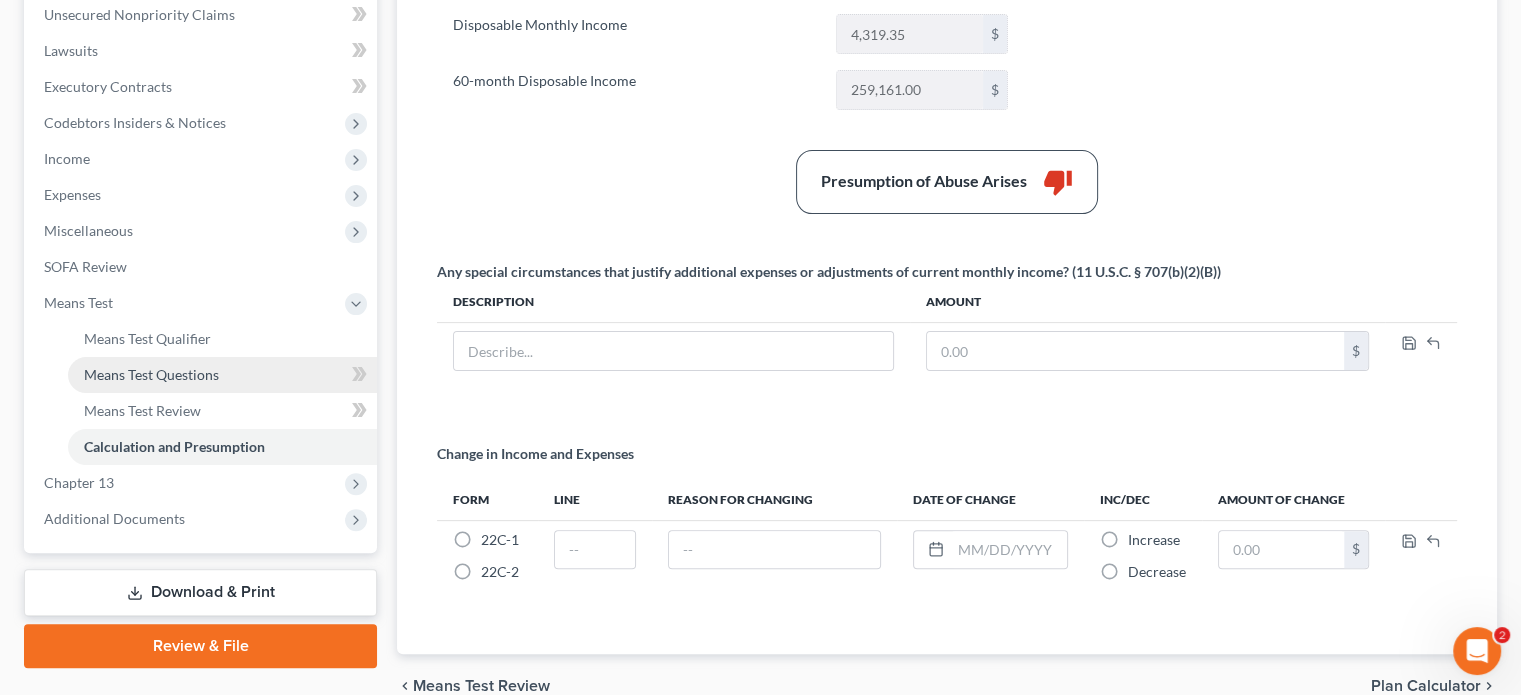 scroll, scrollTop: 500, scrollLeft: 0, axis: vertical 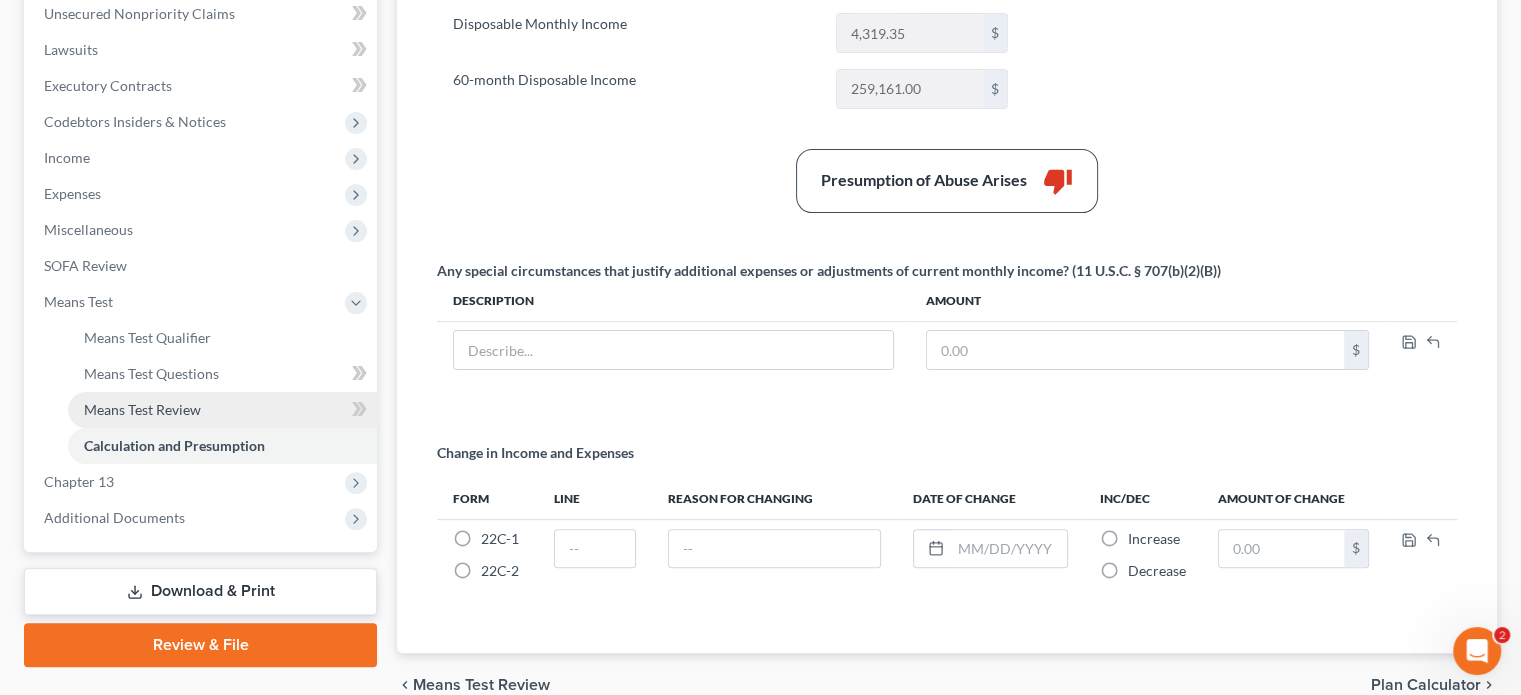 click on "Means Test Review" at bounding box center [142, 409] 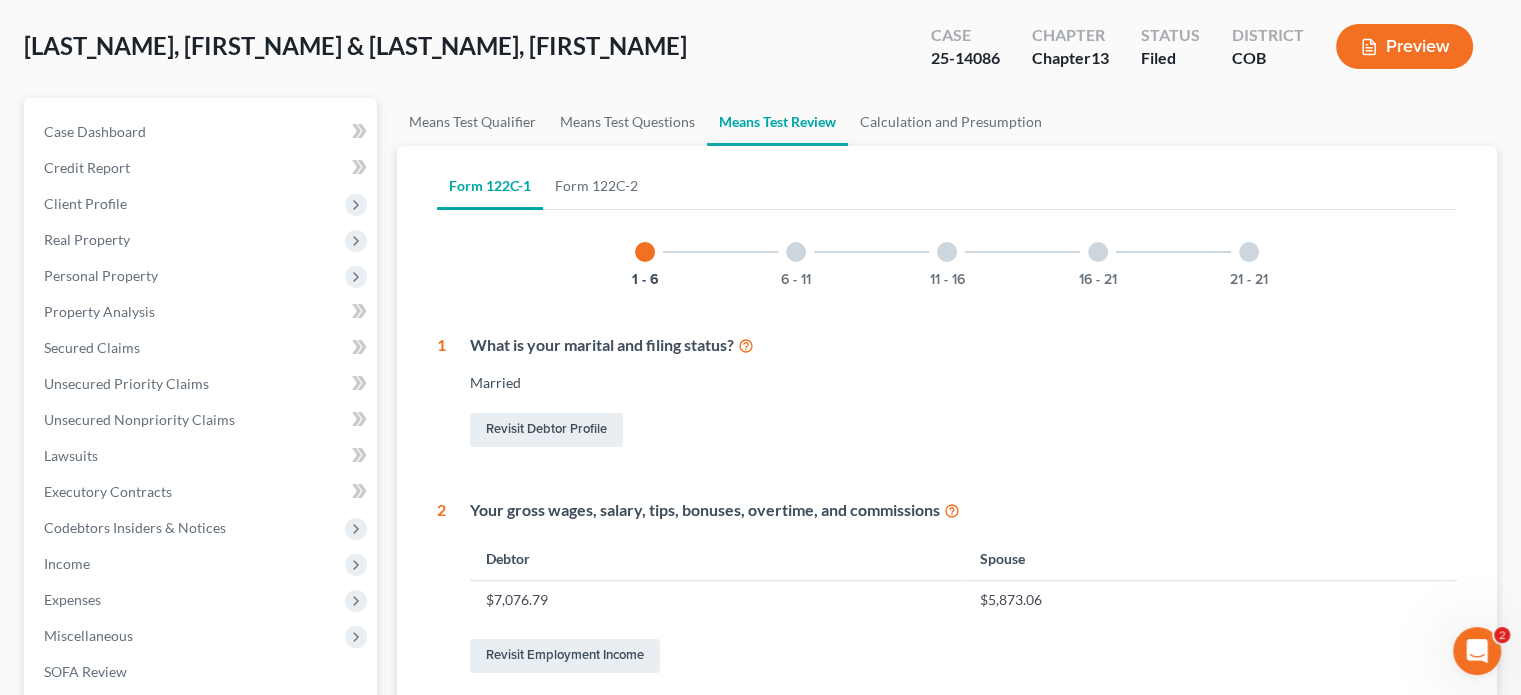 scroll, scrollTop: 0, scrollLeft: 0, axis: both 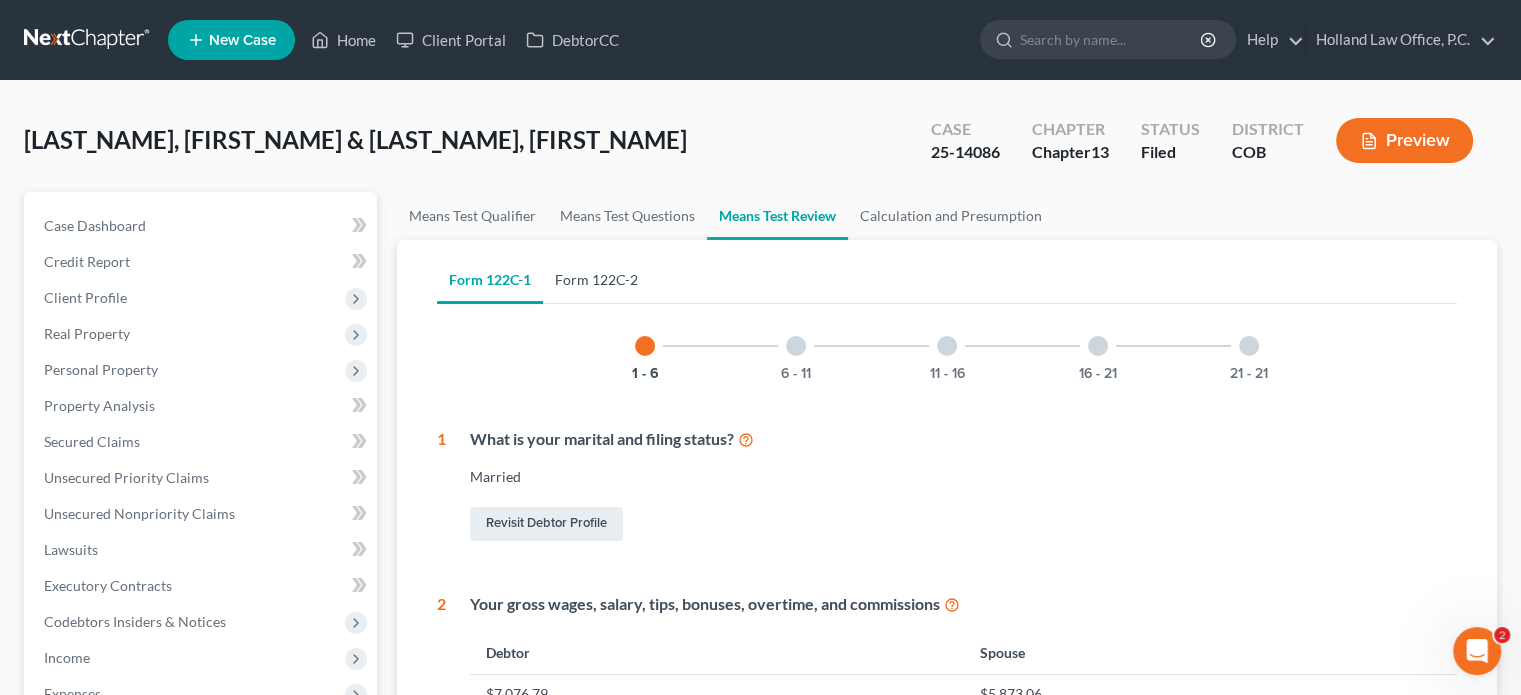 click on "Form 122C-2" at bounding box center (596, 280) 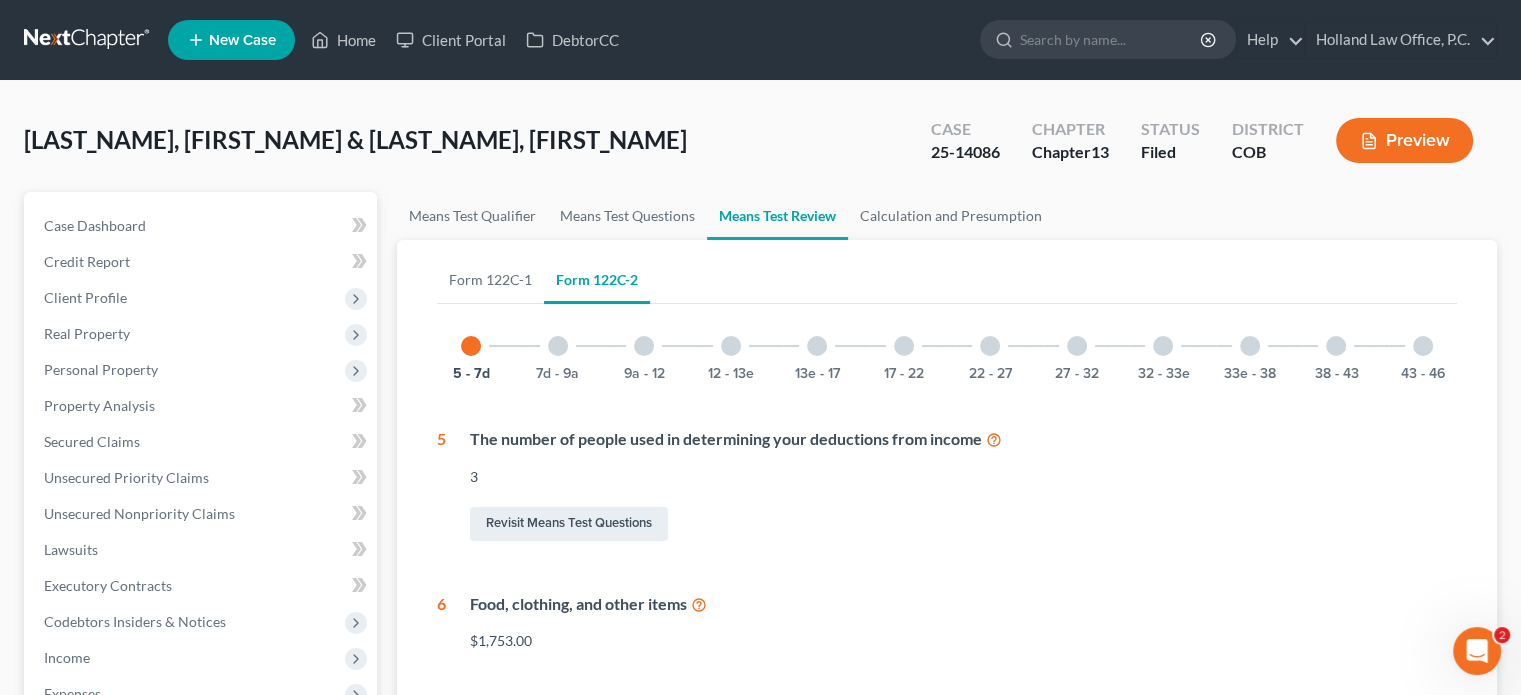 click at bounding box center [1423, 346] 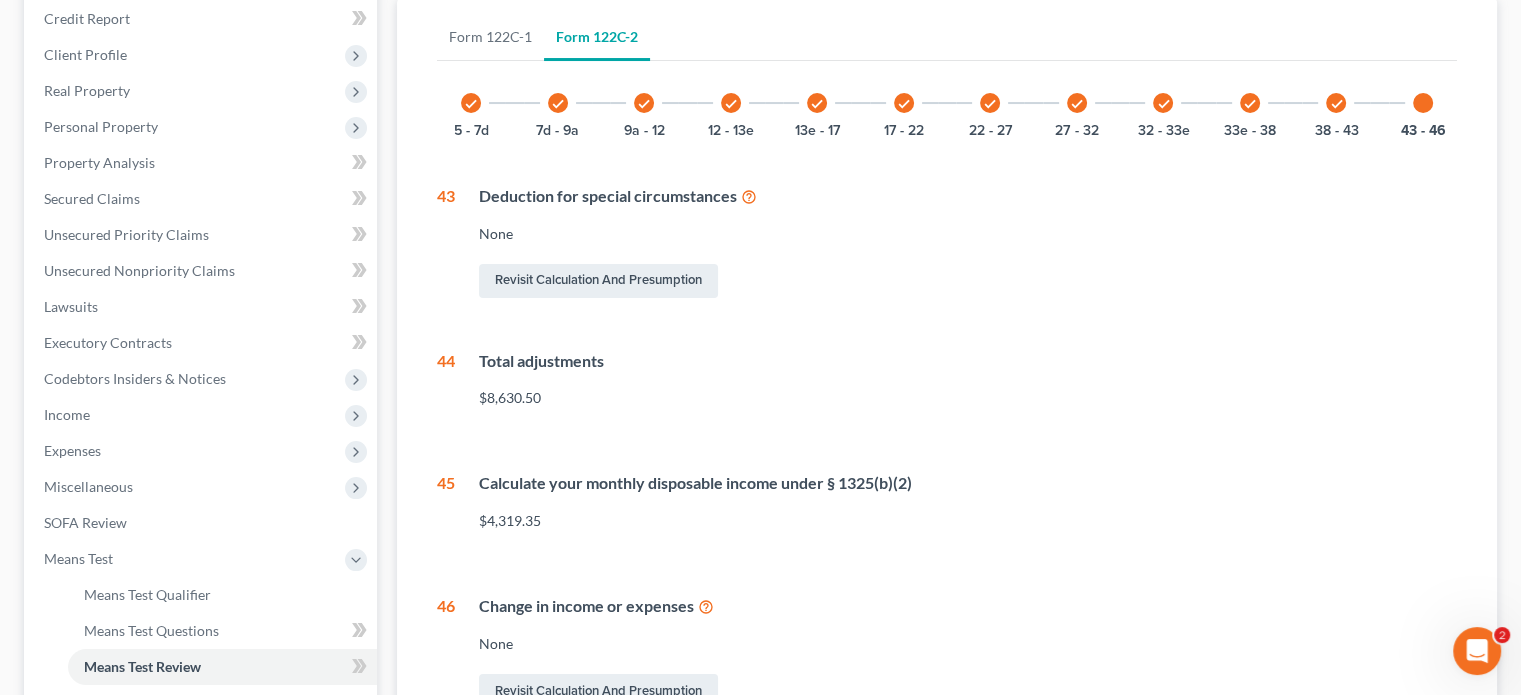 scroll, scrollTop: 200, scrollLeft: 0, axis: vertical 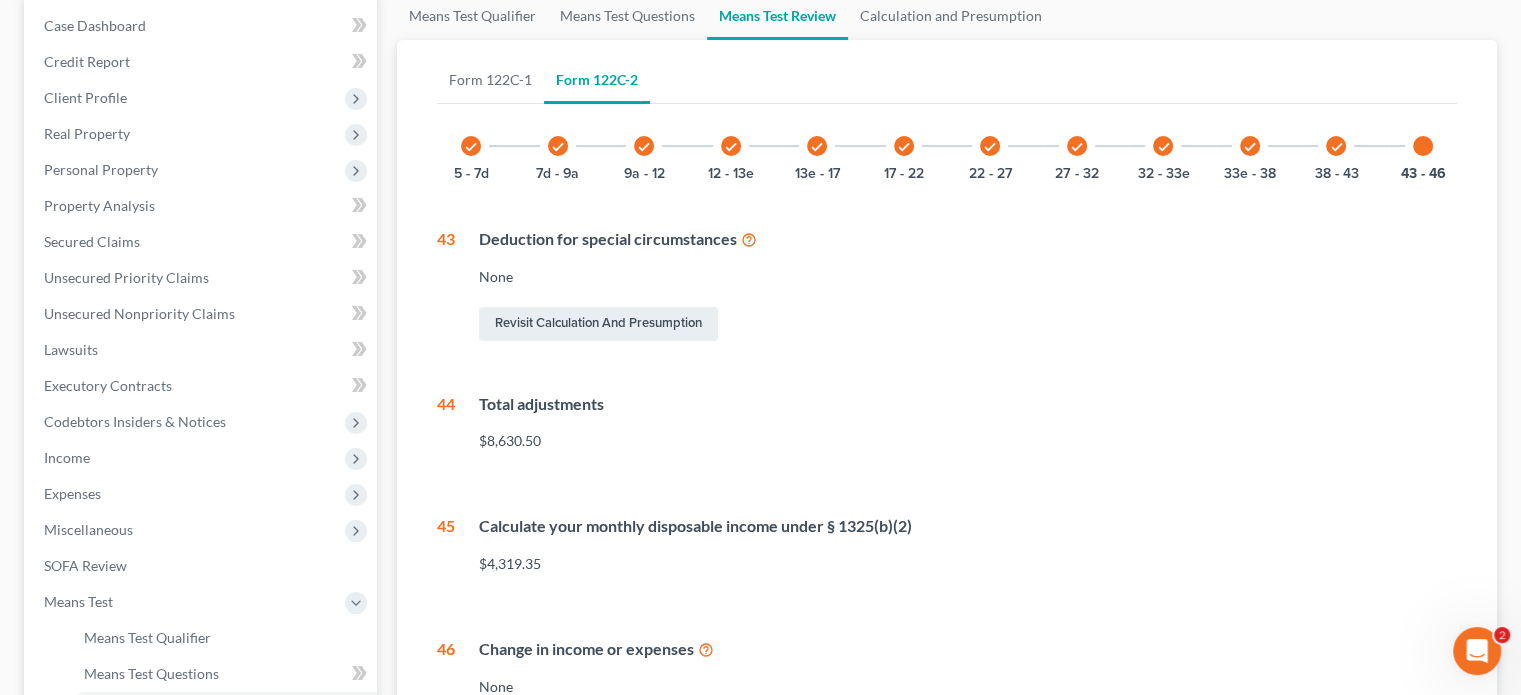click on "check" at bounding box center [1336, 146] 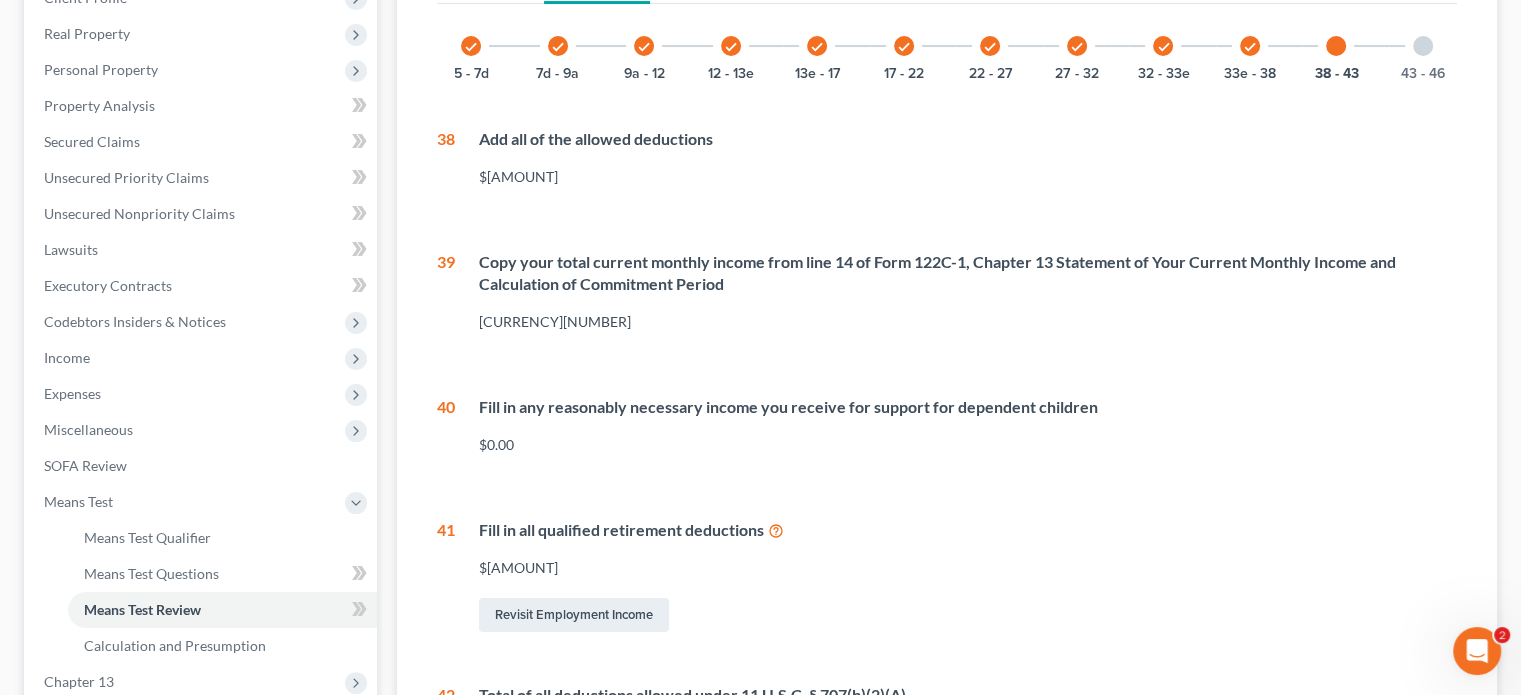 scroll, scrollTop: 400, scrollLeft: 0, axis: vertical 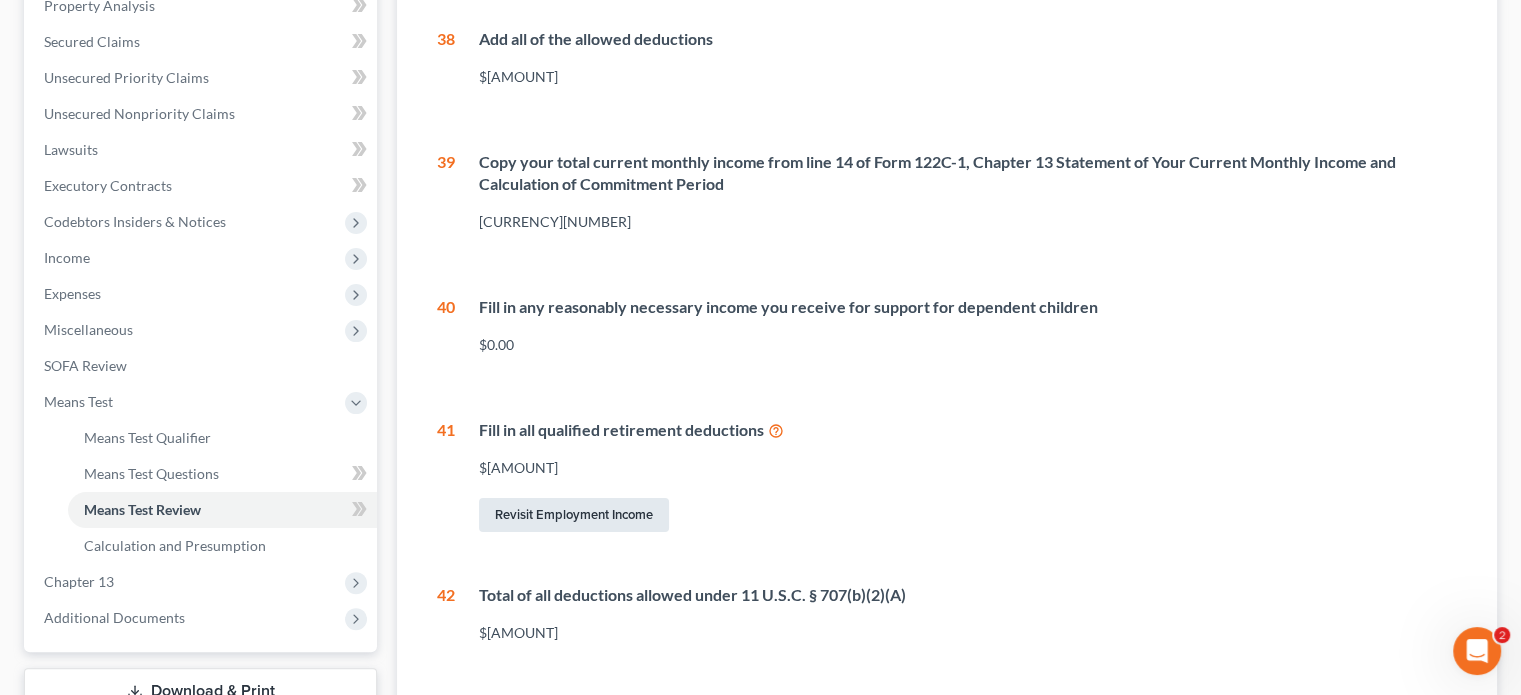click on "Revisit Employment Income" at bounding box center [574, 515] 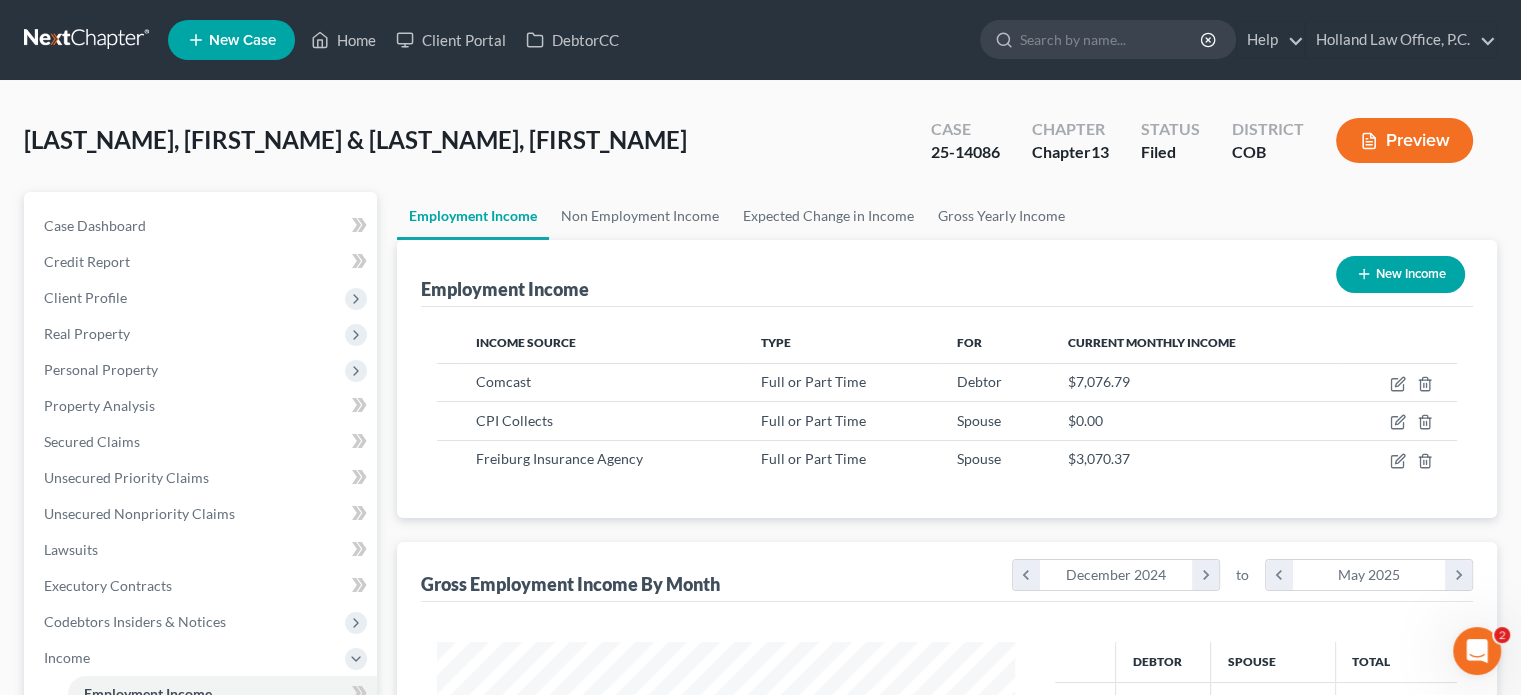 scroll, scrollTop: 0, scrollLeft: 0, axis: both 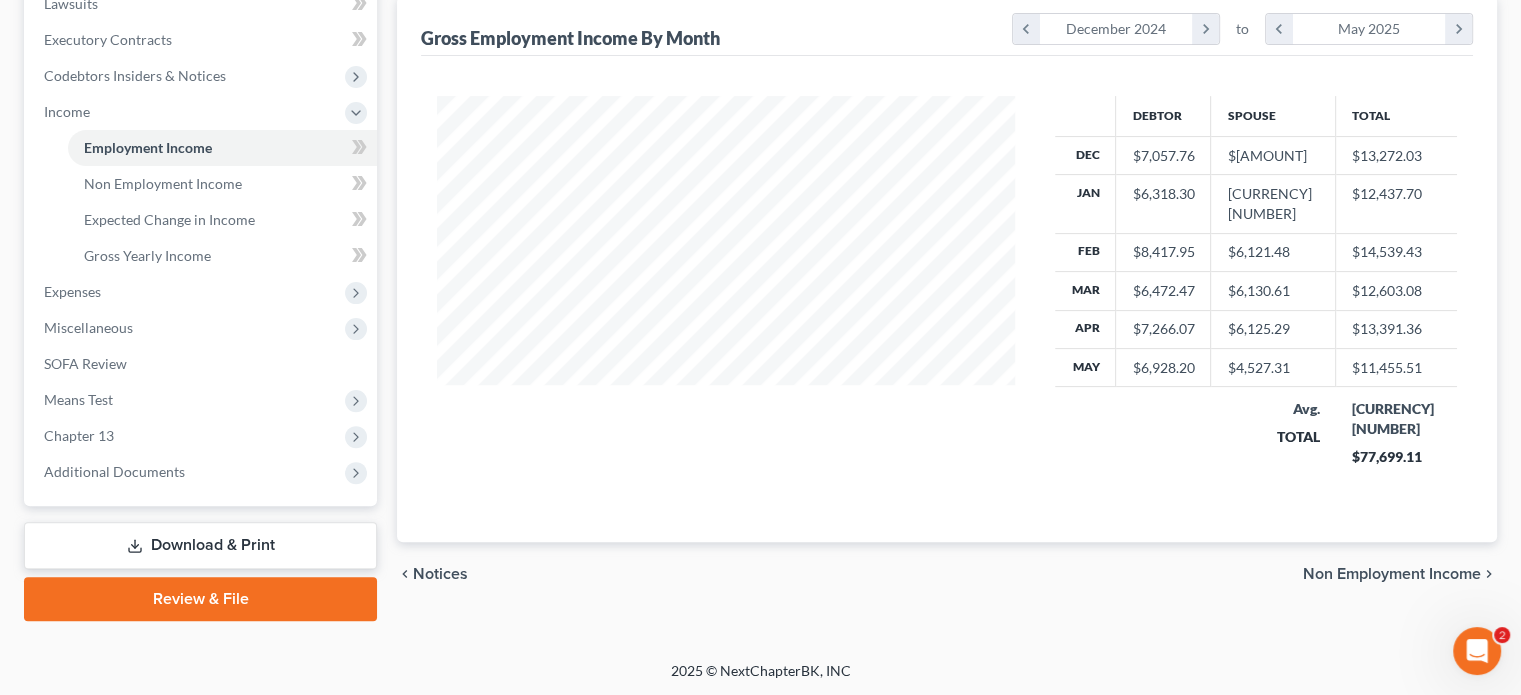 click on "Download & Print" at bounding box center [200, 545] 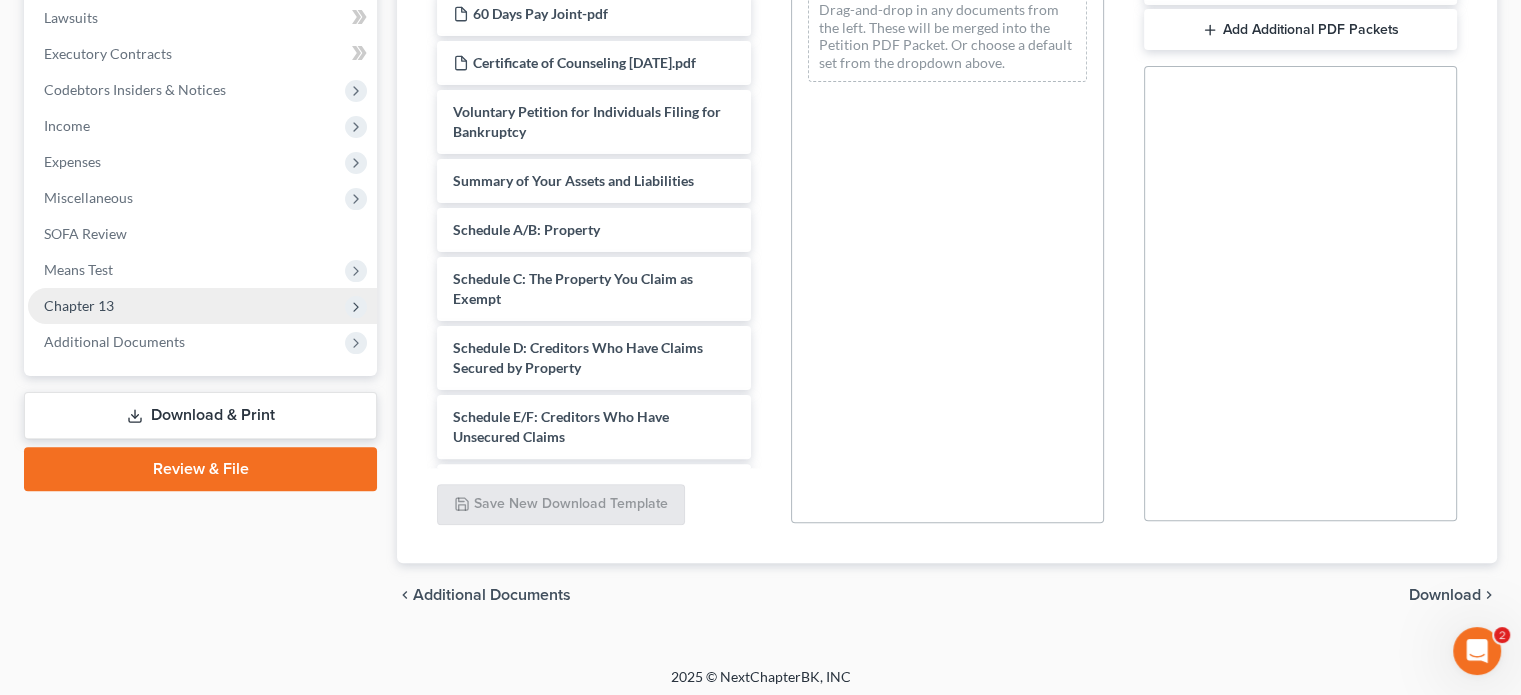 scroll, scrollTop: 538, scrollLeft: 0, axis: vertical 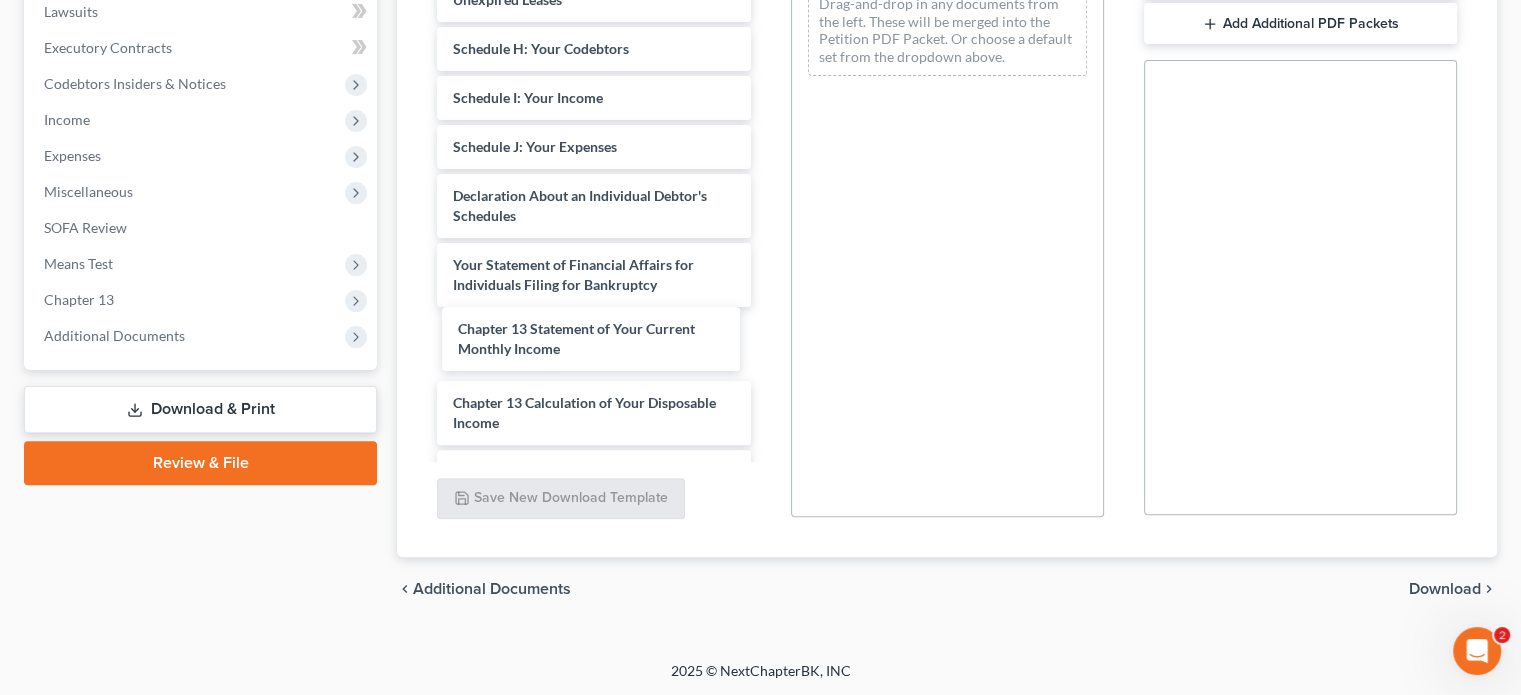 click on "Chapter 13 Statement of Your Current Monthly Income Statement of Social Security Numbers - [LAST], [FIRST] 60 Days Pay Joint-pdf Certificate of Counseling [DATE].pdf Voluntary Petition for Individuals Filing for Bankruptcy Summary of Your Assets and Liabilities Schedule A/B: Property Schedule C: The Property You Claim as Exempt Schedule D: Creditors Who Have Claims Secured by Property Schedule E/F: Creditors Who Have Unsecured Claims Schedule G: Executory Contracts and Unexpired Leases Schedule H: Your Codebtors Schedule I: Your Income Schedule J: Your Expenses Declaration About an Individual Debtor's Schedules Your Statement of Financial Affairs for Individuals Filing for Bankruptcy Chapter 13 Statement of Your Current Monthly Income Chapter 13 Calculation of Your Disposable Income Creditor Matrix Verification of Creditor Matrix Notice Required by 11 U.S.C. § 342(b) for Individuals Filing for Bankruptcy Attorney's Disclosure of Compensation" at bounding box center (593, 39) 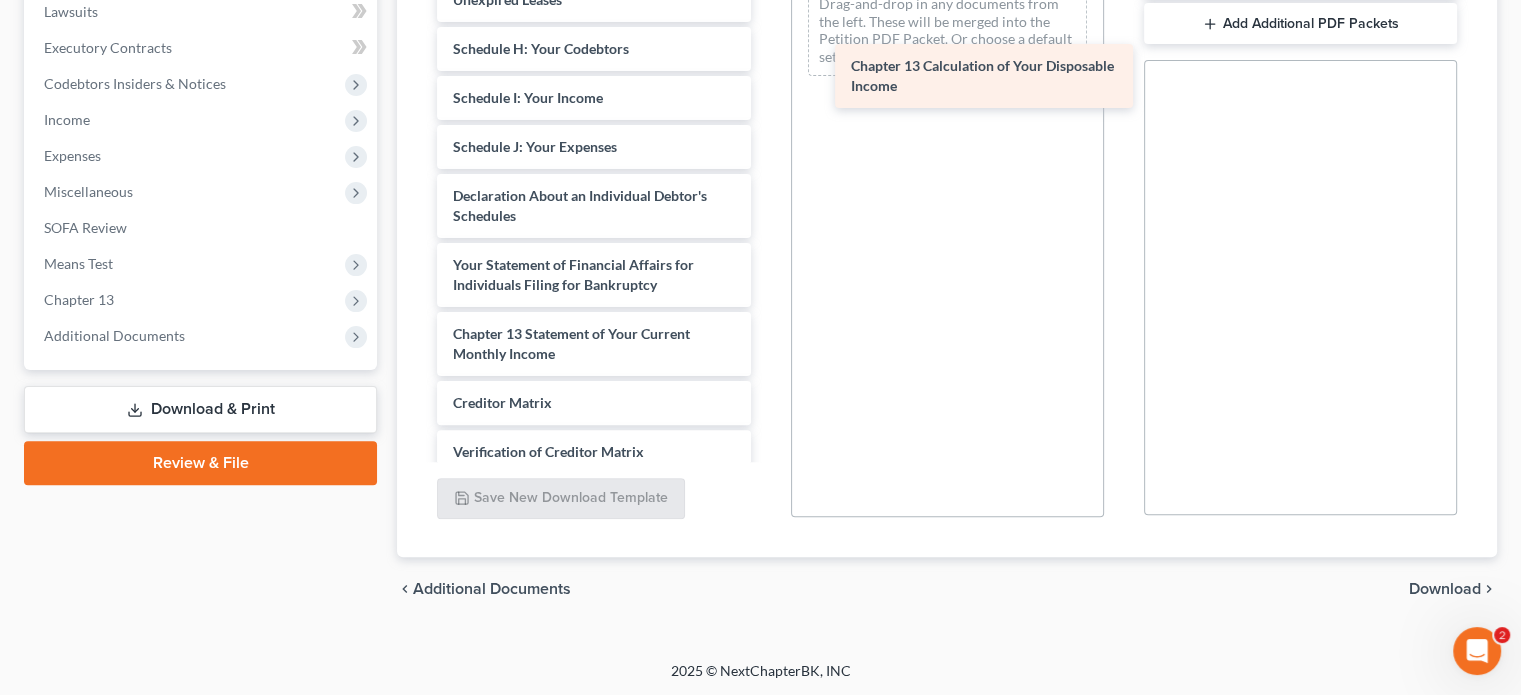 drag, startPoint x: 584, startPoint y: 423, endPoint x: 973, endPoint y: 63, distance: 530.01984 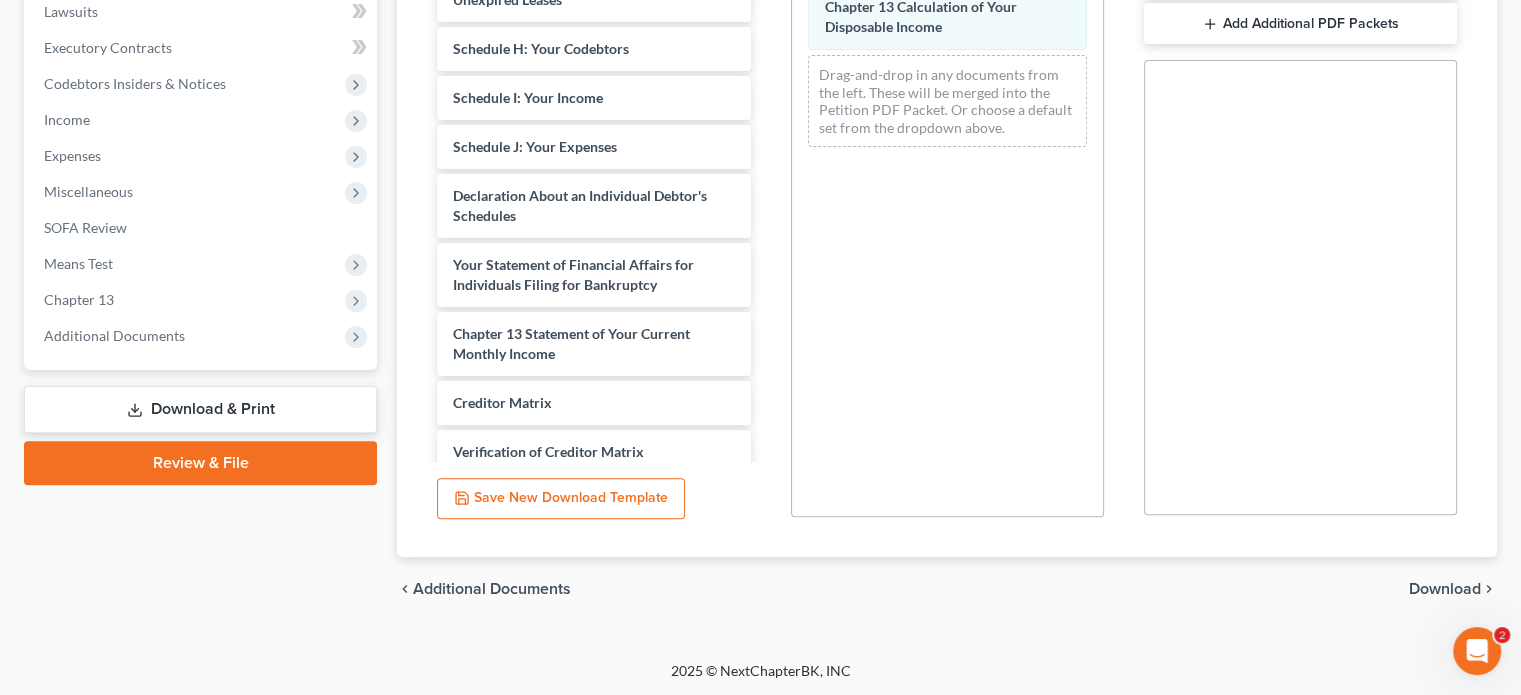 click on "Download" at bounding box center (1445, 589) 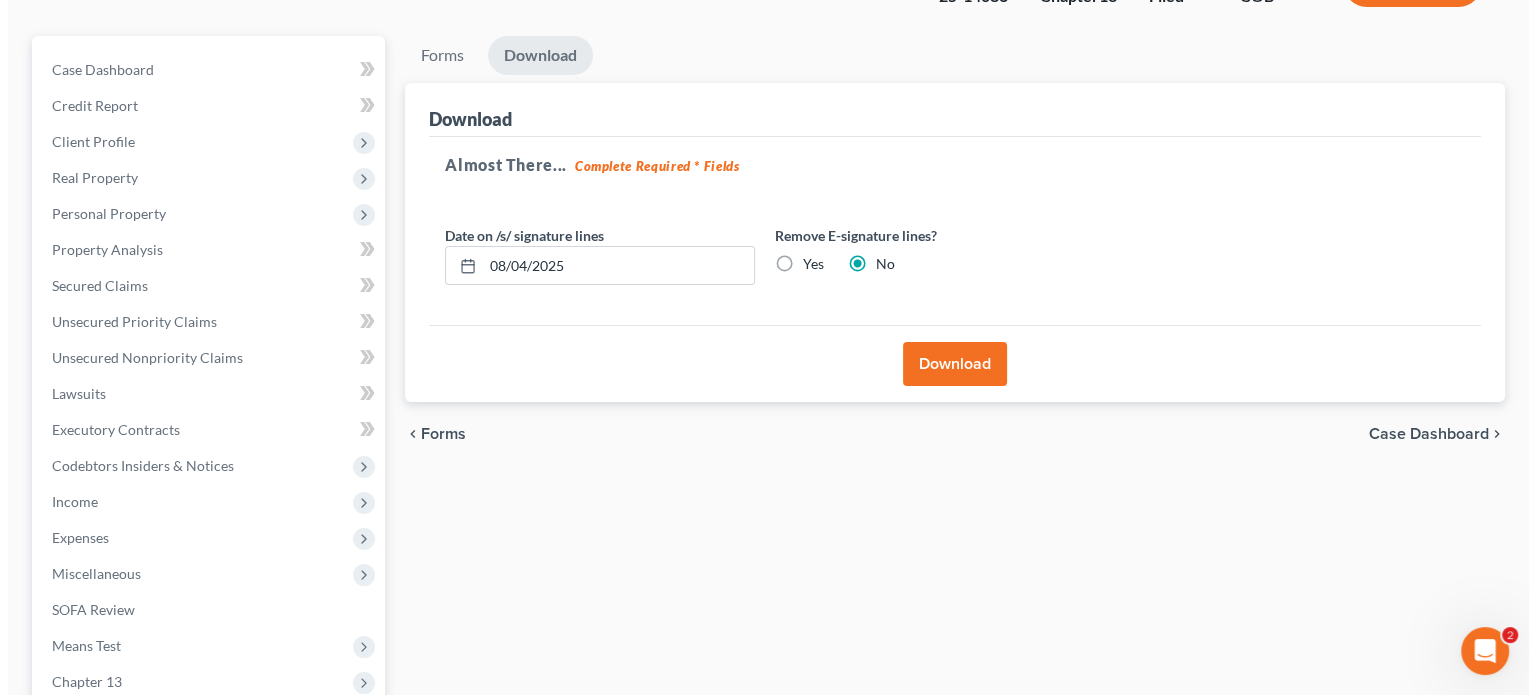 scroll, scrollTop: 102, scrollLeft: 0, axis: vertical 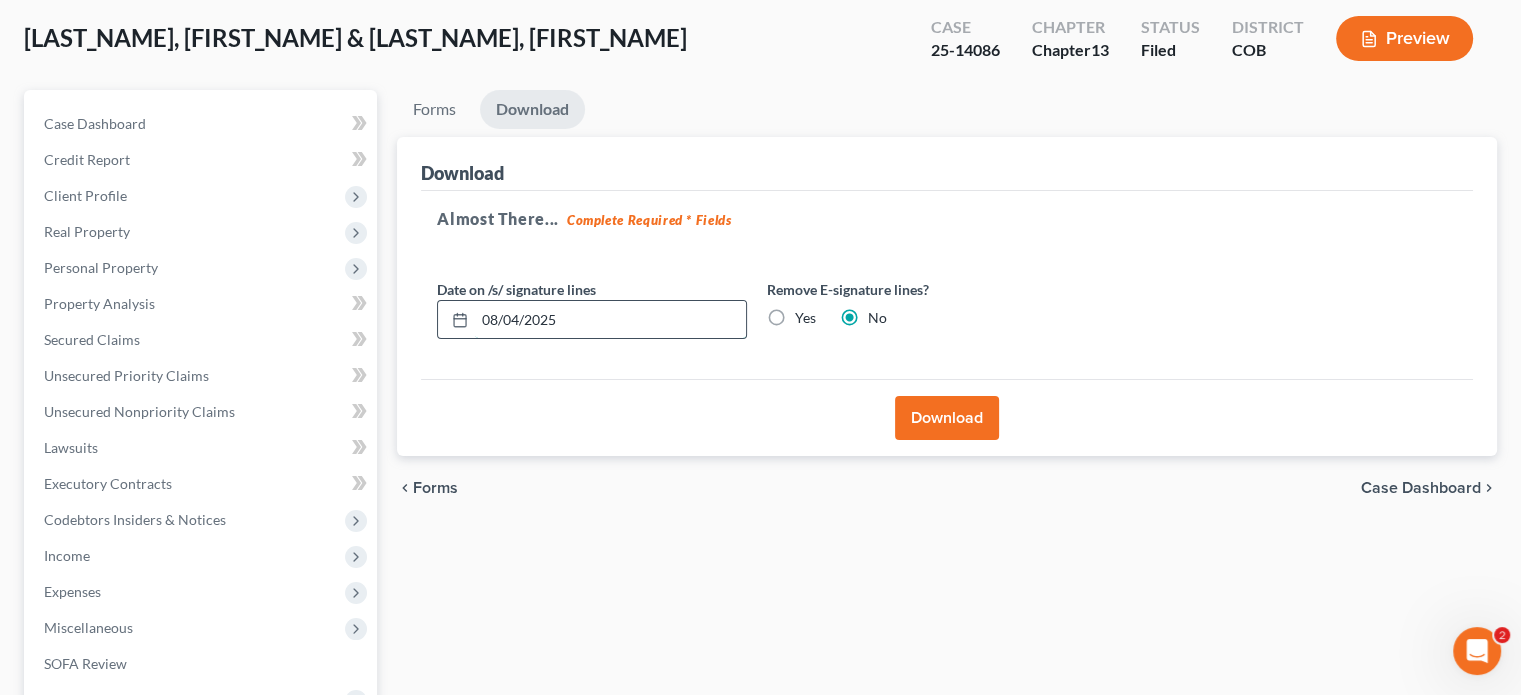 click on "08/04/2025" at bounding box center [610, 320] 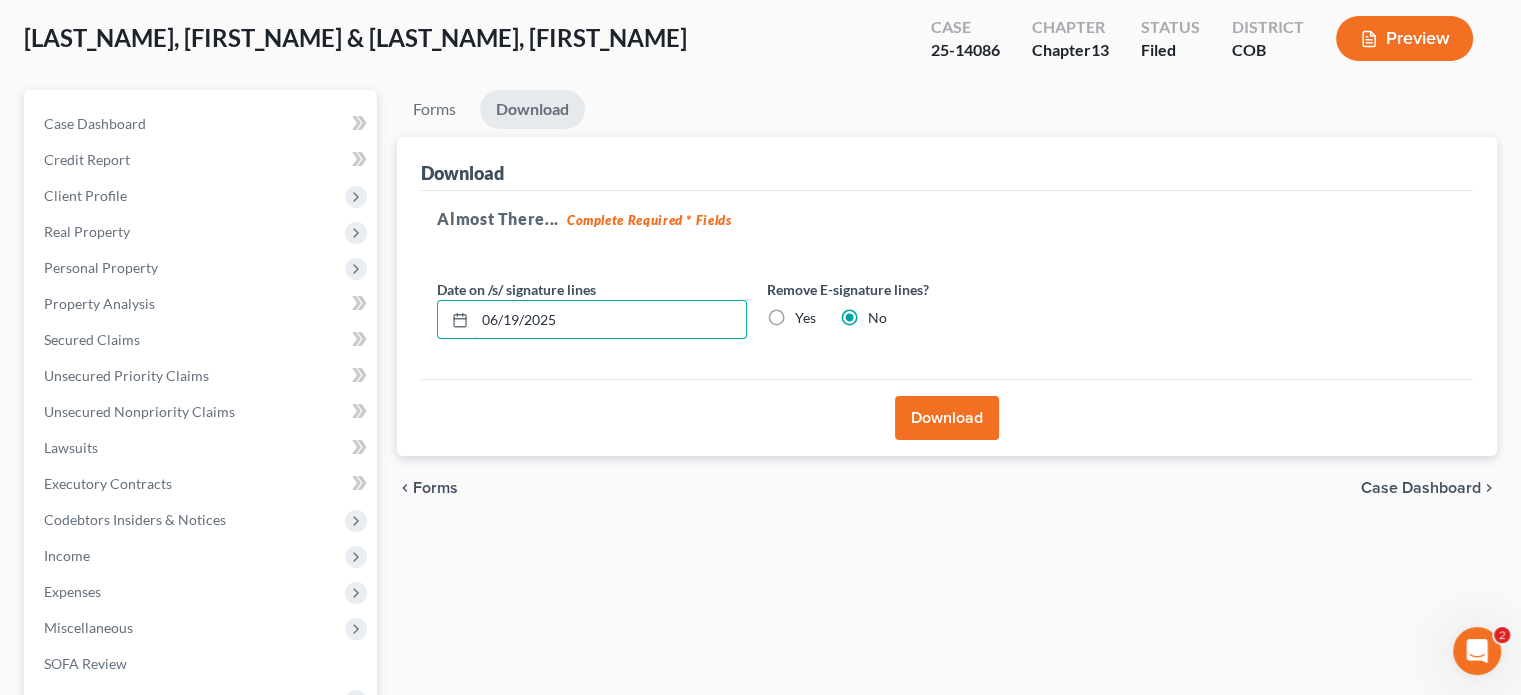 type on "06/19/2025" 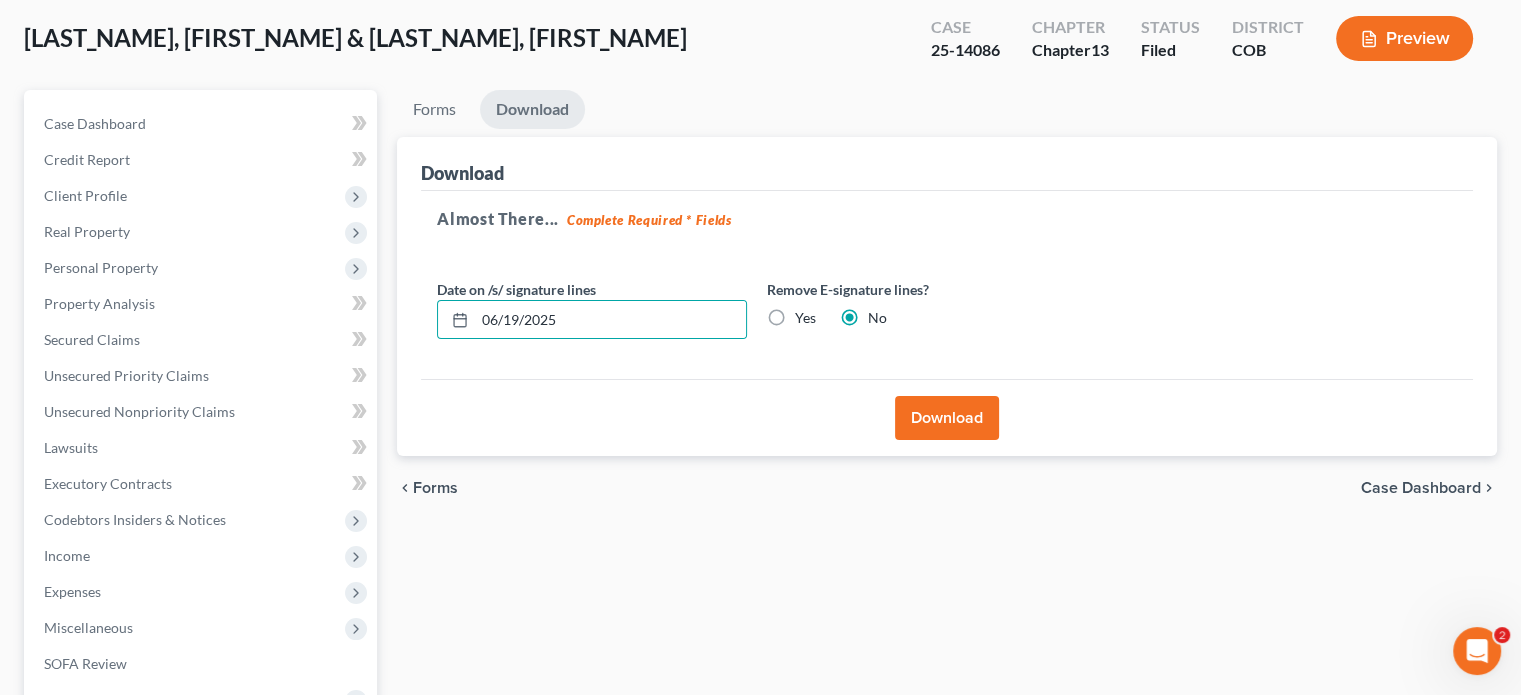 click on "Download" at bounding box center [947, 418] 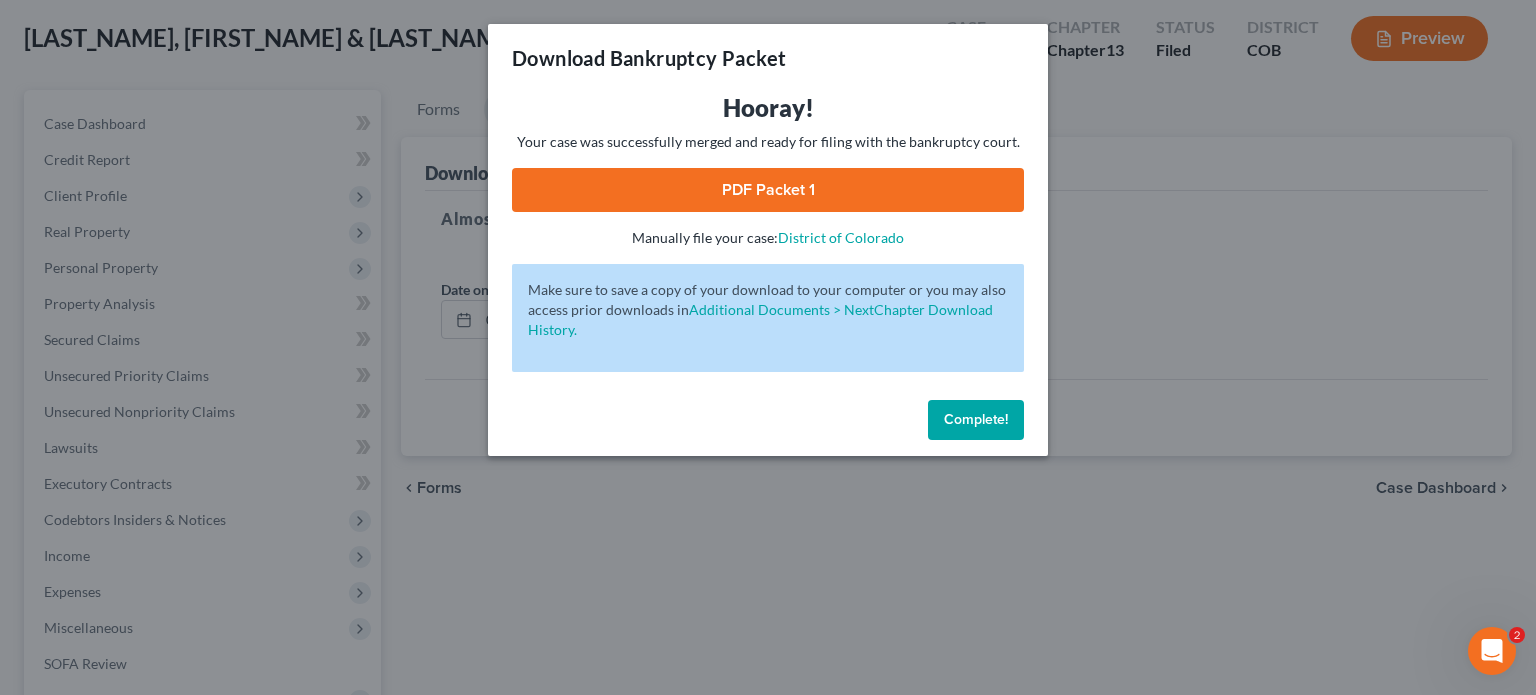 click on "PDF Packet 1" at bounding box center (768, 190) 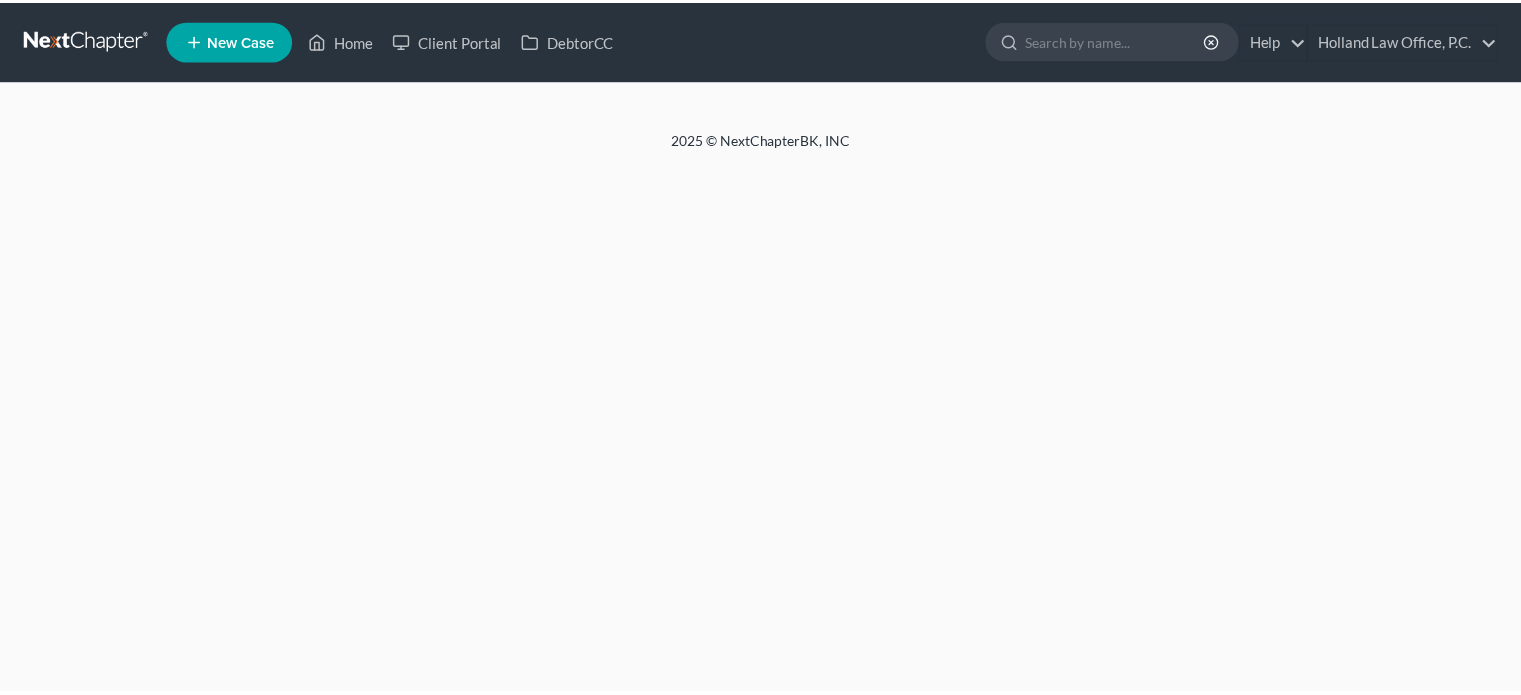 scroll, scrollTop: 0, scrollLeft: 0, axis: both 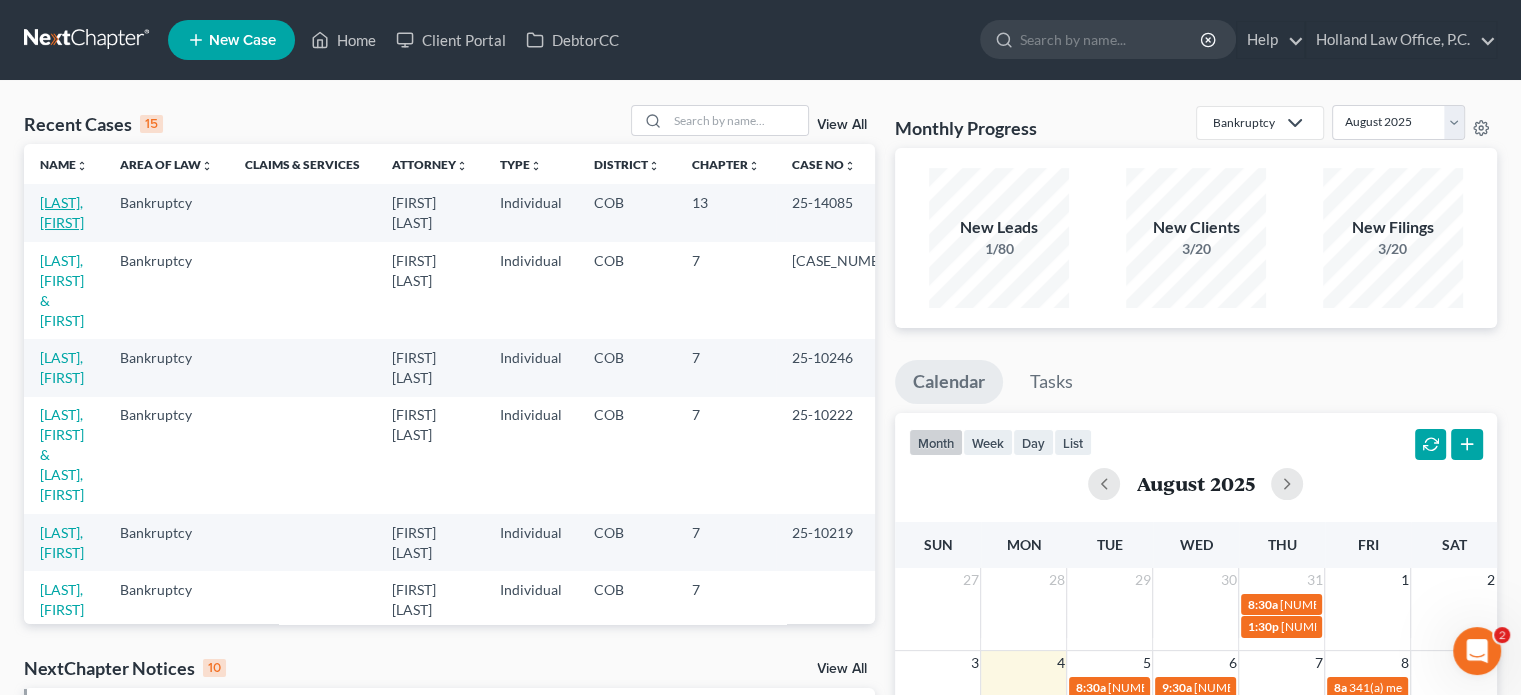 click on "[LAST], [FIRST]" at bounding box center [62, 212] 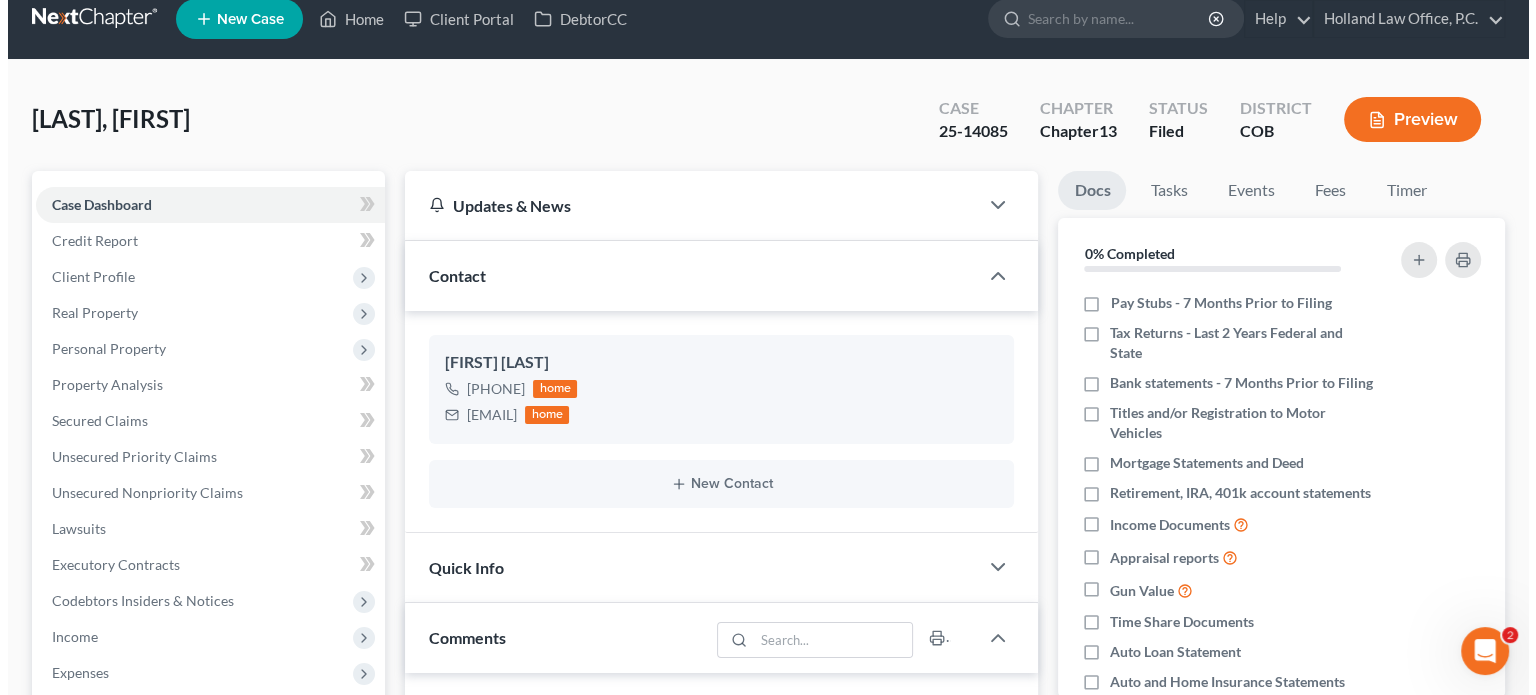 scroll, scrollTop: 0, scrollLeft: 0, axis: both 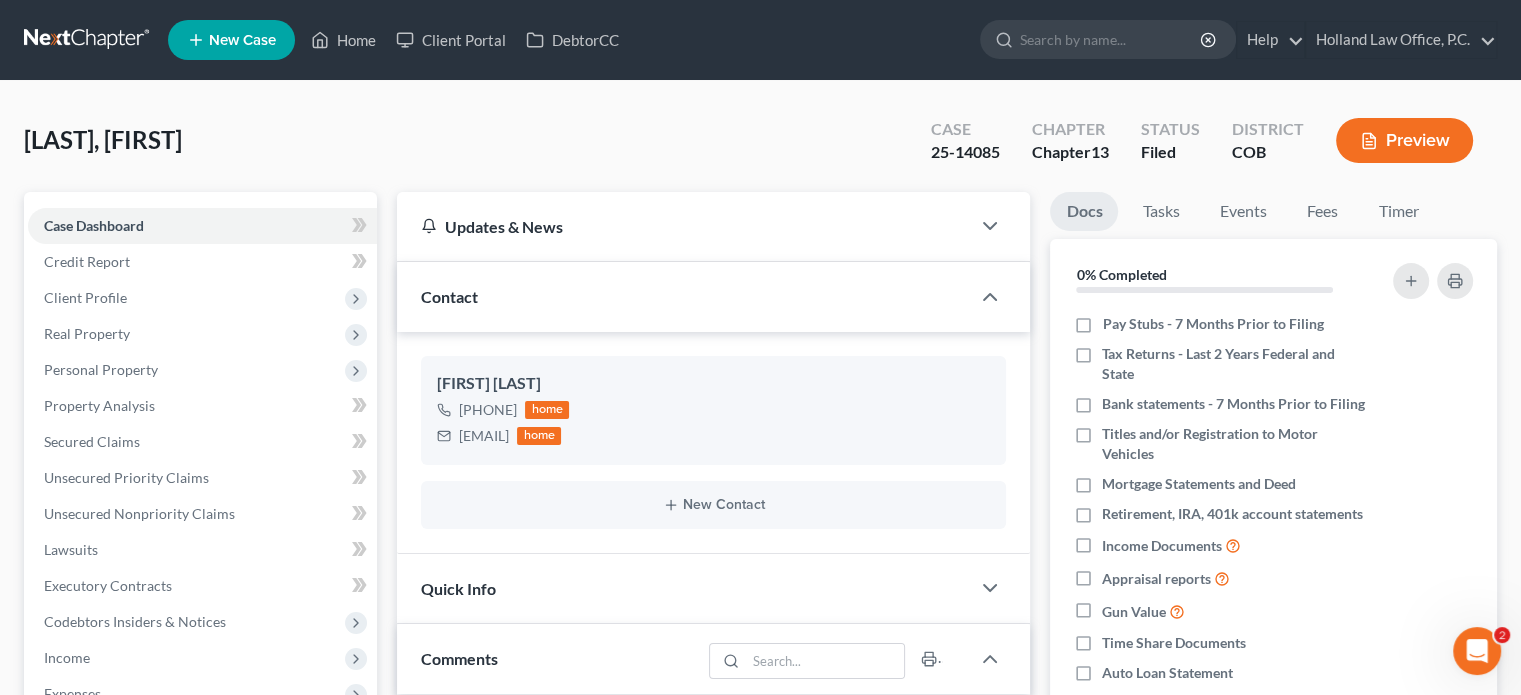 click on "Preview" at bounding box center (1404, 140) 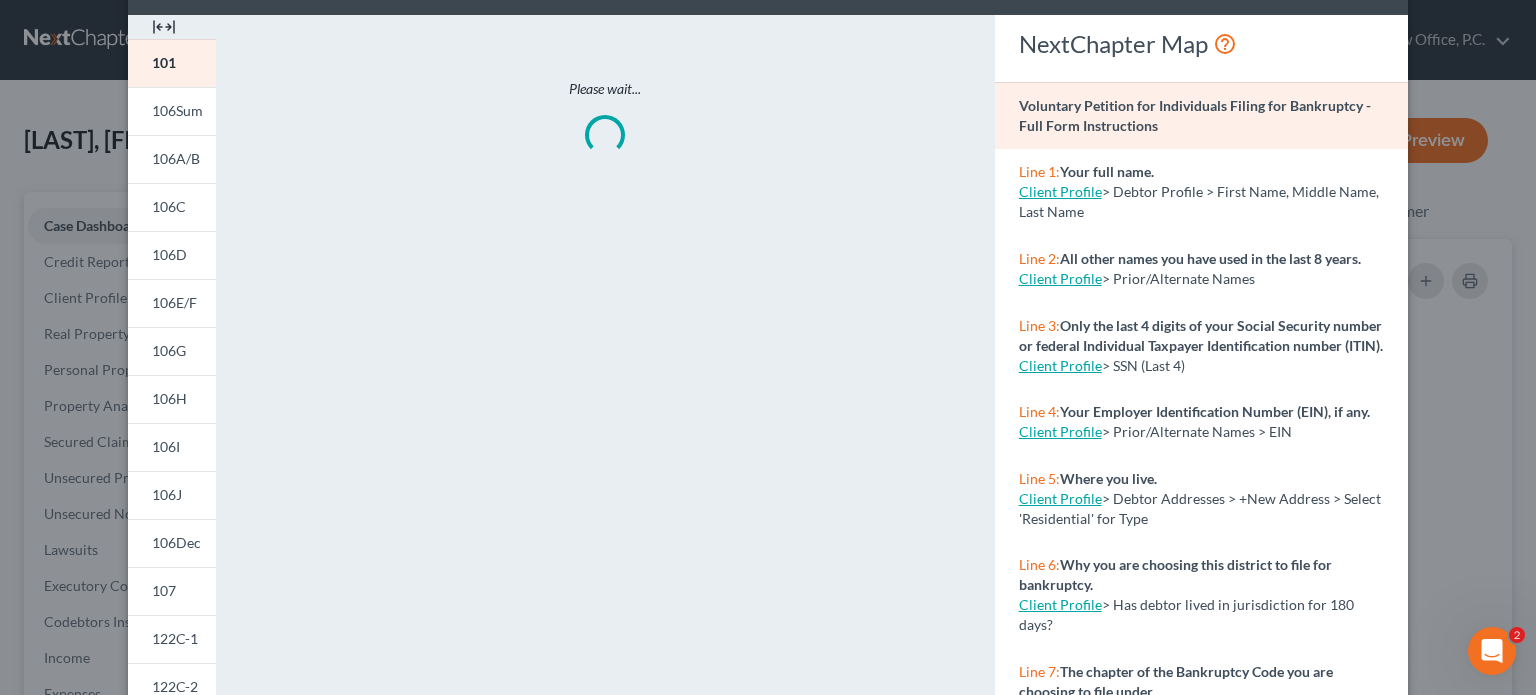 scroll, scrollTop: 200, scrollLeft: 0, axis: vertical 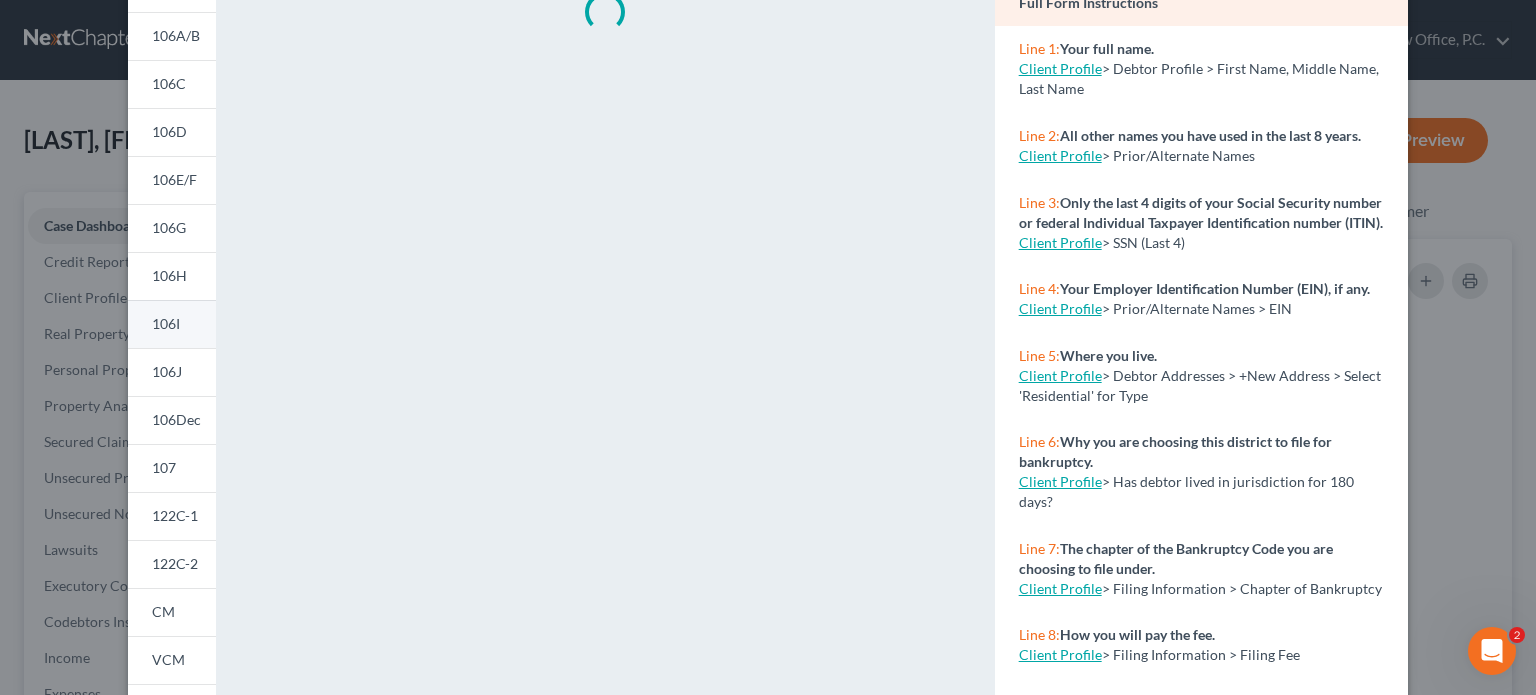 click on "106I" at bounding box center [166, 323] 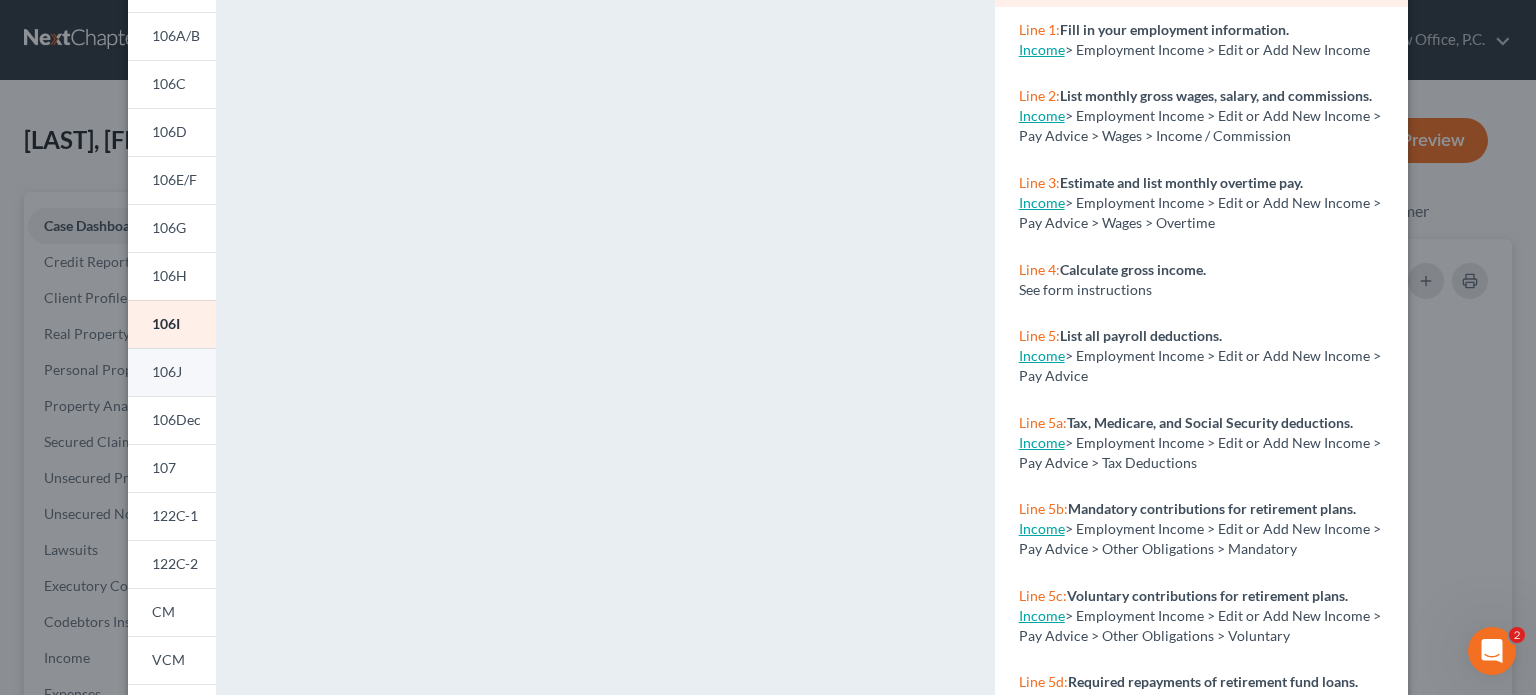 click on "106J" at bounding box center [167, 371] 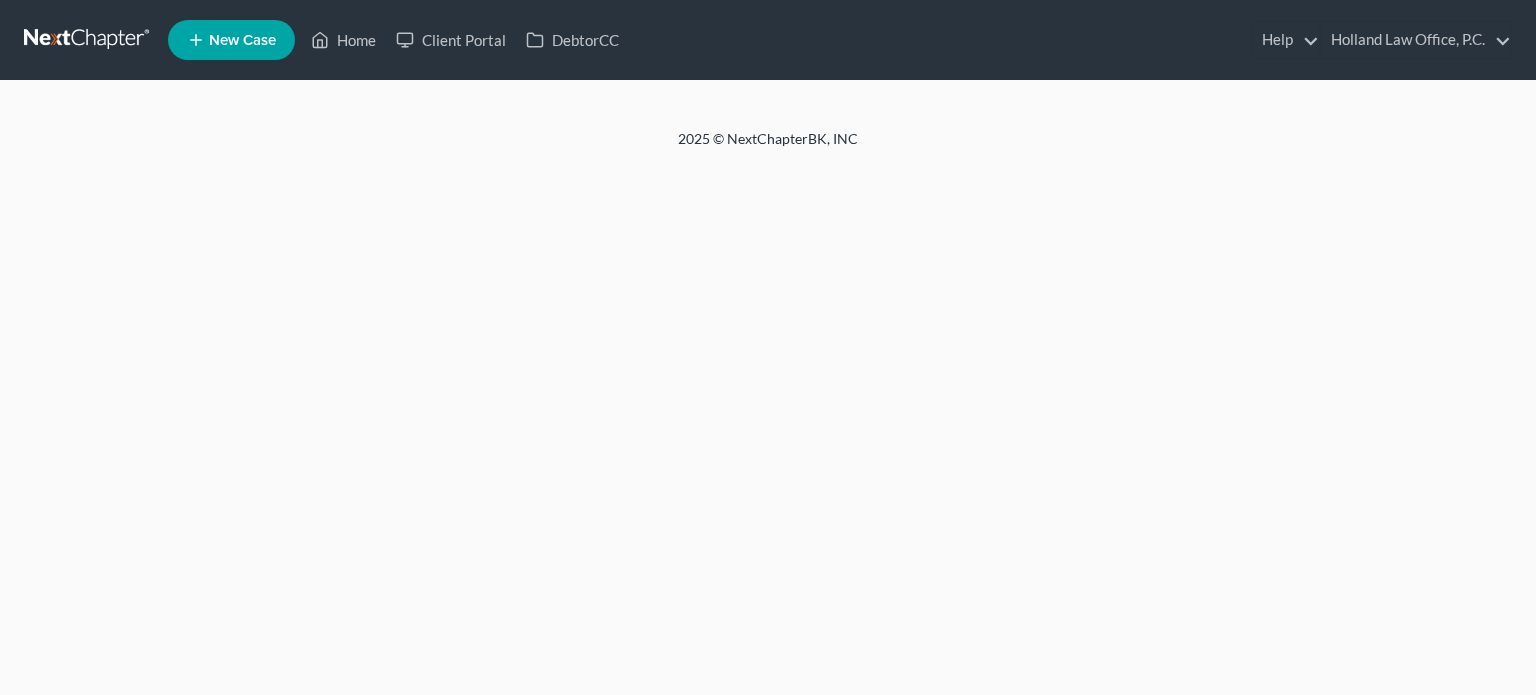 scroll, scrollTop: 0, scrollLeft: 0, axis: both 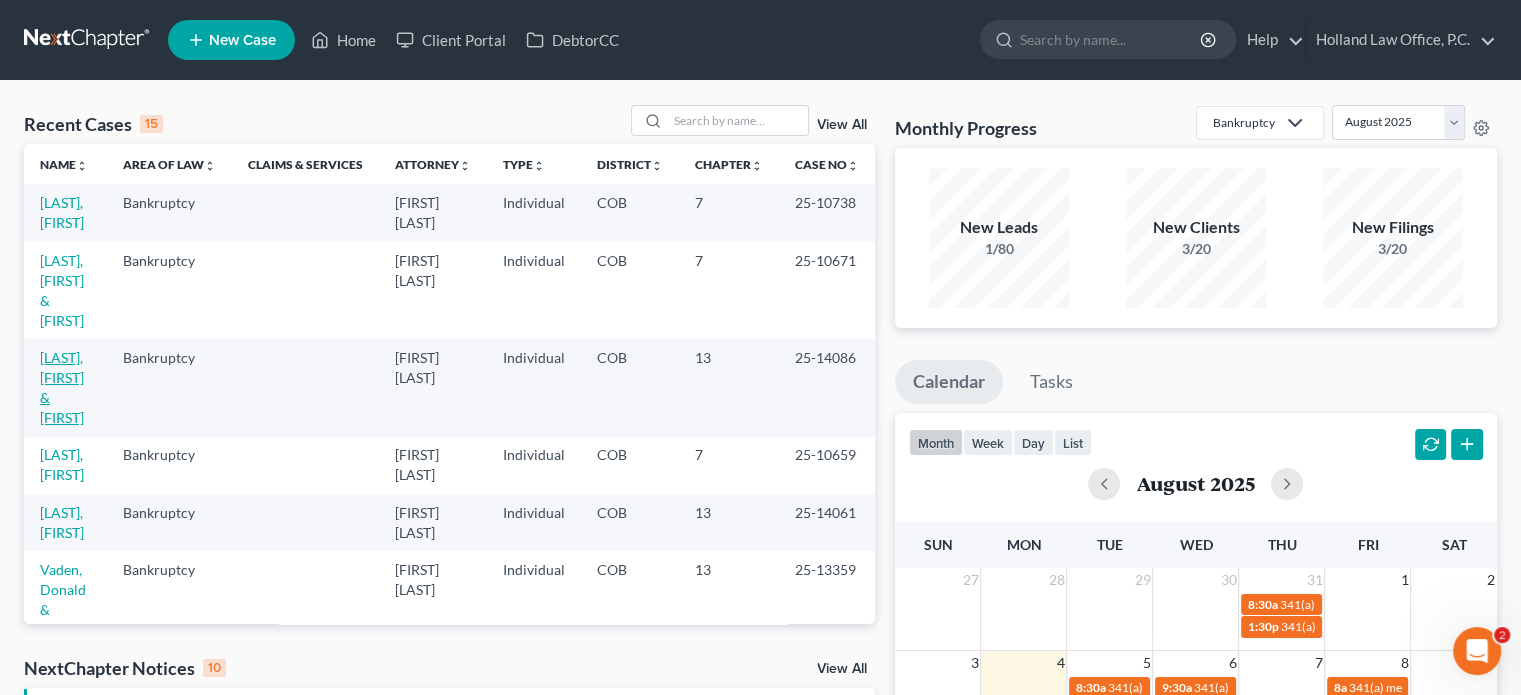 click on "[LAST], [FIRST] & [FIRST]" at bounding box center (62, 387) 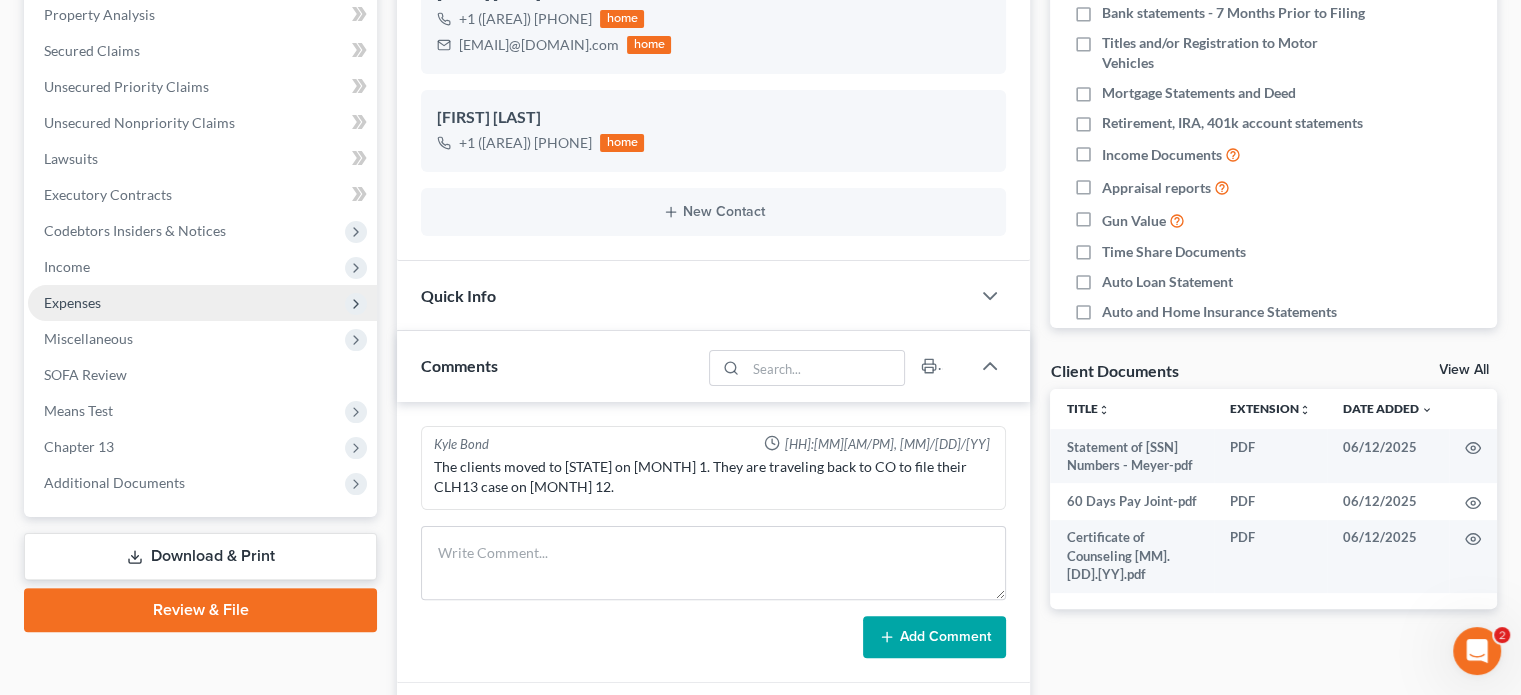 scroll, scrollTop: 400, scrollLeft: 0, axis: vertical 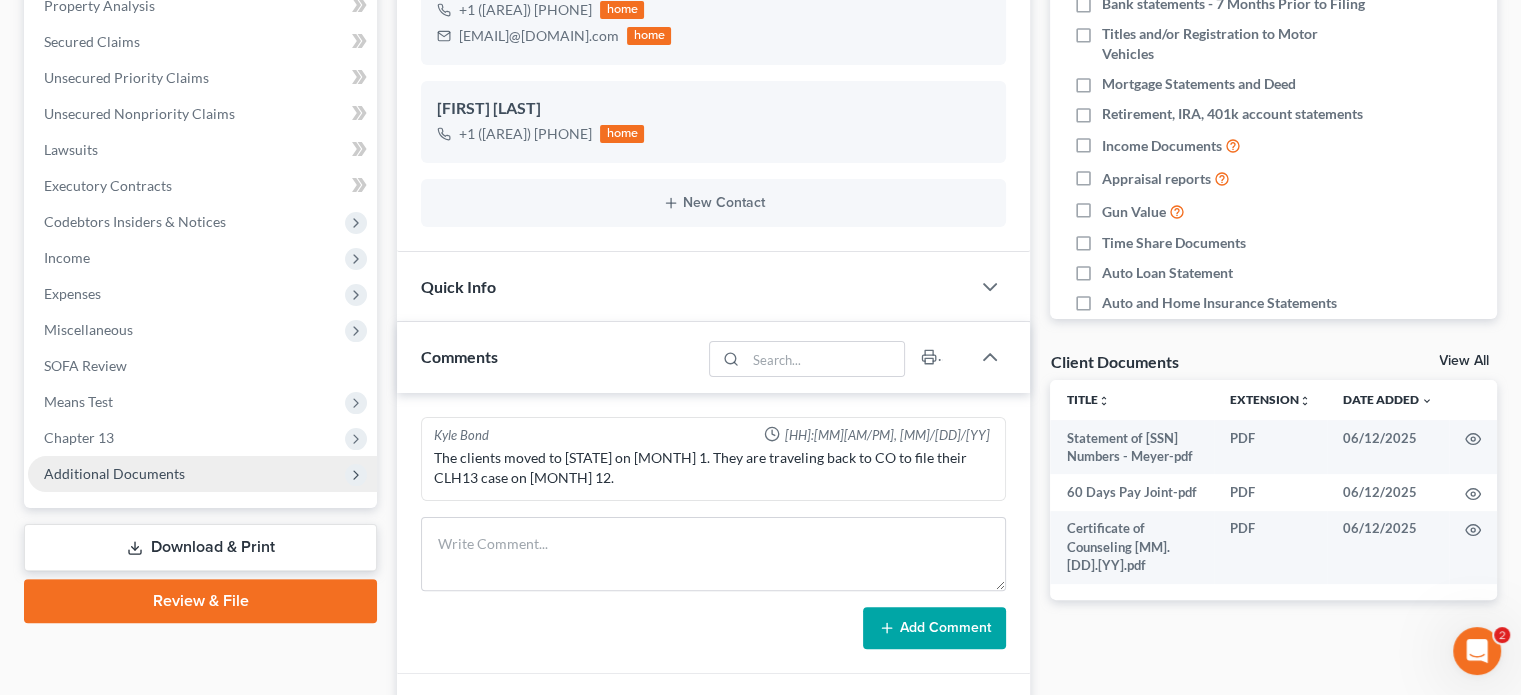click on "Additional Documents" at bounding box center (114, 473) 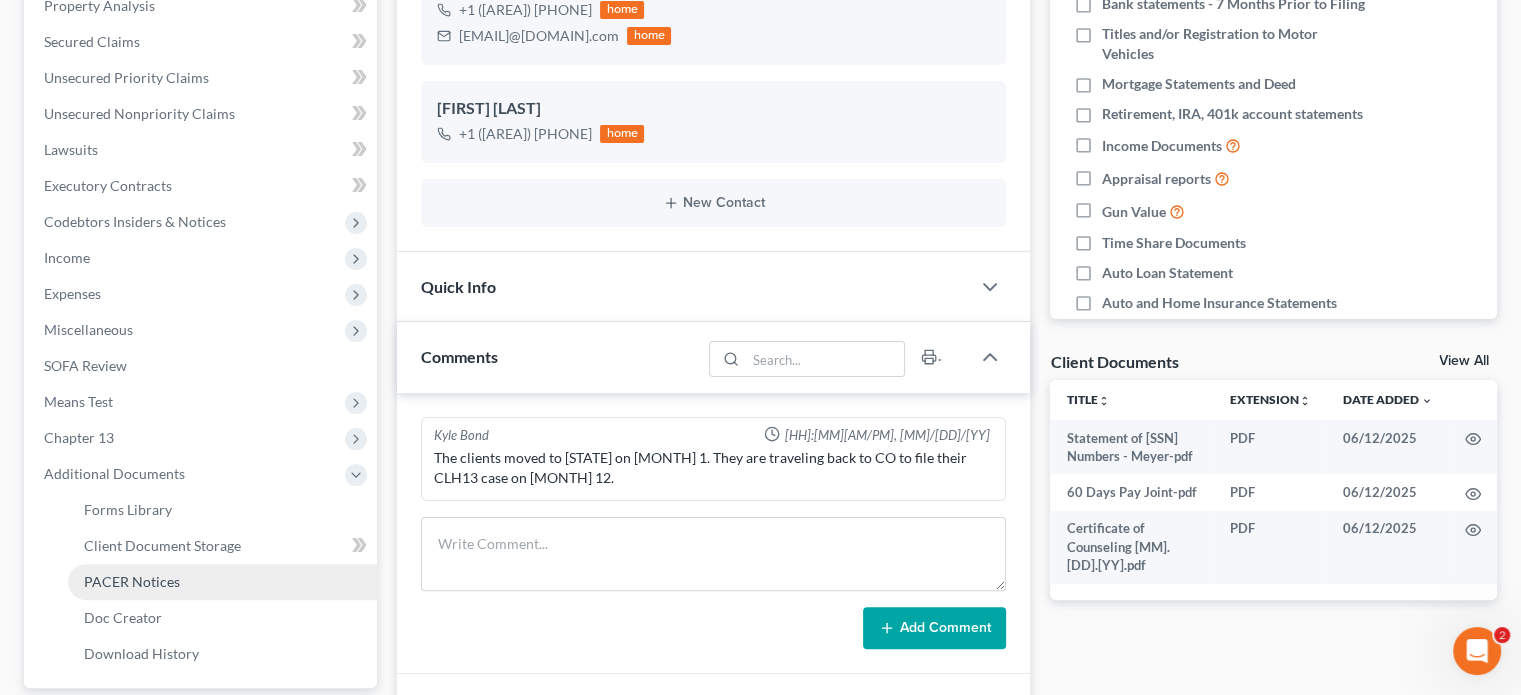 click on "PACER Notices" at bounding box center [132, 581] 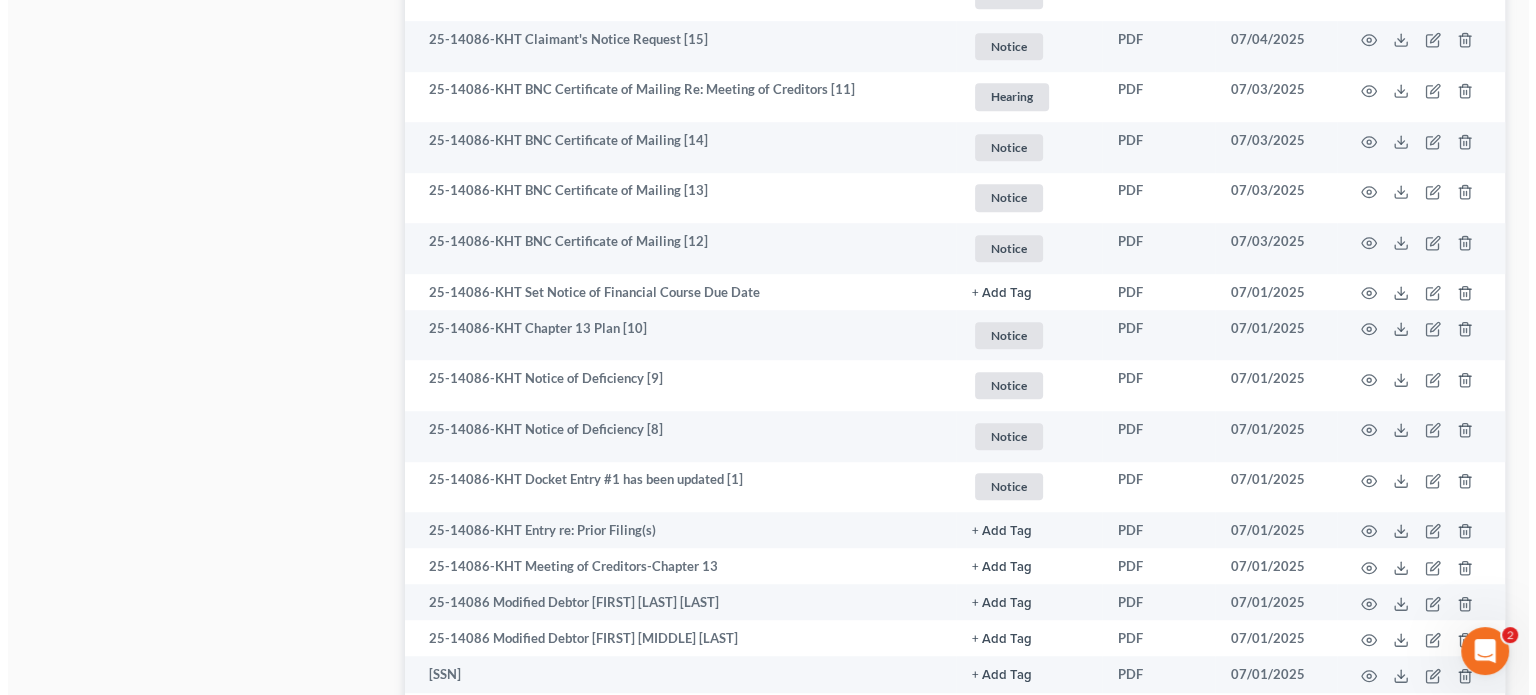 scroll, scrollTop: 1300, scrollLeft: 0, axis: vertical 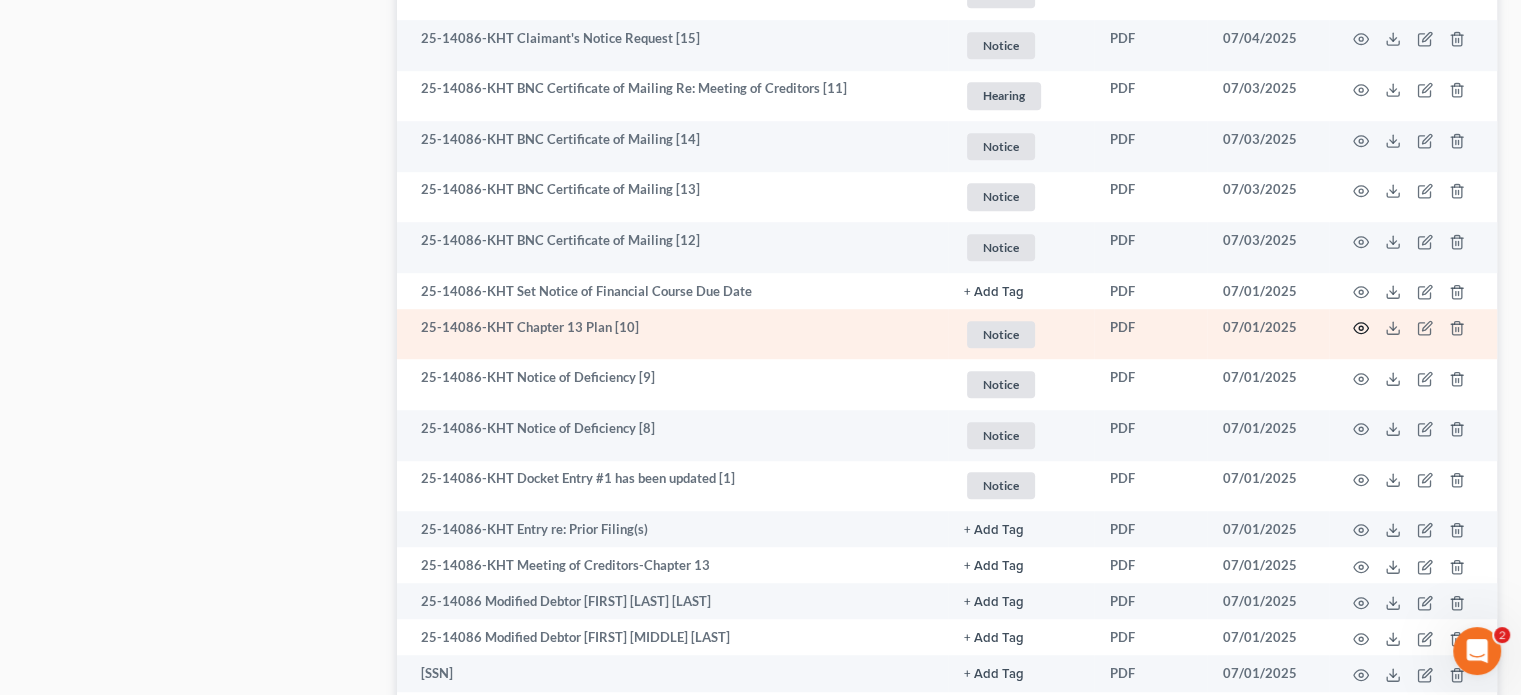 click 